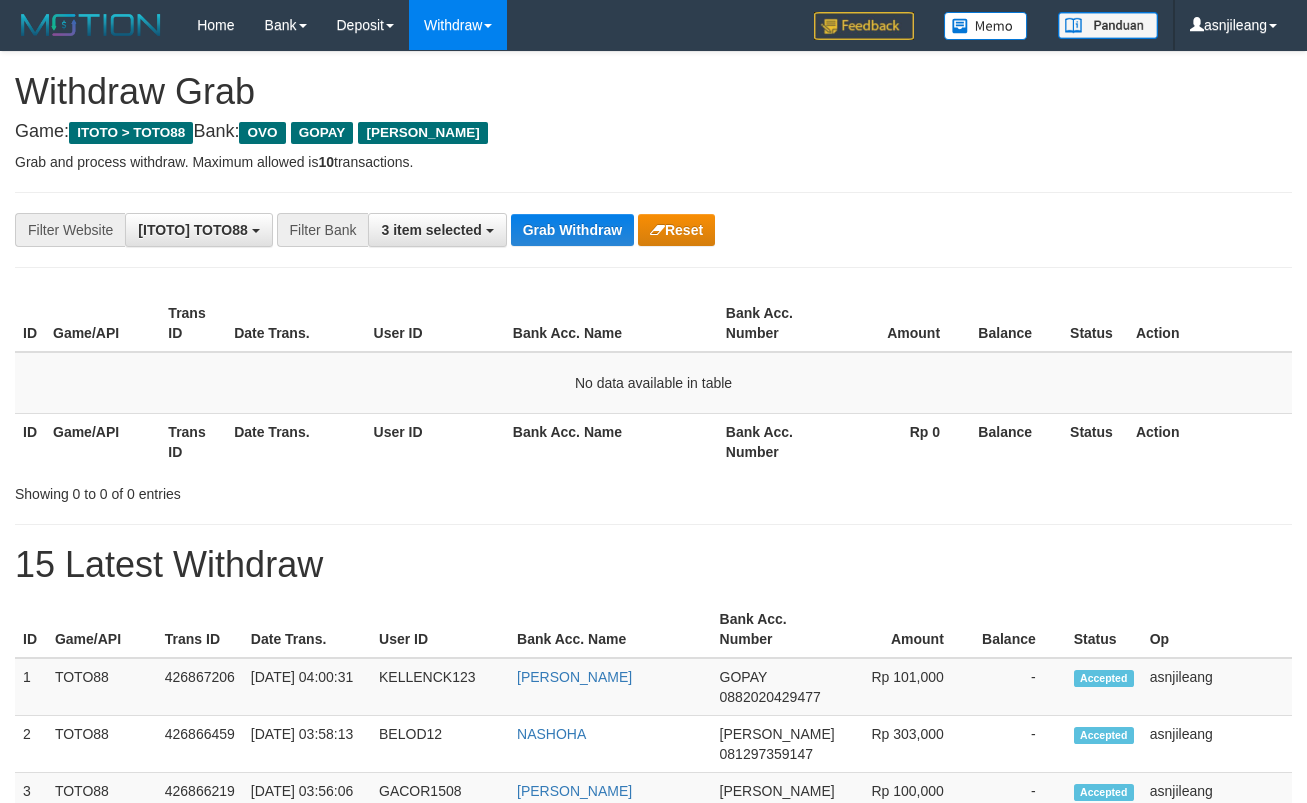 click on "Grab Withdraw" at bounding box center (572, 230) 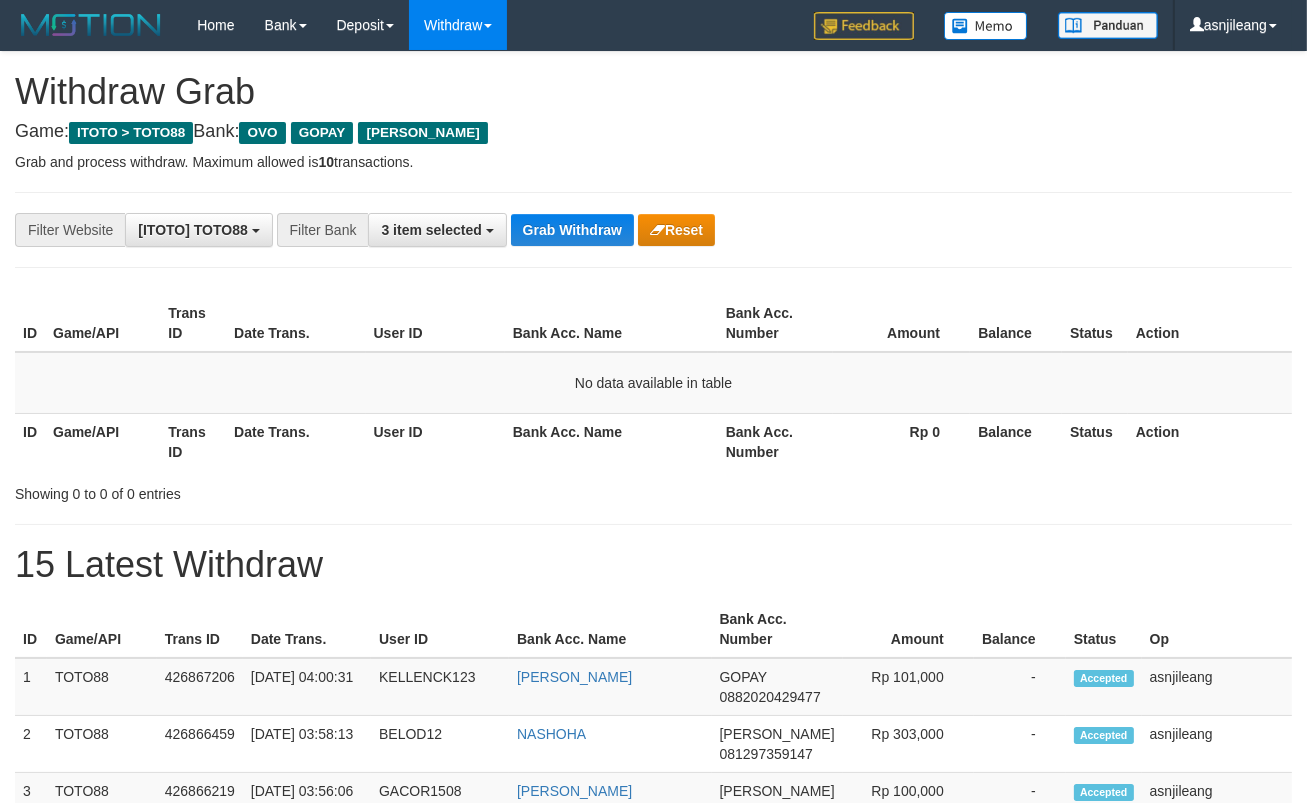 scroll, scrollTop: 17, scrollLeft: 0, axis: vertical 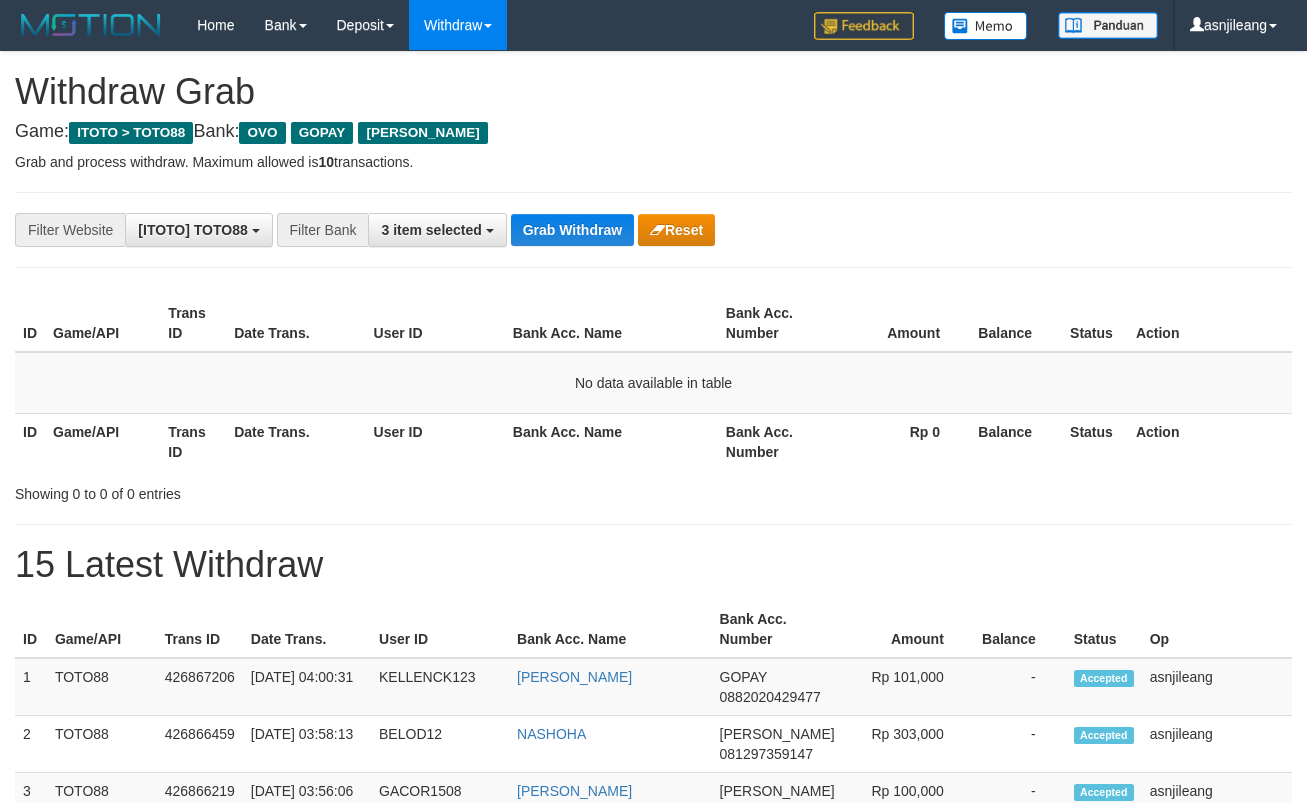 click on "Grab Withdraw" at bounding box center [572, 230] 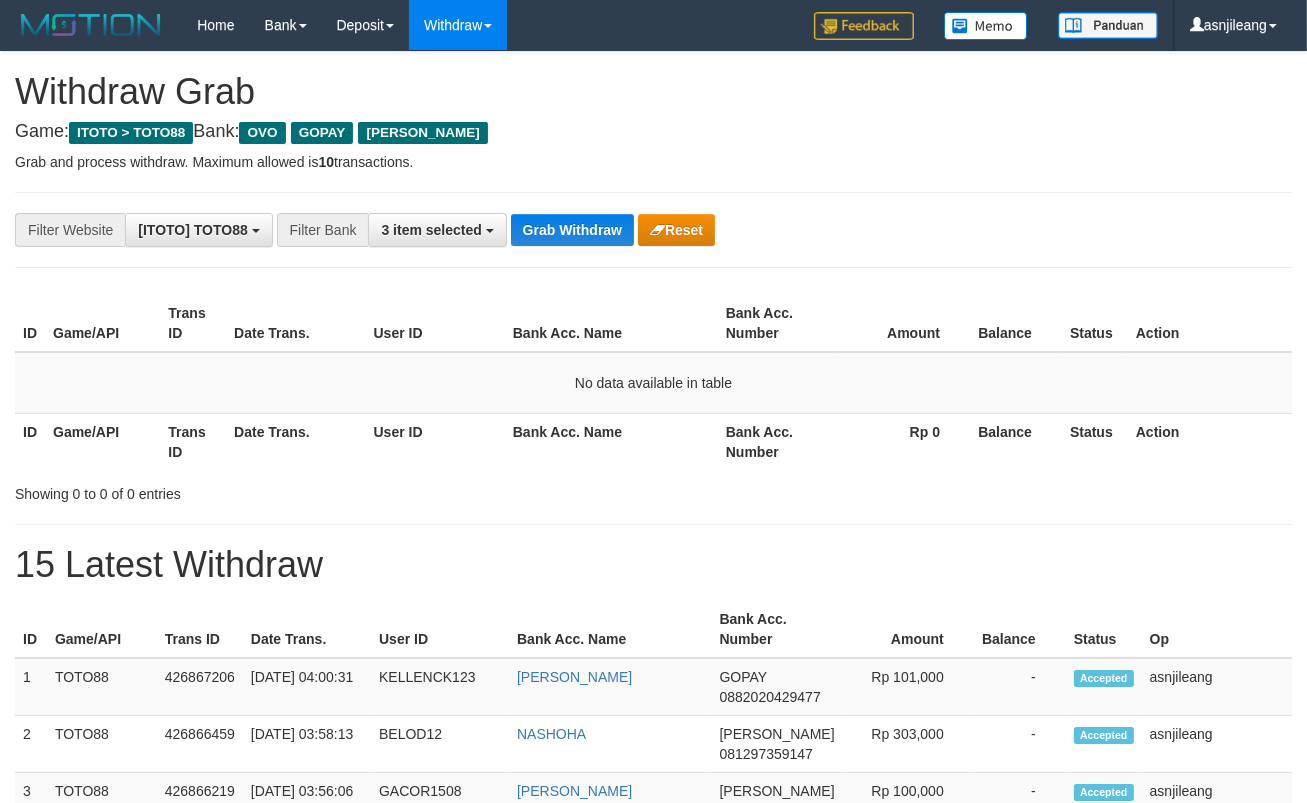 scroll, scrollTop: 17, scrollLeft: 0, axis: vertical 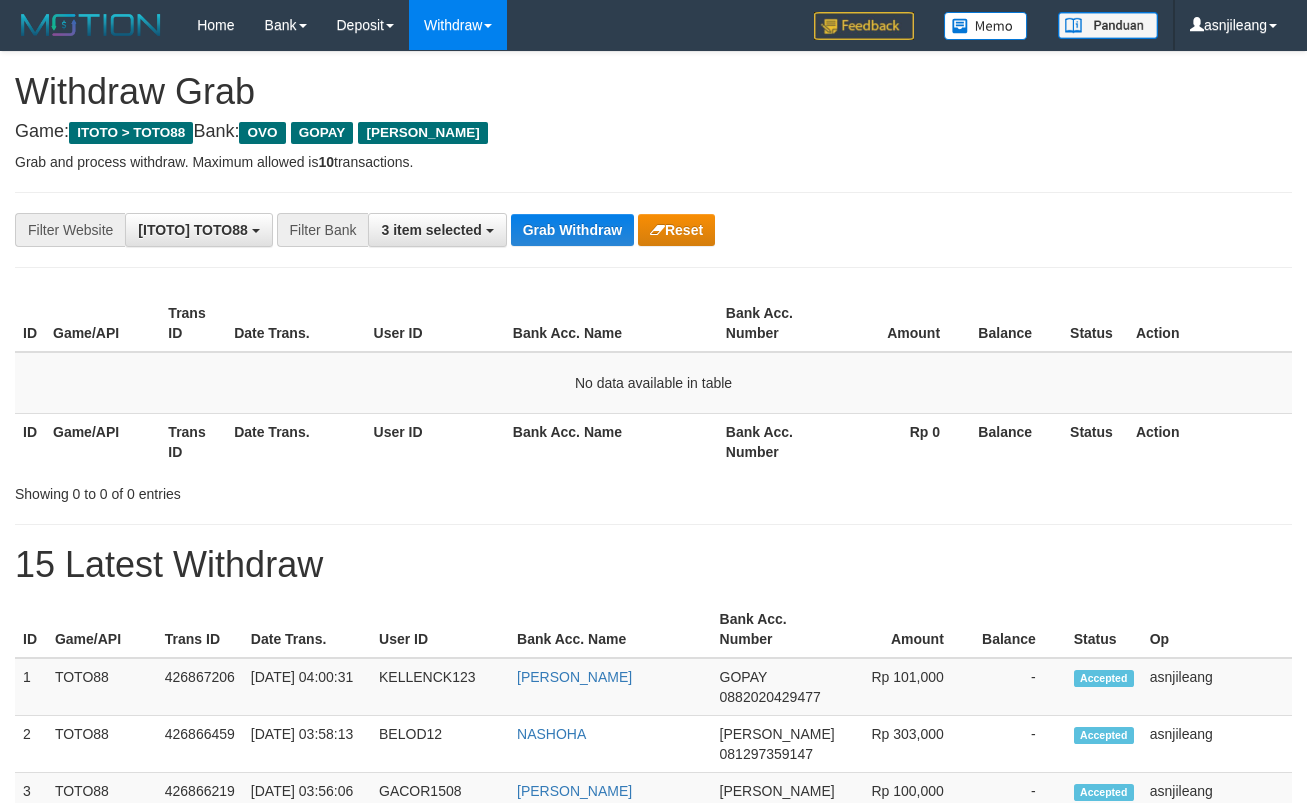 click on "Grab Withdraw" at bounding box center [572, 230] 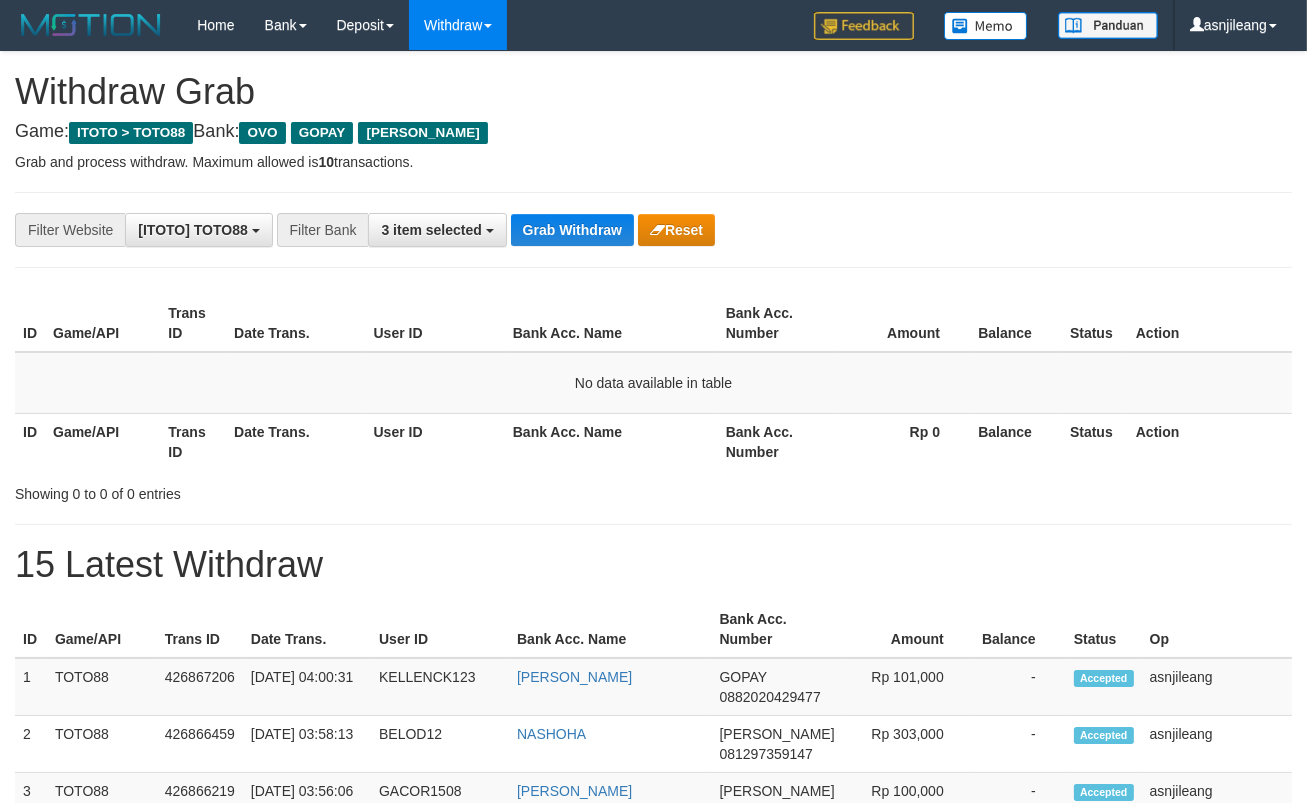 scroll, scrollTop: 17, scrollLeft: 0, axis: vertical 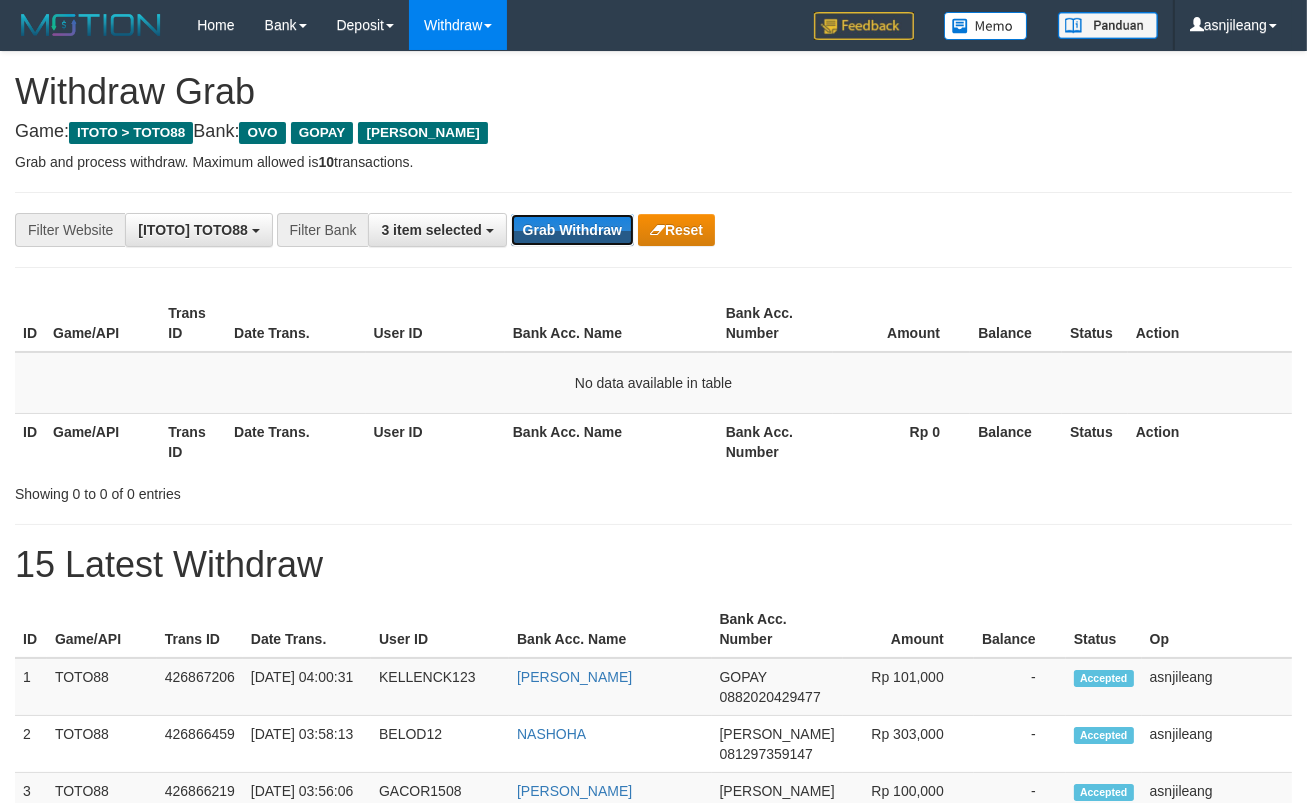 click on "Grab Withdraw" at bounding box center [572, 230] 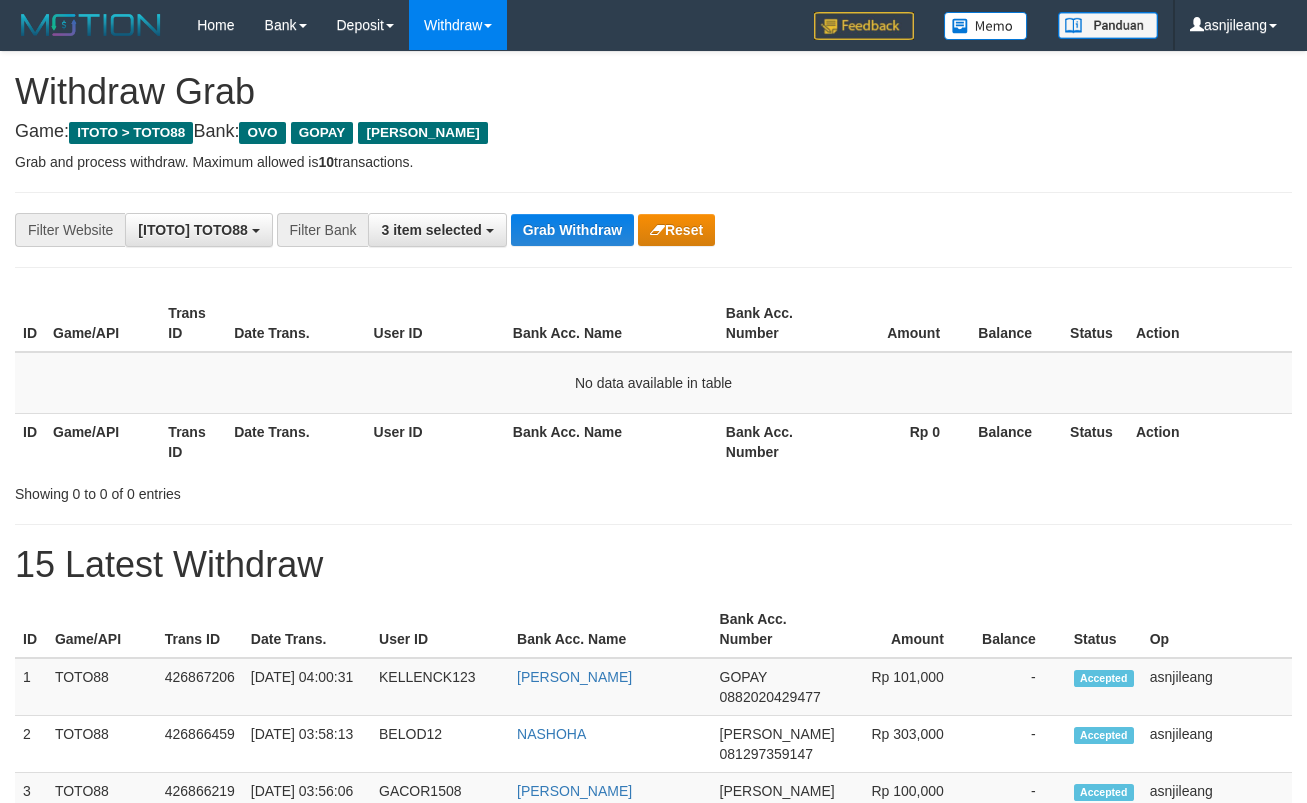 scroll, scrollTop: 0, scrollLeft: 0, axis: both 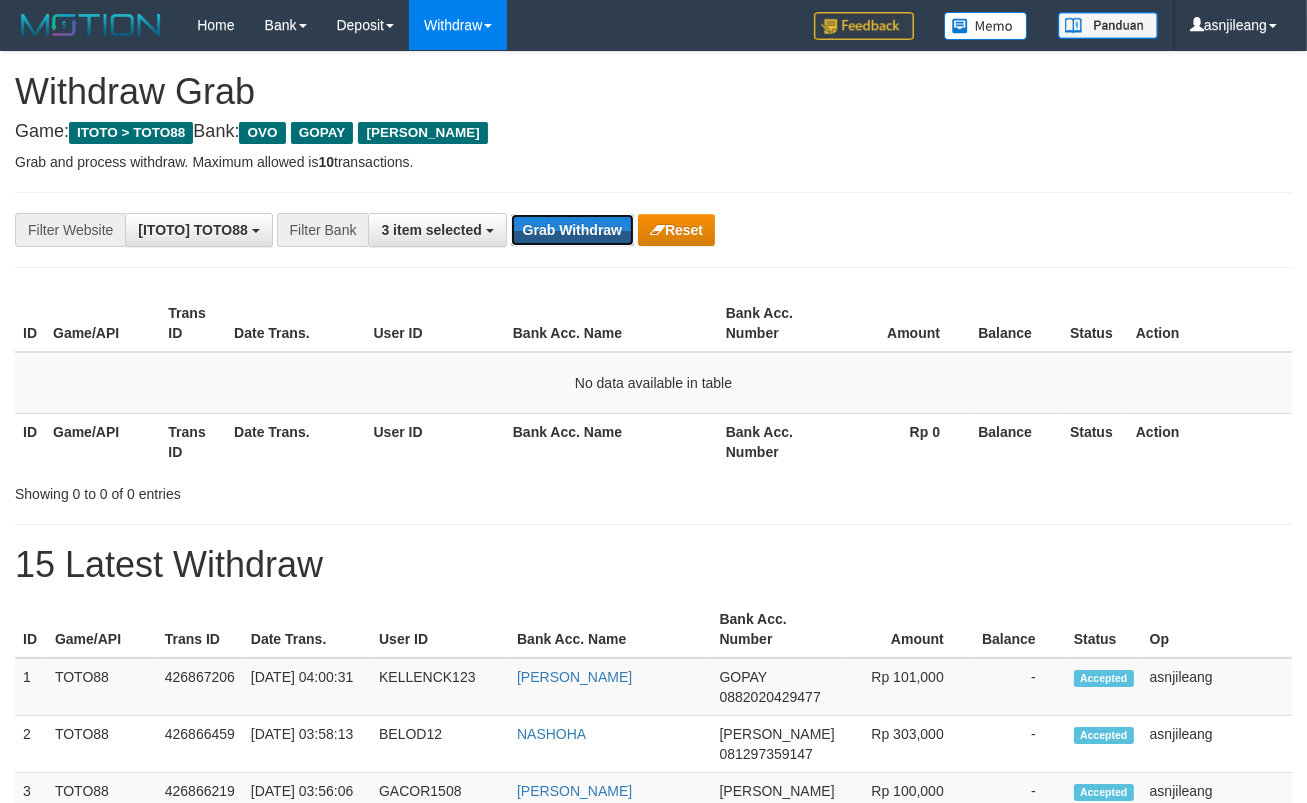 click on "Grab Withdraw" at bounding box center (572, 230) 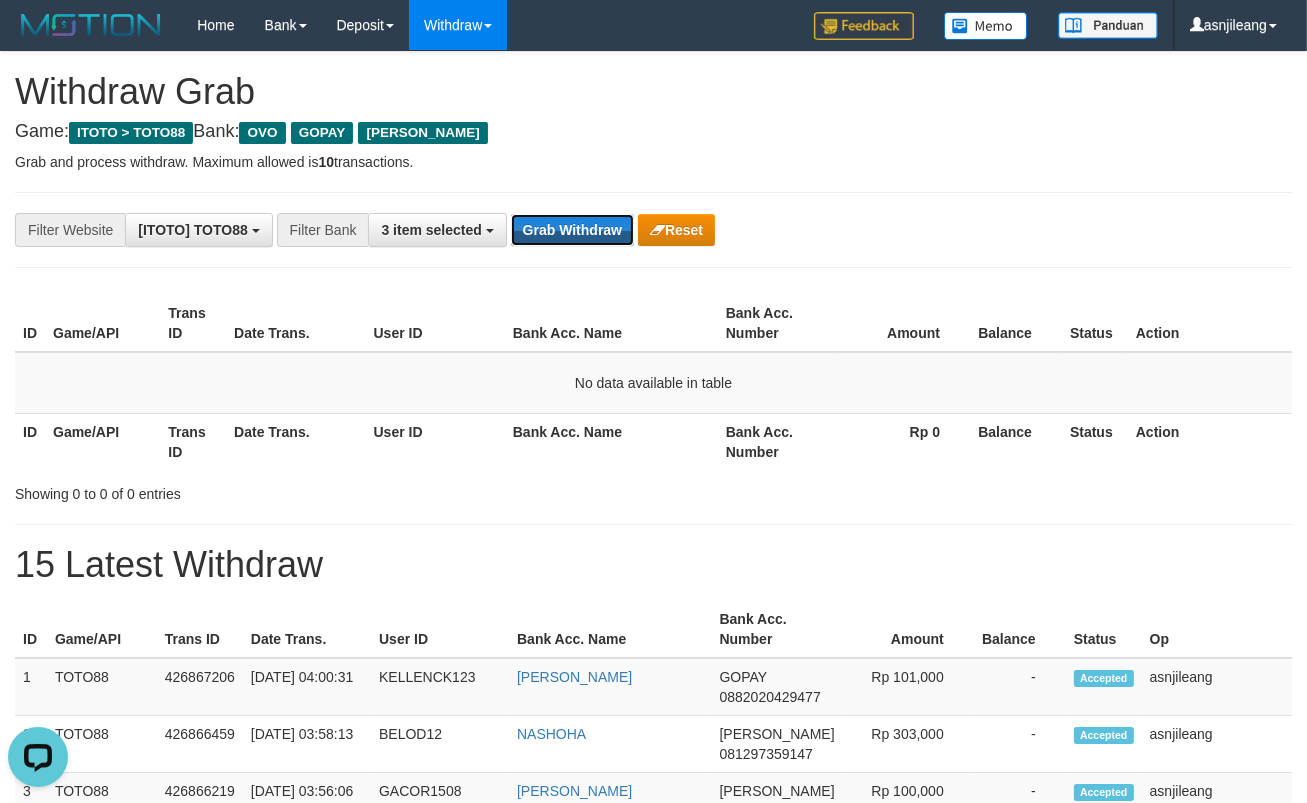 scroll, scrollTop: 0, scrollLeft: 0, axis: both 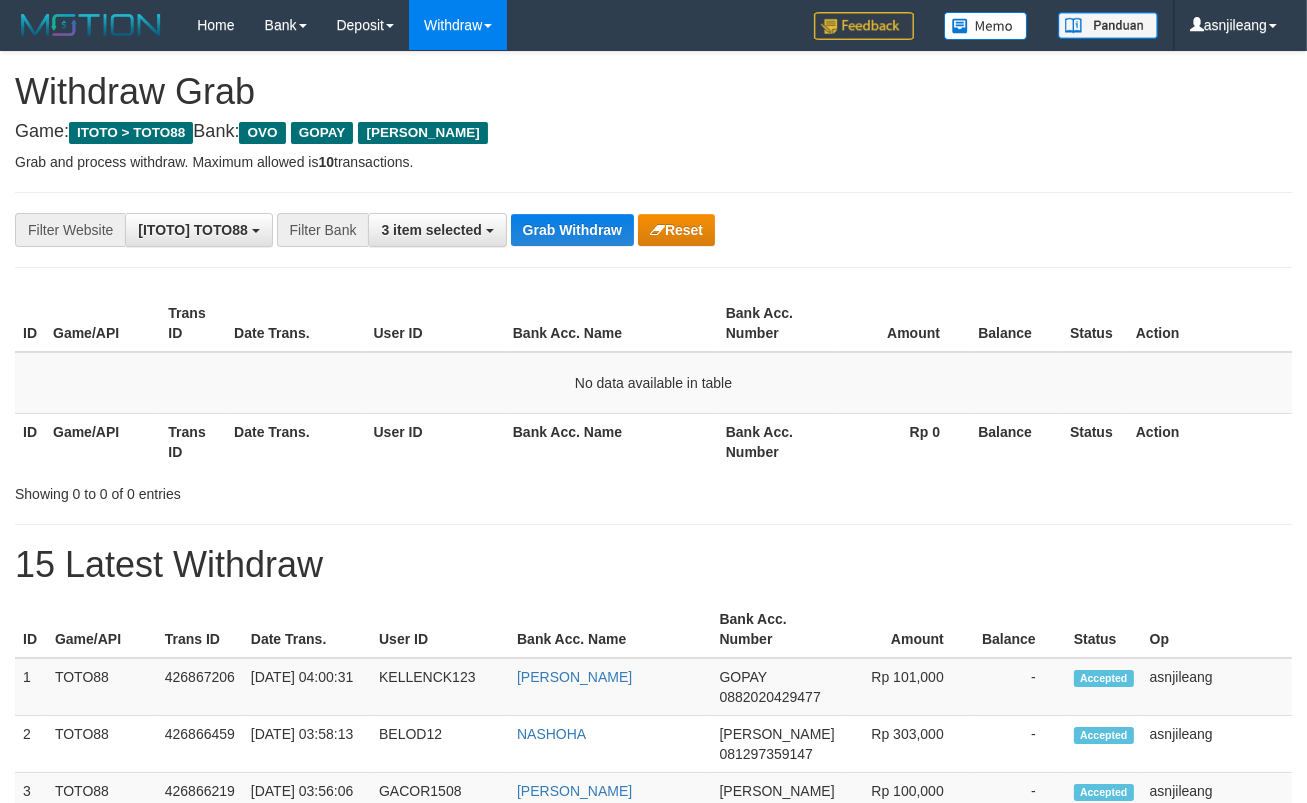 click on "Grab Withdraw" at bounding box center [572, 230] 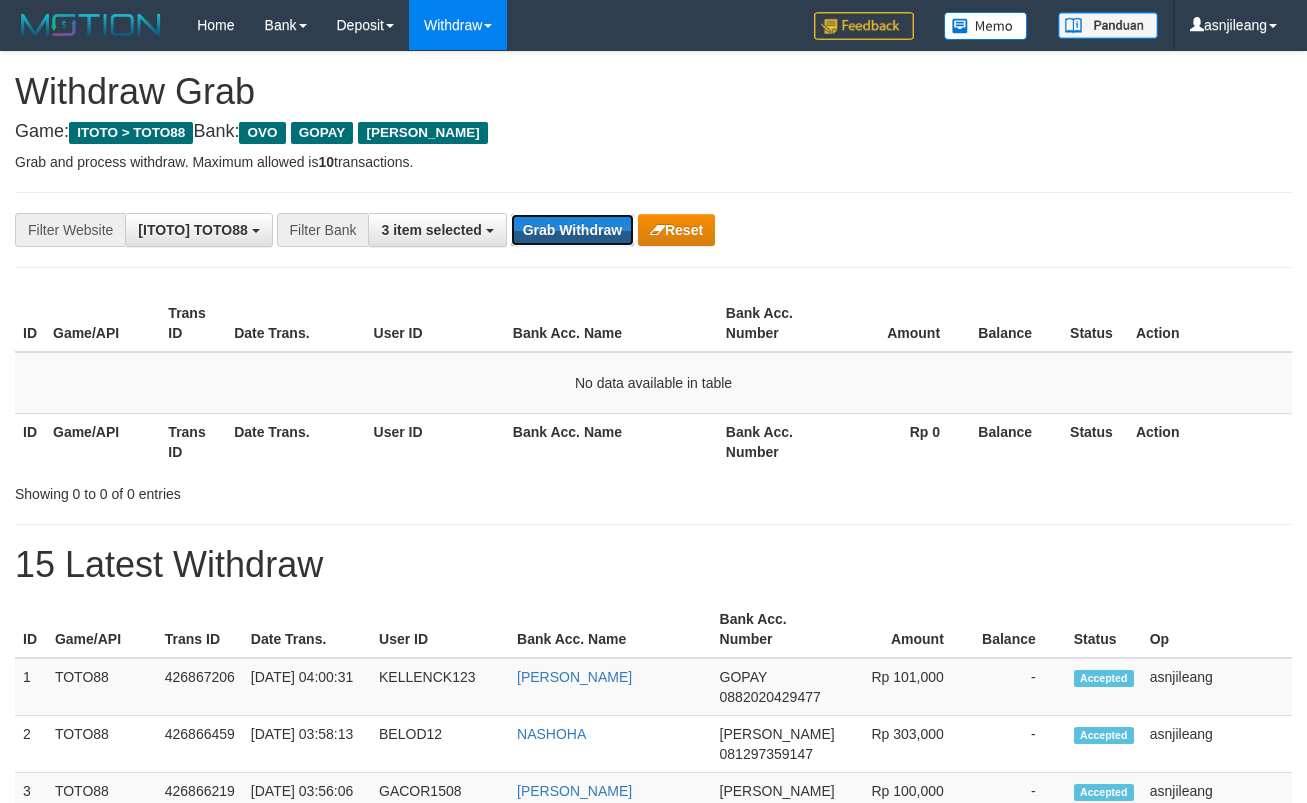 scroll, scrollTop: 0, scrollLeft: 0, axis: both 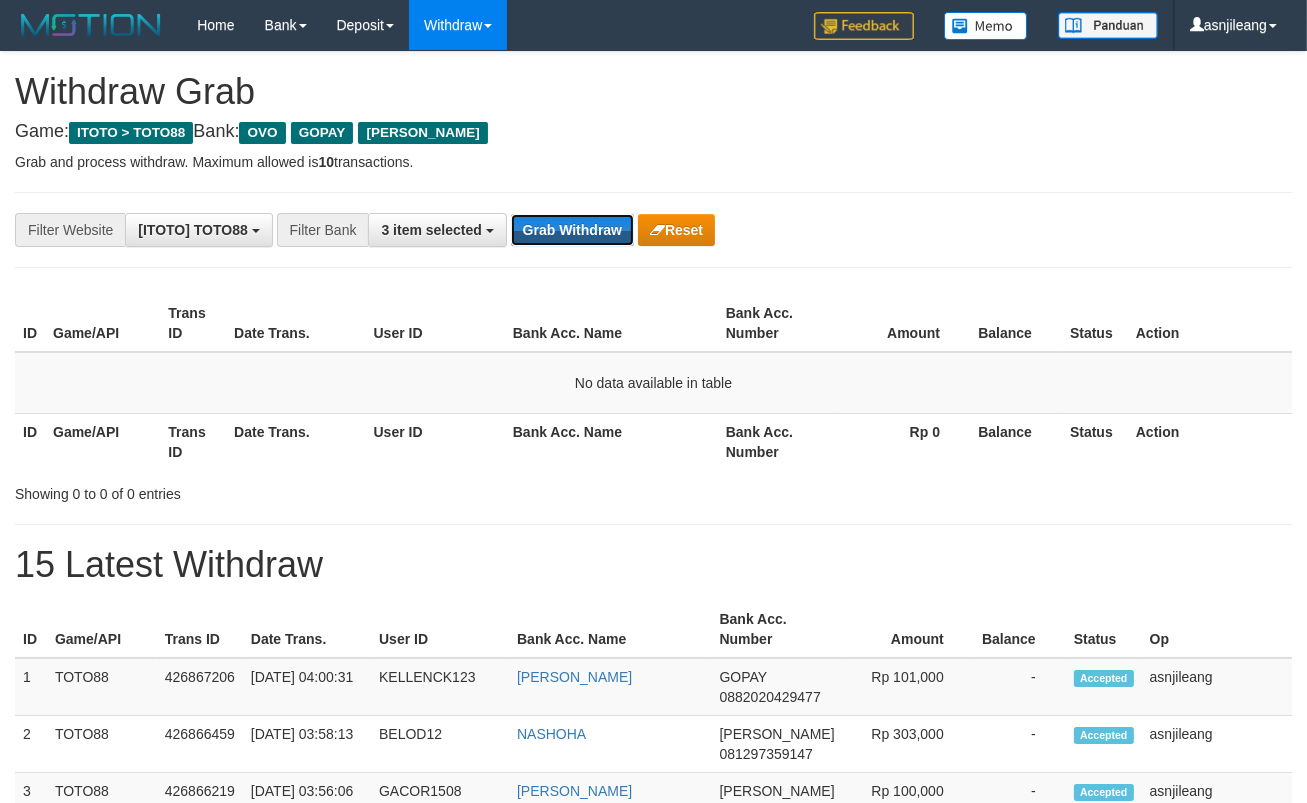 click on "Grab Withdraw" at bounding box center (572, 230) 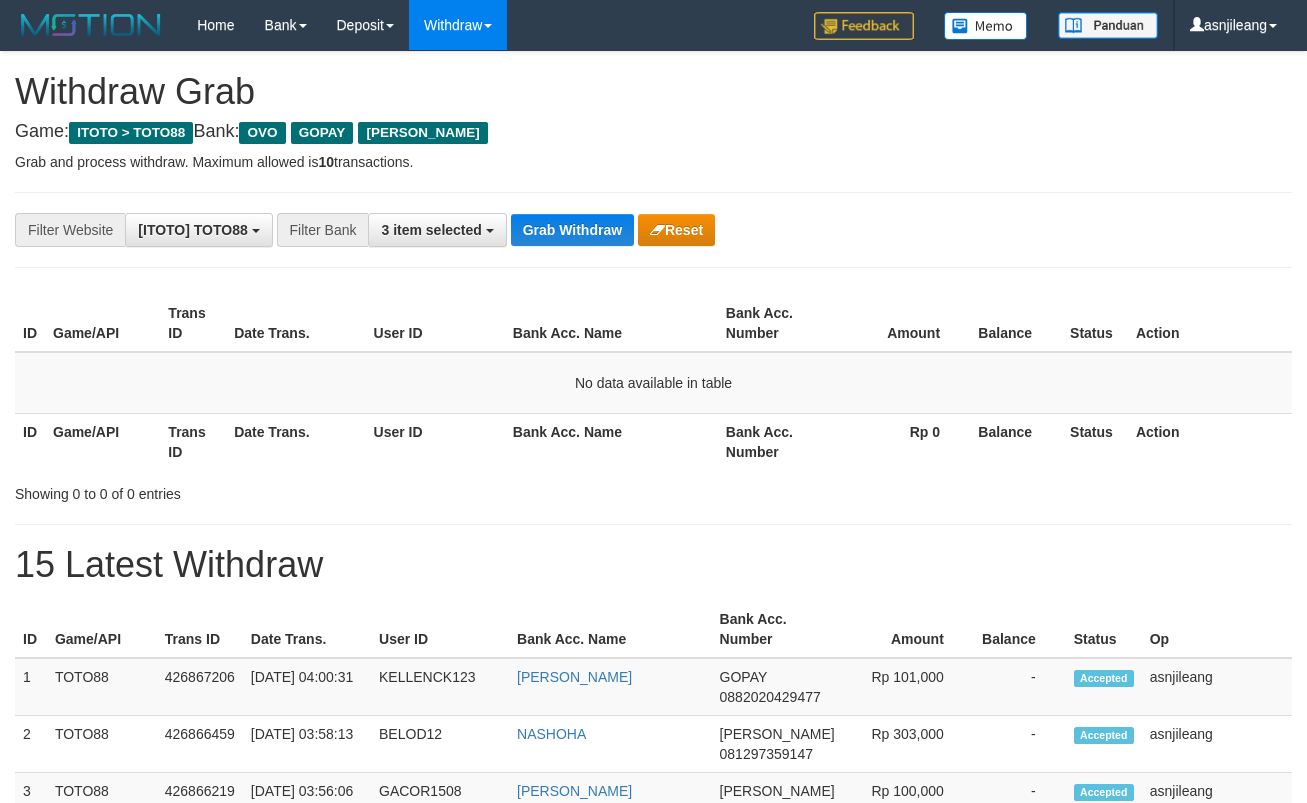 click on "Grab Withdraw" at bounding box center (572, 230) 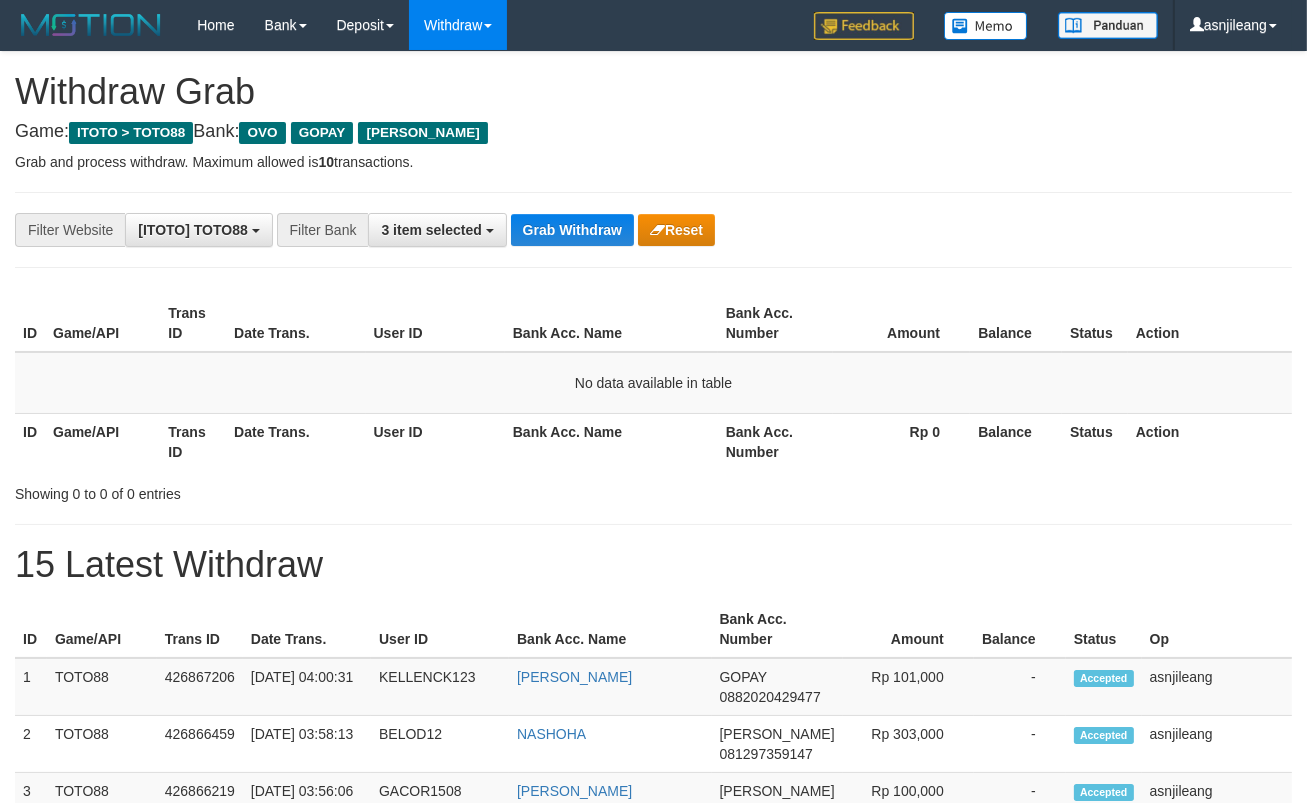 scroll, scrollTop: 17, scrollLeft: 0, axis: vertical 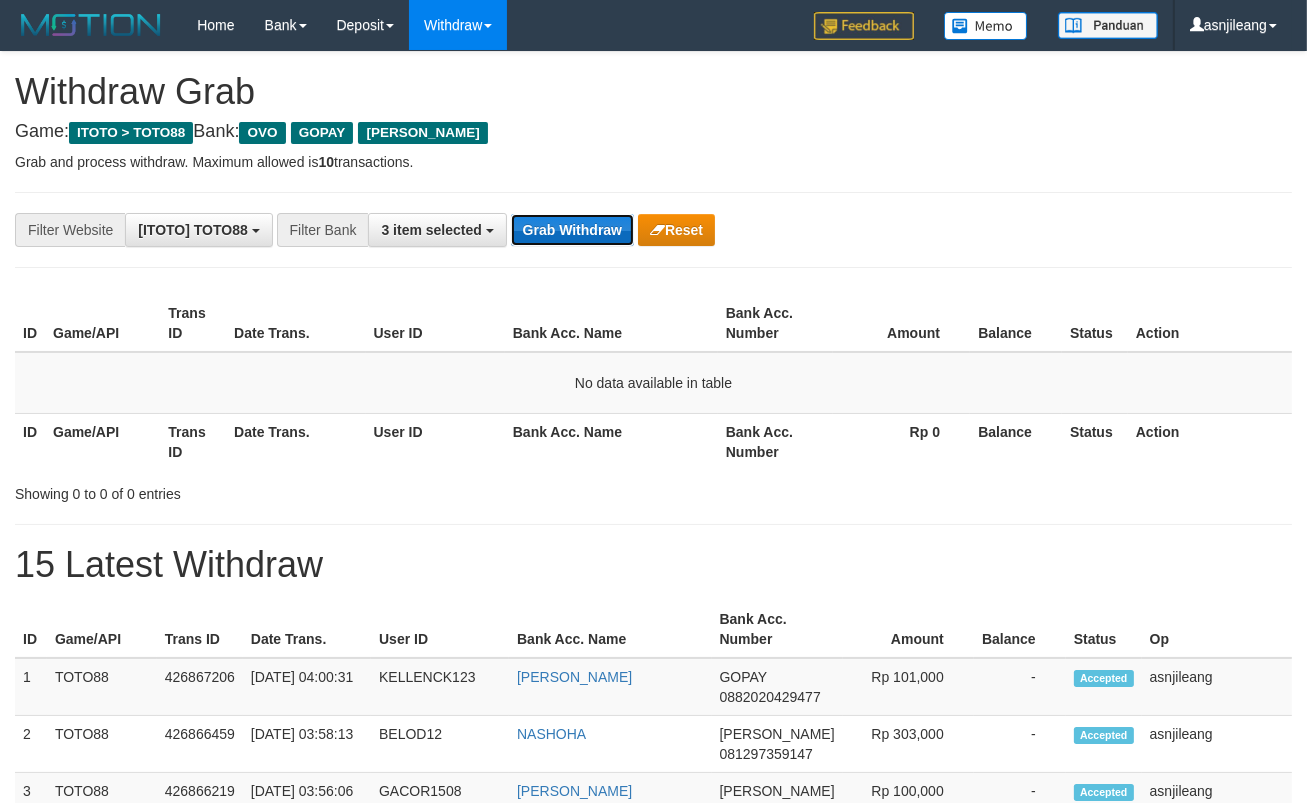 click on "Grab Withdraw" at bounding box center [572, 230] 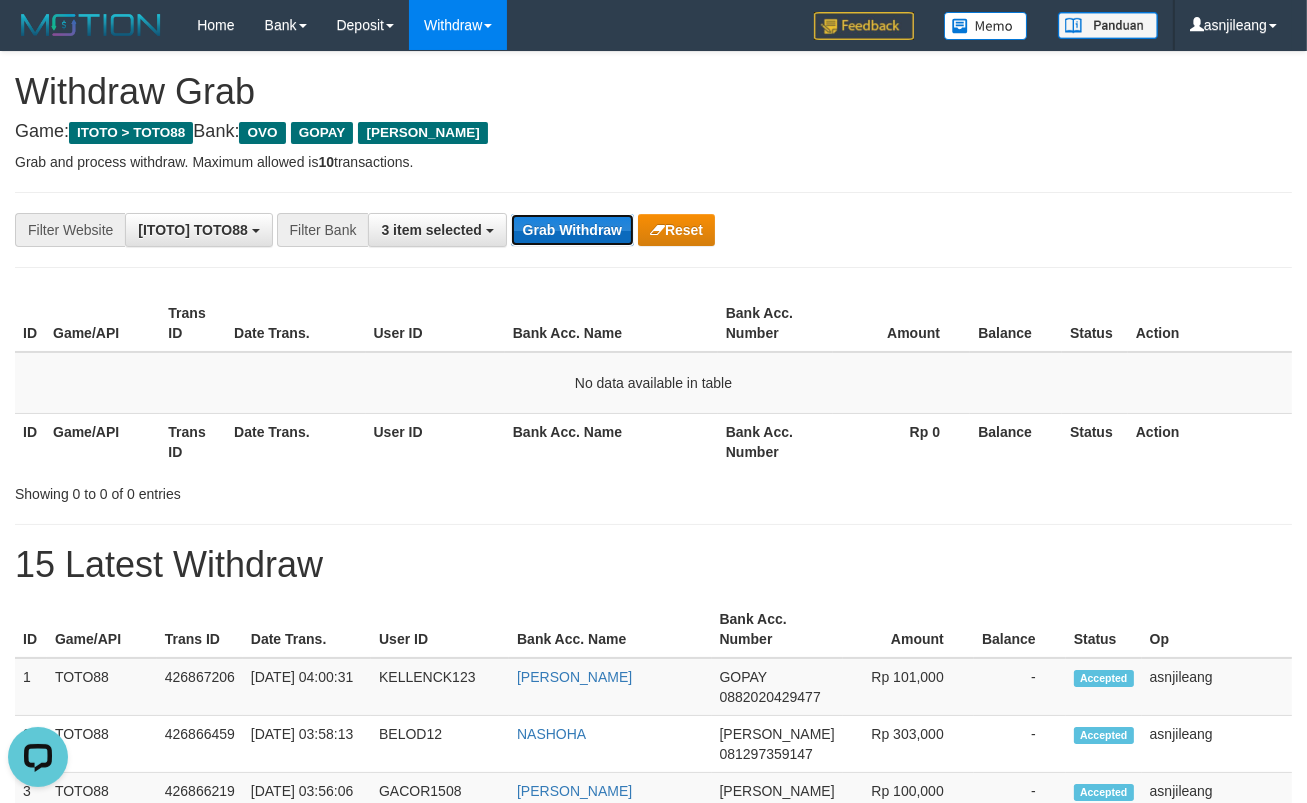 scroll, scrollTop: 0, scrollLeft: 0, axis: both 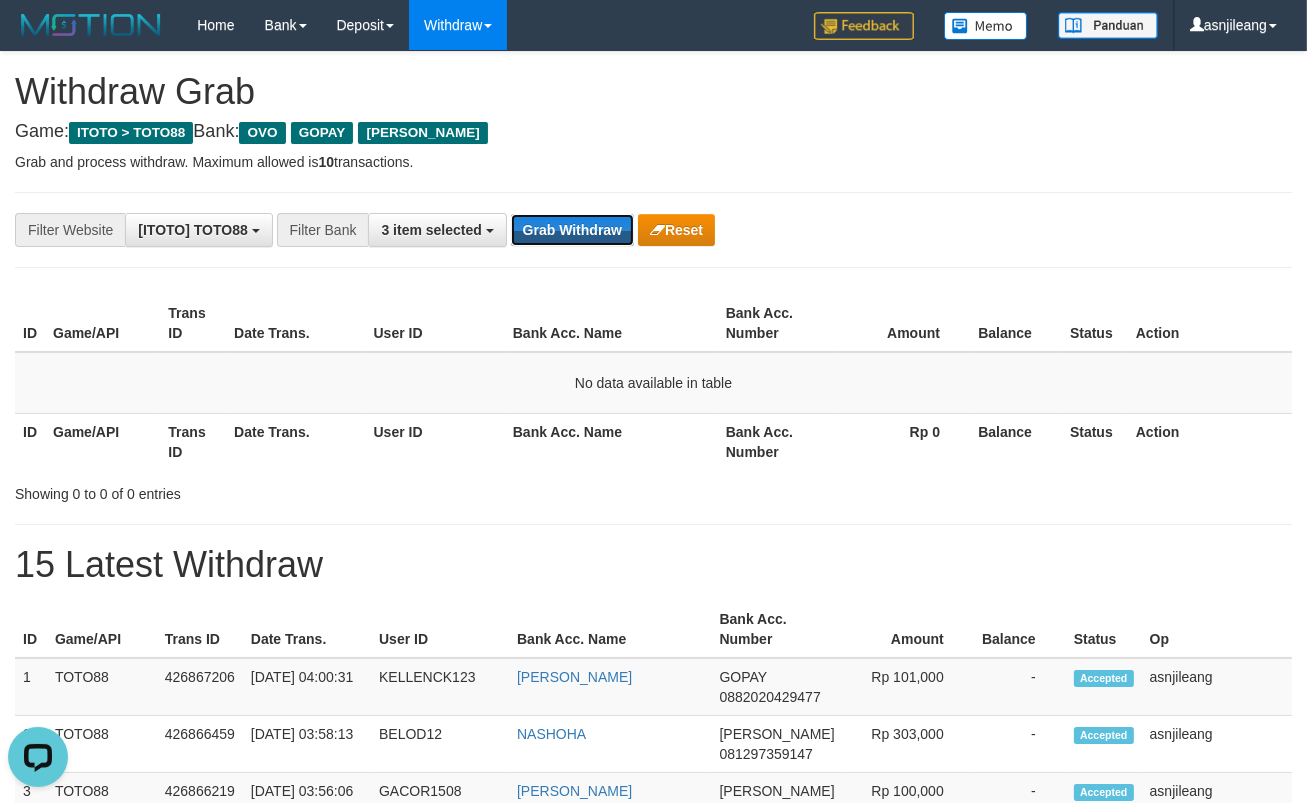click on "Grab Withdraw" at bounding box center [572, 230] 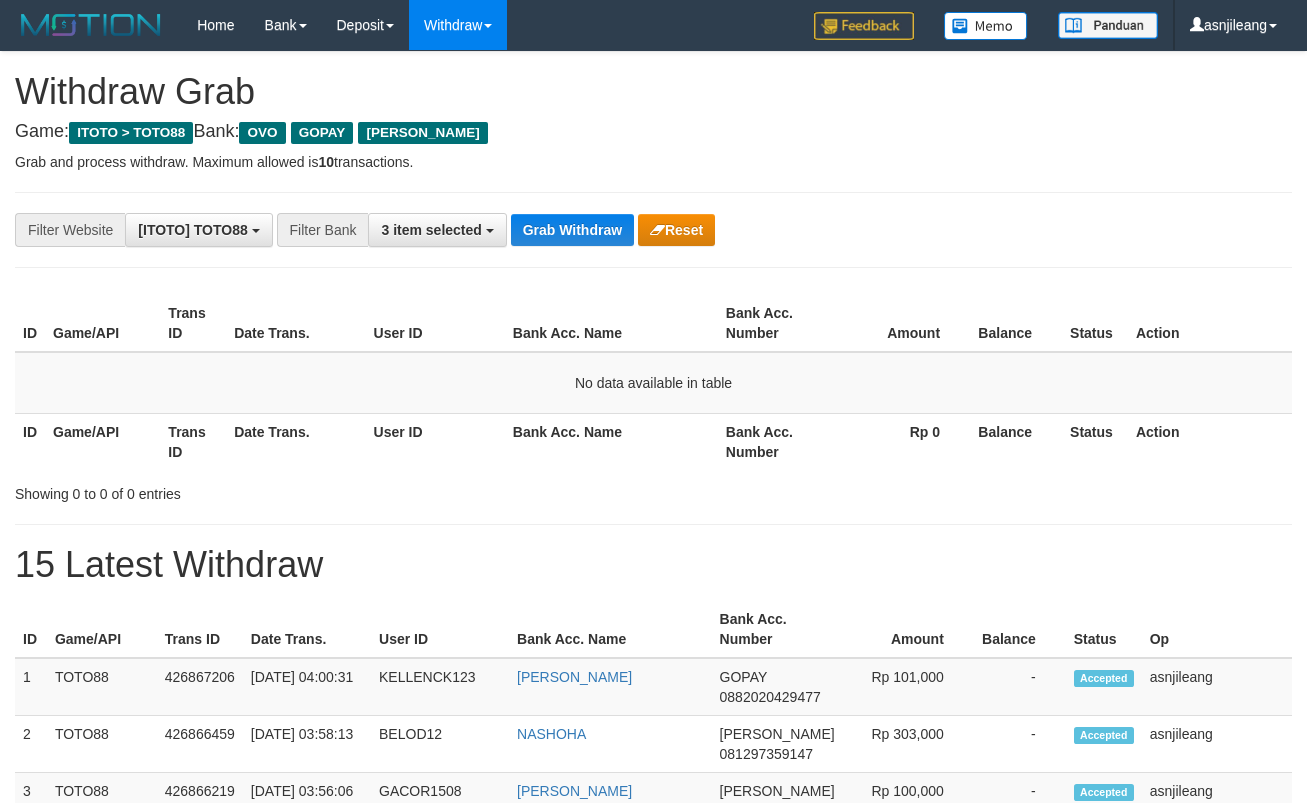 scroll, scrollTop: 0, scrollLeft: 0, axis: both 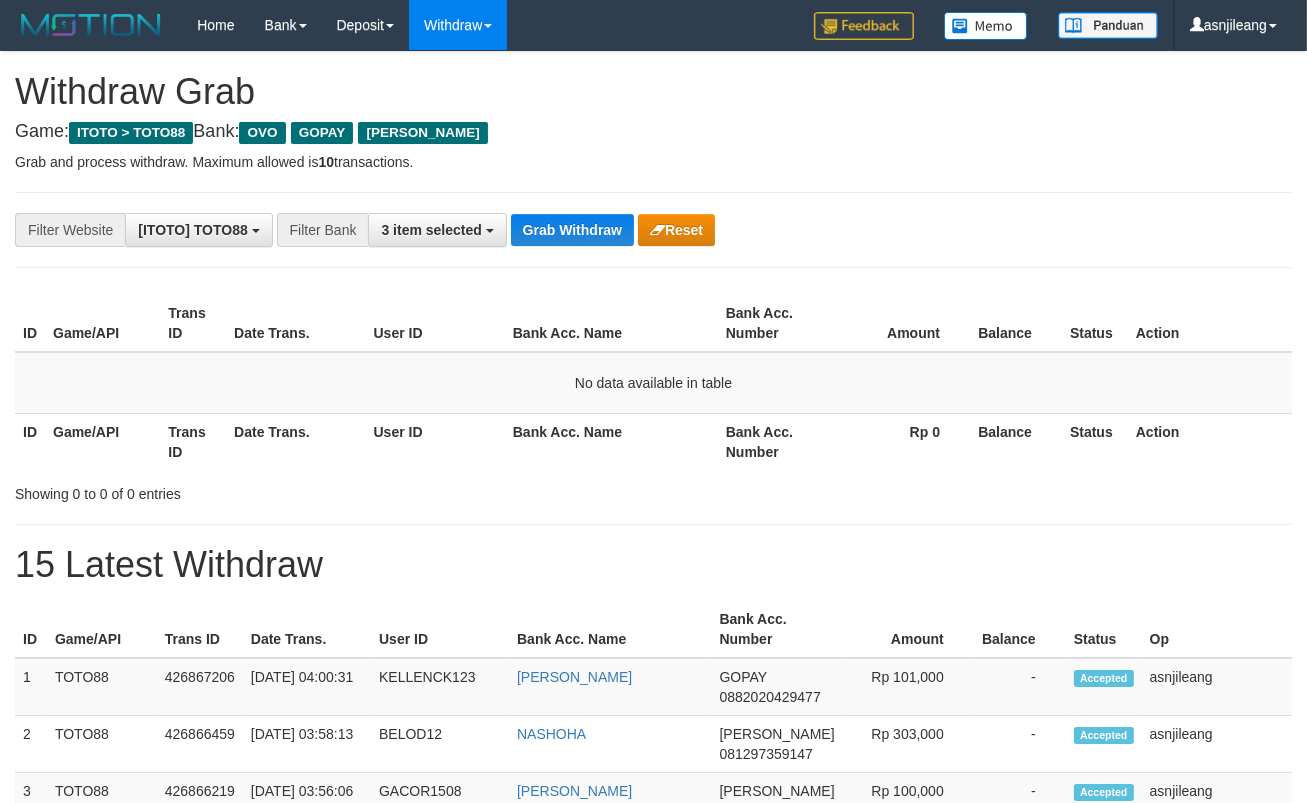 click on "Grab Withdraw" at bounding box center [572, 230] 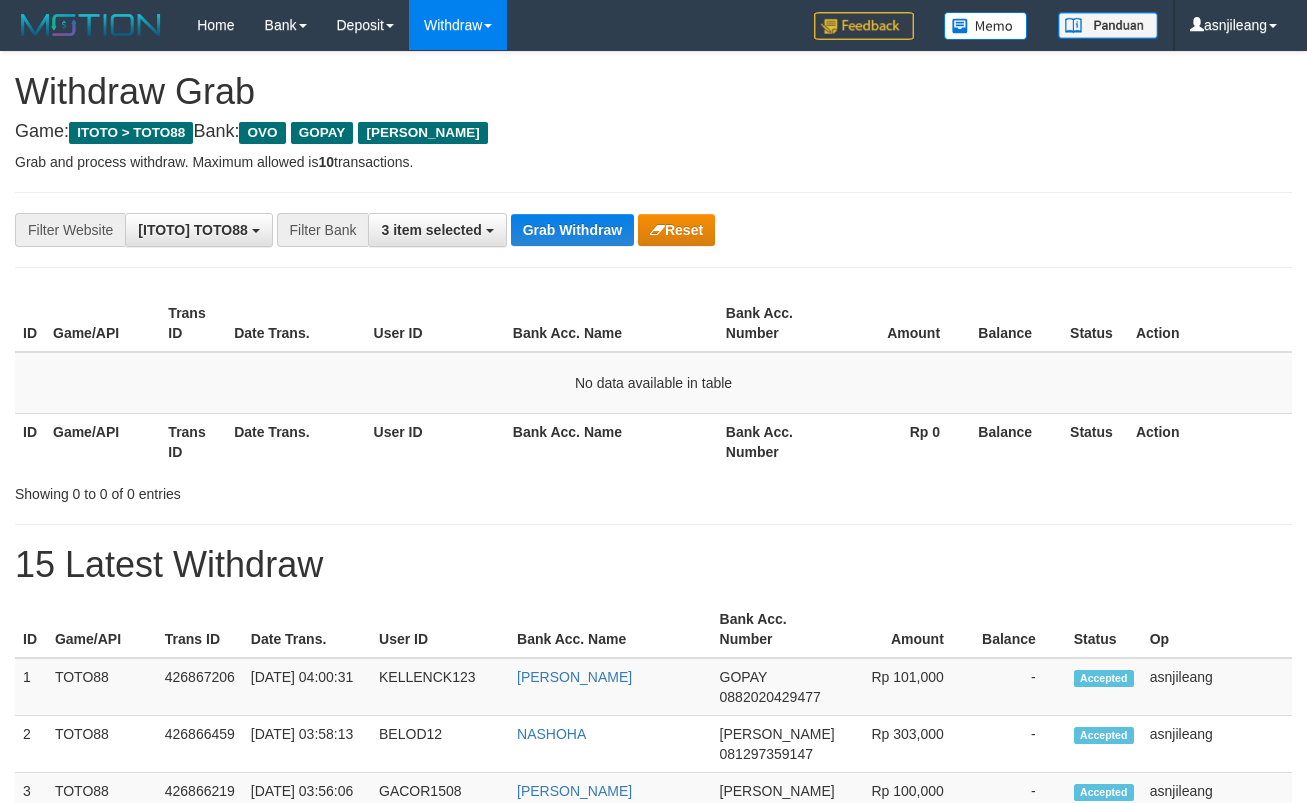scroll, scrollTop: 0, scrollLeft: 0, axis: both 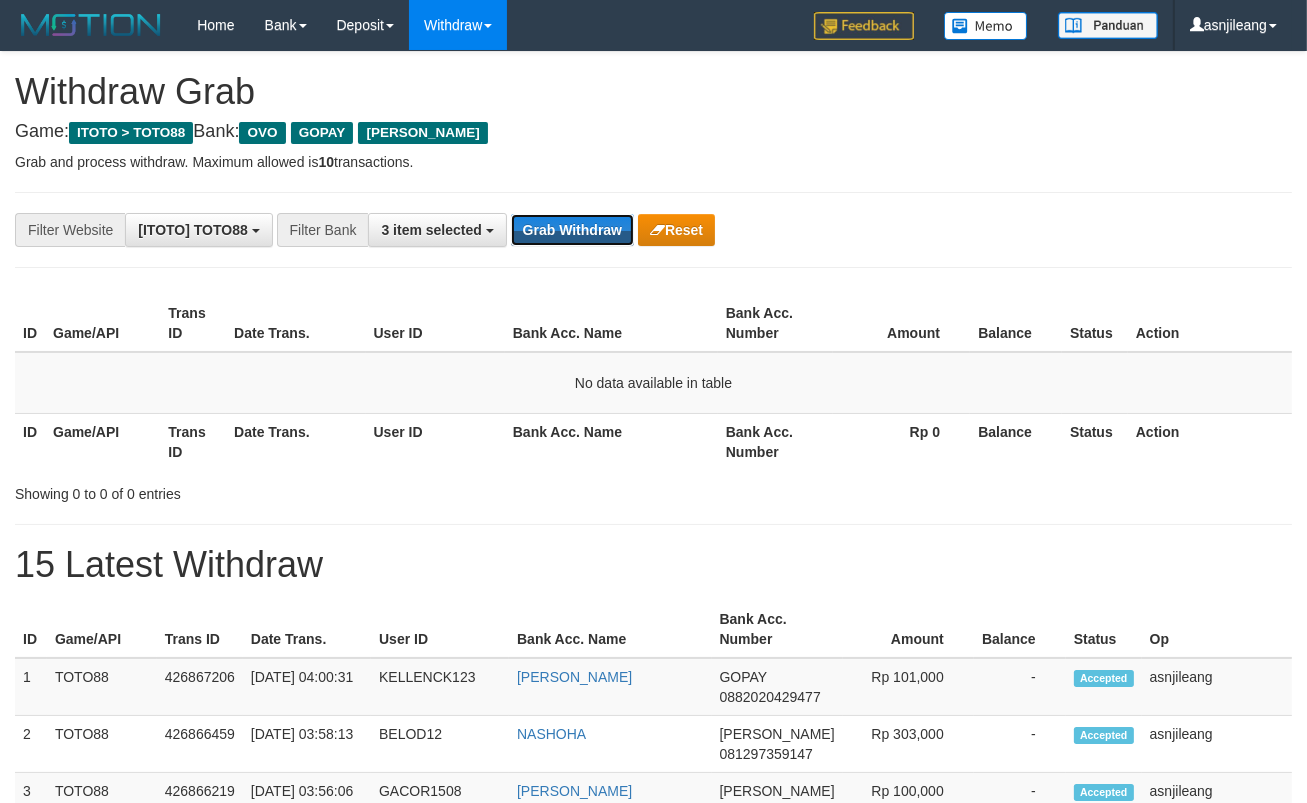 click on "Grab Withdraw" at bounding box center (572, 230) 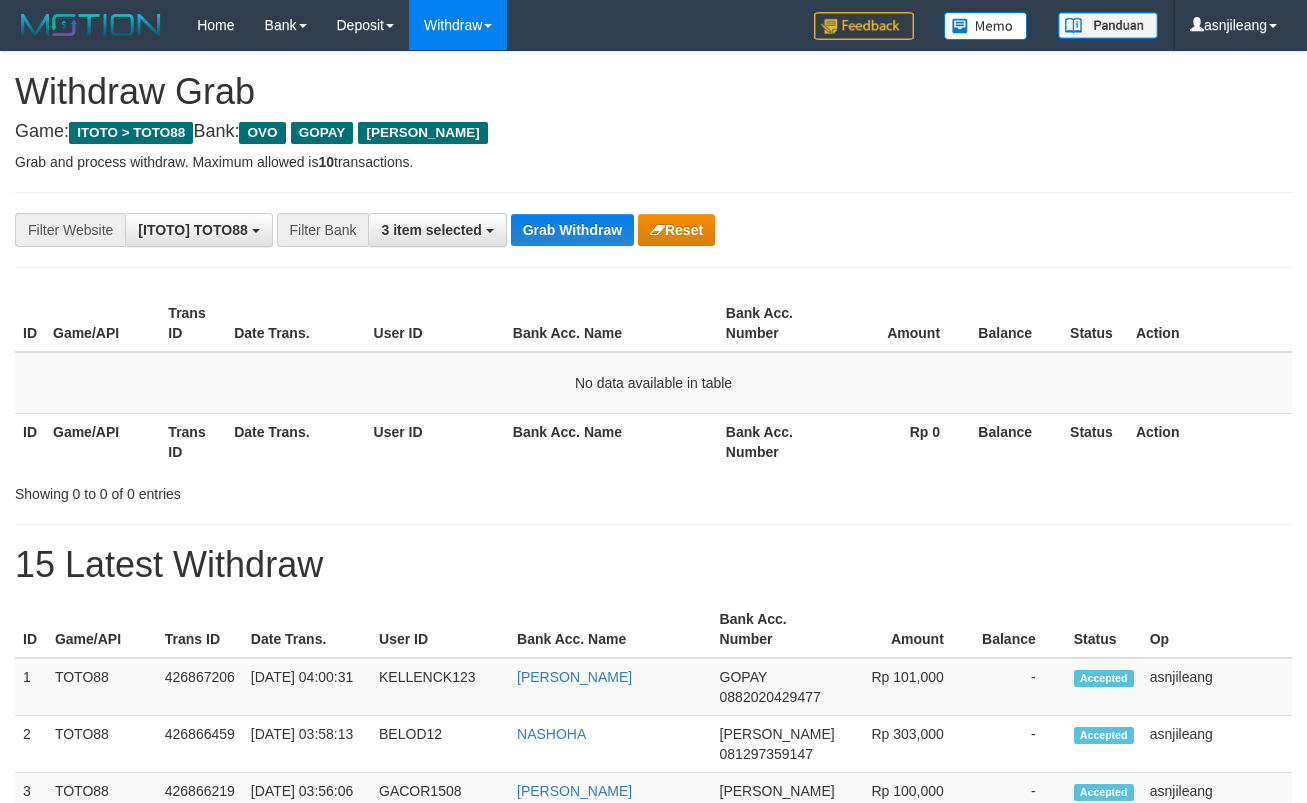 scroll, scrollTop: 0, scrollLeft: 0, axis: both 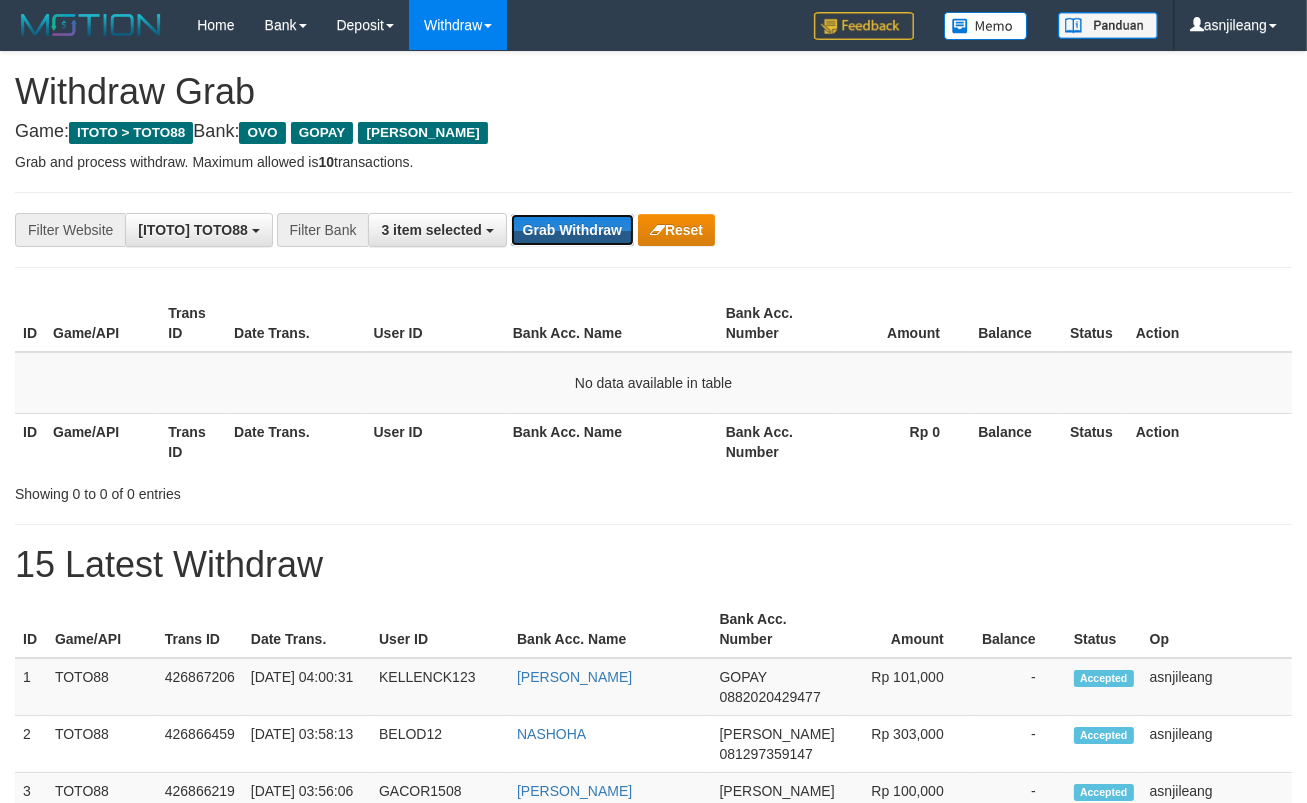 click on "Grab Withdraw" at bounding box center (572, 230) 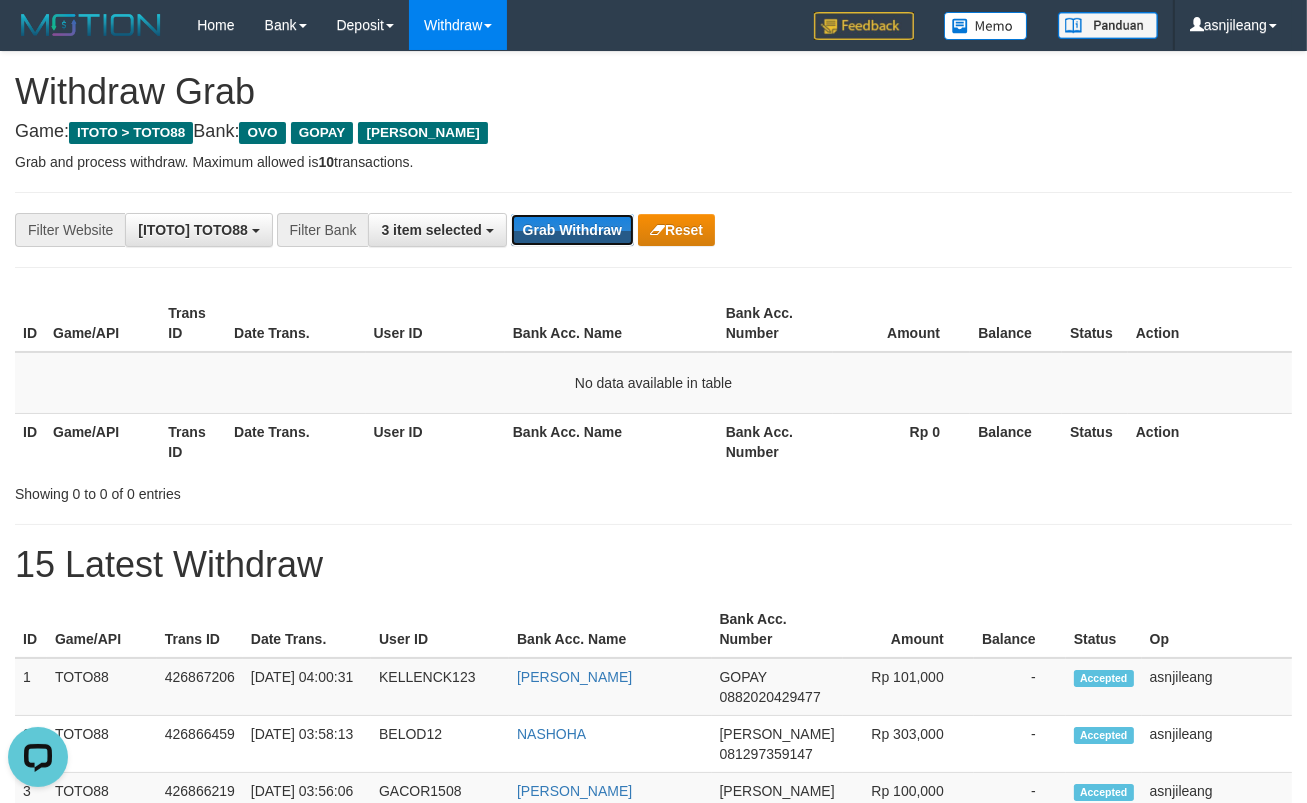 scroll, scrollTop: 0, scrollLeft: 0, axis: both 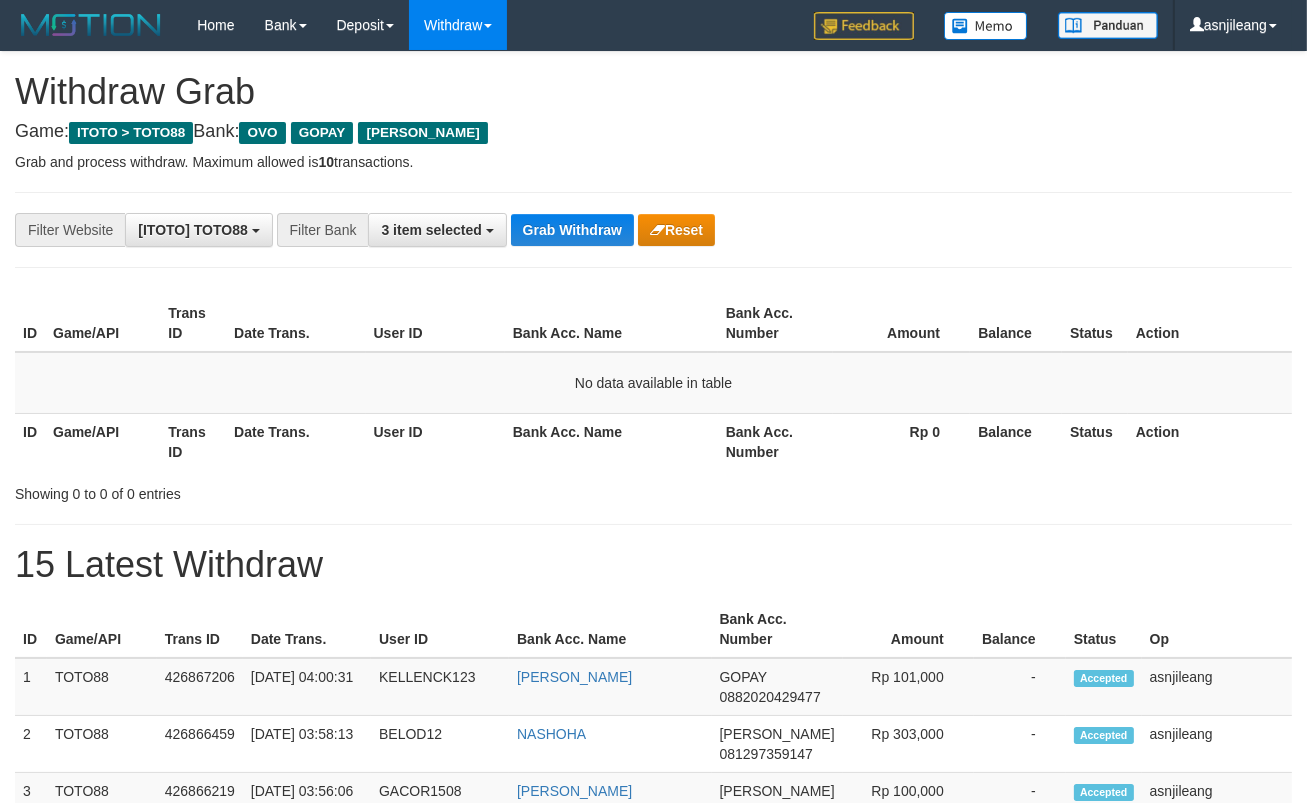 click on "Grab Withdraw" at bounding box center [572, 230] 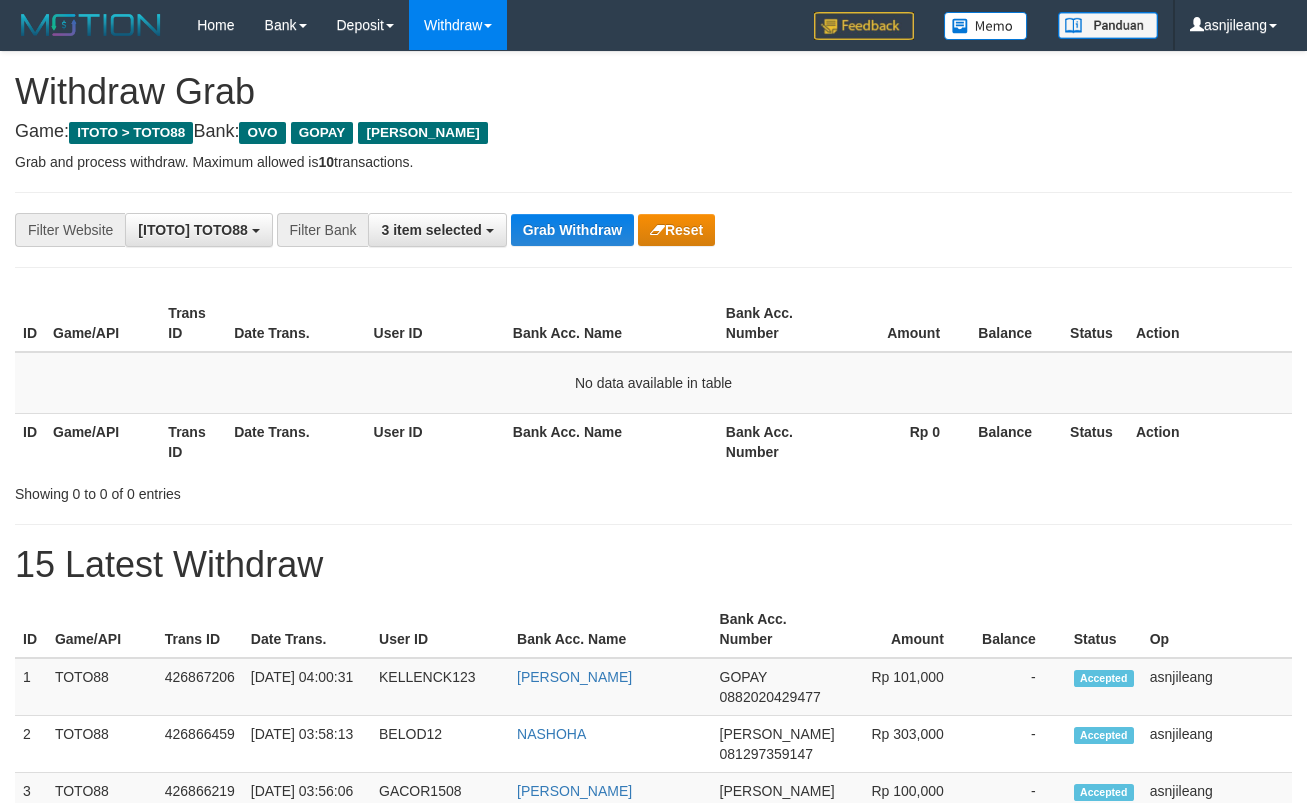 click on "Grab Withdraw" at bounding box center [572, 230] 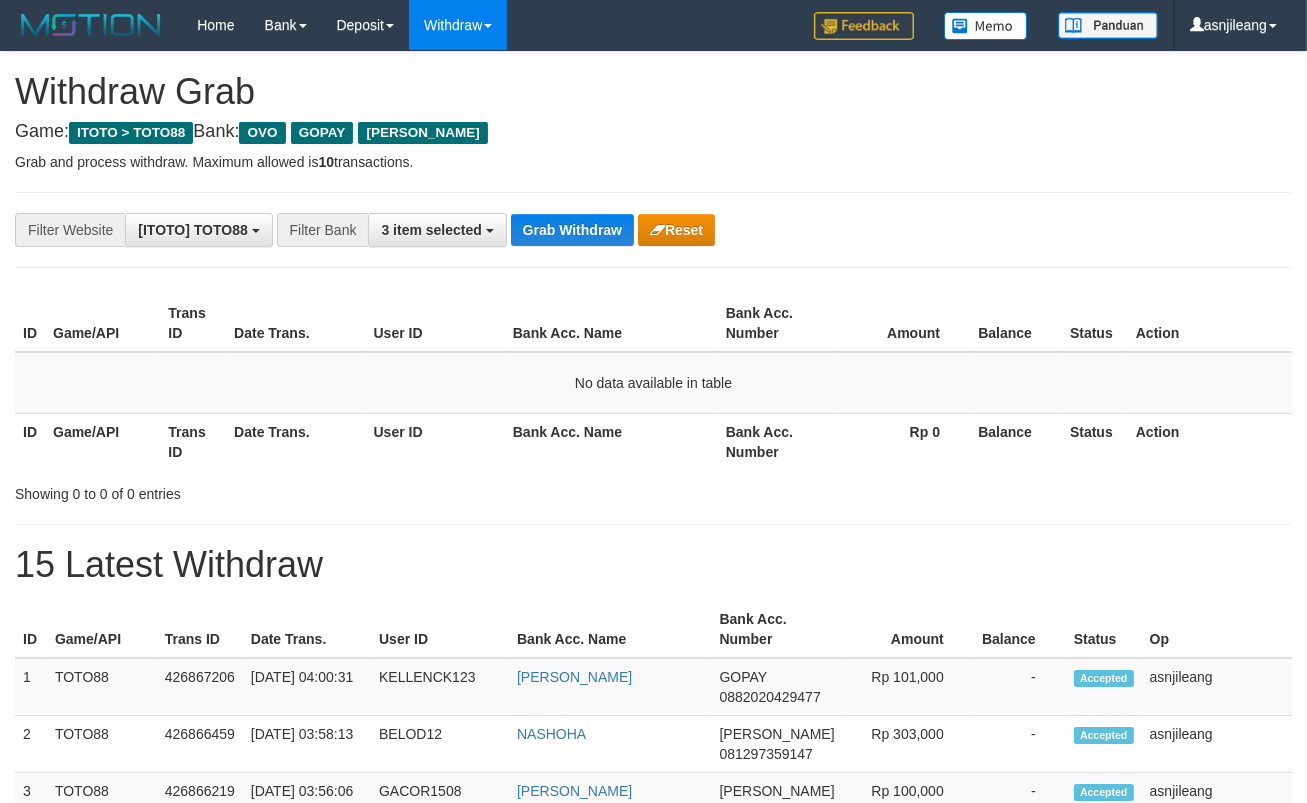 scroll, scrollTop: 17, scrollLeft: 0, axis: vertical 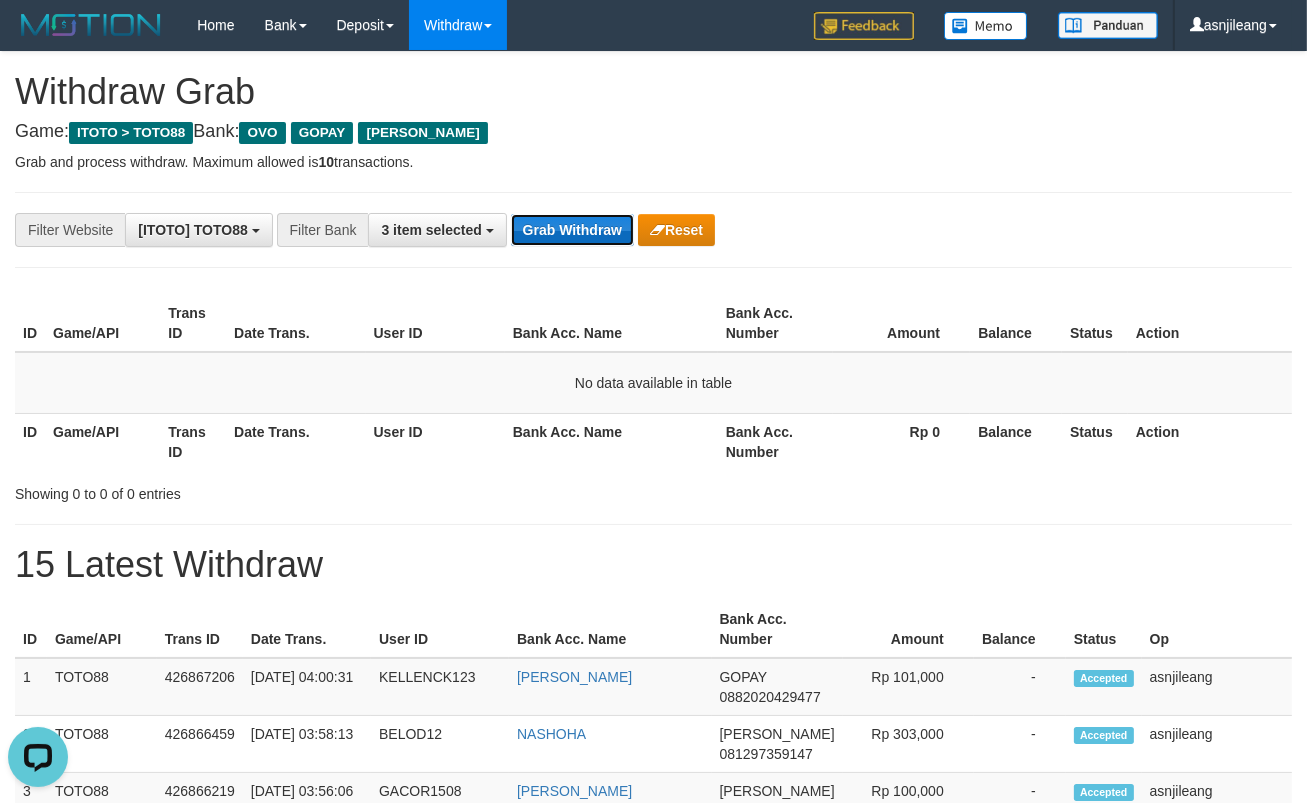 click on "Grab Withdraw" at bounding box center (572, 230) 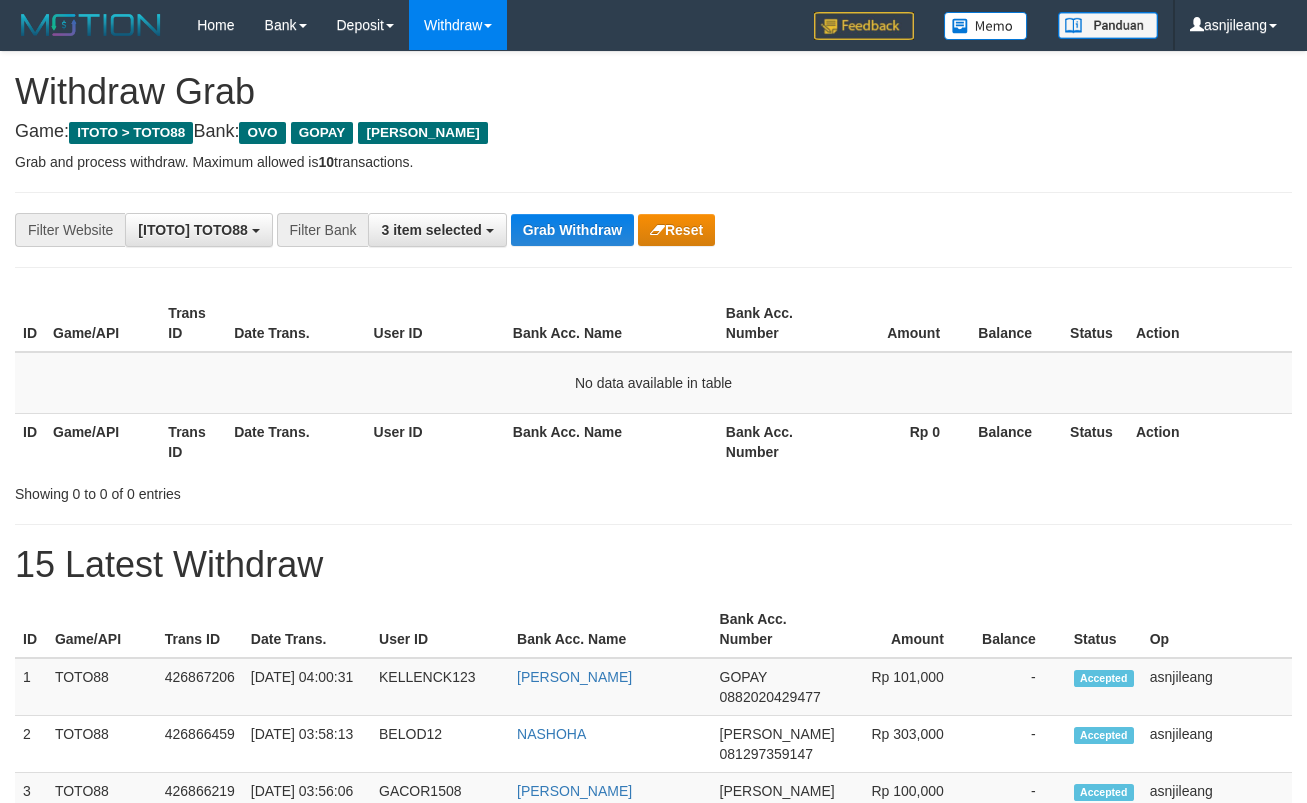 scroll, scrollTop: 0, scrollLeft: 0, axis: both 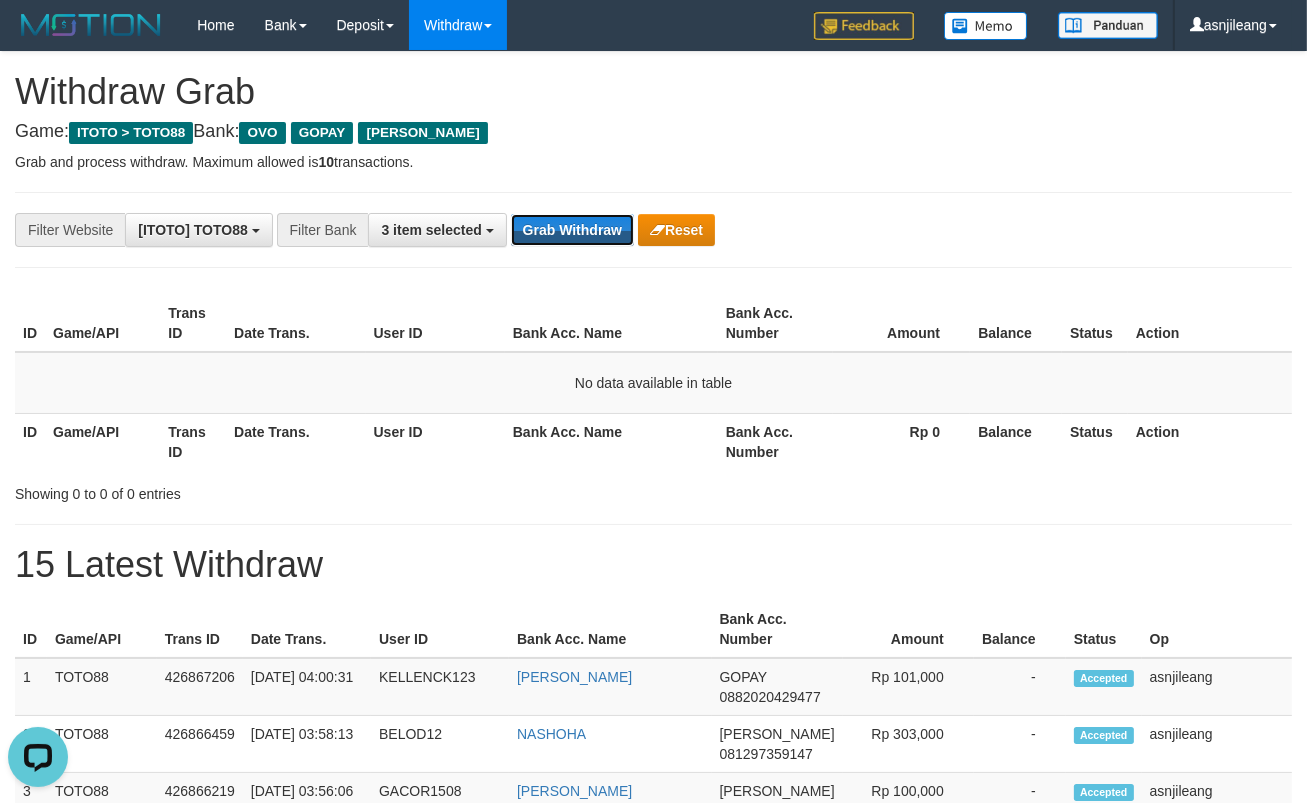 click on "Grab Withdraw" at bounding box center [572, 230] 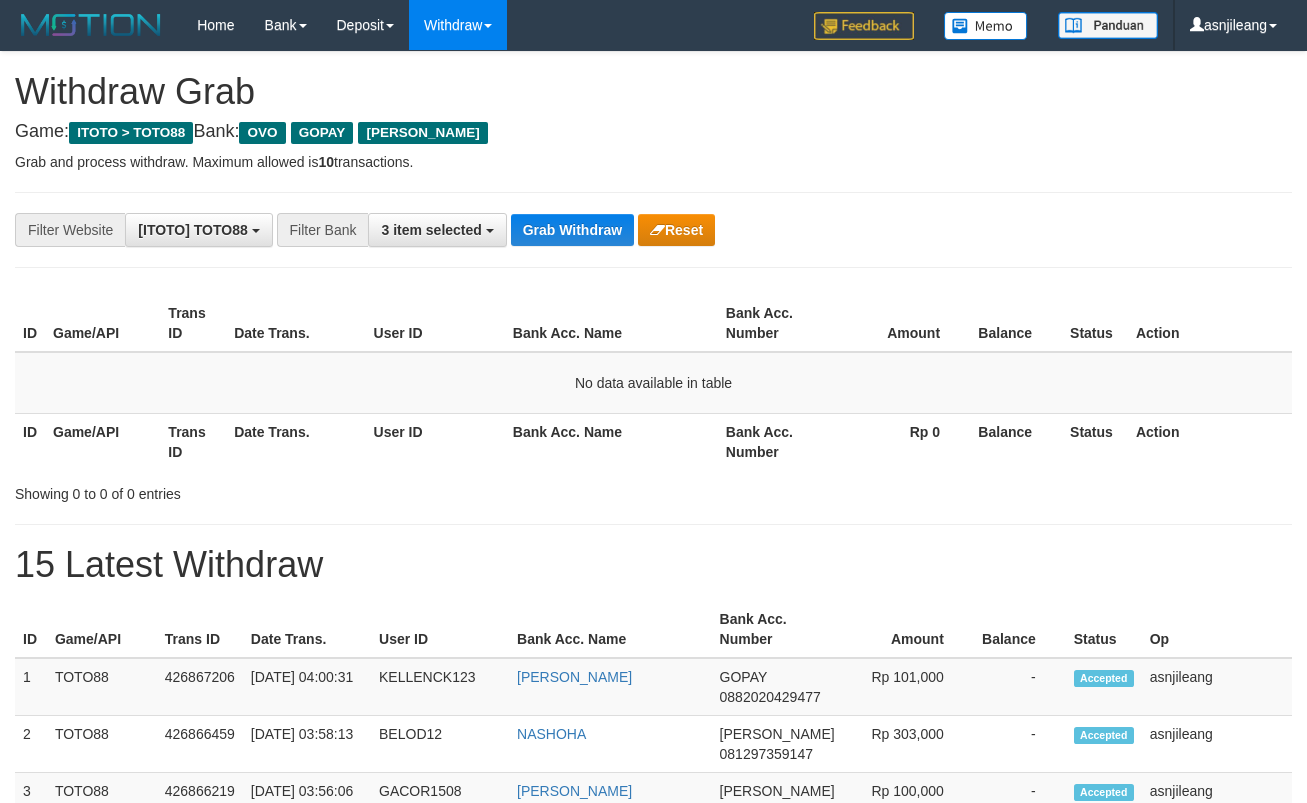 scroll, scrollTop: 0, scrollLeft: 0, axis: both 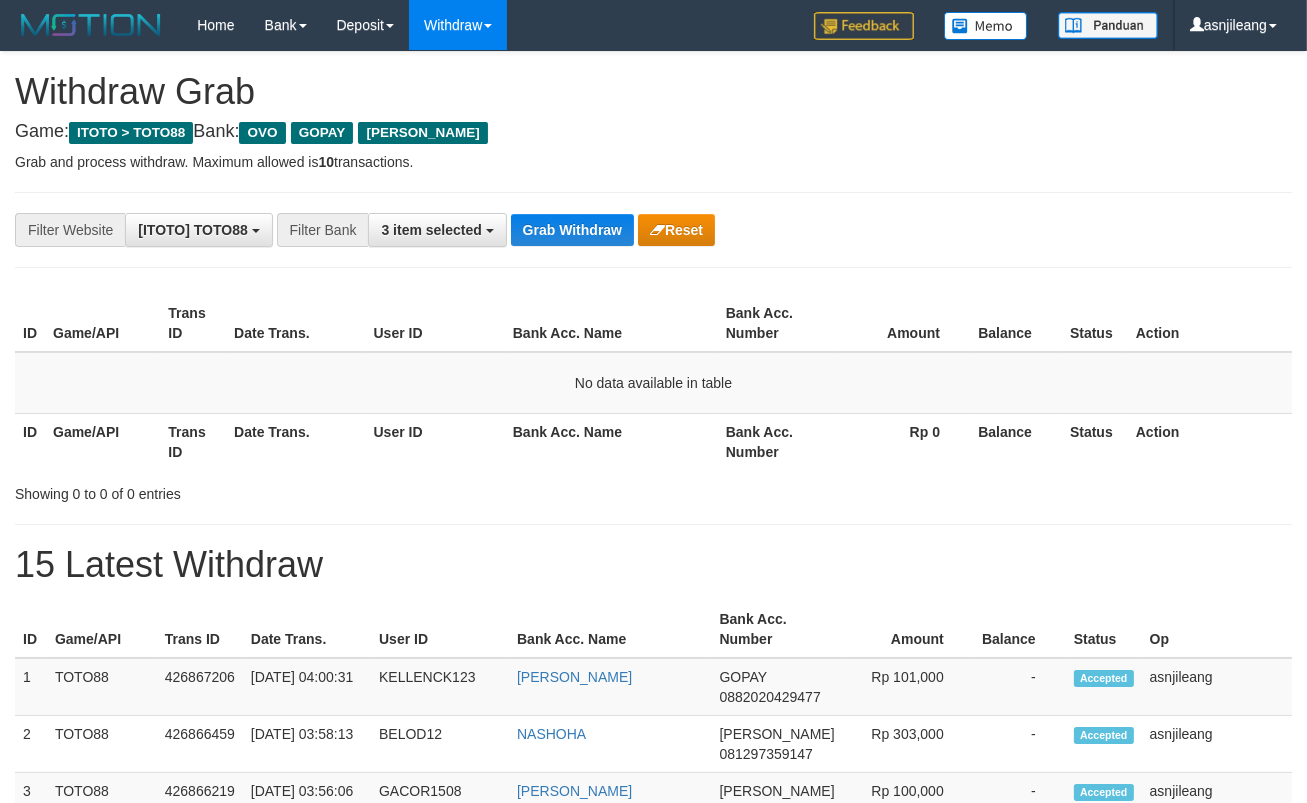 click on "Grab Withdraw" at bounding box center (572, 230) 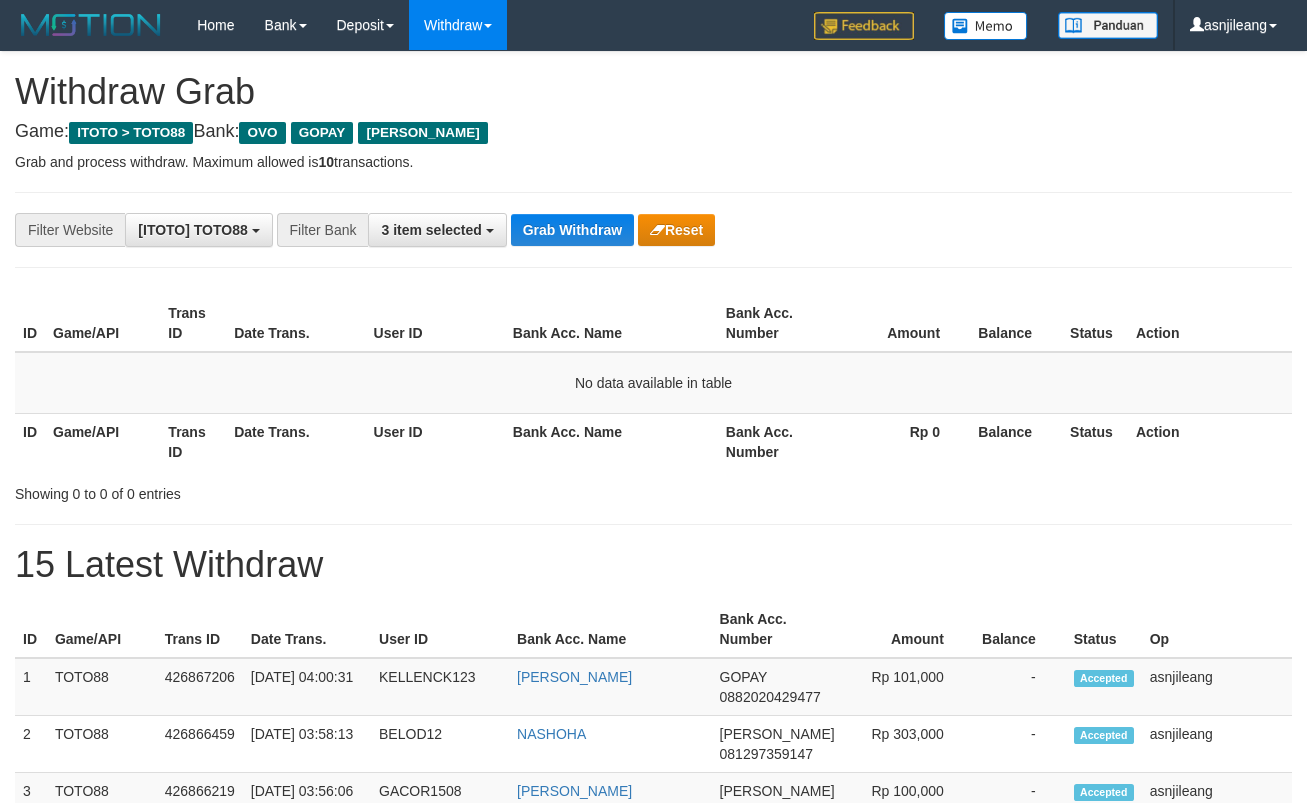 scroll, scrollTop: 0, scrollLeft: 0, axis: both 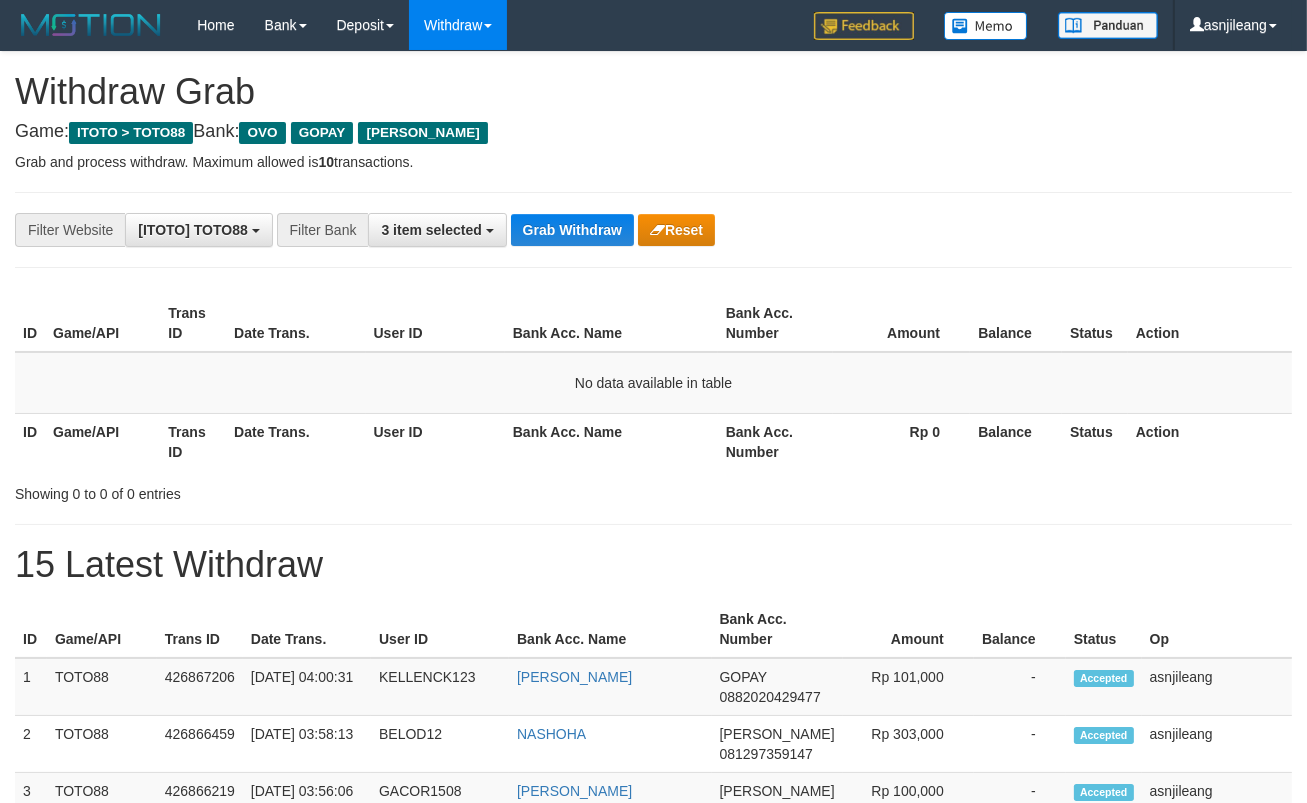 click on "Grab Withdraw" at bounding box center (572, 230) 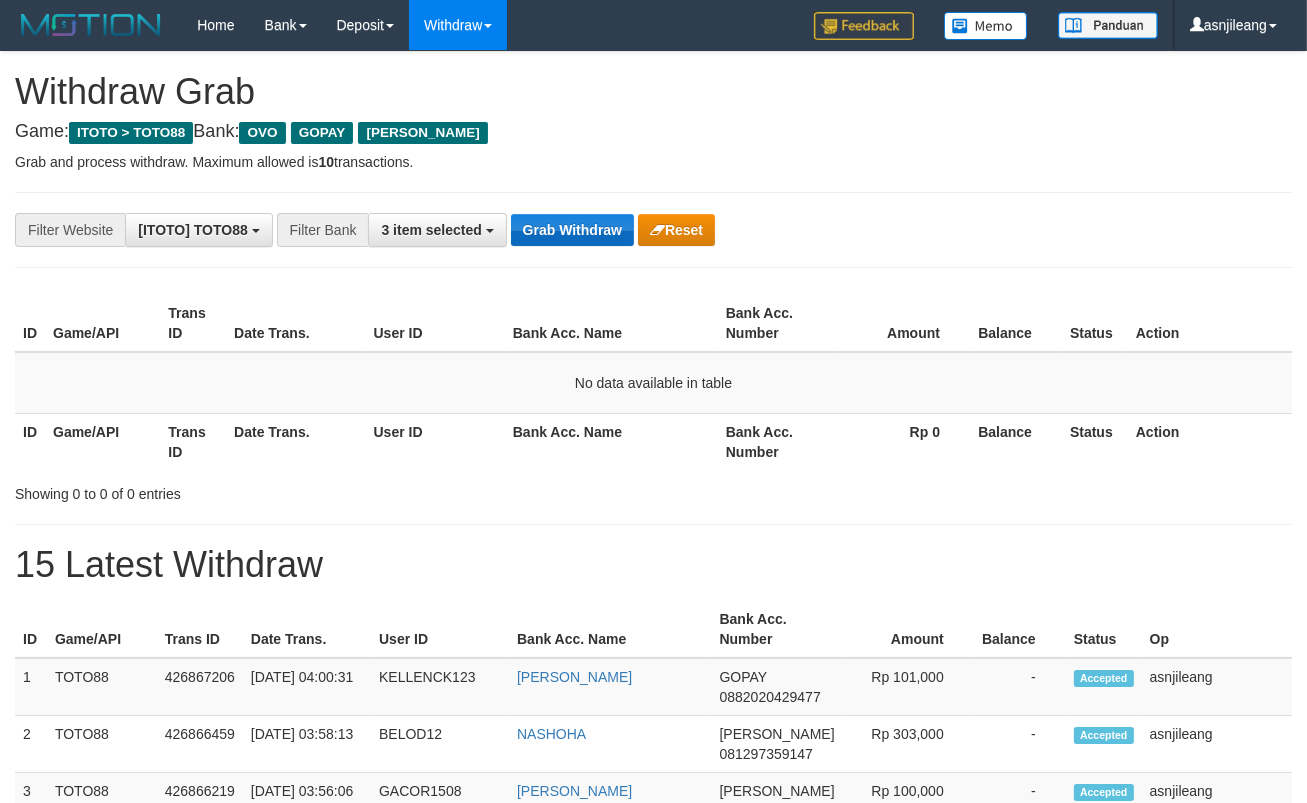 click on "Grab Withdraw" at bounding box center [572, 230] 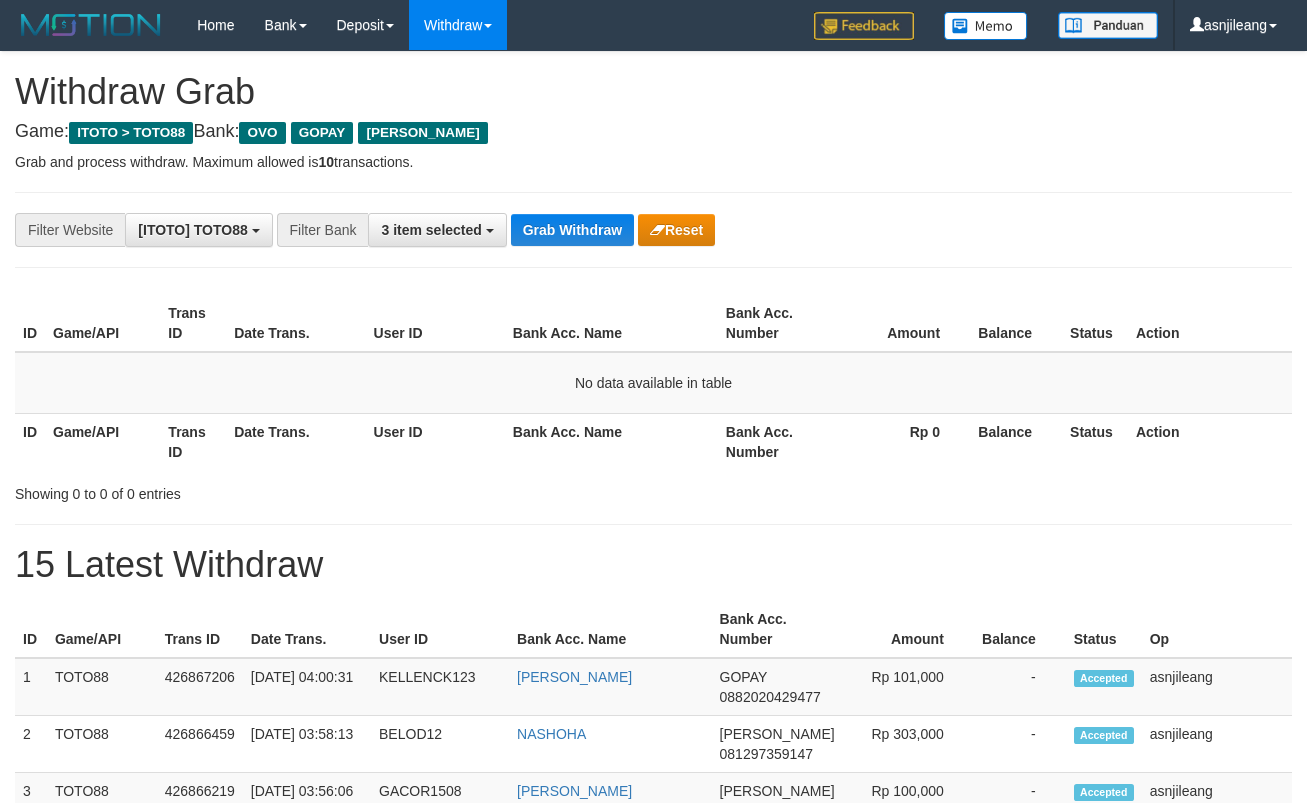 scroll, scrollTop: 0, scrollLeft: 0, axis: both 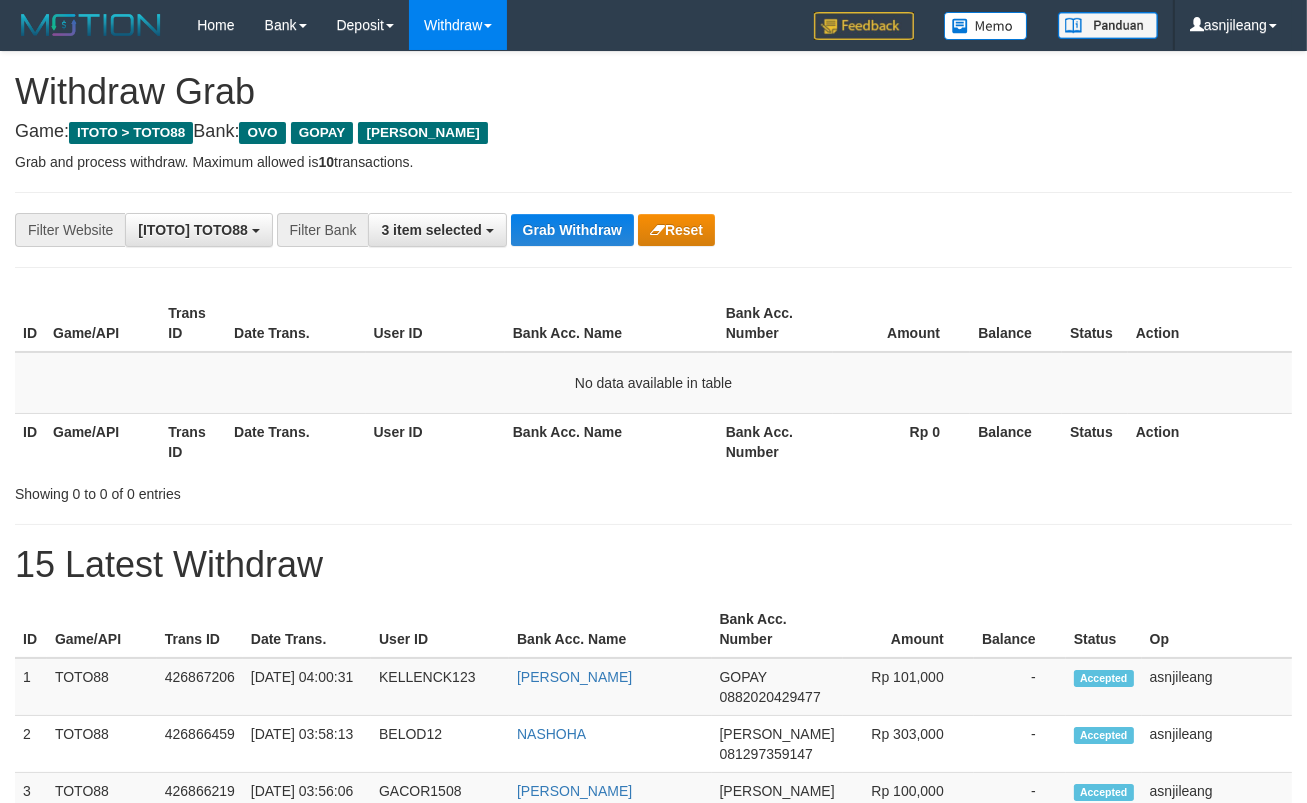 click on "Grab Withdraw" at bounding box center (572, 230) 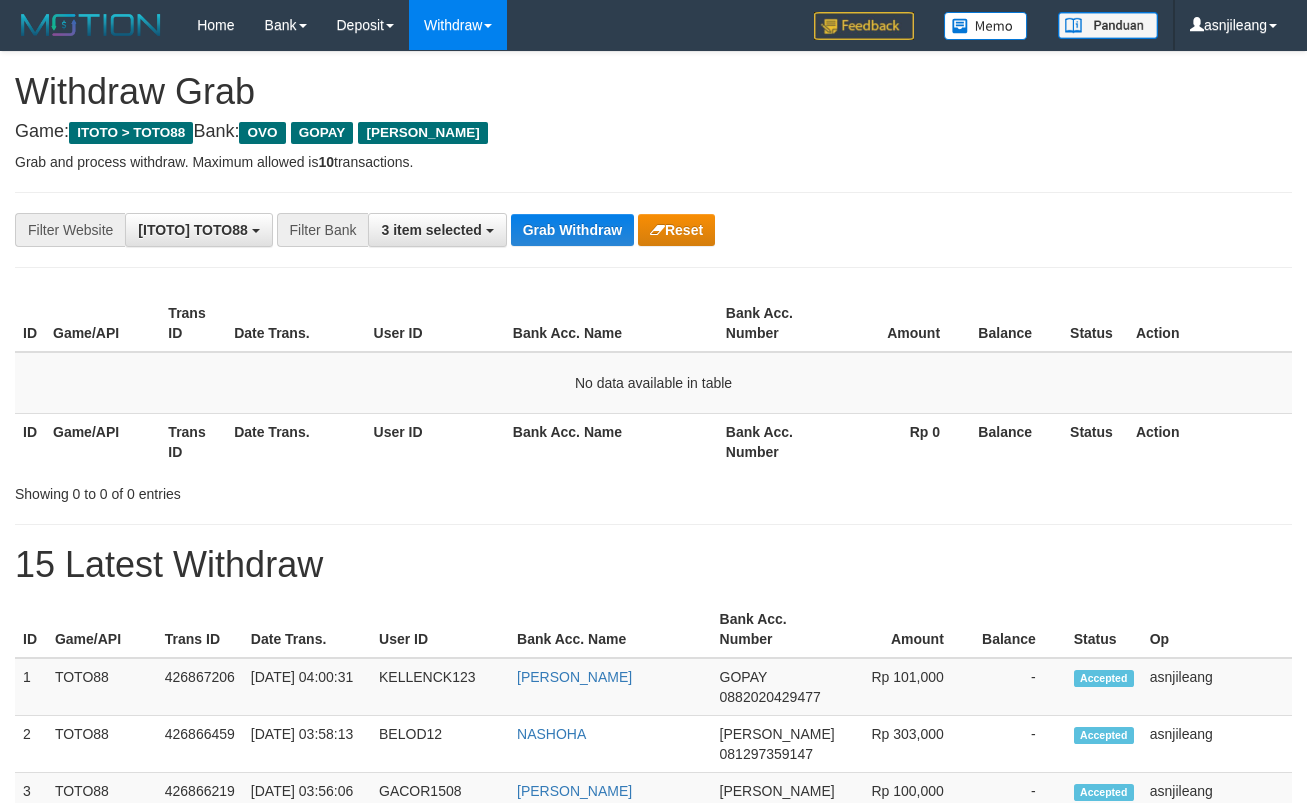 scroll, scrollTop: 0, scrollLeft: 0, axis: both 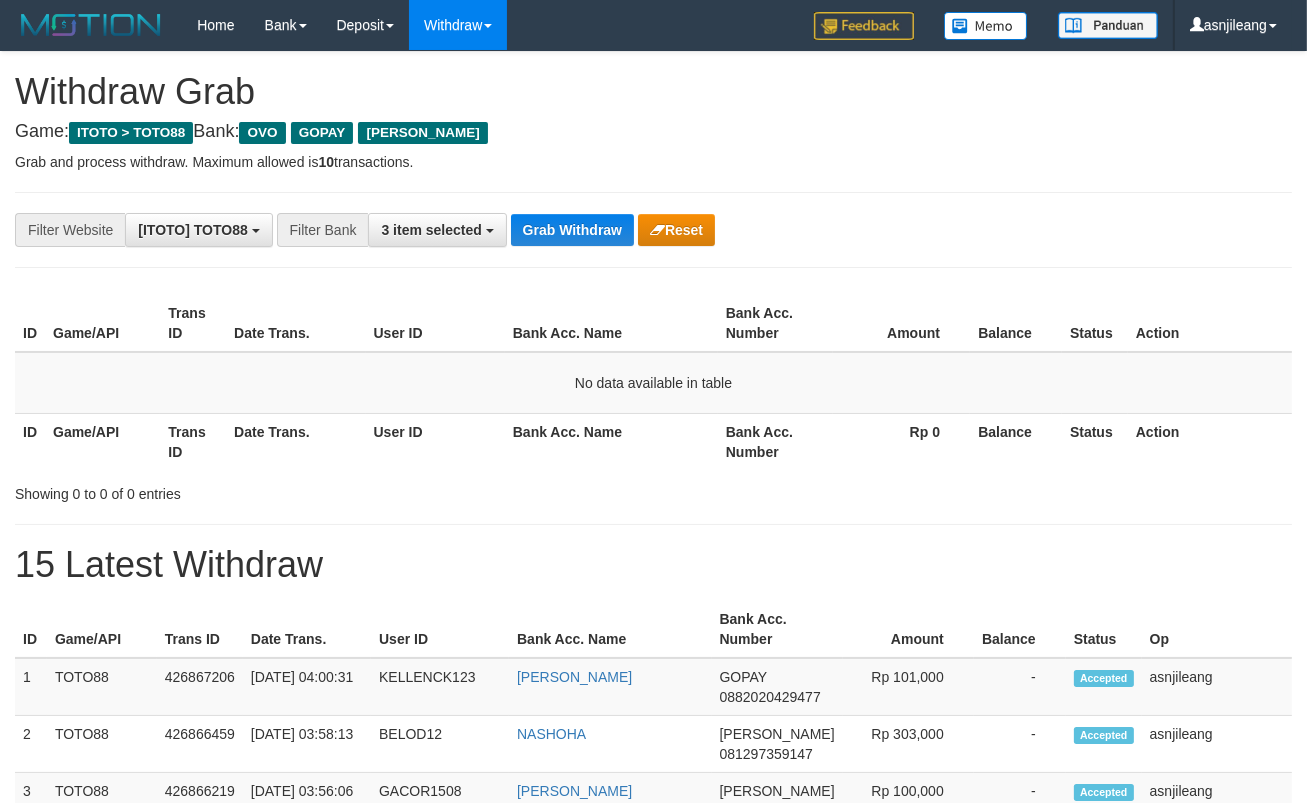 click on "Grab Withdraw" at bounding box center (572, 230) 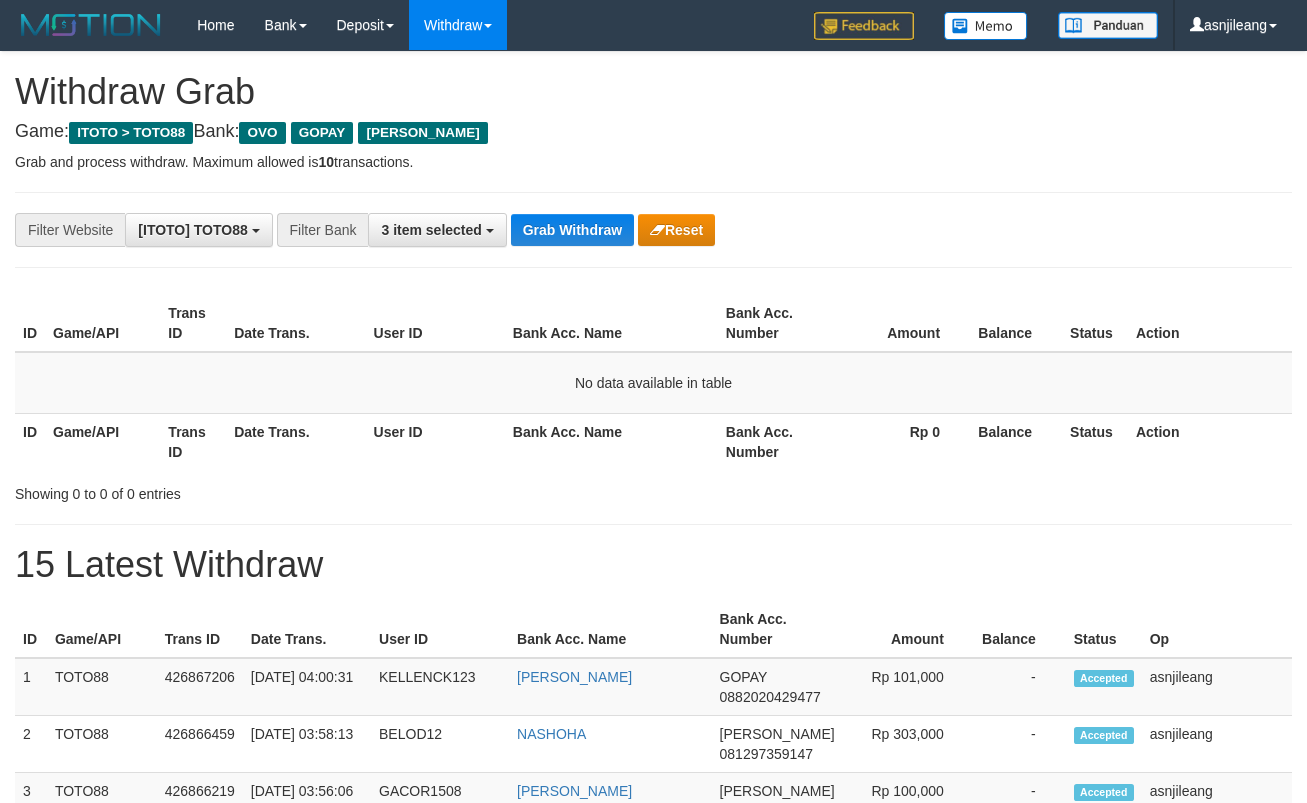 scroll, scrollTop: 0, scrollLeft: 0, axis: both 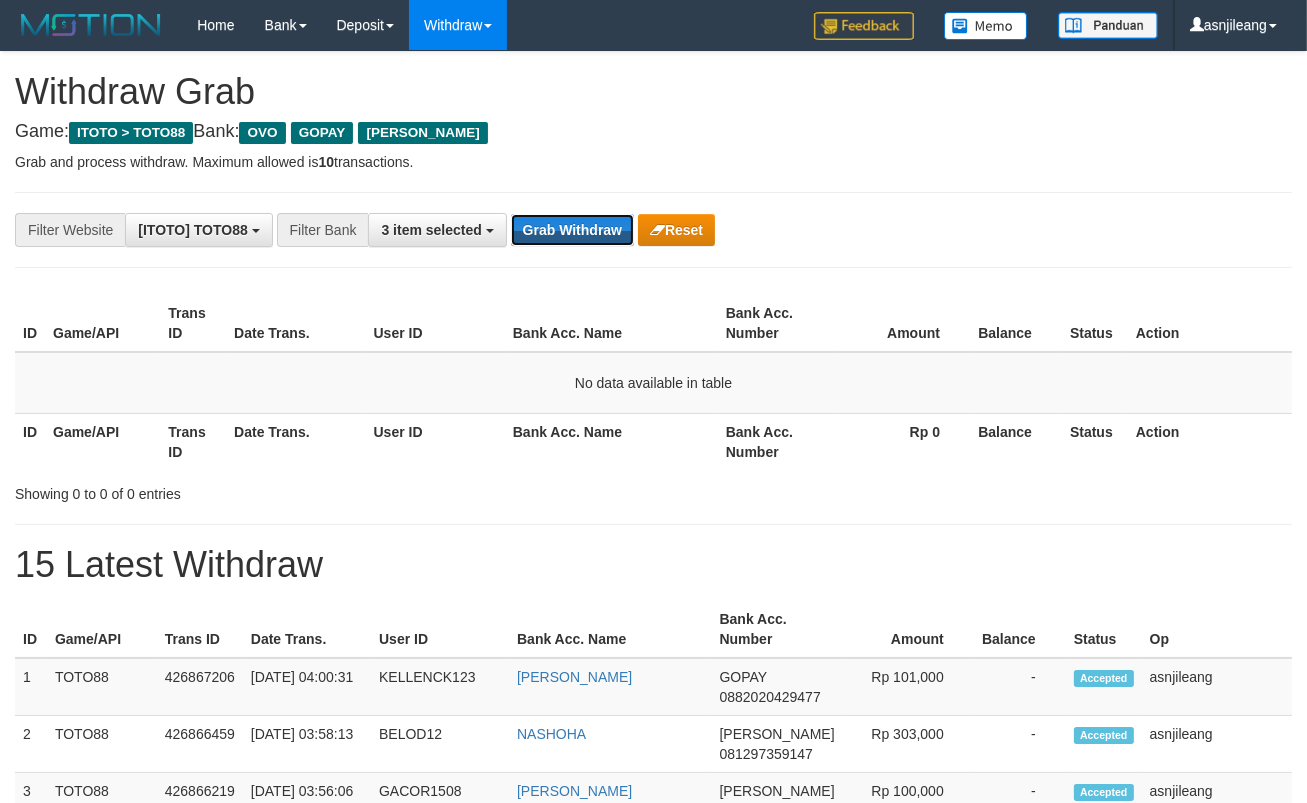 click on "Grab Withdraw" at bounding box center (572, 230) 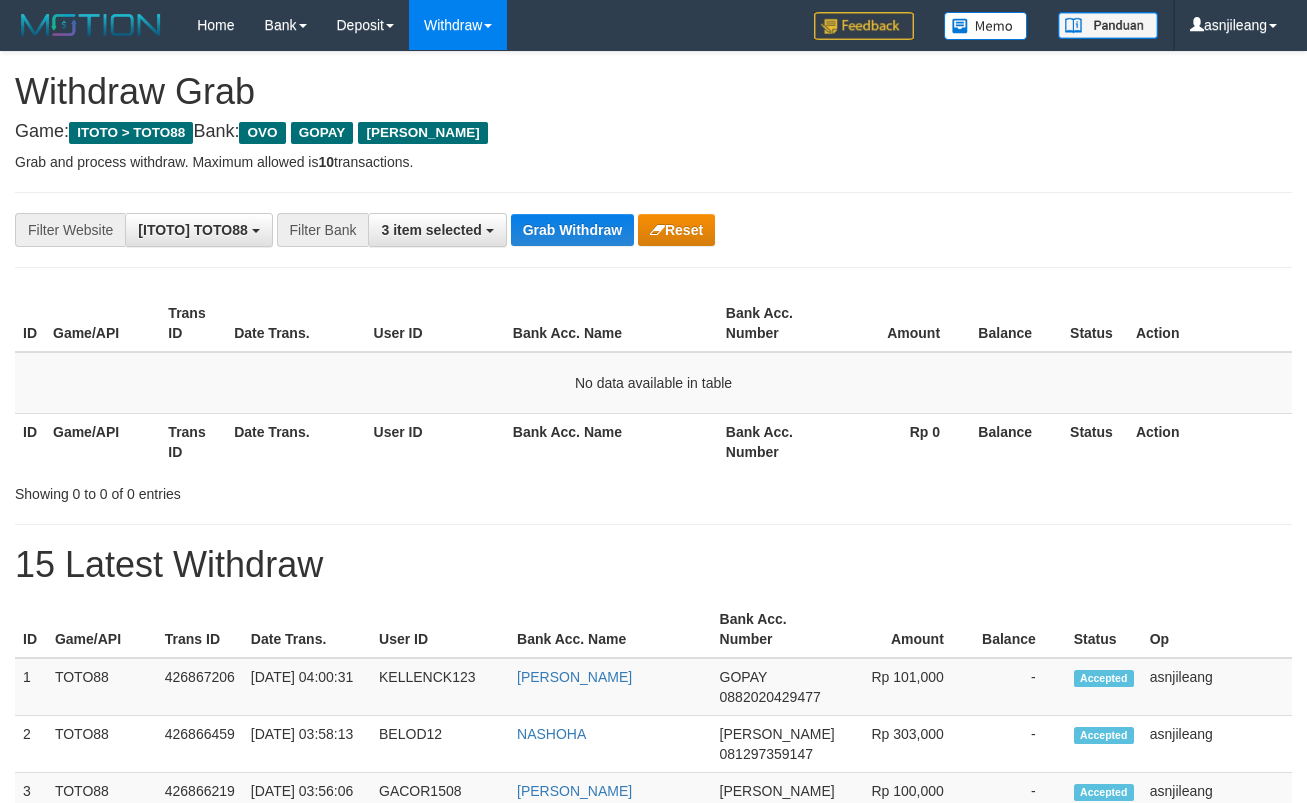 scroll, scrollTop: 0, scrollLeft: 0, axis: both 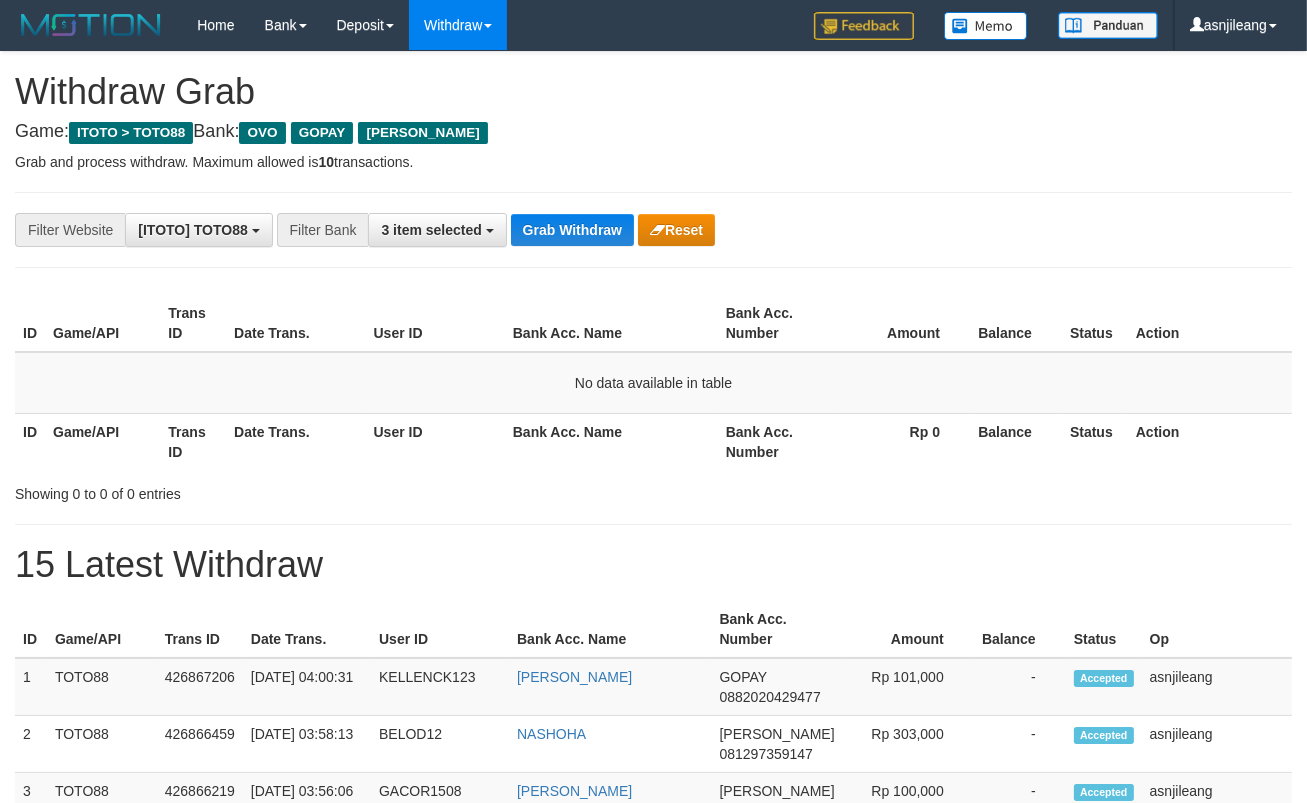 click on "Grab Withdraw" at bounding box center [572, 230] 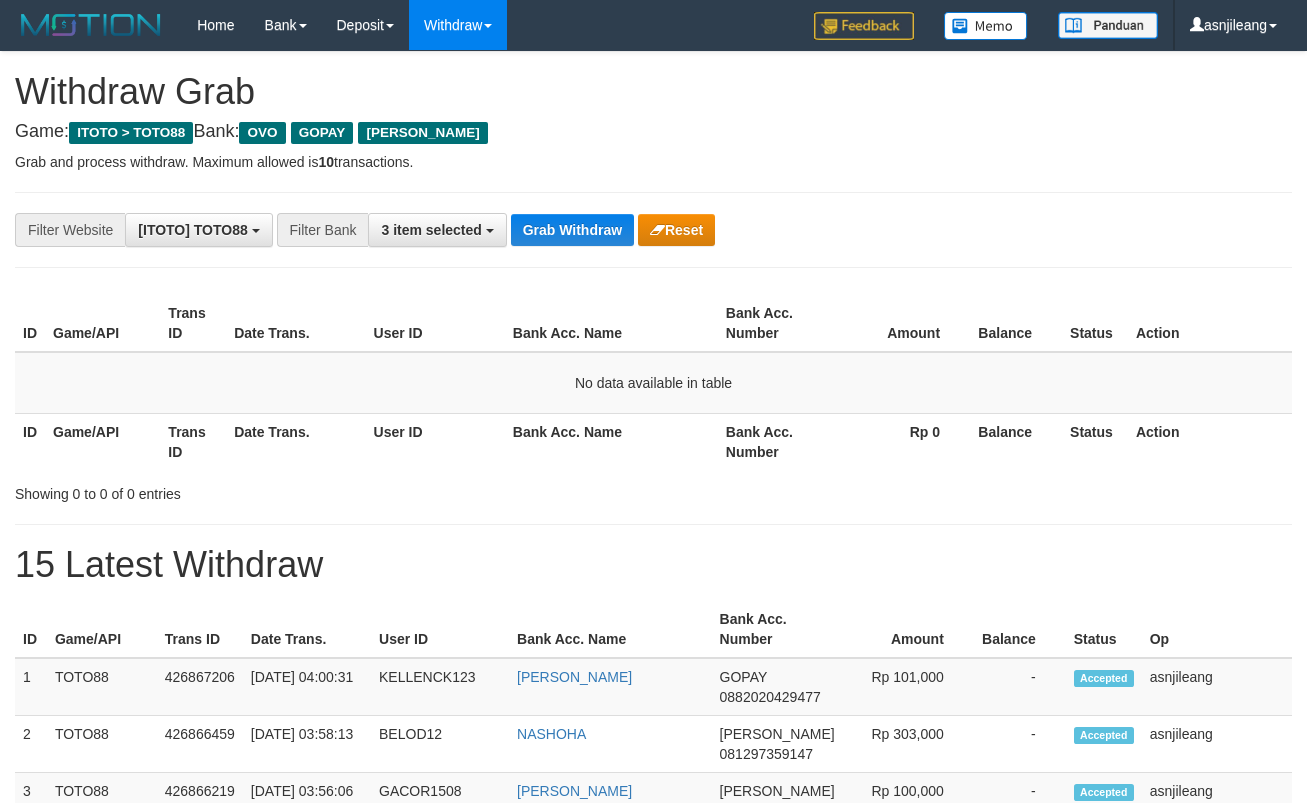 scroll, scrollTop: 0, scrollLeft: 0, axis: both 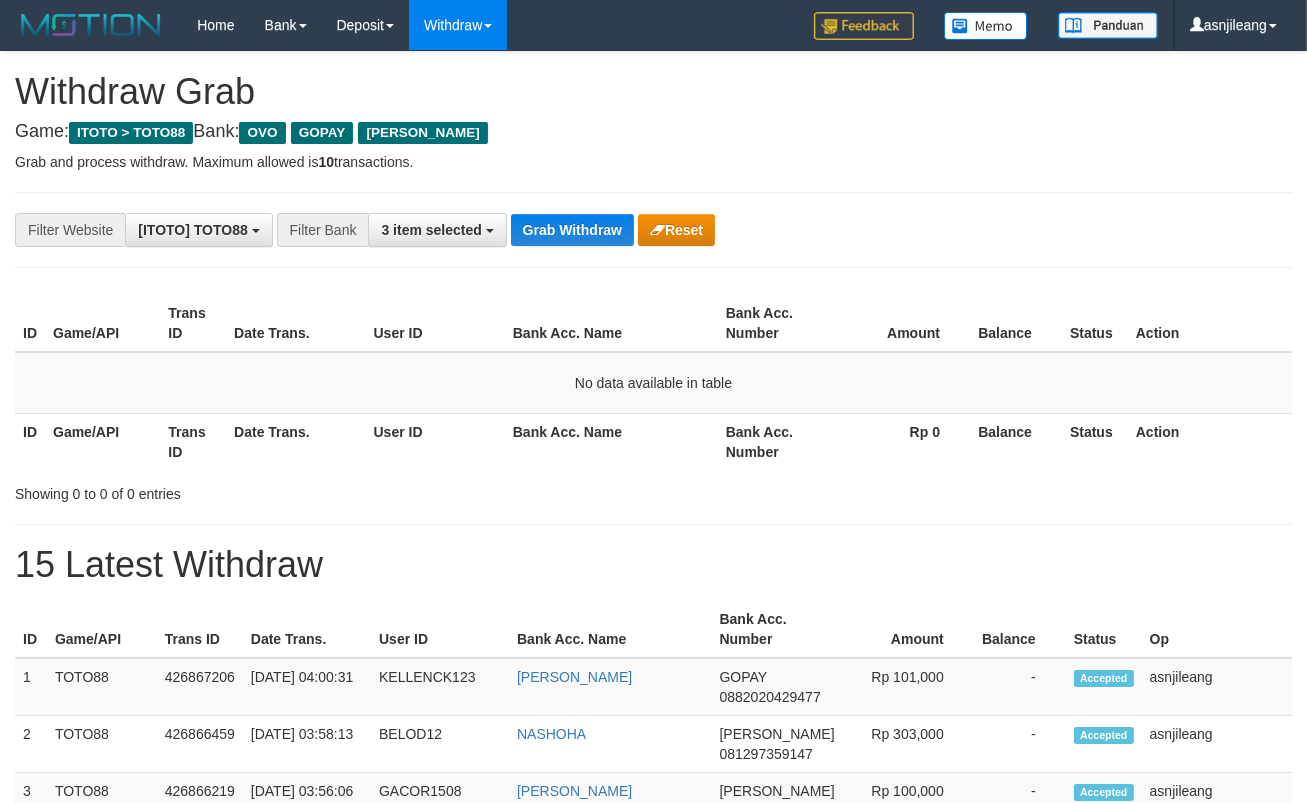 click on "Grab Withdraw" at bounding box center [572, 230] 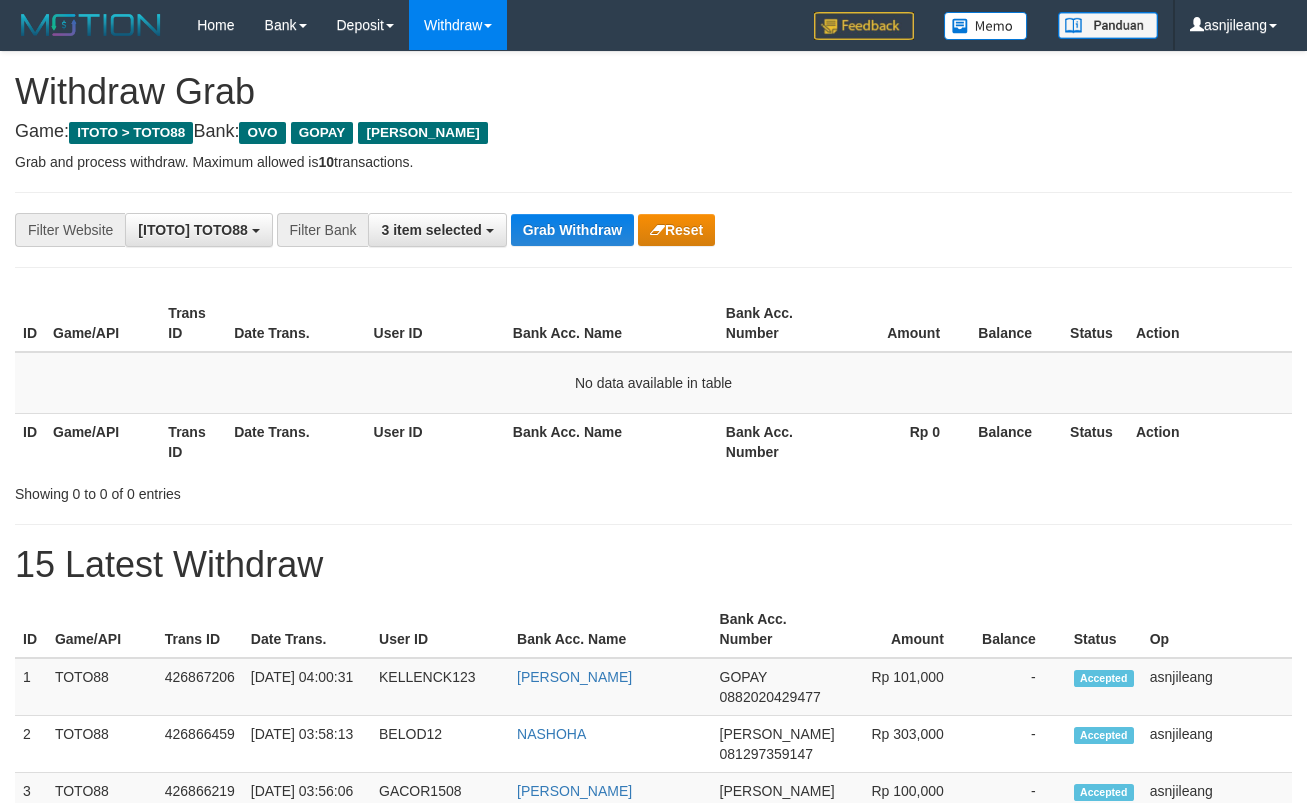 scroll, scrollTop: 0, scrollLeft: 0, axis: both 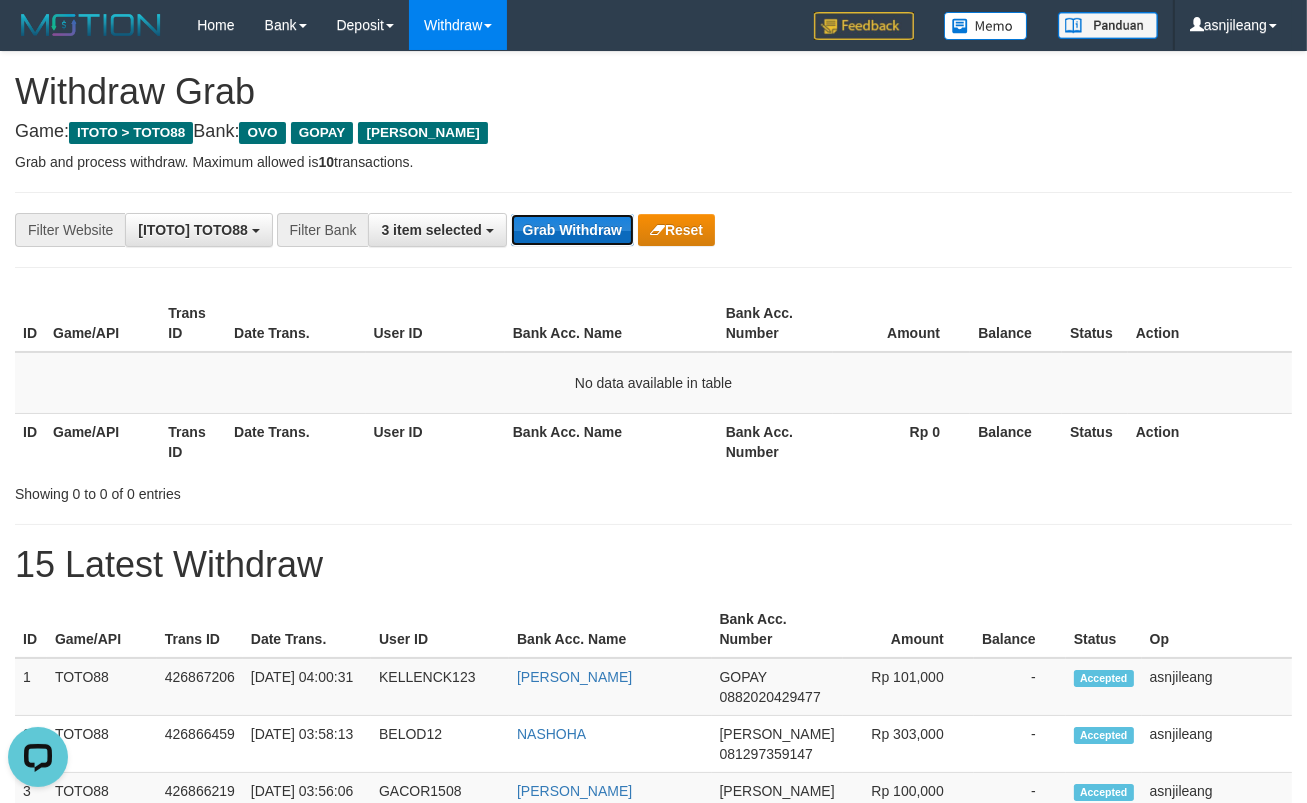 click on "Grab Withdraw" at bounding box center [572, 230] 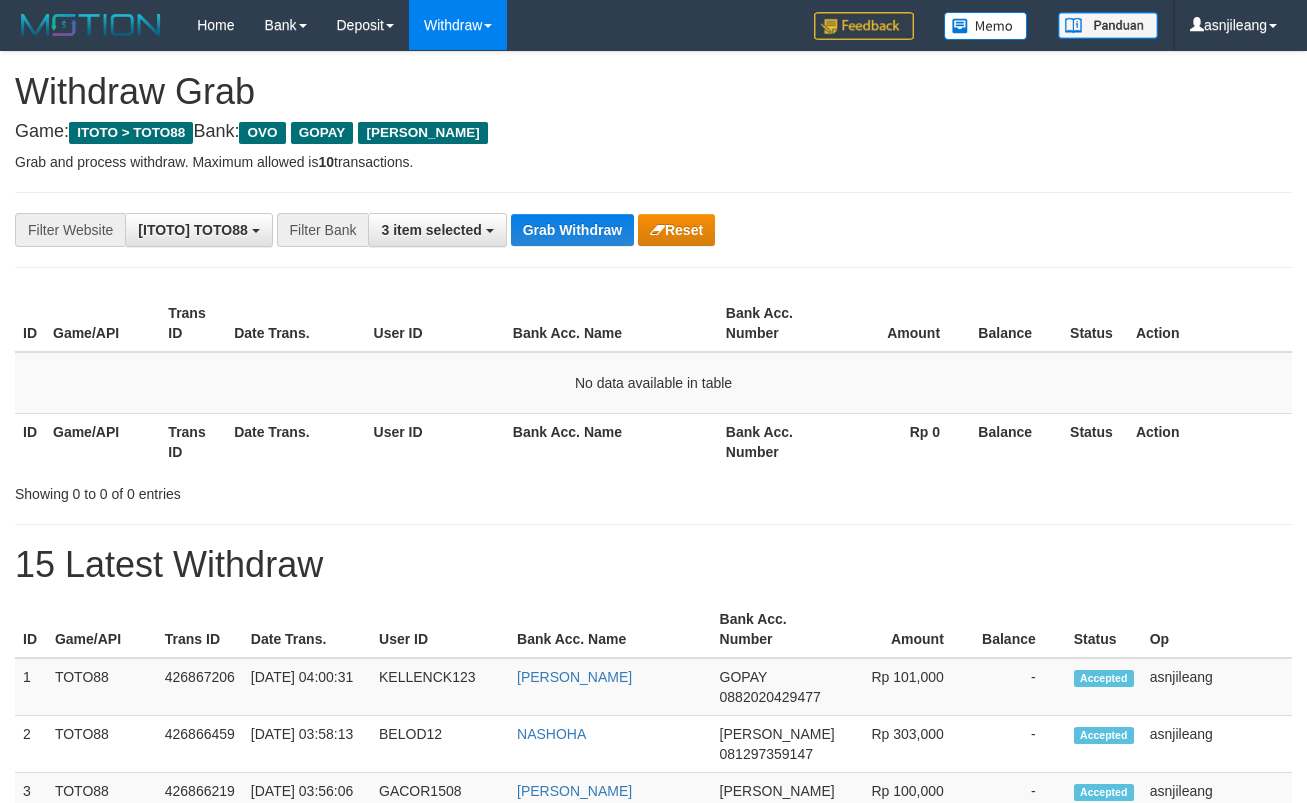 scroll, scrollTop: 0, scrollLeft: 0, axis: both 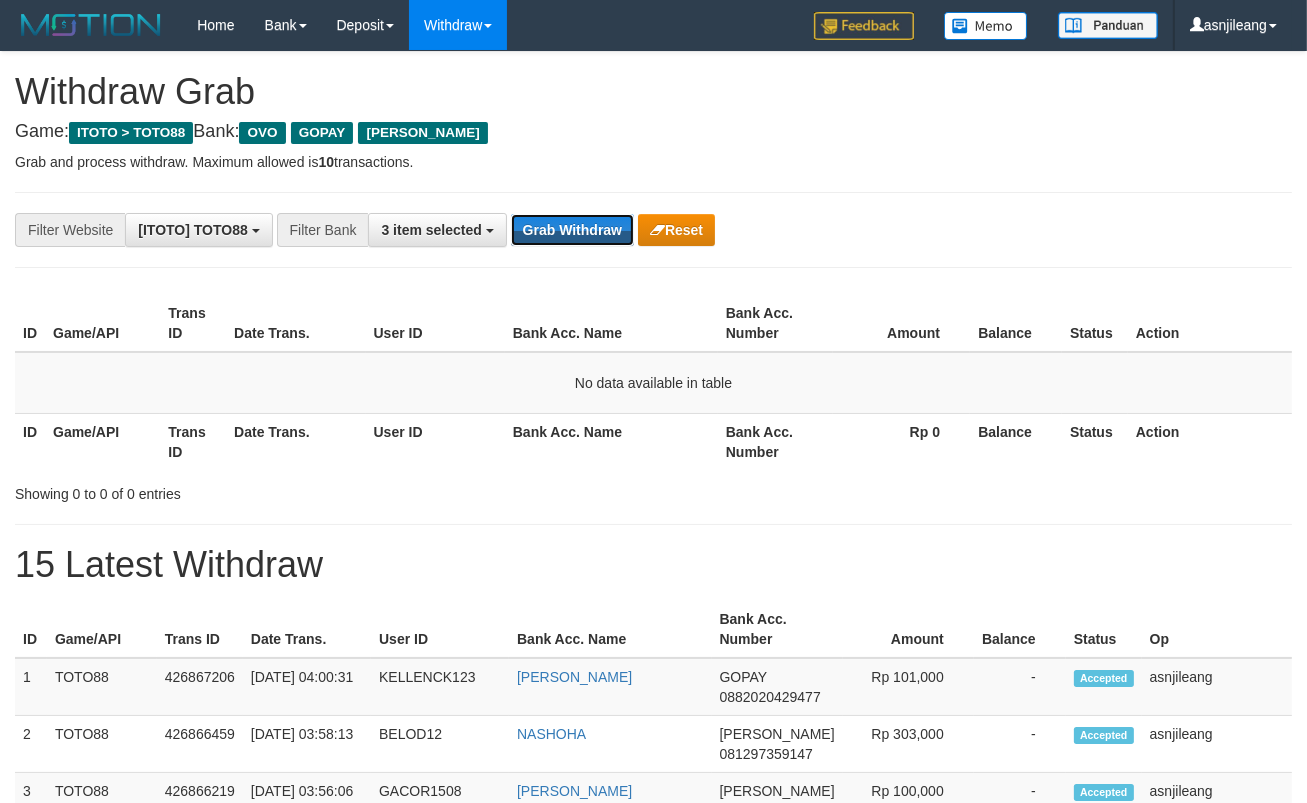click on "Grab Withdraw" at bounding box center [572, 230] 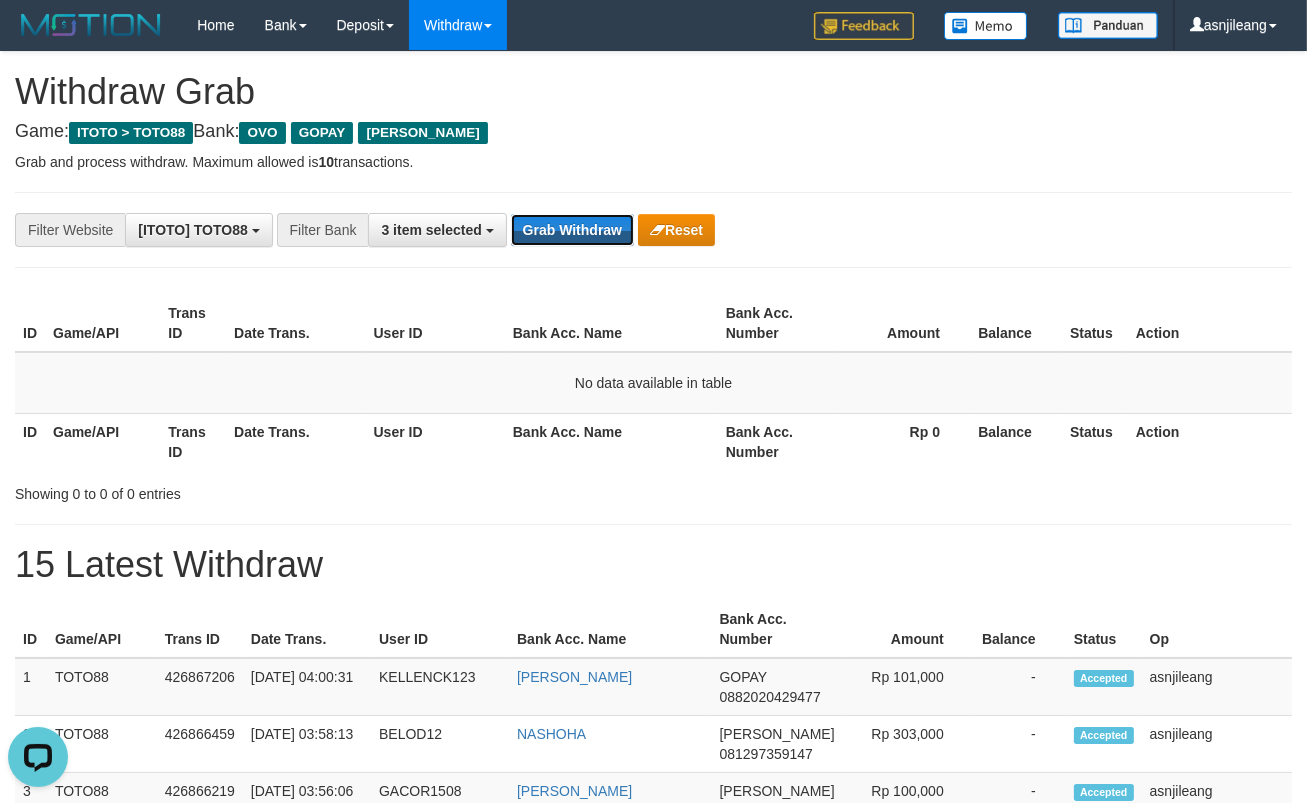 click on "Grab Withdraw" at bounding box center (572, 230) 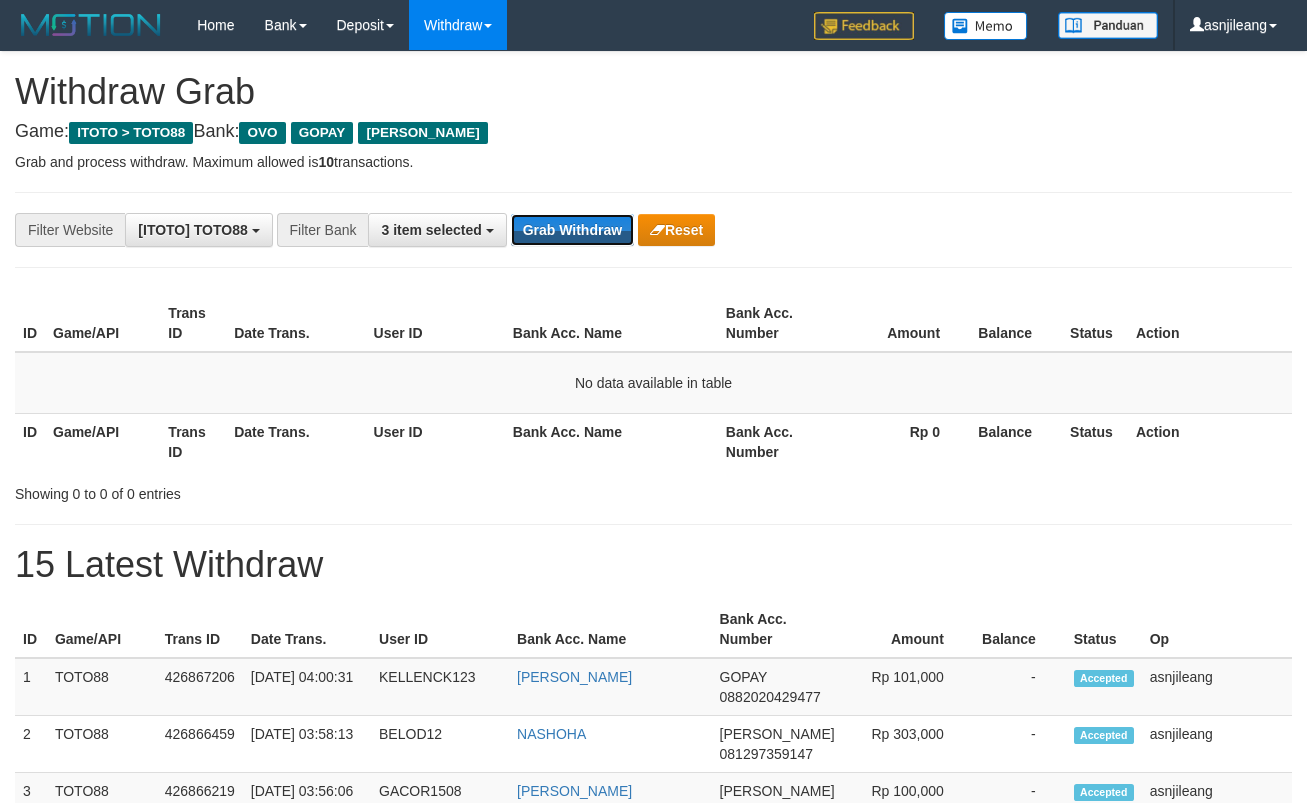 scroll, scrollTop: 0, scrollLeft: 0, axis: both 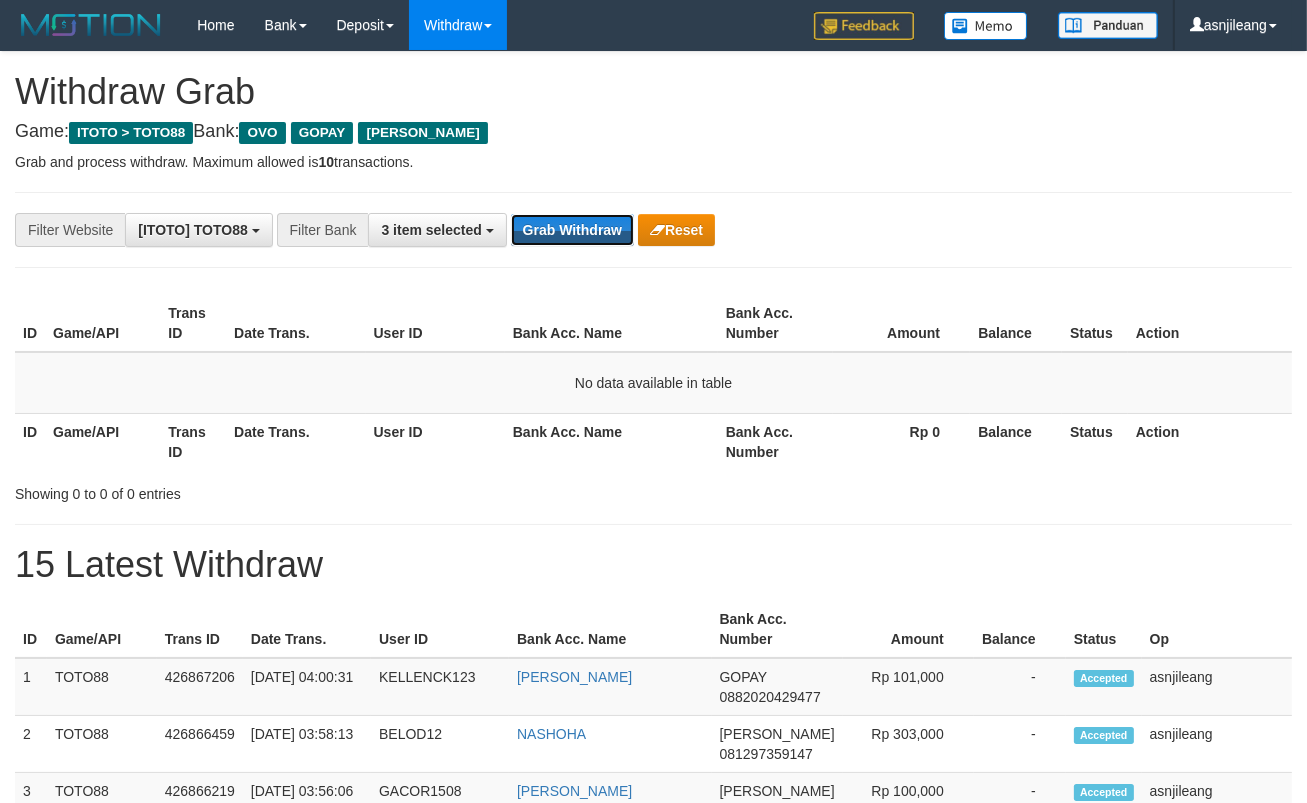 click on "Grab Withdraw" at bounding box center (572, 230) 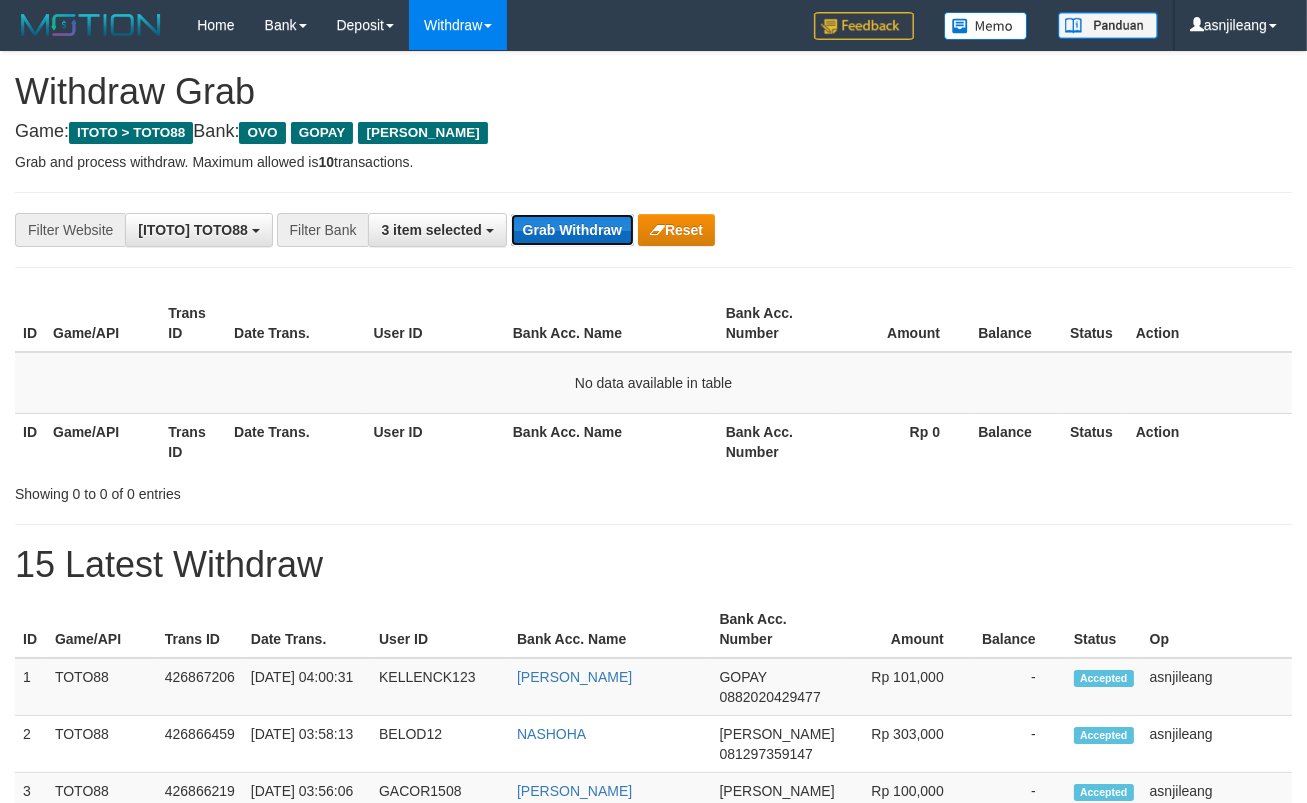 click on "Grab Withdraw" at bounding box center [572, 230] 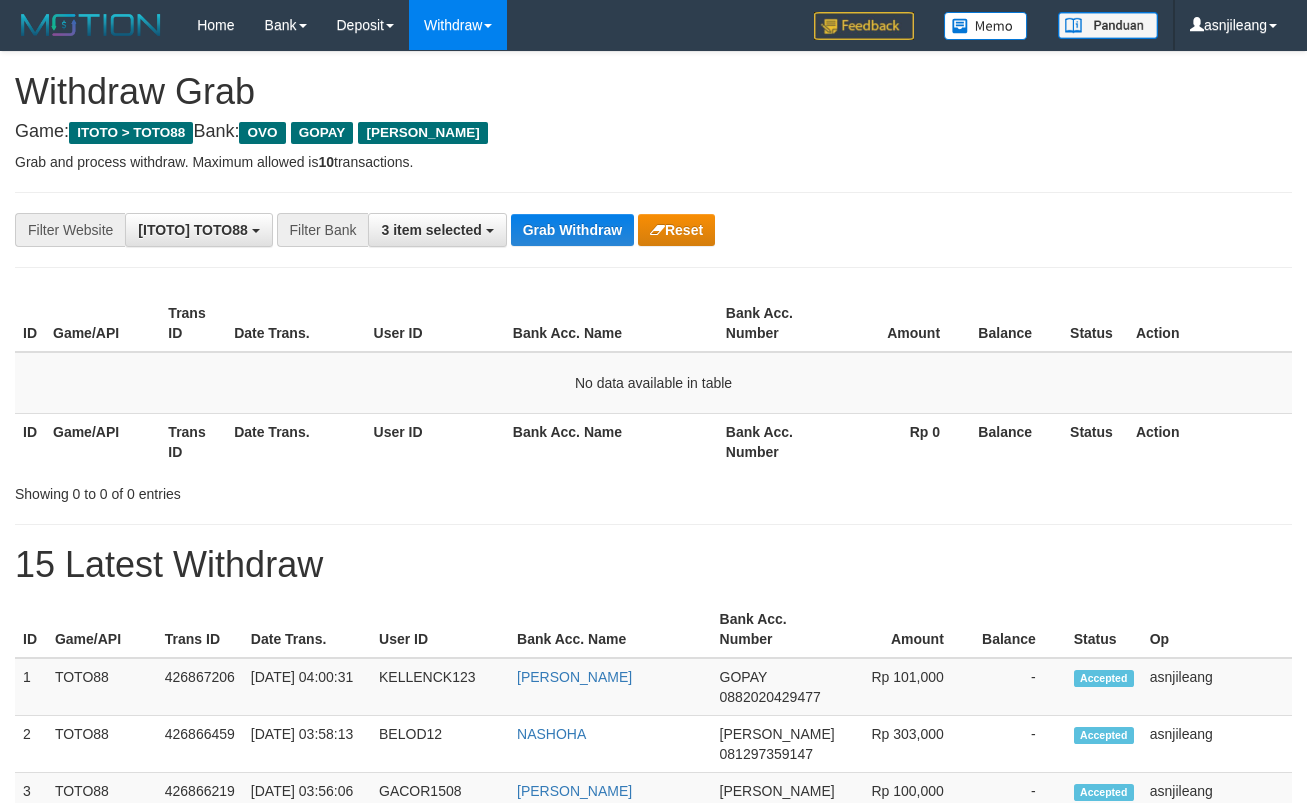 scroll, scrollTop: 0, scrollLeft: 0, axis: both 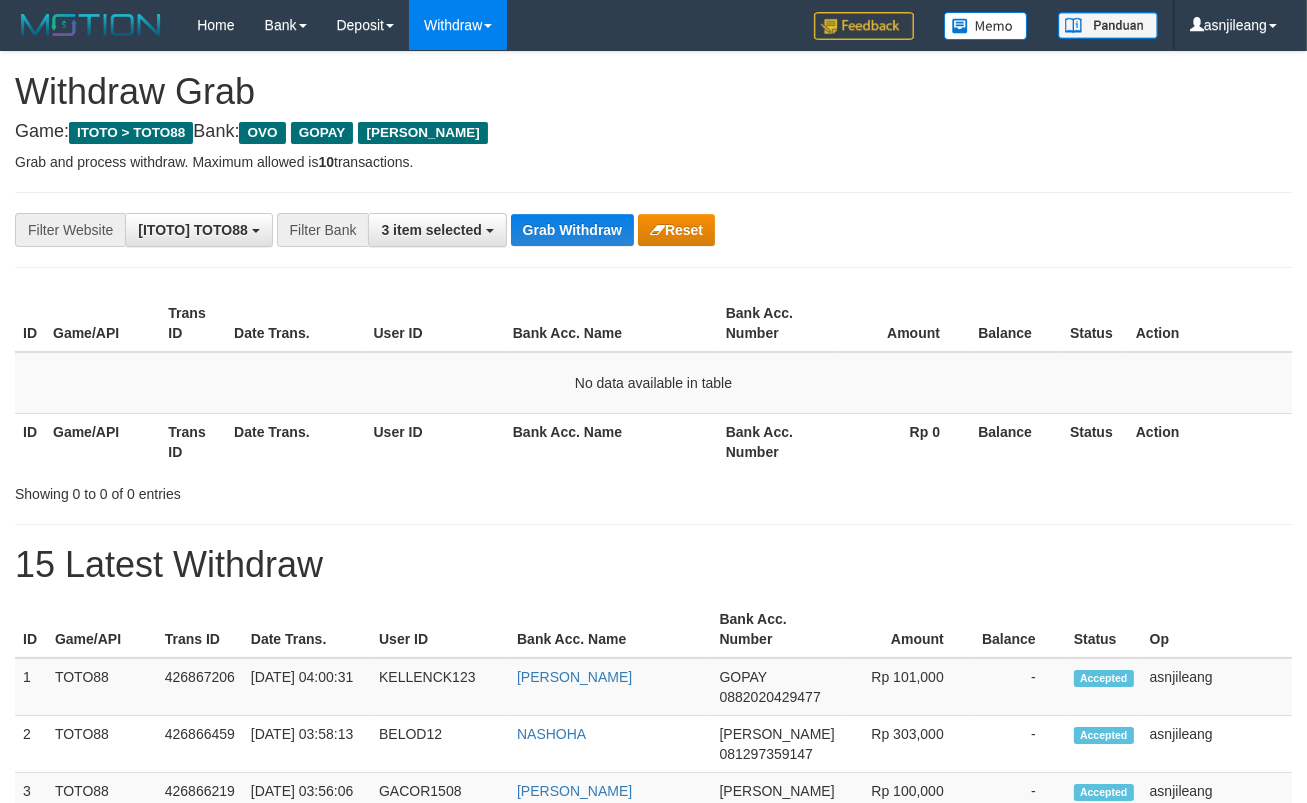 click on "Grab Withdraw" at bounding box center (572, 230) 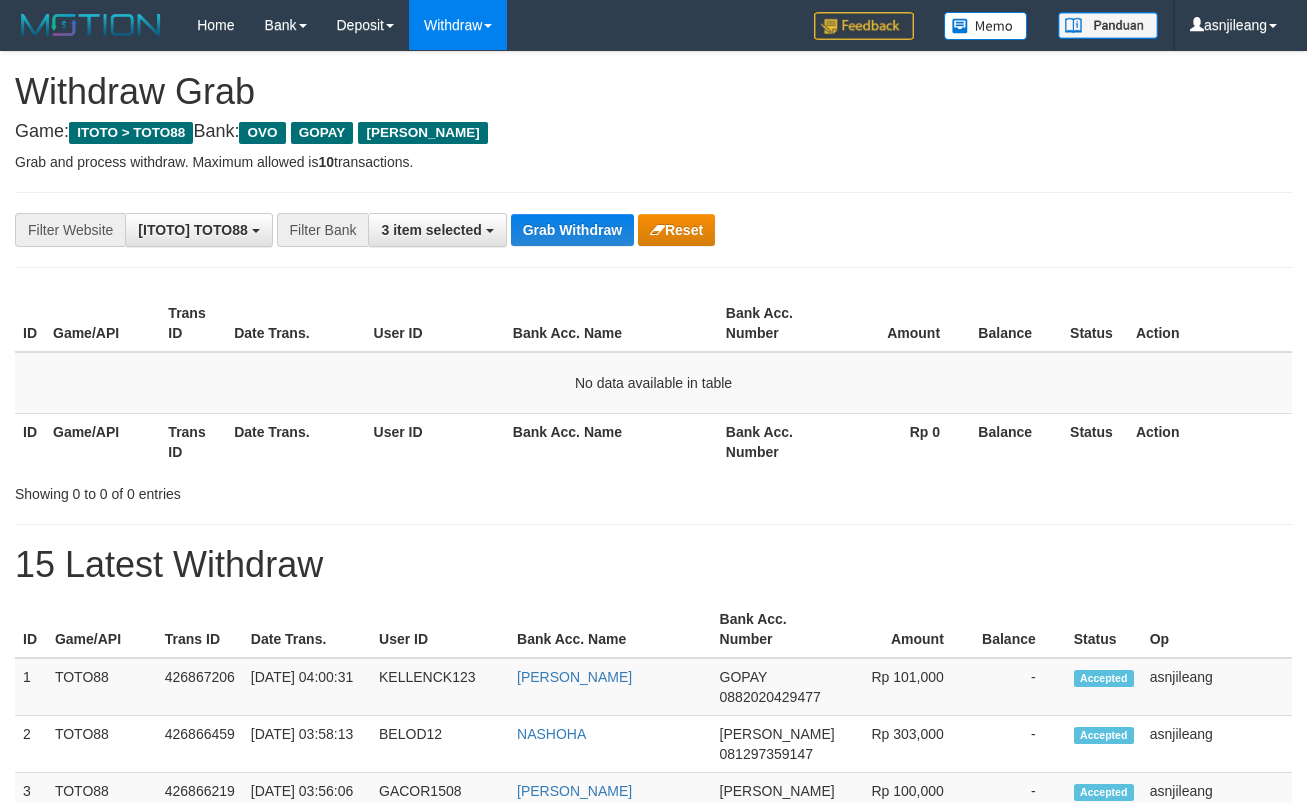scroll, scrollTop: 0, scrollLeft: 0, axis: both 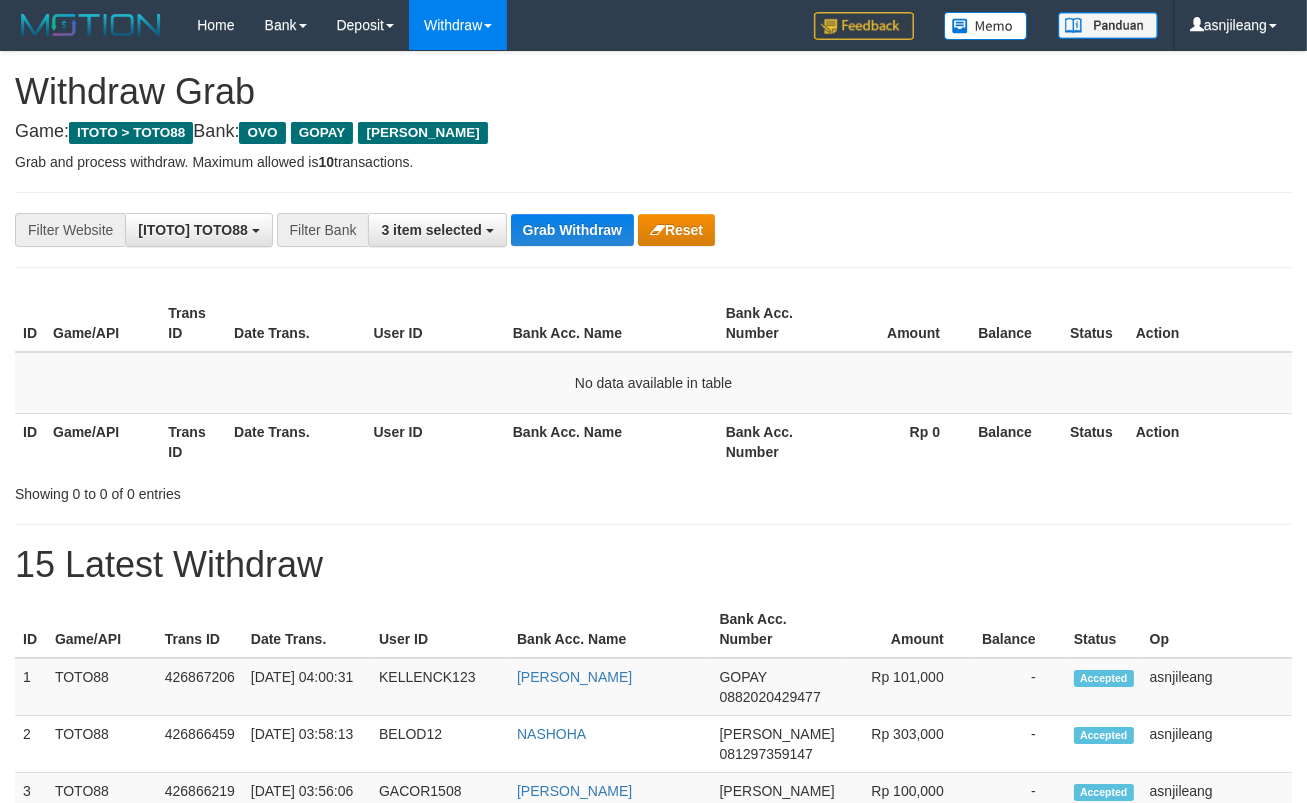 click on "Grab Withdraw" at bounding box center [572, 230] 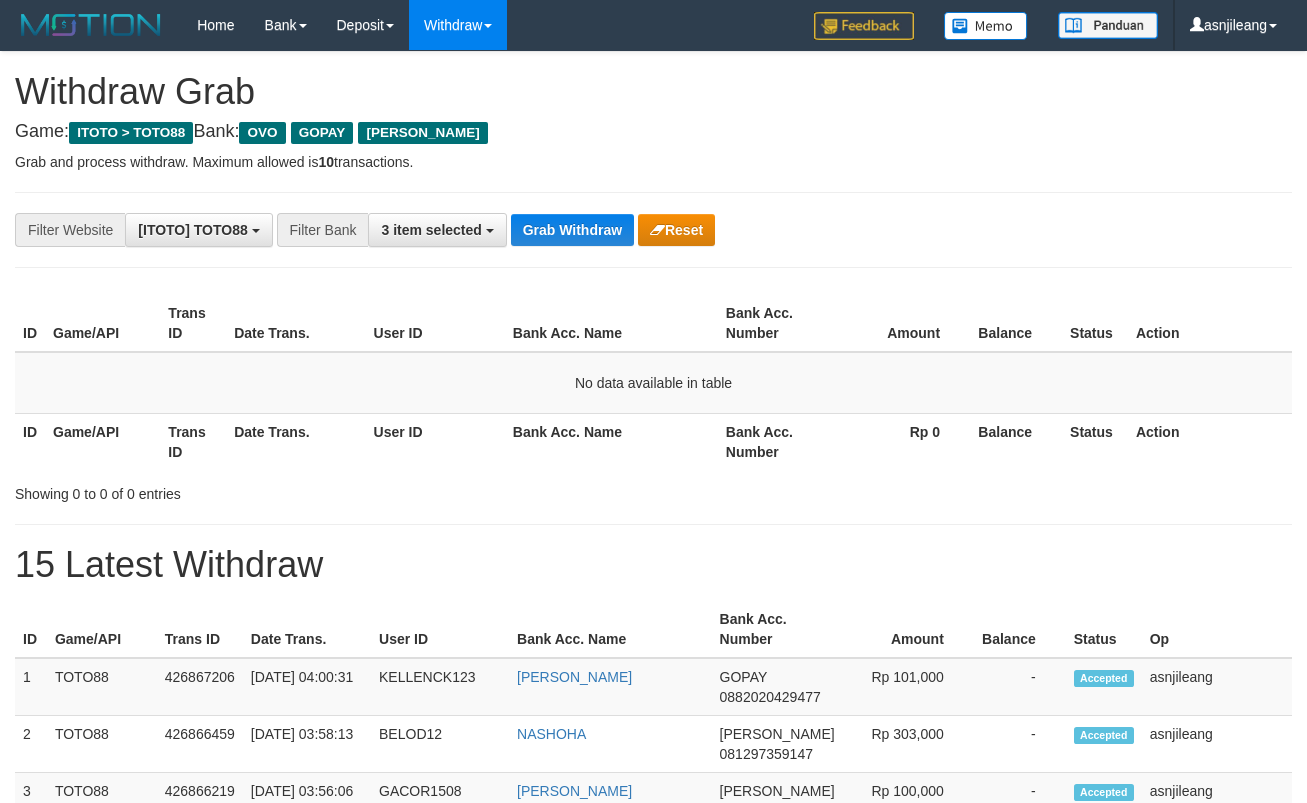 scroll, scrollTop: 0, scrollLeft: 0, axis: both 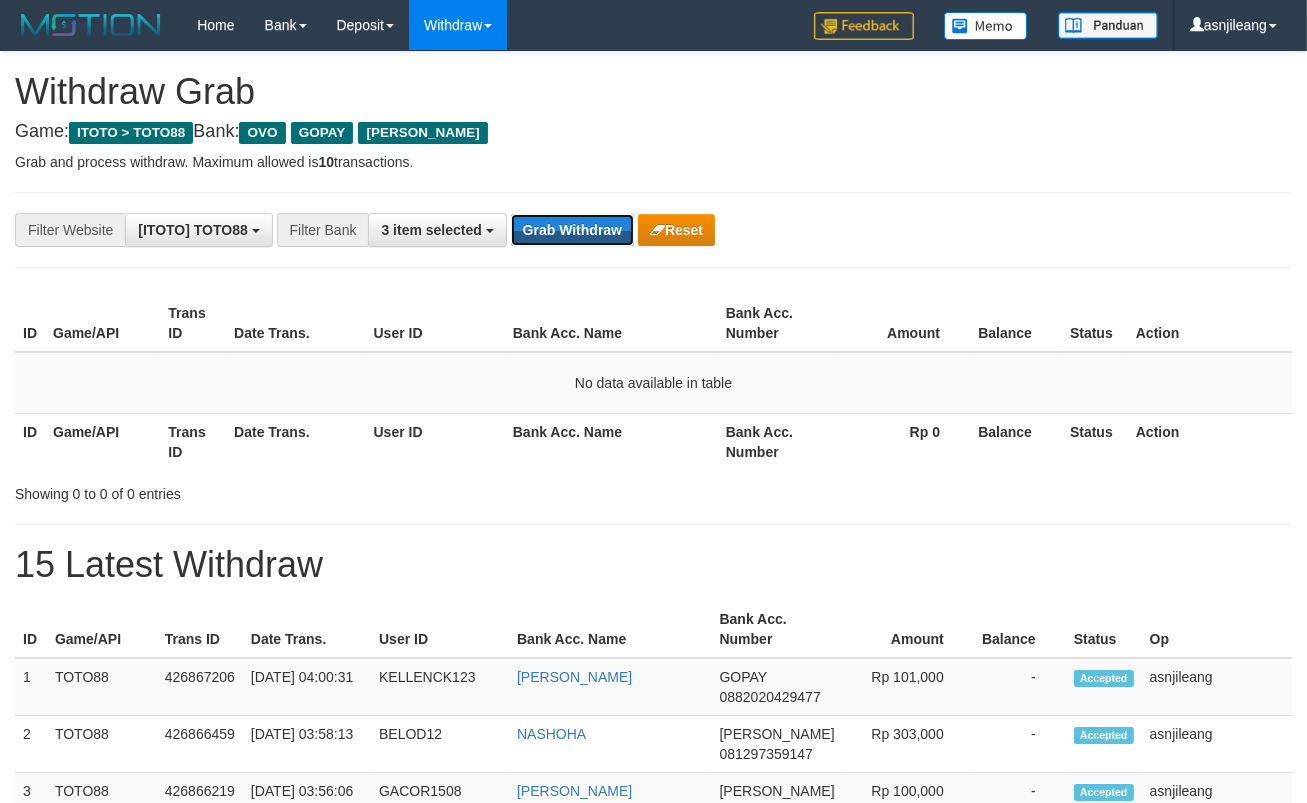 click on "Grab Withdraw" at bounding box center [572, 230] 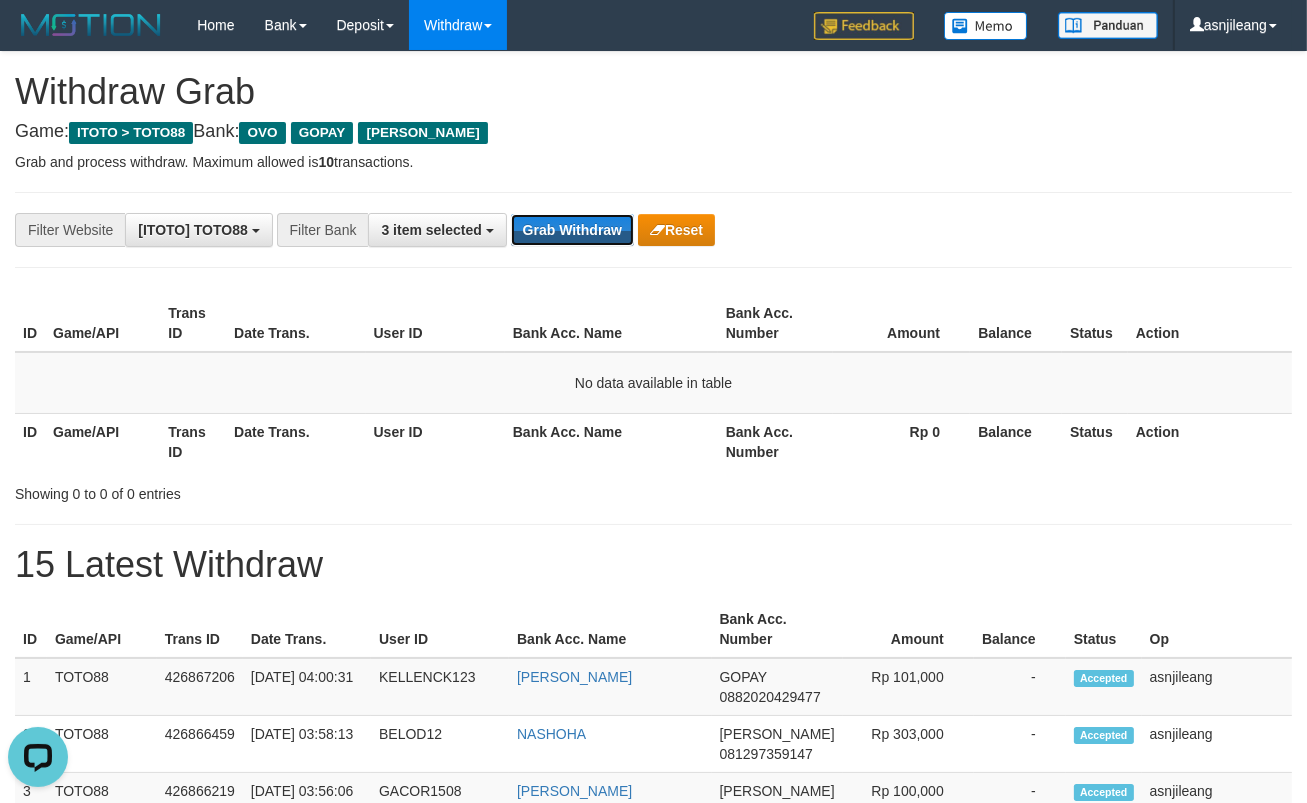 scroll, scrollTop: 0, scrollLeft: 0, axis: both 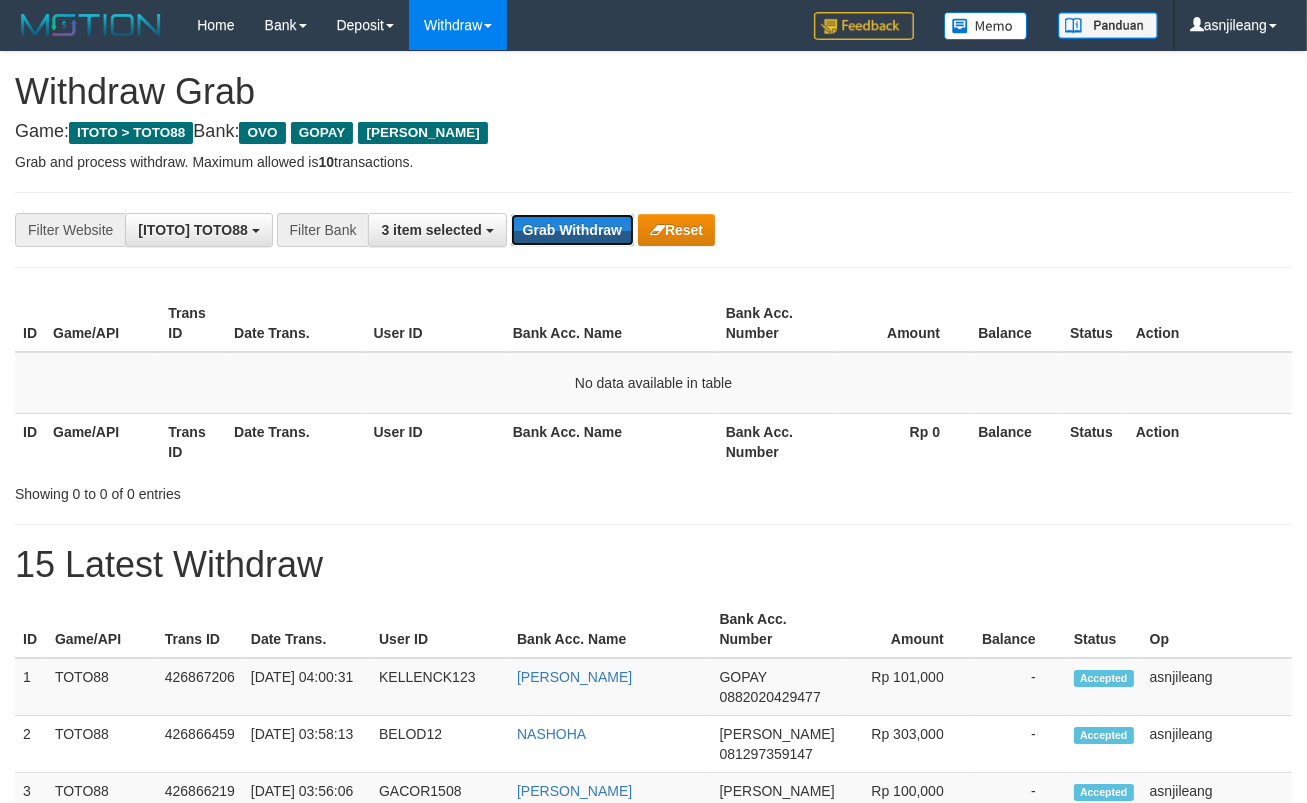 click on "Grab Withdraw" at bounding box center (572, 230) 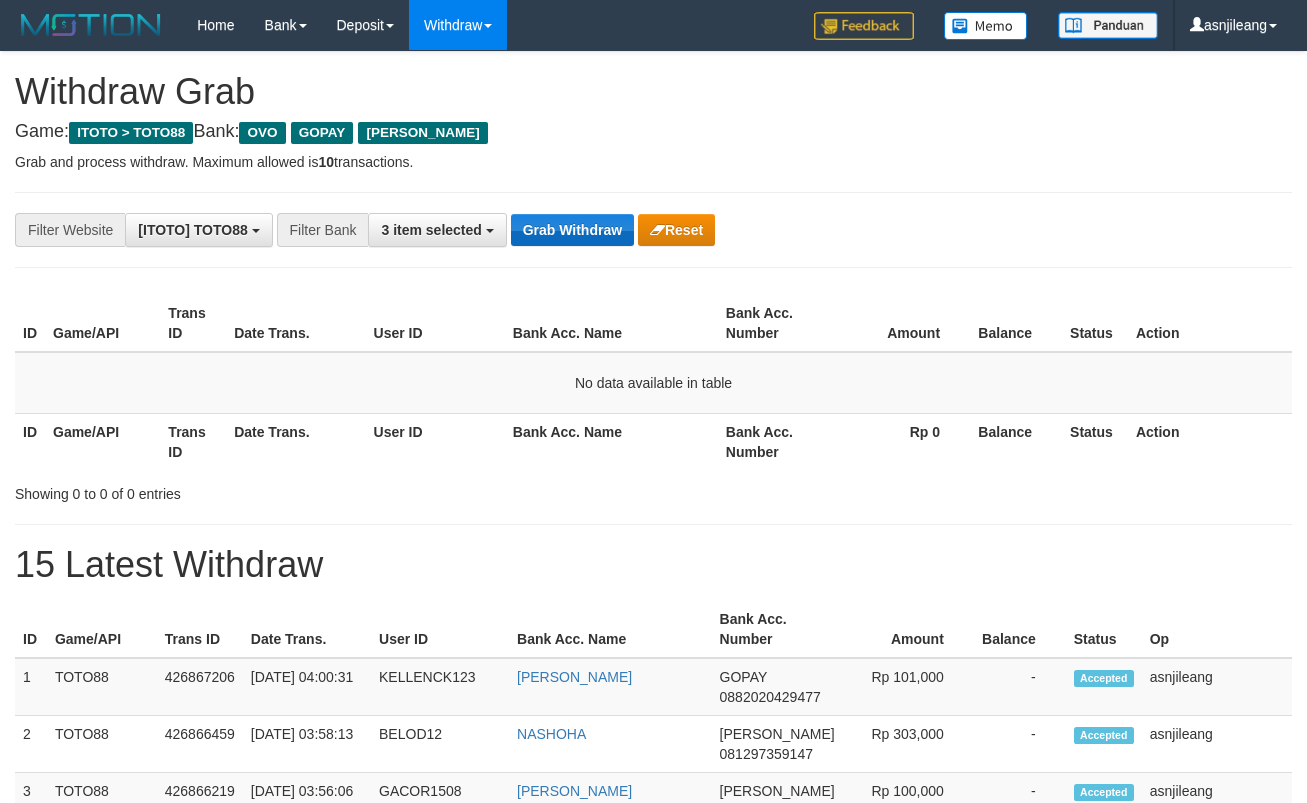 scroll, scrollTop: 0, scrollLeft: 0, axis: both 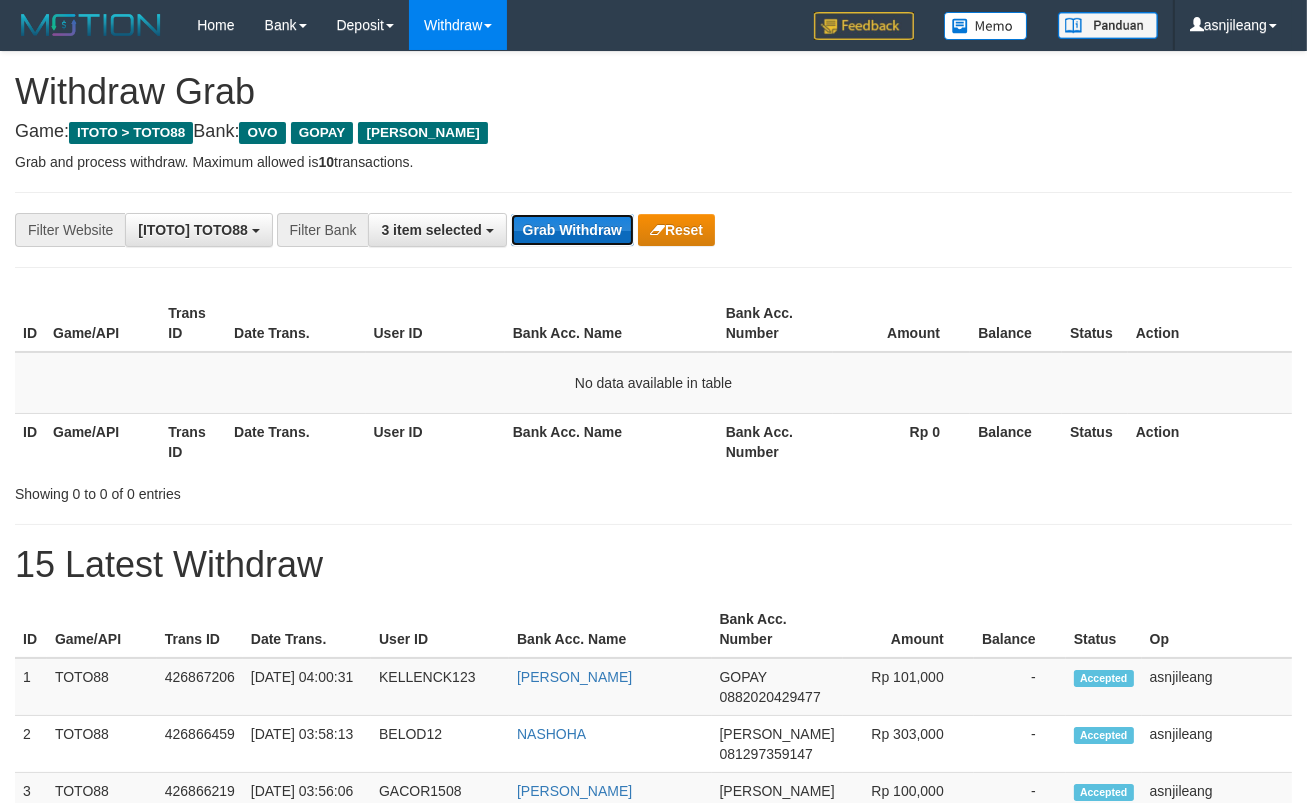 click on "Grab Withdraw" at bounding box center [572, 230] 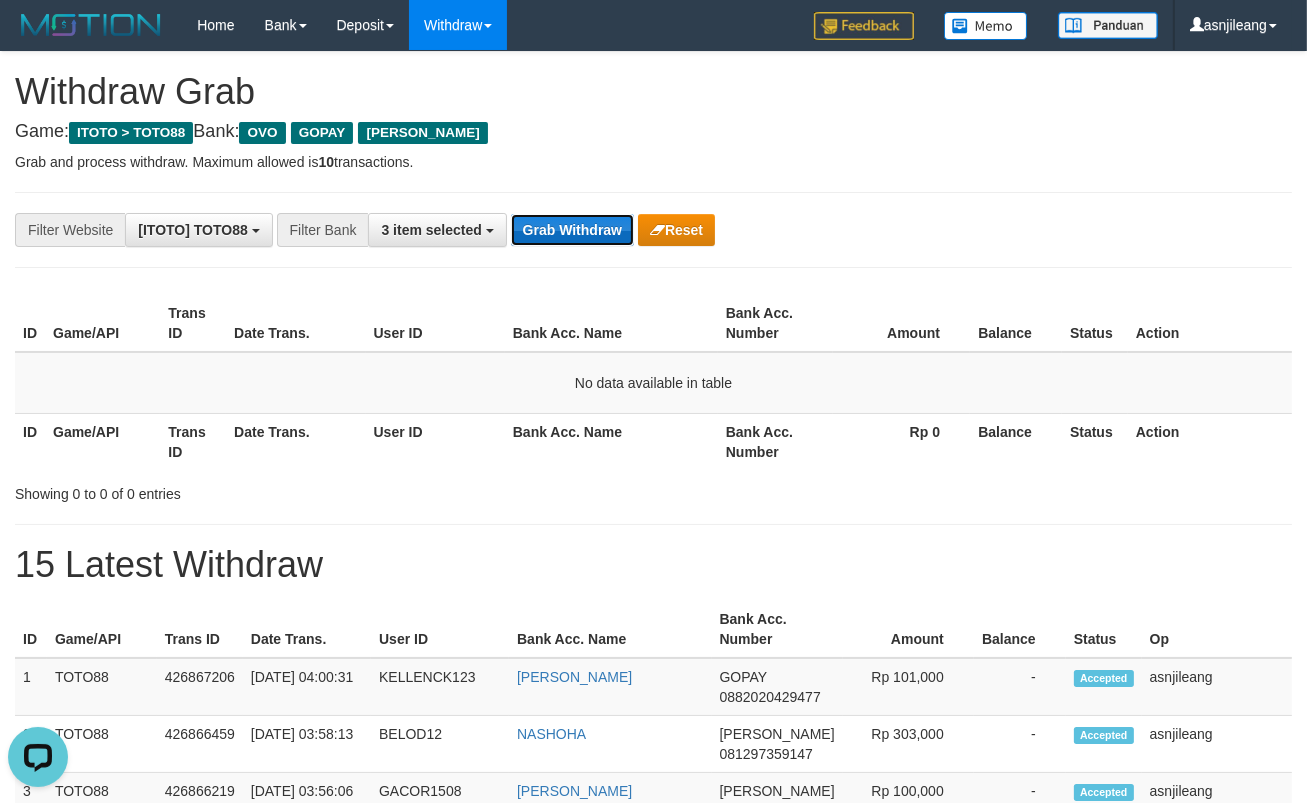 scroll, scrollTop: 0, scrollLeft: 0, axis: both 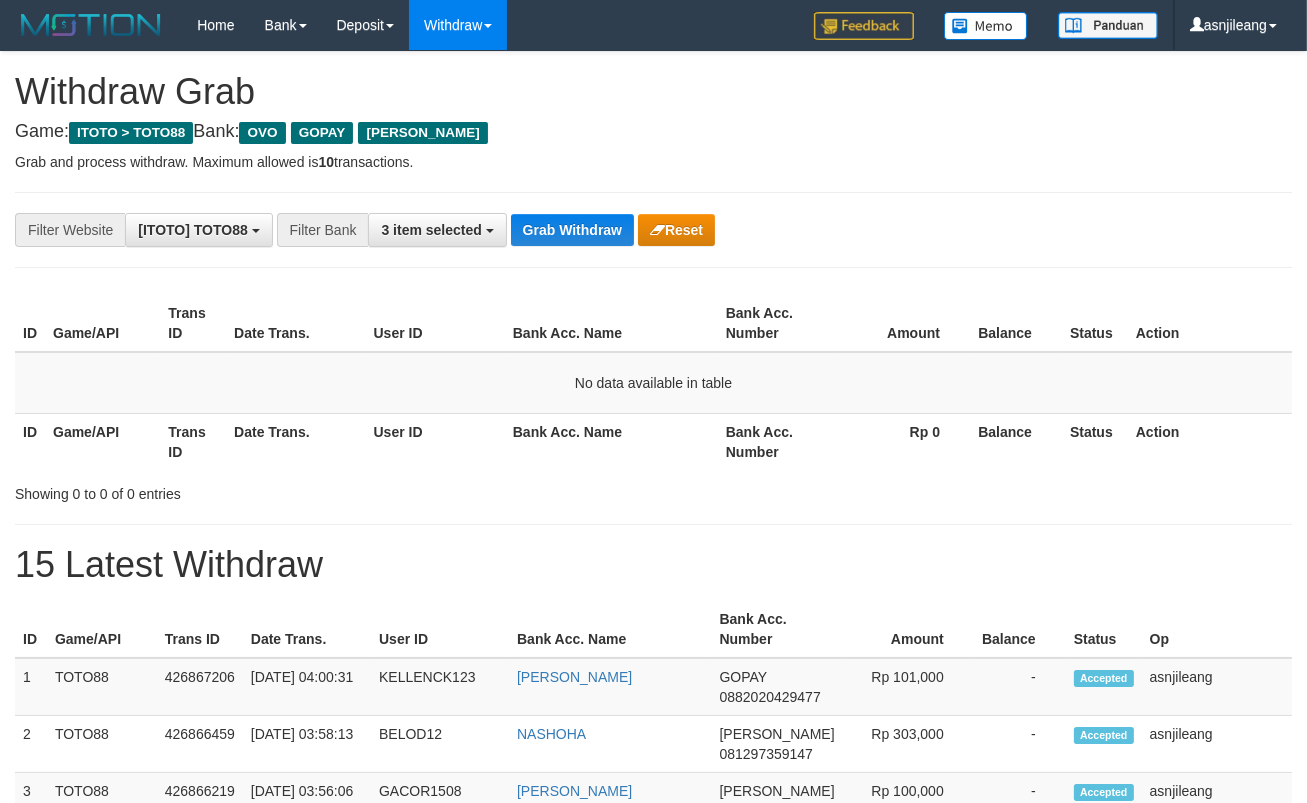 click on "Grab Withdraw" at bounding box center [572, 230] 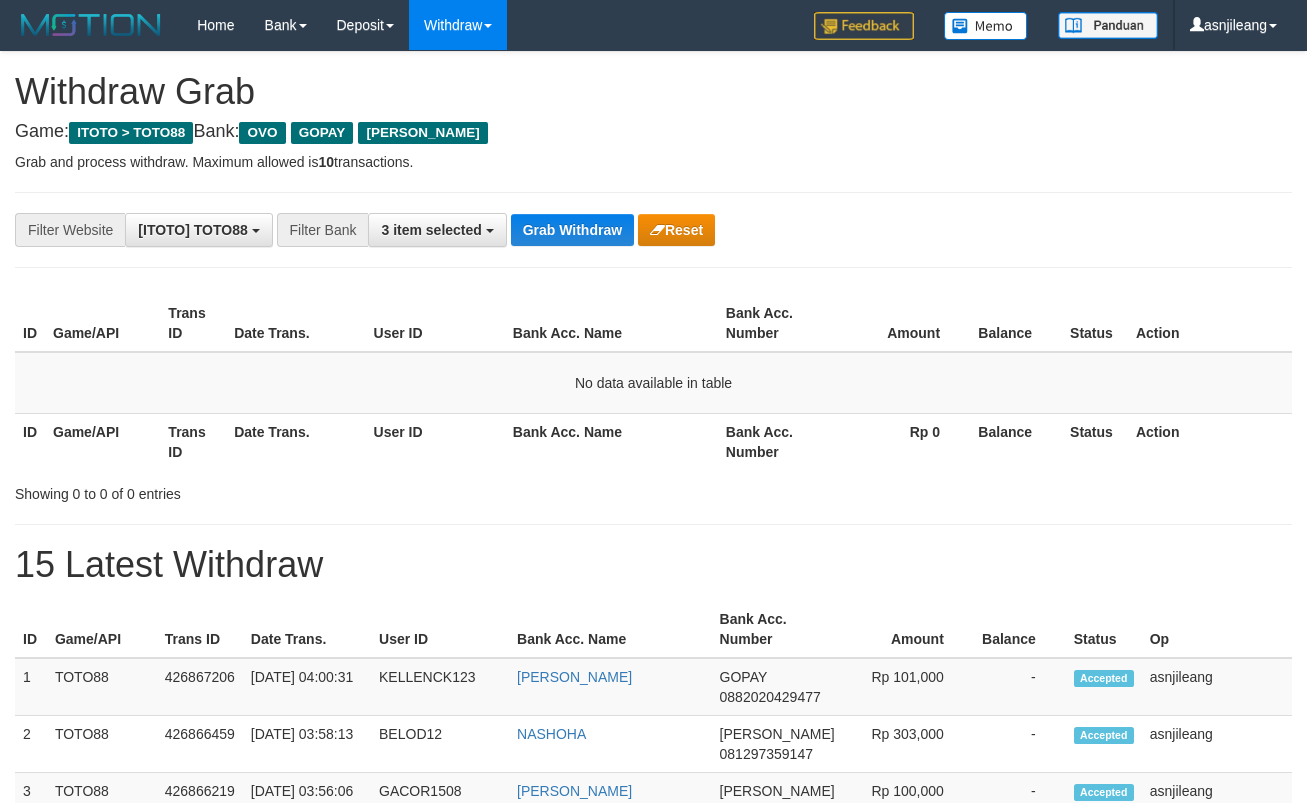 scroll, scrollTop: 0, scrollLeft: 0, axis: both 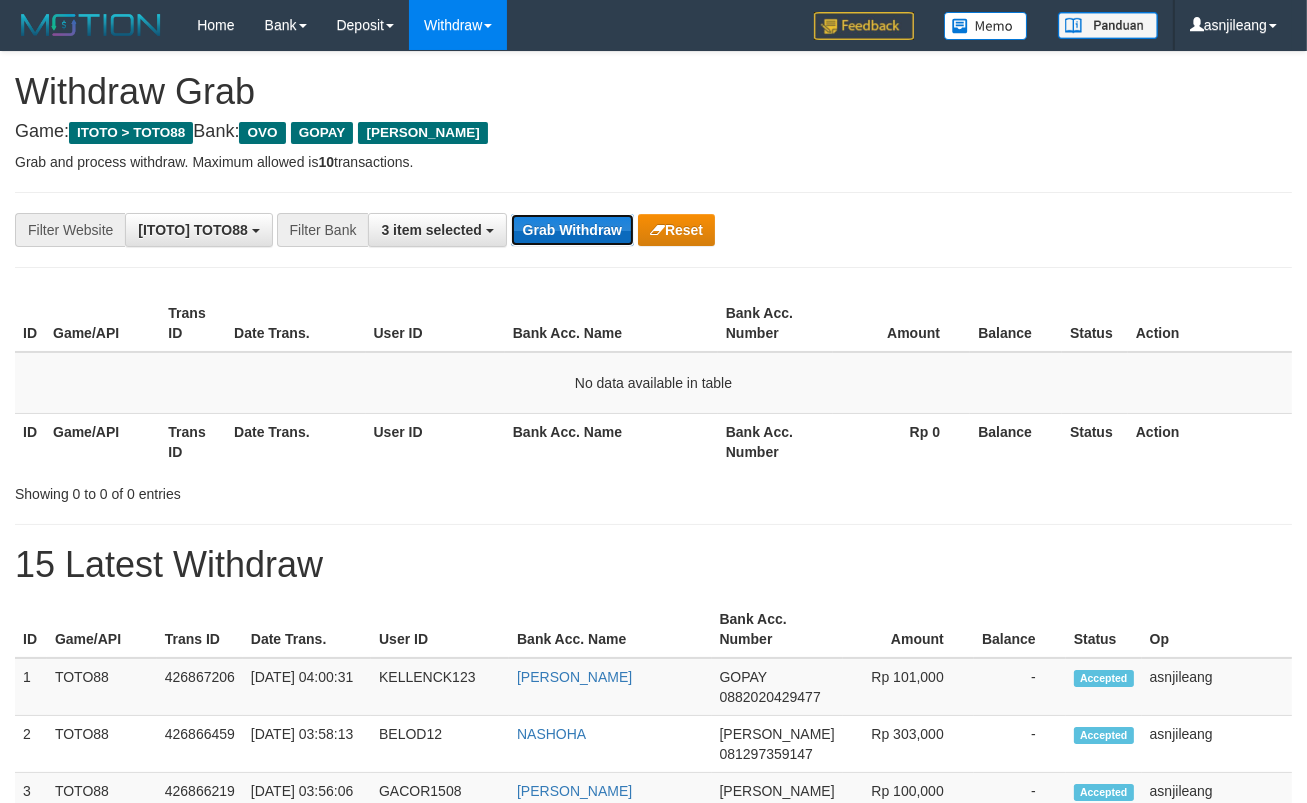 click on "Grab Withdraw" at bounding box center (572, 230) 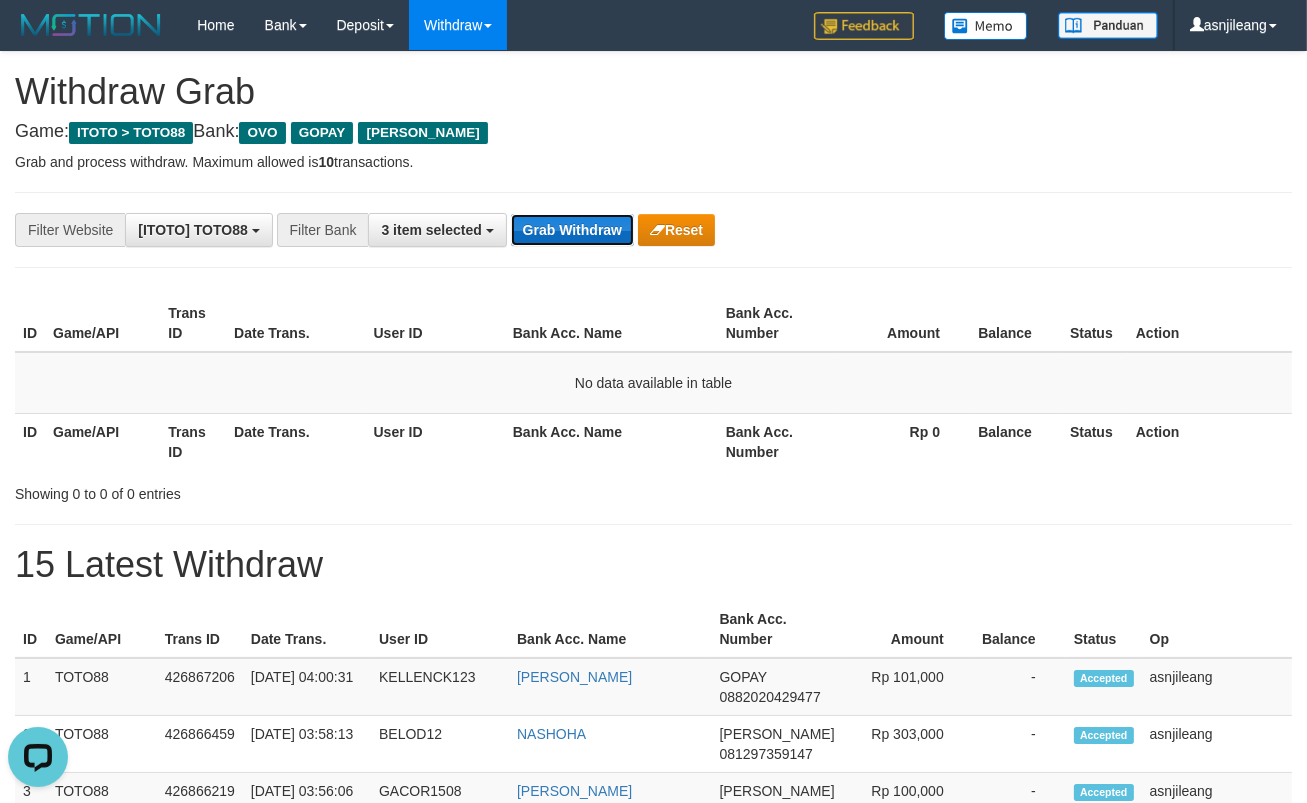 scroll, scrollTop: 0, scrollLeft: 0, axis: both 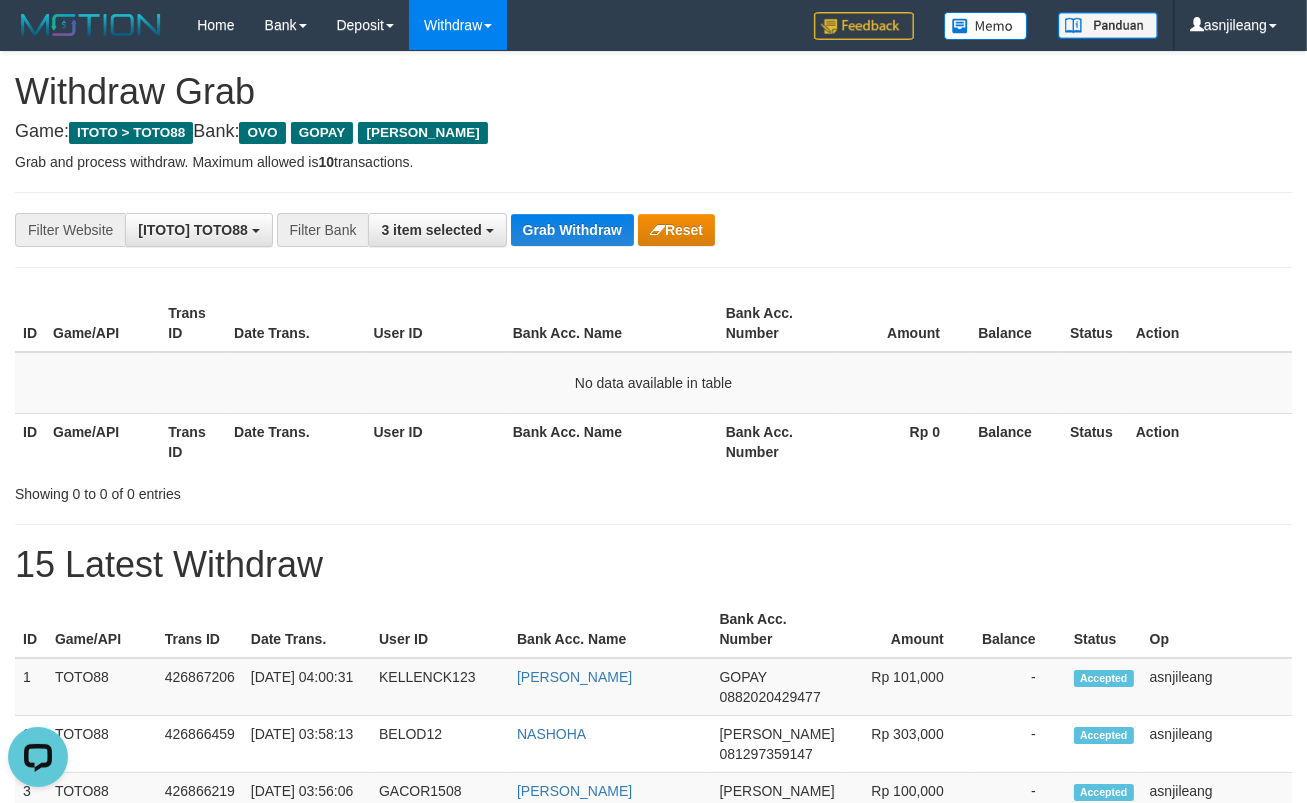 click on "Grab Withdraw" at bounding box center (572, 230) 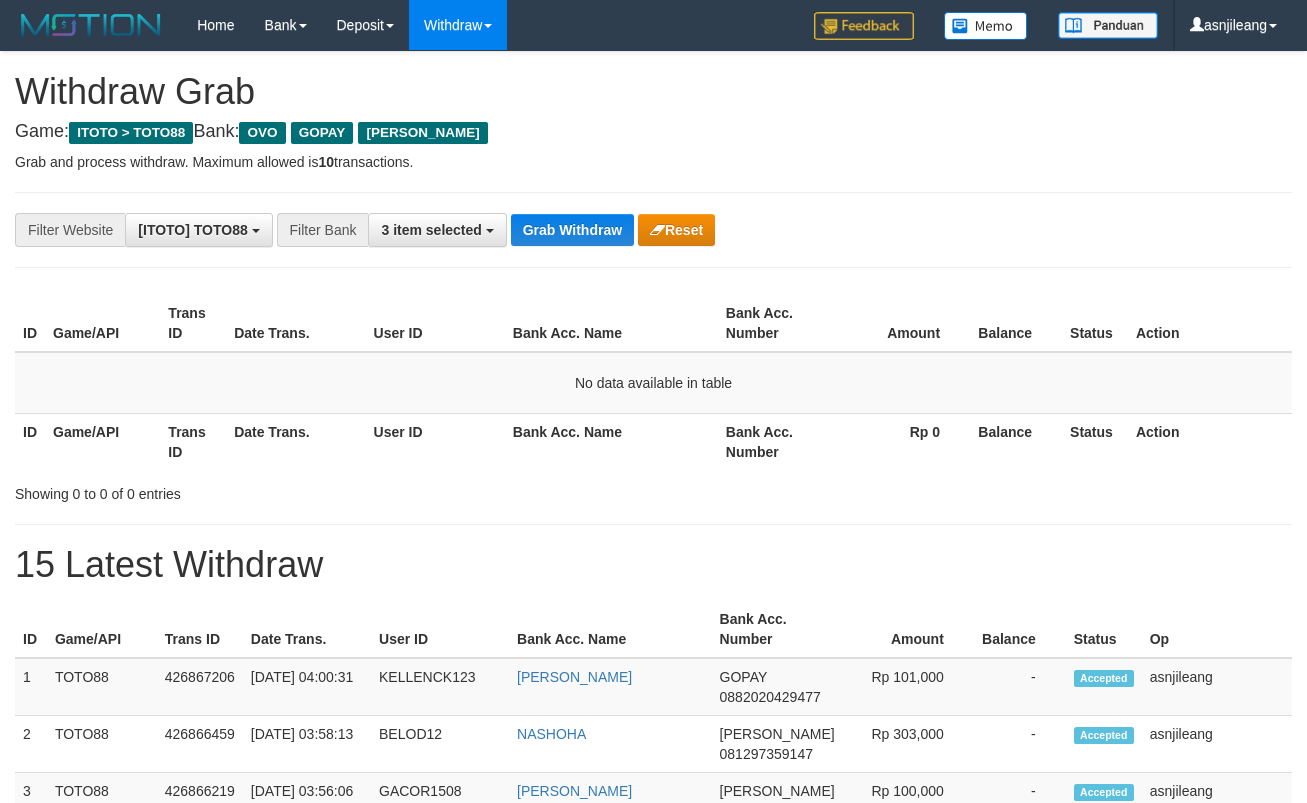 scroll, scrollTop: 0, scrollLeft: 0, axis: both 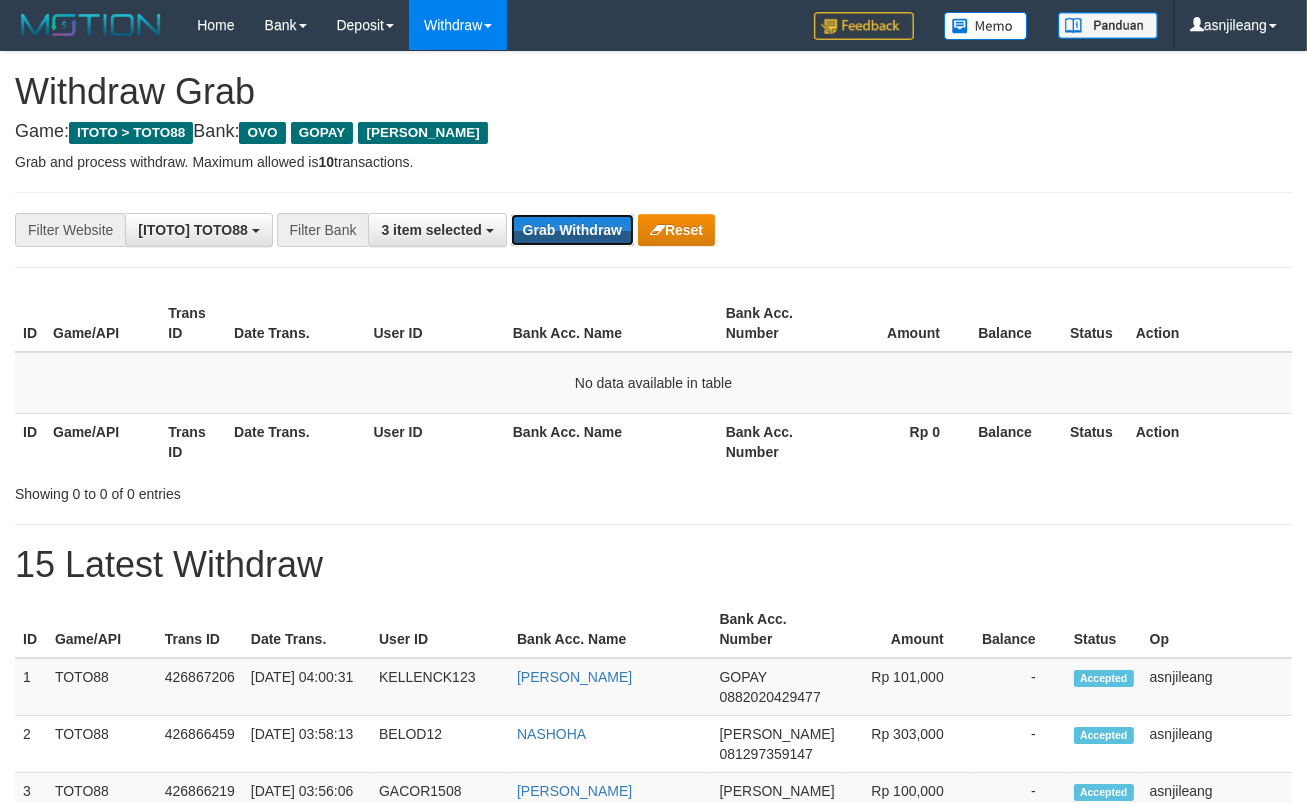 click on "Grab Withdraw" at bounding box center (572, 230) 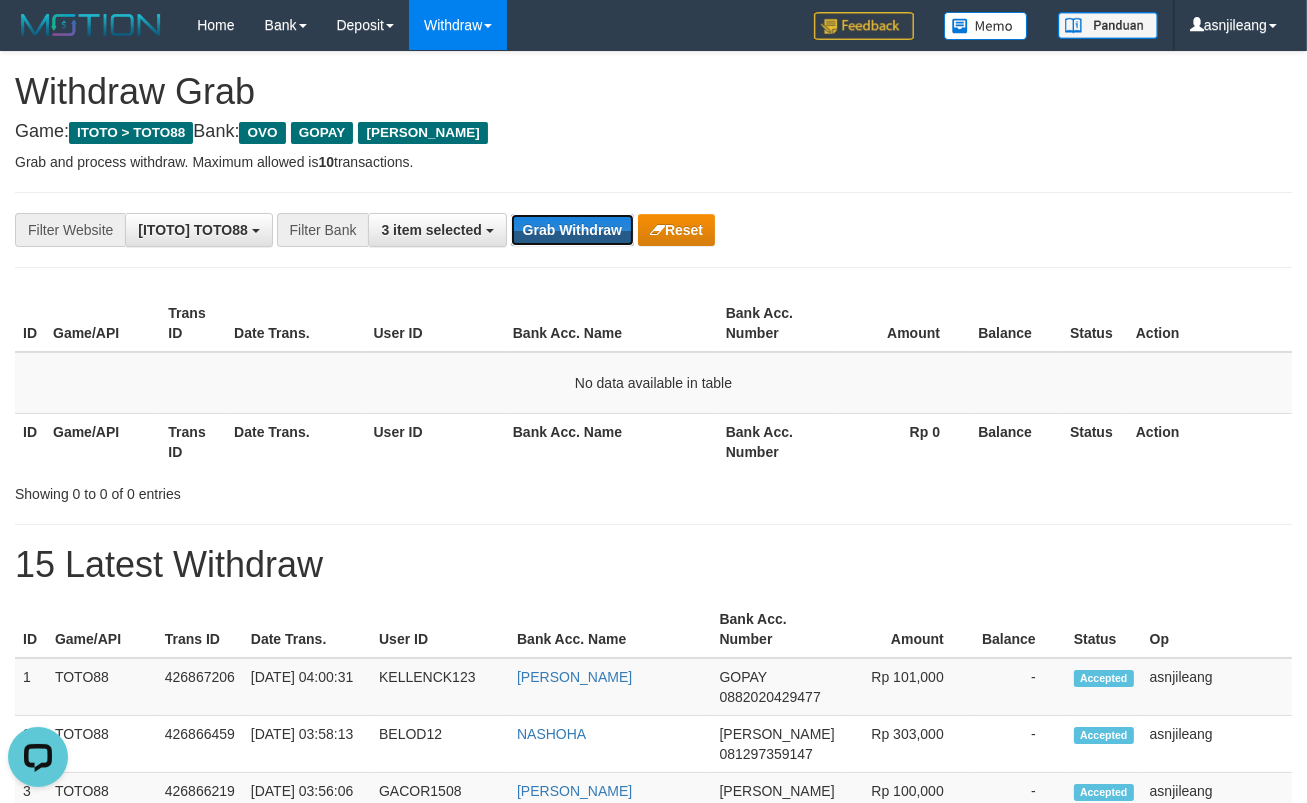 scroll, scrollTop: 0, scrollLeft: 0, axis: both 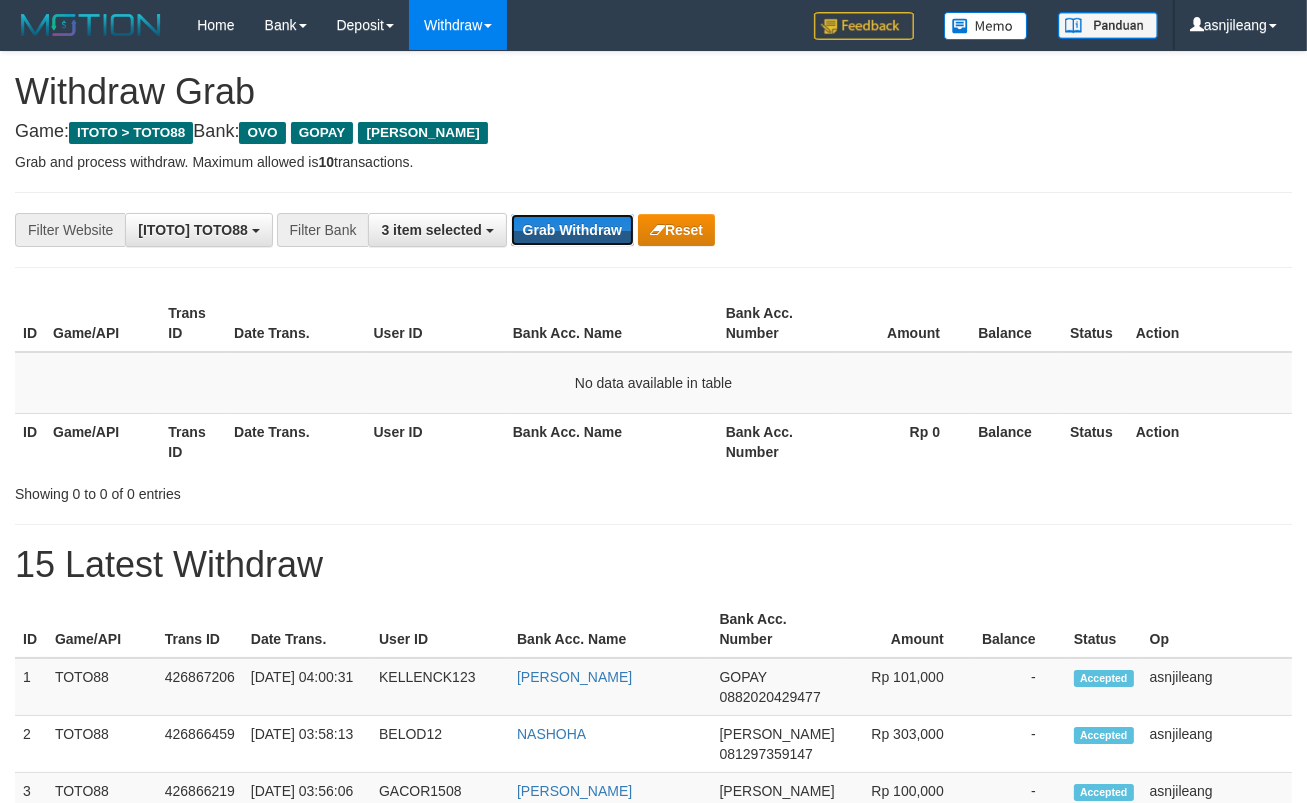click on "Grab Withdraw" at bounding box center (572, 230) 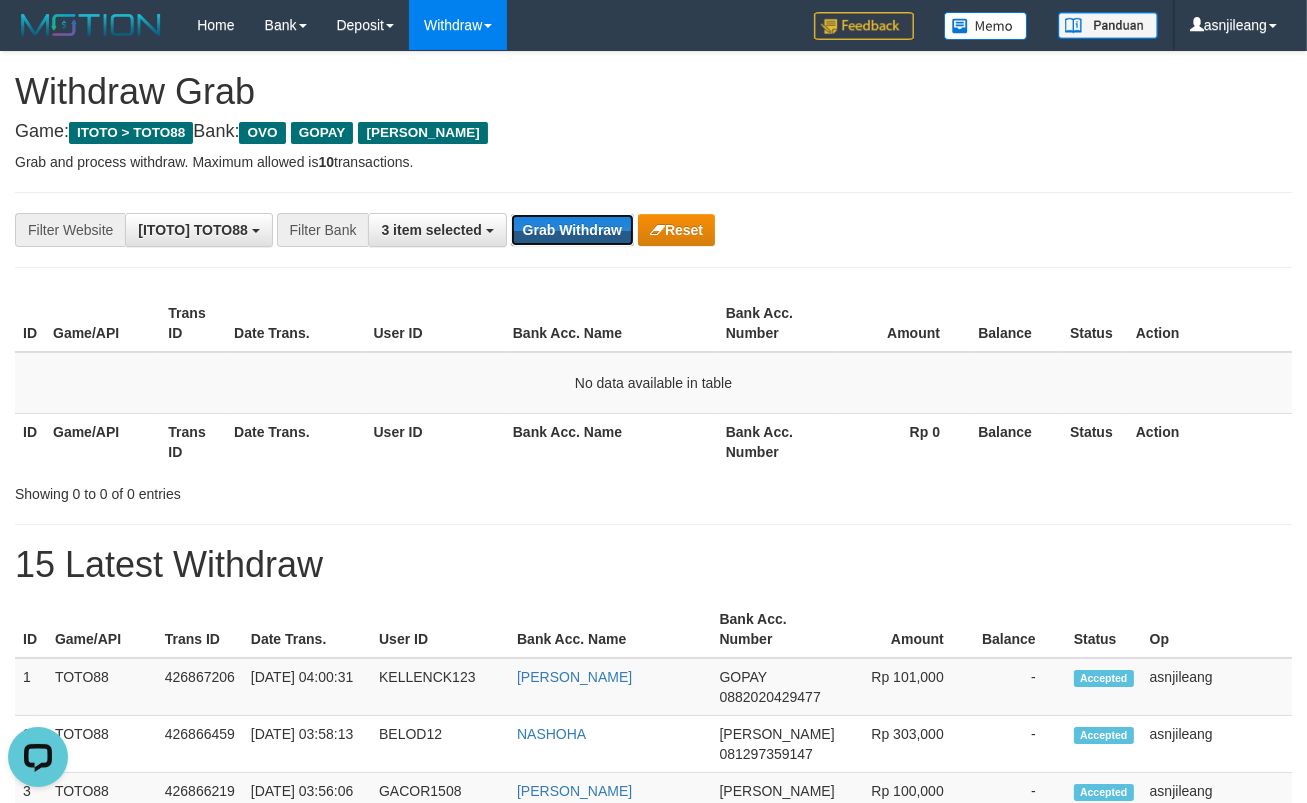 scroll, scrollTop: 0, scrollLeft: 0, axis: both 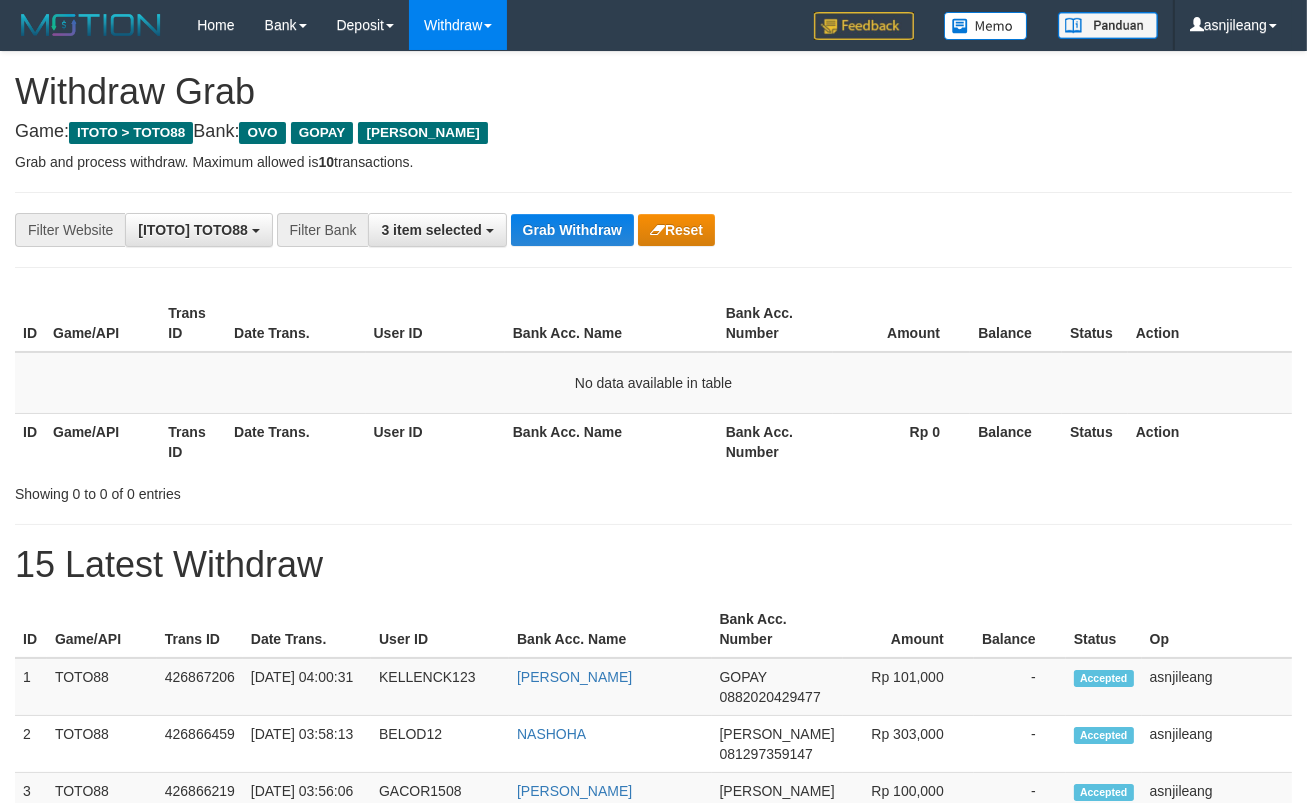 click on "Grab Withdraw" at bounding box center [572, 230] 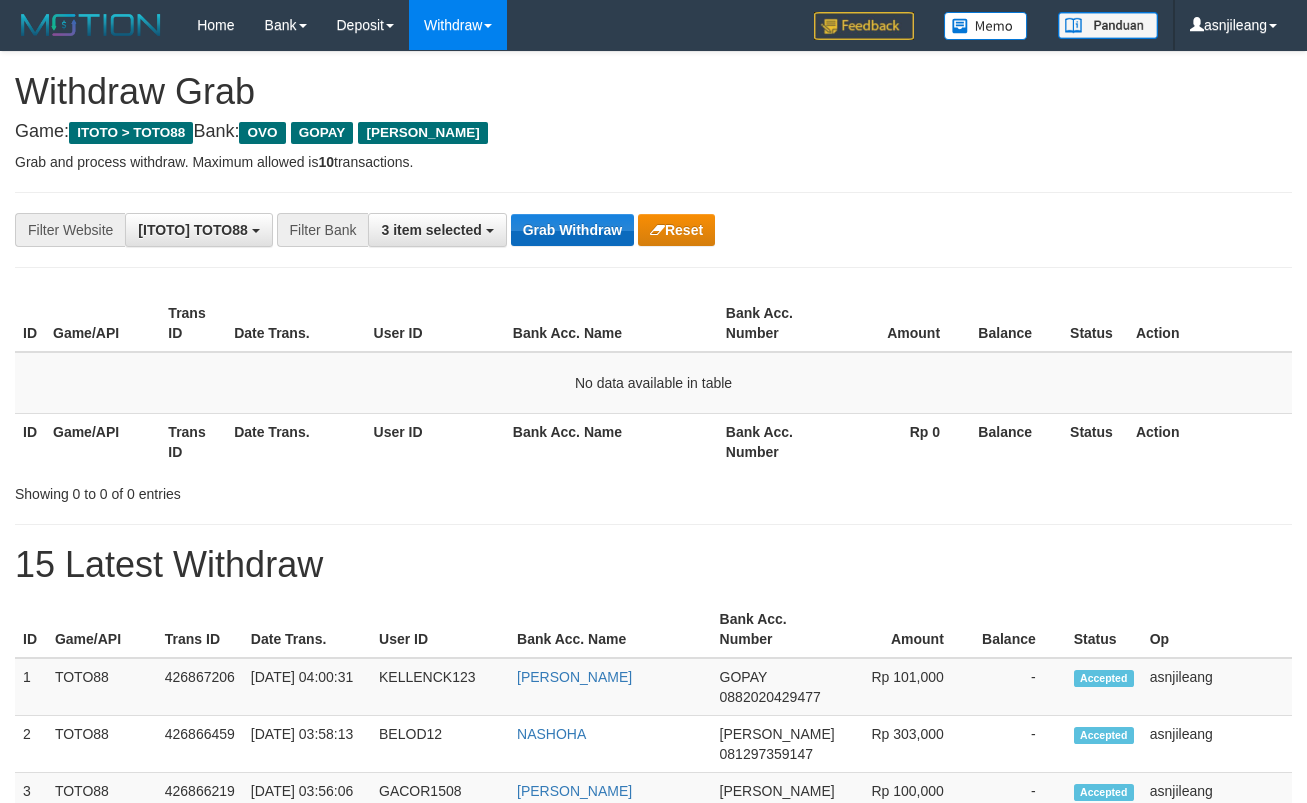 scroll, scrollTop: 0, scrollLeft: 0, axis: both 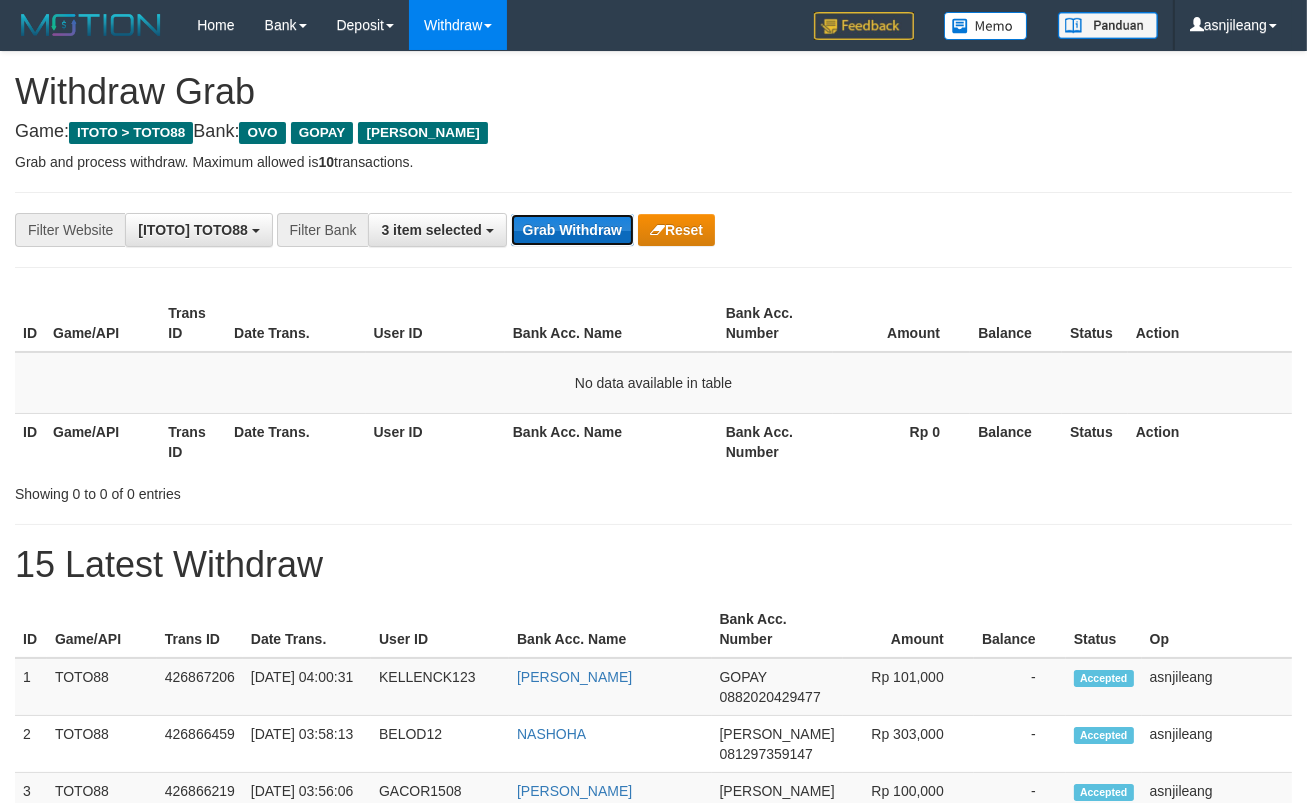 click on "Grab Withdraw" at bounding box center (572, 230) 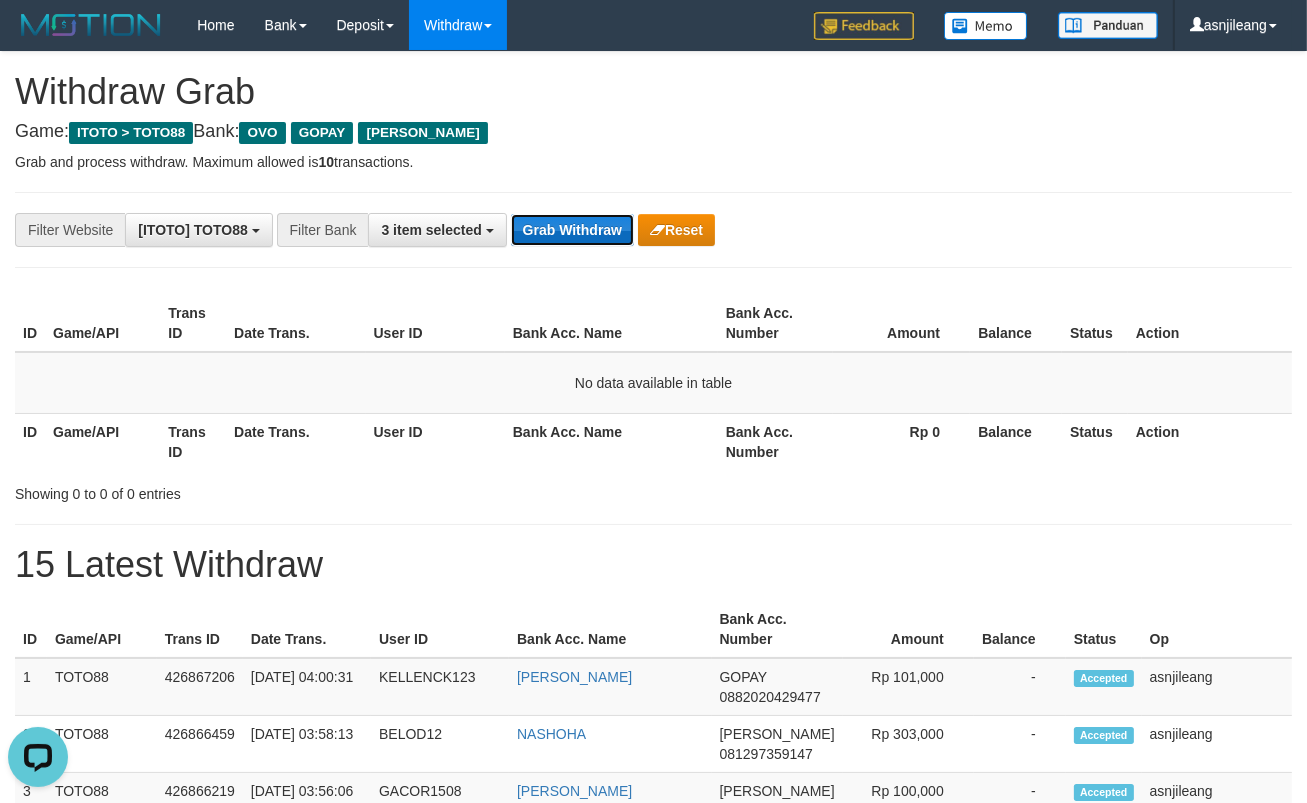 scroll, scrollTop: 0, scrollLeft: 0, axis: both 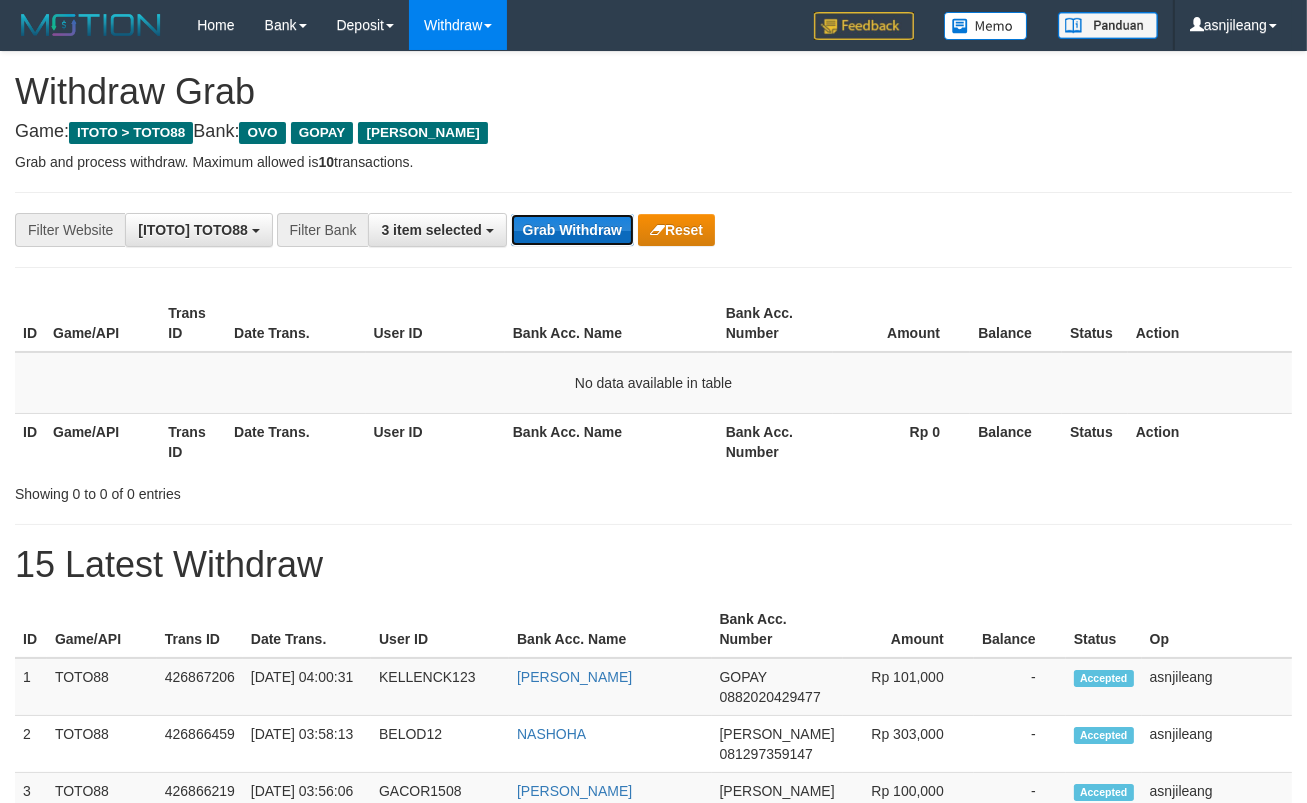 click on "Grab Withdraw" at bounding box center [572, 230] 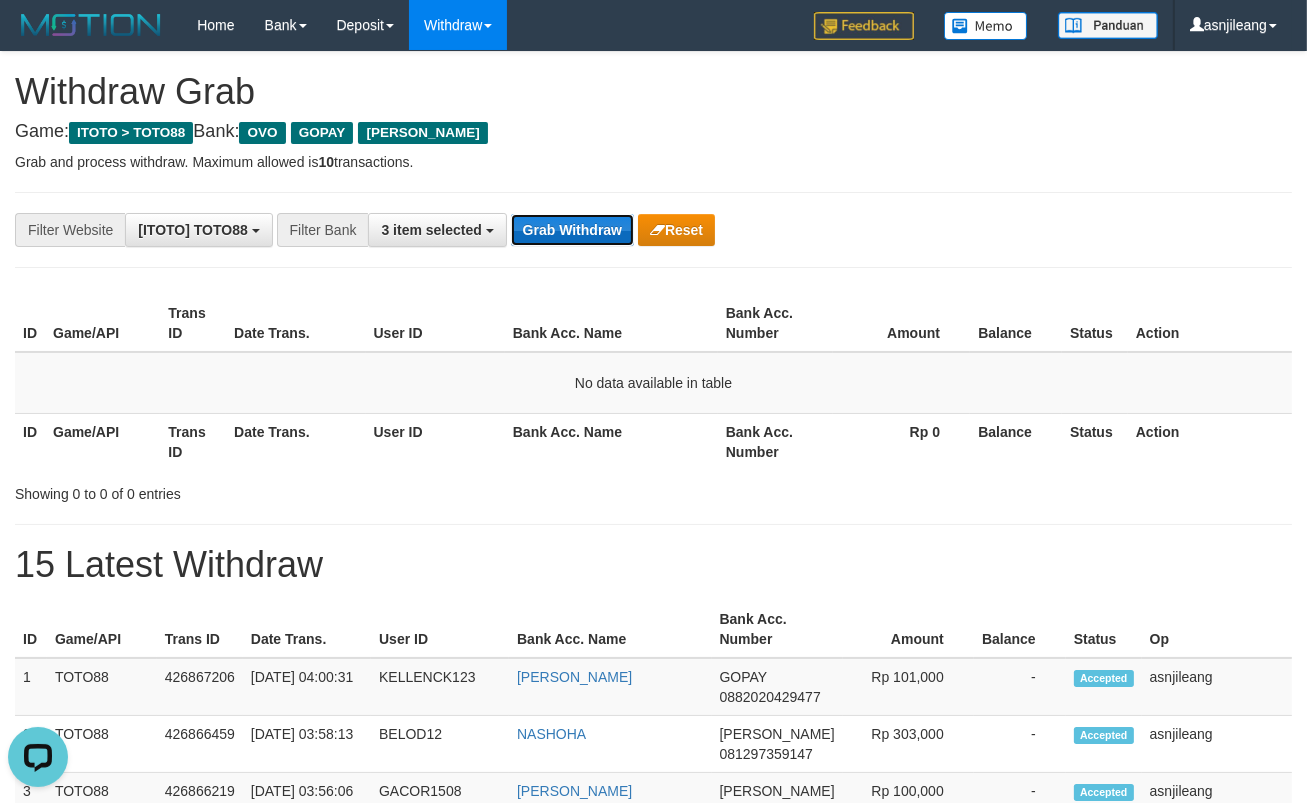scroll, scrollTop: 0, scrollLeft: 0, axis: both 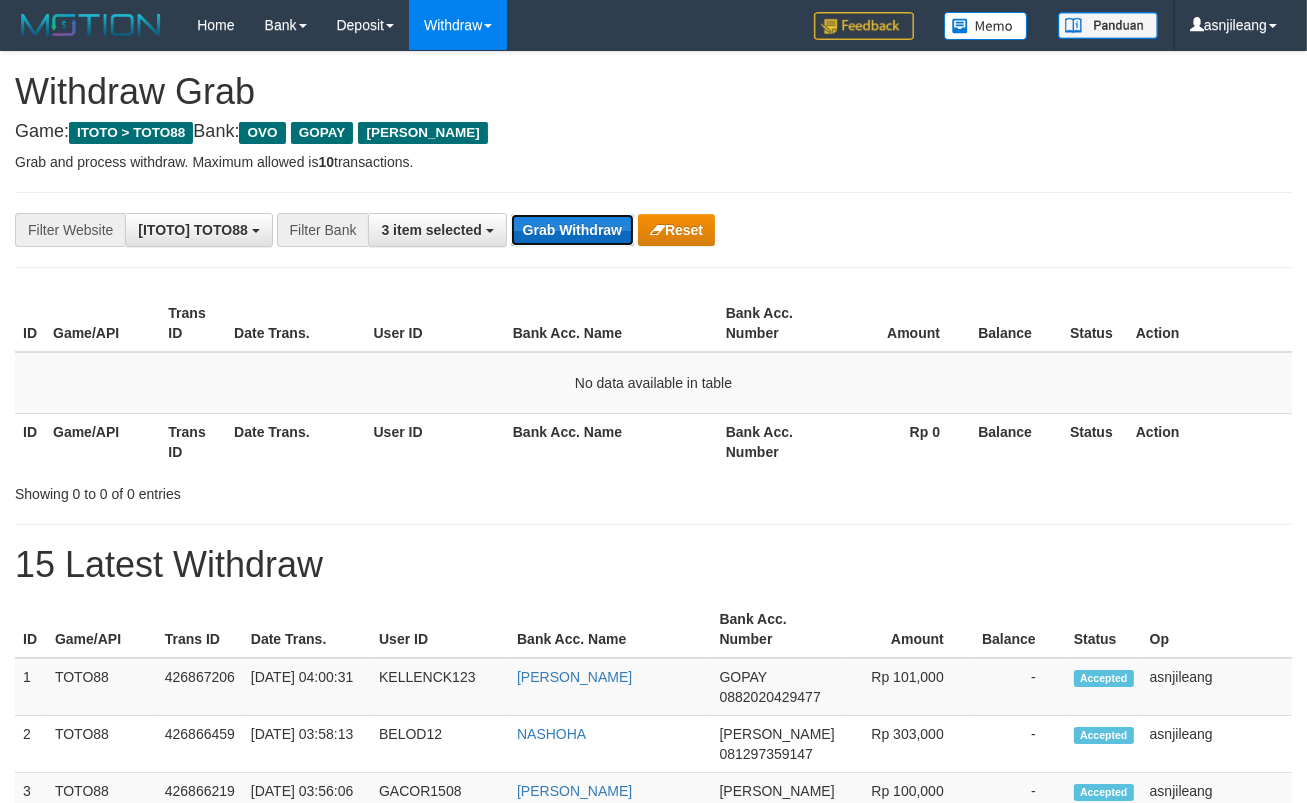click on "Grab Withdraw" at bounding box center [572, 230] 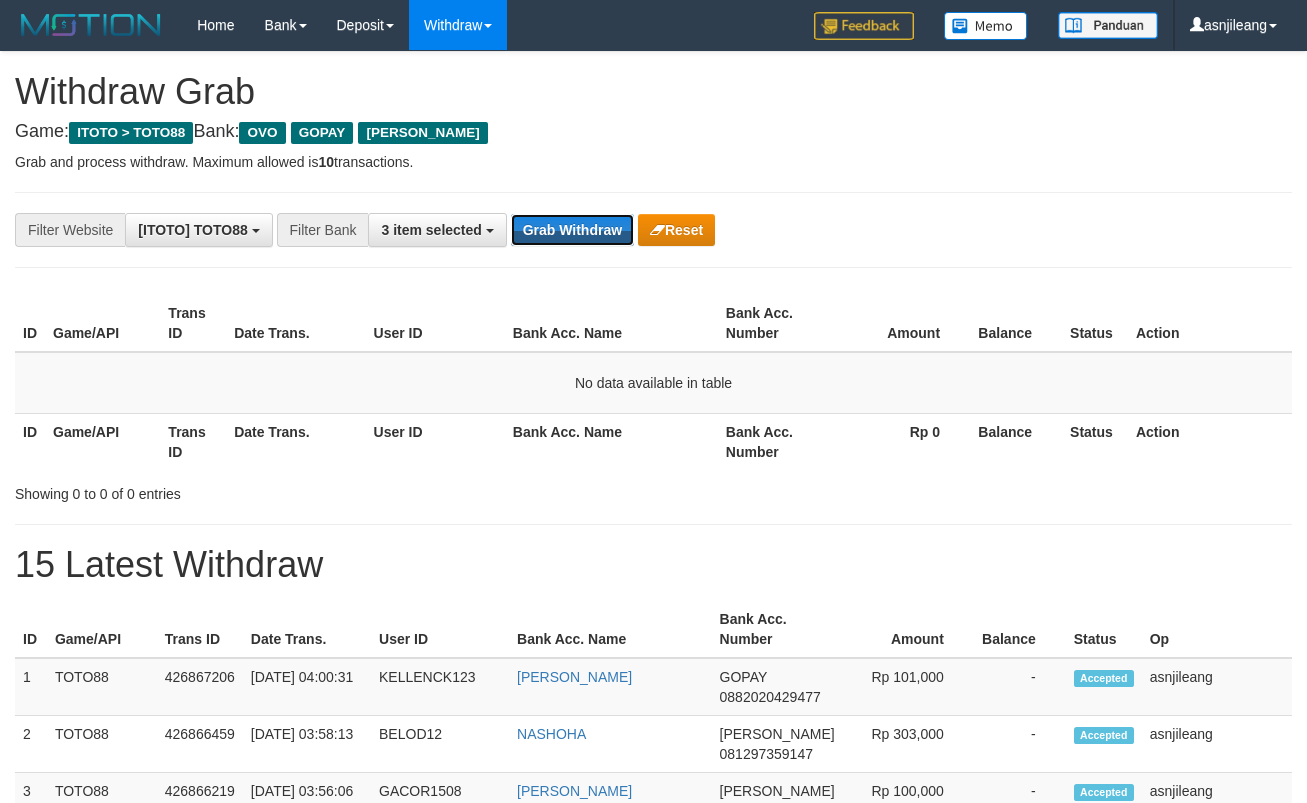 scroll, scrollTop: 0, scrollLeft: 0, axis: both 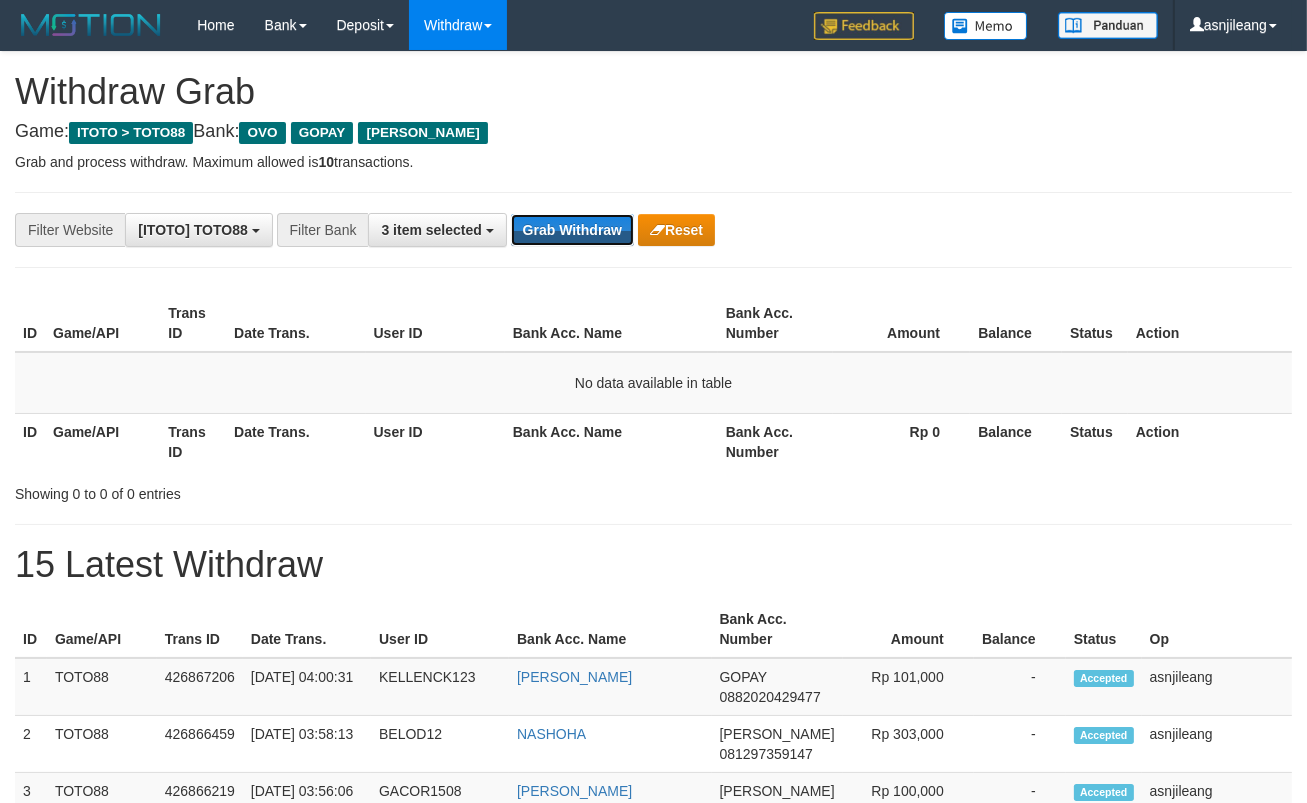 click on "Grab Withdraw" at bounding box center [572, 230] 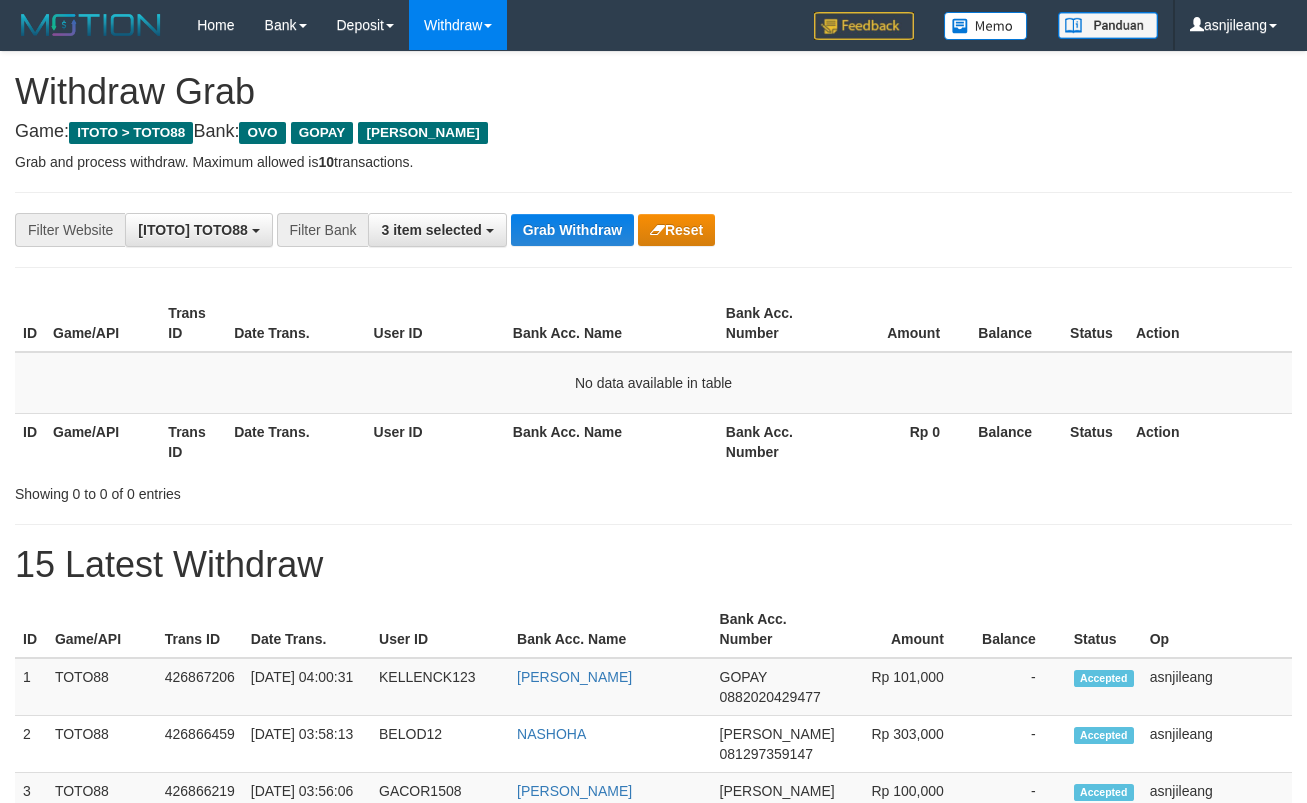 scroll, scrollTop: 0, scrollLeft: 0, axis: both 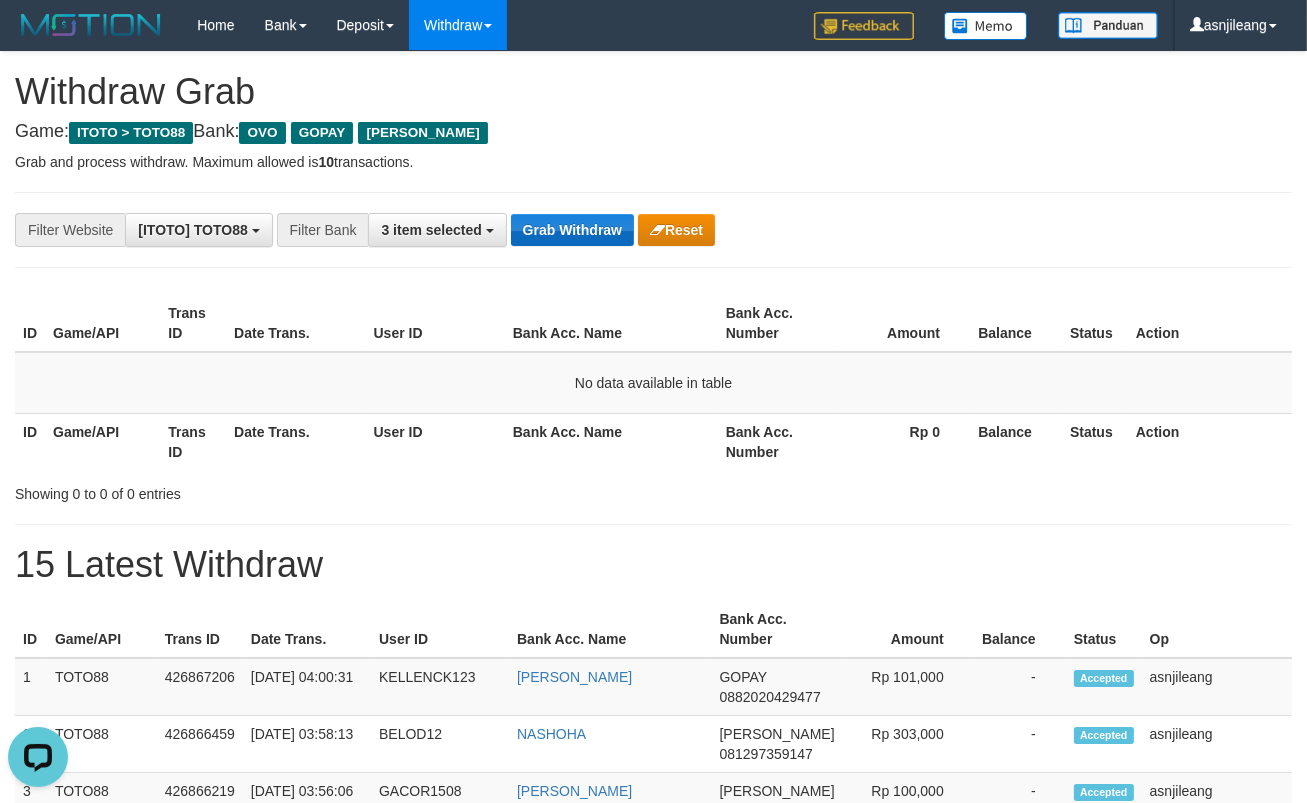 click on "Grab Withdraw" at bounding box center [572, 230] 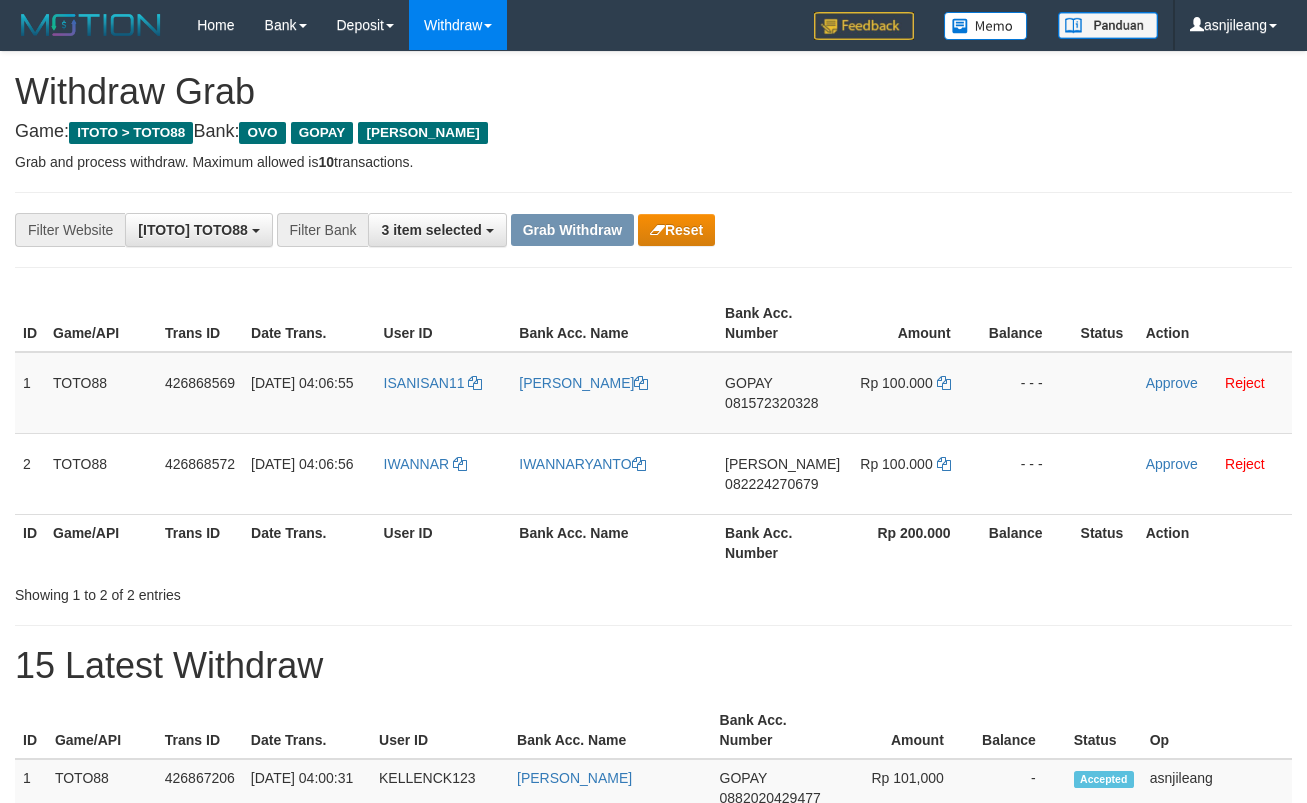 scroll, scrollTop: 0, scrollLeft: 0, axis: both 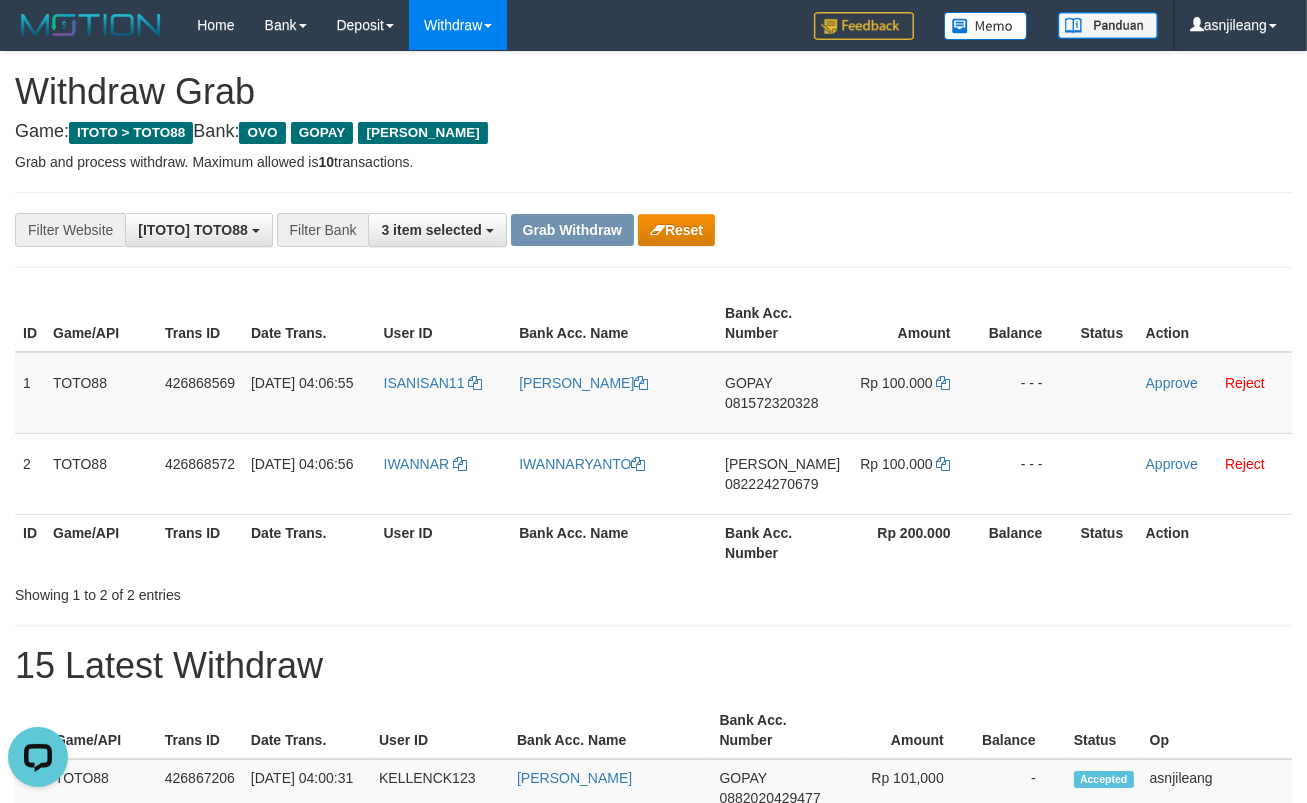 click on "**********" at bounding box center [544, 230] 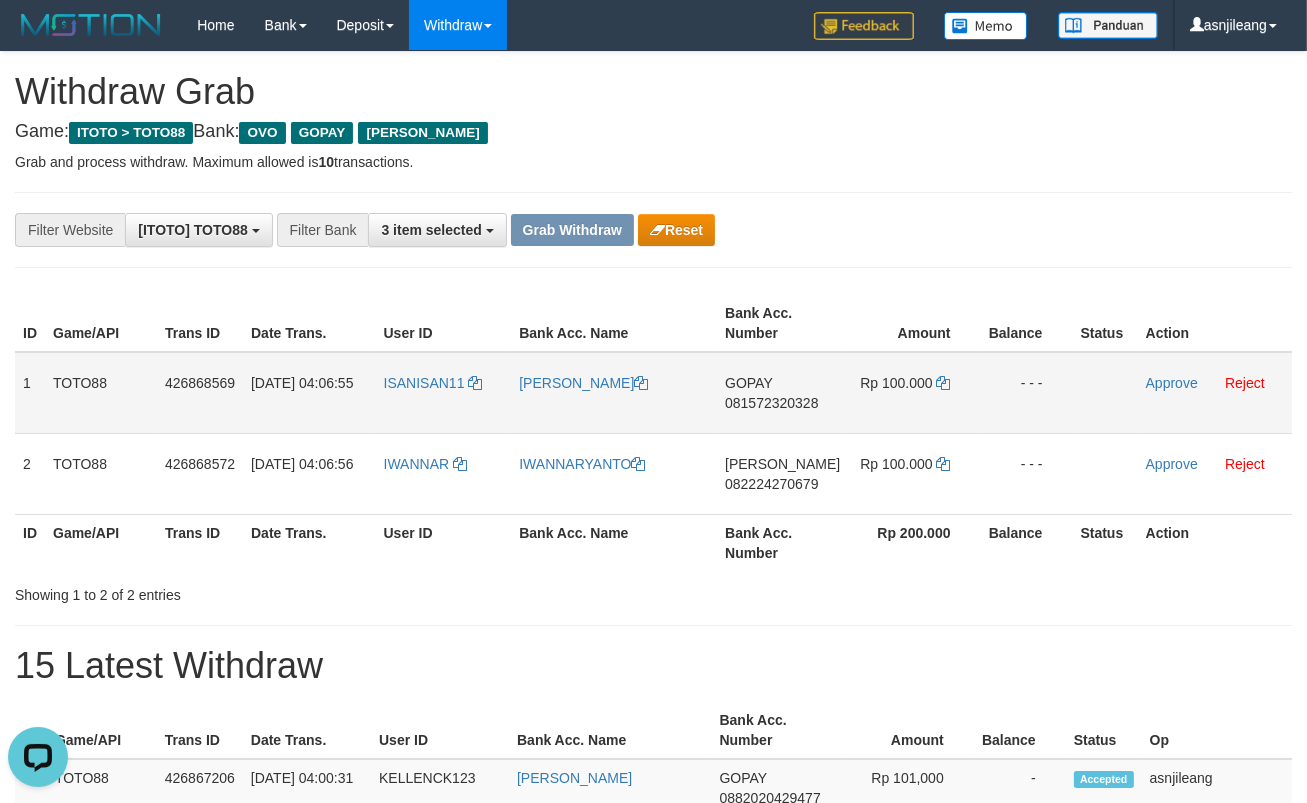 click on "GOPAY
081572320328" at bounding box center [782, 393] 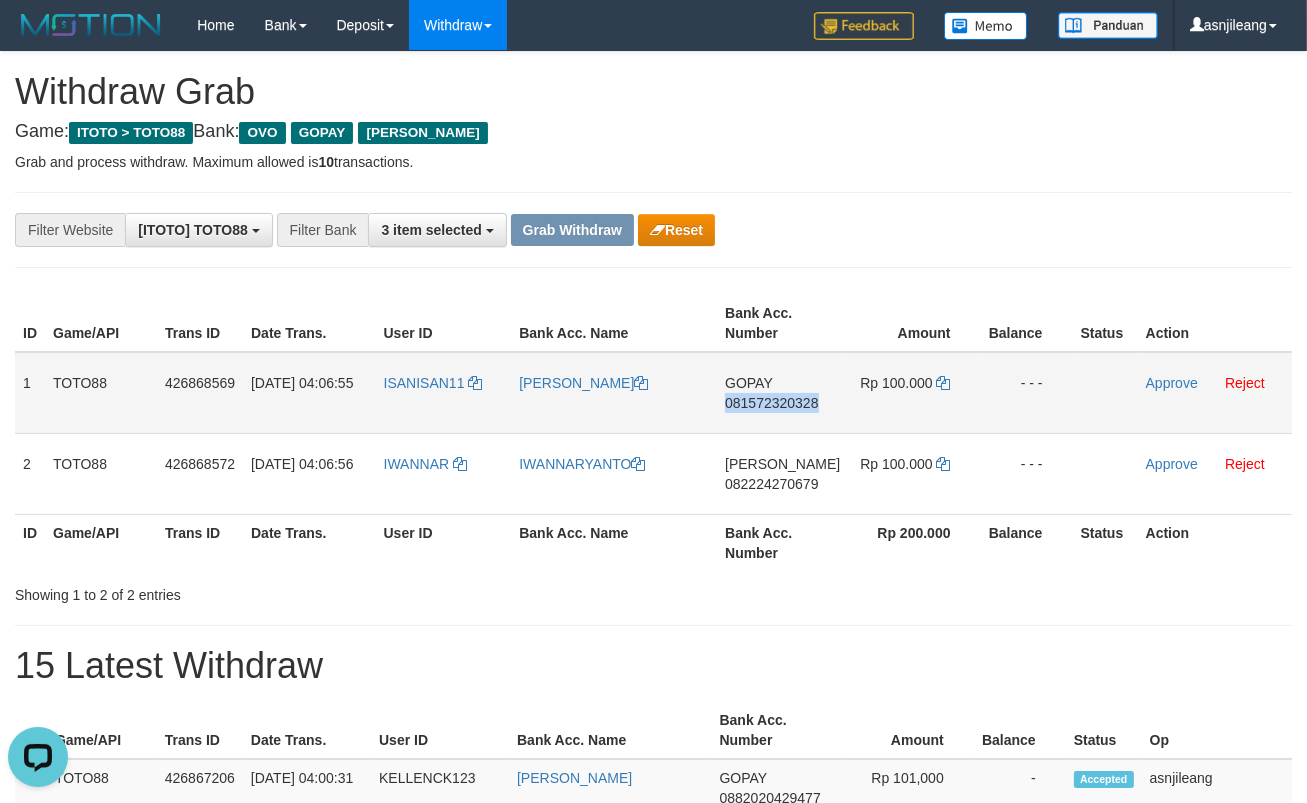 click on "GOPAY
081572320328" at bounding box center (782, 393) 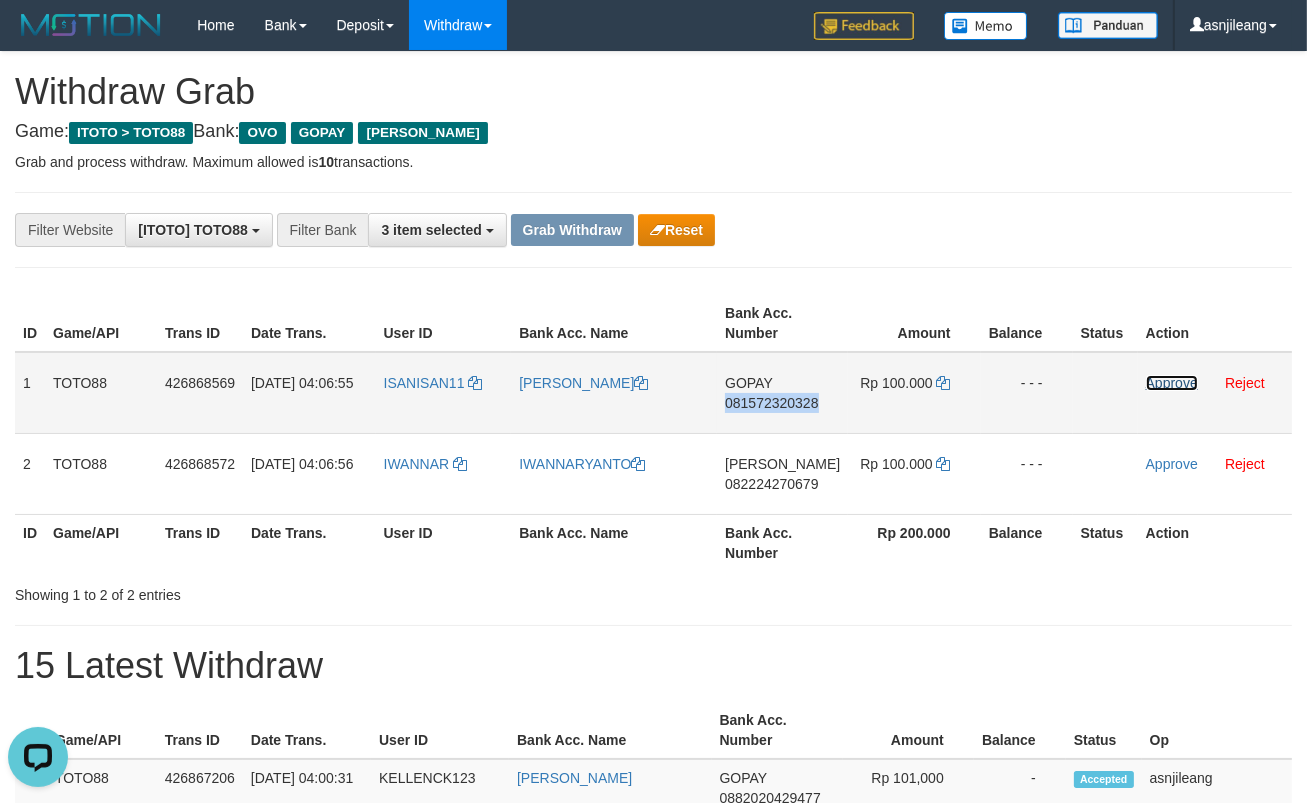 click on "Approve" at bounding box center [1172, 383] 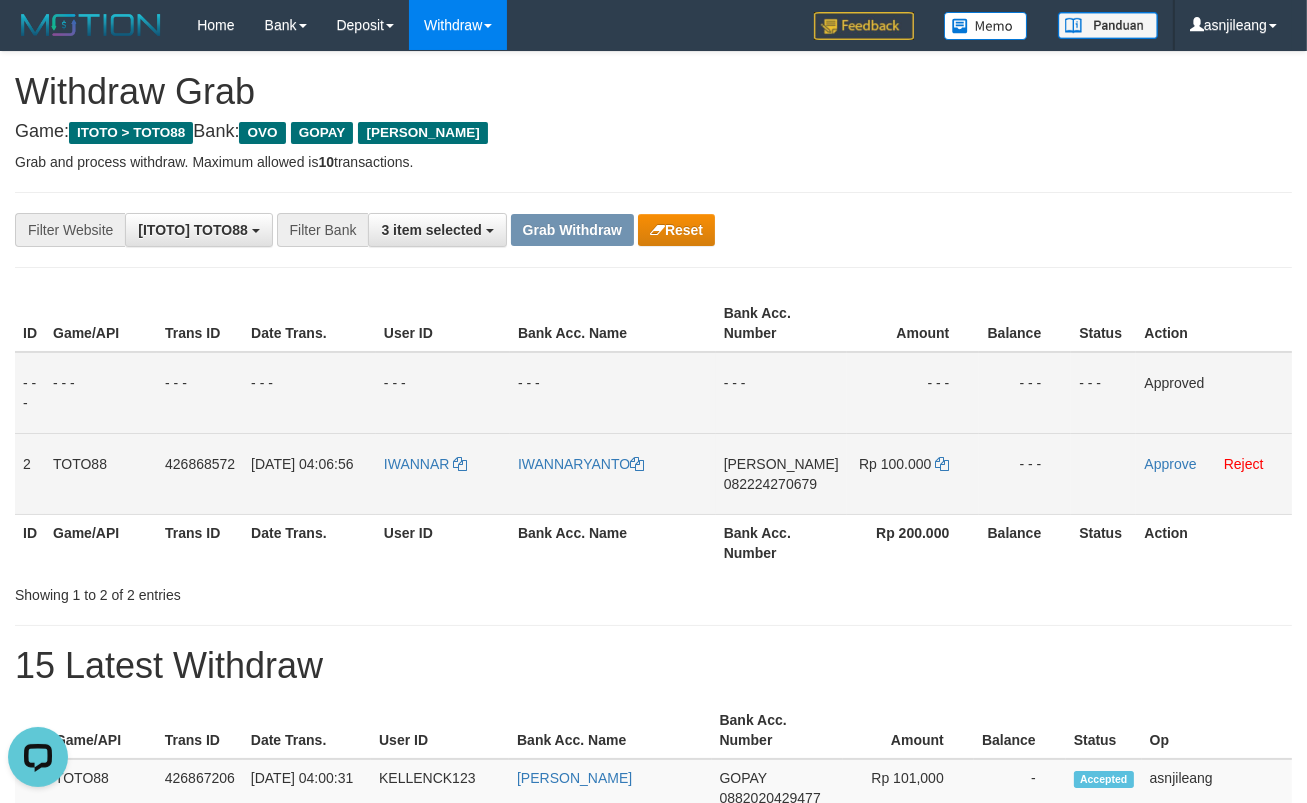 click on "082224270679" at bounding box center (770, 484) 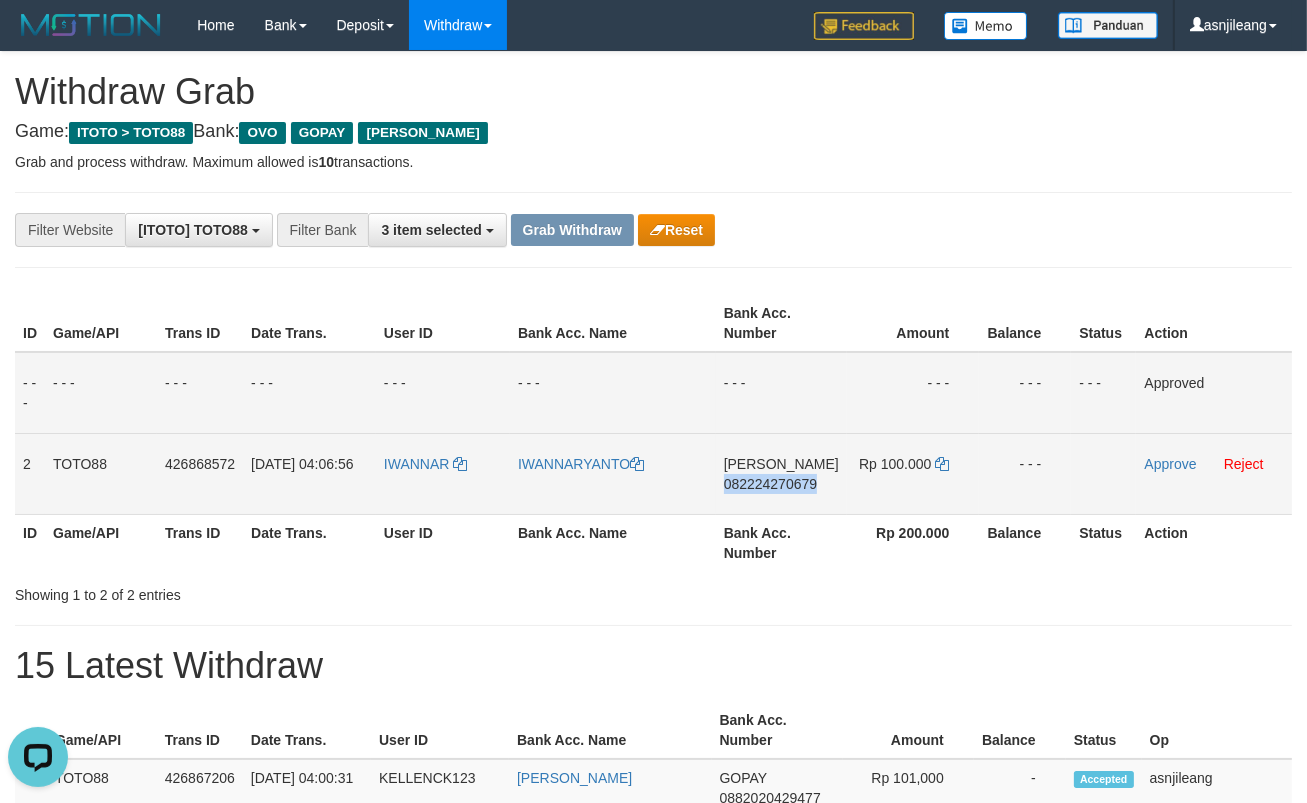 click on "082224270679" at bounding box center [770, 484] 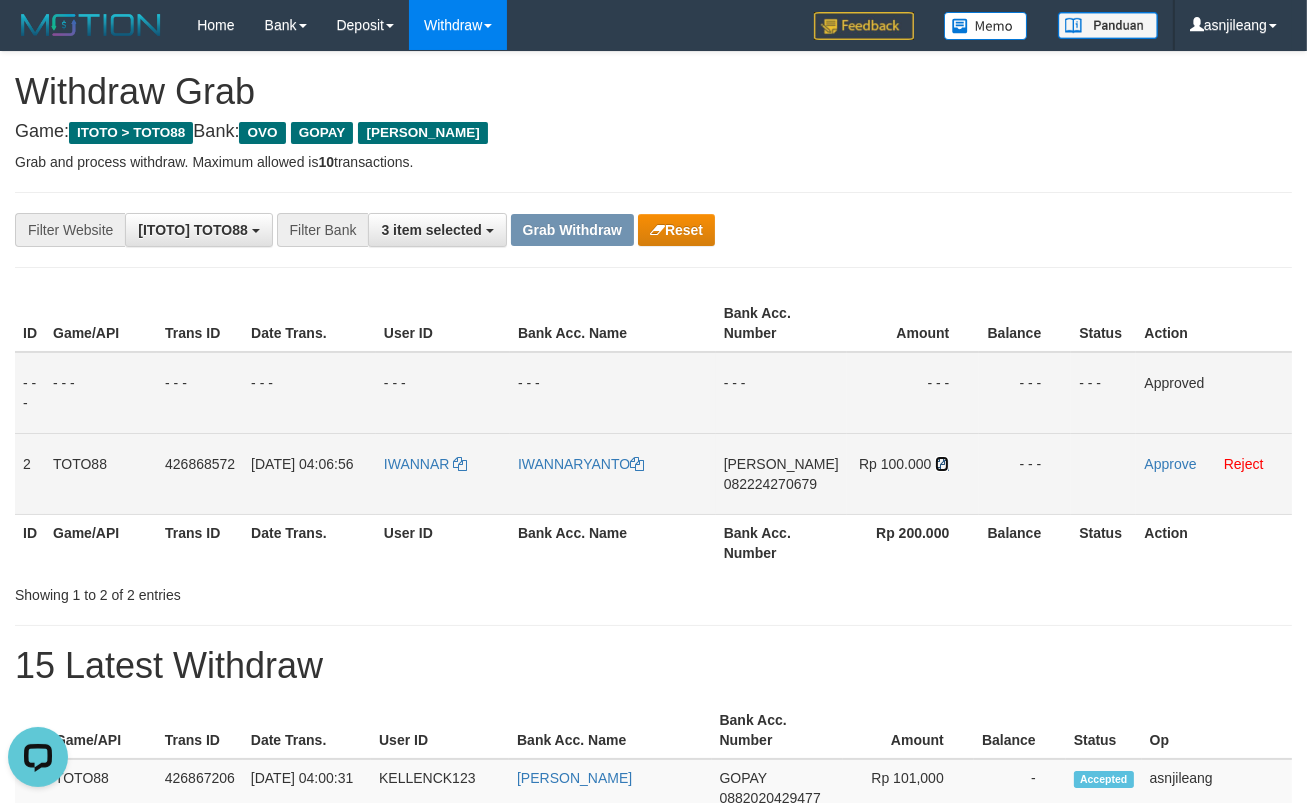 click at bounding box center [942, 464] 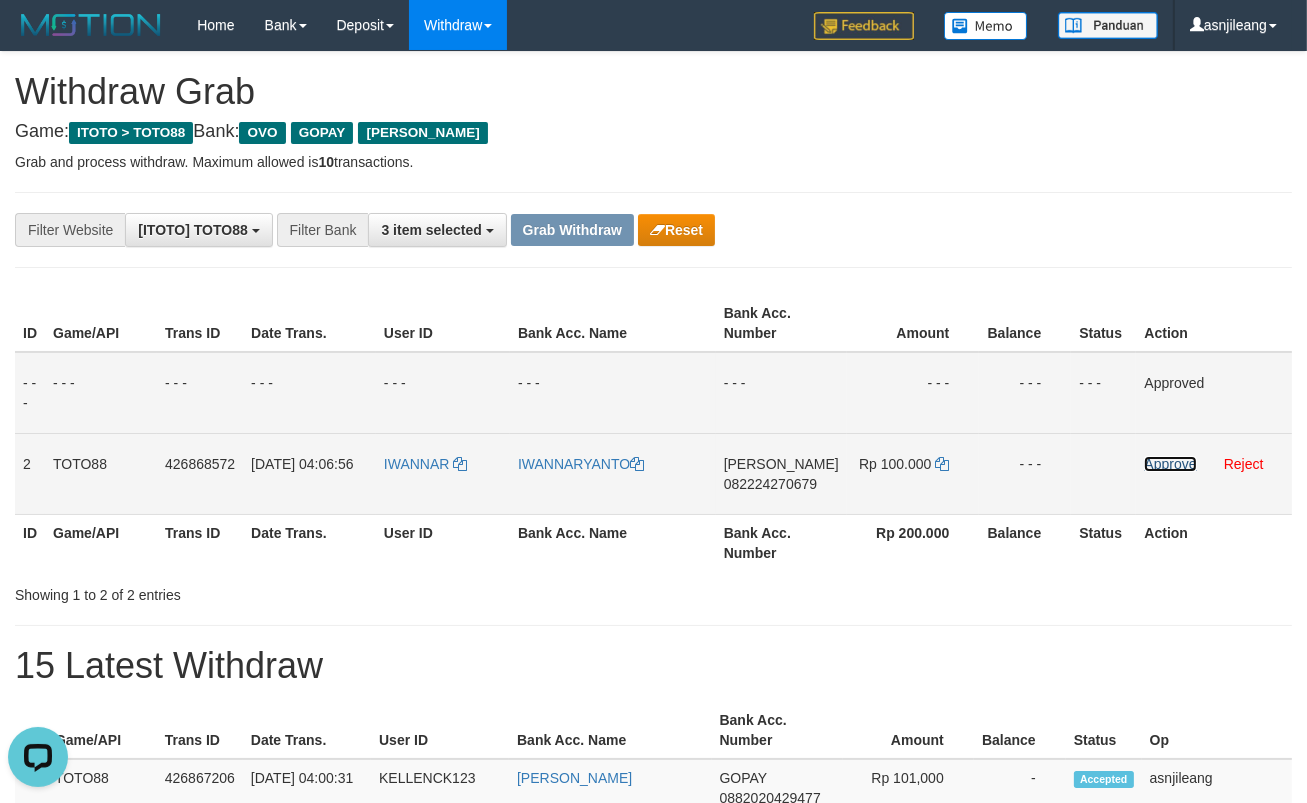 click on "Approve" at bounding box center (1170, 464) 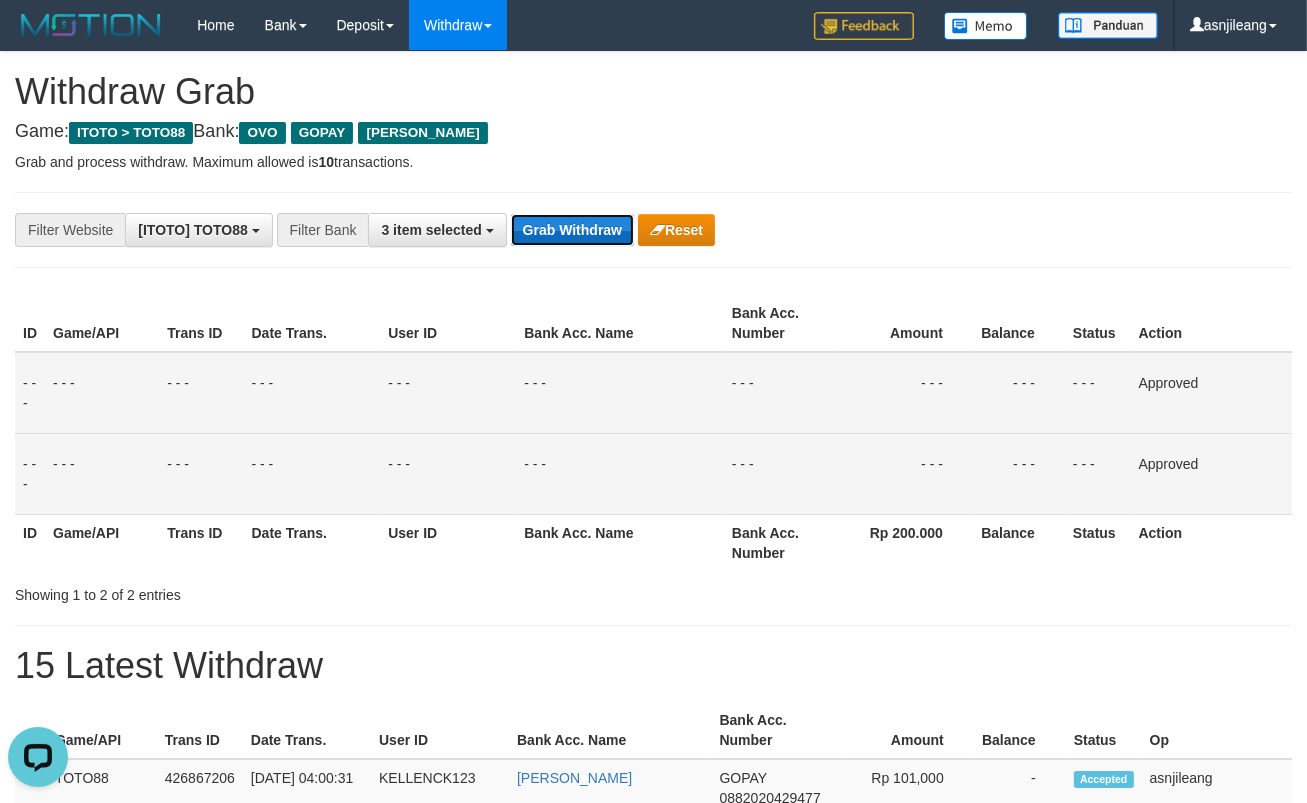 click on "Grab Withdraw" at bounding box center (572, 230) 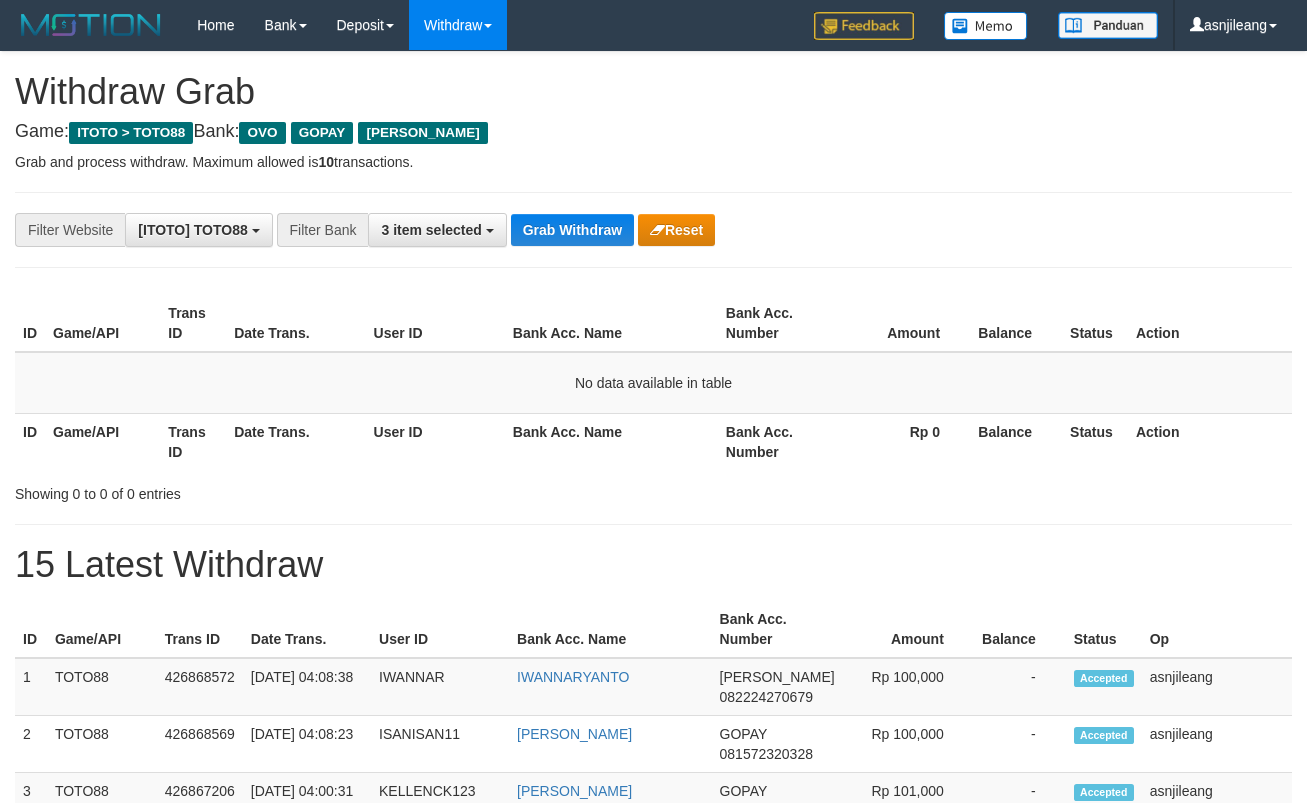 scroll, scrollTop: 0, scrollLeft: 0, axis: both 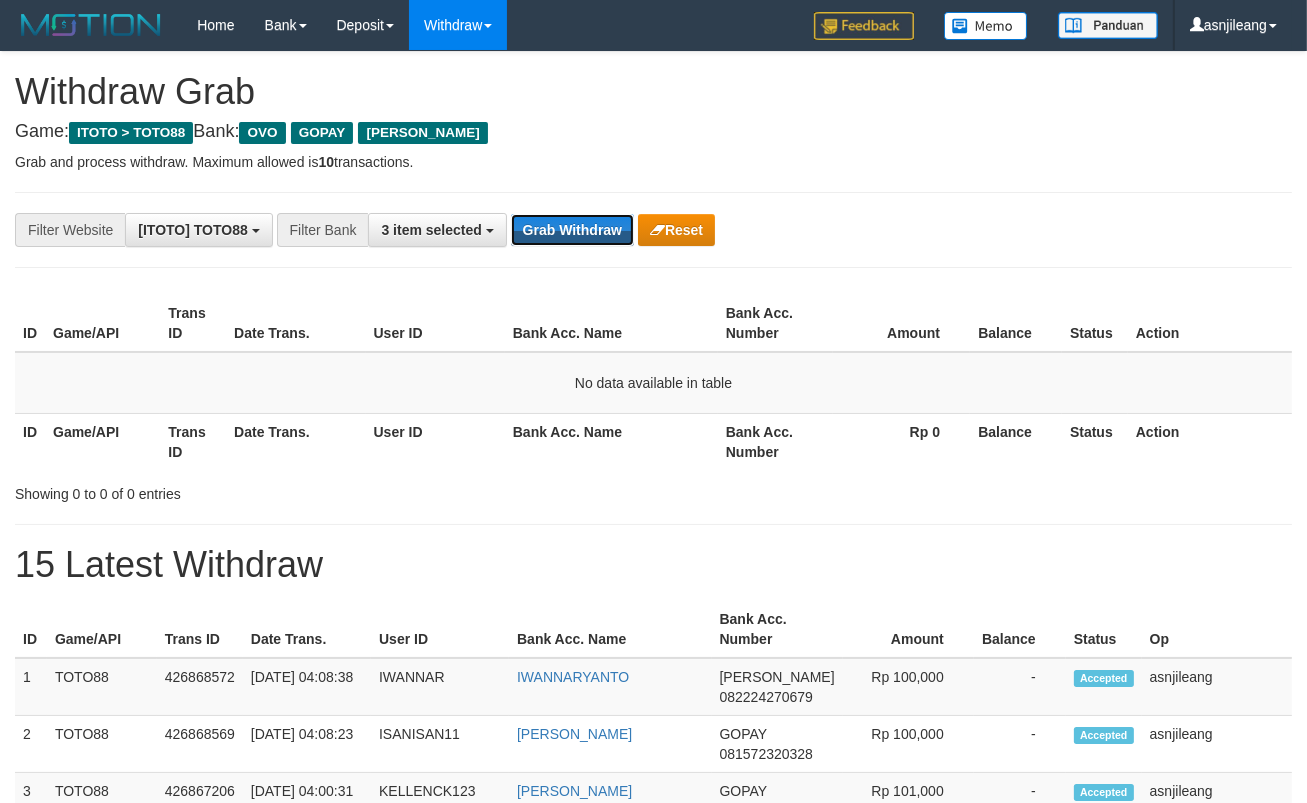 click on "Grab Withdraw" at bounding box center [572, 230] 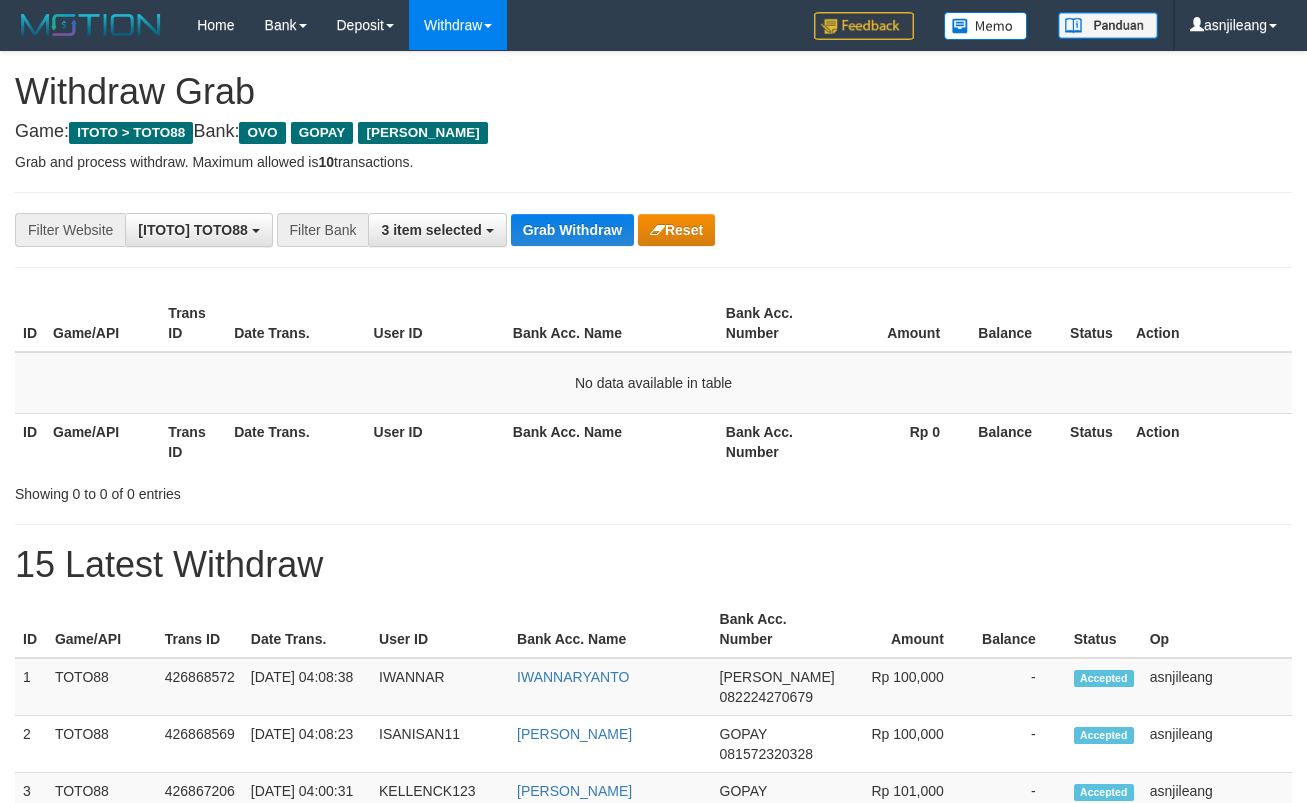 scroll, scrollTop: 0, scrollLeft: 0, axis: both 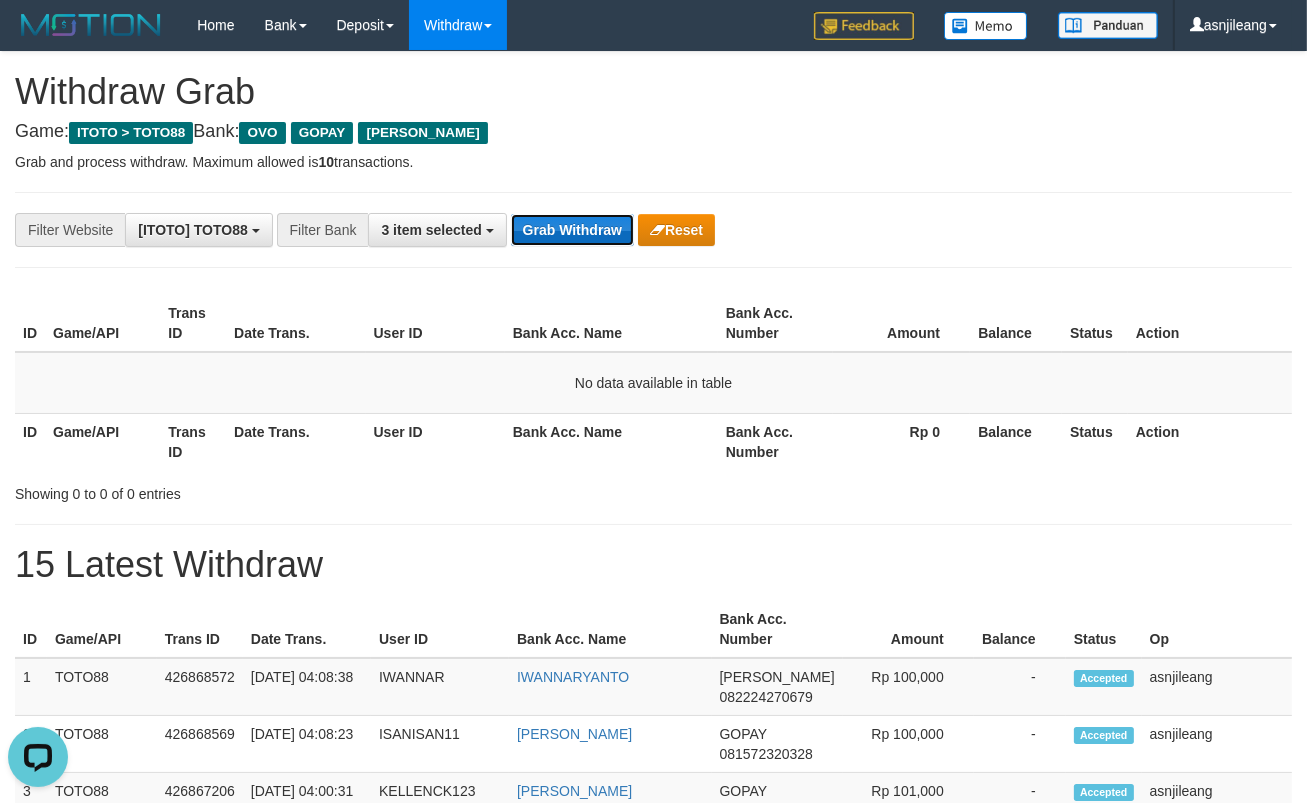 click on "Grab Withdraw" at bounding box center [572, 230] 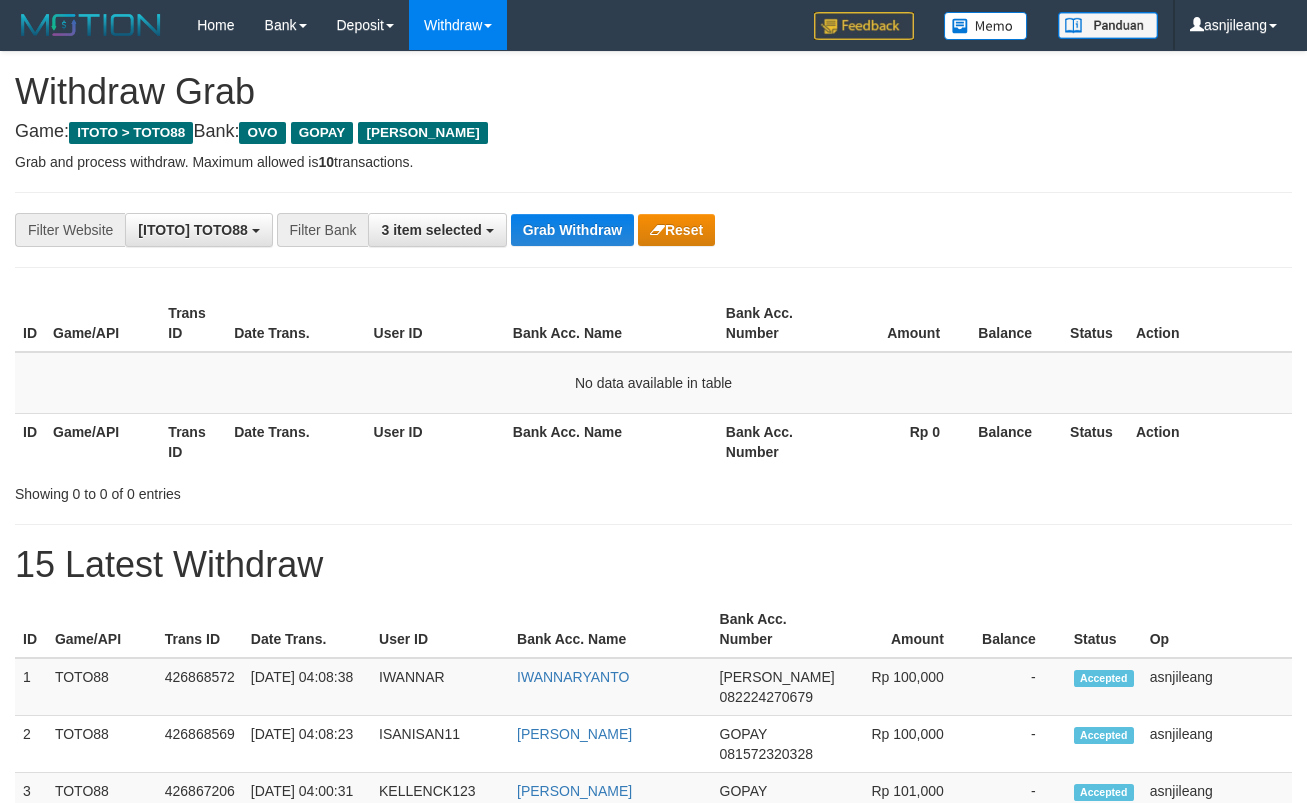 scroll, scrollTop: 0, scrollLeft: 0, axis: both 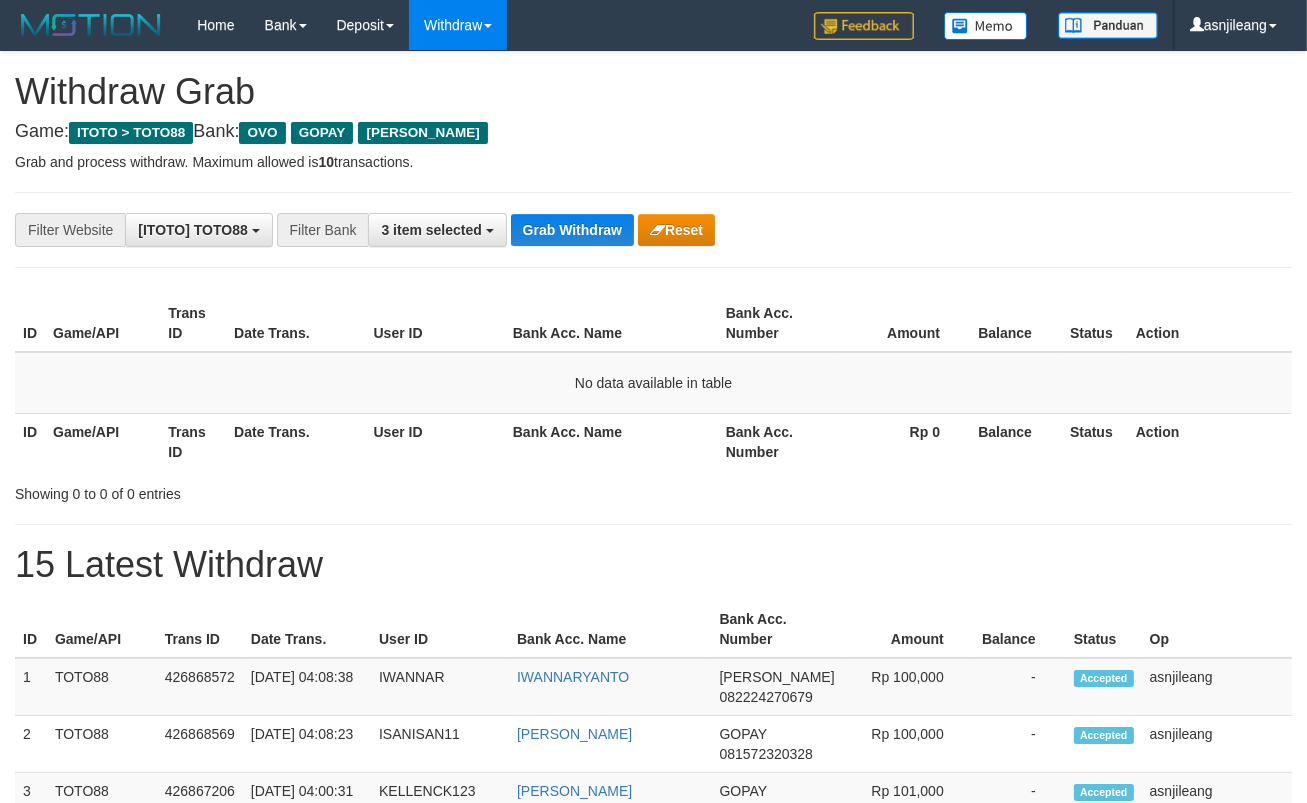 click on "Grab Withdraw" at bounding box center (572, 230) 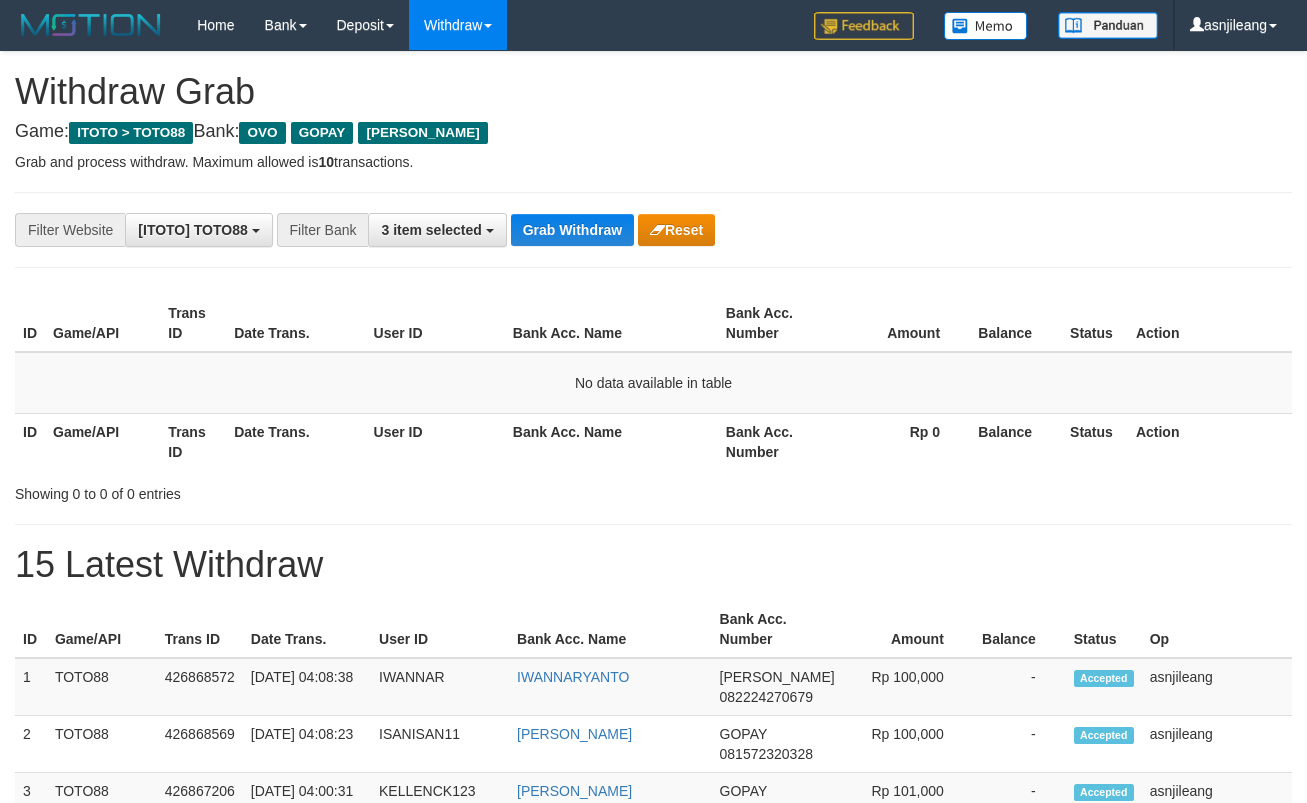 scroll, scrollTop: 0, scrollLeft: 0, axis: both 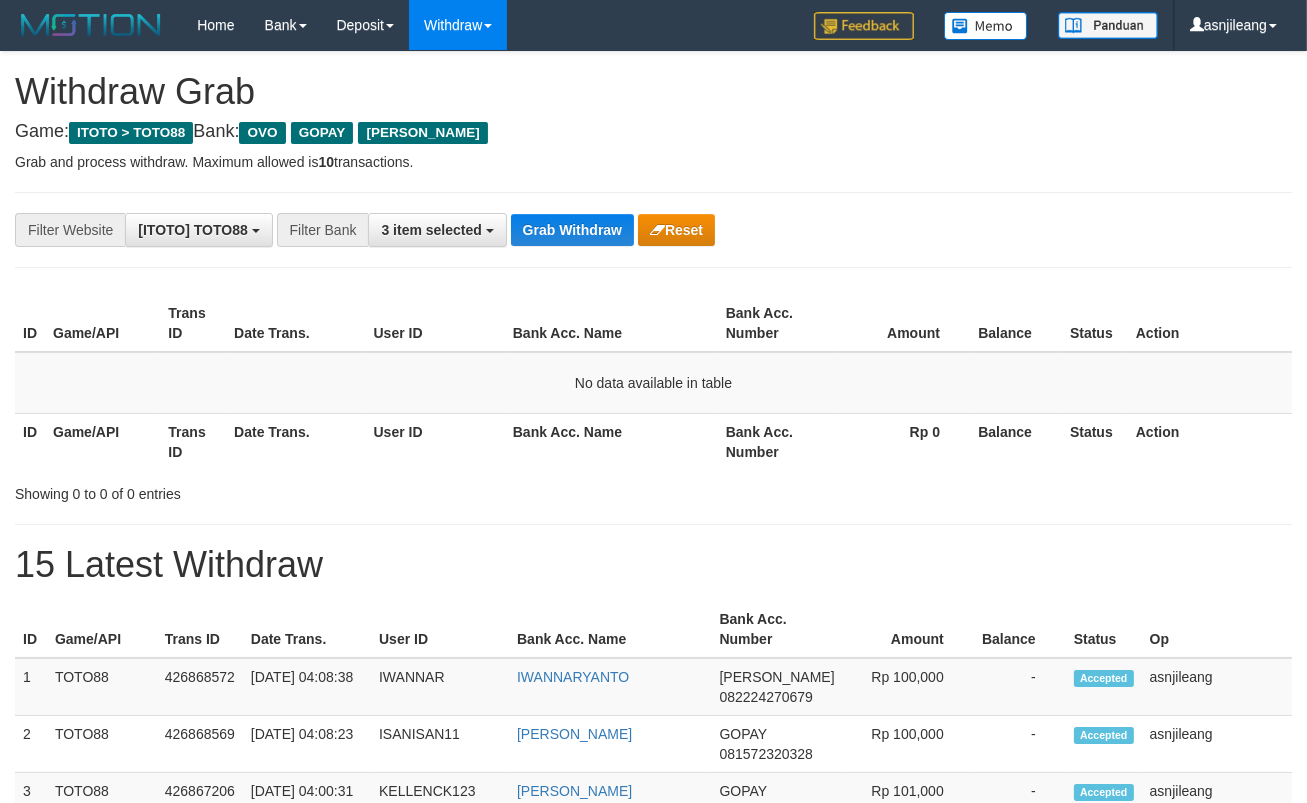 click on "Grab Withdraw" at bounding box center (572, 230) 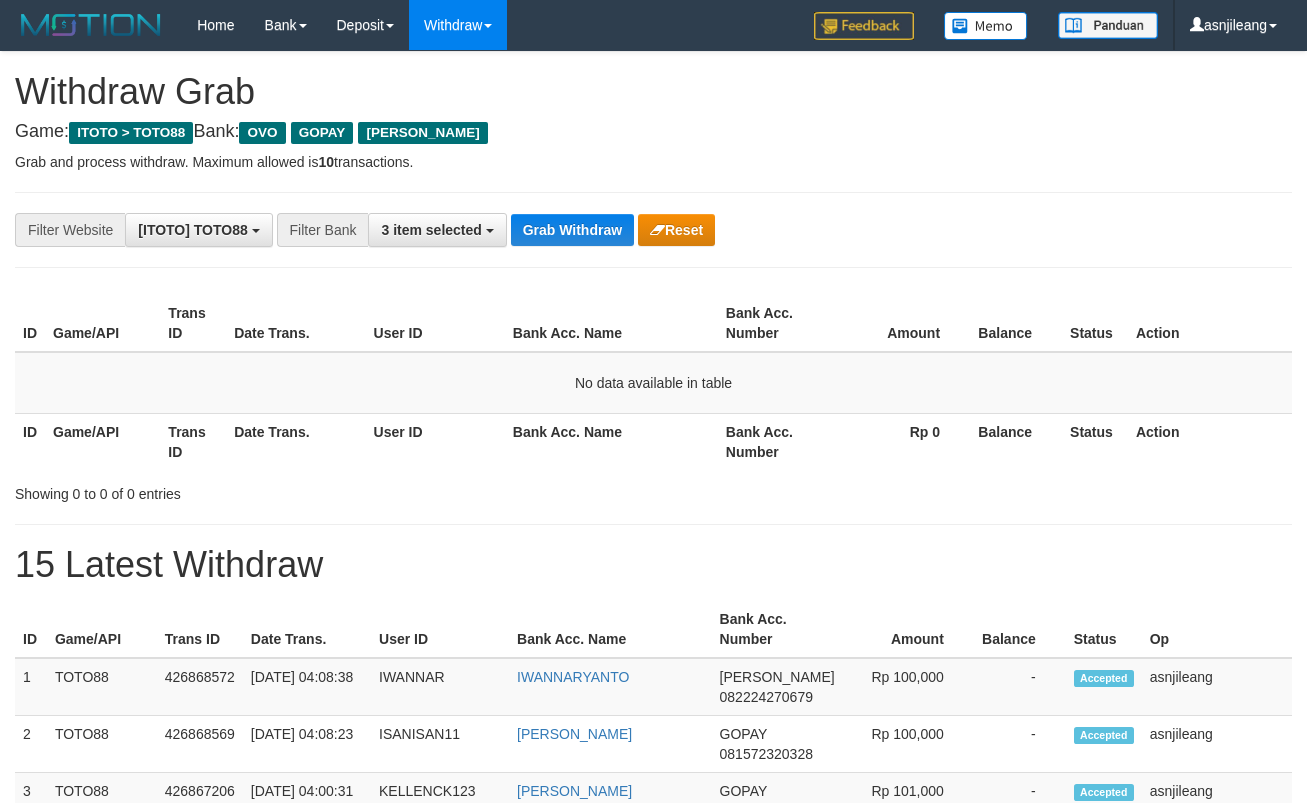 scroll, scrollTop: 0, scrollLeft: 0, axis: both 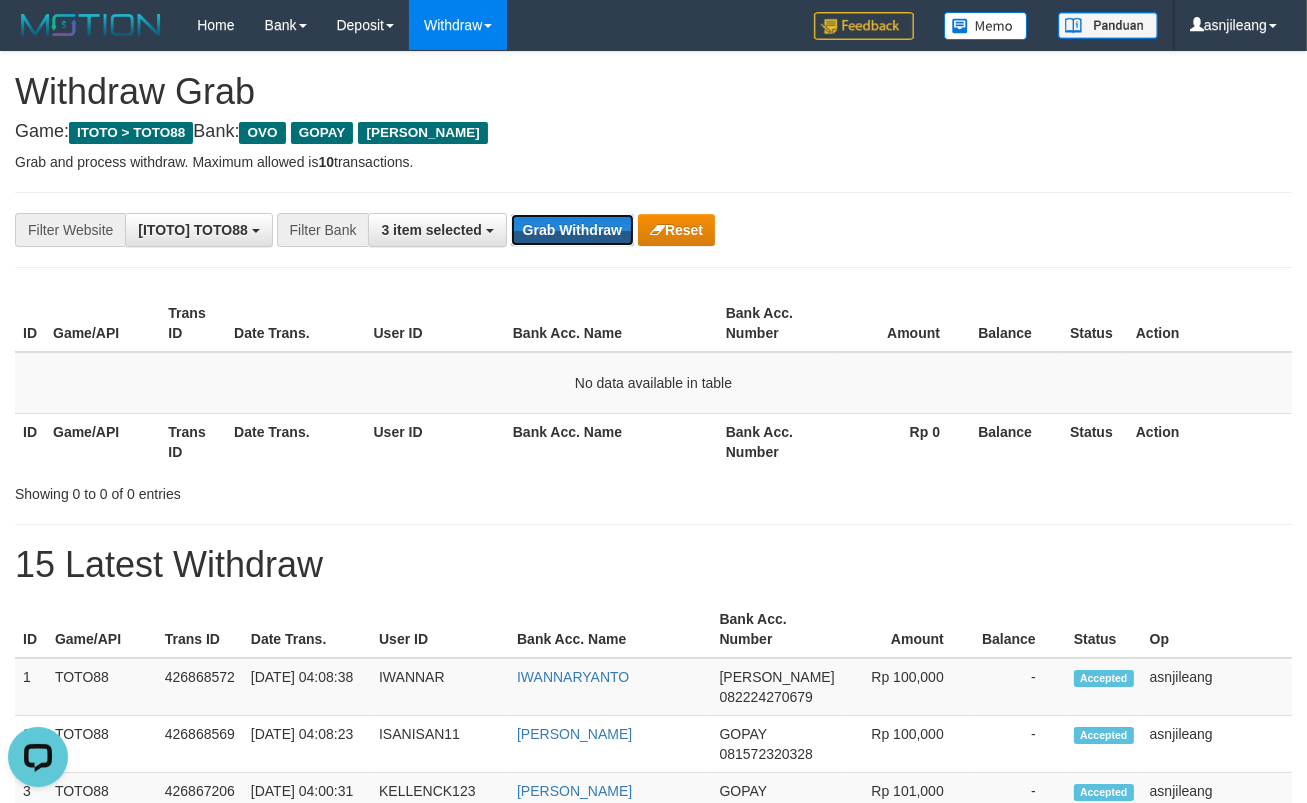 click on "Grab Withdraw" at bounding box center (572, 230) 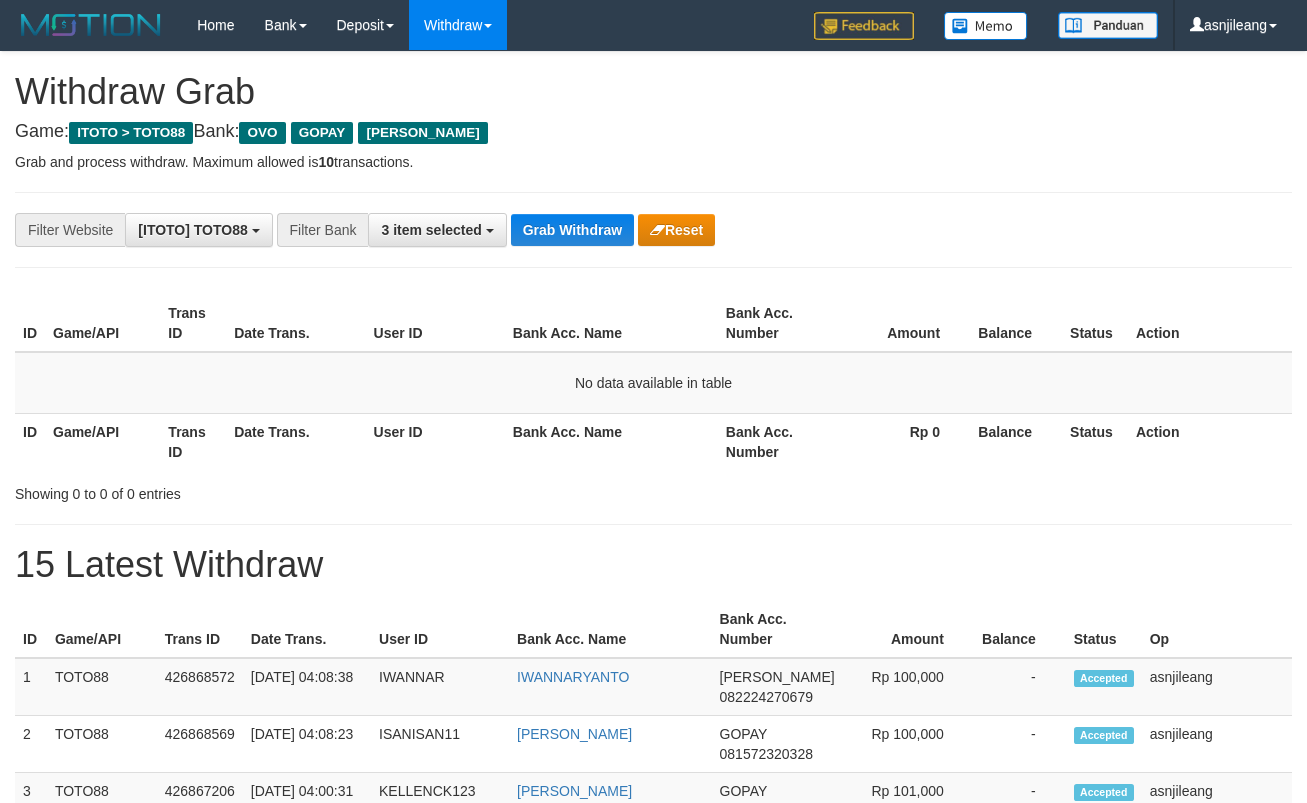 scroll, scrollTop: 0, scrollLeft: 0, axis: both 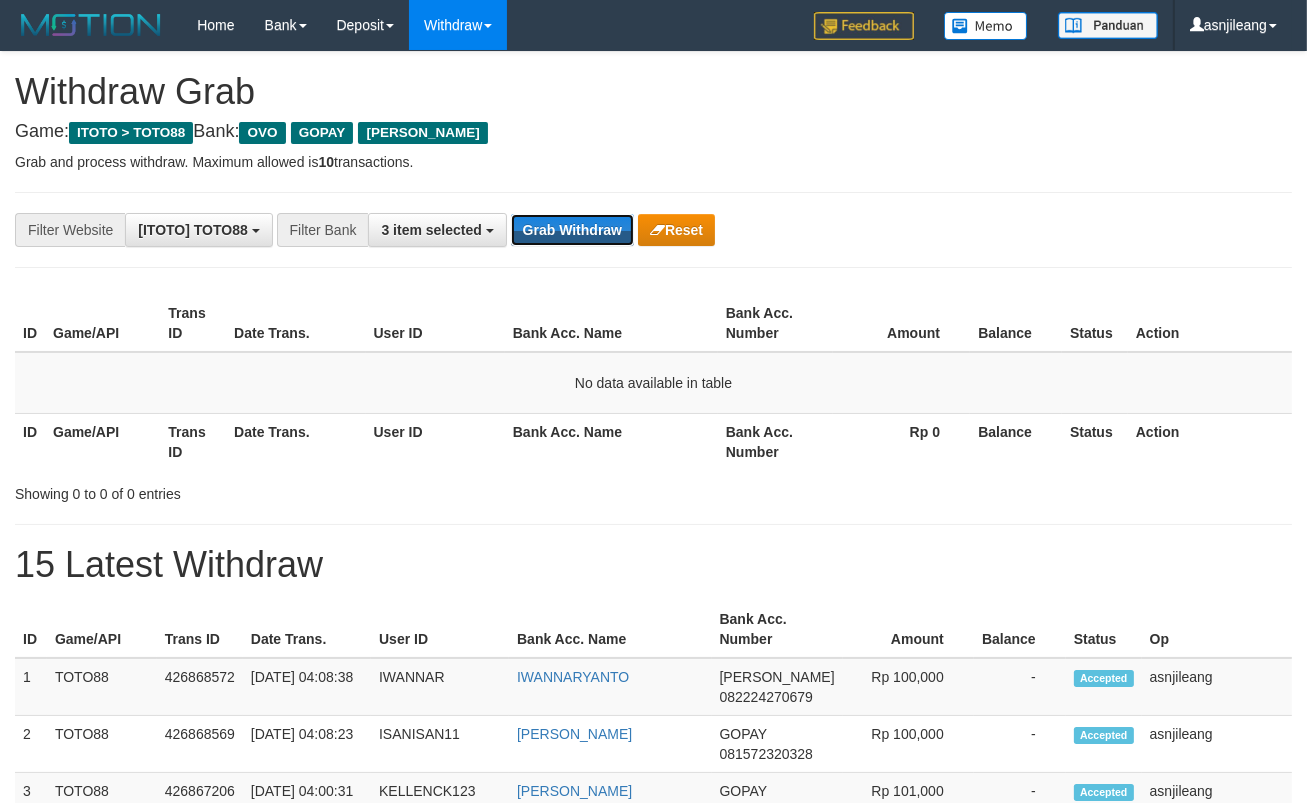 click on "Grab Withdraw" at bounding box center (572, 230) 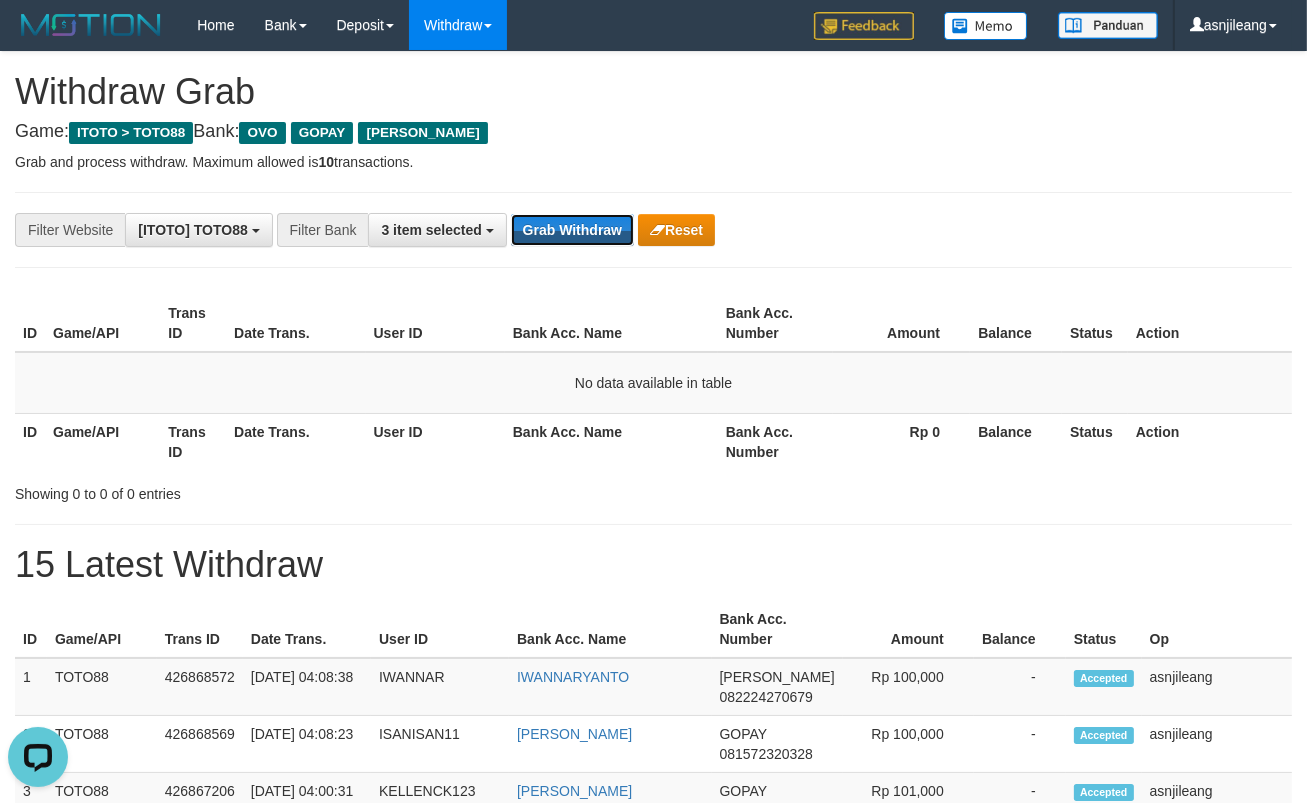 scroll, scrollTop: 0, scrollLeft: 0, axis: both 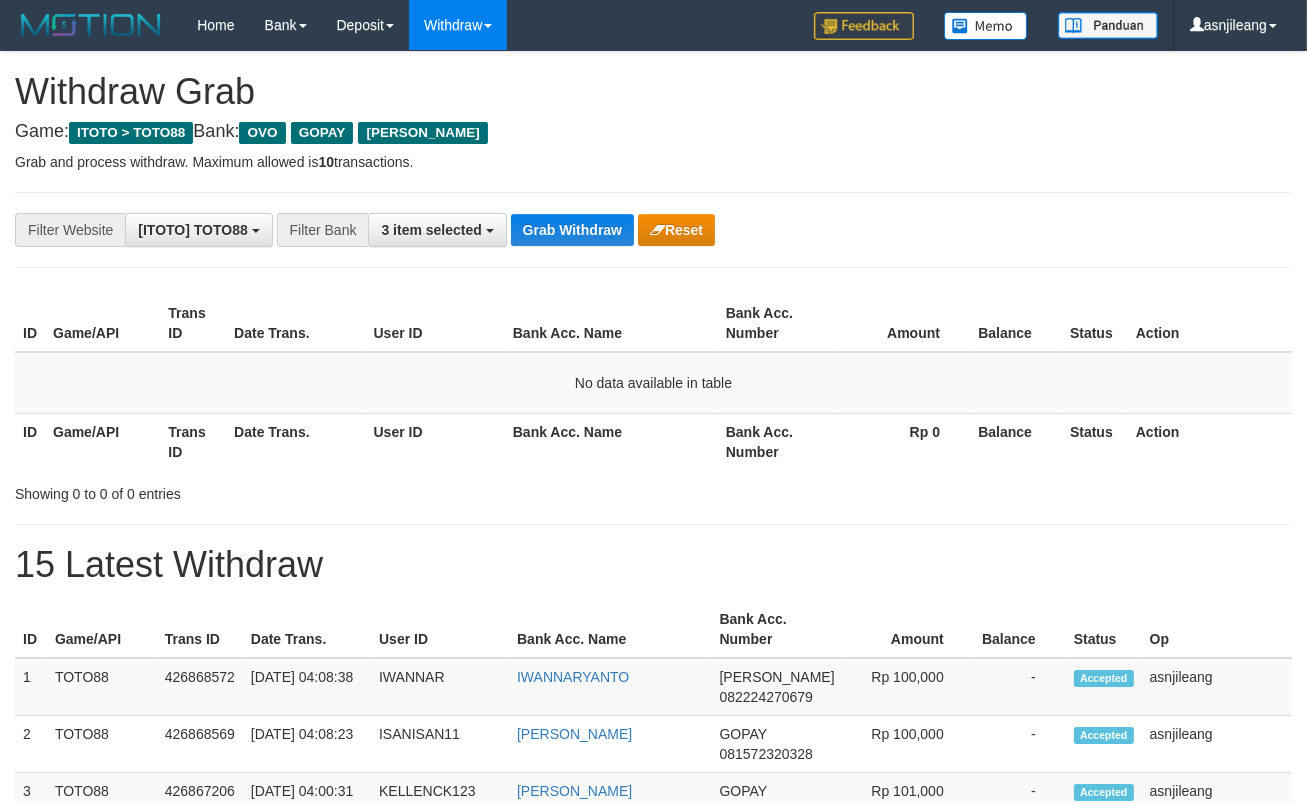 click on "Grab Withdraw" at bounding box center (572, 230) 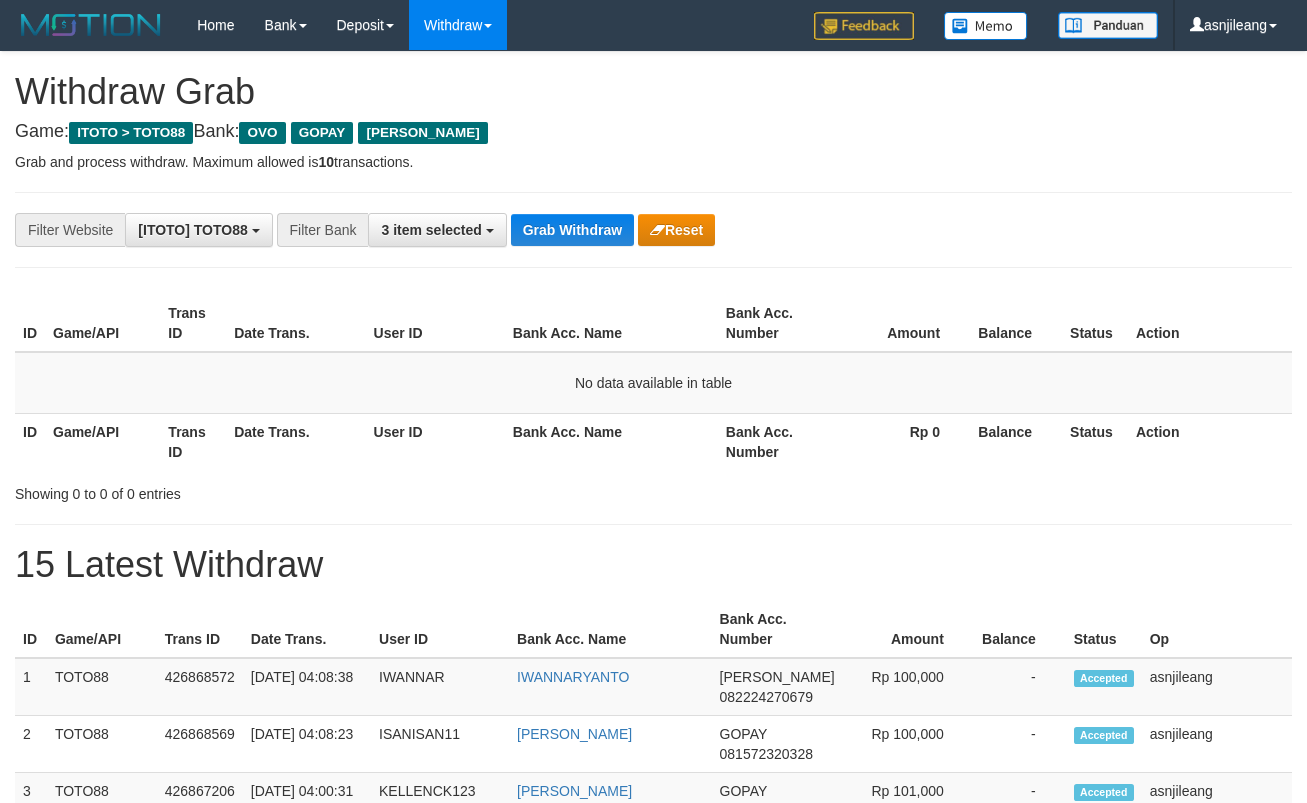 scroll, scrollTop: 0, scrollLeft: 0, axis: both 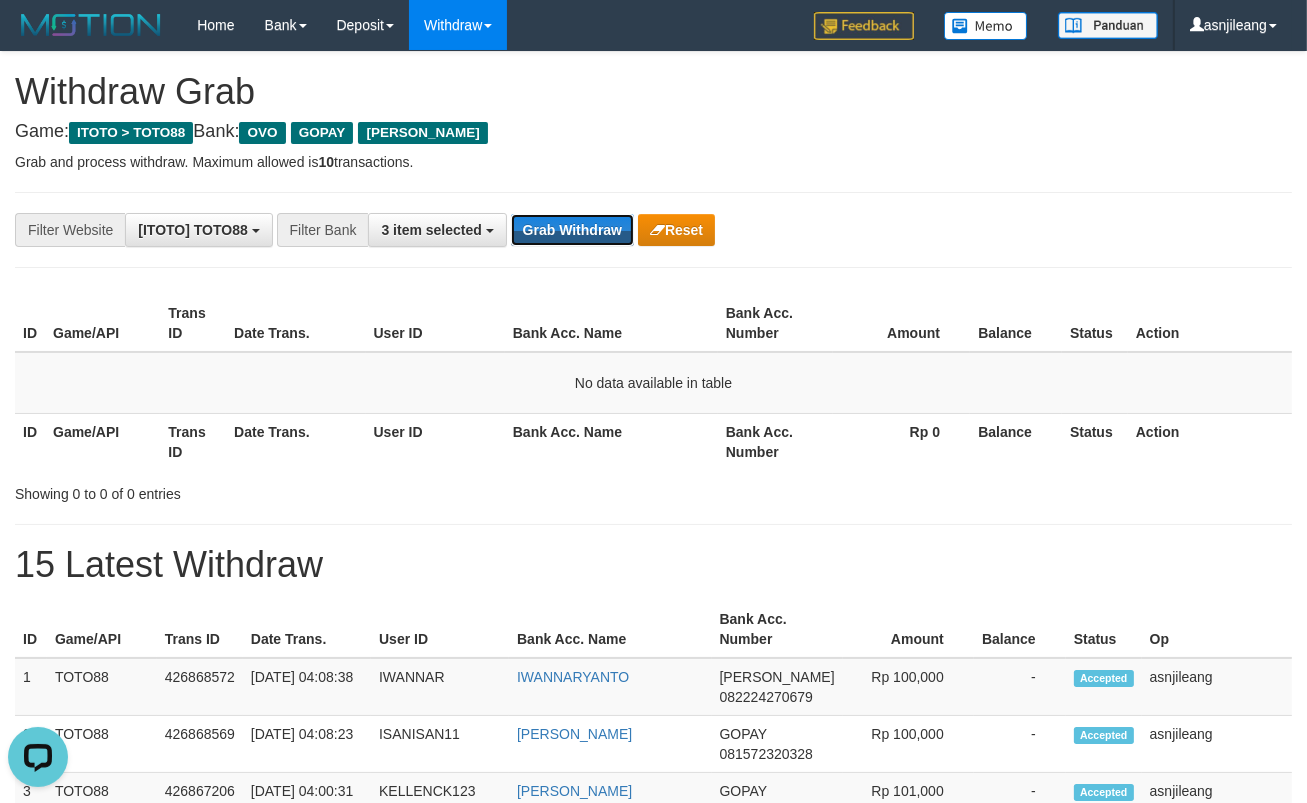 click on "Grab Withdraw" at bounding box center [572, 230] 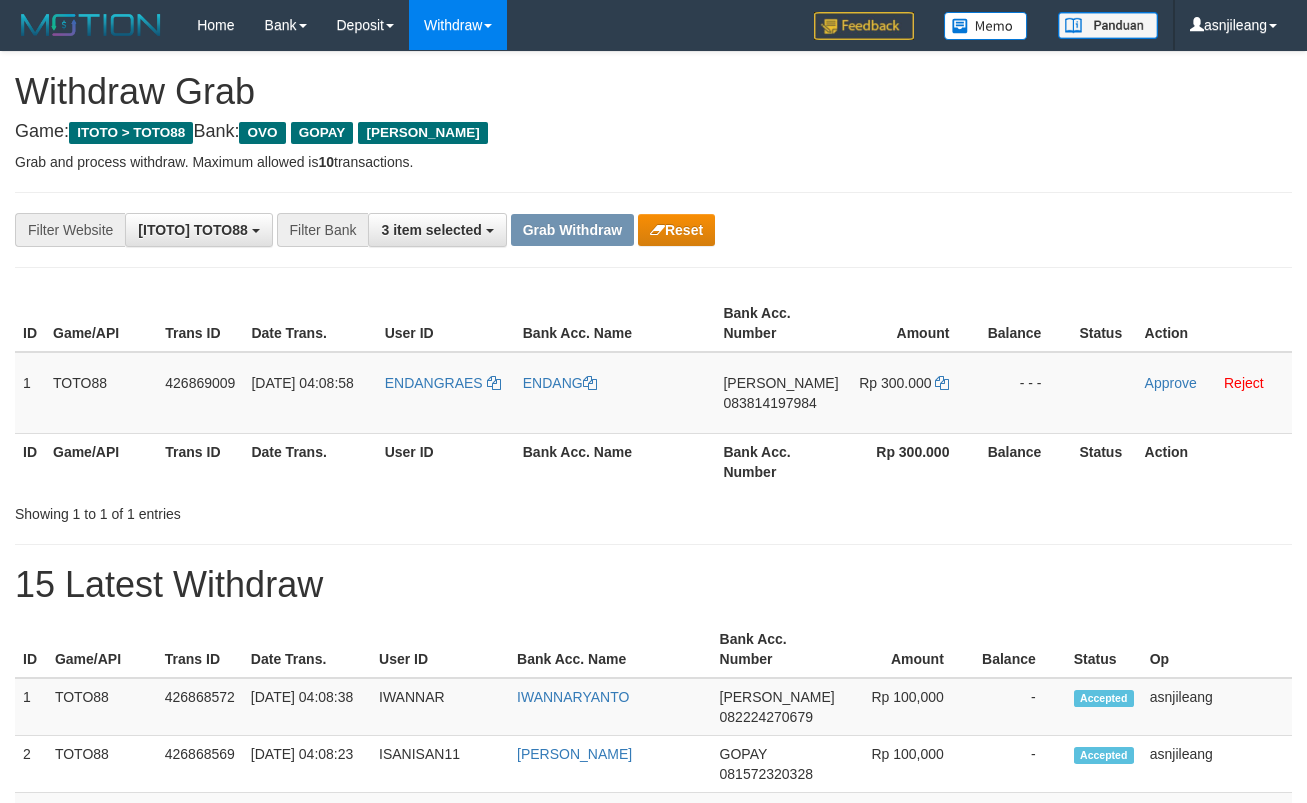 scroll, scrollTop: 0, scrollLeft: 0, axis: both 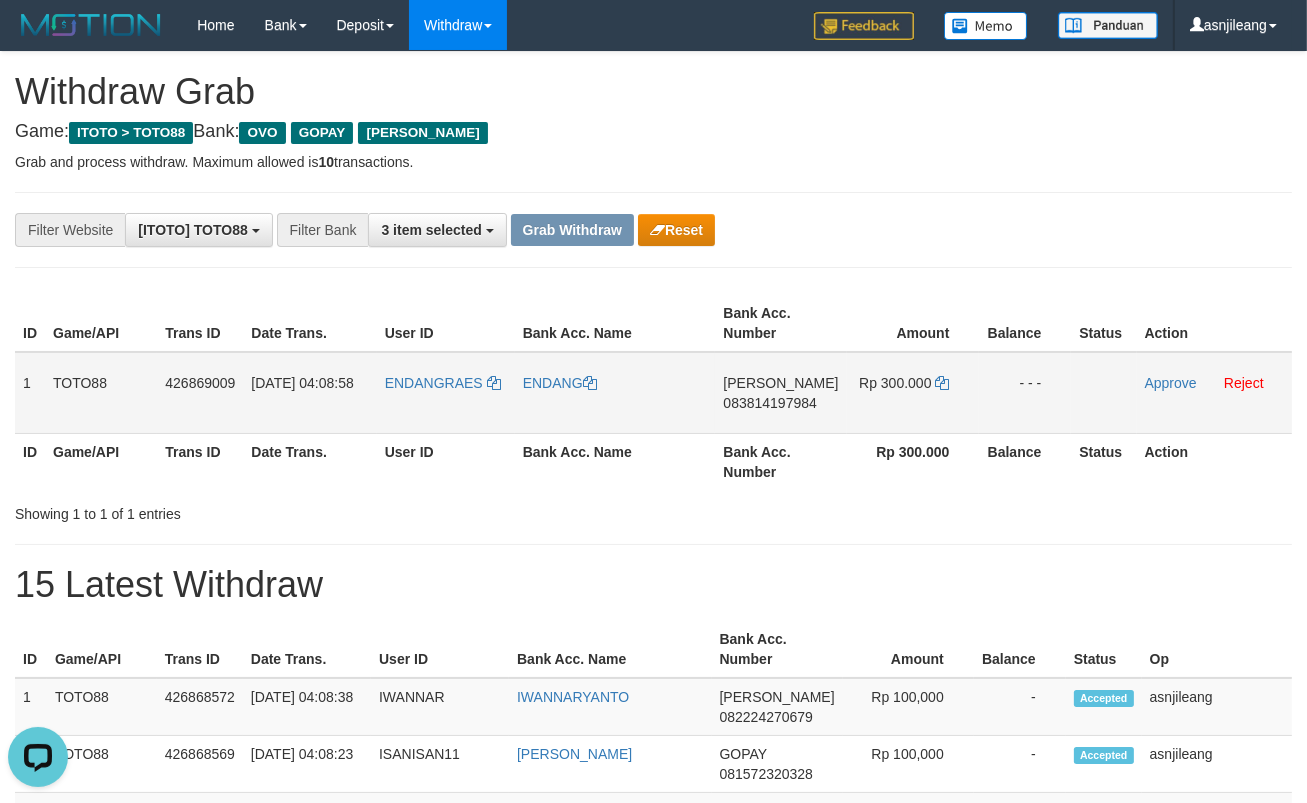 click on "[PERSON_NAME]
083814197984" at bounding box center (780, 393) 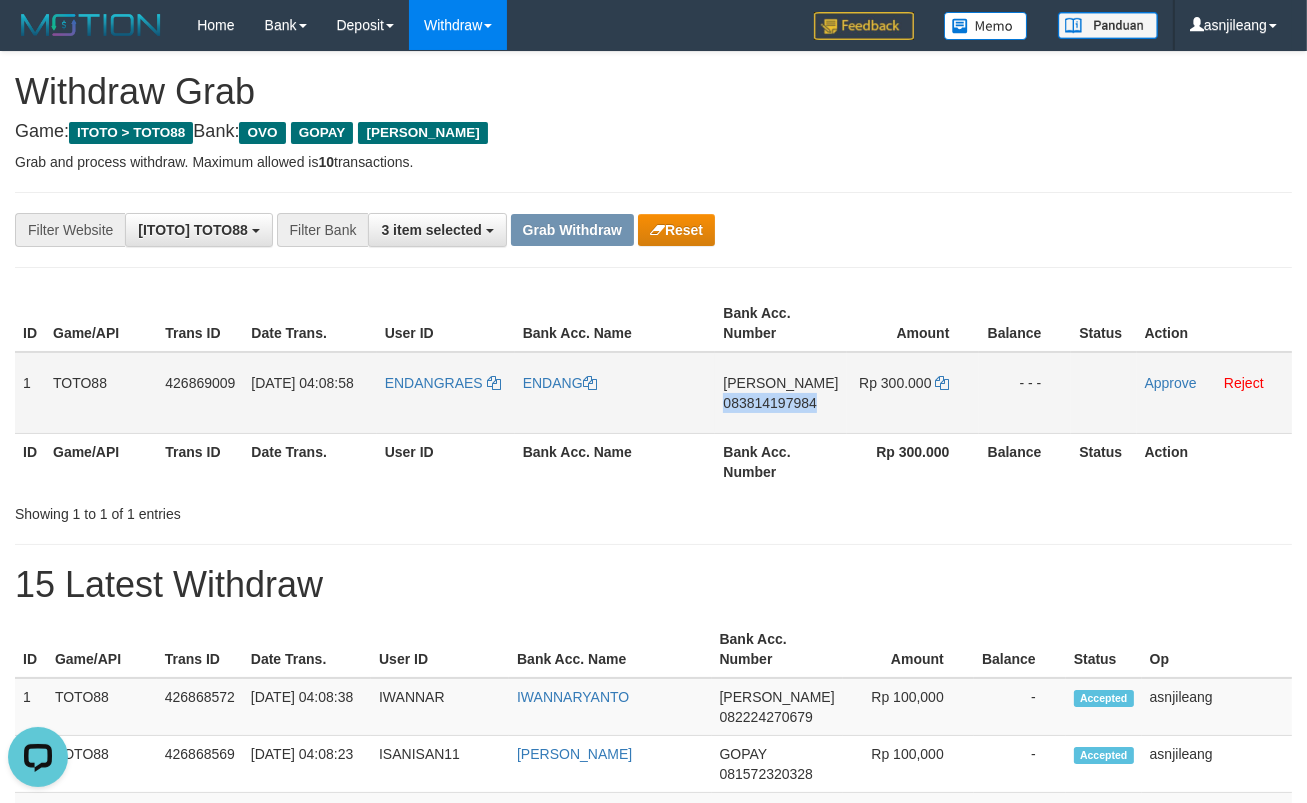 click on "DANA
083814197984" at bounding box center (780, 393) 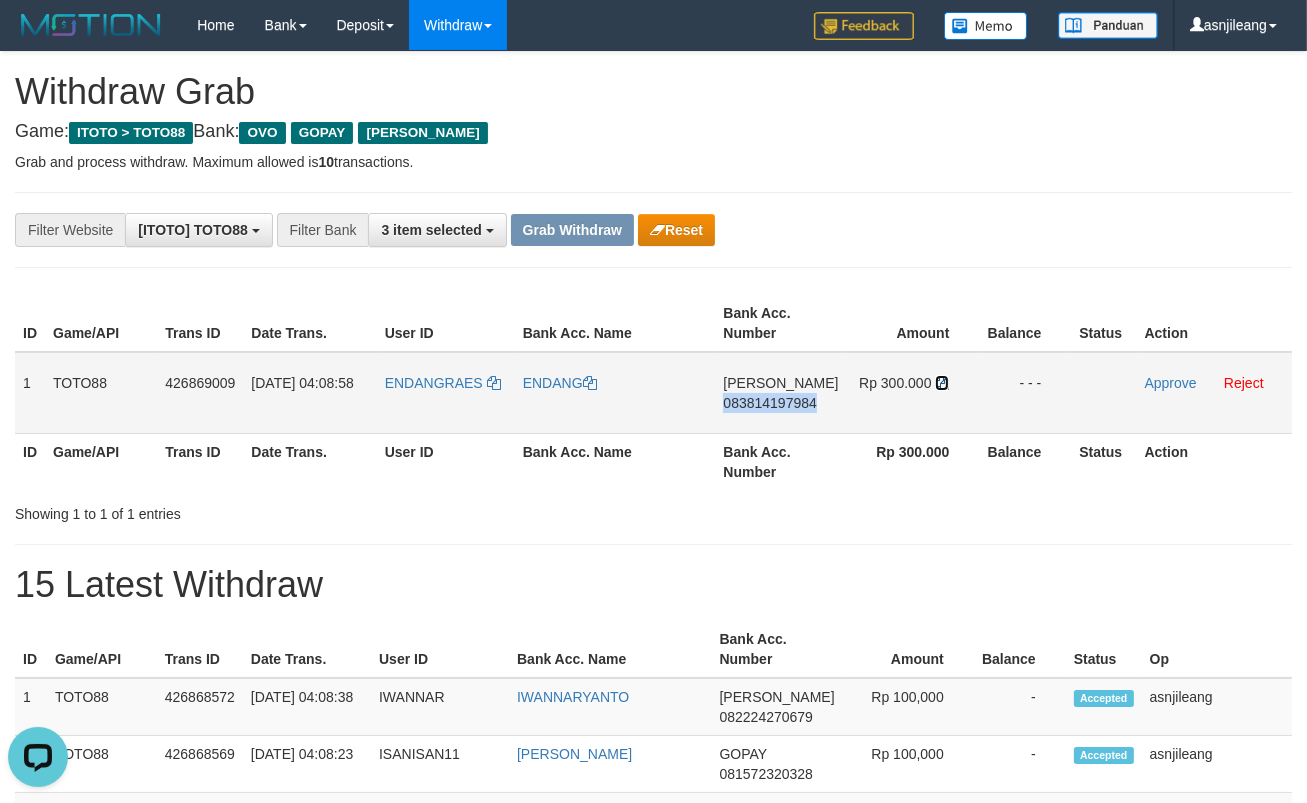 click at bounding box center [942, 383] 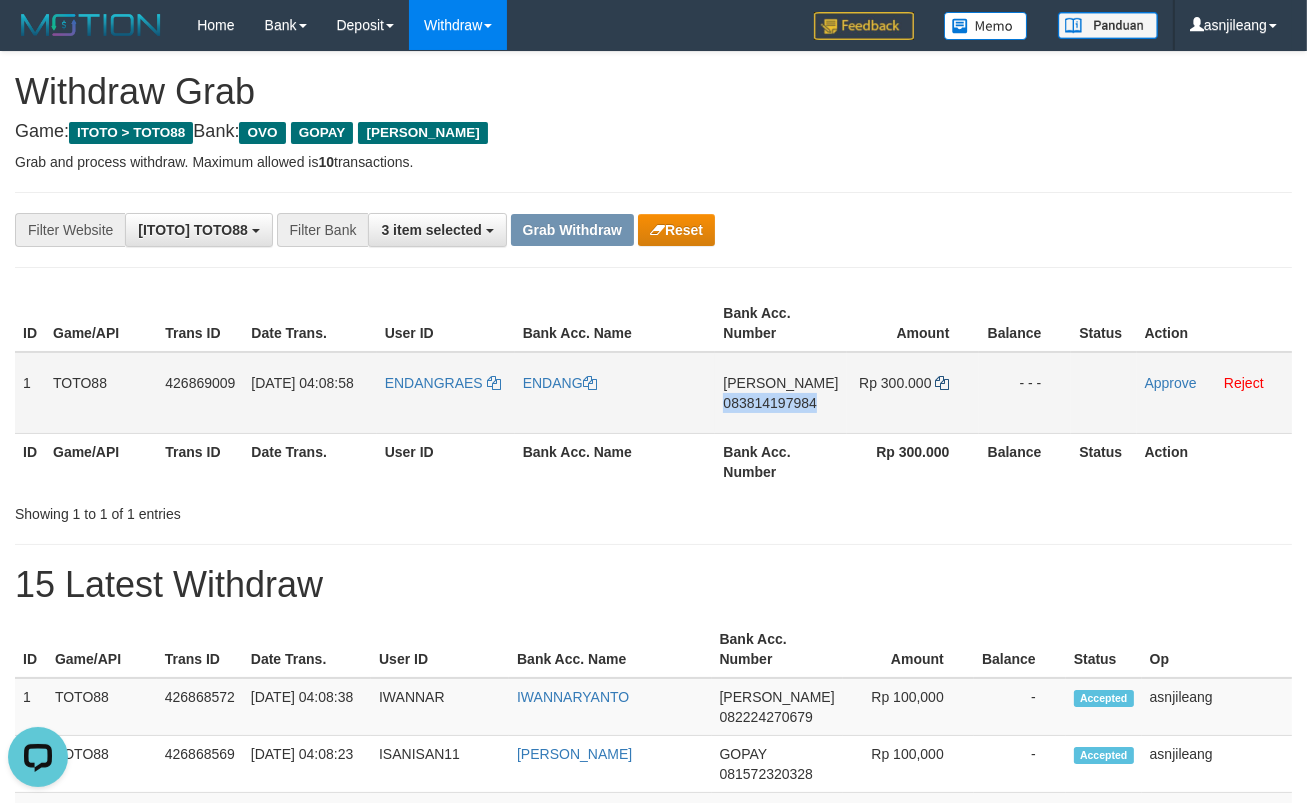 copy on "083814197984" 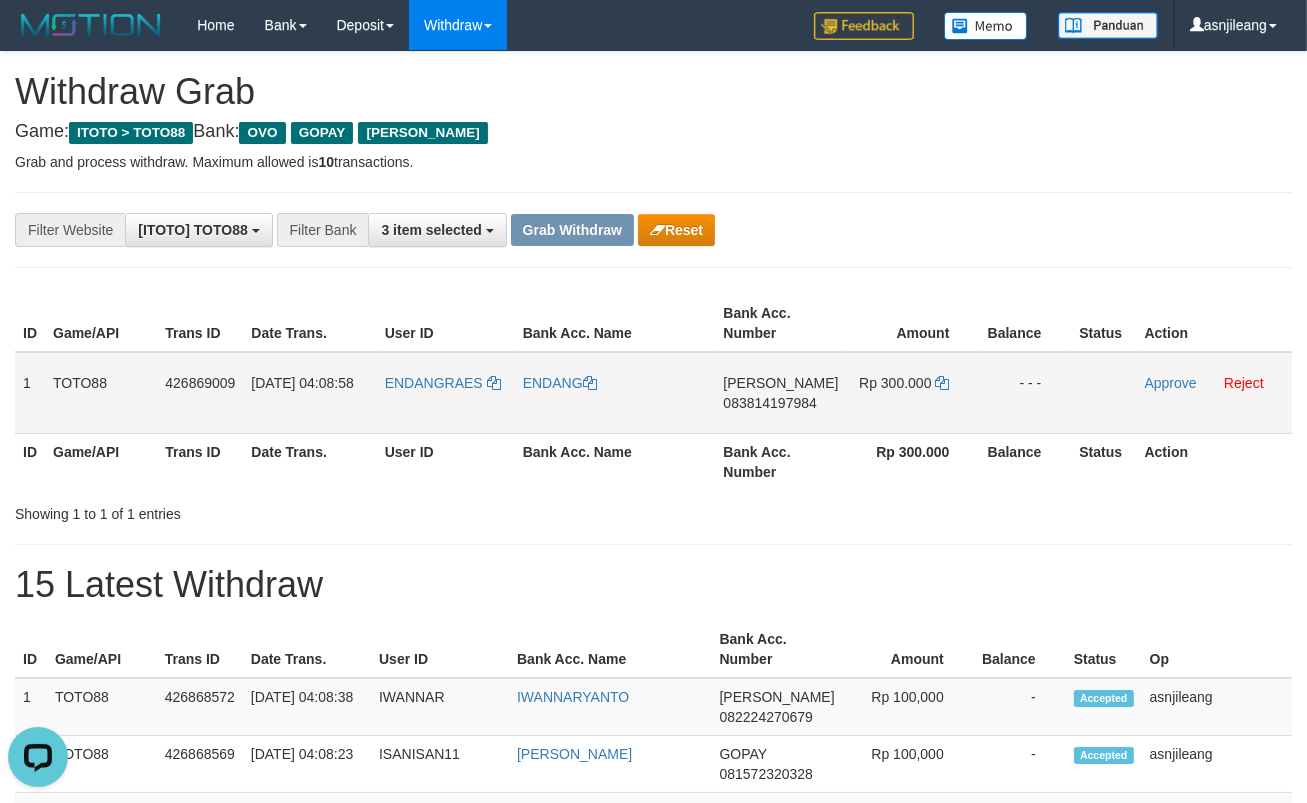 click on "Approve
Reject" at bounding box center [1214, 393] 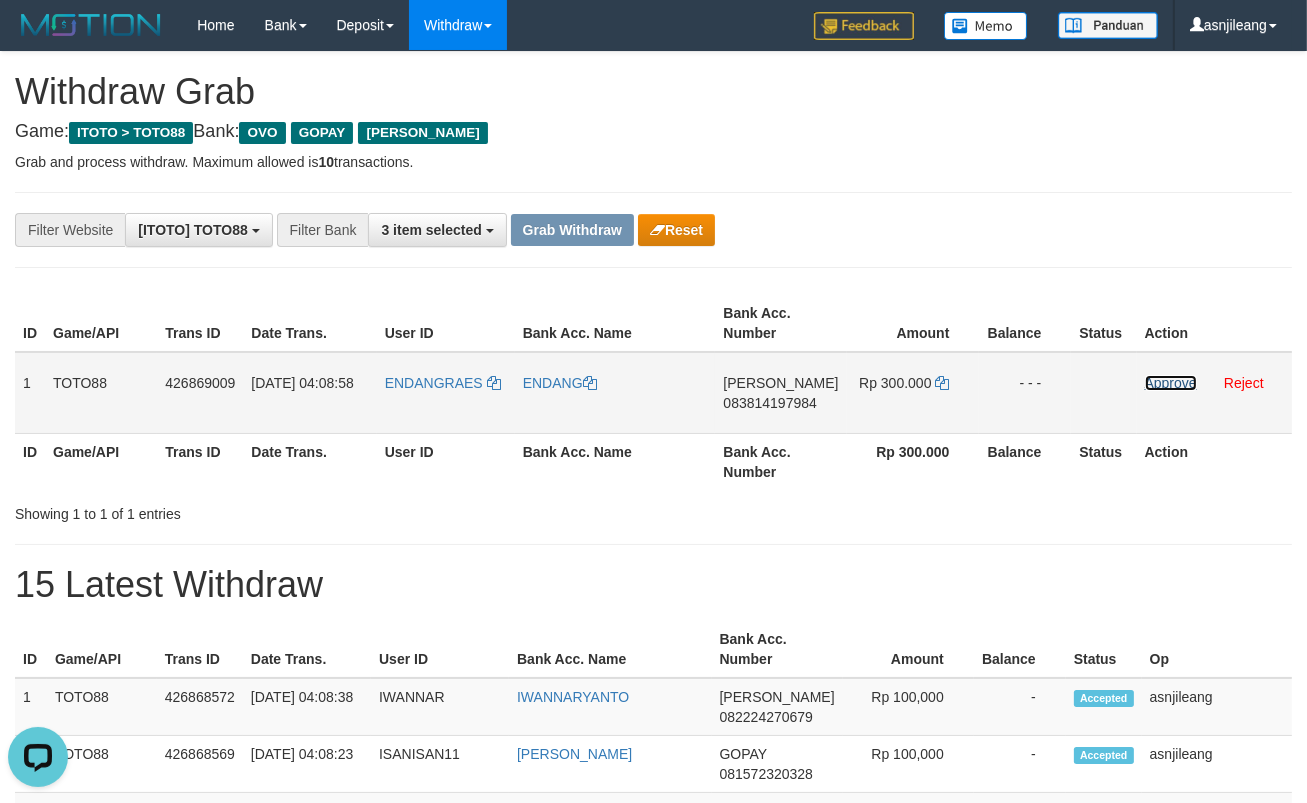 click on "Approve" at bounding box center [1171, 383] 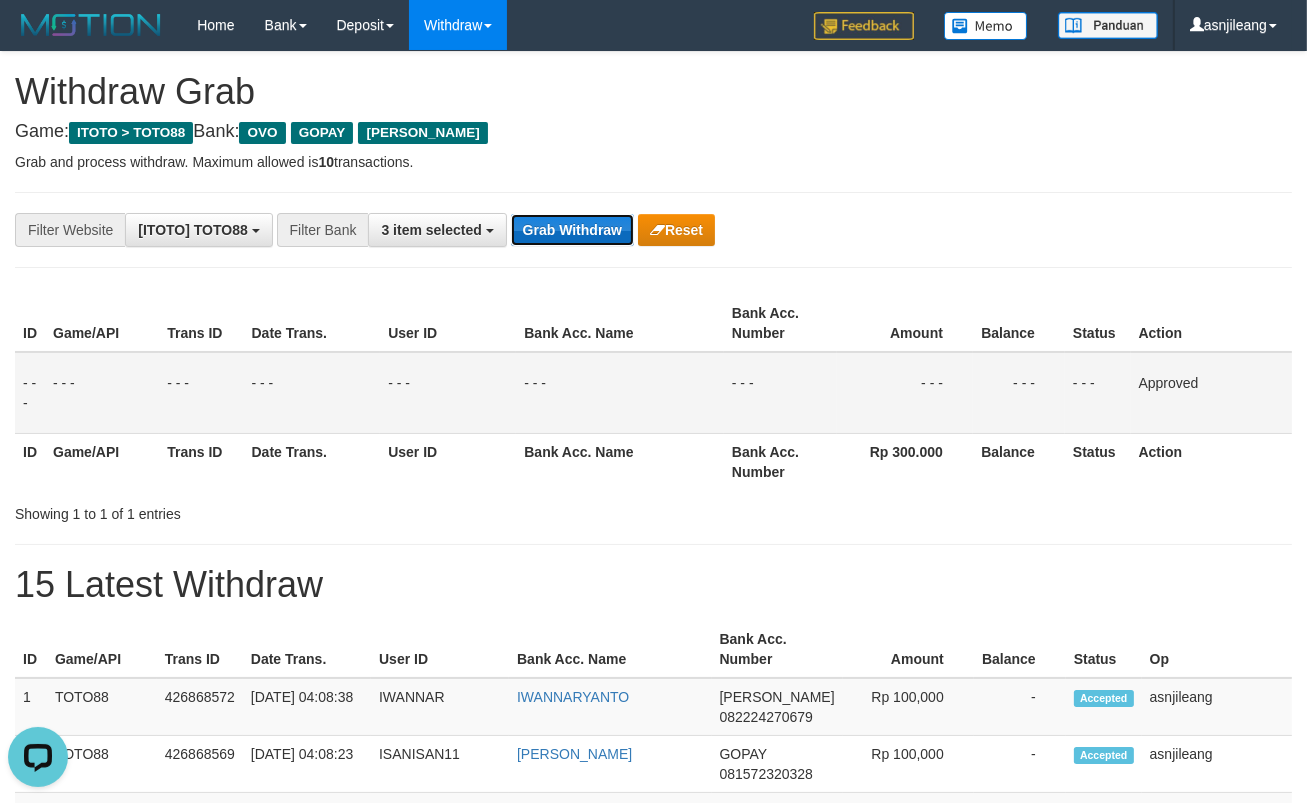 click on "Grab Withdraw" at bounding box center (572, 230) 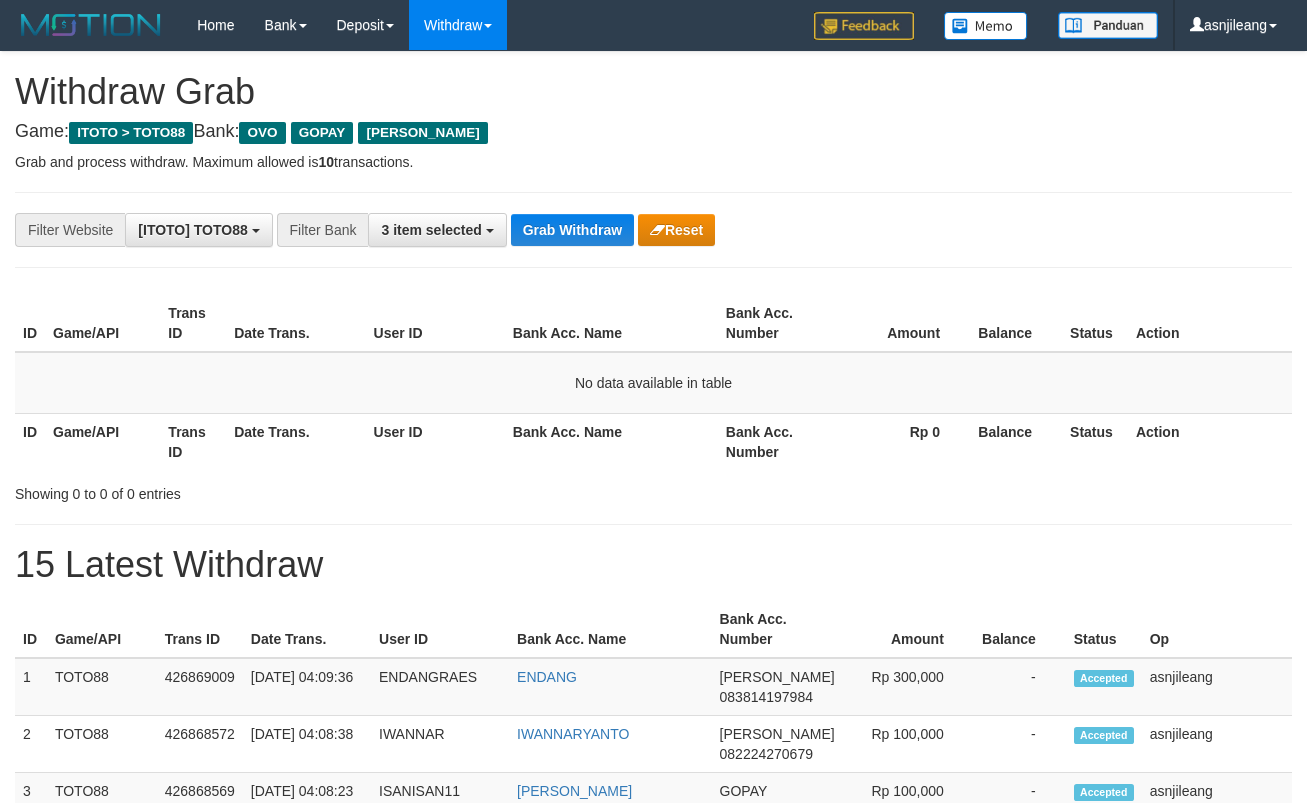 scroll, scrollTop: 0, scrollLeft: 0, axis: both 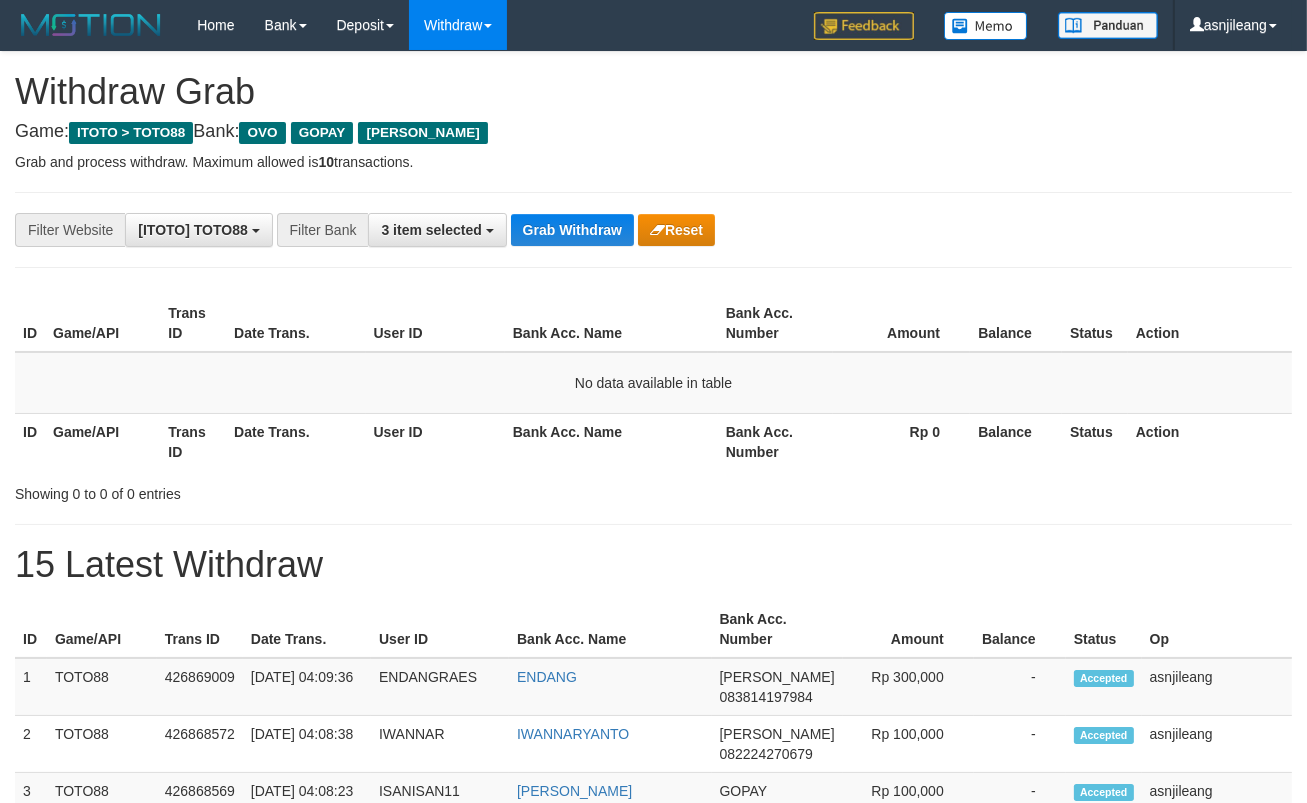click on "Grab Withdraw" at bounding box center (572, 230) 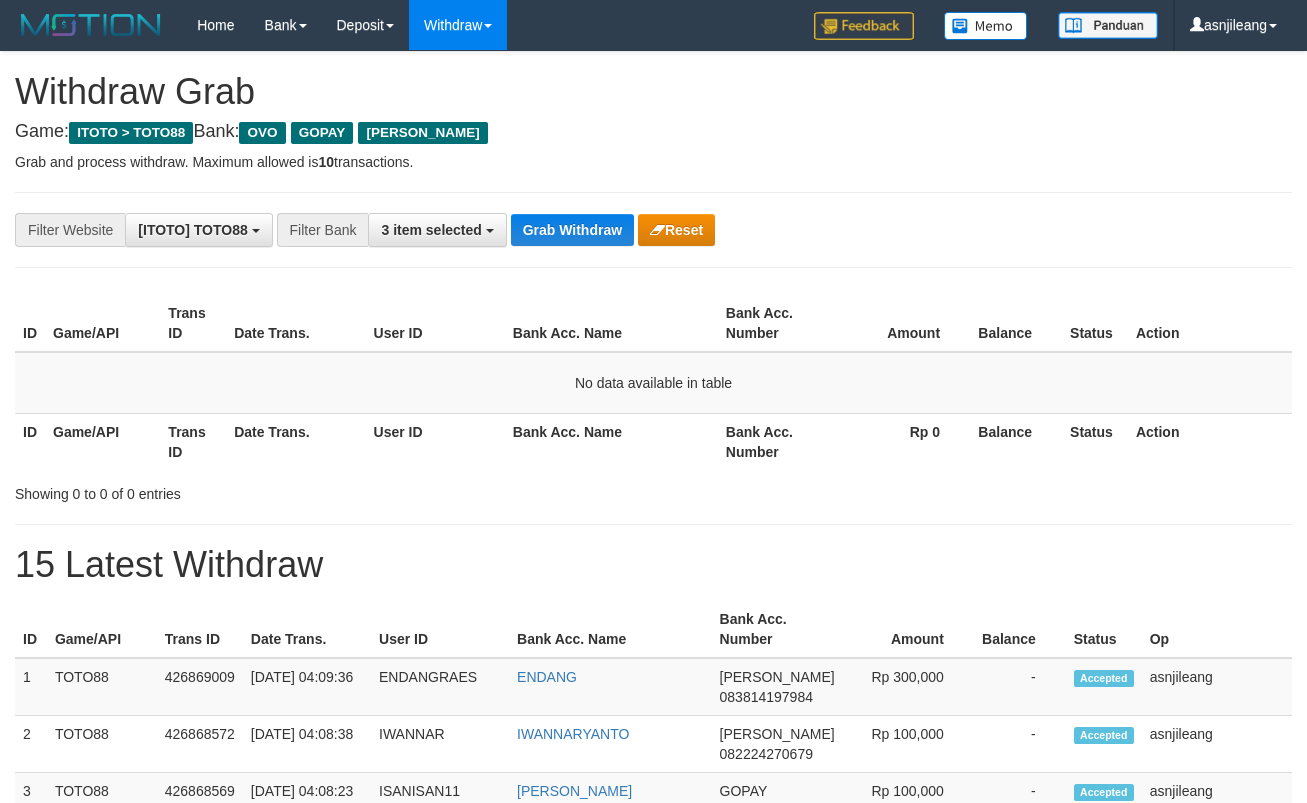 scroll, scrollTop: 0, scrollLeft: 0, axis: both 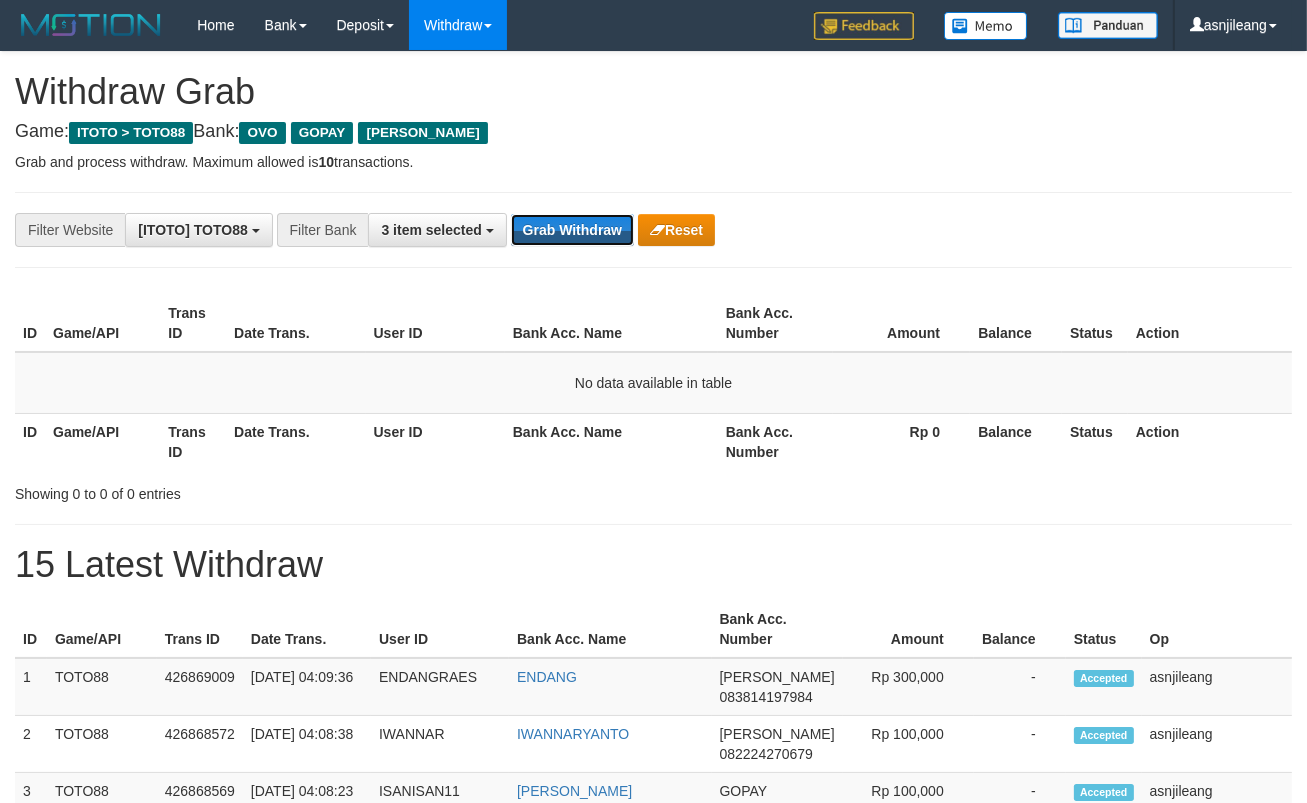 click on "Grab Withdraw" at bounding box center (572, 230) 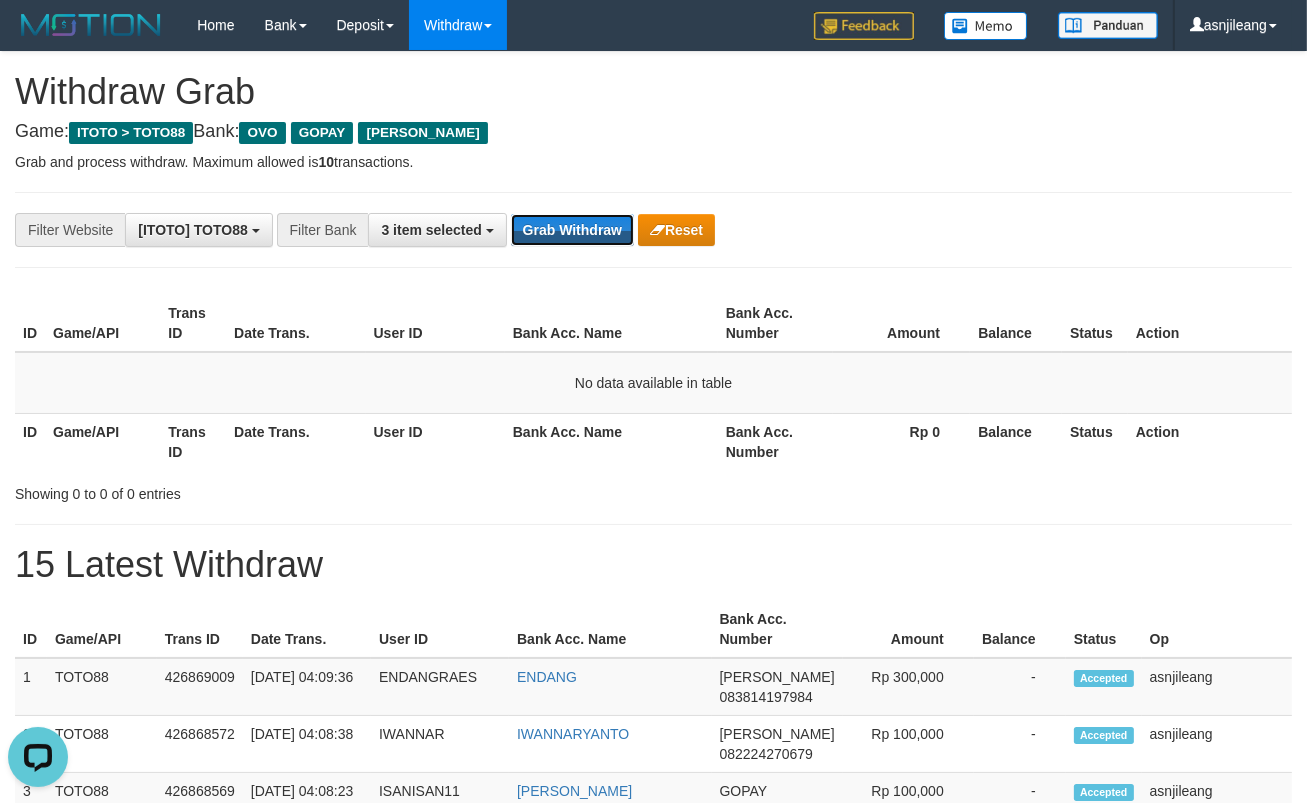 scroll, scrollTop: 0, scrollLeft: 0, axis: both 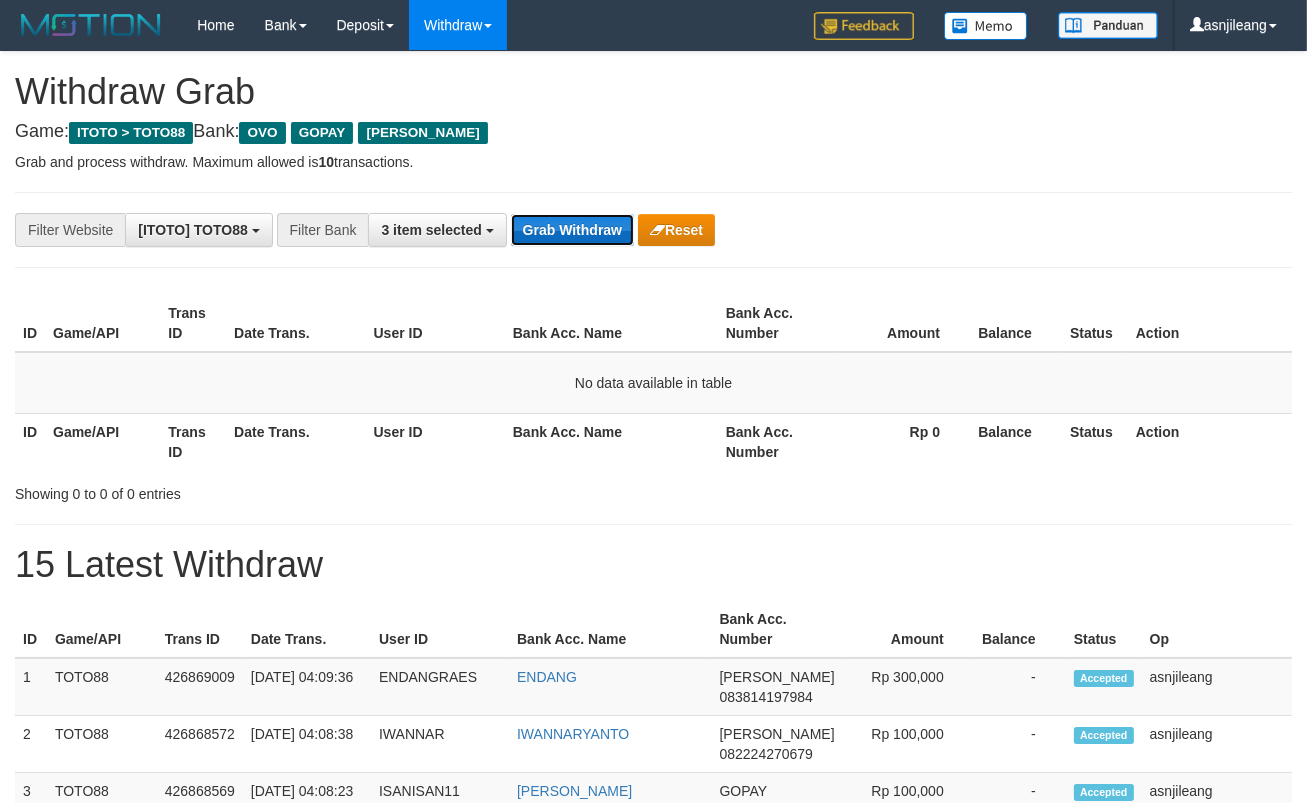 click on "Grab Withdraw" at bounding box center [572, 230] 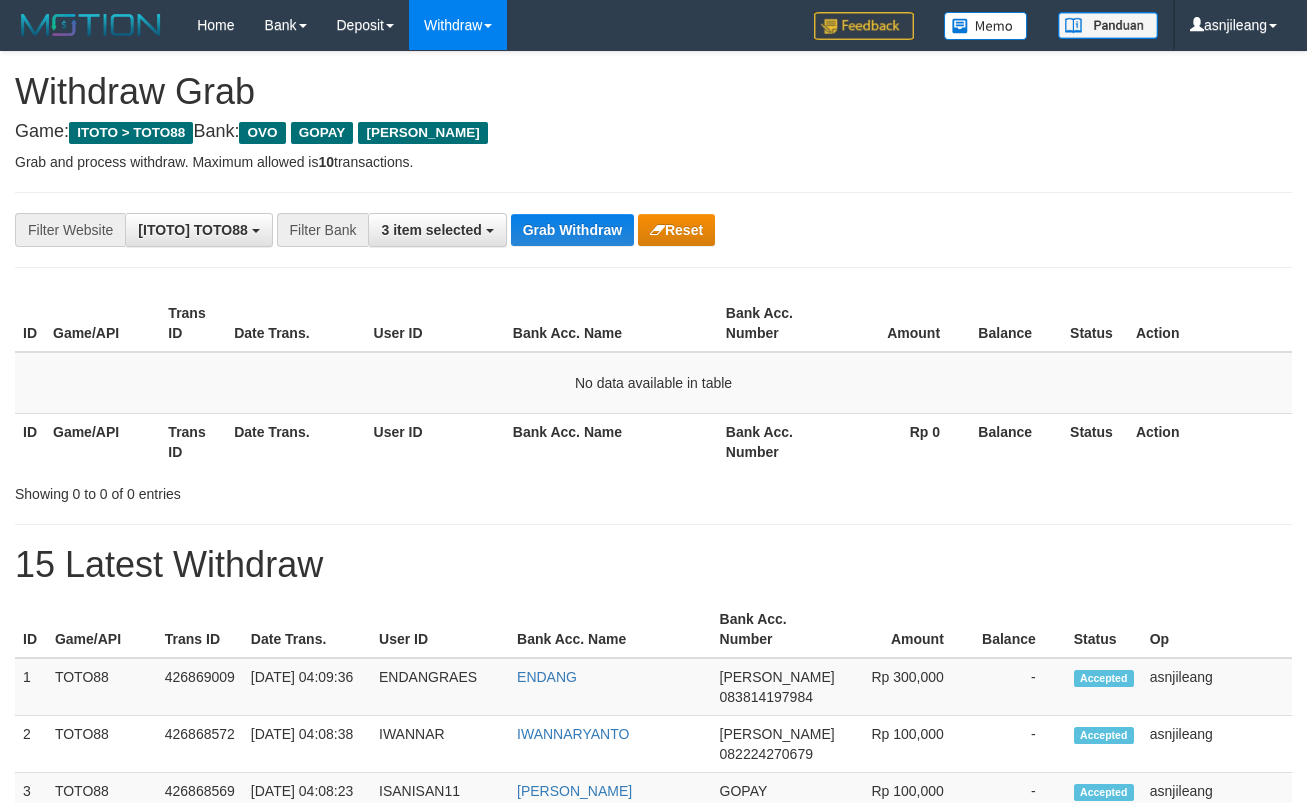 click on "Grab Withdraw" at bounding box center [572, 230] 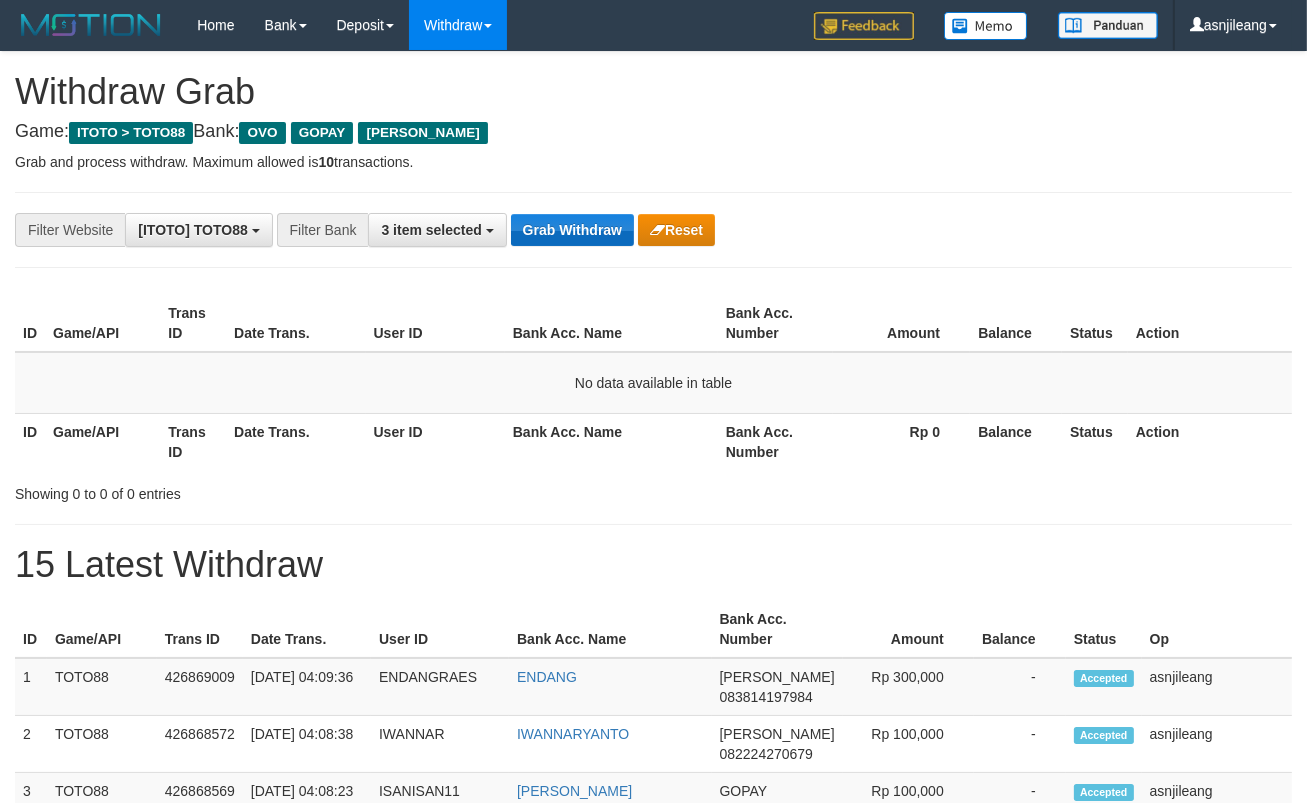 scroll, scrollTop: 17, scrollLeft: 0, axis: vertical 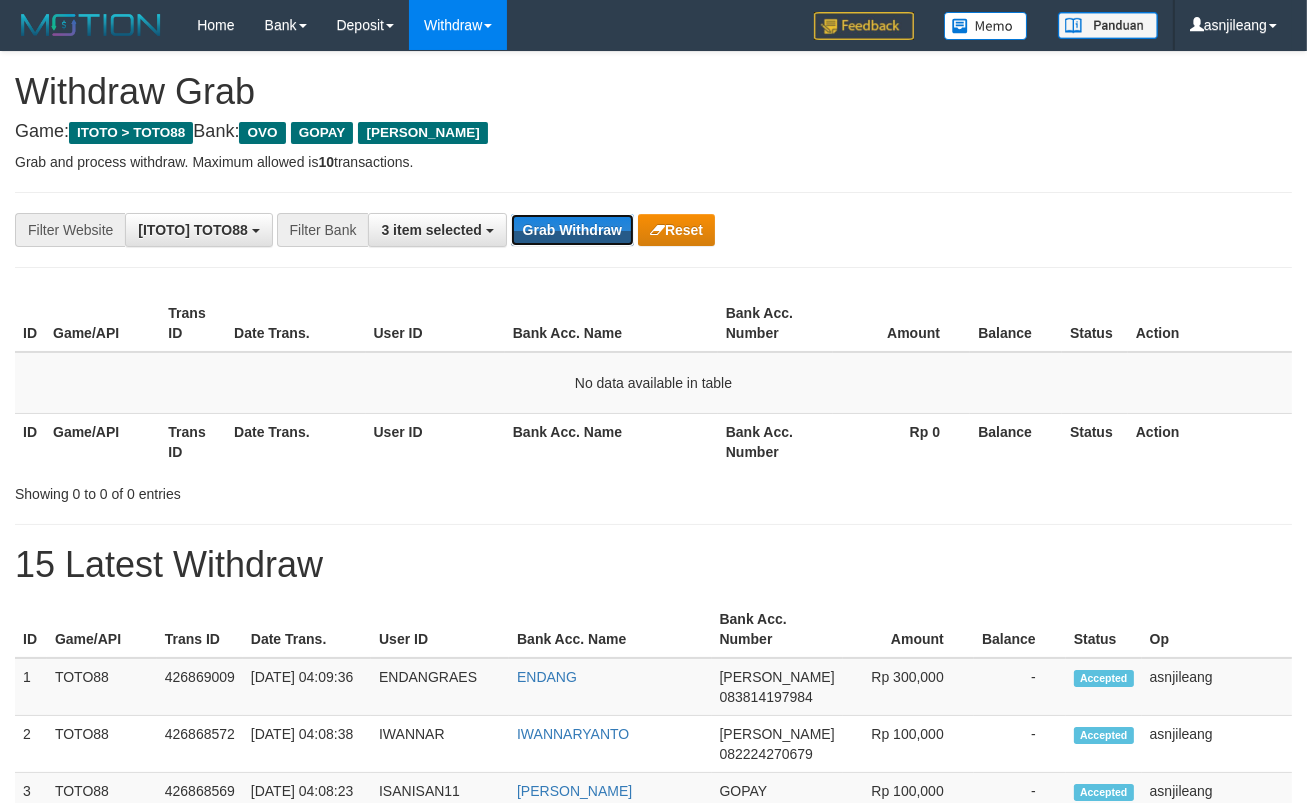 click on "Grab Withdraw" at bounding box center (572, 230) 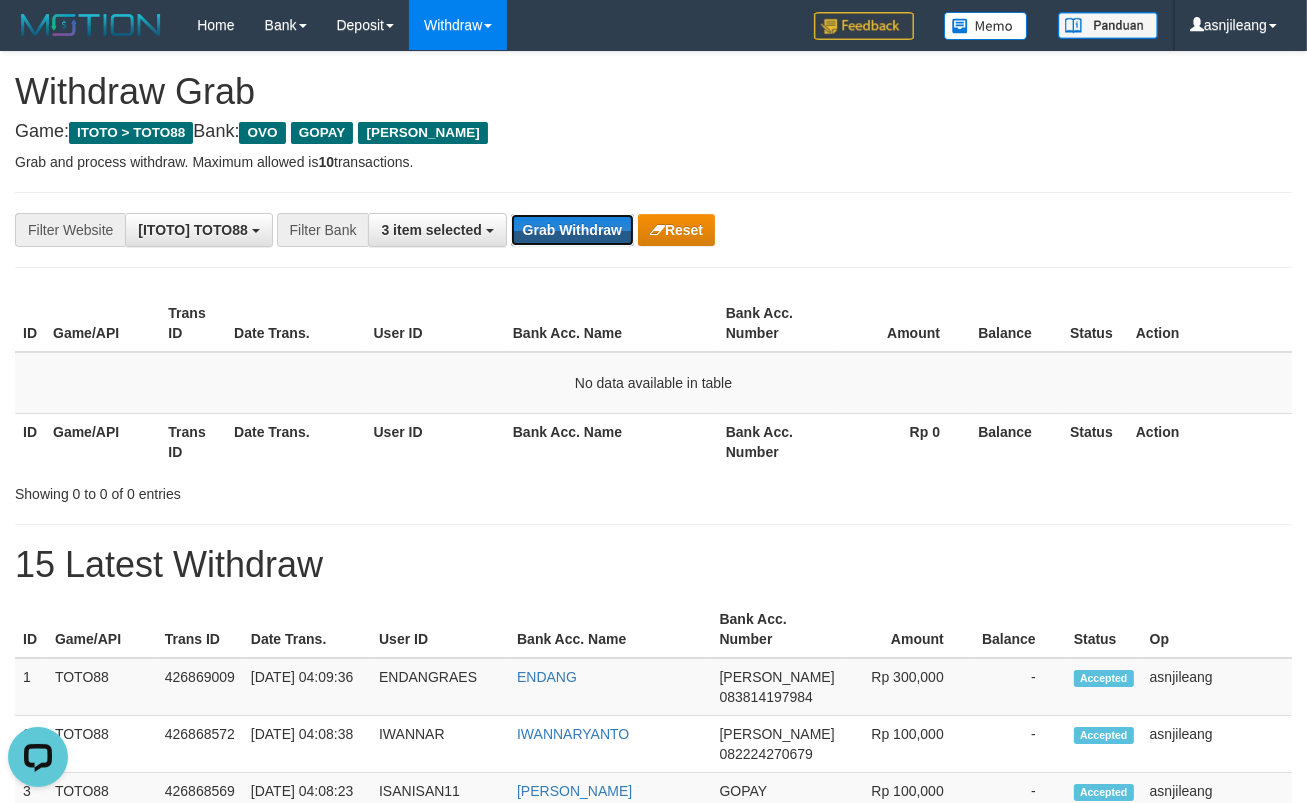scroll, scrollTop: 0, scrollLeft: 0, axis: both 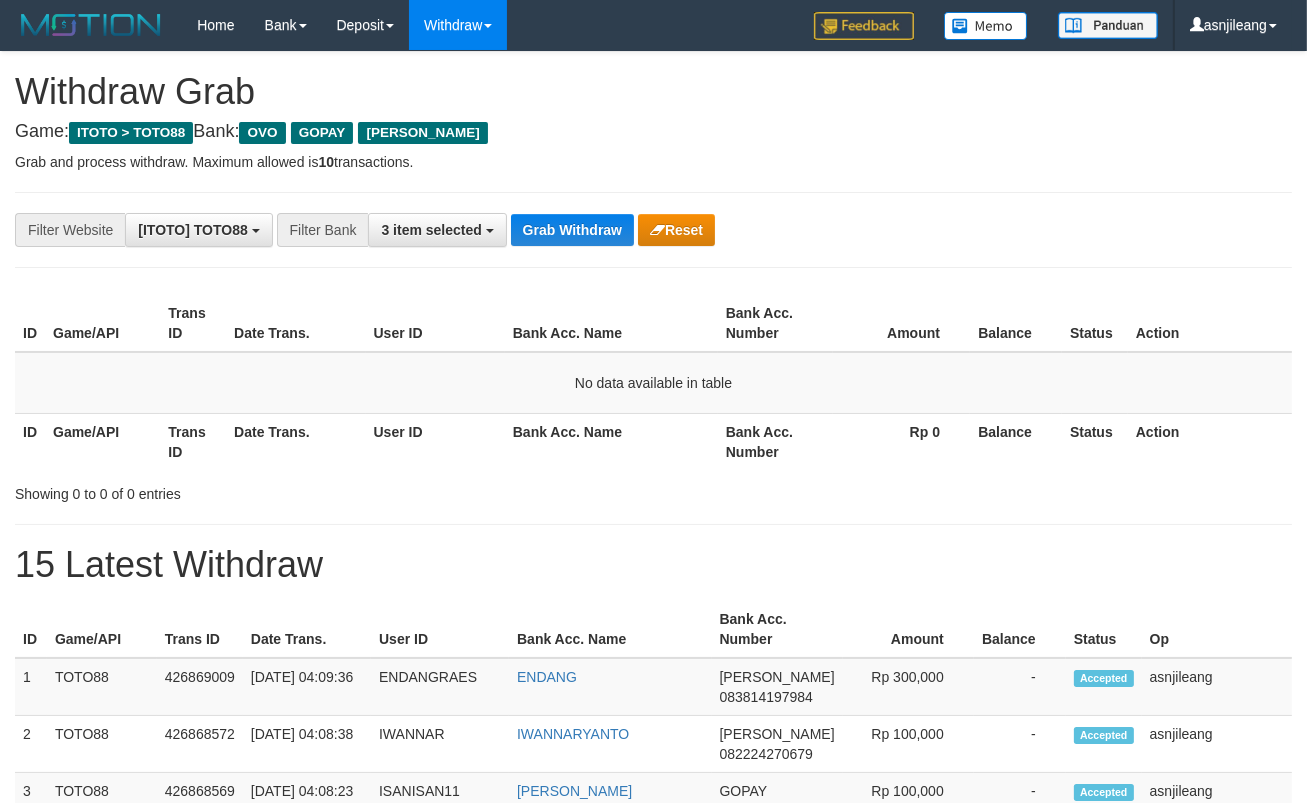 click on "Grab Withdraw" at bounding box center (572, 230) 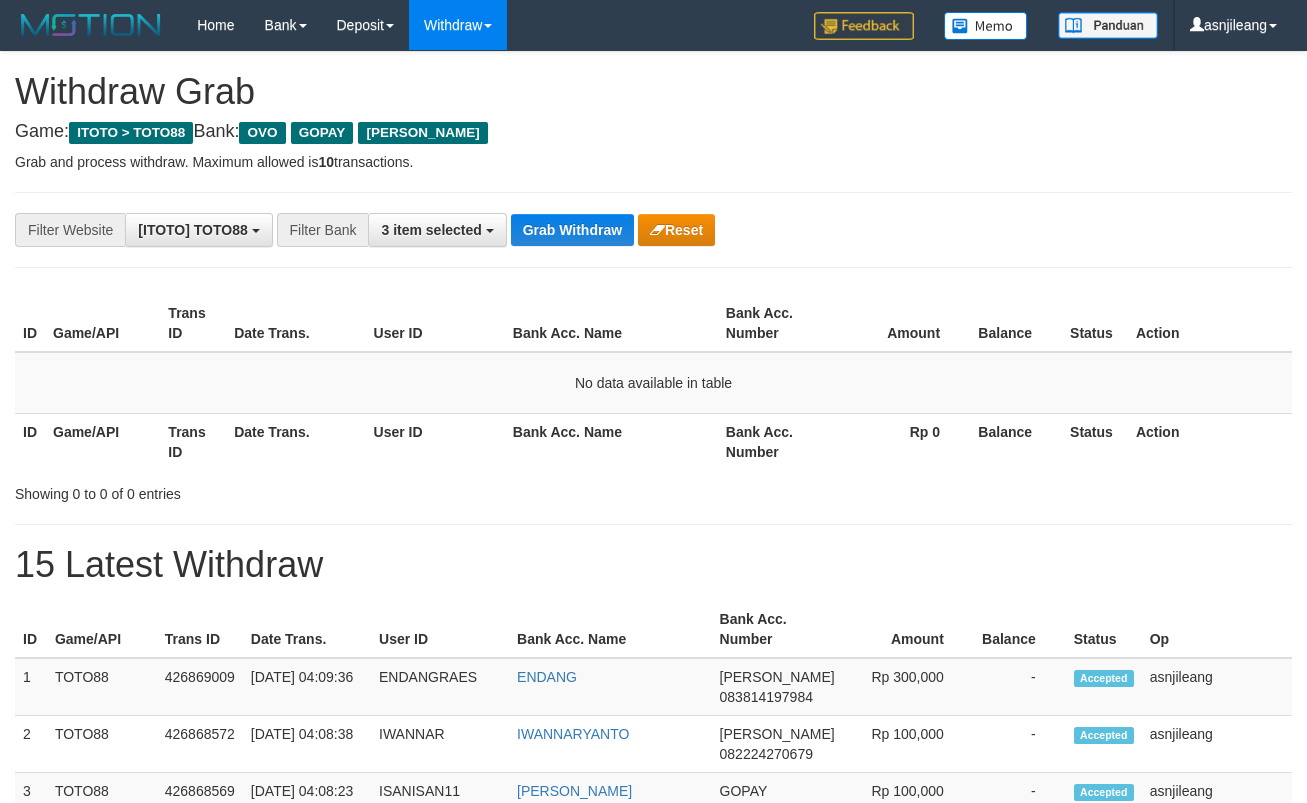 click on "Grab Withdraw" at bounding box center [572, 230] 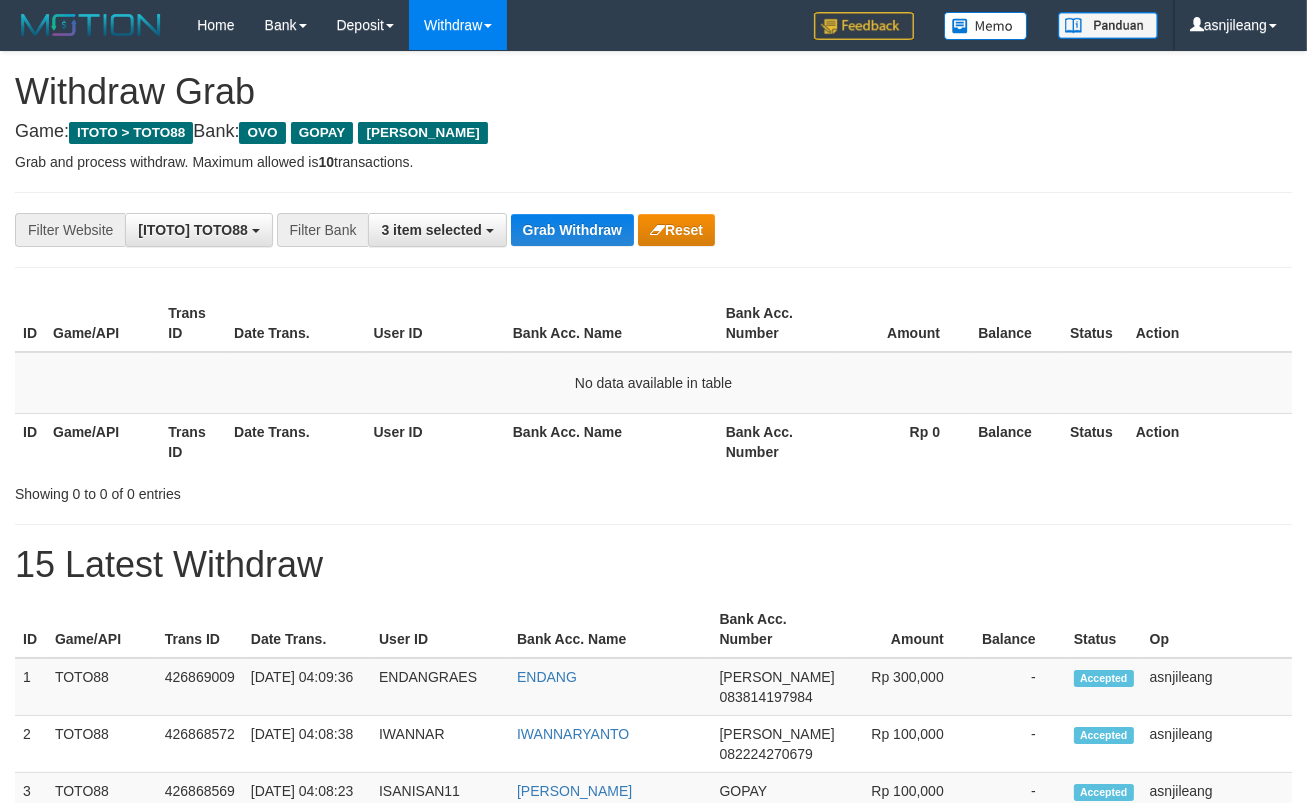 scroll, scrollTop: 17, scrollLeft: 0, axis: vertical 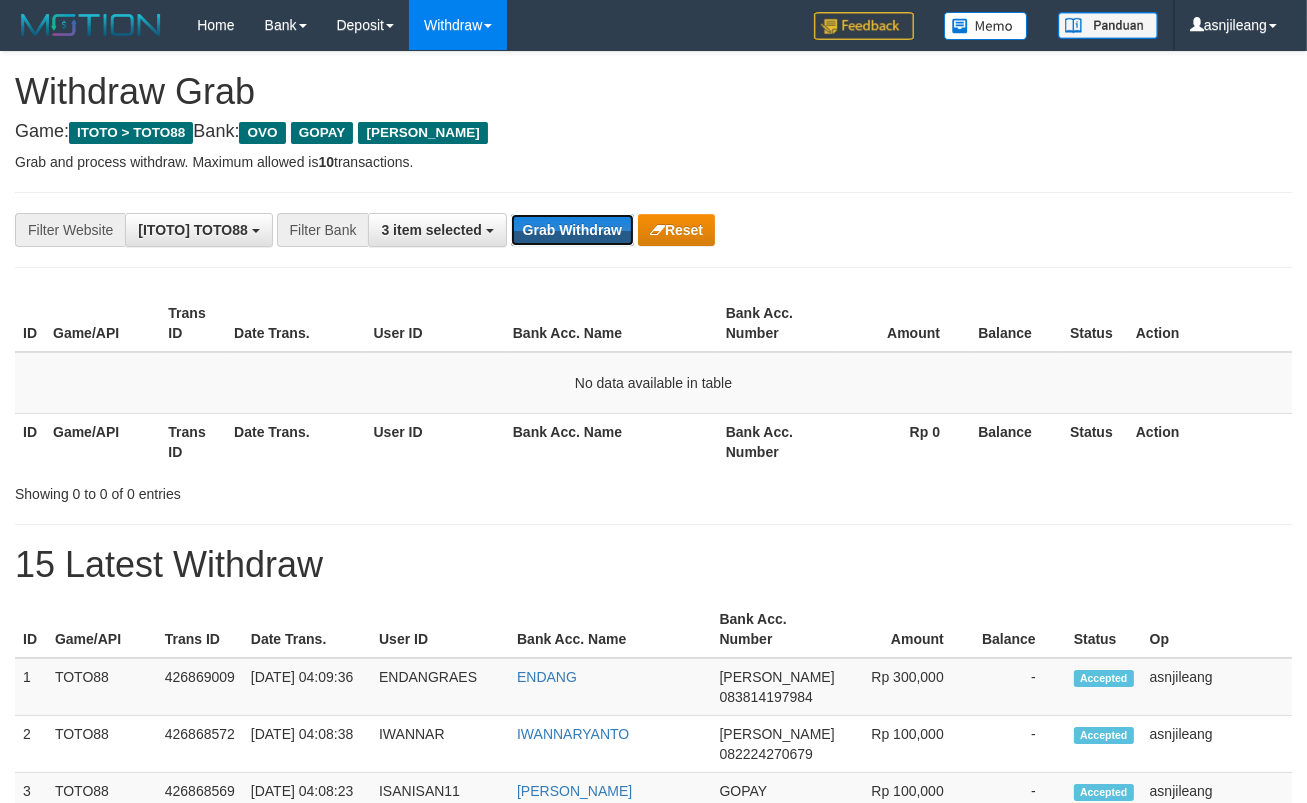 click on "Grab Withdraw" at bounding box center (572, 230) 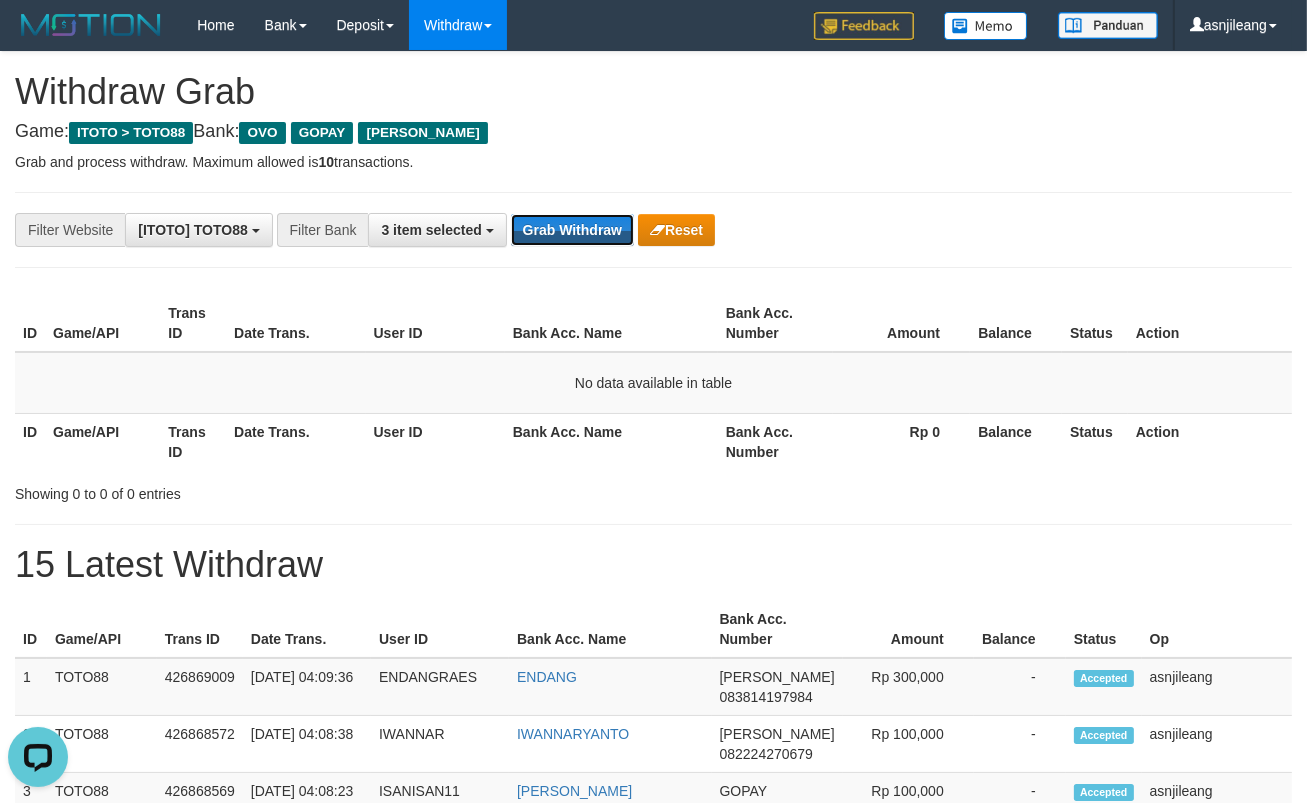 click on "Grab Withdraw" at bounding box center [572, 230] 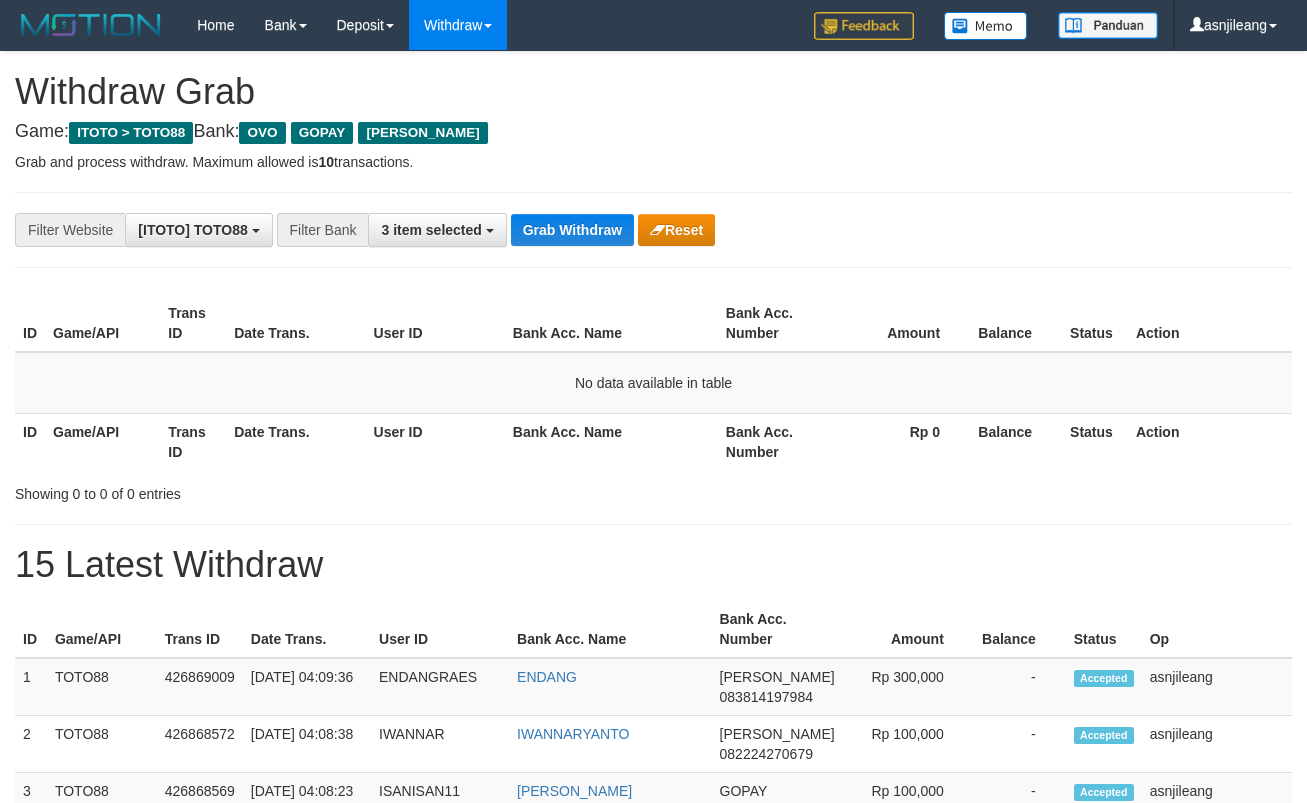 scroll, scrollTop: 0, scrollLeft: 0, axis: both 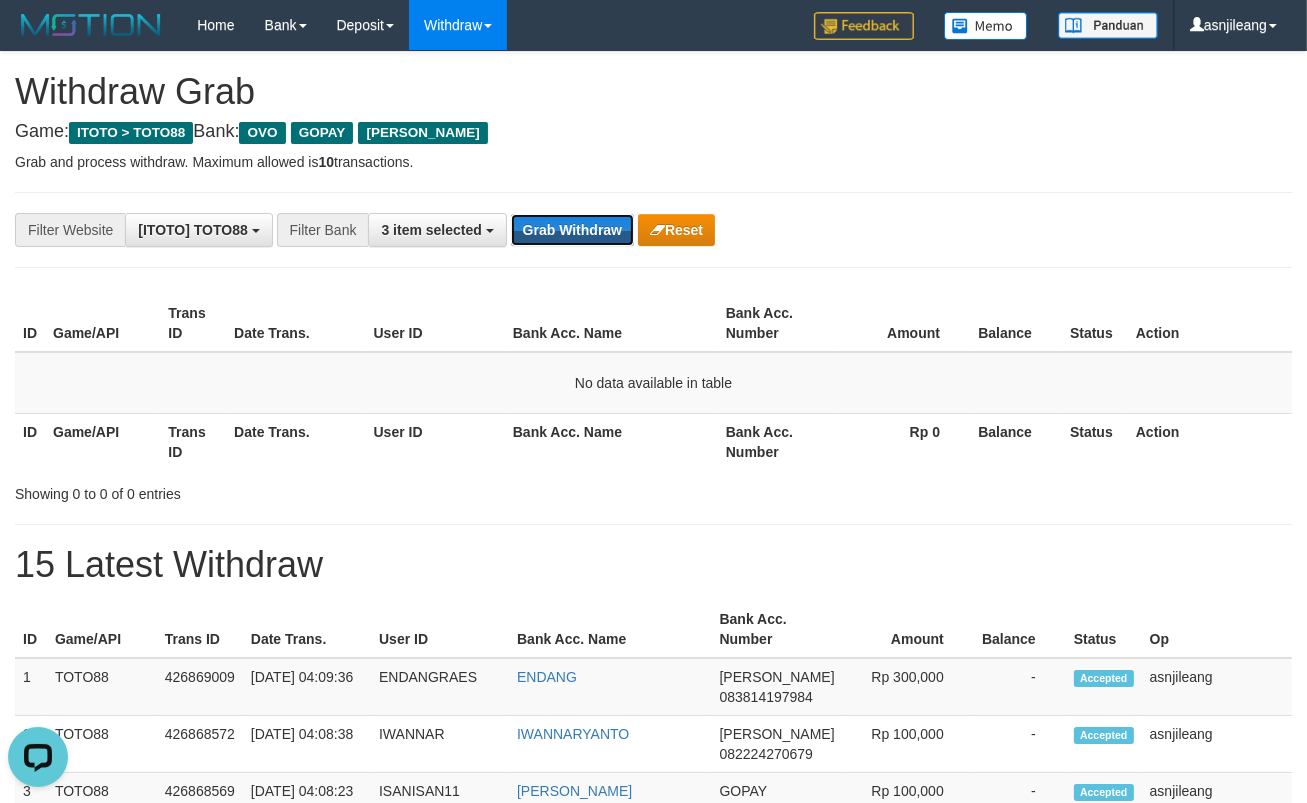 click on "Grab Withdraw" at bounding box center [572, 230] 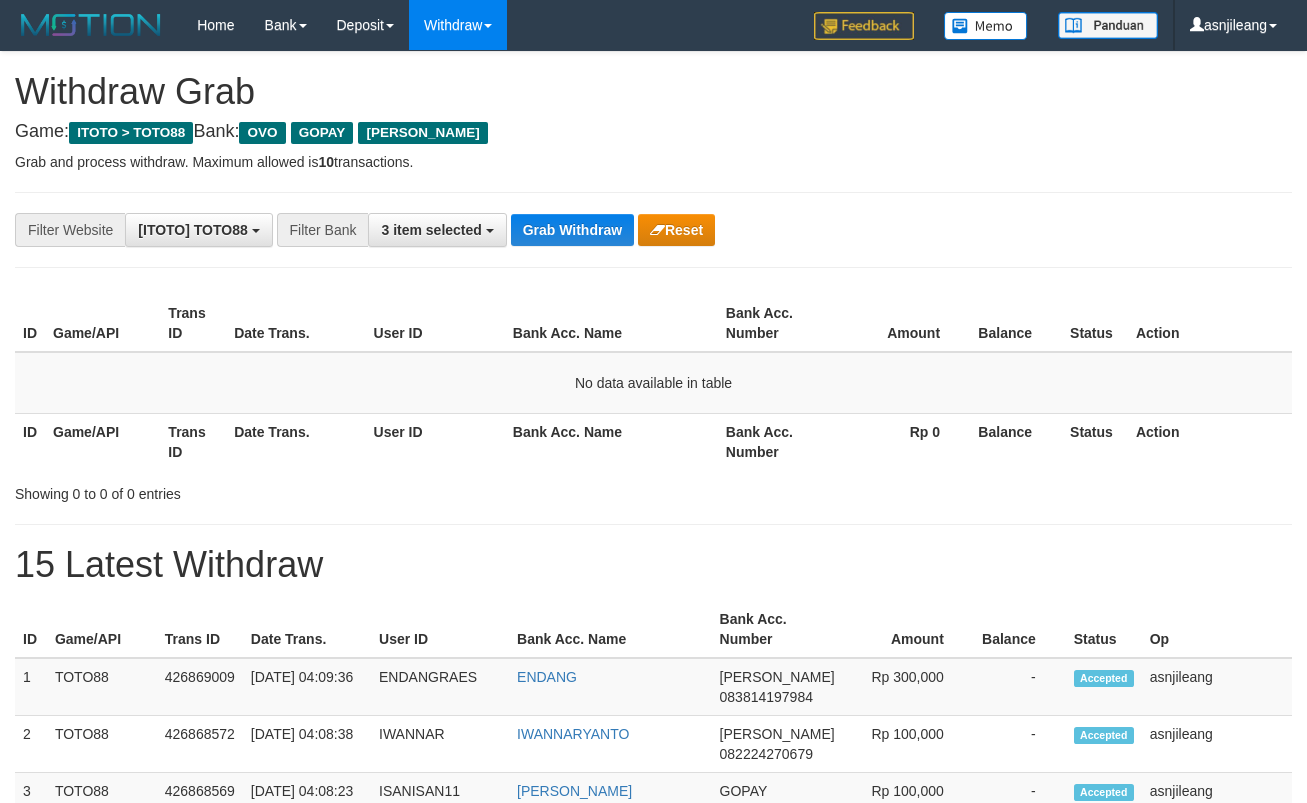 scroll, scrollTop: 0, scrollLeft: 0, axis: both 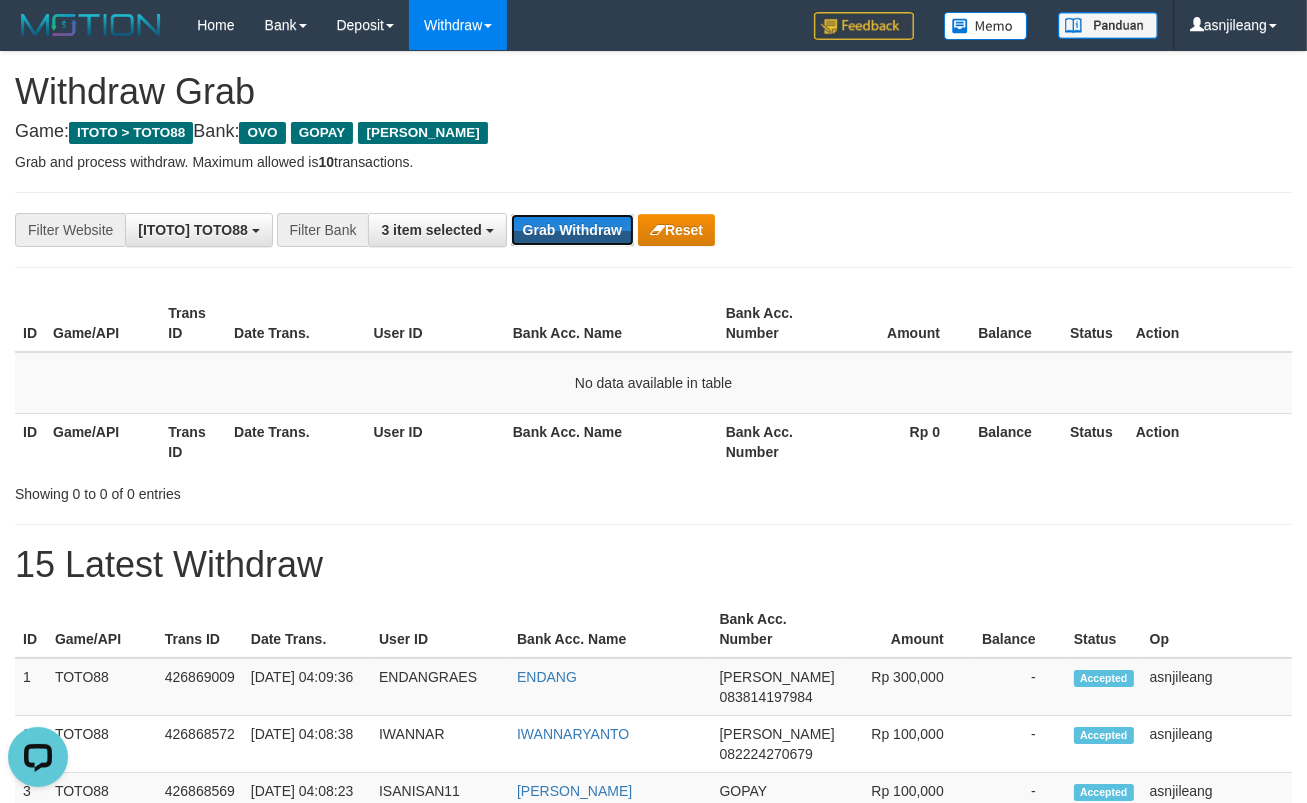 click on "Grab Withdraw" at bounding box center (572, 230) 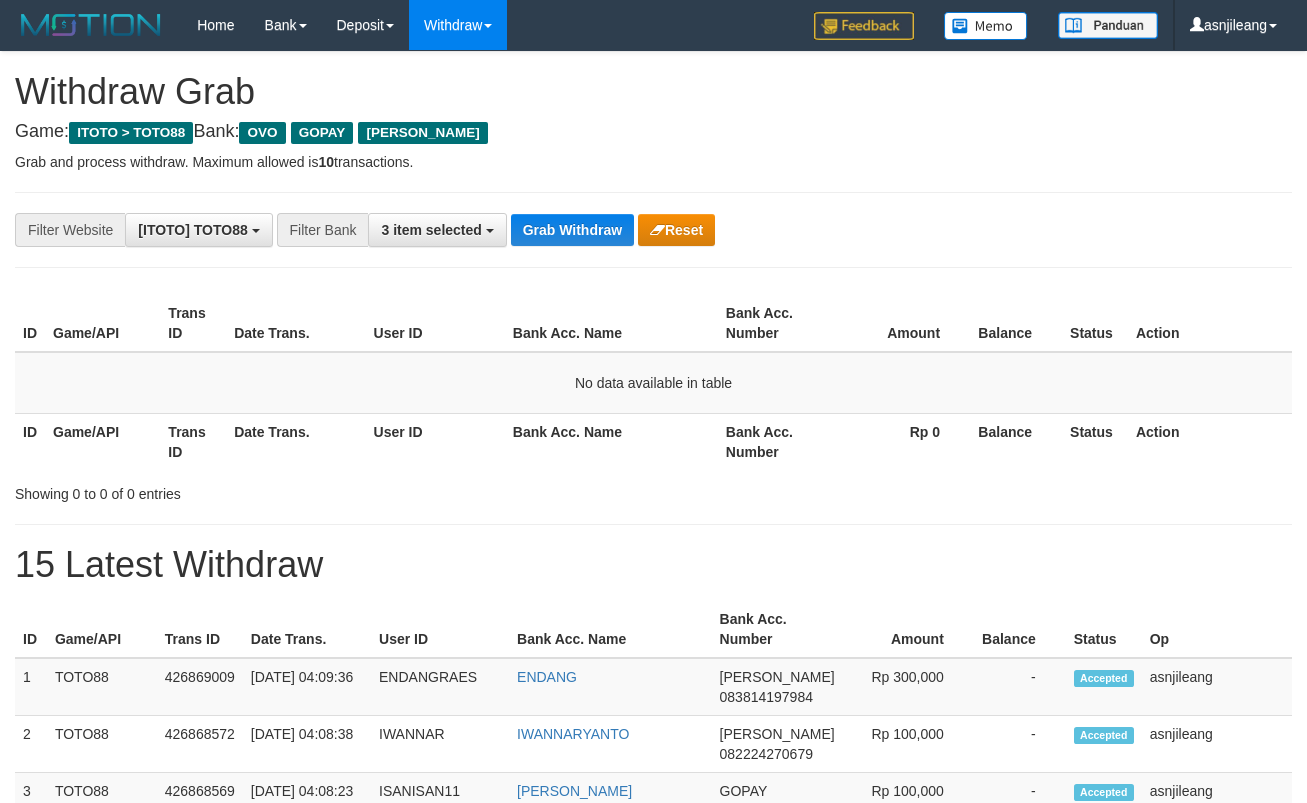 scroll, scrollTop: 0, scrollLeft: 0, axis: both 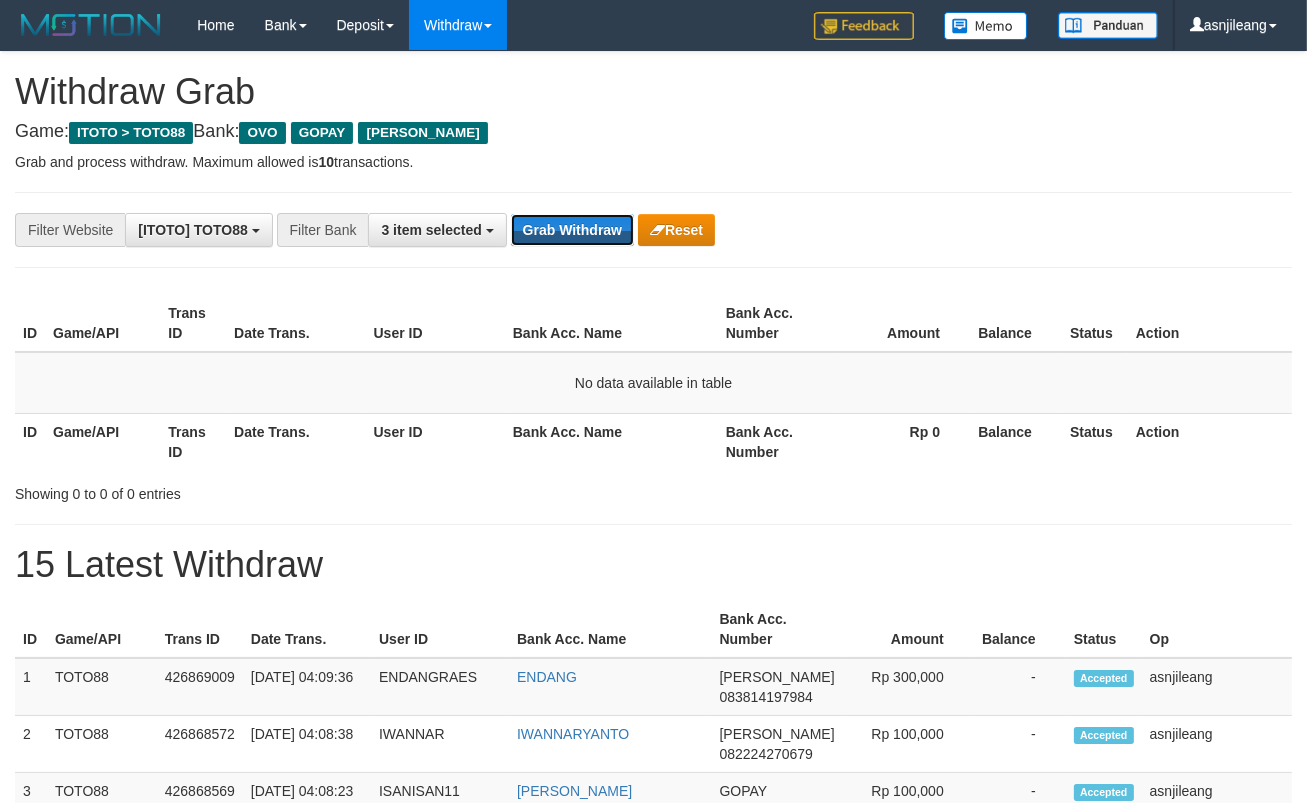 click on "Grab Withdraw" at bounding box center (572, 230) 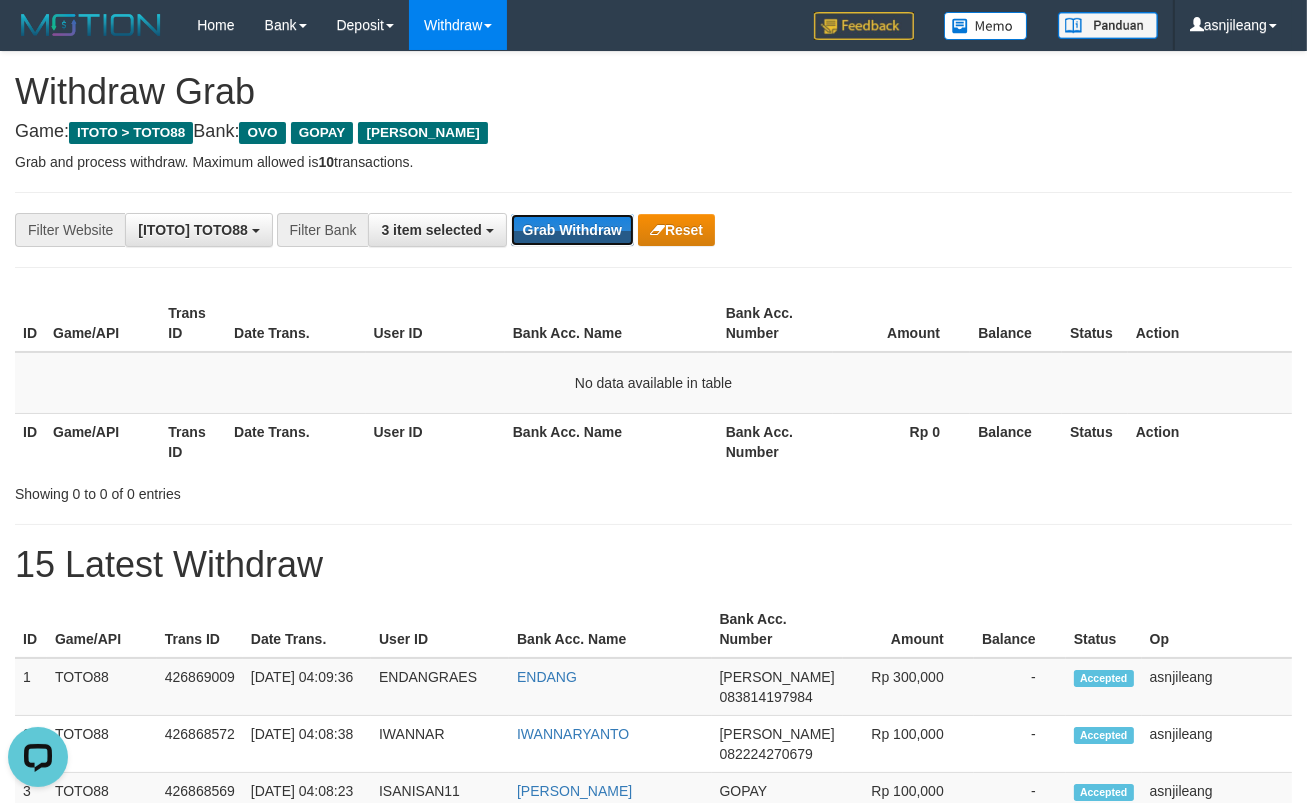 scroll, scrollTop: 0, scrollLeft: 0, axis: both 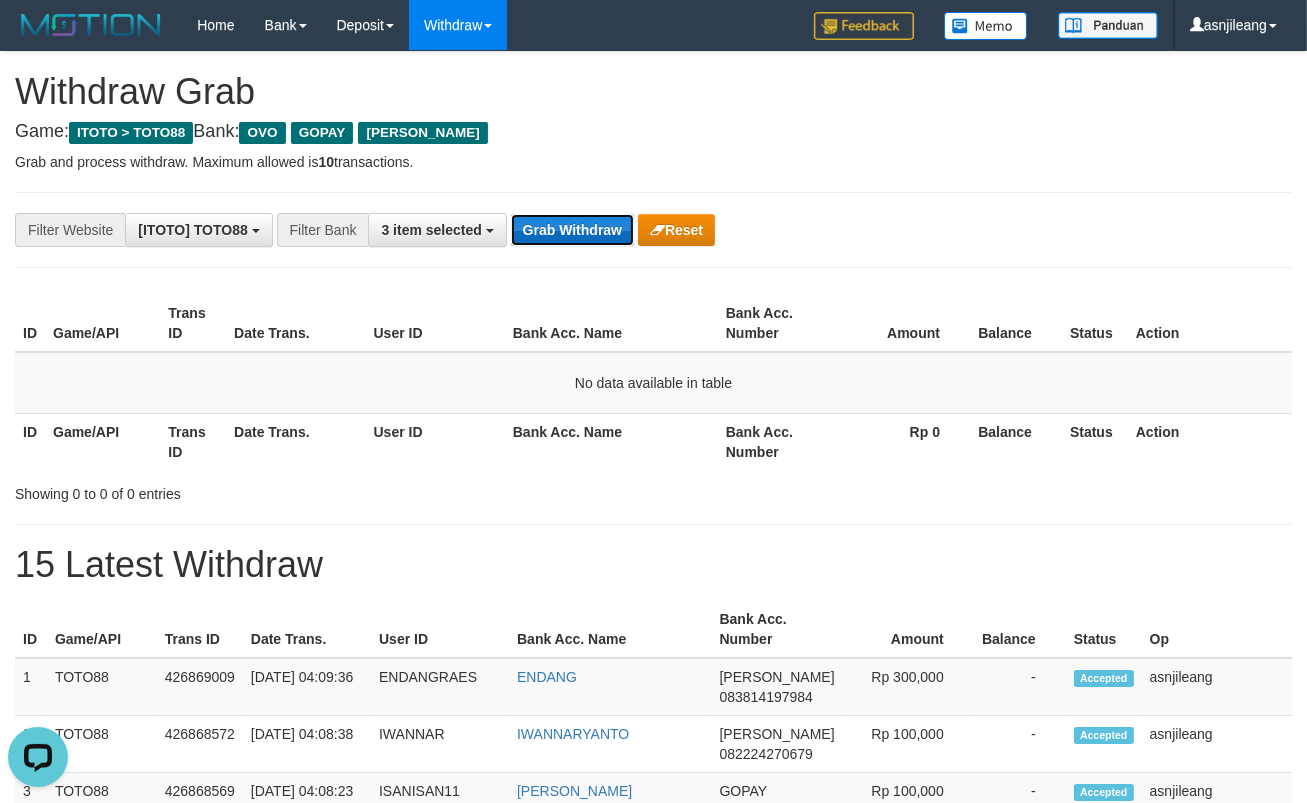 drag, startPoint x: 0, startPoint y: 0, endPoint x: 600, endPoint y: 237, distance: 645.11163 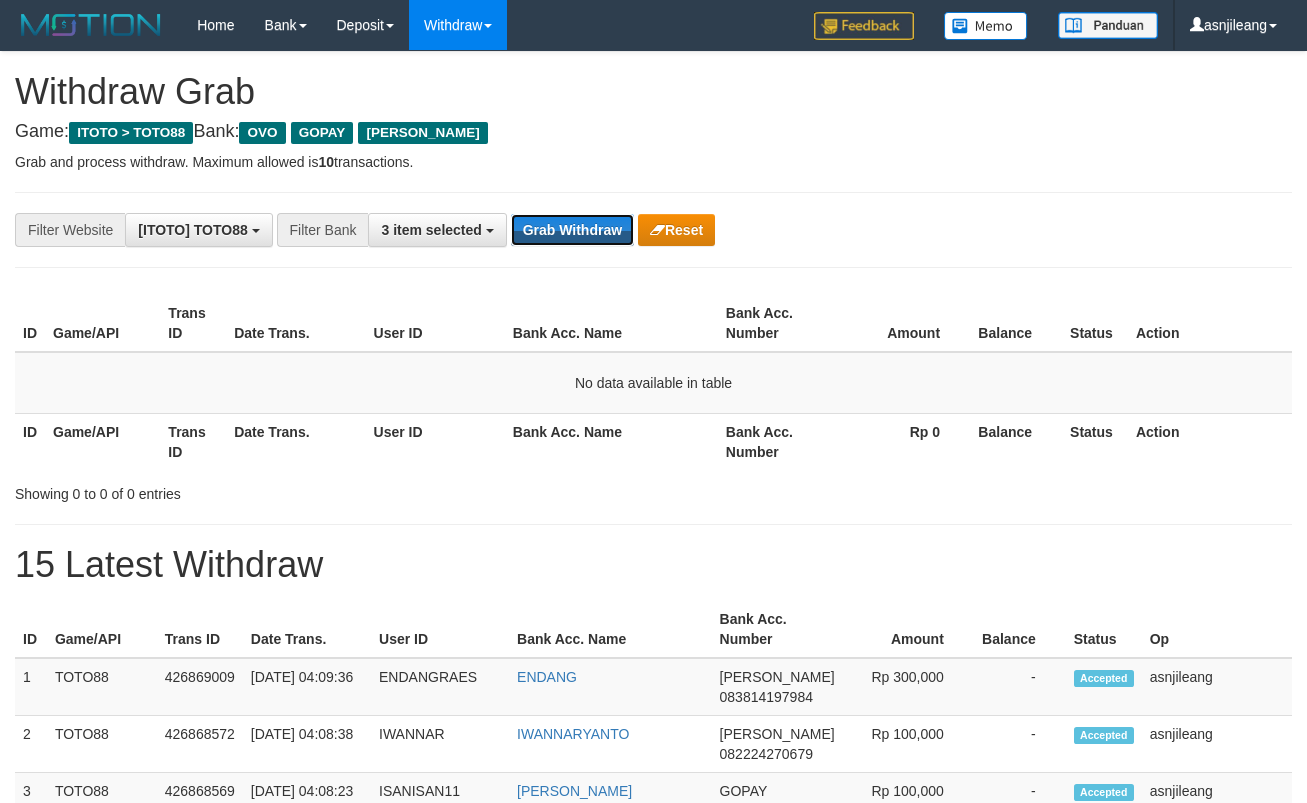 scroll, scrollTop: 0, scrollLeft: 0, axis: both 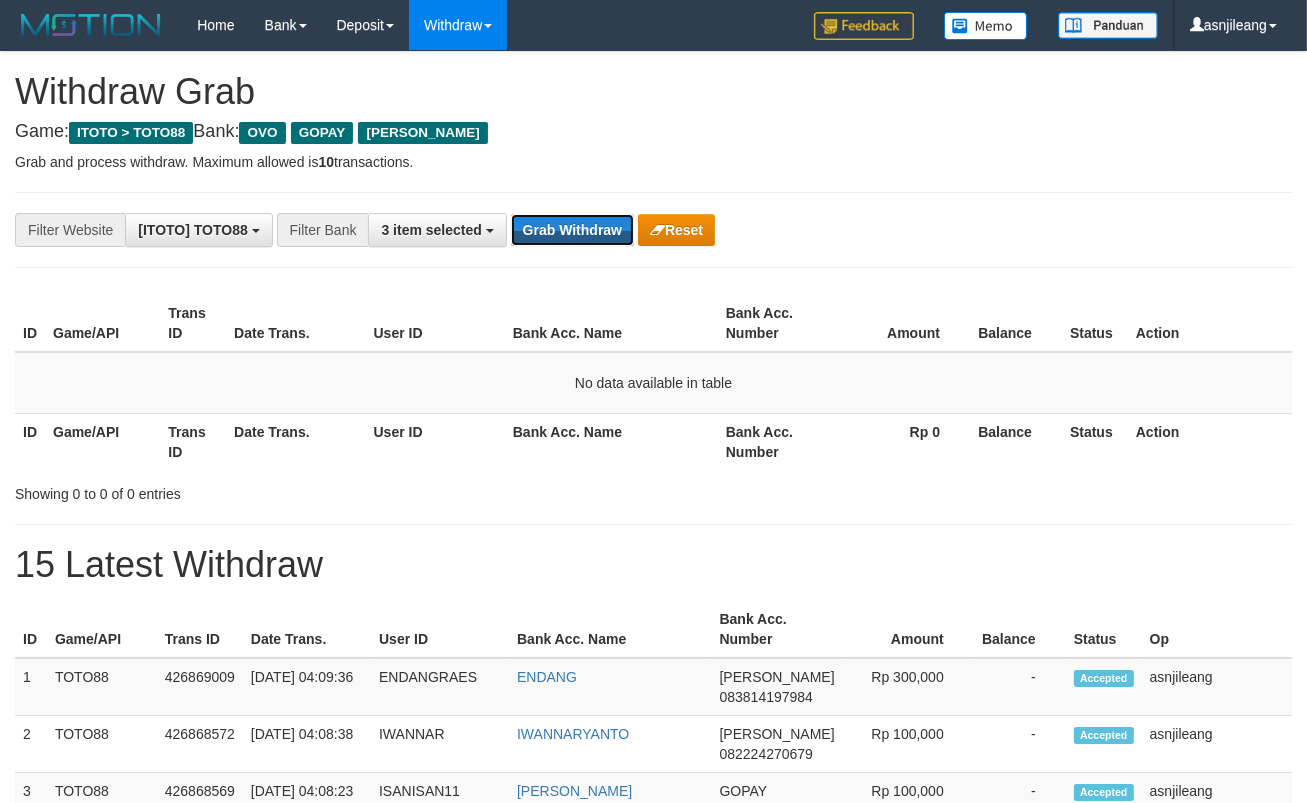 click on "Grab Withdraw" at bounding box center (572, 230) 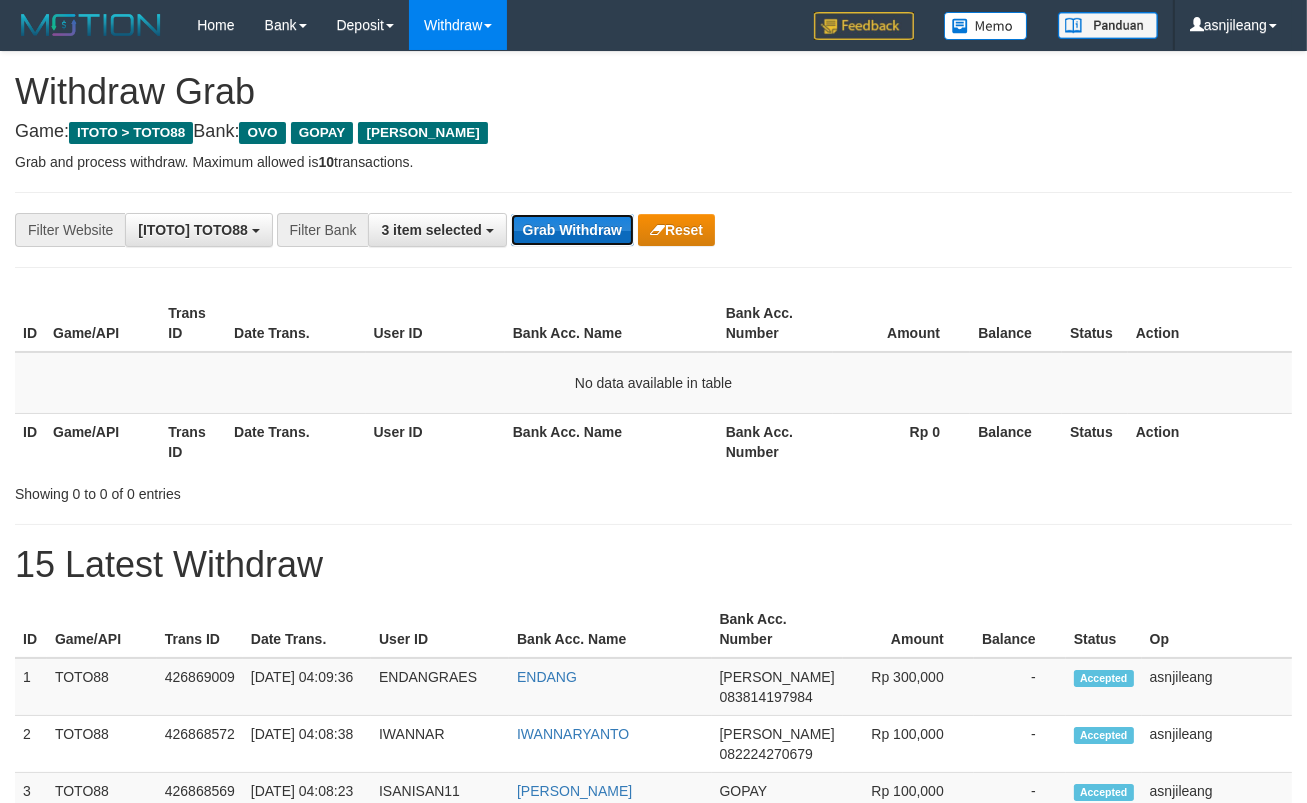 click on "Grab Withdraw" at bounding box center [572, 230] 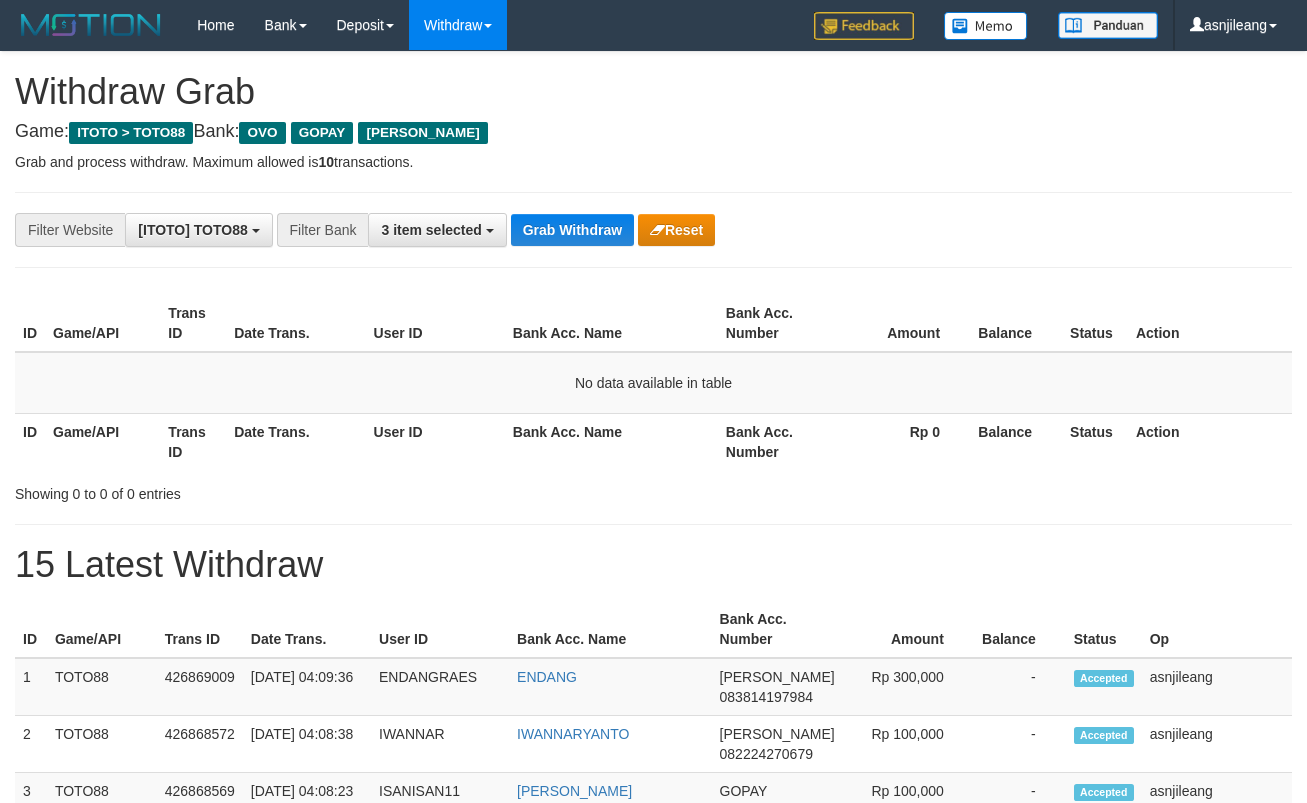 scroll, scrollTop: 0, scrollLeft: 0, axis: both 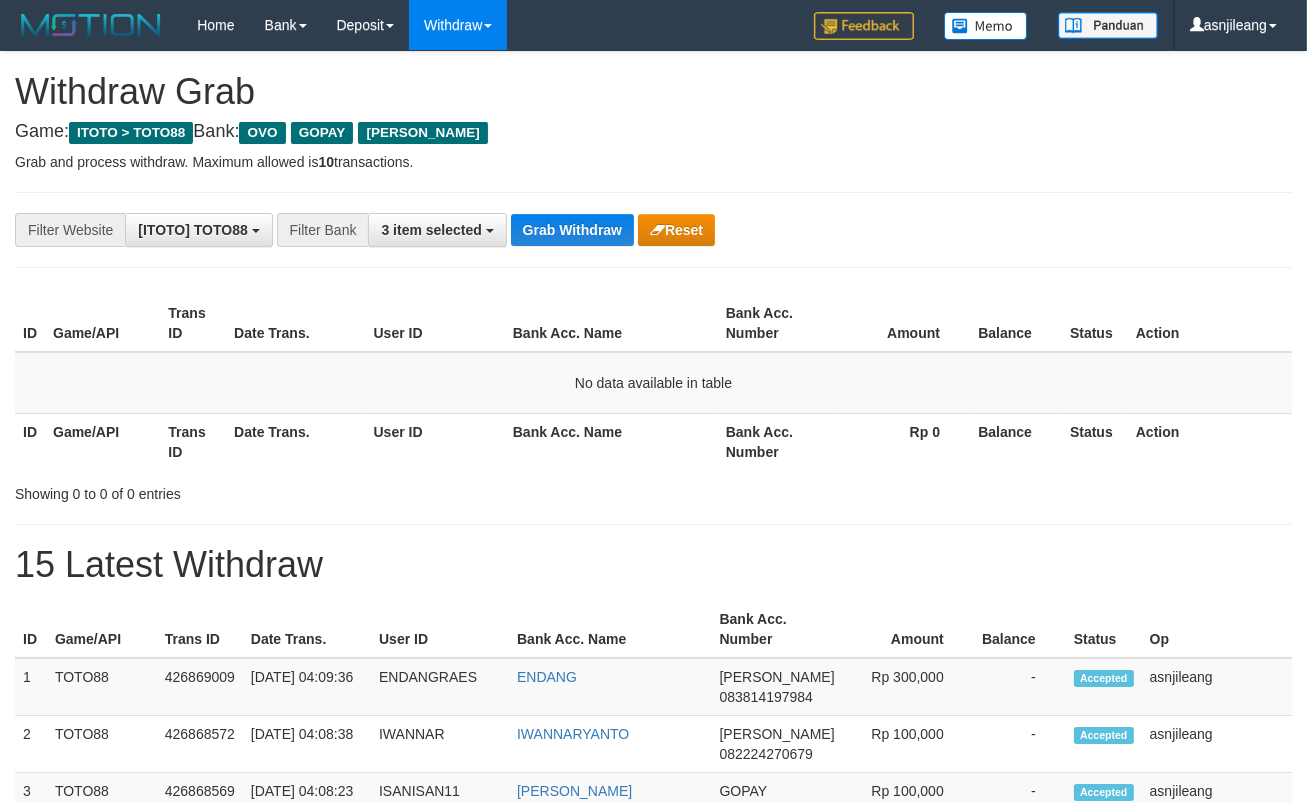 click on "Grab Withdraw" at bounding box center [572, 230] 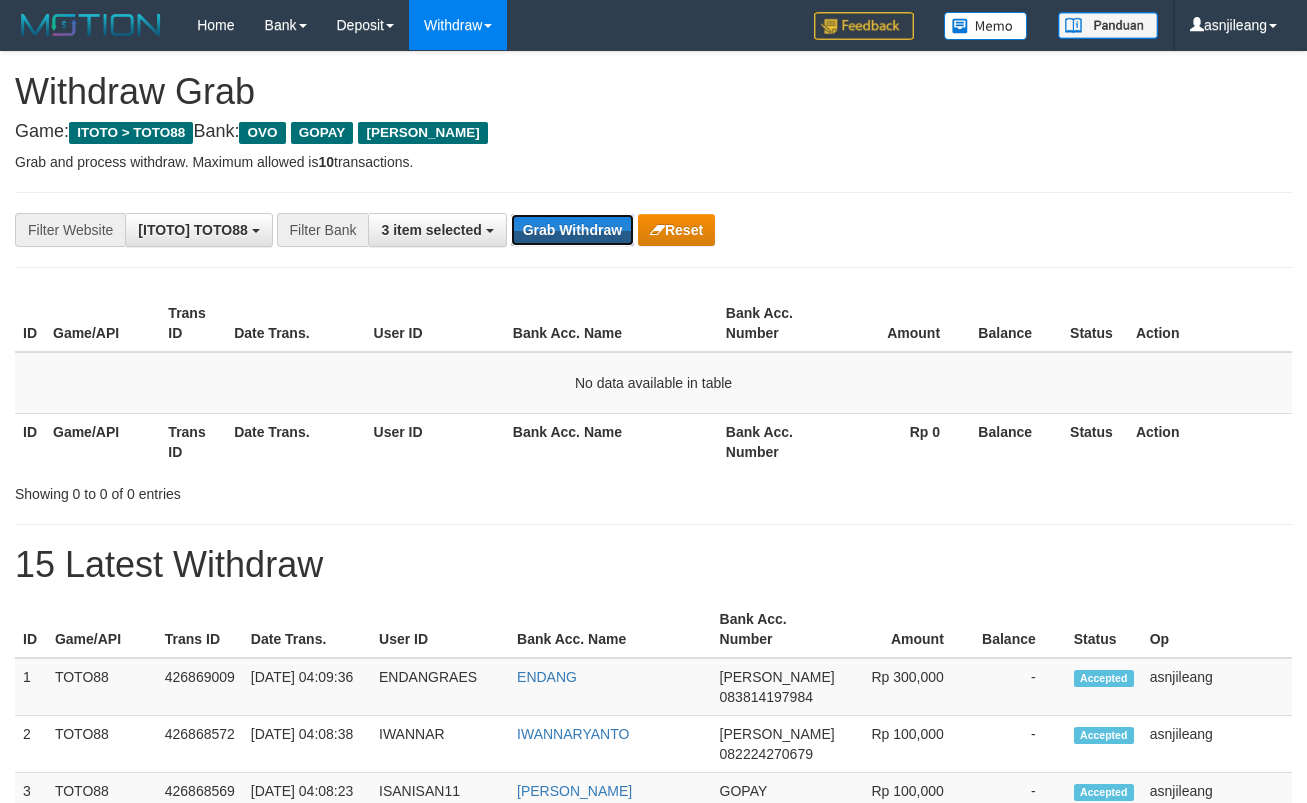 scroll, scrollTop: 0, scrollLeft: 0, axis: both 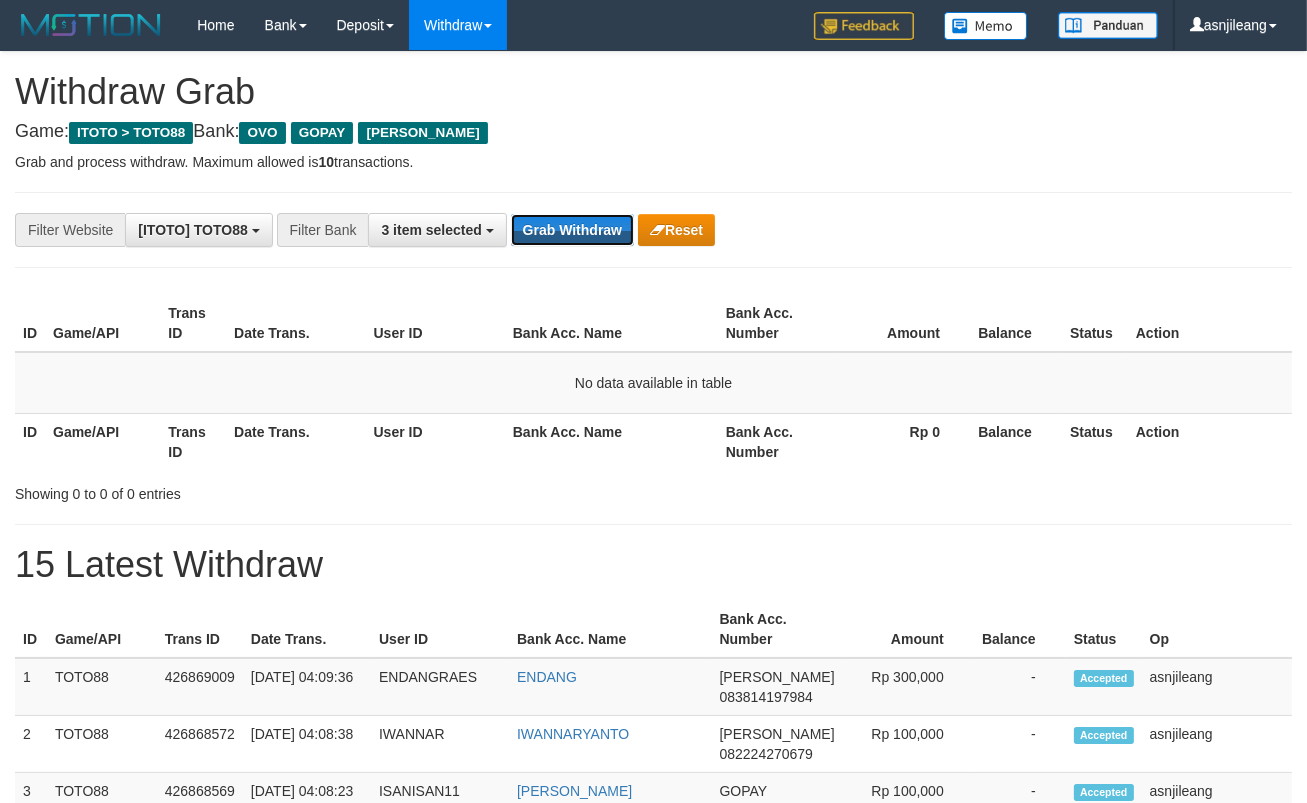 click on "Grab Withdraw" at bounding box center [572, 230] 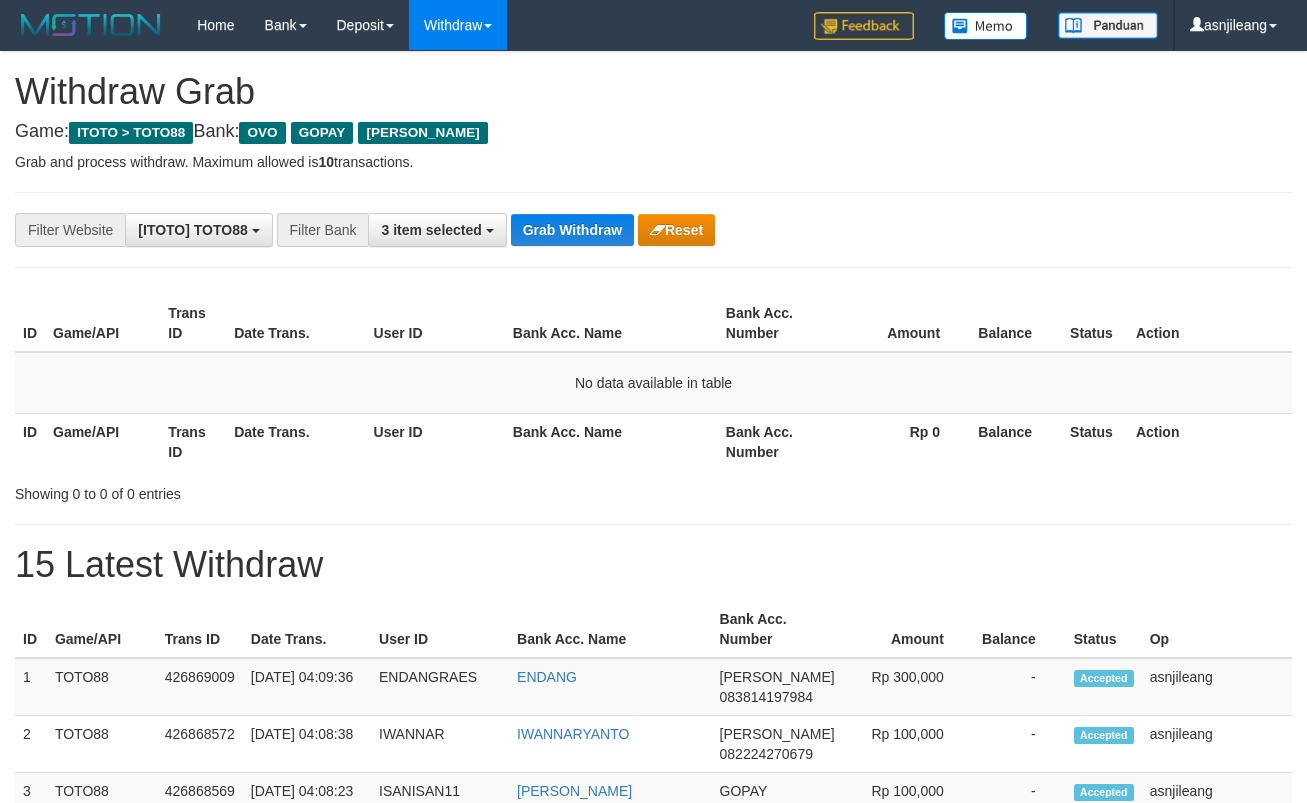click on "Grab Withdraw" at bounding box center [572, 230] 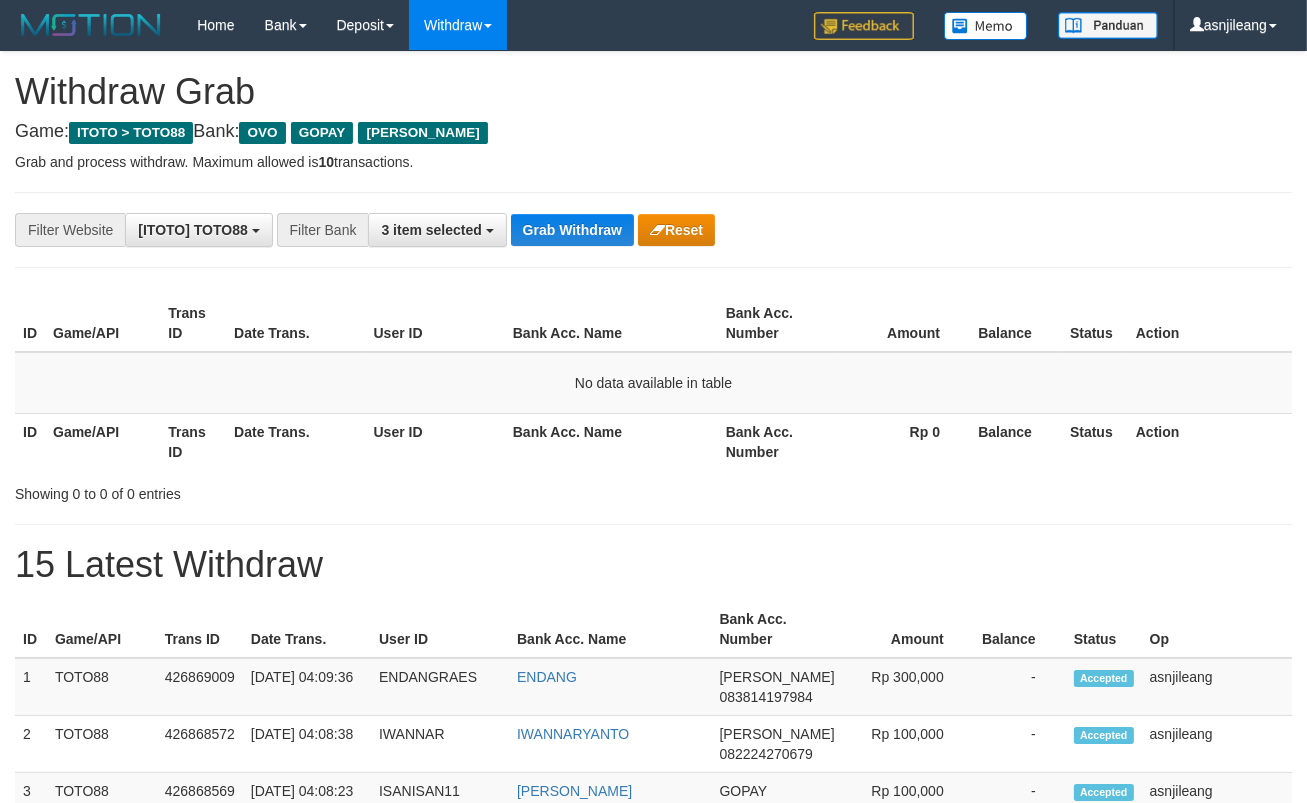 scroll, scrollTop: 17, scrollLeft: 0, axis: vertical 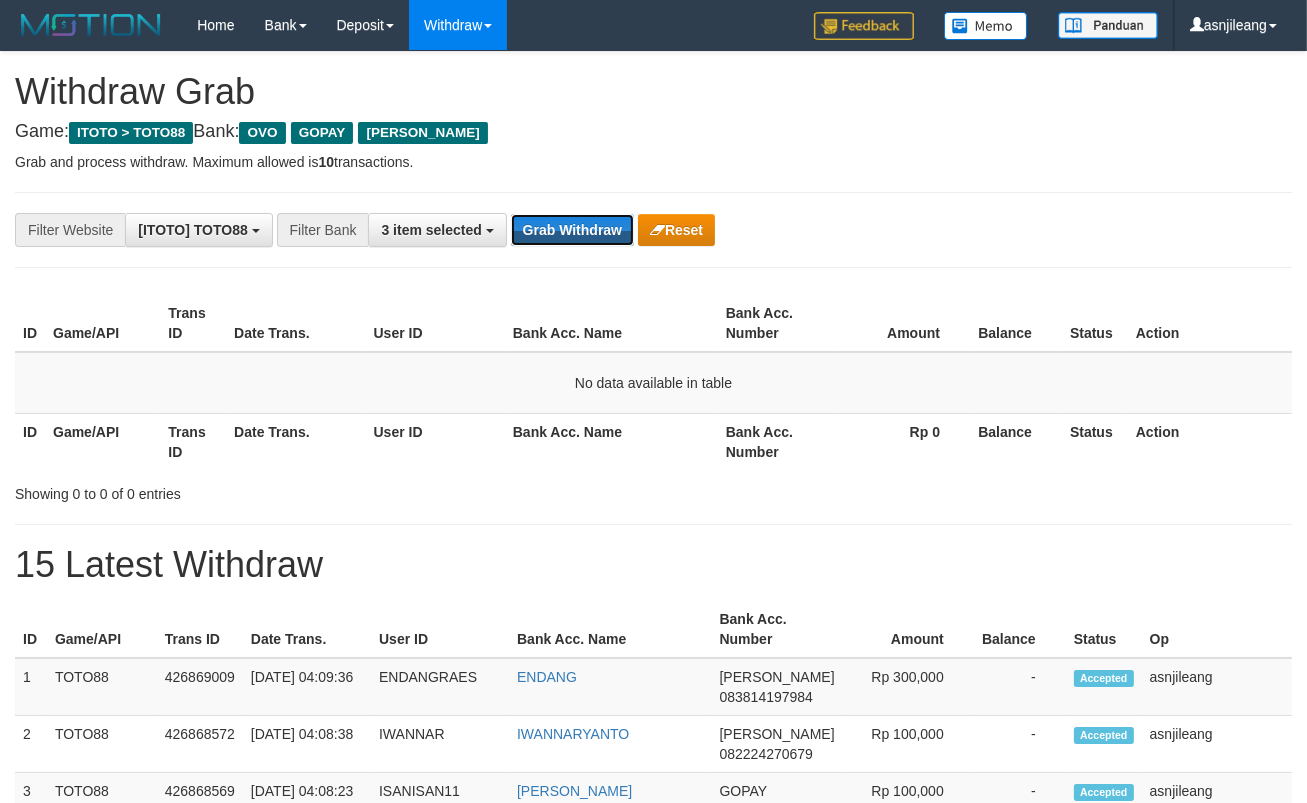 click on "Grab Withdraw" at bounding box center [572, 230] 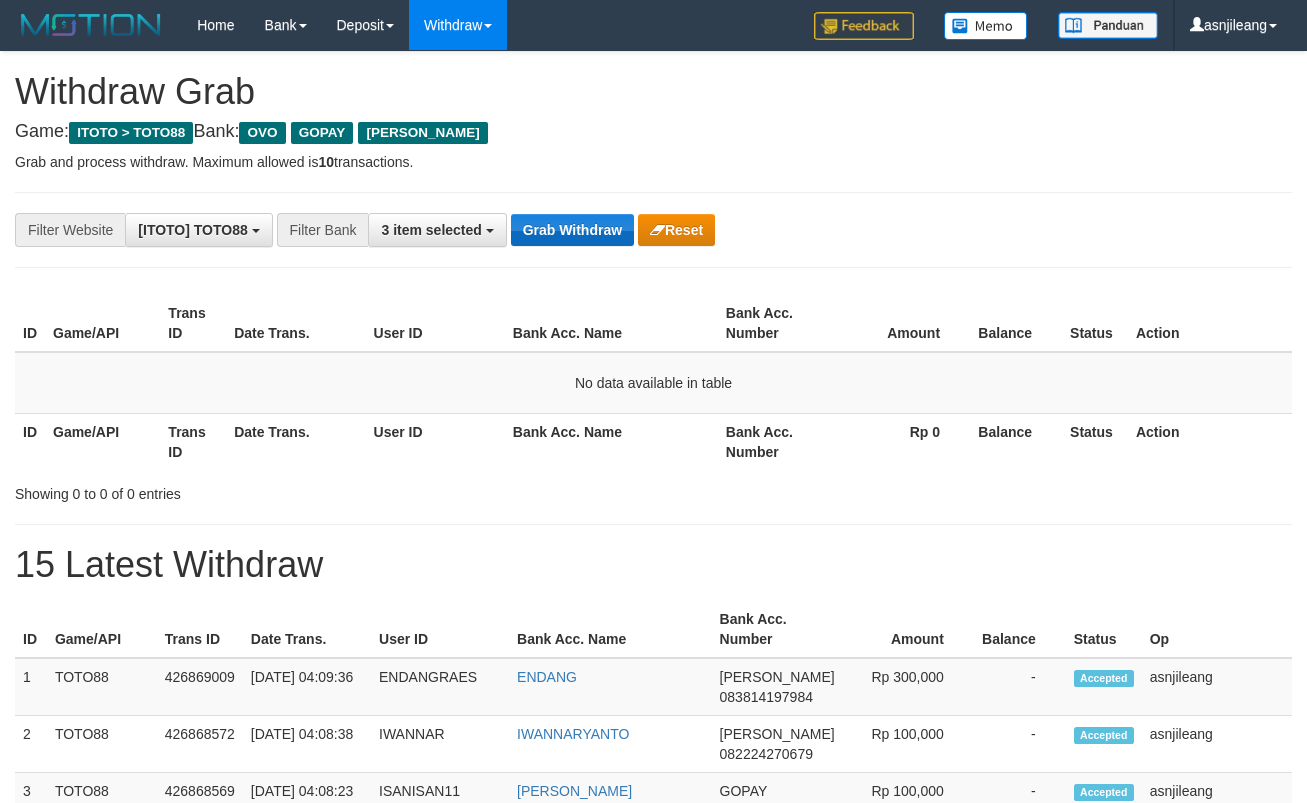 scroll, scrollTop: 0, scrollLeft: 0, axis: both 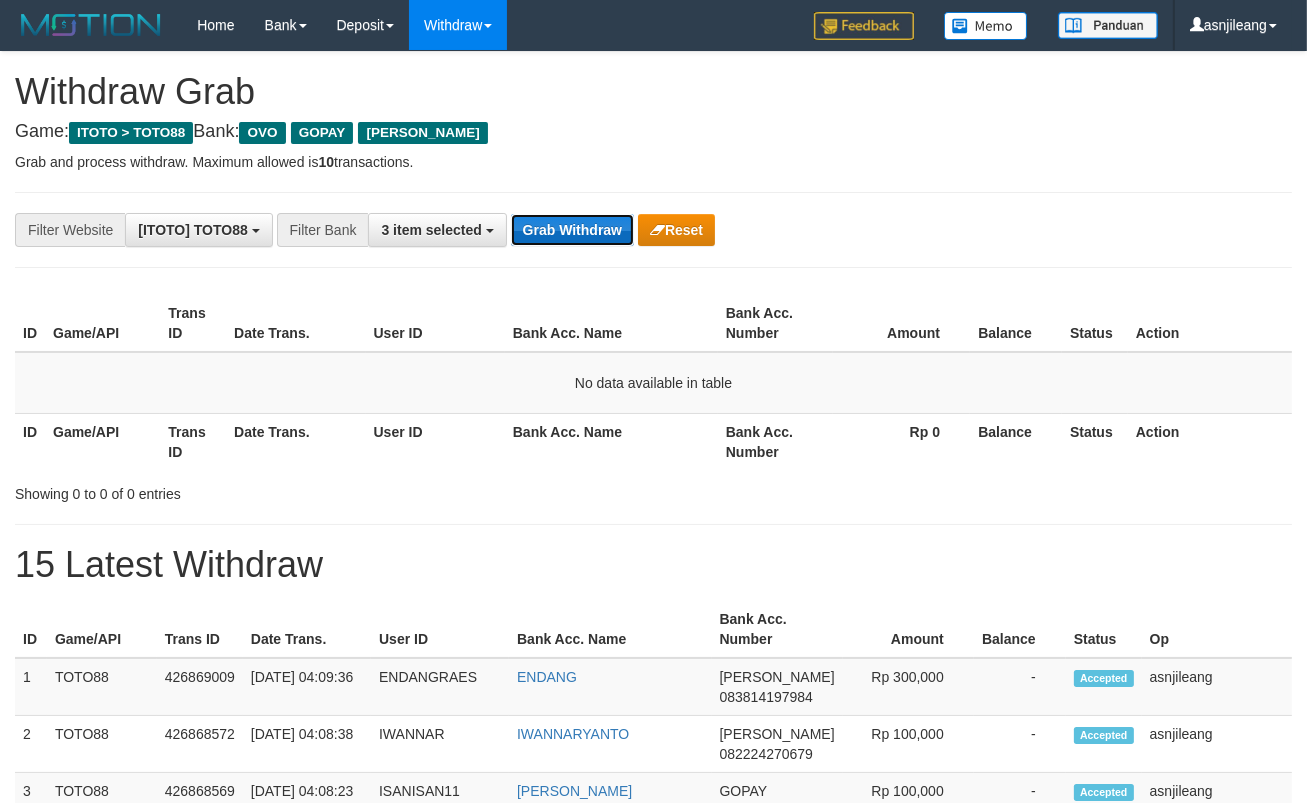 click on "Grab Withdraw" at bounding box center [572, 230] 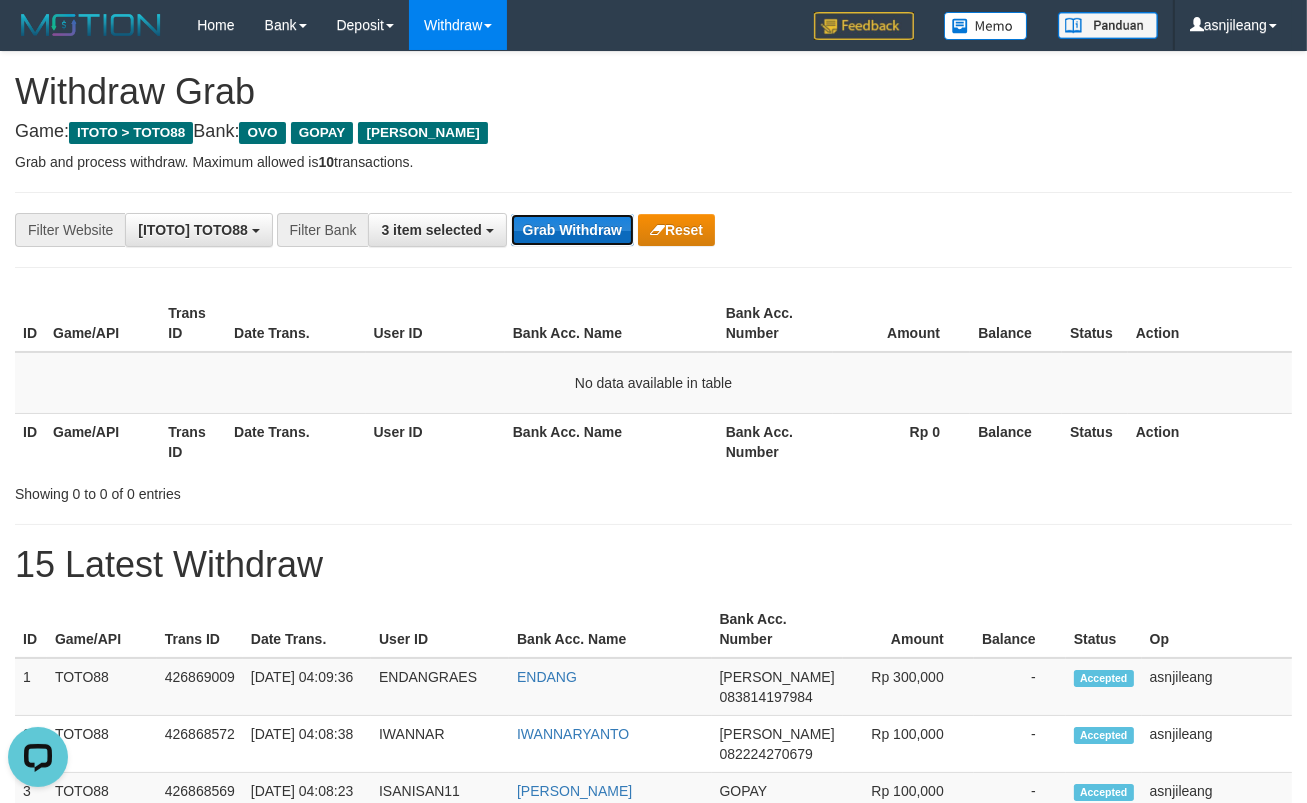 scroll, scrollTop: 0, scrollLeft: 0, axis: both 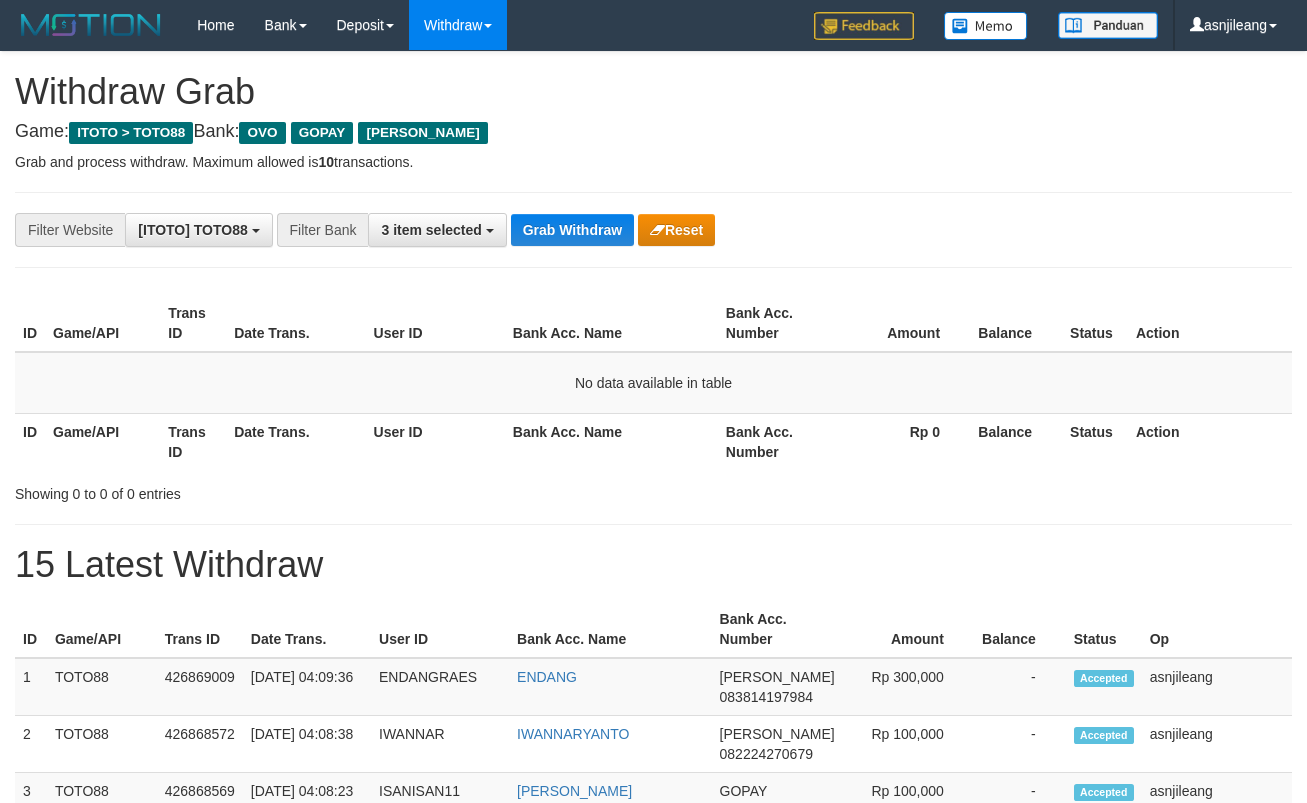 click on "Grab Withdraw" at bounding box center [572, 230] 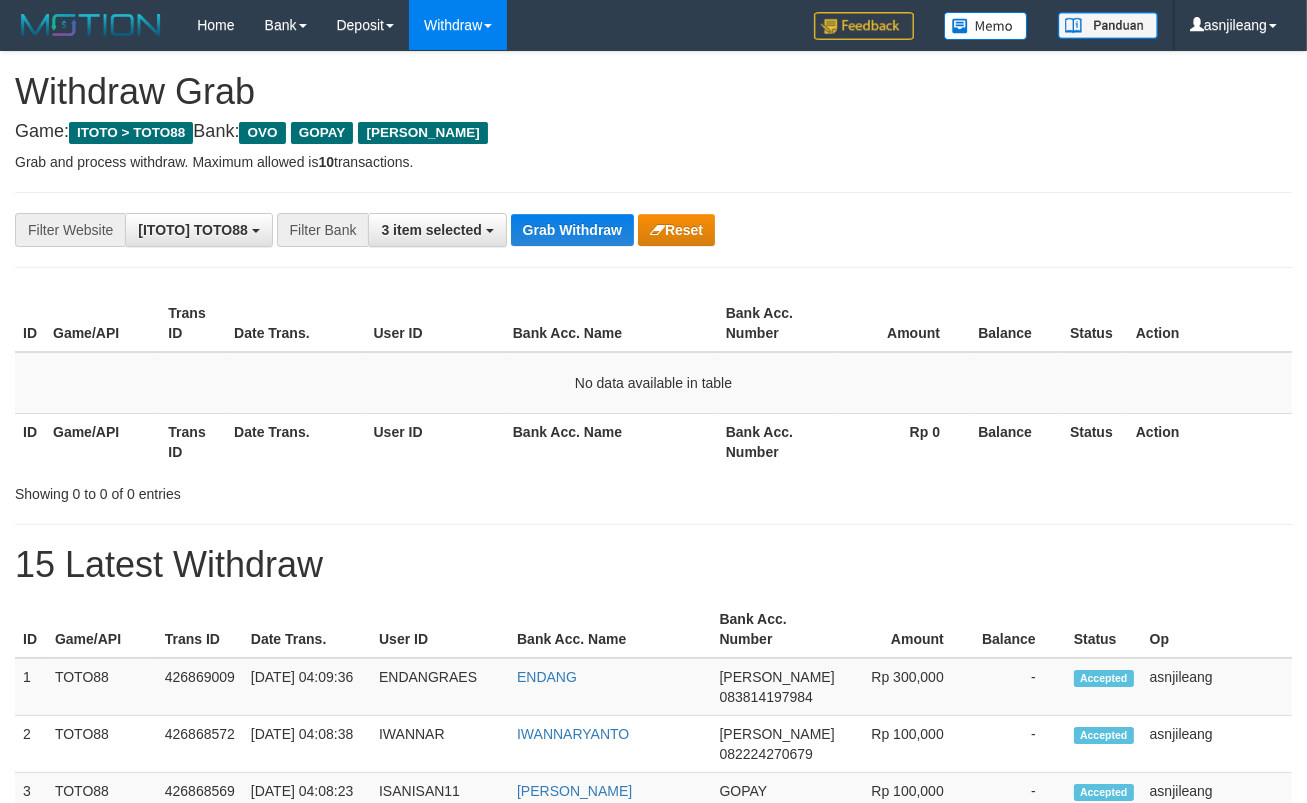 scroll, scrollTop: 17, scrollLeft: 0, axis: vertical 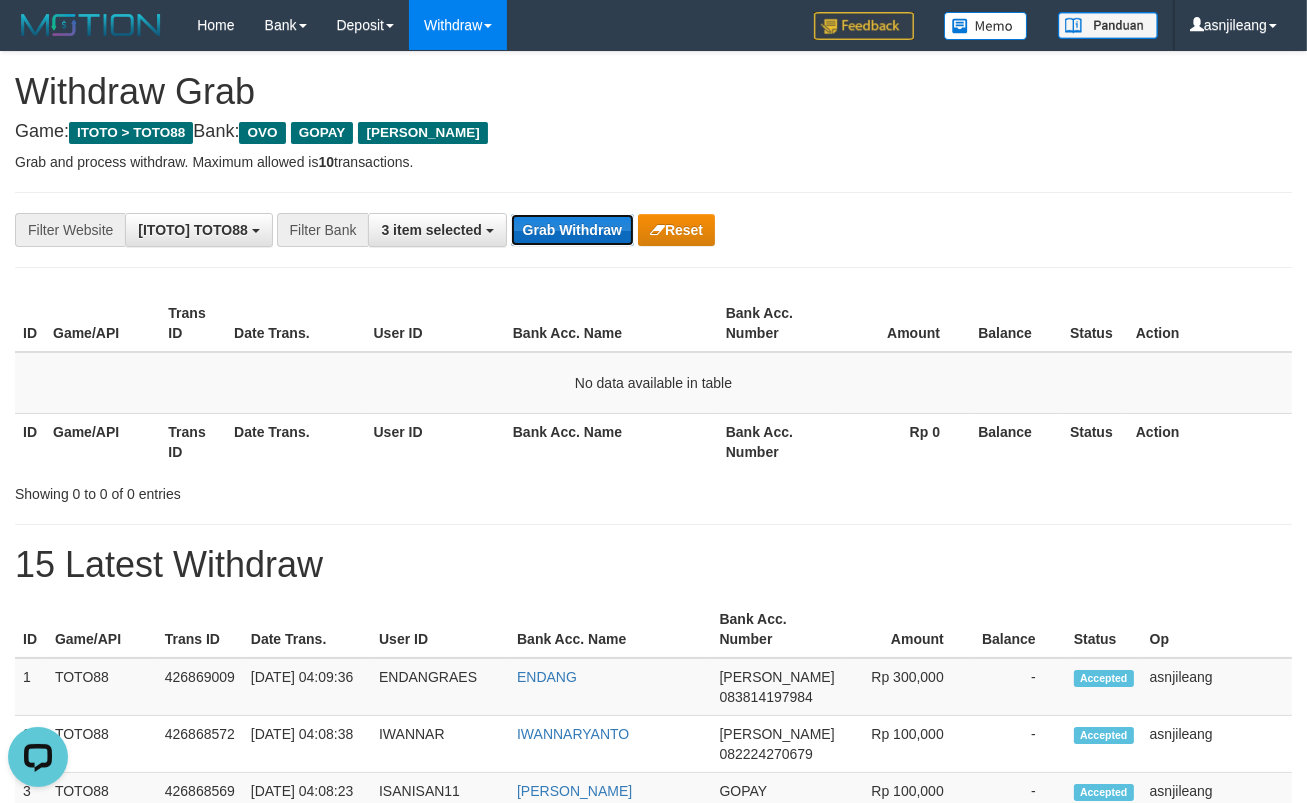 click on "Grab Withdraw" at bounding box center [572, 230] 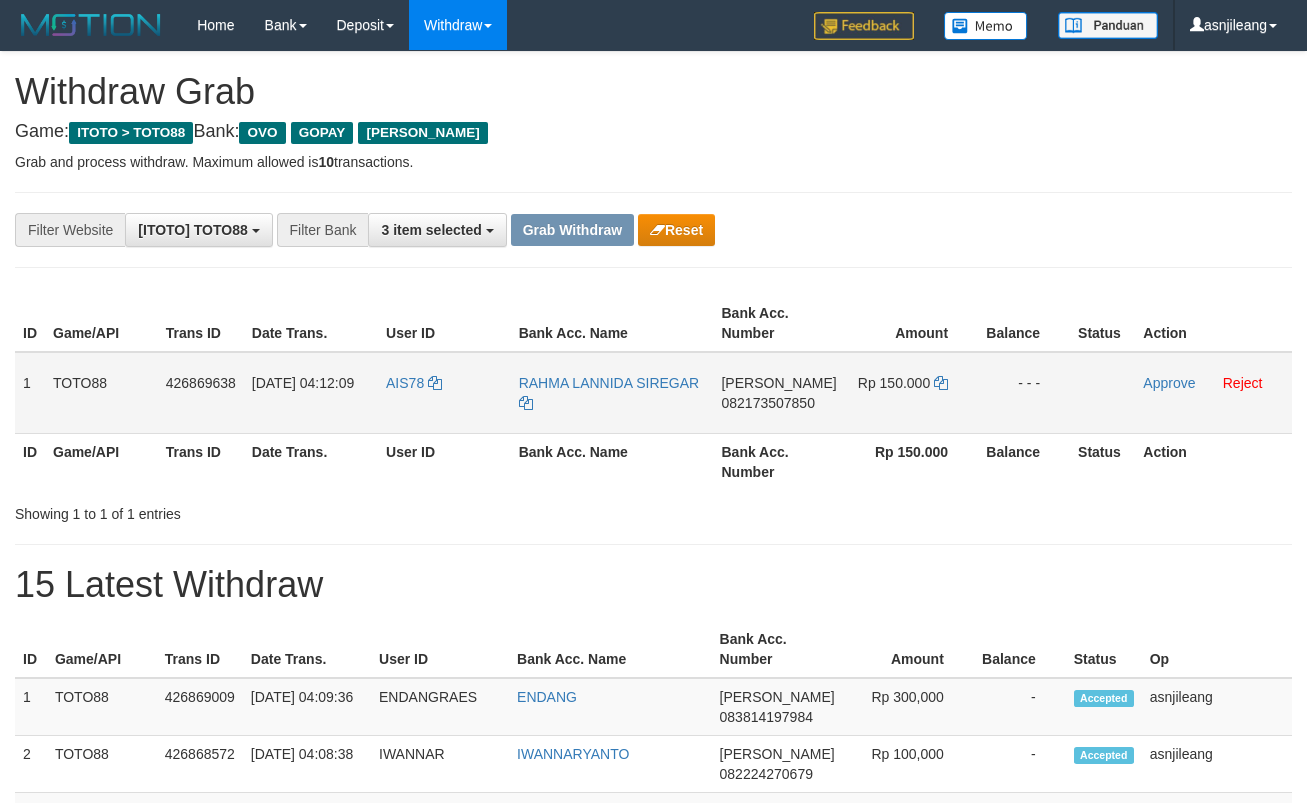 scroll, scrollTop: 0, scrollLeft: 0, axis: both 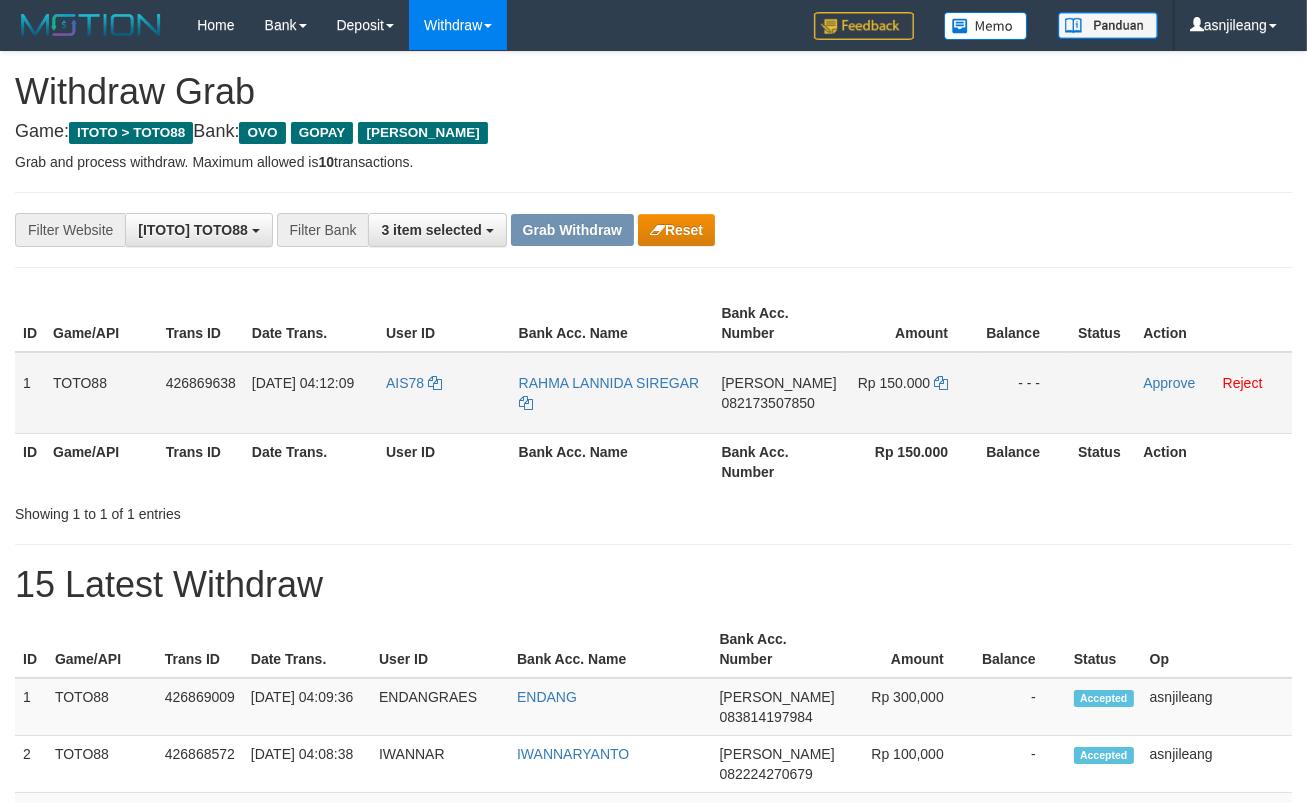 click on "082173507850" at bounding box center [767, 403] 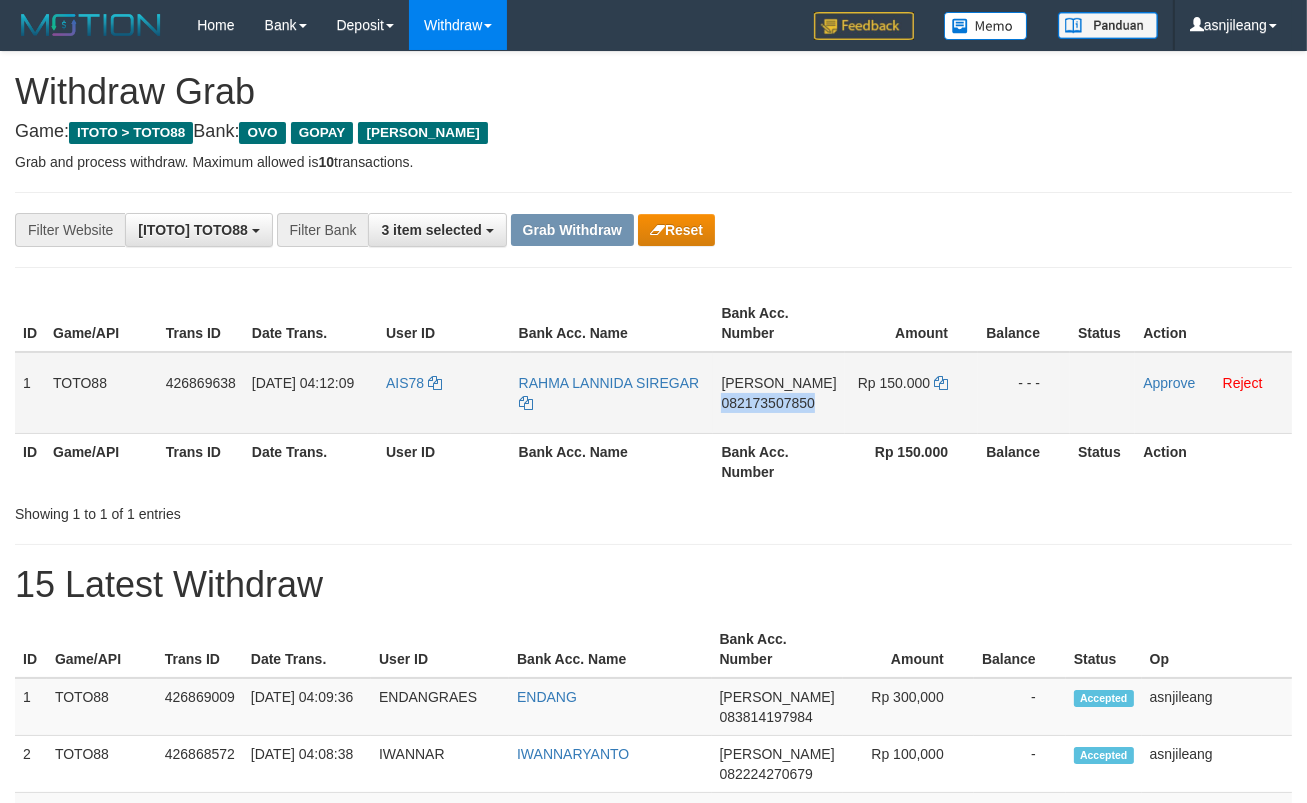 click on "082173507850" at bounding box center [767, 403] 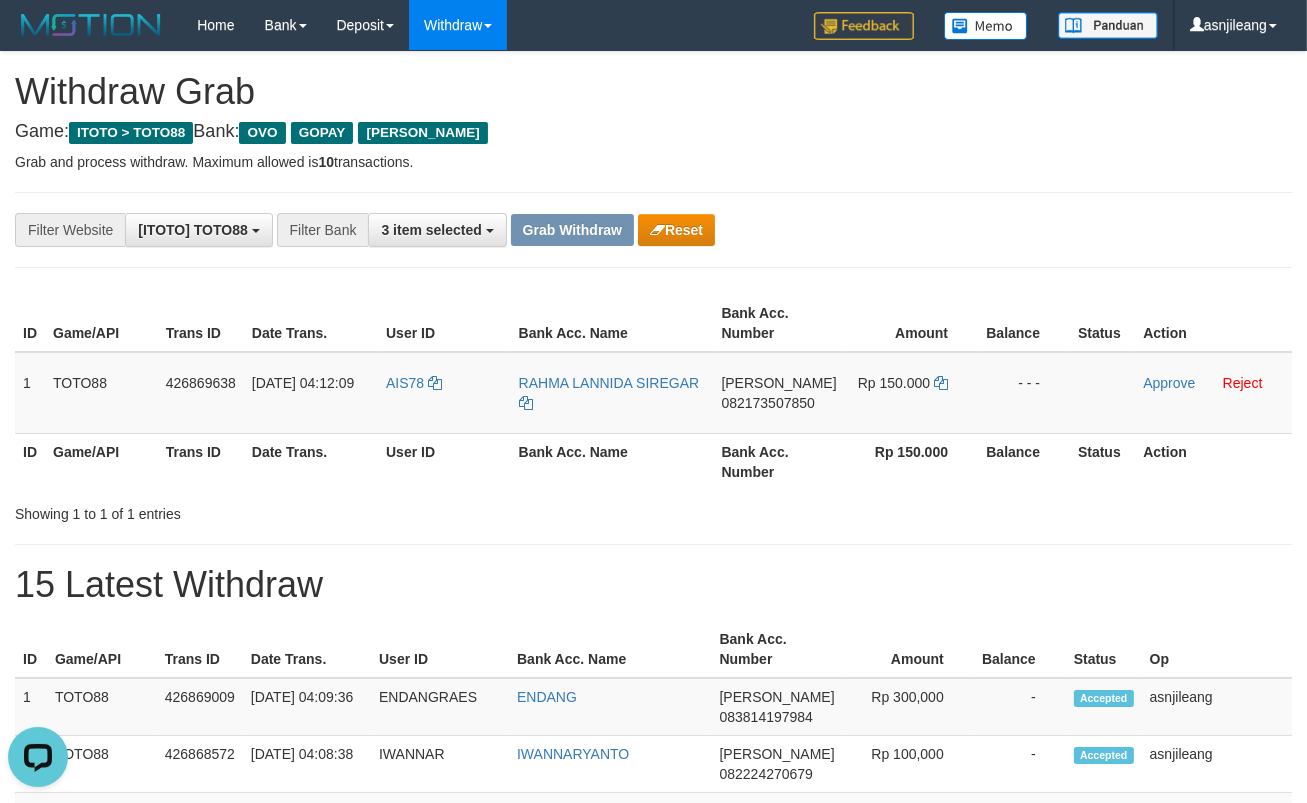 scroll, scrollTop: 0, scrollLeft: 0, axis: both 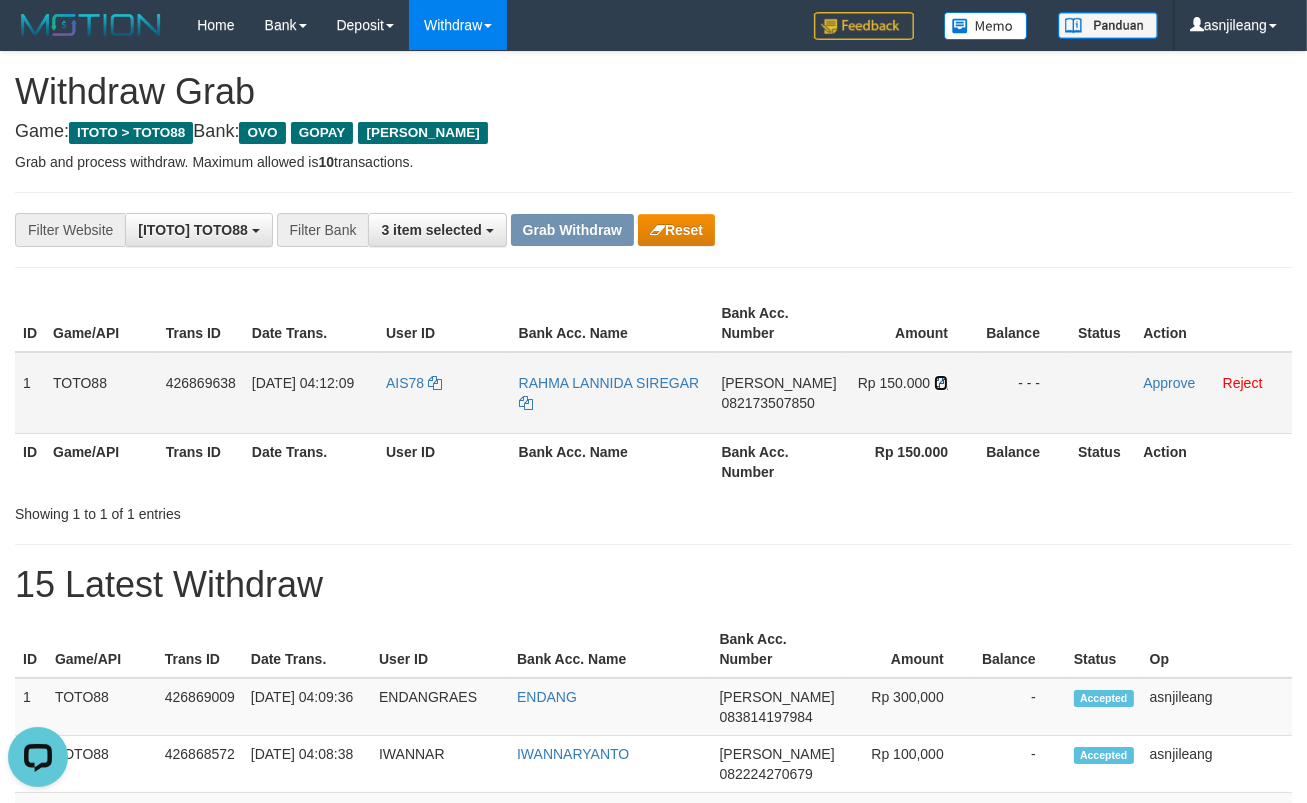 click at bounding box center [941, 383] 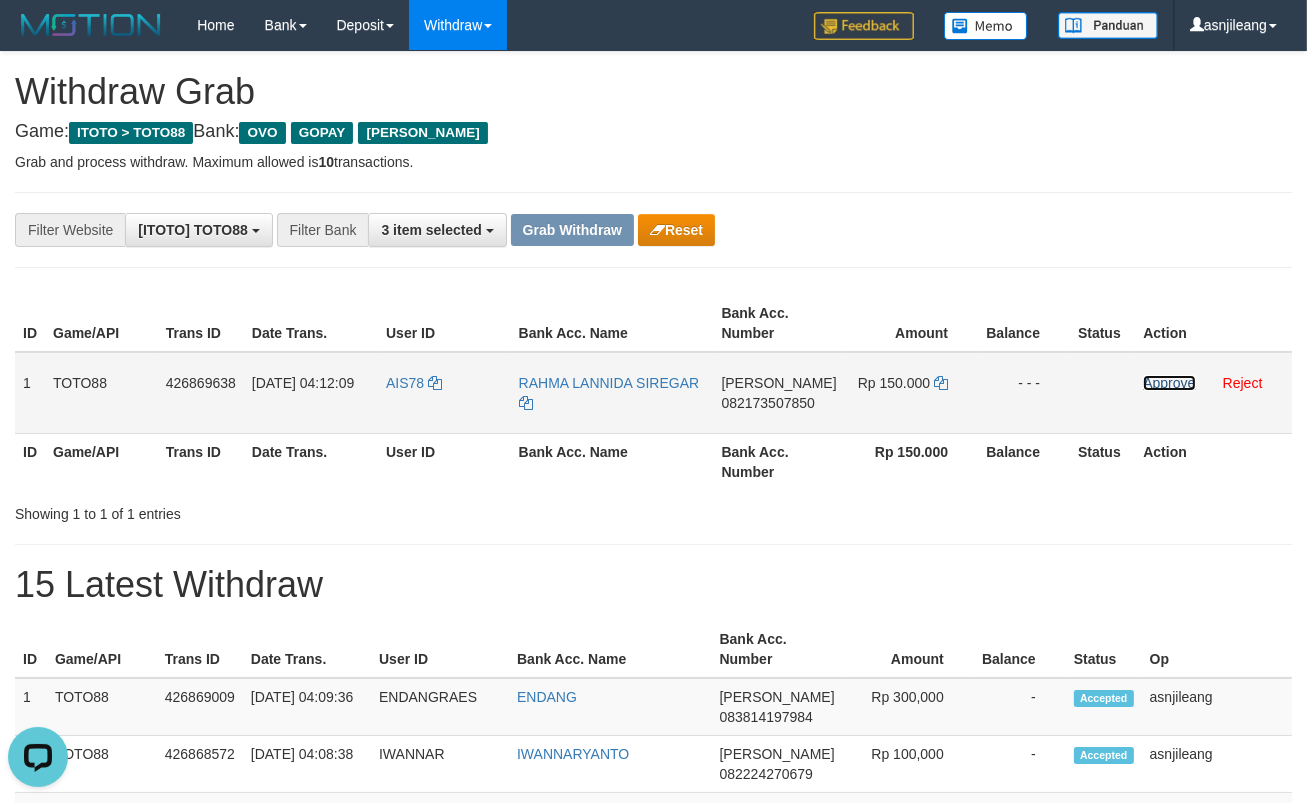 click on "Approve" at bounding box center [1169, 383] 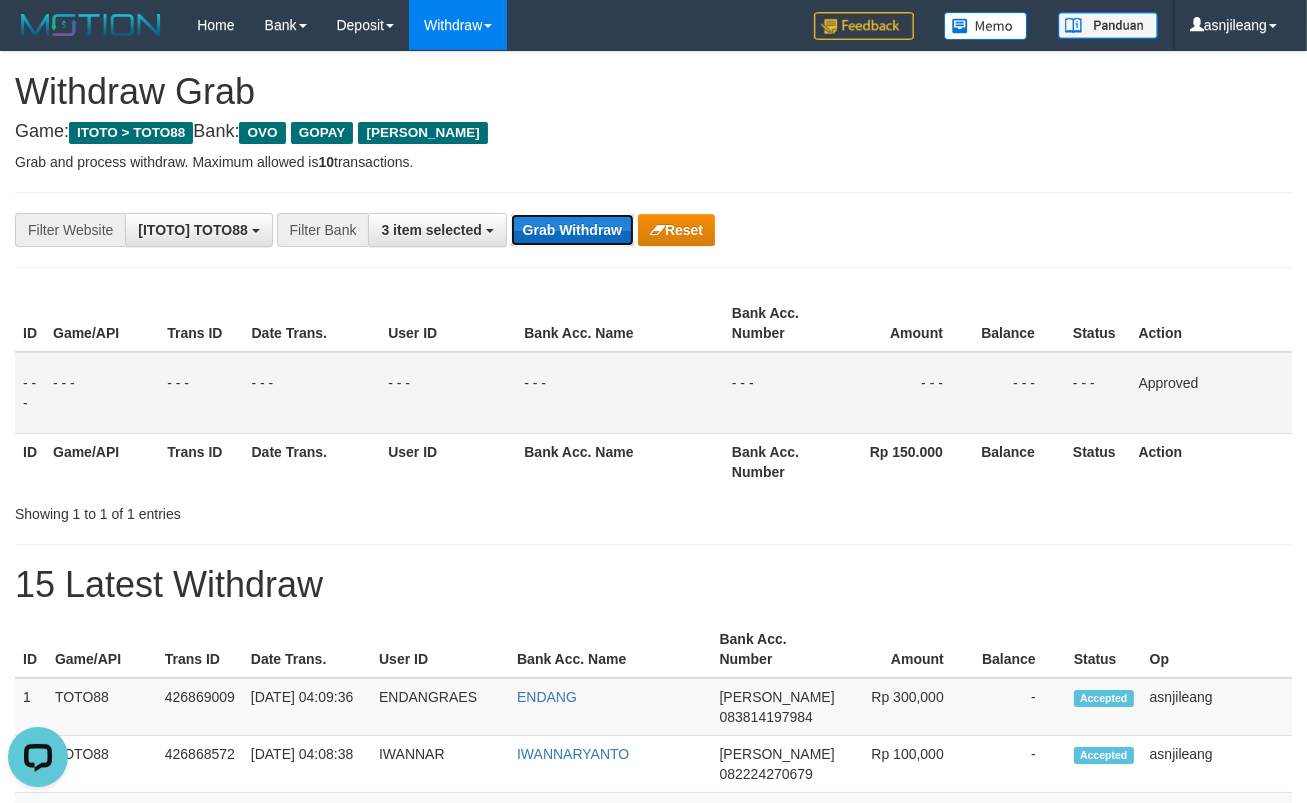 click on "Grab Withdraw" at bounding box center [572, 230] 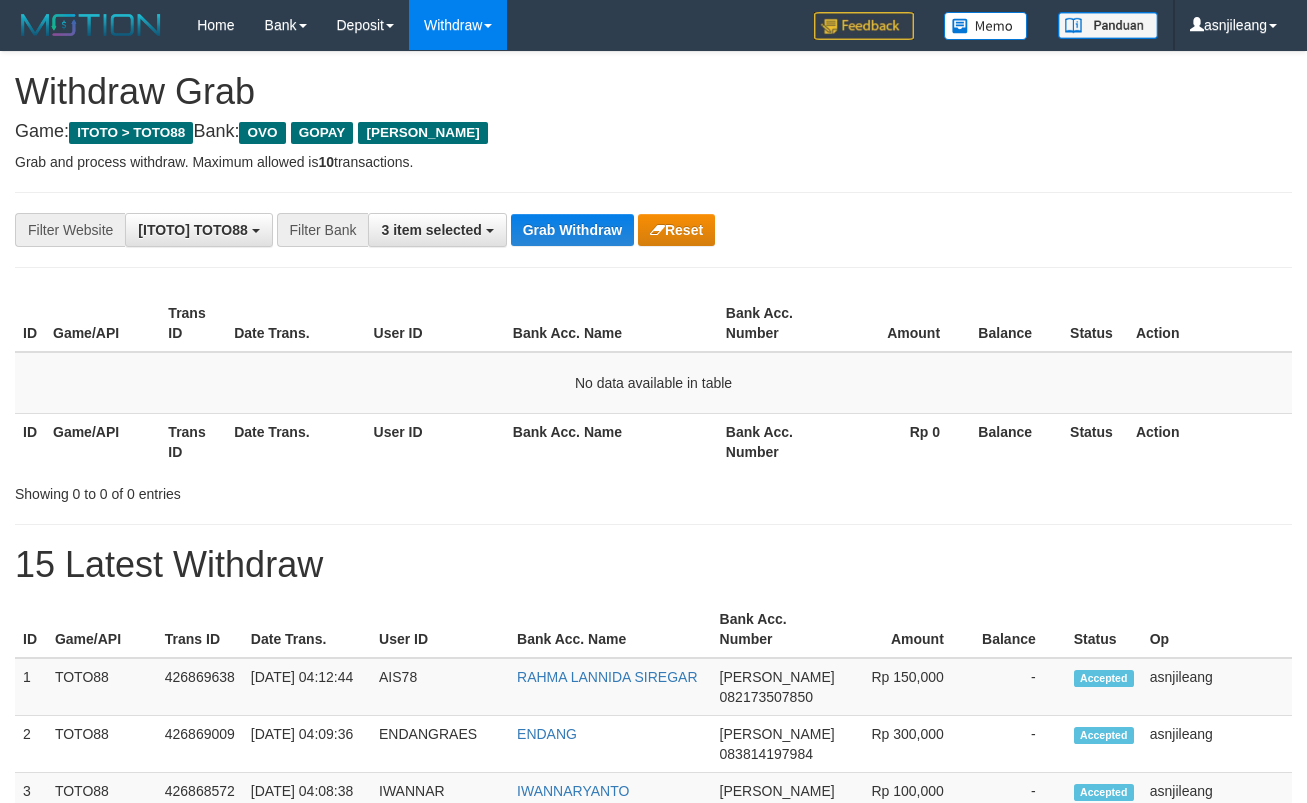 scroll, scrollTop: 0, scrollLeft: 0, axis: both 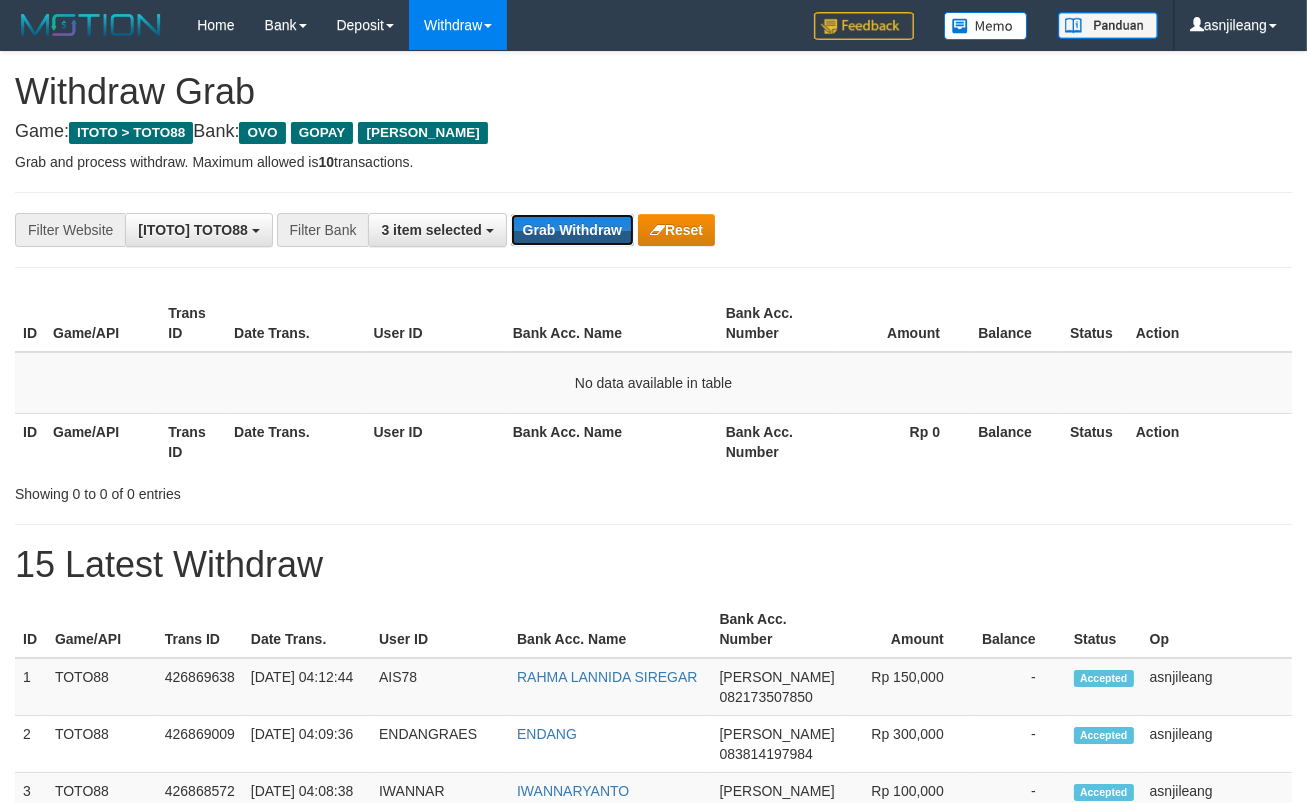click on "Grab Withdraw" at bounding box center (572, 230) 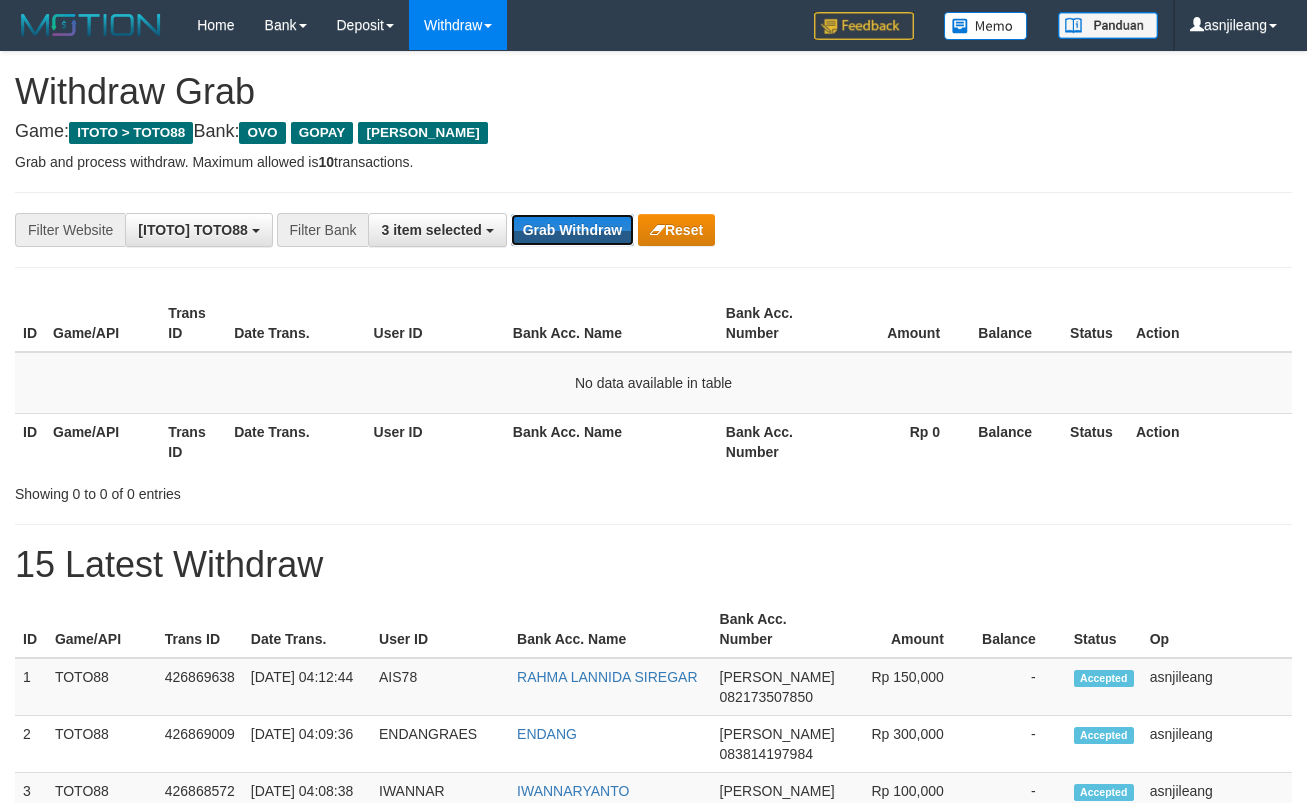 scroll, scrollTop: 0, scrollLeft: 0, axis: both 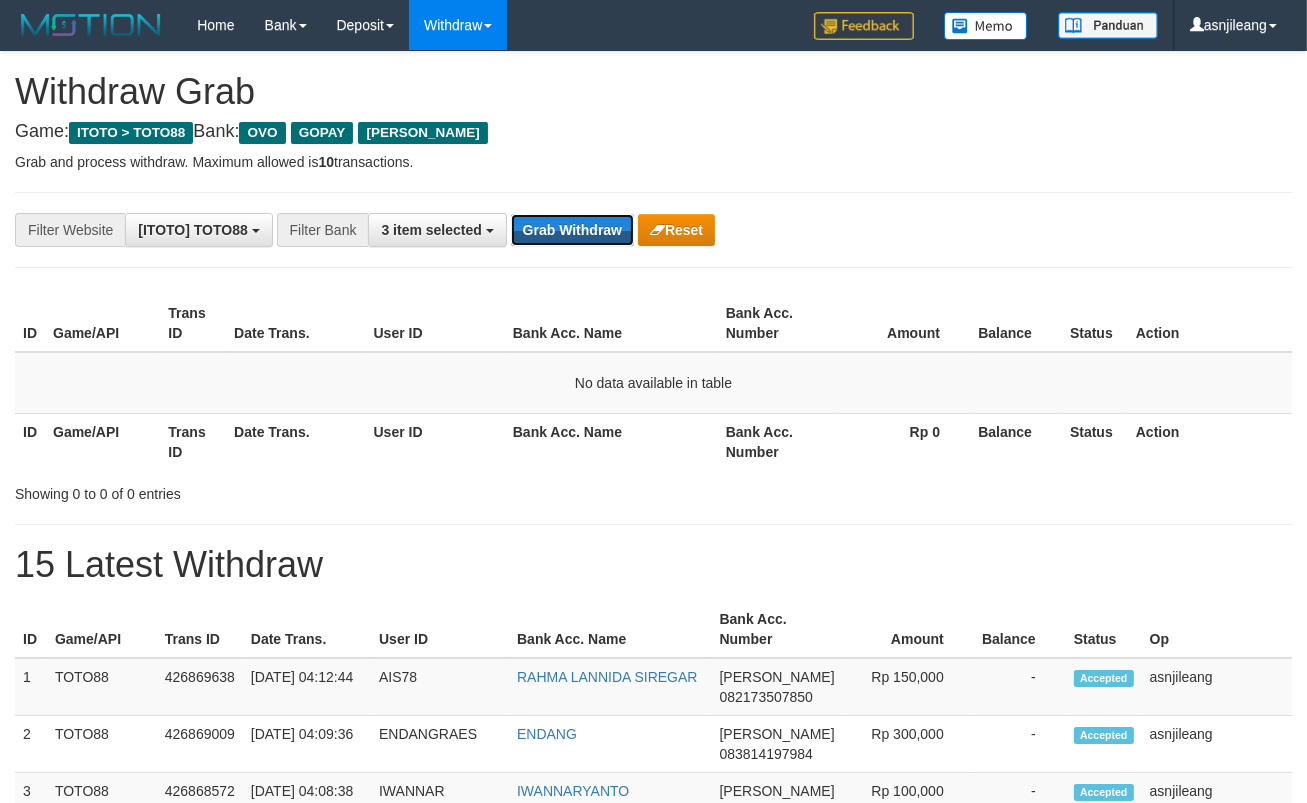 click on "Grab Withdraw" at bounding box center [572, 230] 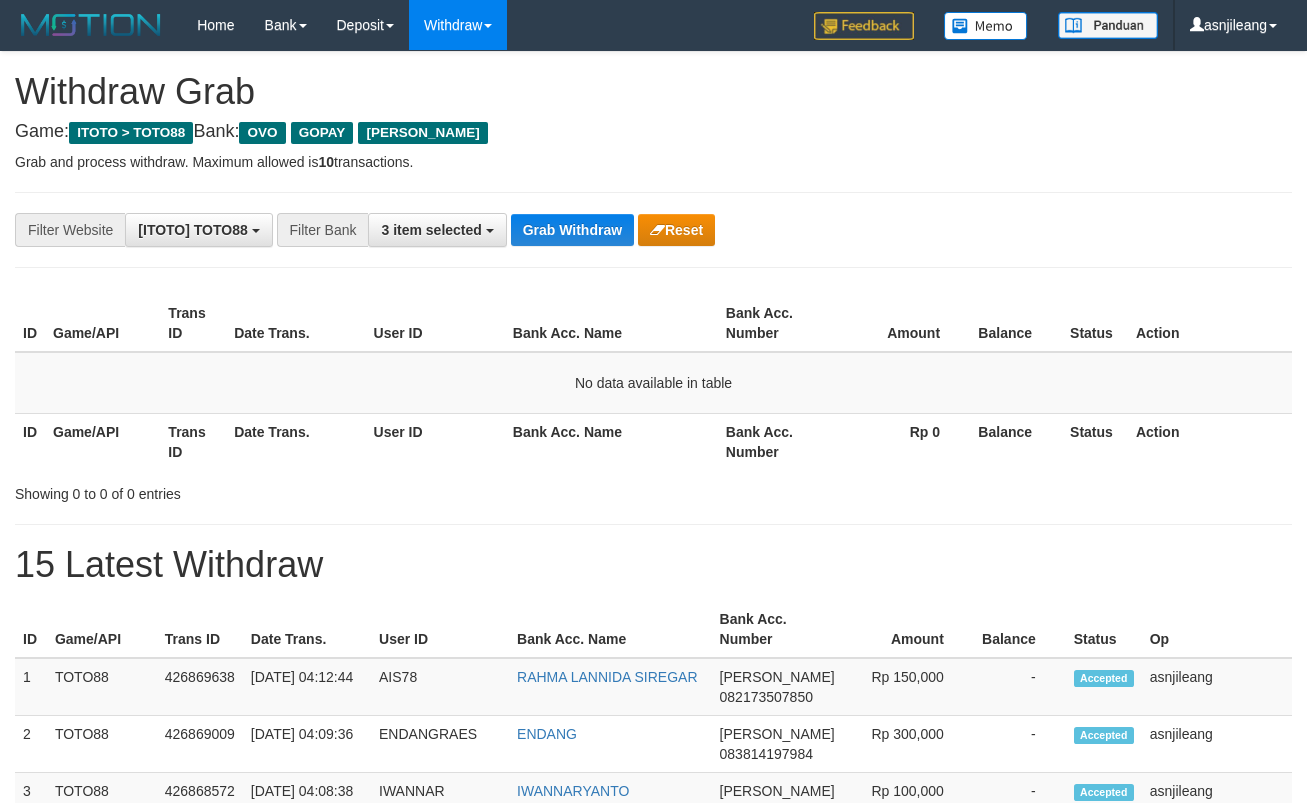 scroll, scrollTop: 0, scrollLeft: 0, axis: both 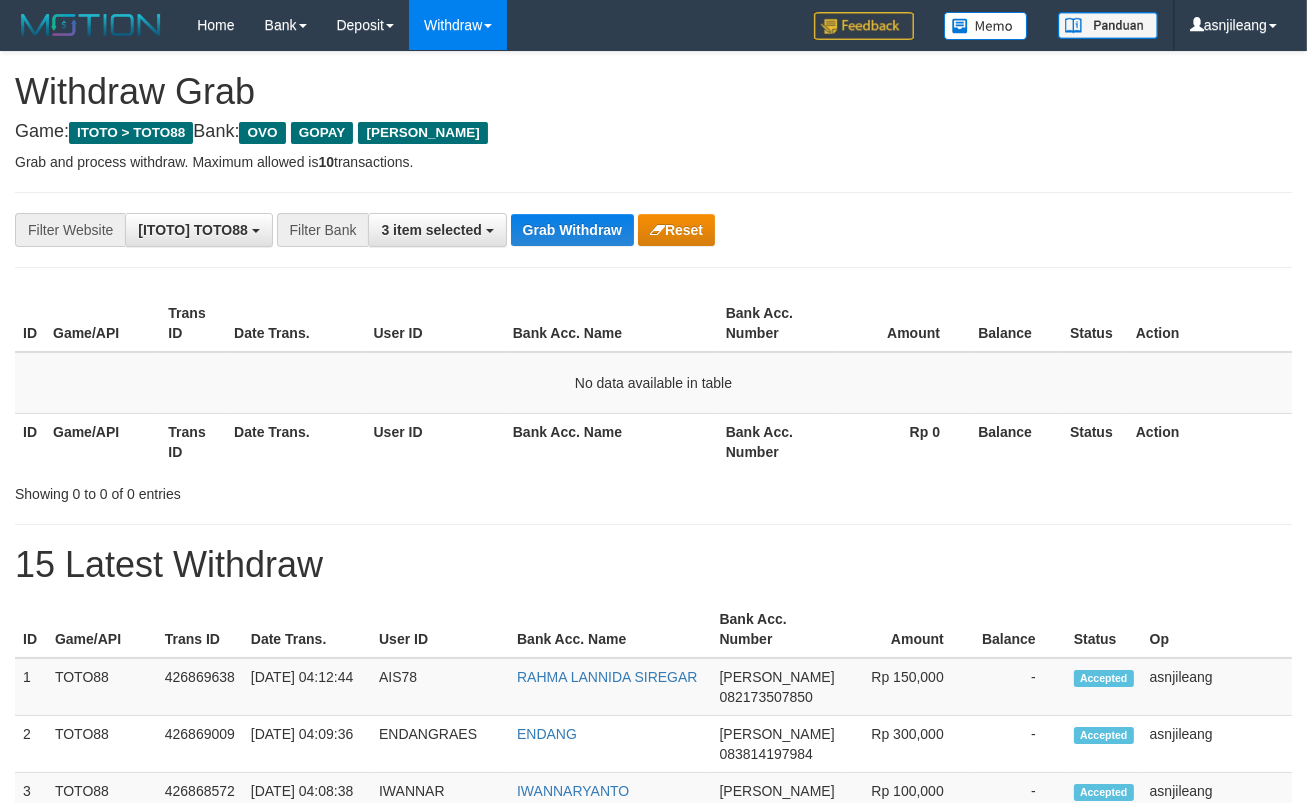 click on "Grab Withdraw" at bounding box center (572, 230) 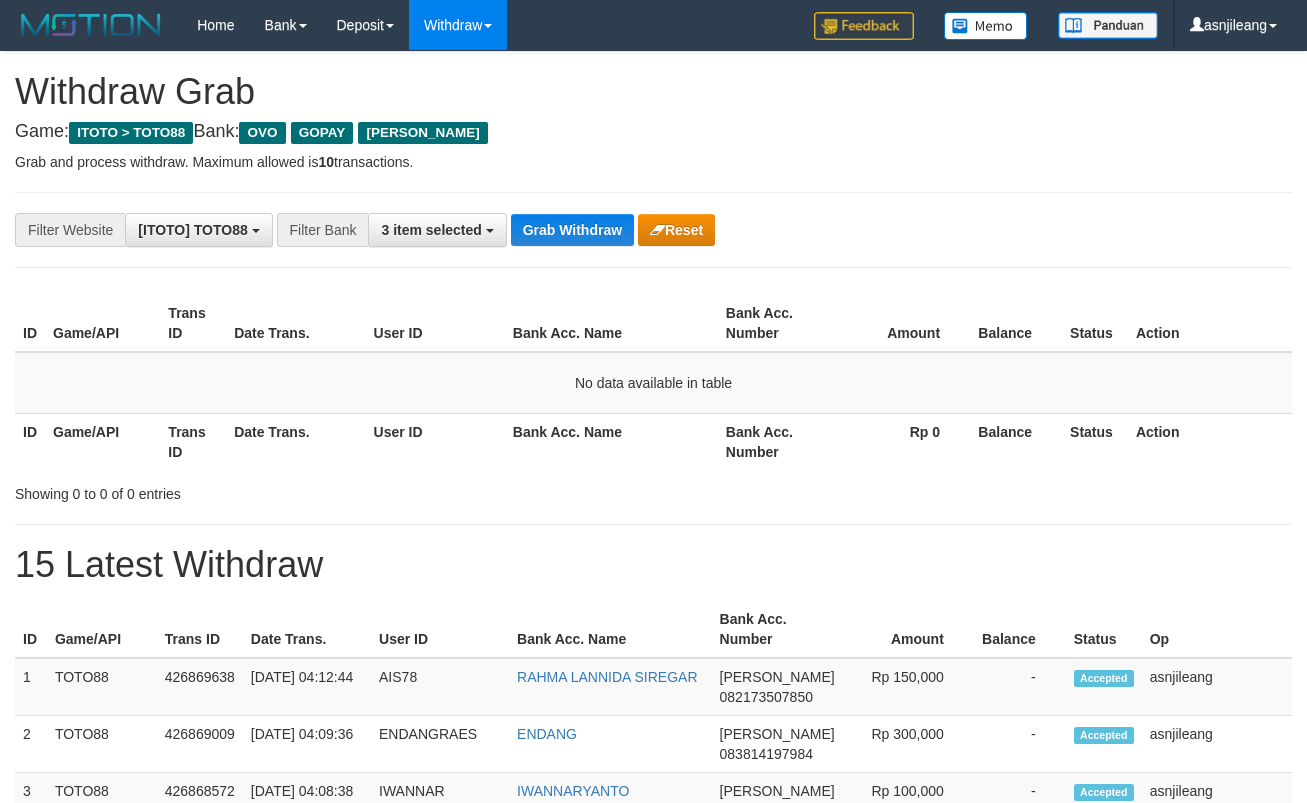 scroll, scrollTop: 0, scrollLeft: 0, axis: both 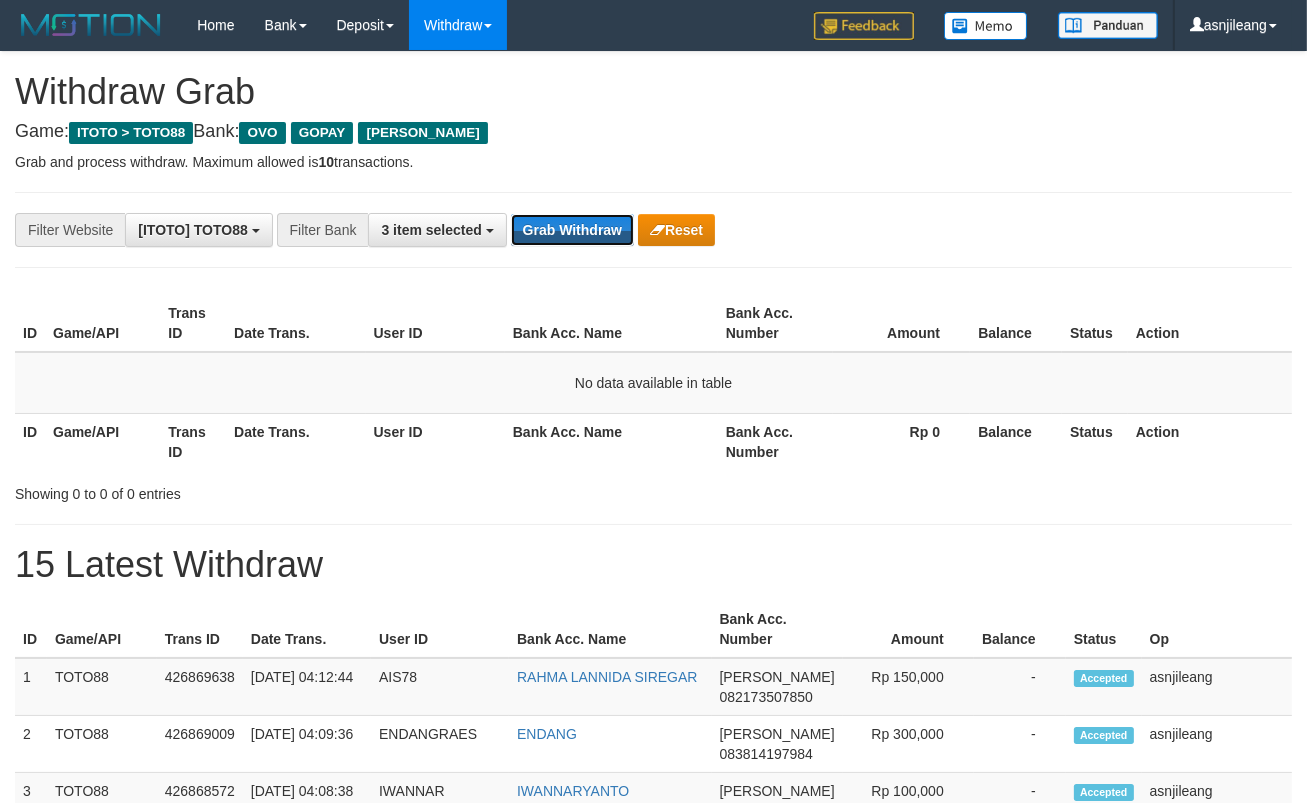 click on "Grab Withdraw" at bounding box center (572, 230) 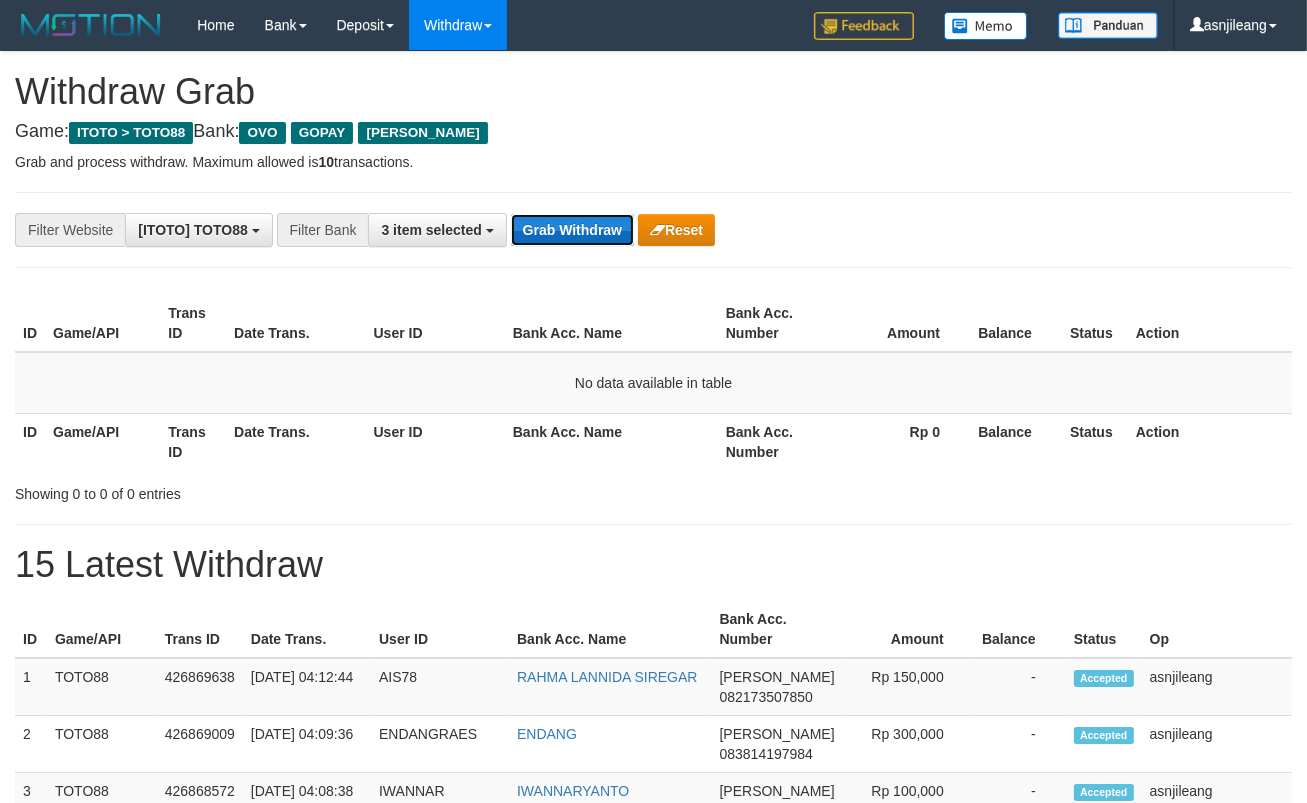 scroll, scrollTop: 0, scrollLeft: 0, axis: both 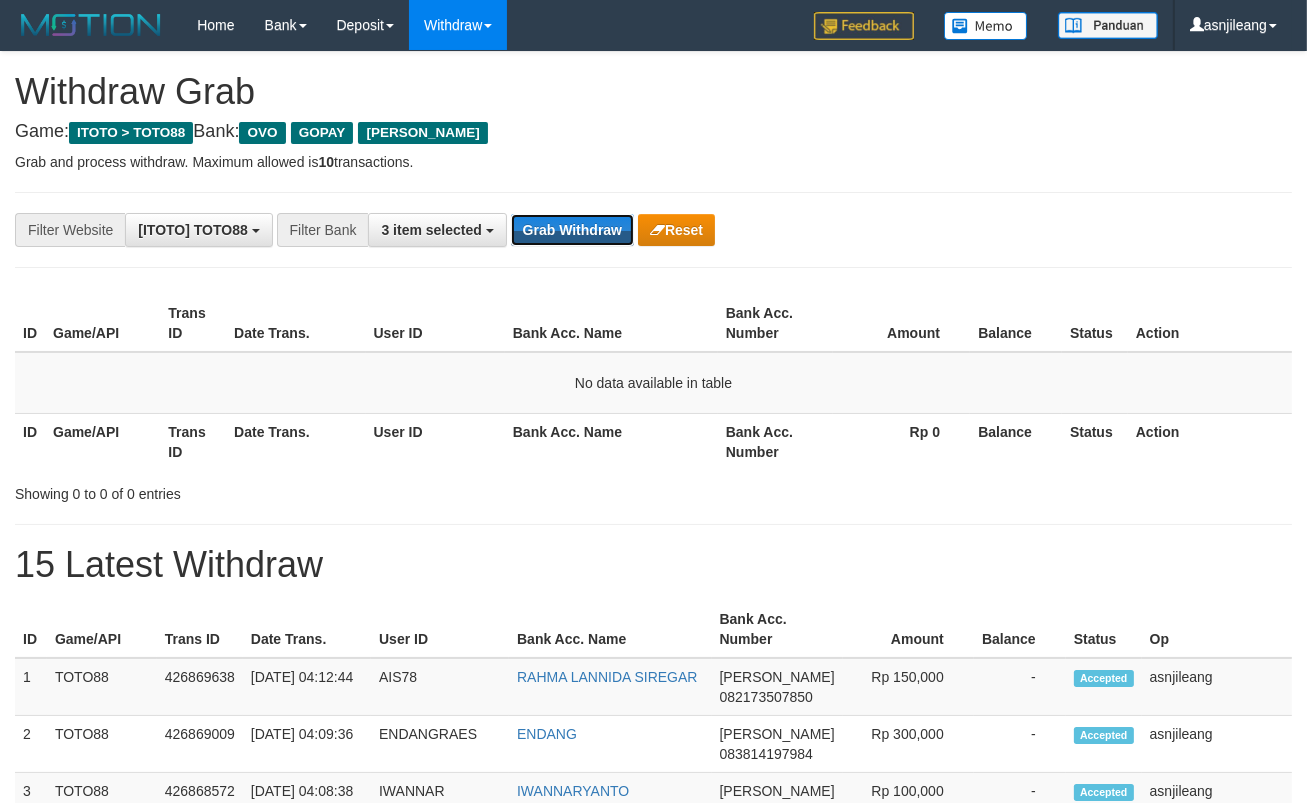 click on "Grab Withdraw" at bounding box center (572, 230) 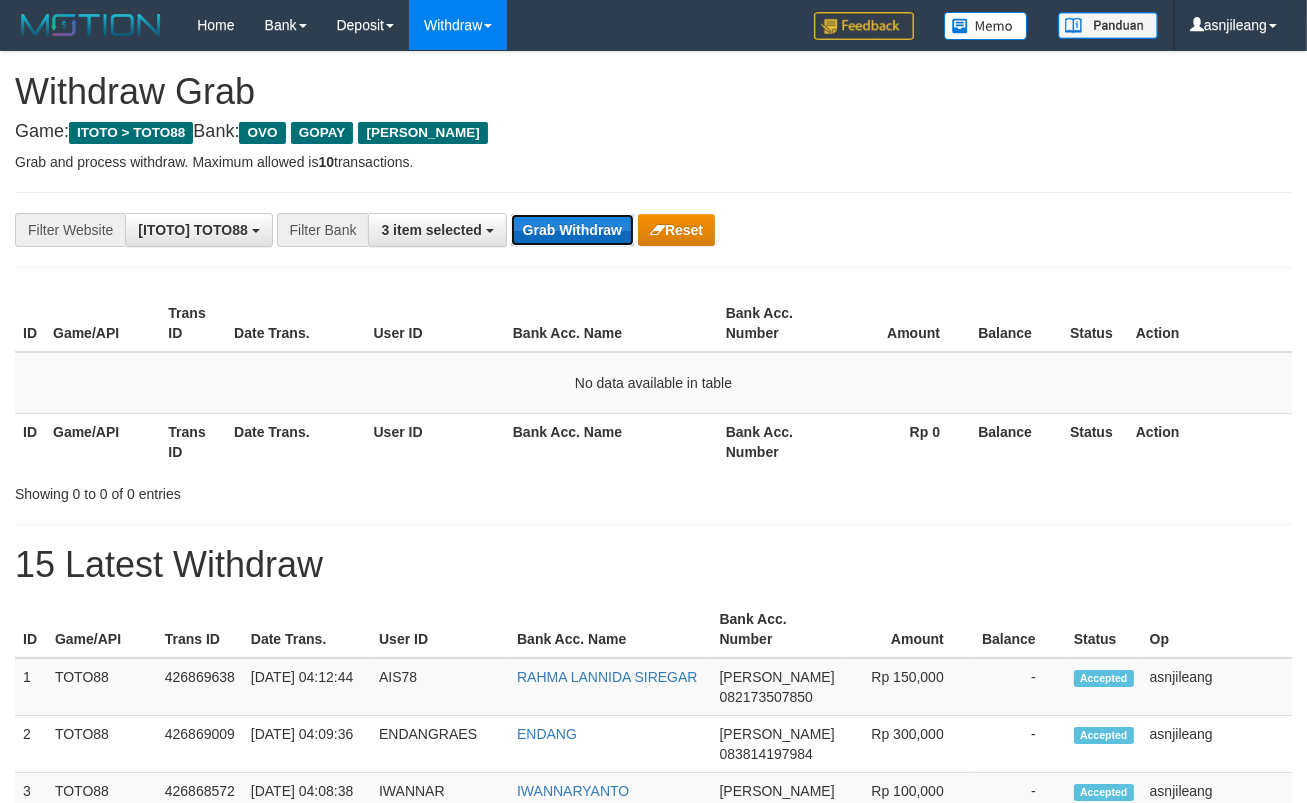 click on "Grab Withdraw" at bounding box center (572, 230) 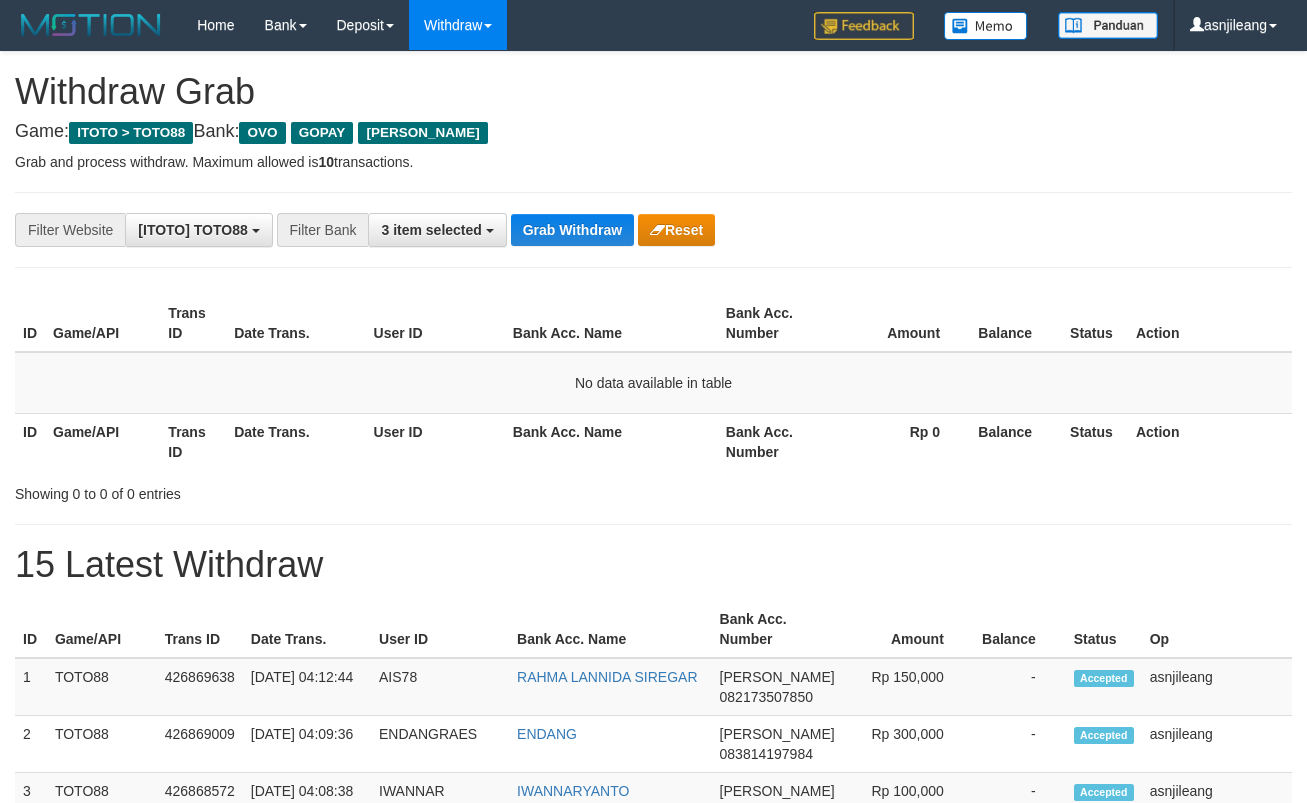 scroll, scrollTop: 0, scrollLeft: 0, axis: both 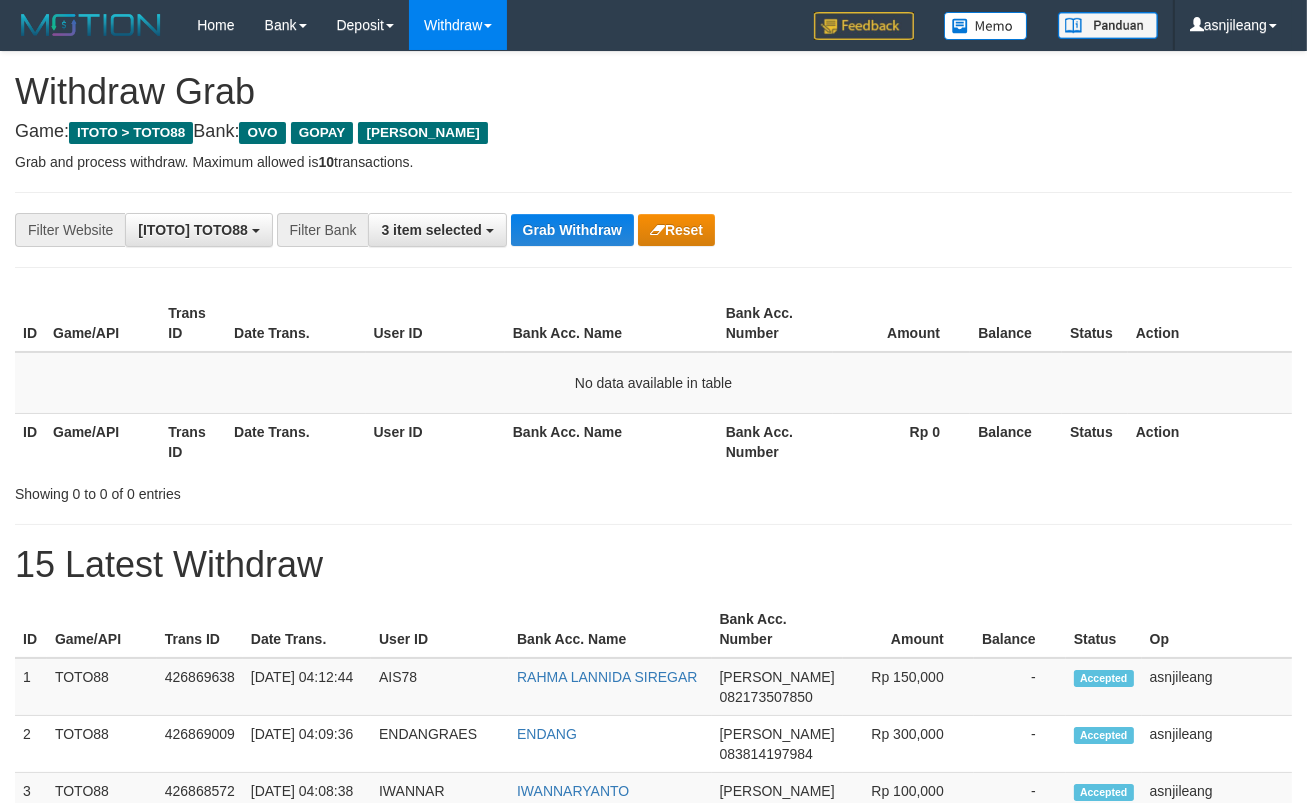 click on "Grab Withdraw" at bounding box center (572, 230) 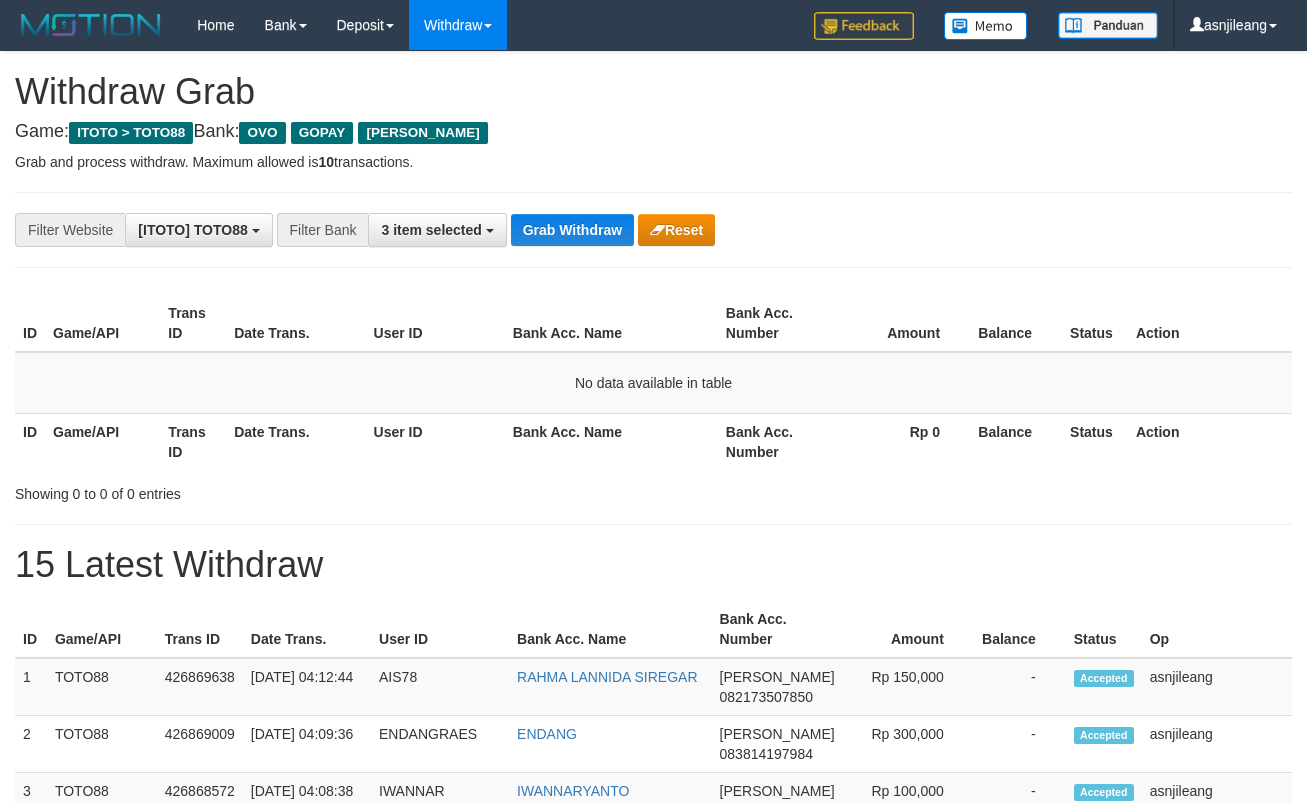 scroll, scrollTop: 0, scrollLeft: 0, axis: both 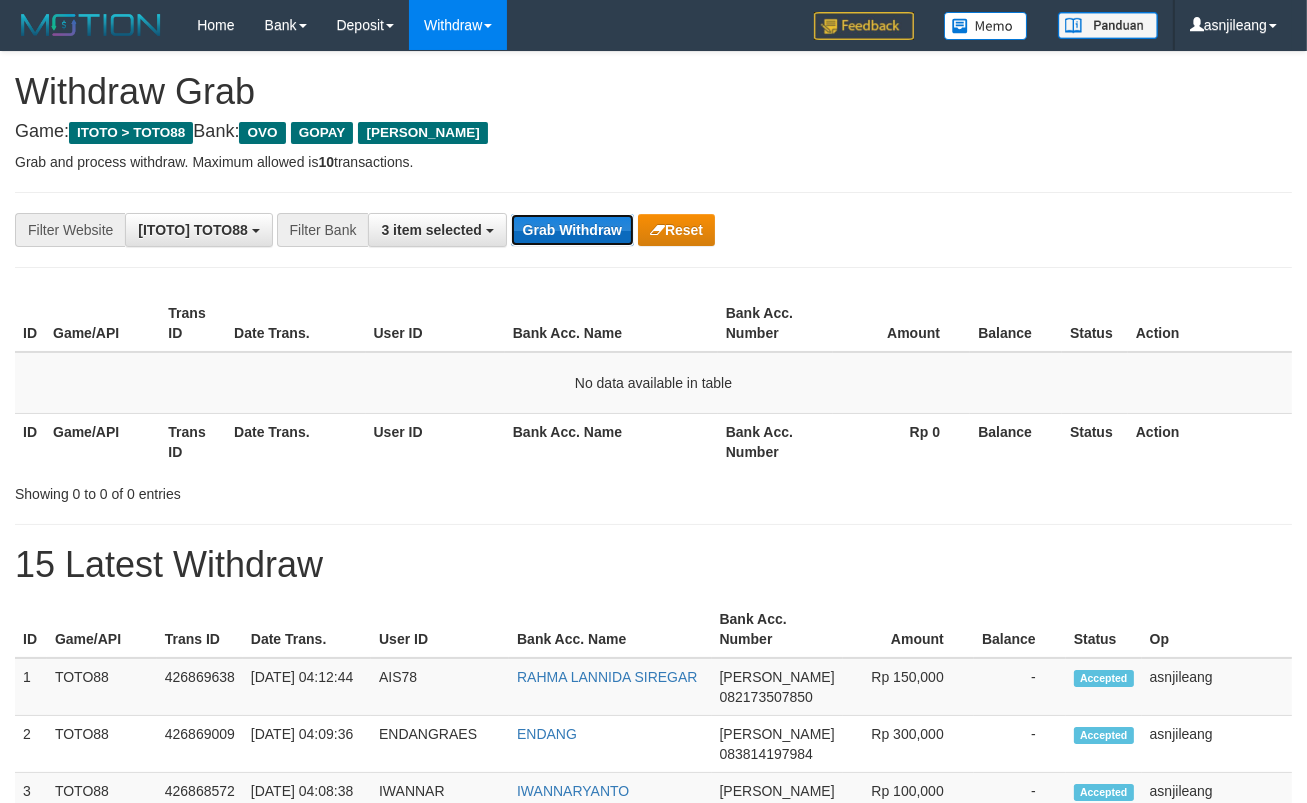 click on "Grab Withdraw" at bounding box center (572, 230) 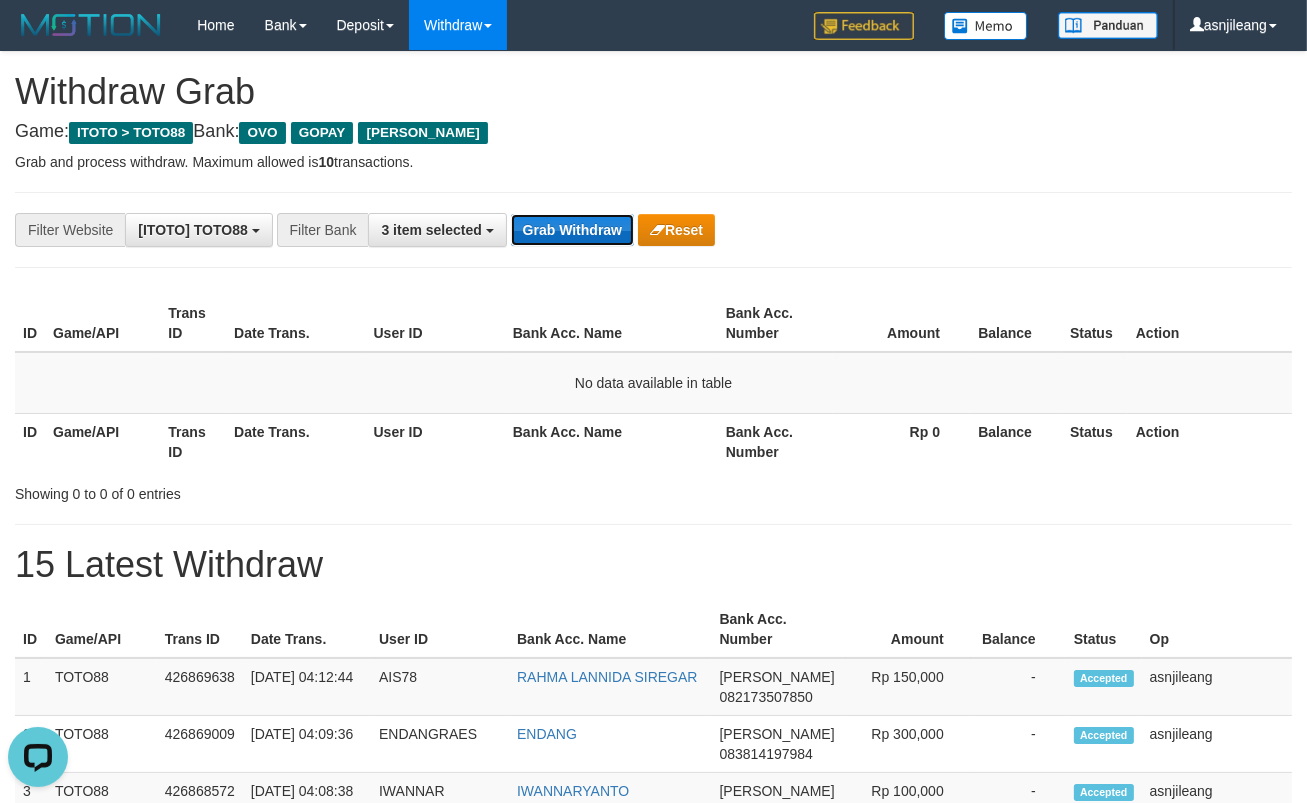 scroll, scrollTop: 0, scrollLeft: 0, axis: both 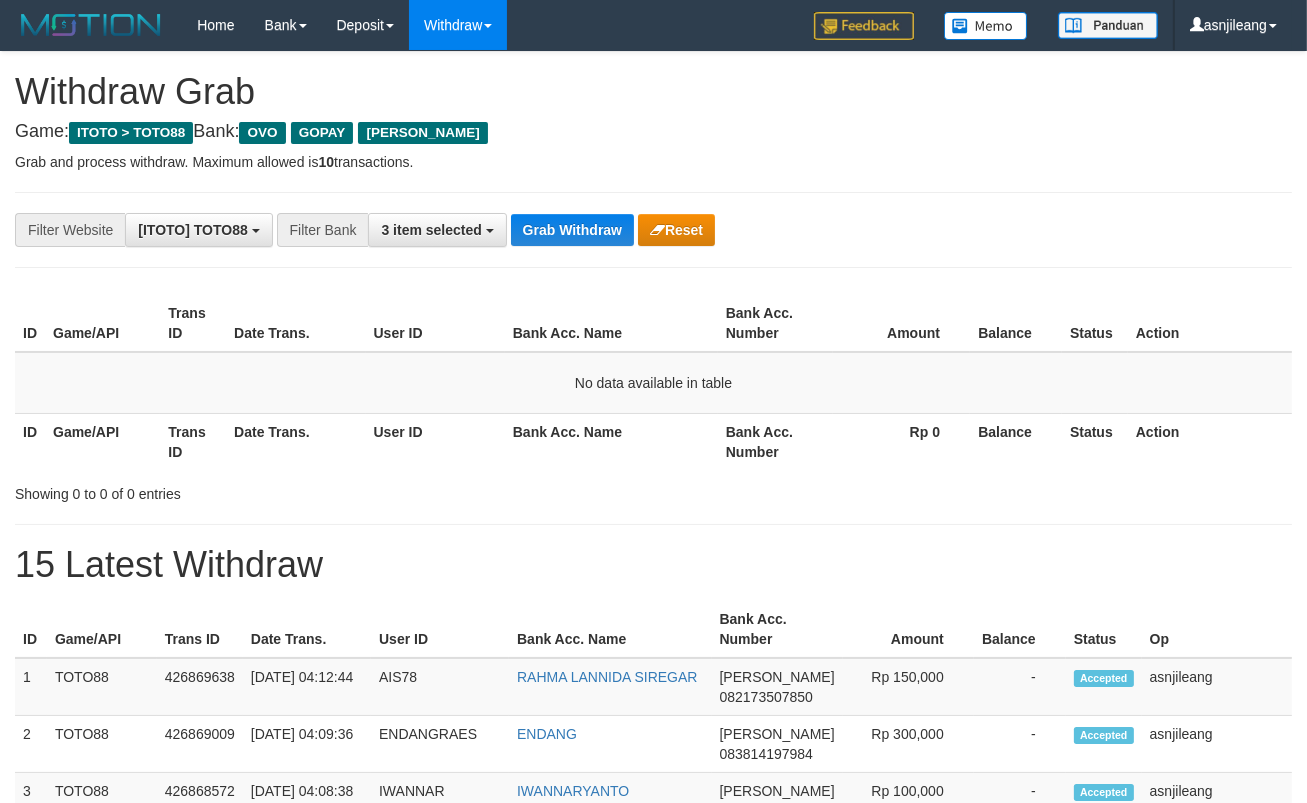 click on "Grab Withdraw" at bounding box center [572, 230] 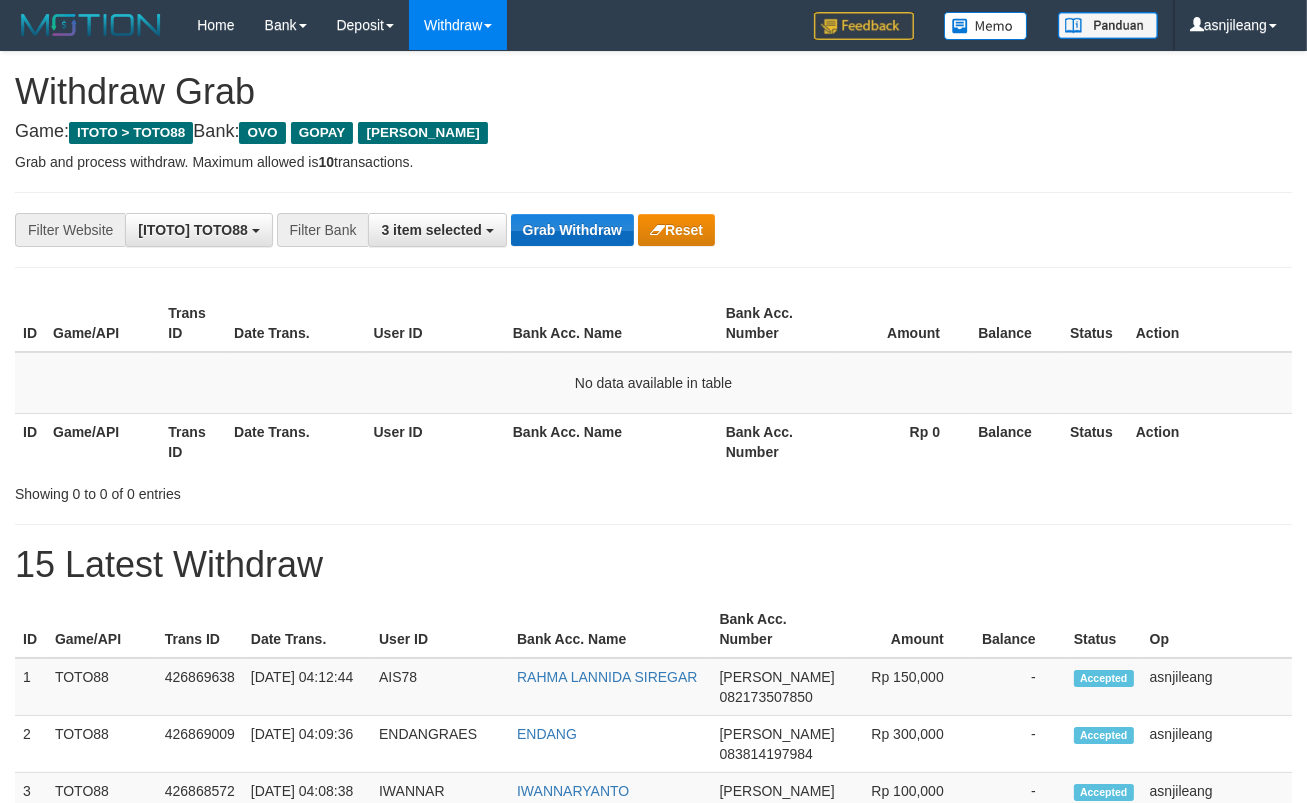 scroll, scrollTop: 17, scrollLeft: 0, axis: vertical 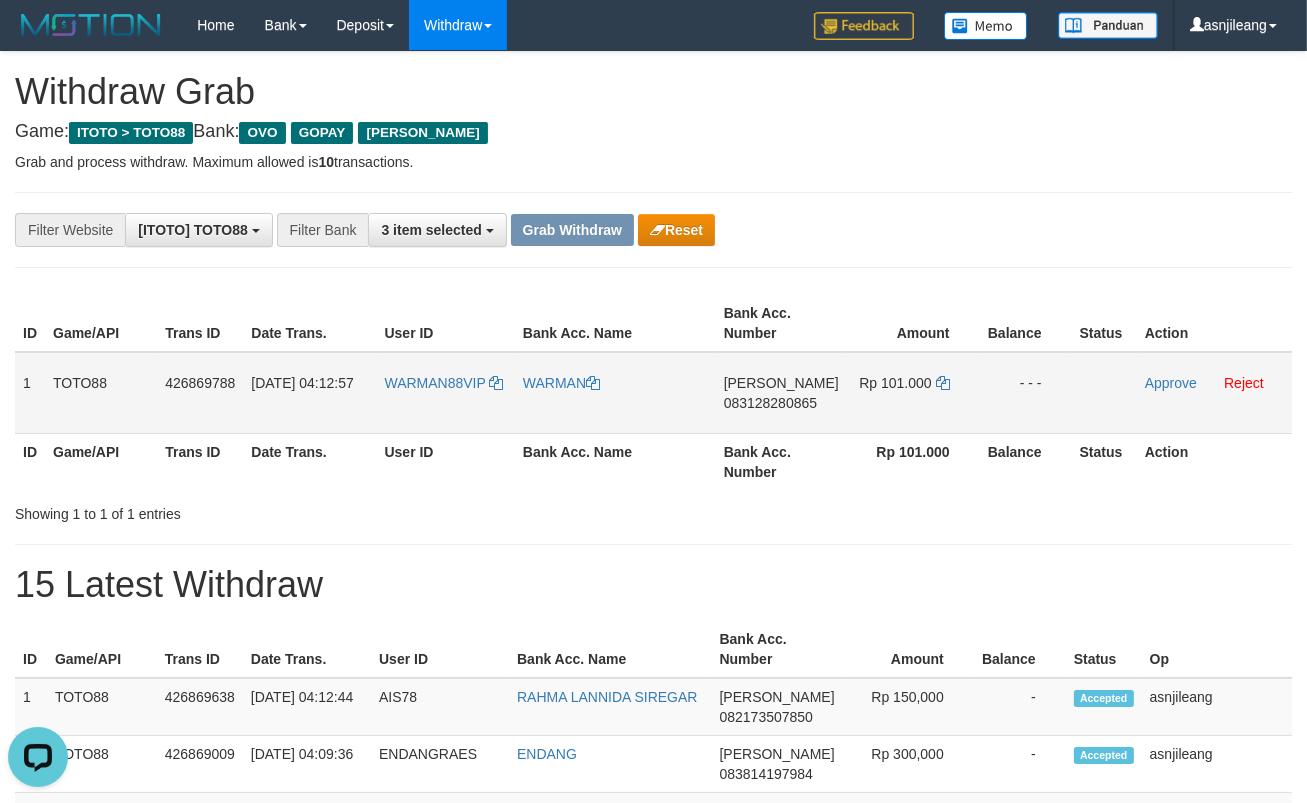 click on "DANA
083128280865" at bounding box center [781, 393] 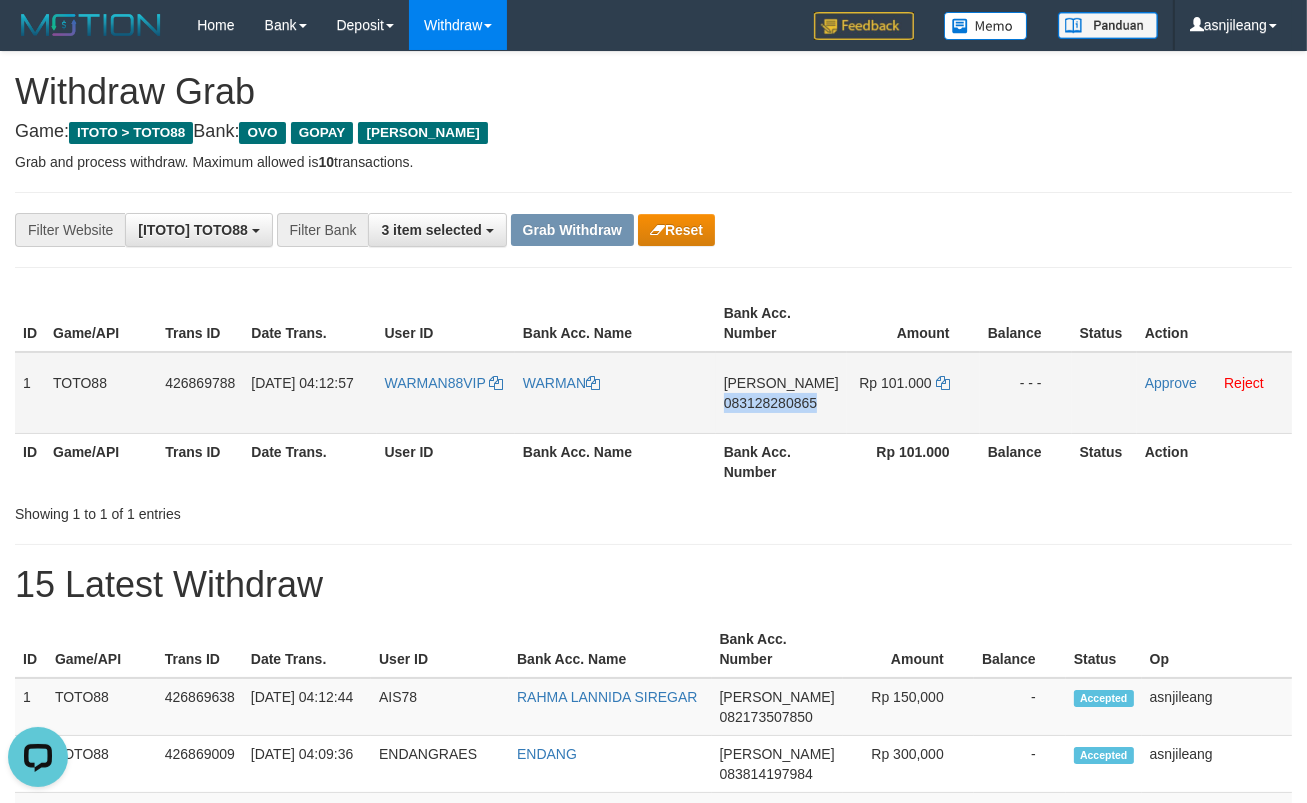 click on "DANA
083128280865" at bounding box center [781, 393] 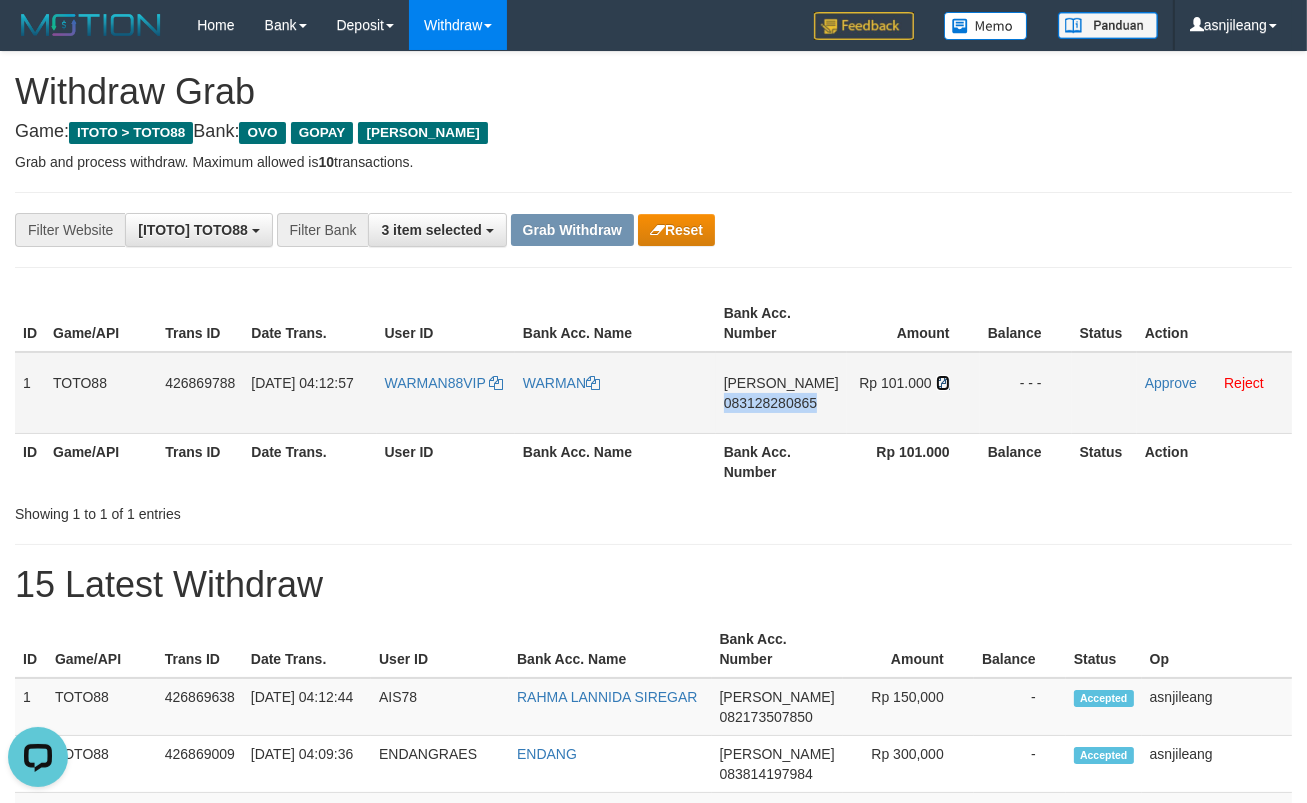 click at bounding box center (943, 383) 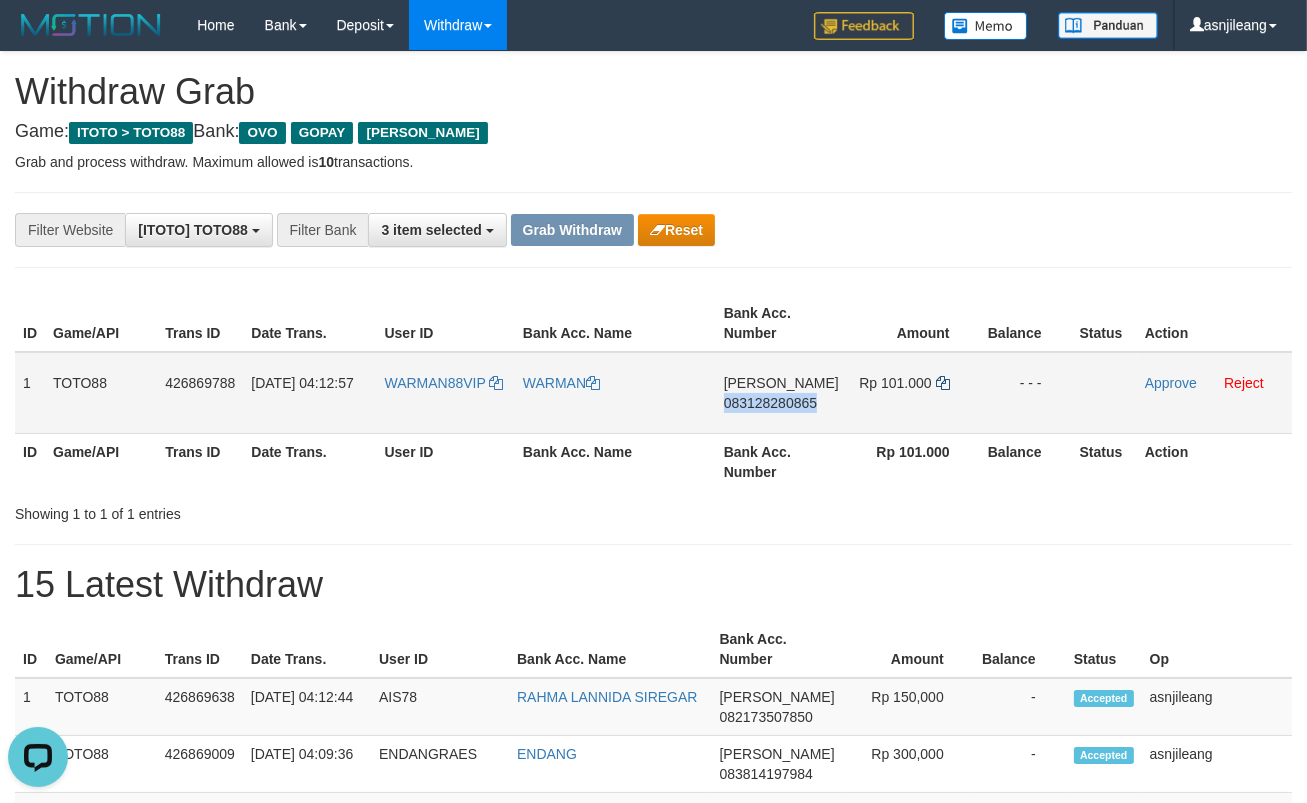 copy on "083128280865" 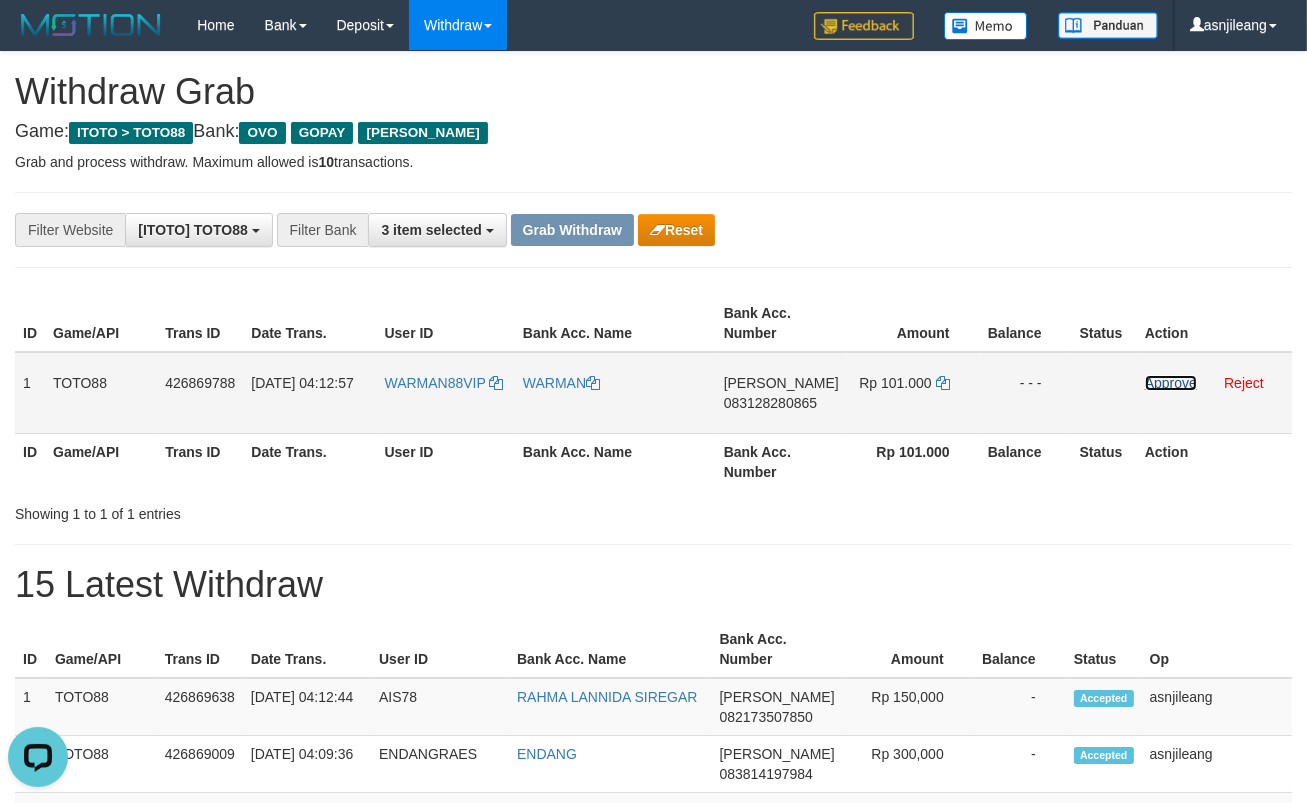 click on "Approve" at bounding box center [1171, 383] 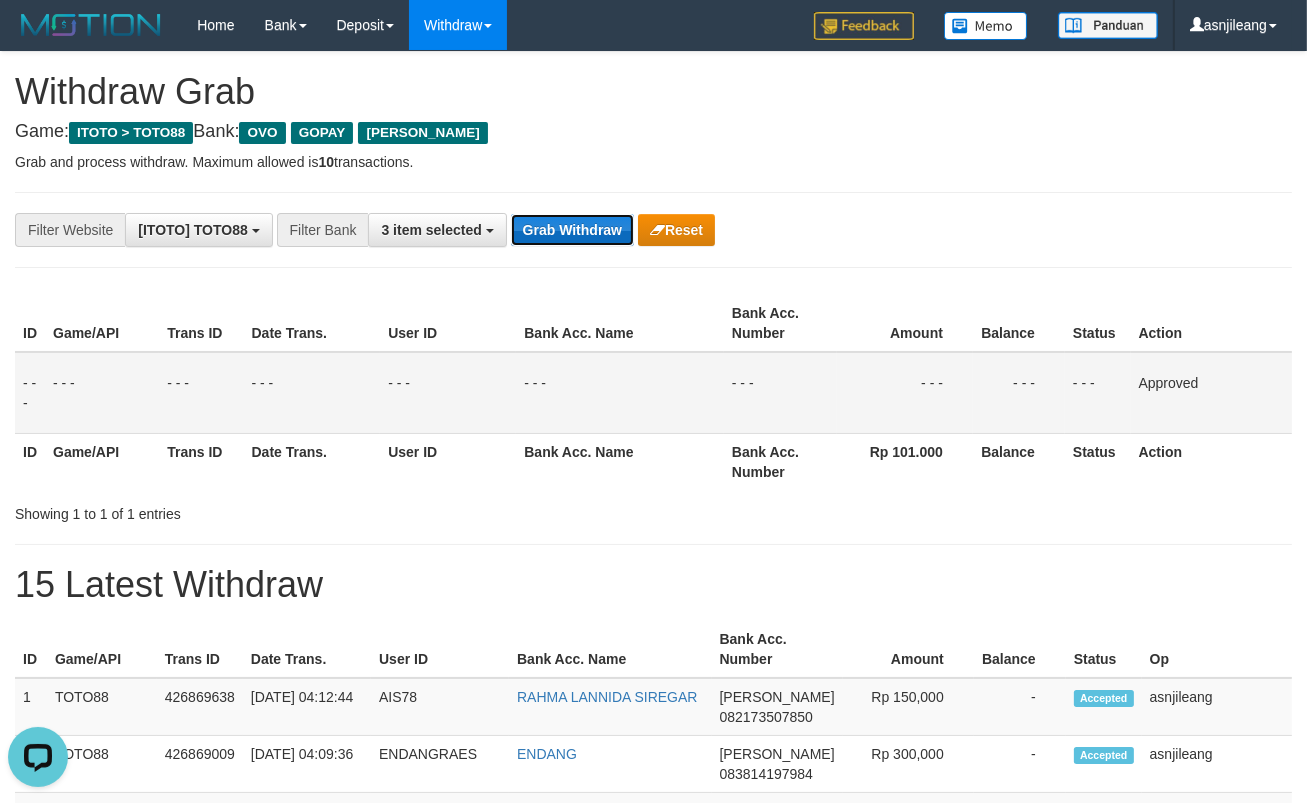 click on "Grab Withdraw" at bounding box center [572, 230] 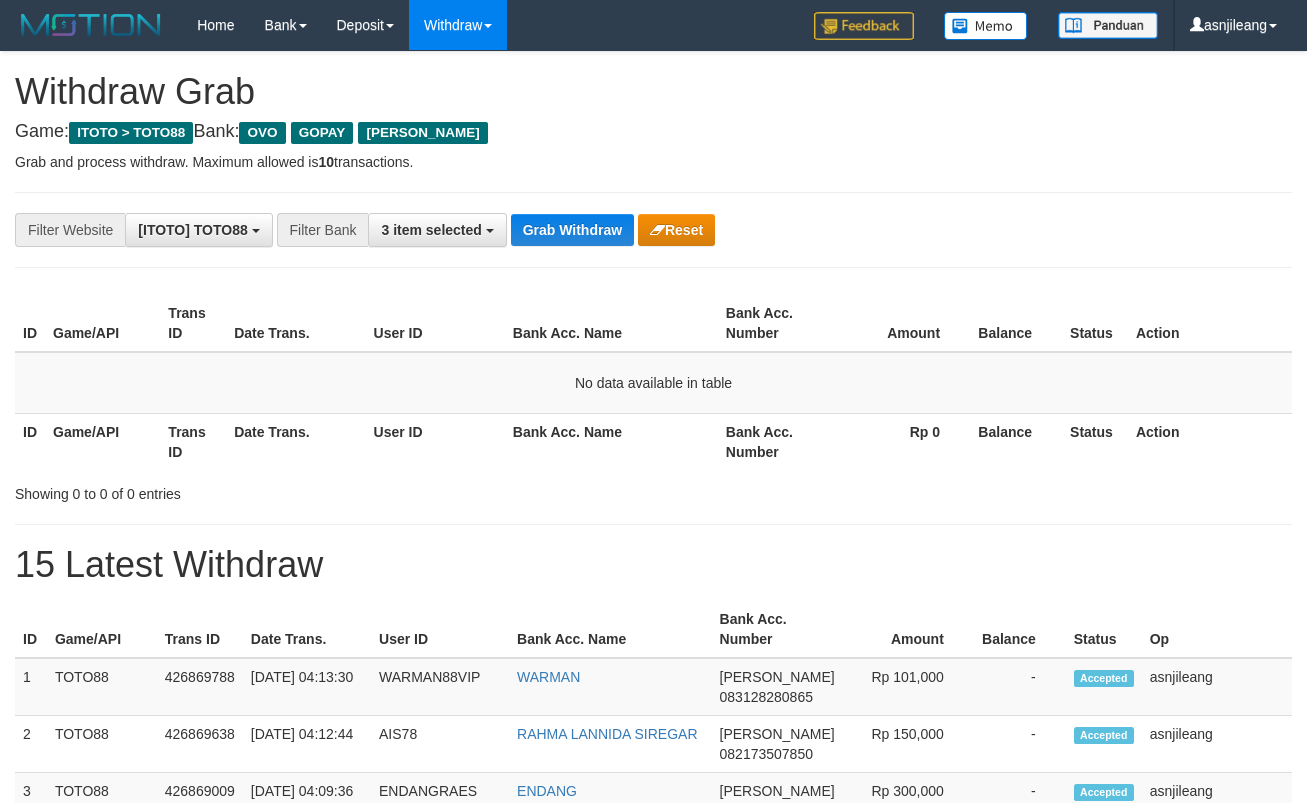 click on "Grab Withdraw" at bounding box center [572, 230] 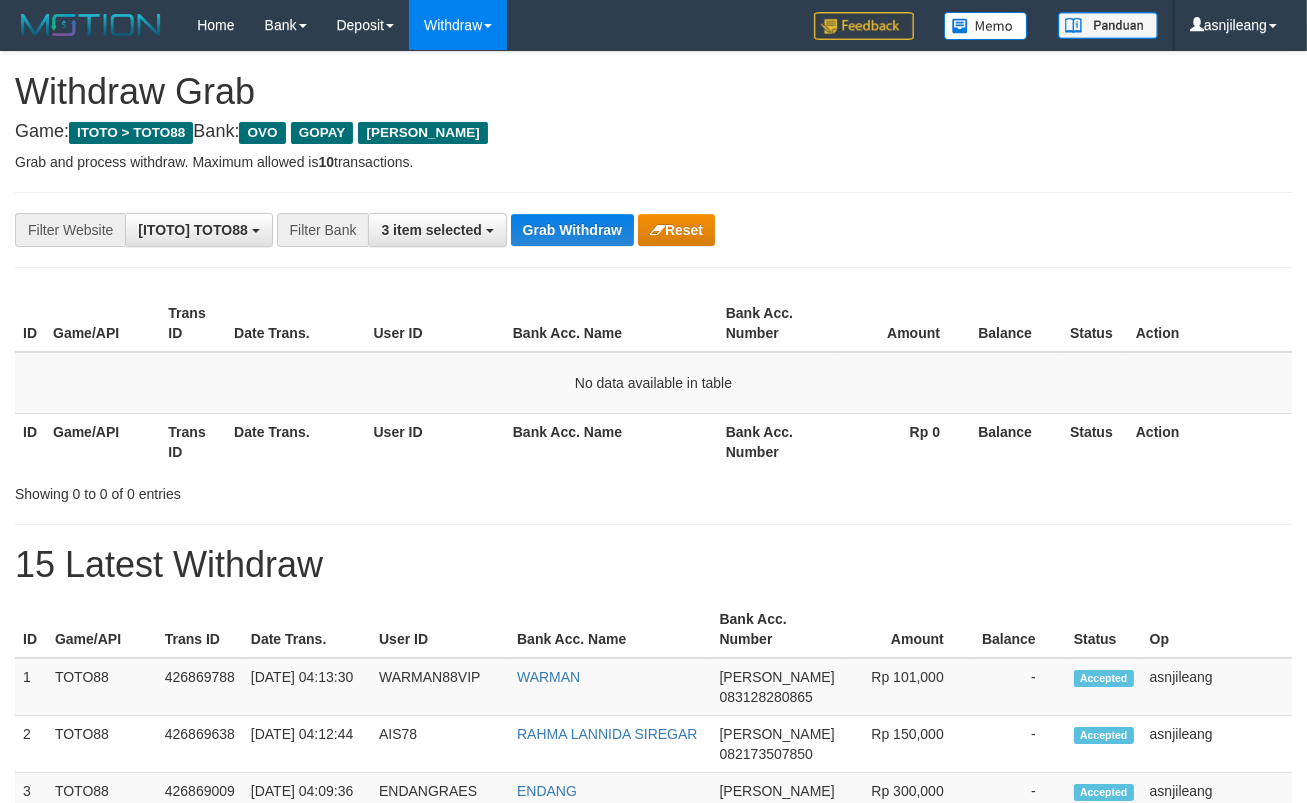 scroll, scrollTop: 17, scrollLeft: 0, axis: vertical 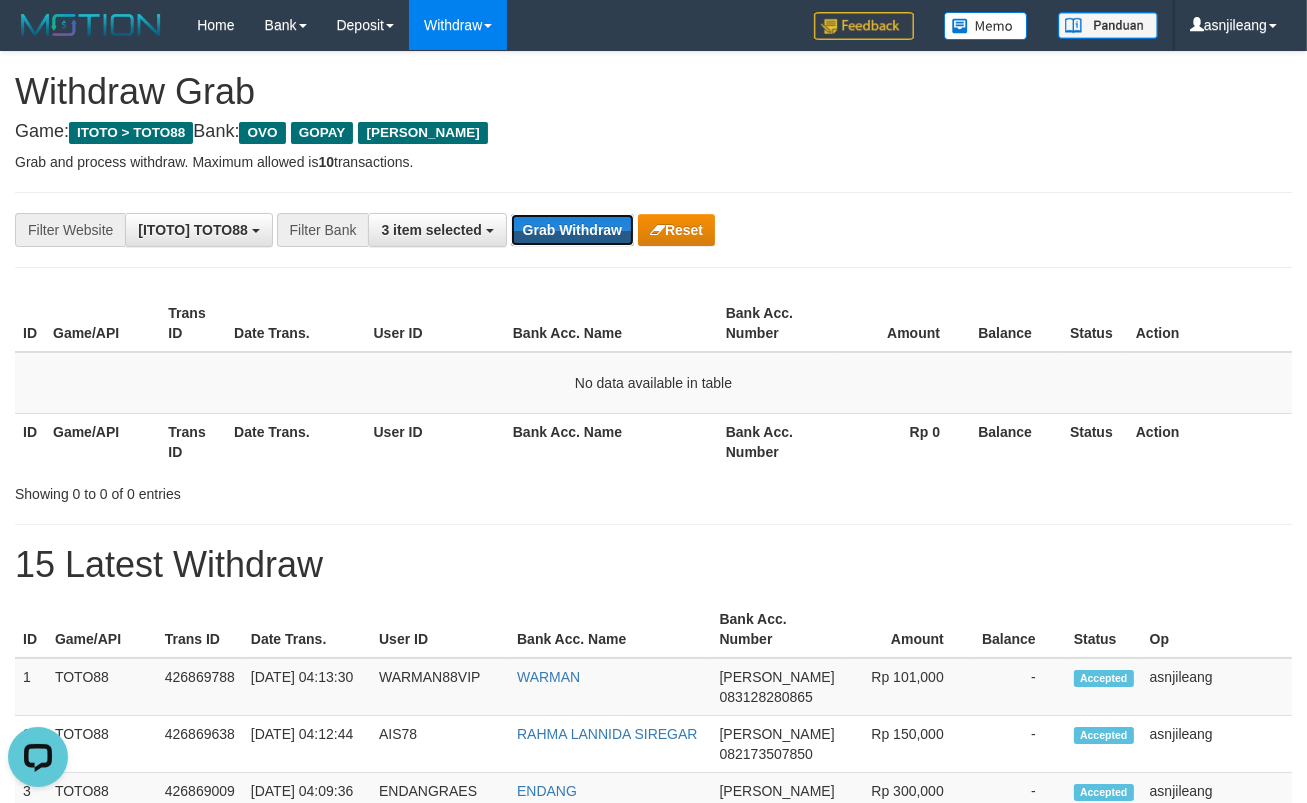 click on "Grab Withdraw" at bounding box center (572, 230) 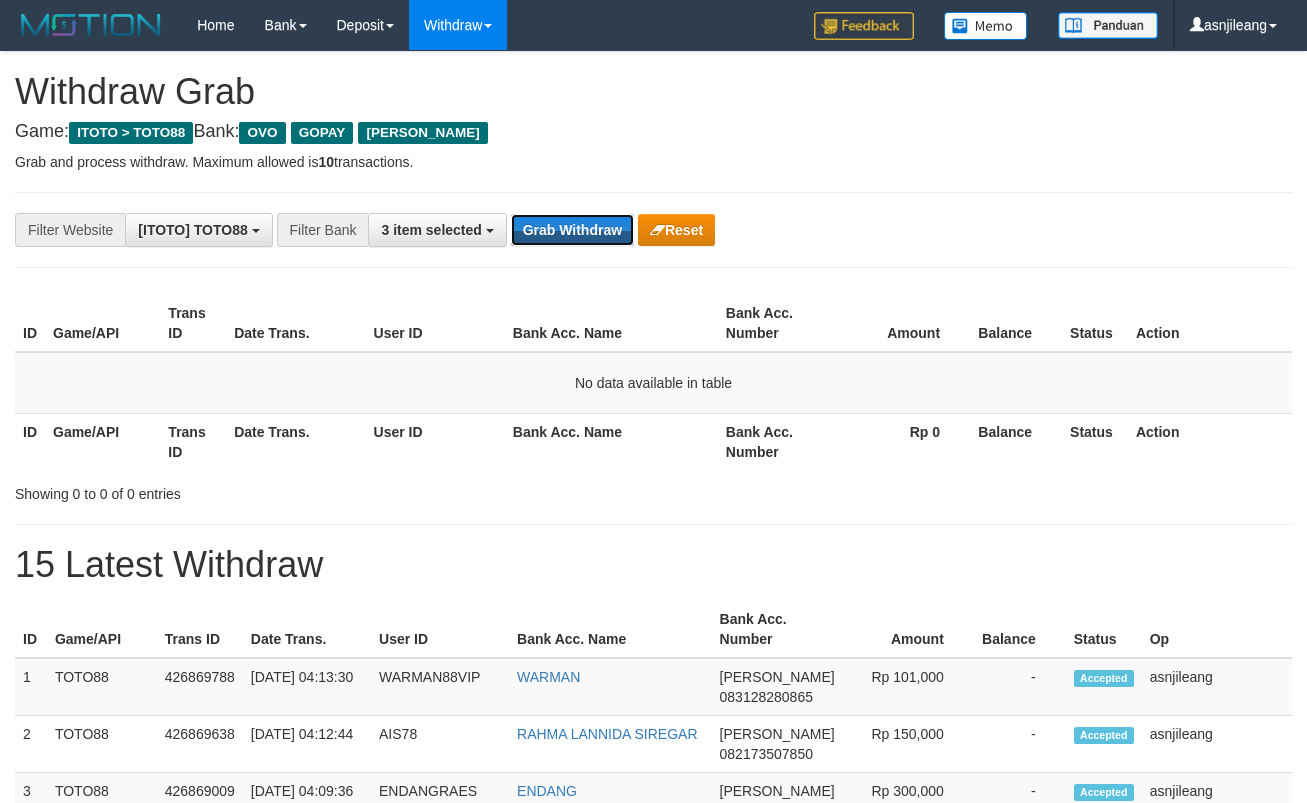 scroll, scrollTop: 0, scrollLeft: 0, axis: both 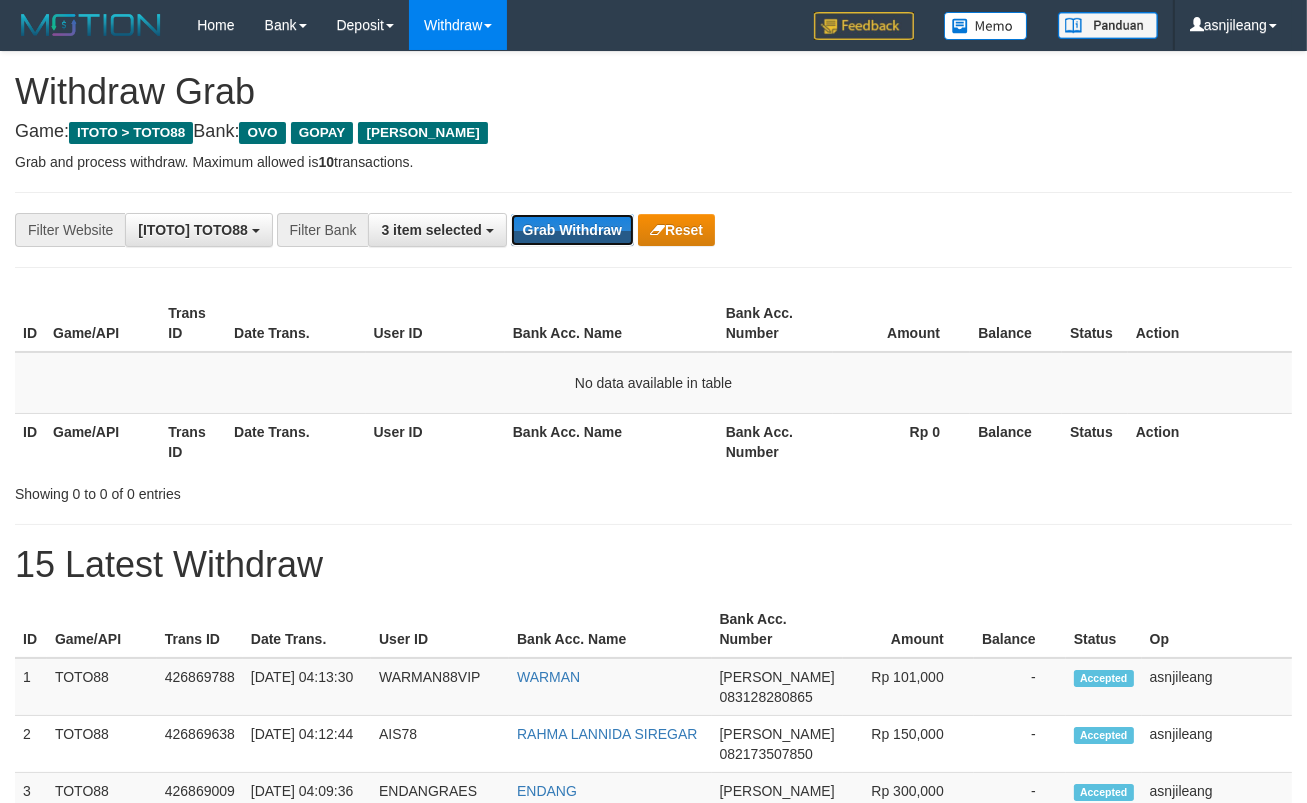 click on "Grab Withdraw" at bounding box center (572, 230) 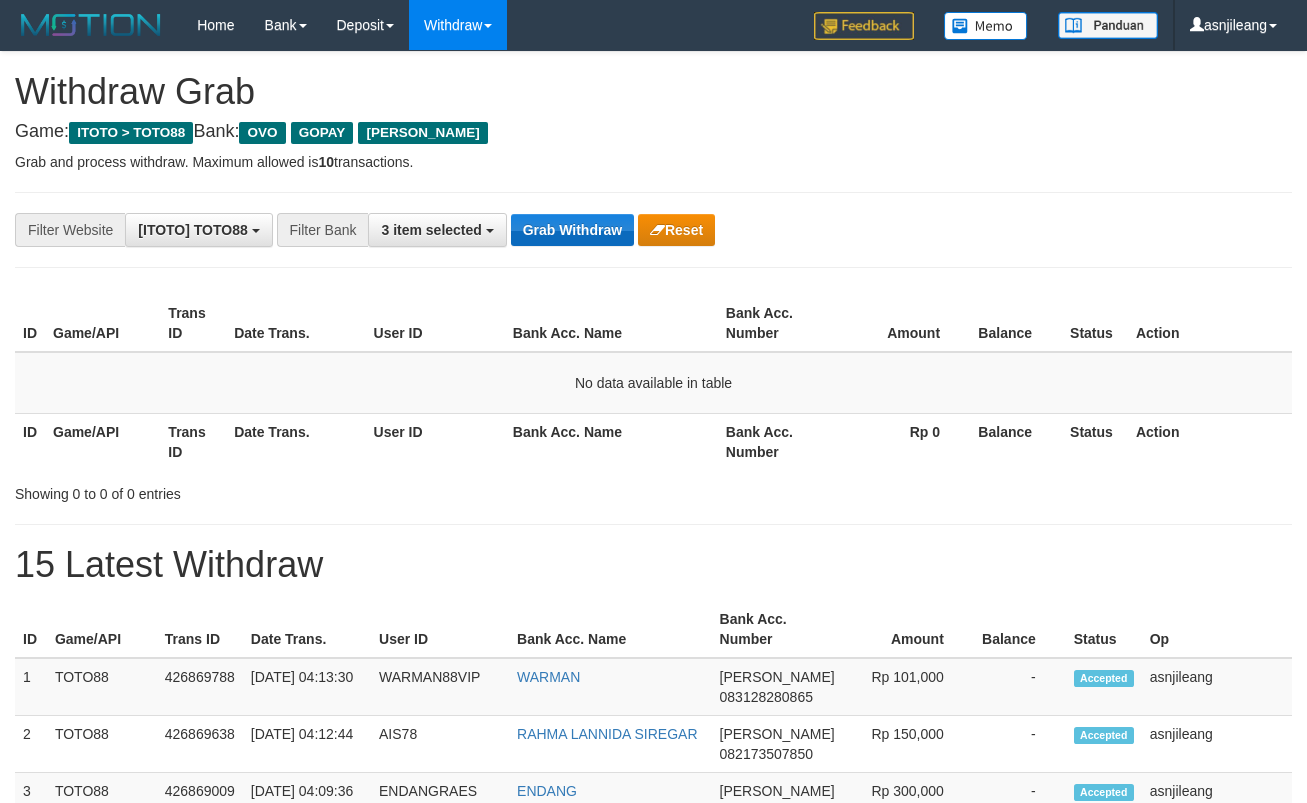 scroll, scrollTop: 0, scrollLeft: 0, axis: both 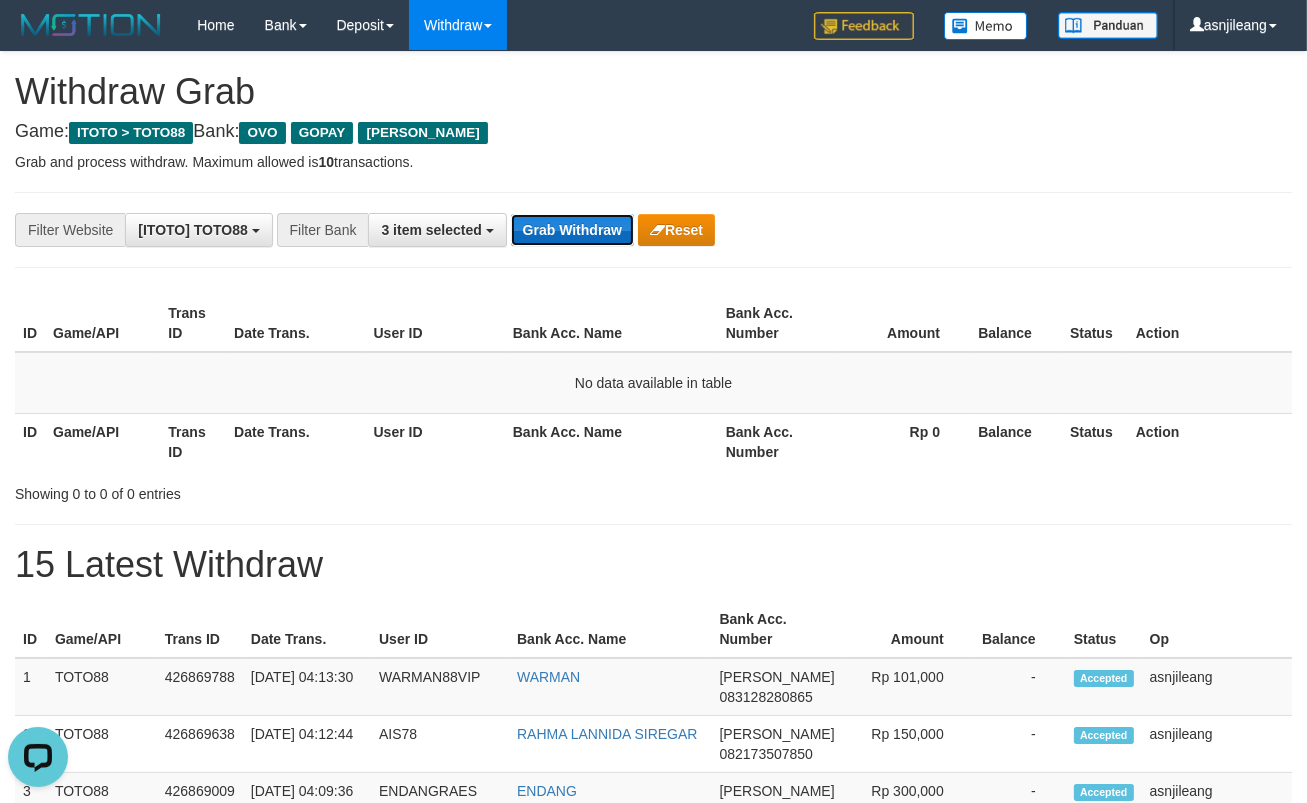 click on "Grab Withdraw" at bounding box center (572, 230) 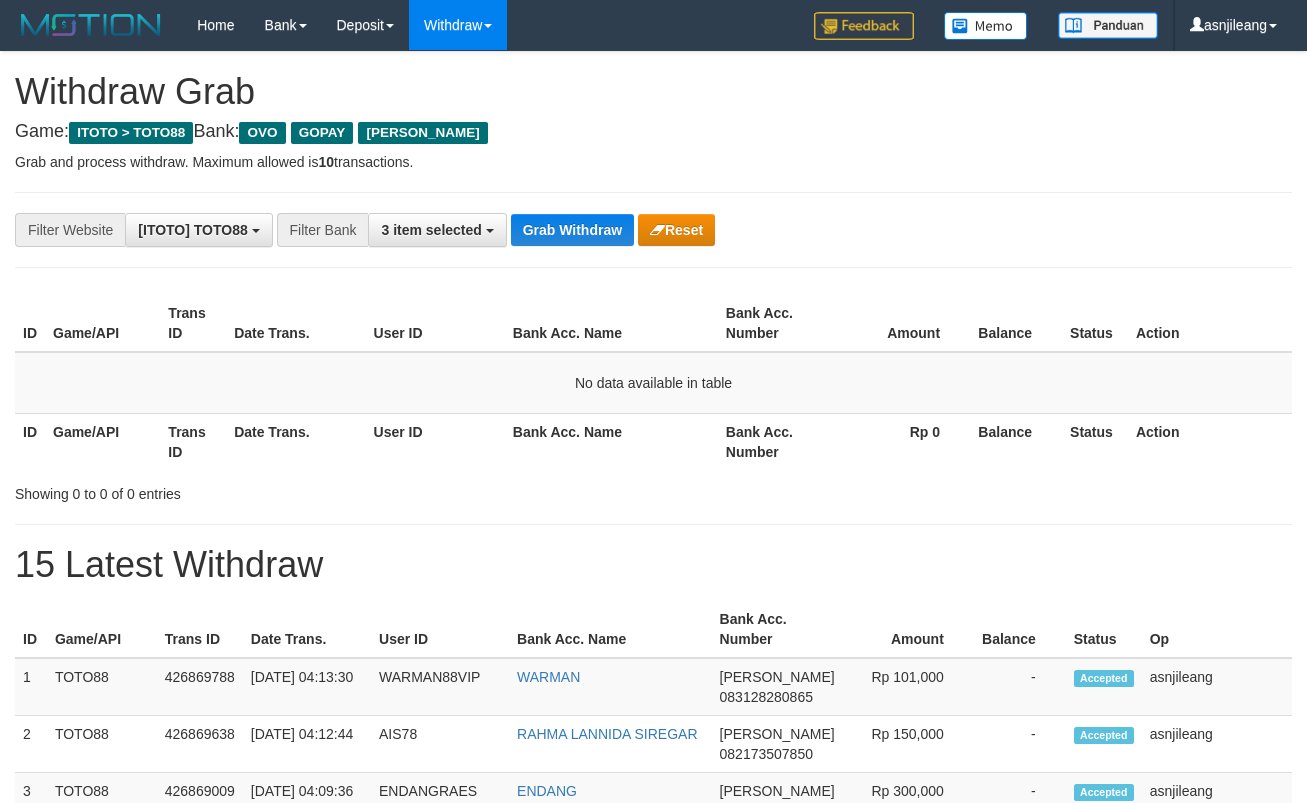 scroll, scrollTop: 0, scrollLeft: 0, axis: both 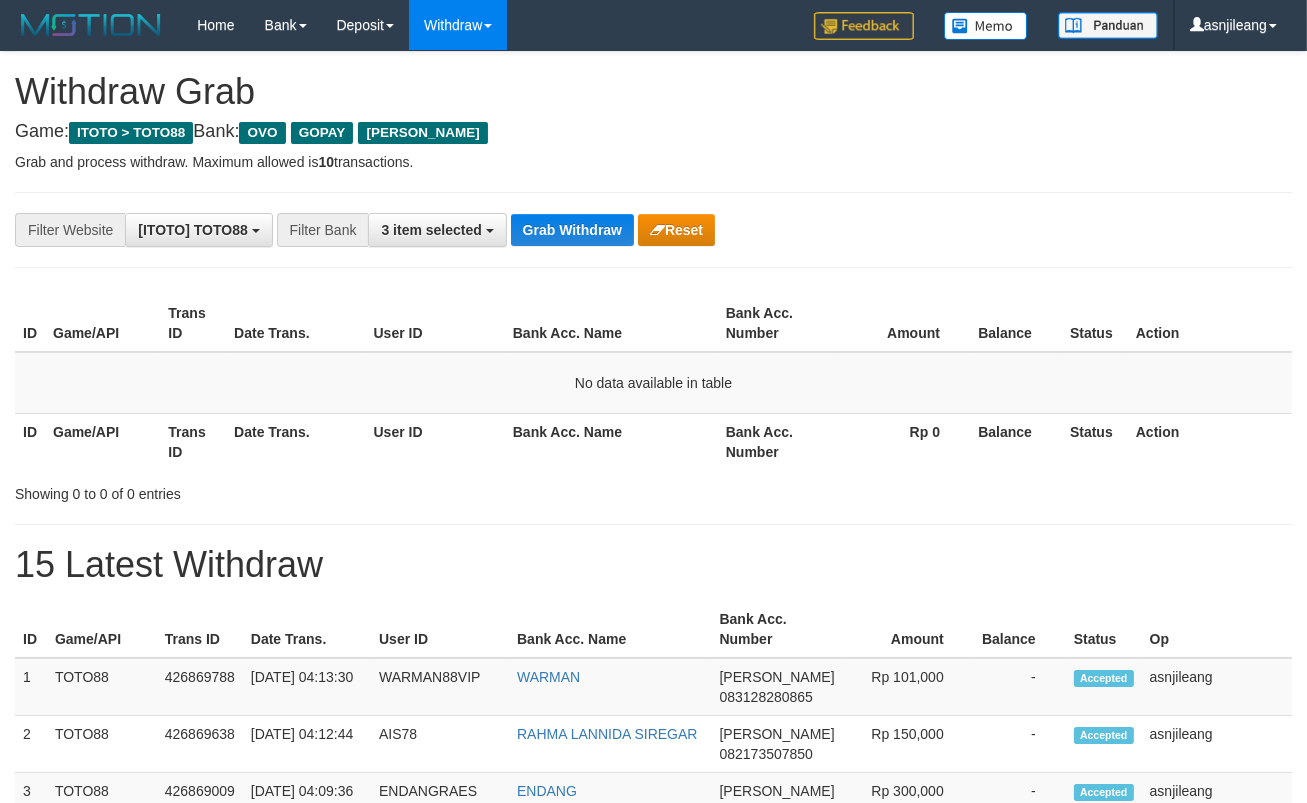 click on "Grab Withdraw" at bounding box center (572, 230) 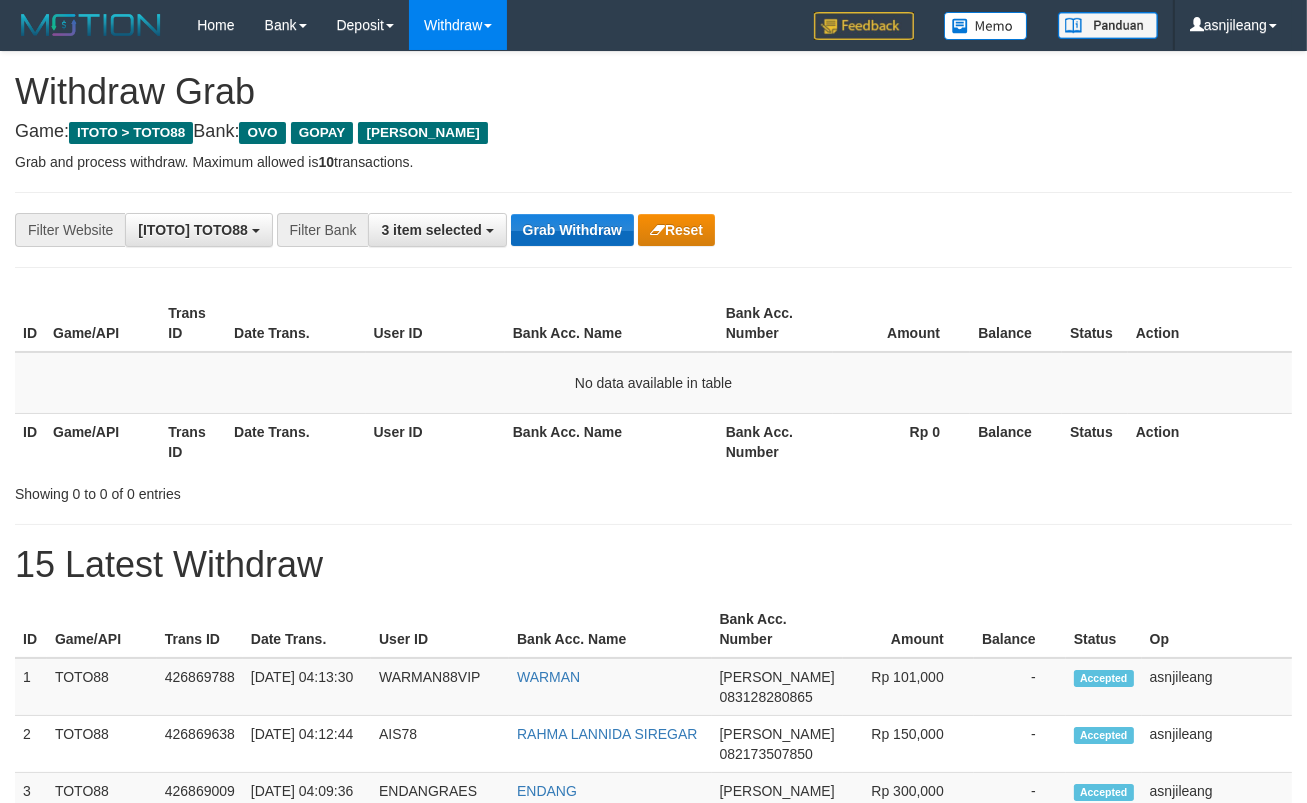 scroll, scrollTop: 17, scrollLeft: 0, axis: vertical 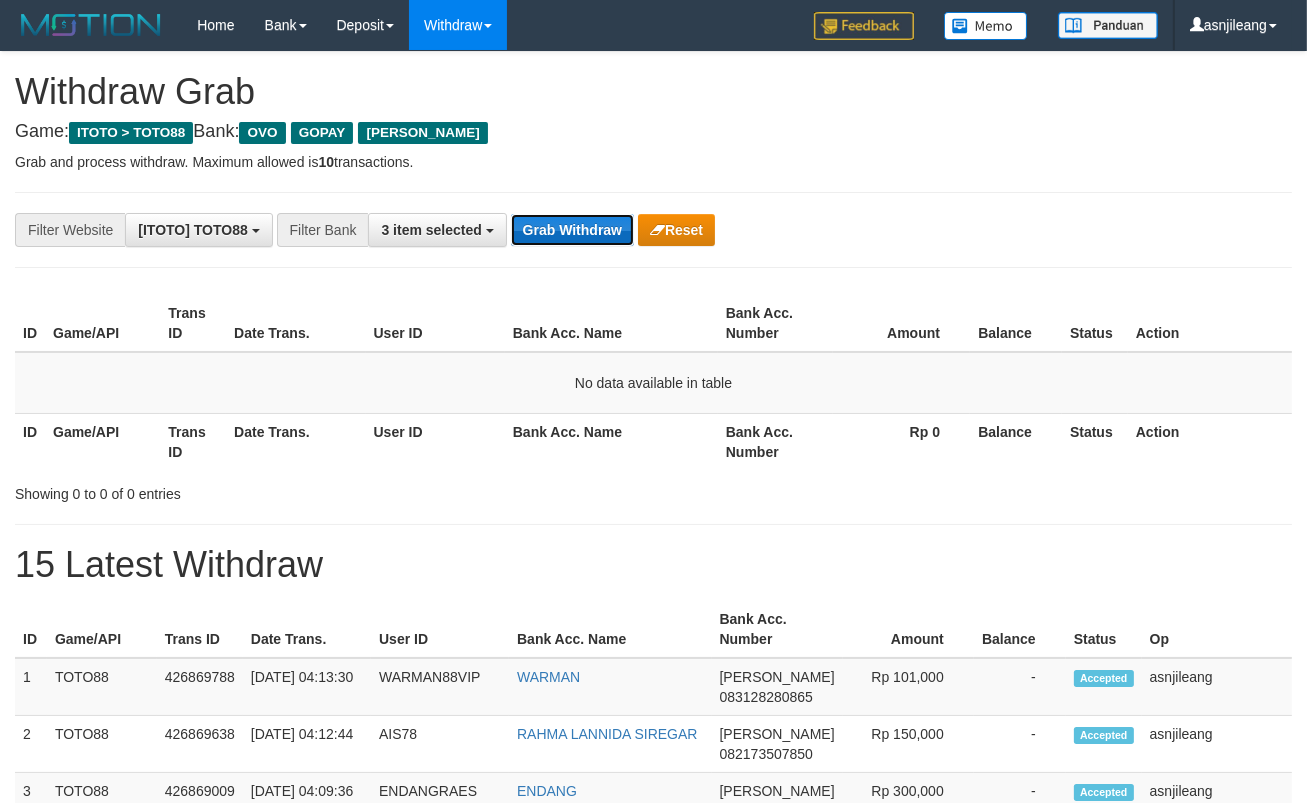click on "Grab Withdraw" at bounding box center (572, 230) 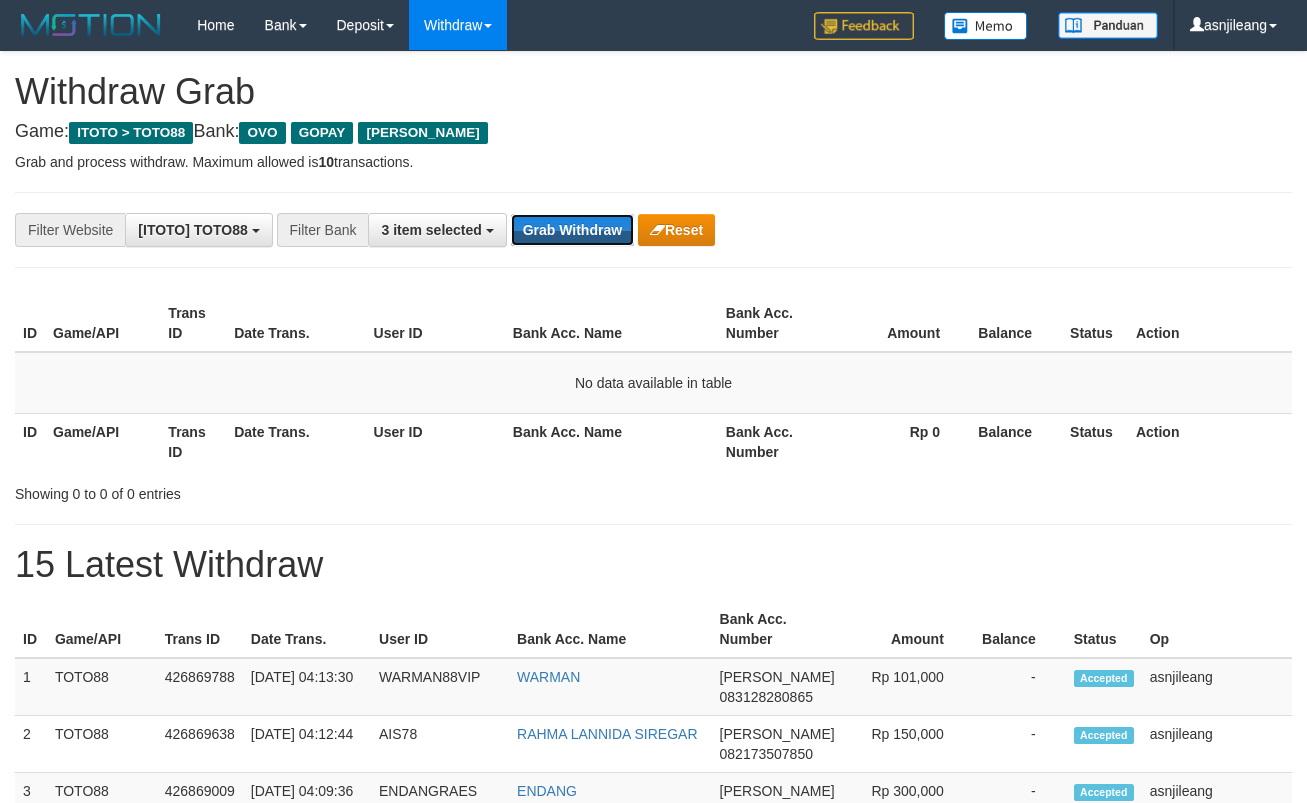 scroll, scrollTop: 0, scrollLeft: 0, axis: both 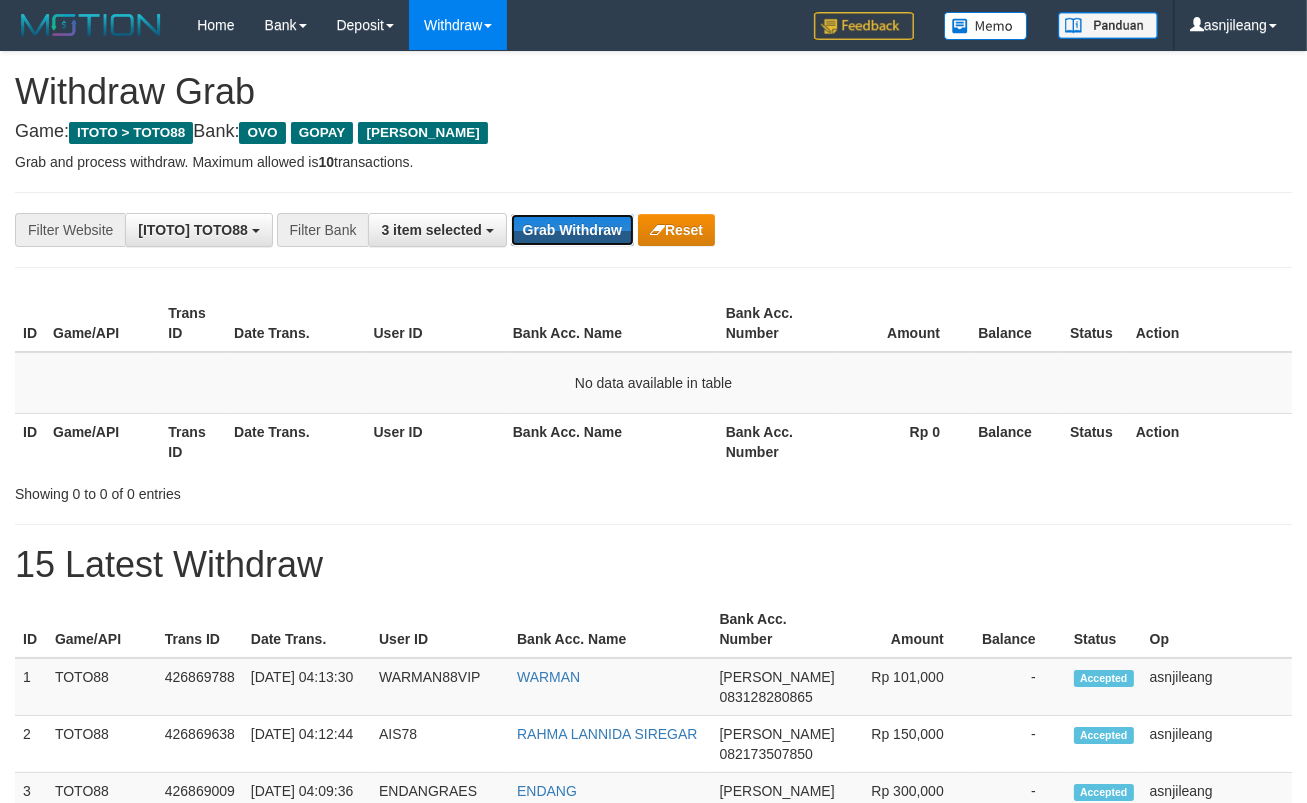 click on "Grab Withdraw" at bounding box center [572, 230] 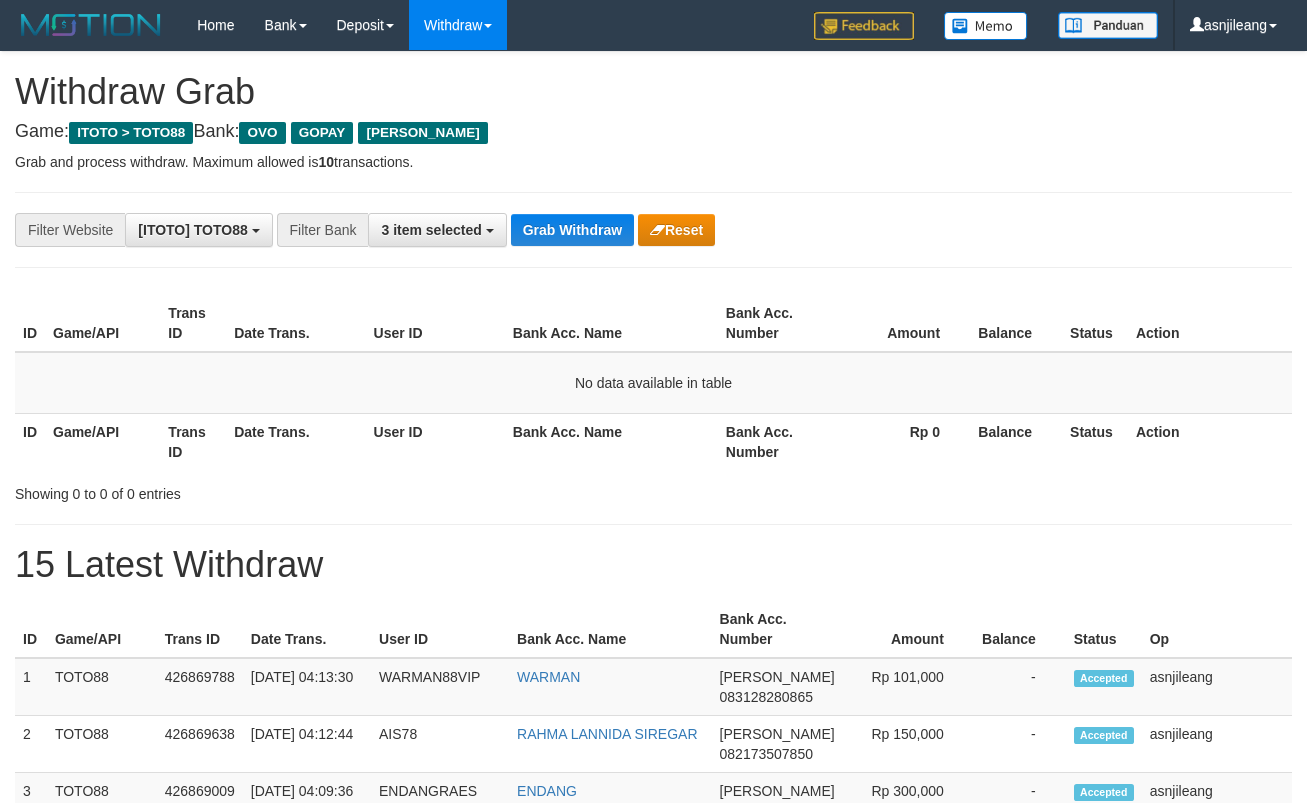 scroll, scrollTop: 0, scrollLeft: 0, axis: both 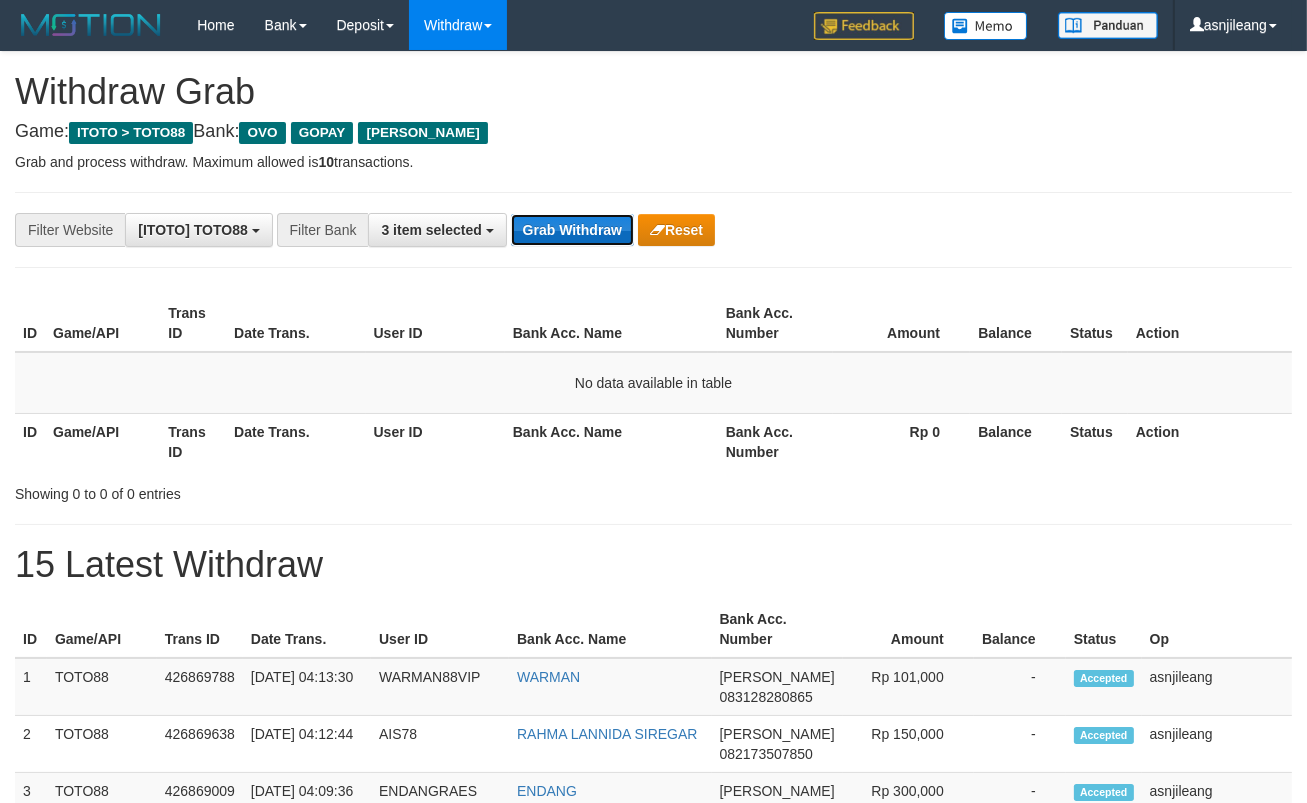 click on "Grab Withdraw" at bounding box center (572, 230) 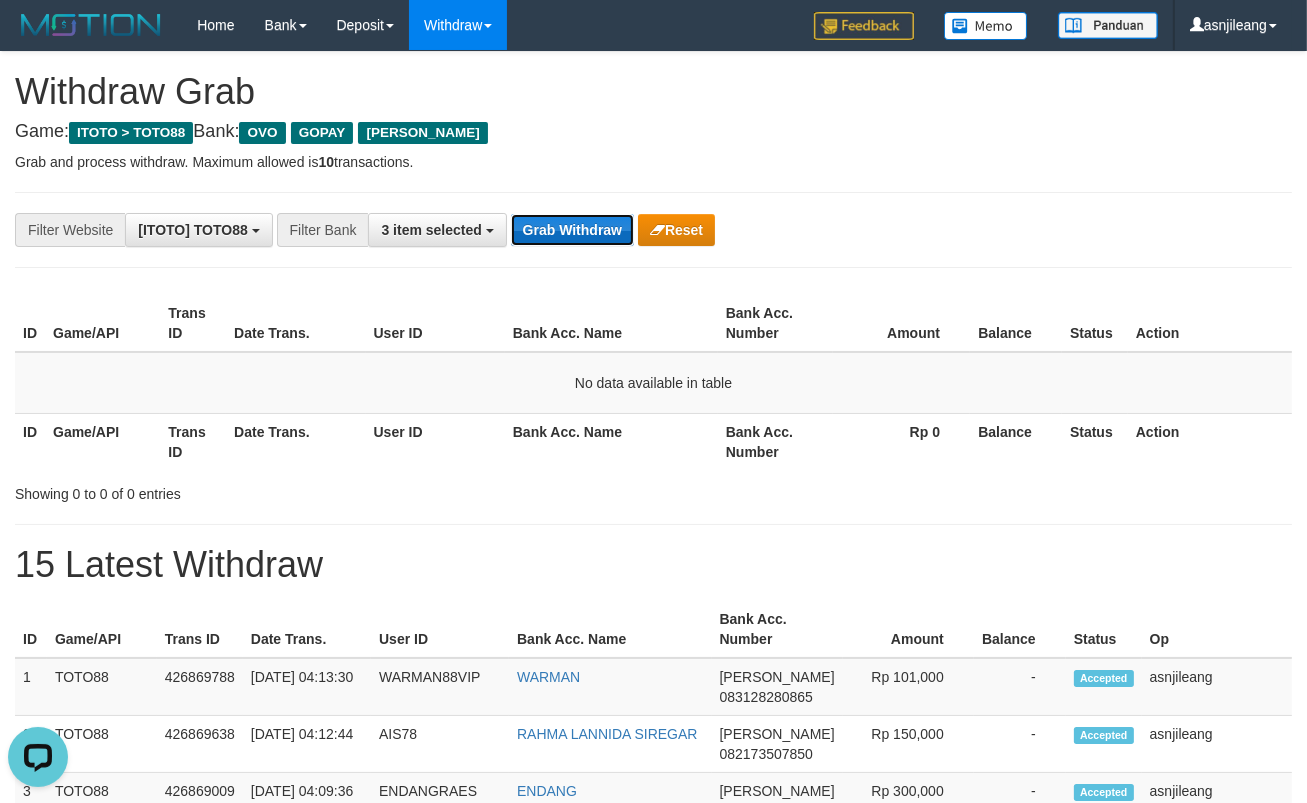 click on "Grab Withdraw" at bounding box center (572, 230) 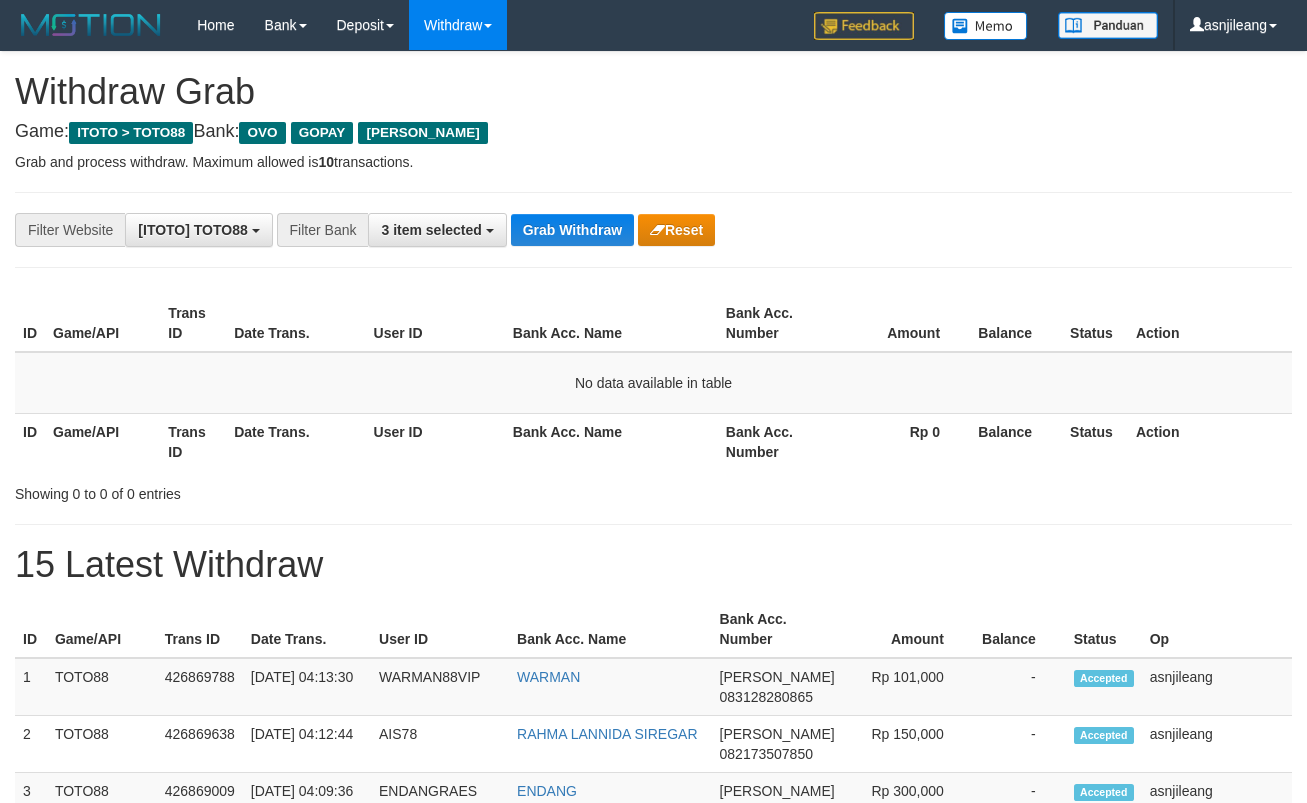 scroll, scrollTop: 0, scrollLeft: 0, axis: both 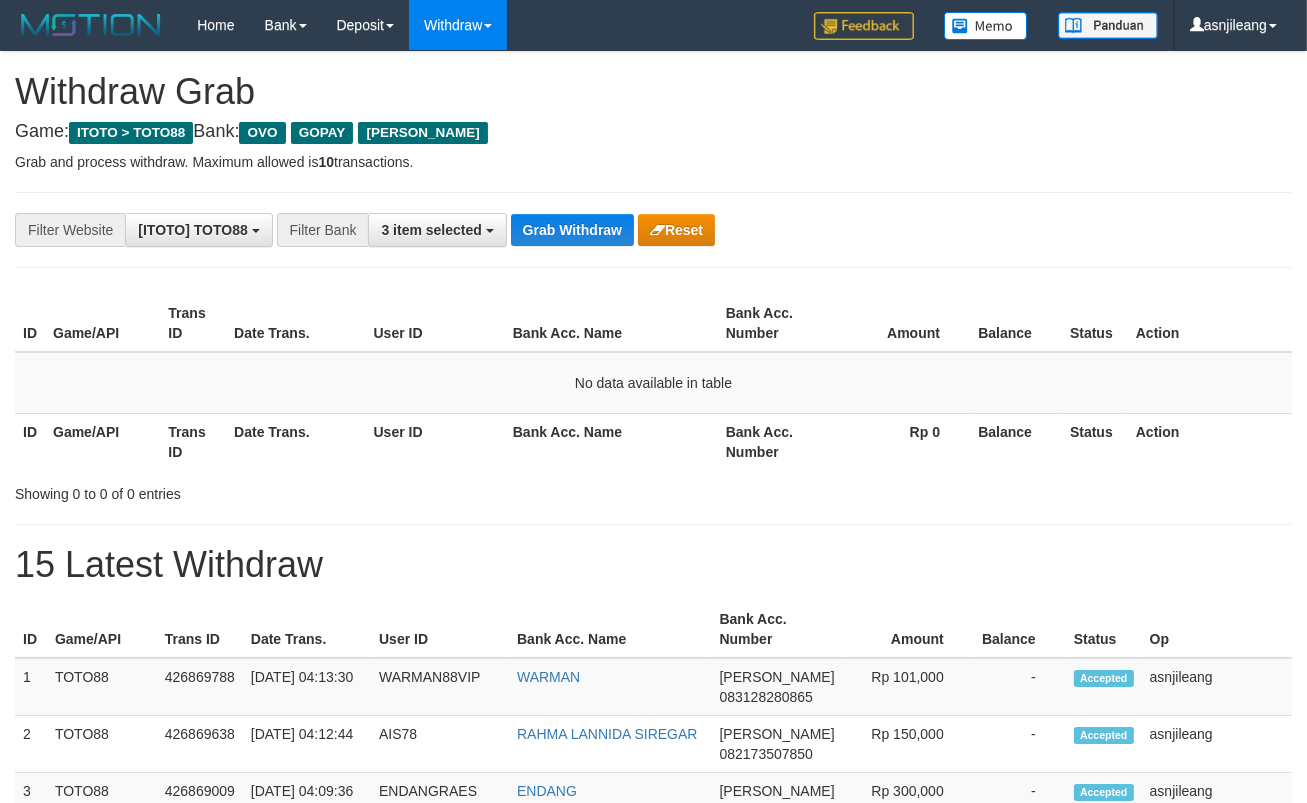 click on "Grab Withdraw" at bounding box center (572, 230) 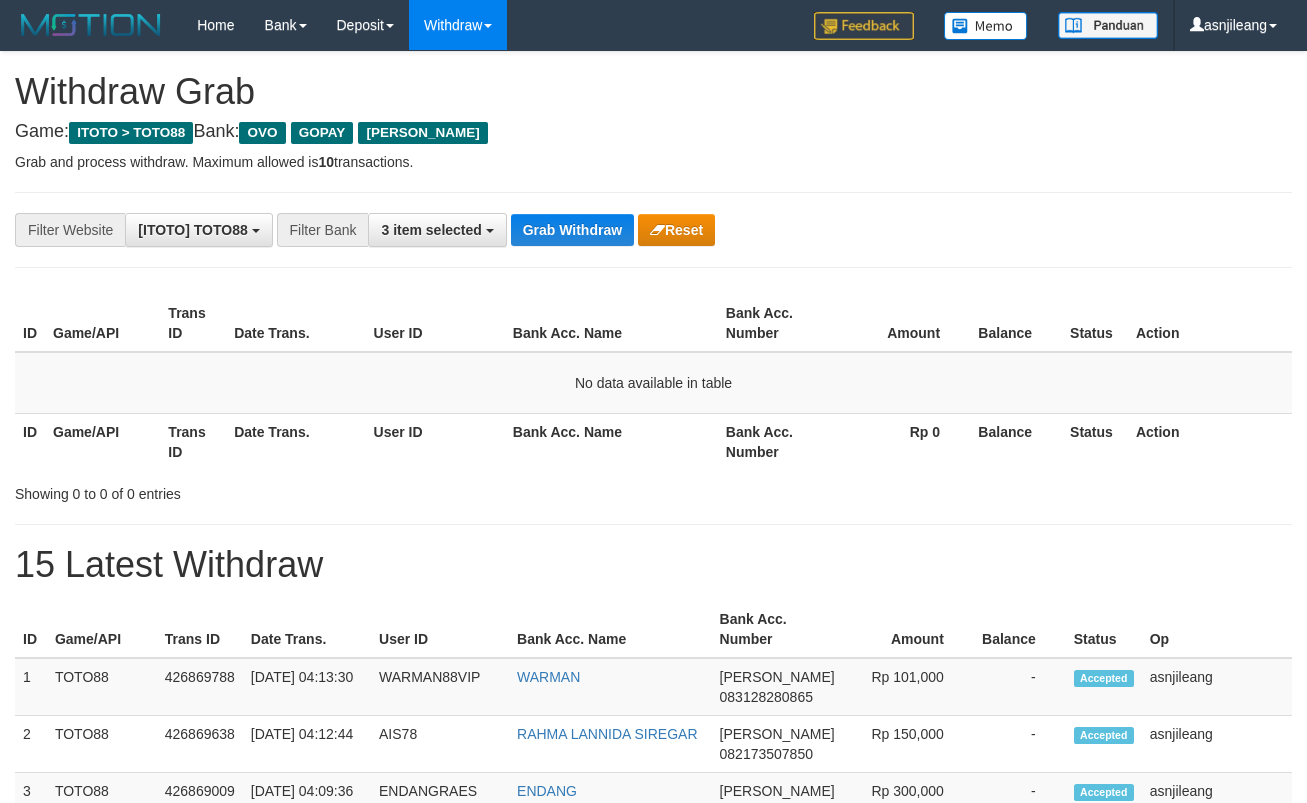 click on "Grab Withdraw" at bounding box center [572, 230] 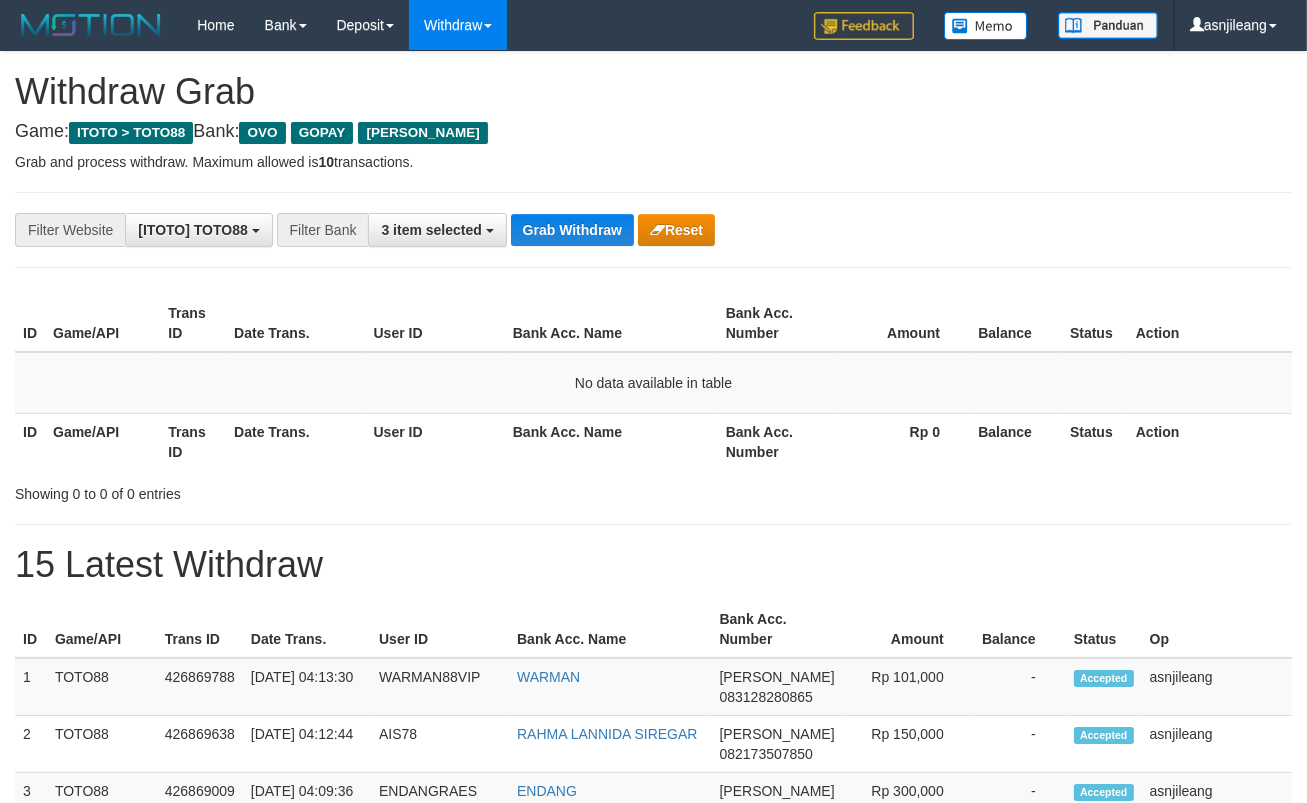 scroll, scrollTop: 17, scrollLeft: 0, axis: vertical 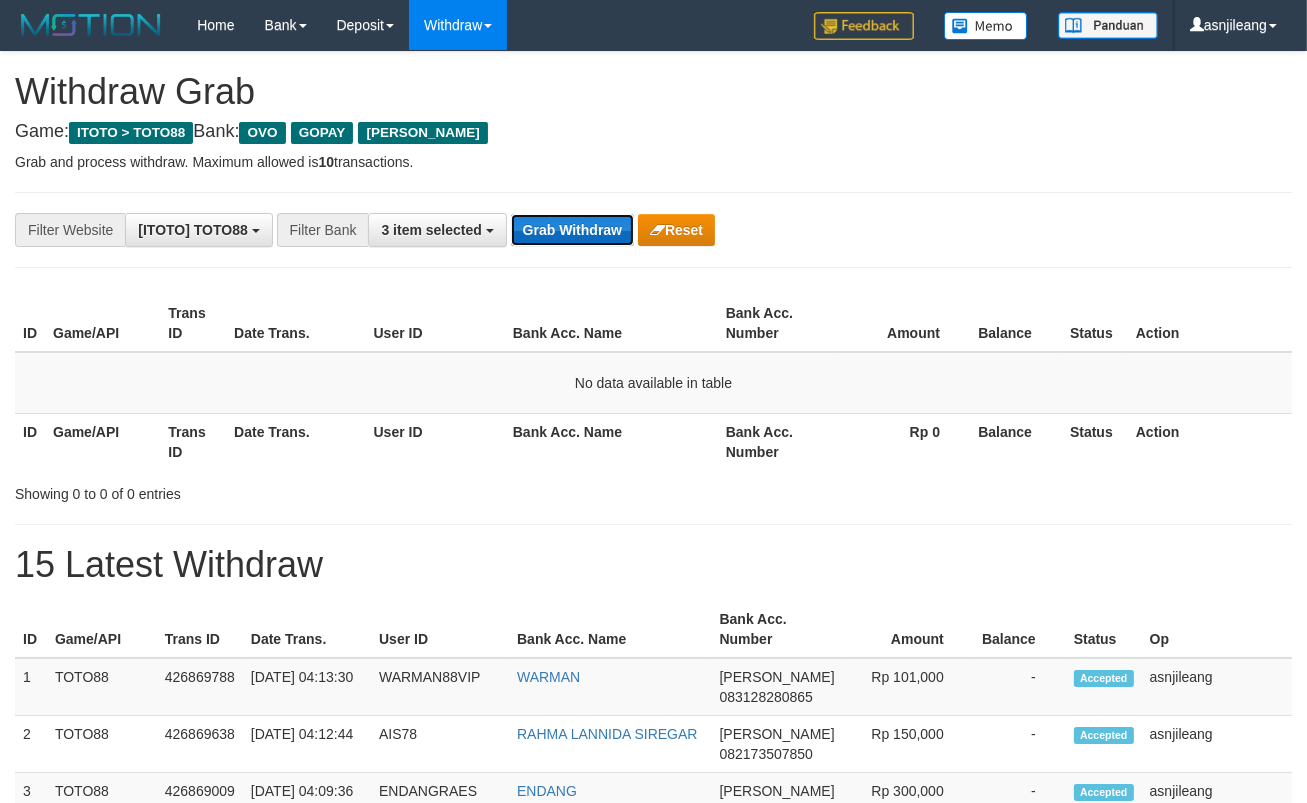 click on "Grab Withdraw" at bounding box center [572, 230] 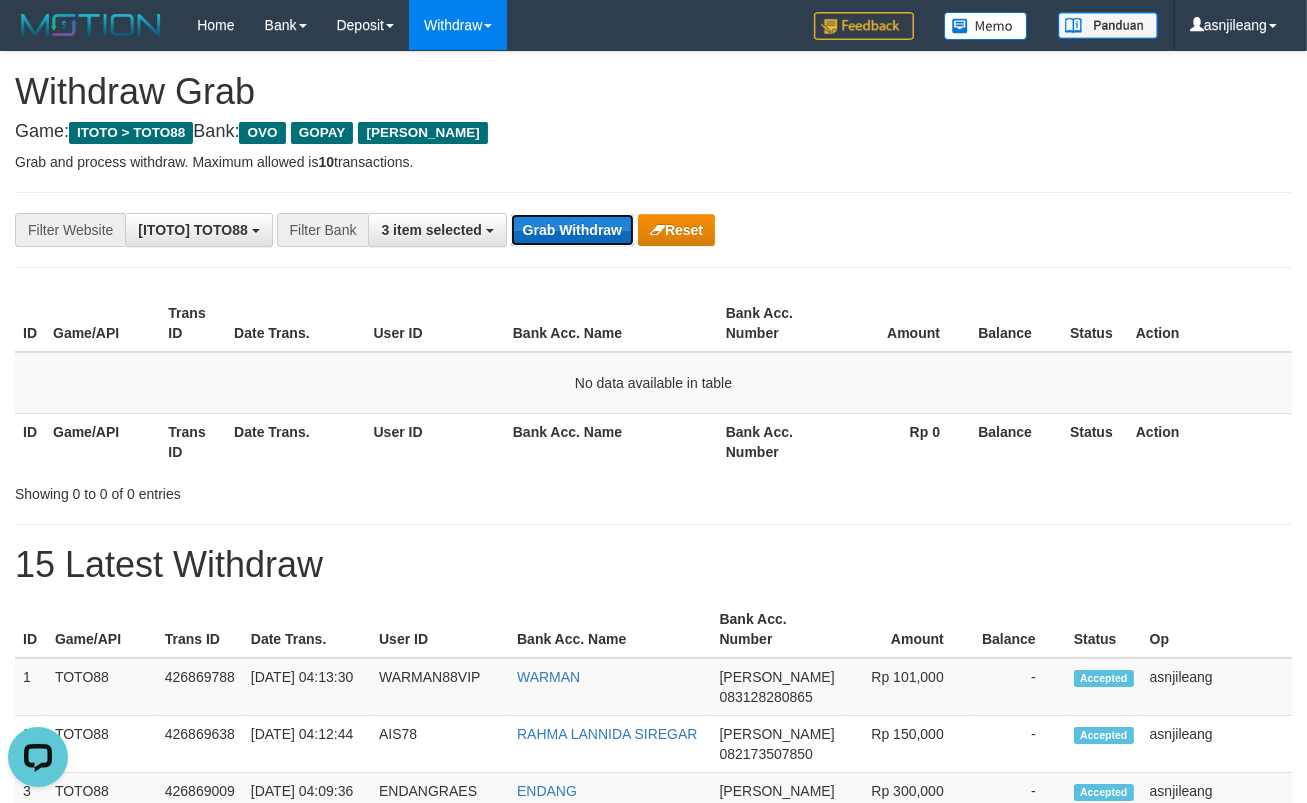 scroll, scrollTop: 0, scrollLeft: 0, axis: both 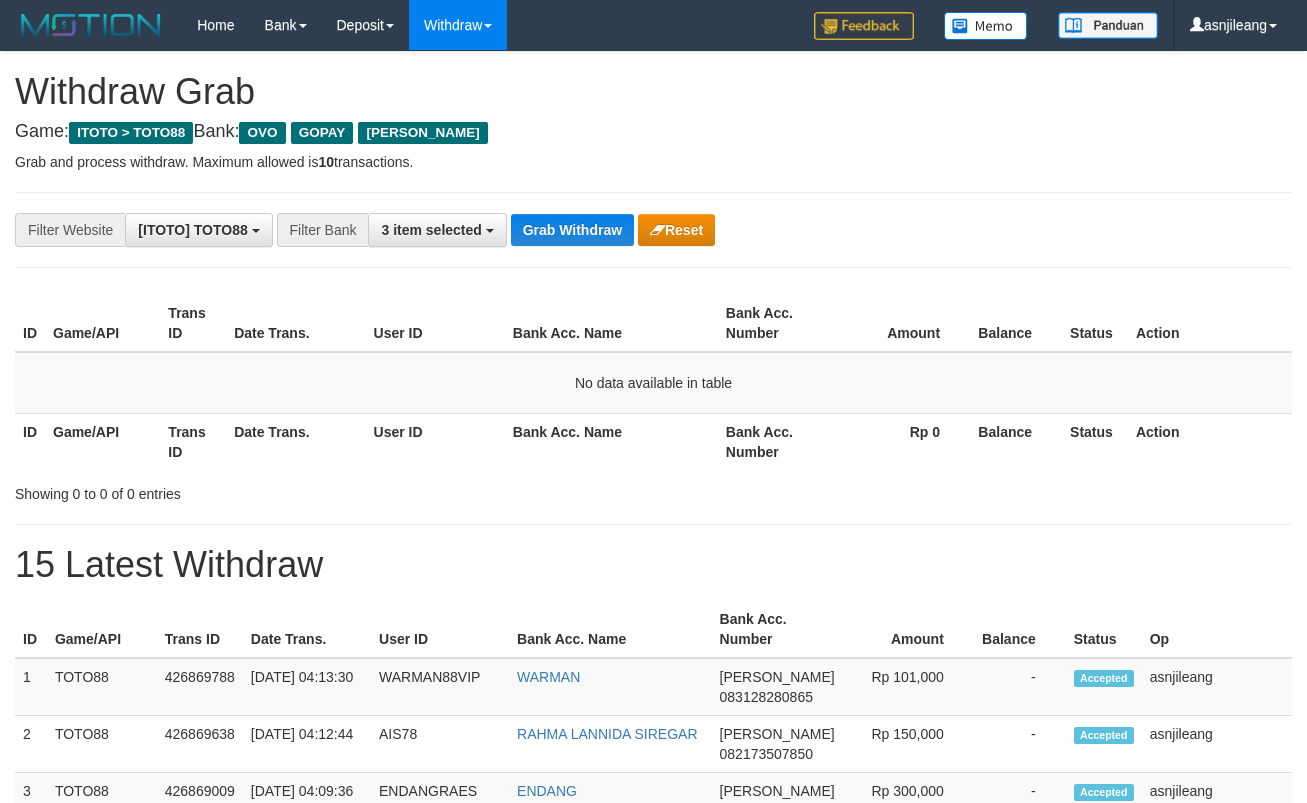click on "Grab Withdraw" at bounding box center [572, 230] 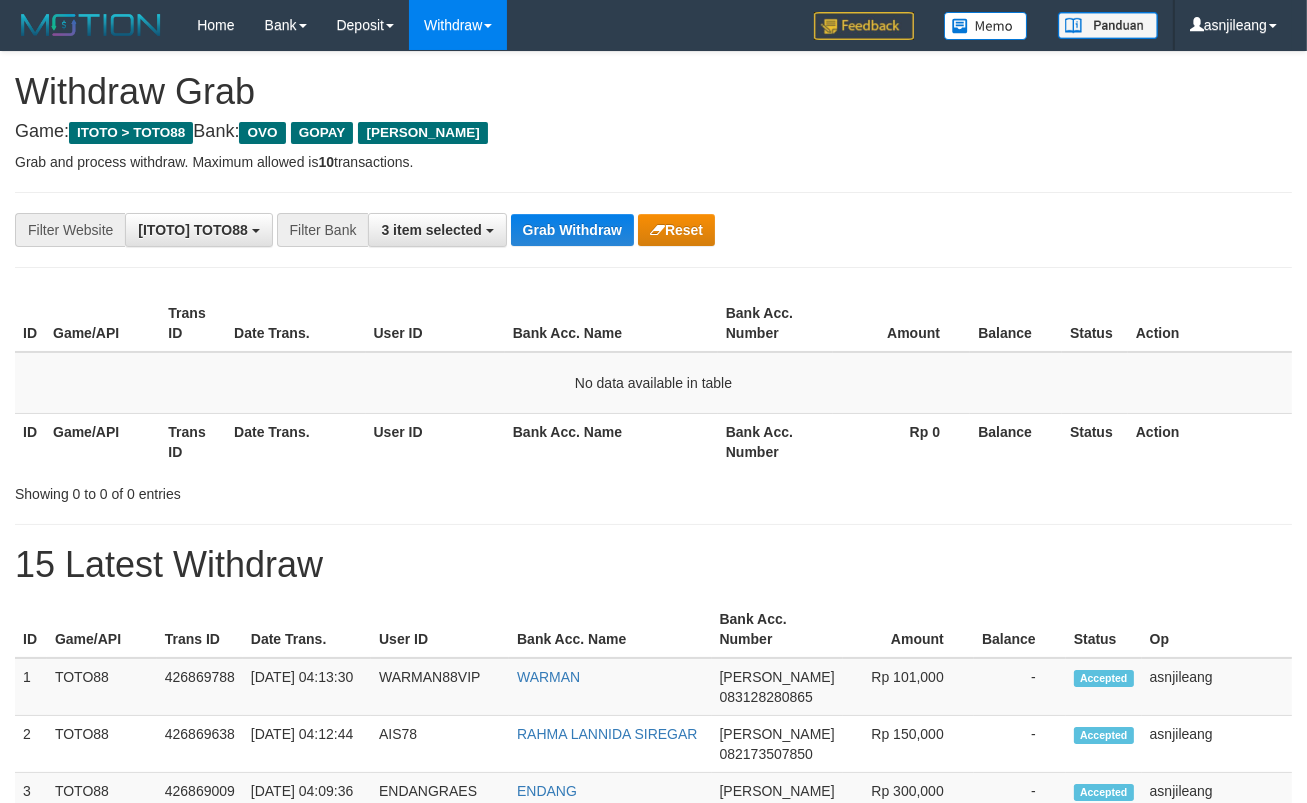 scroll, scrollTop: 17, scrollLeft: 0, axis: vertical 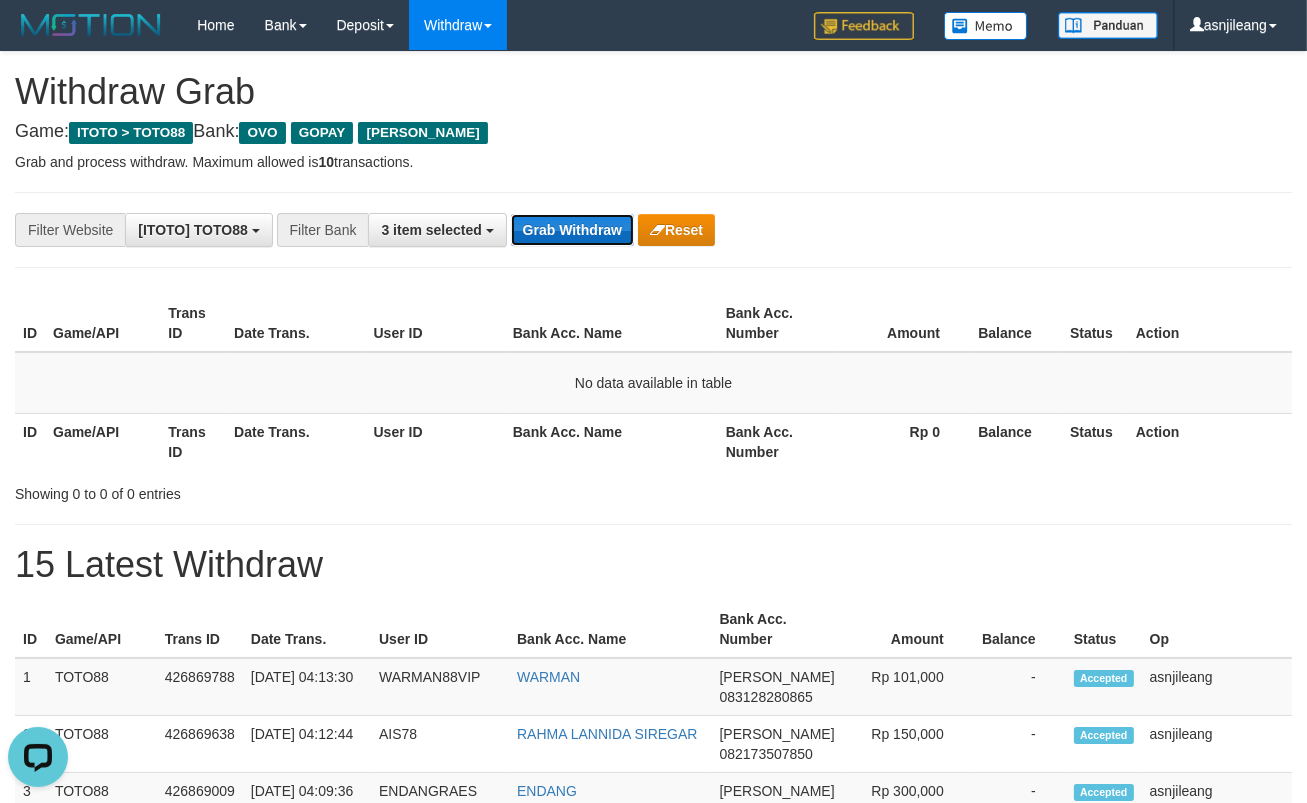 click on "Grab Withdraw" at bounding box center (572, 230) 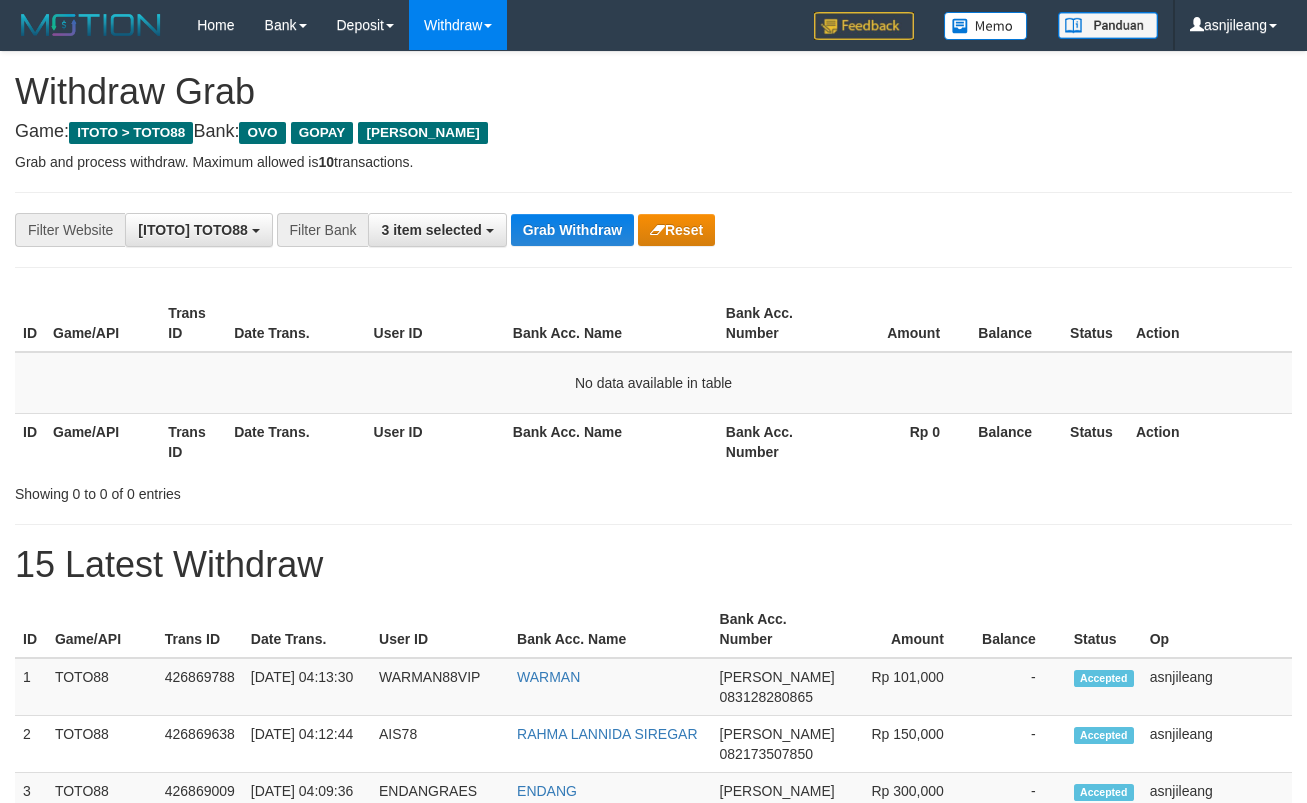 scroll, scrollTop: 0, scrollLeft: 0, axis: both 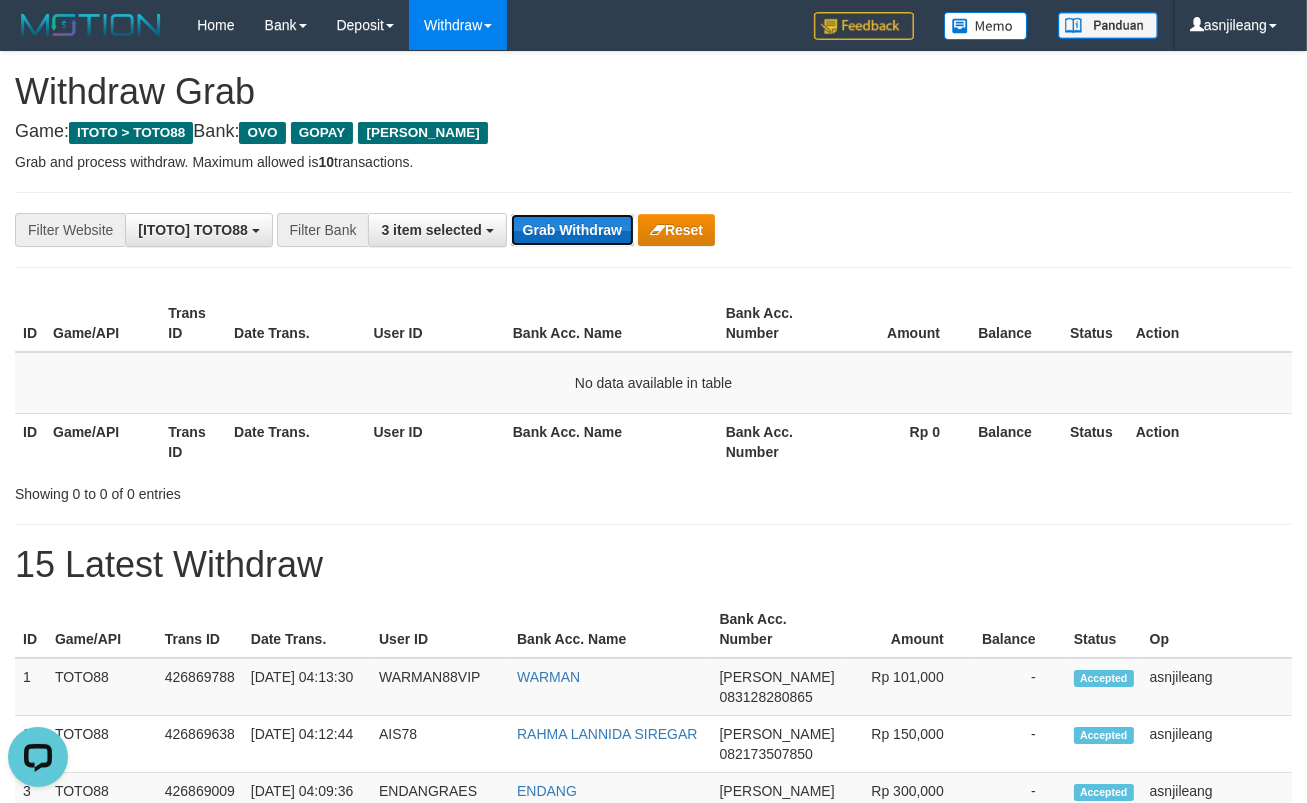 click on "Grab Withdraw" at bounding box center (572, 230) 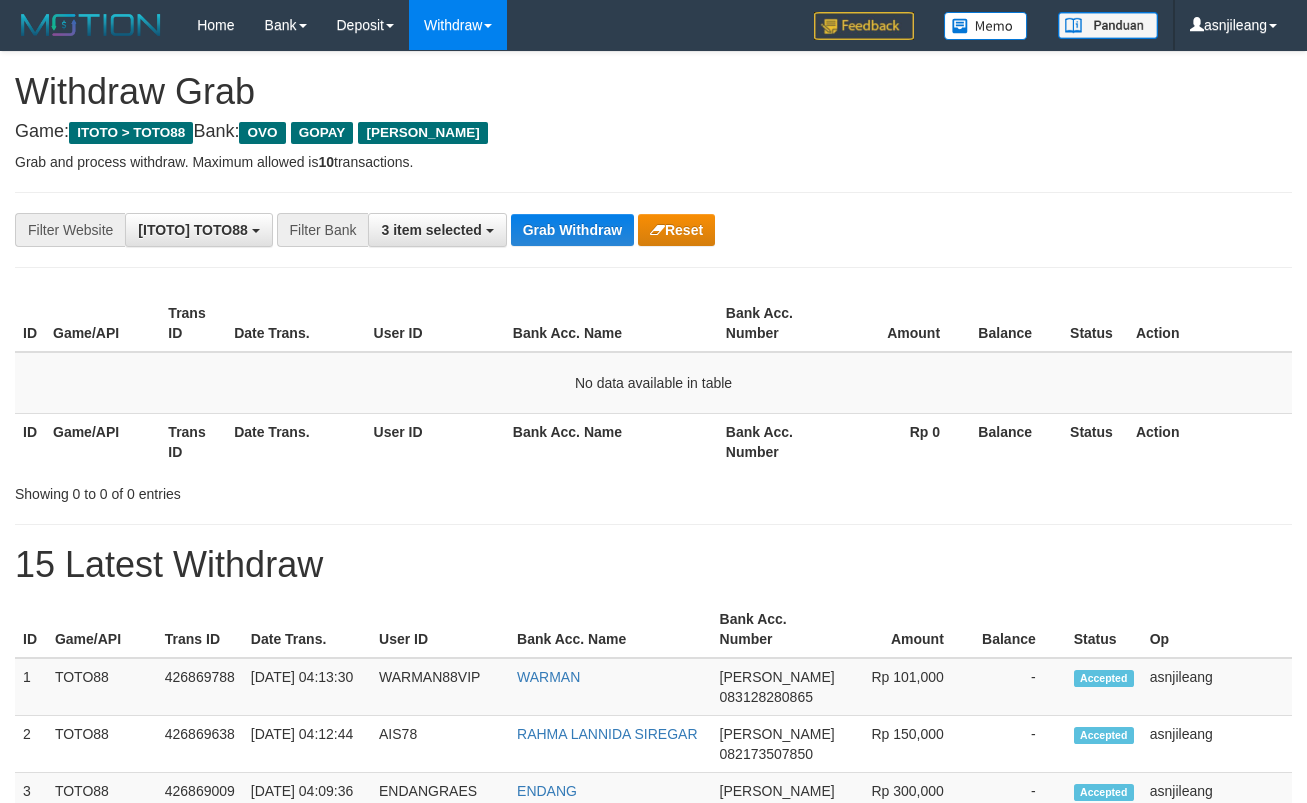 scroll, scrollTop: 0, scrollLeft: 0, axis: both 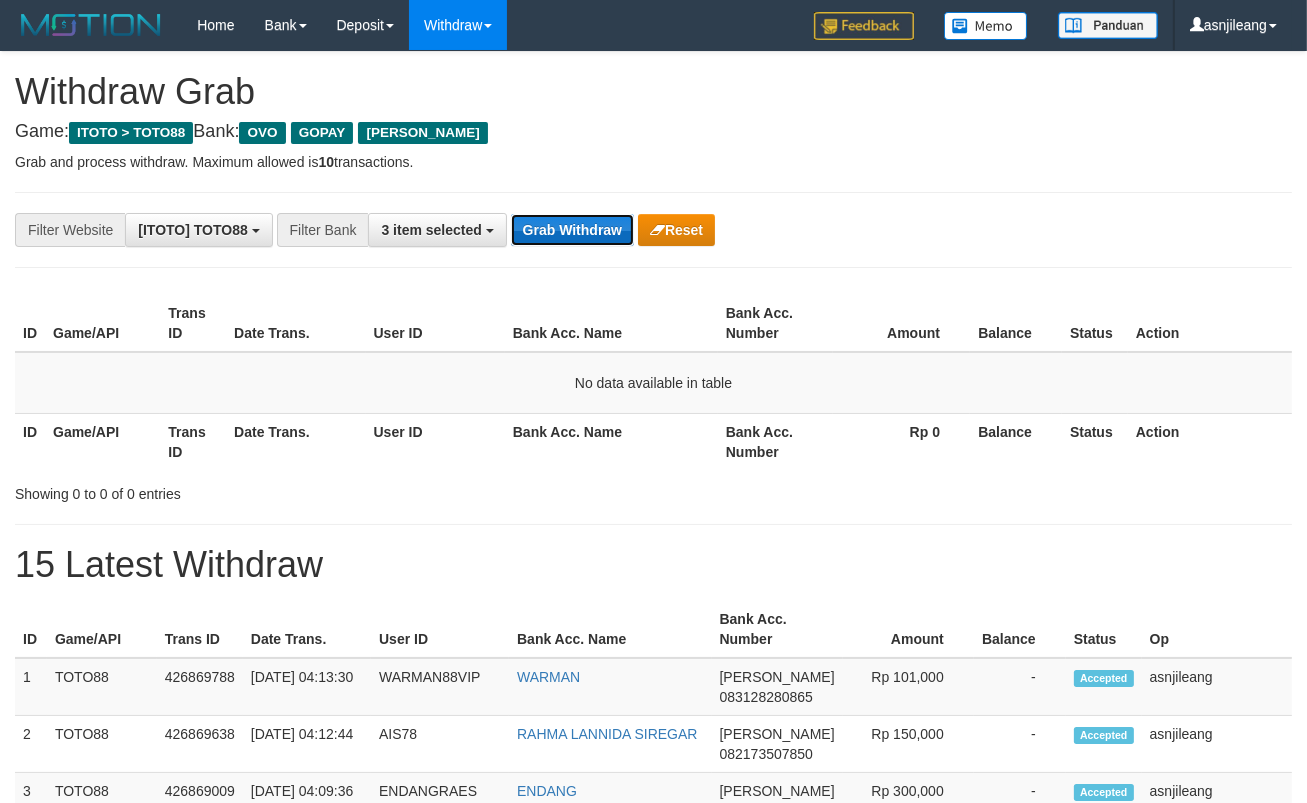 click on "Grab Withdraw" at bounding box center (572, 230) 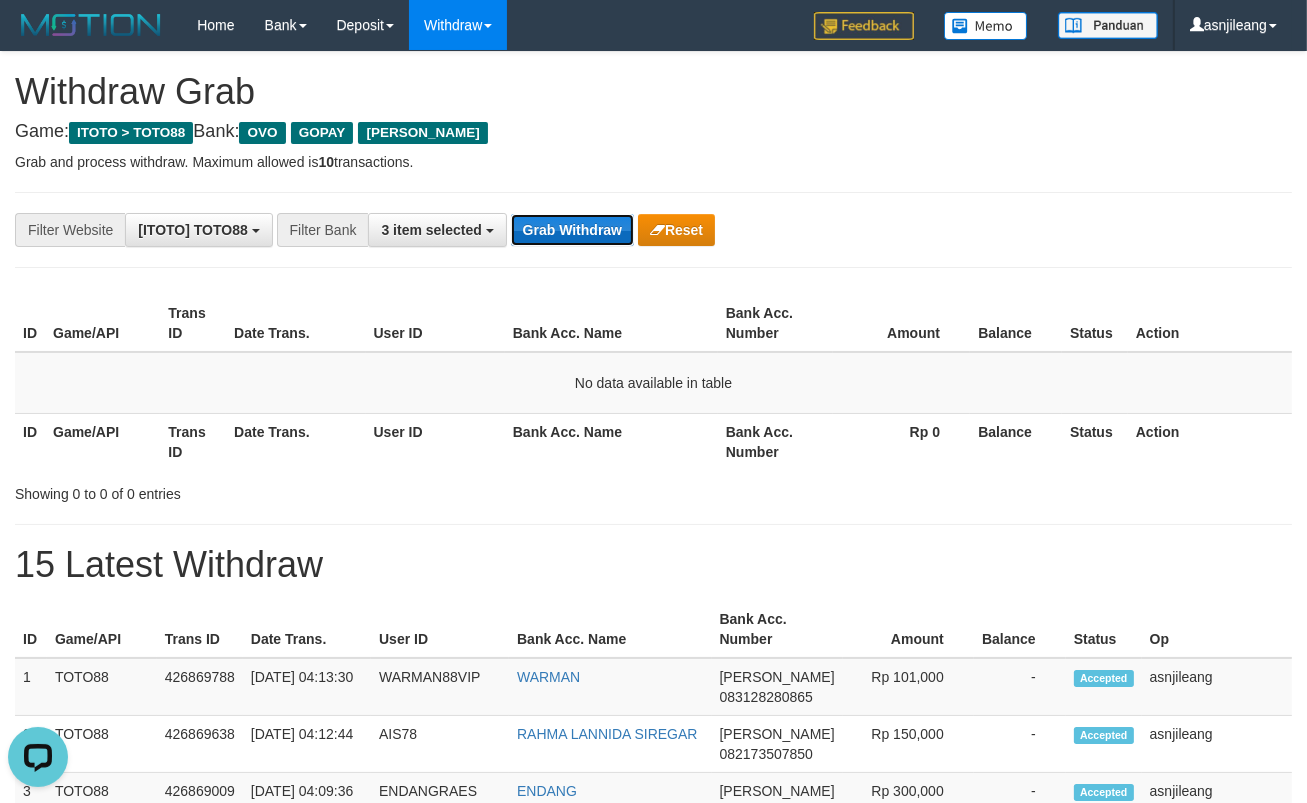 scroll, scrollTop: 0, scrollLeft: 0, axis: both 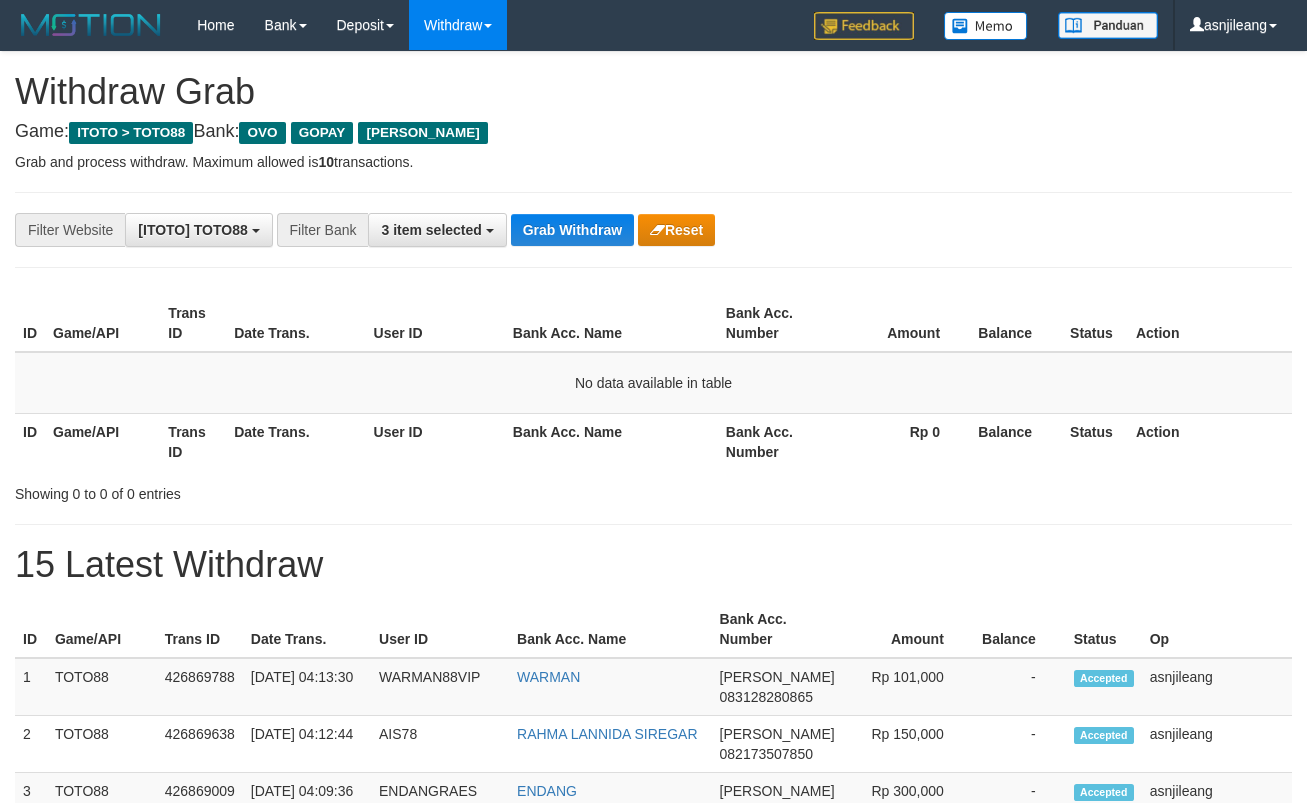 click on "Grab Withdraw" at bounding box center [572, 230] 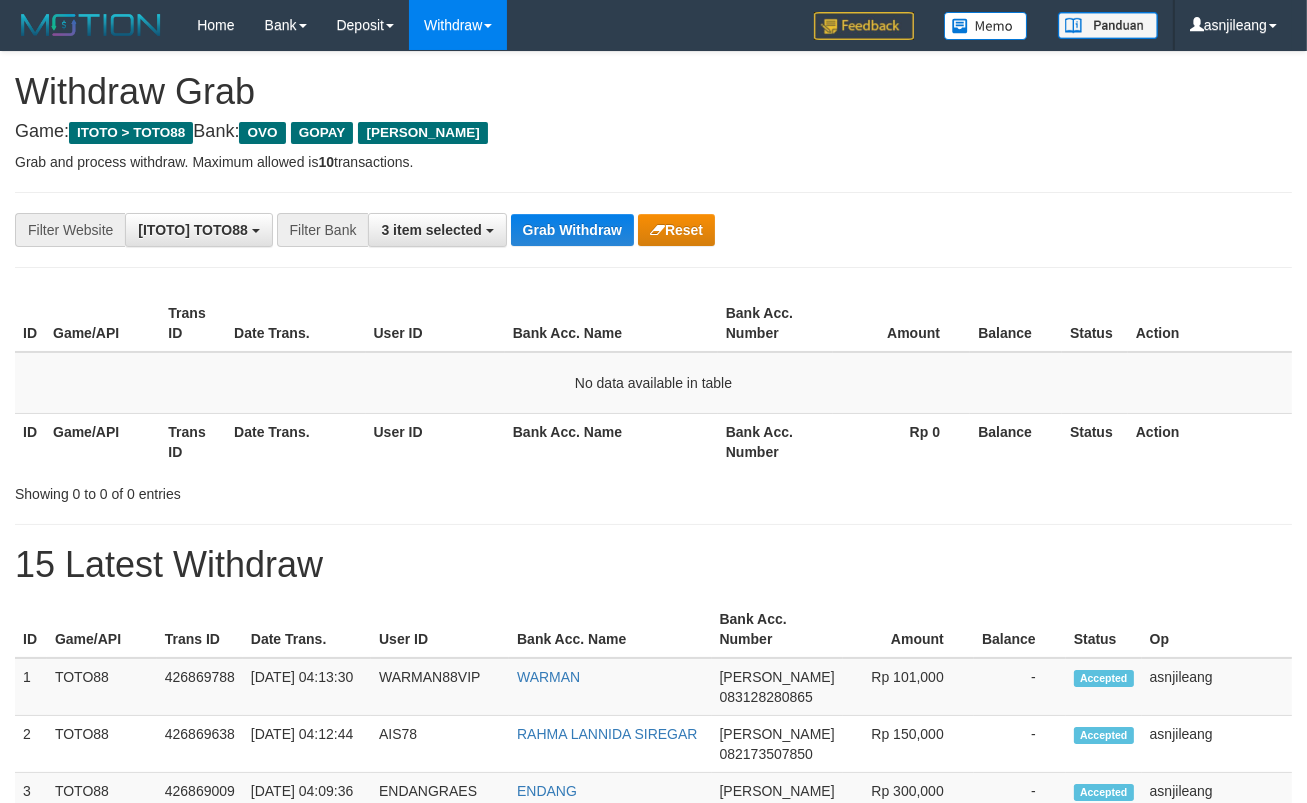 scroll, scrollTop: 17, scrollLeft: 0, axis: vertical 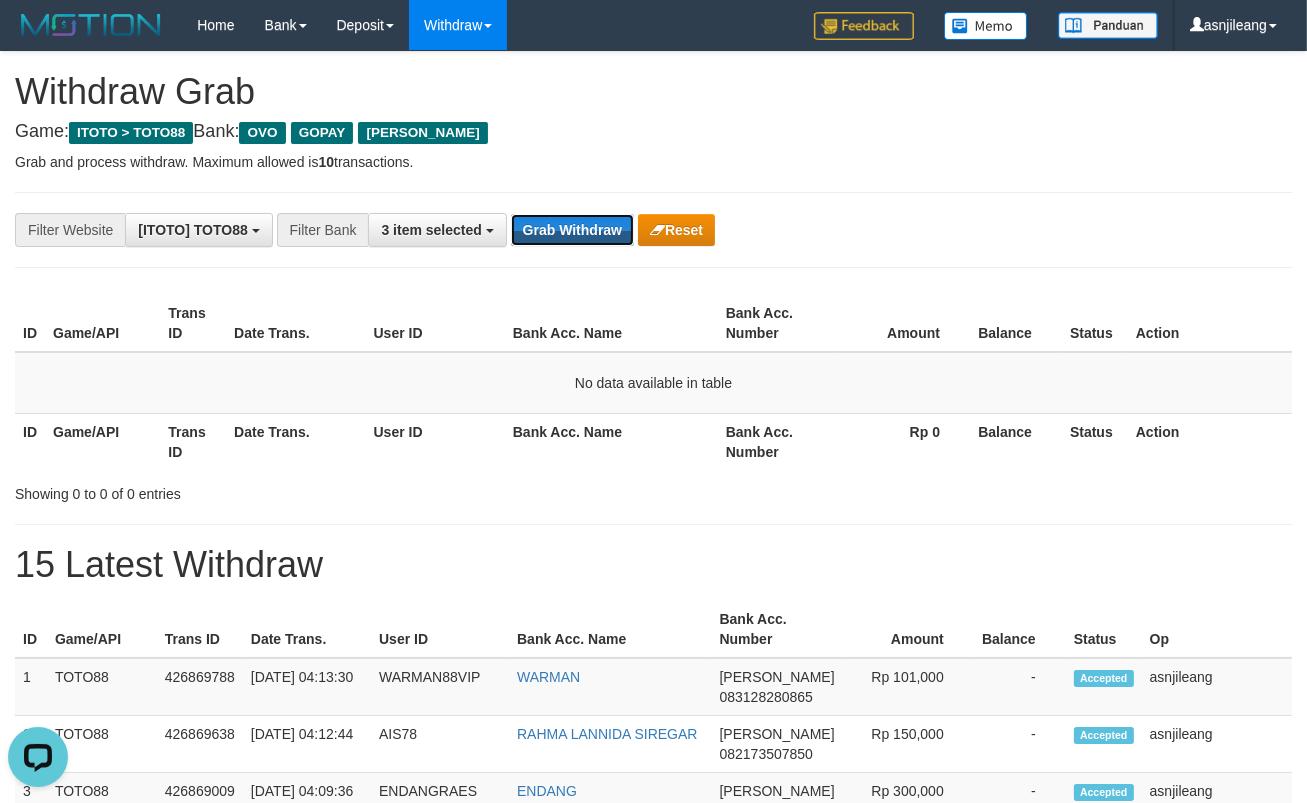 click on "Grab Withdraw" at bounding box center [572, 230] 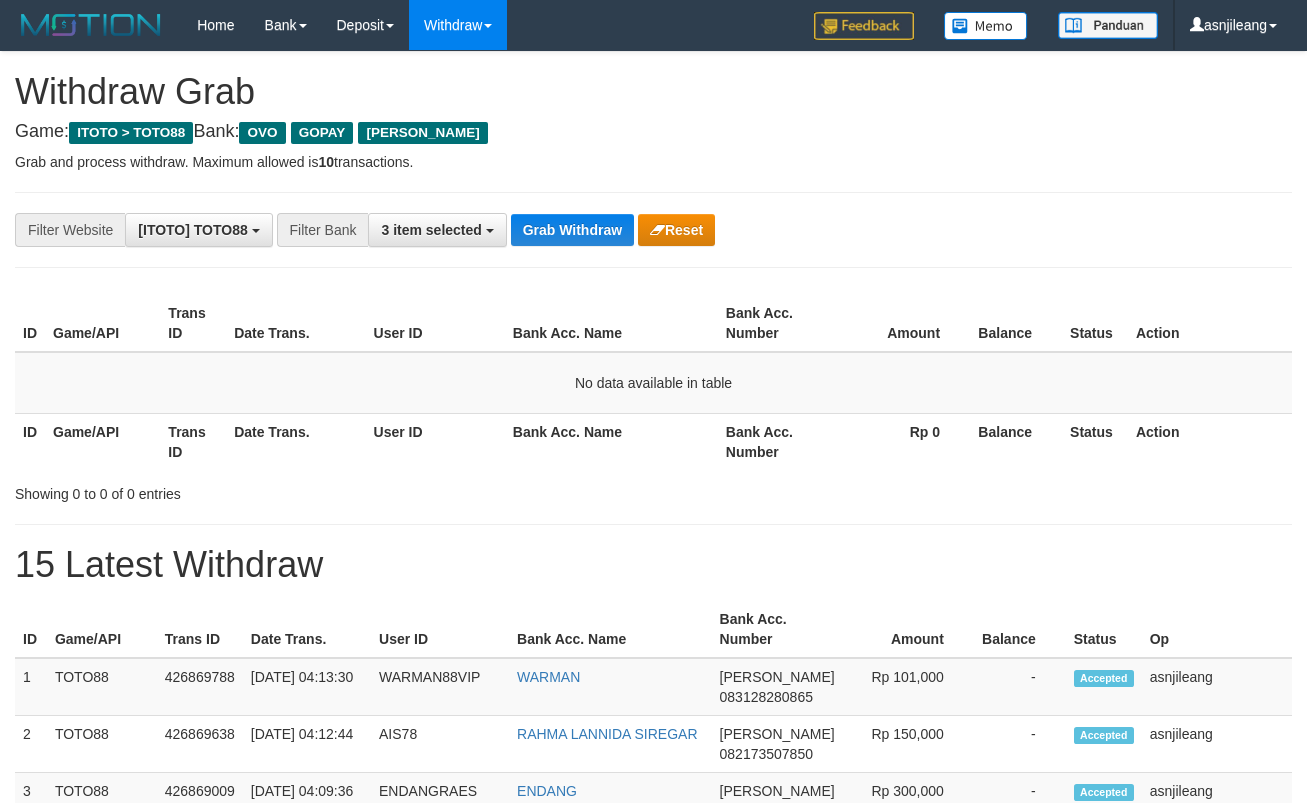 scroll, scrollTop: 0, scrollLeft: 0, axis: both 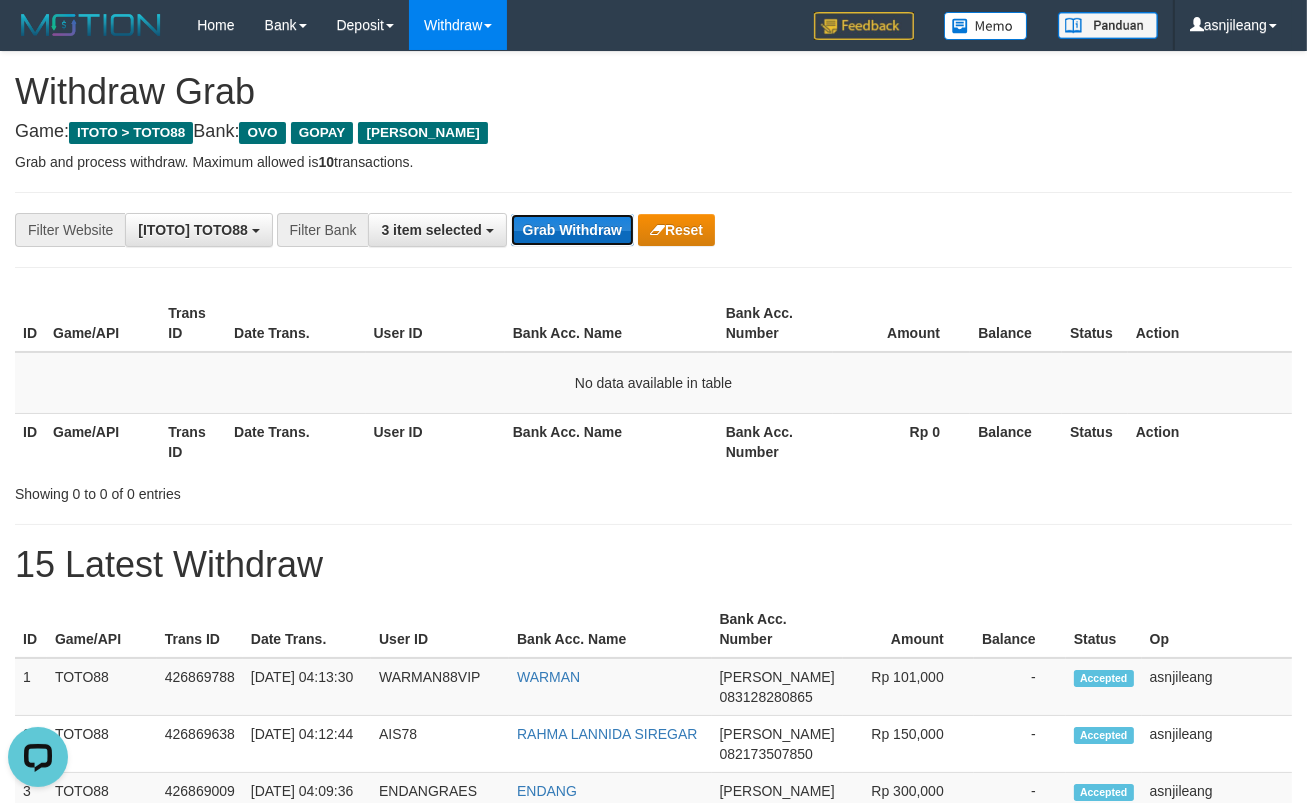 click on "Grab Withdraw" at bounding box center (572, 230) 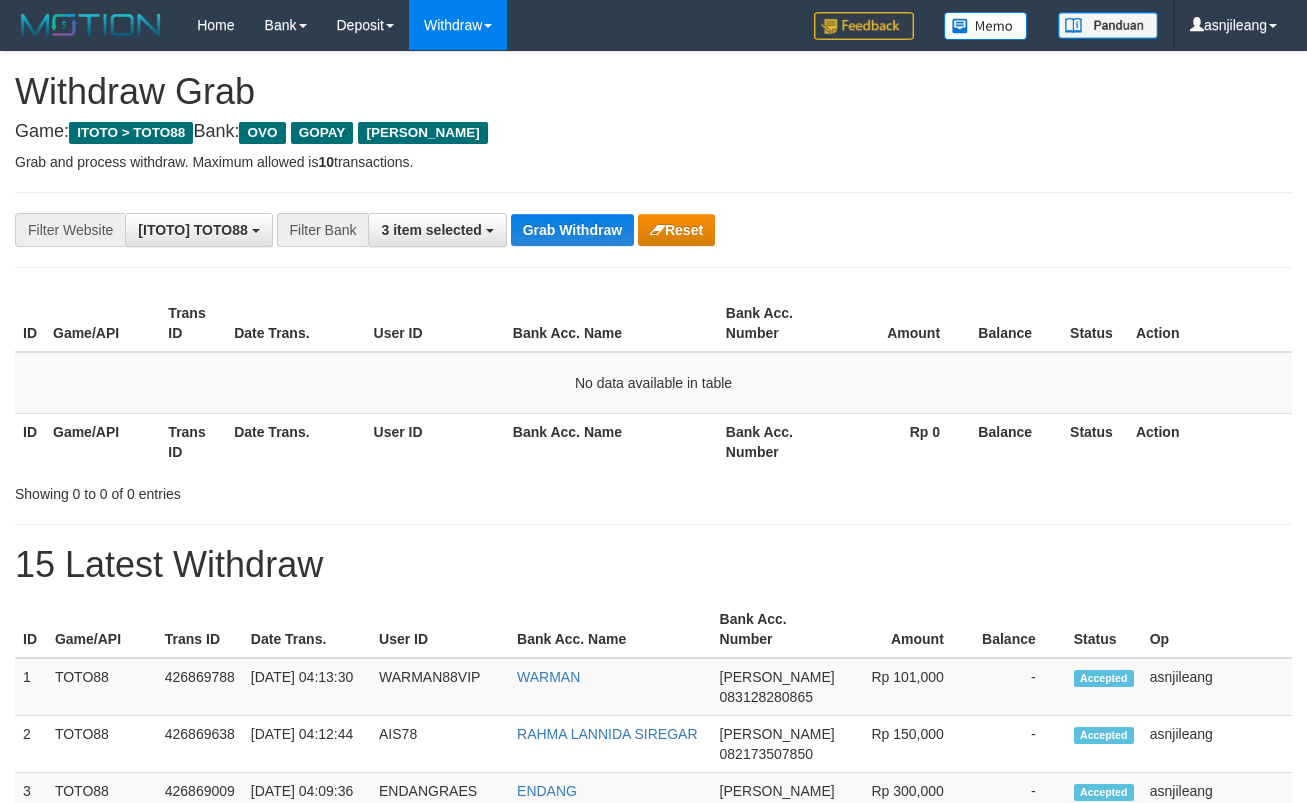 scroll, scrollTop: 0, scrollLeft: 0, axis: both 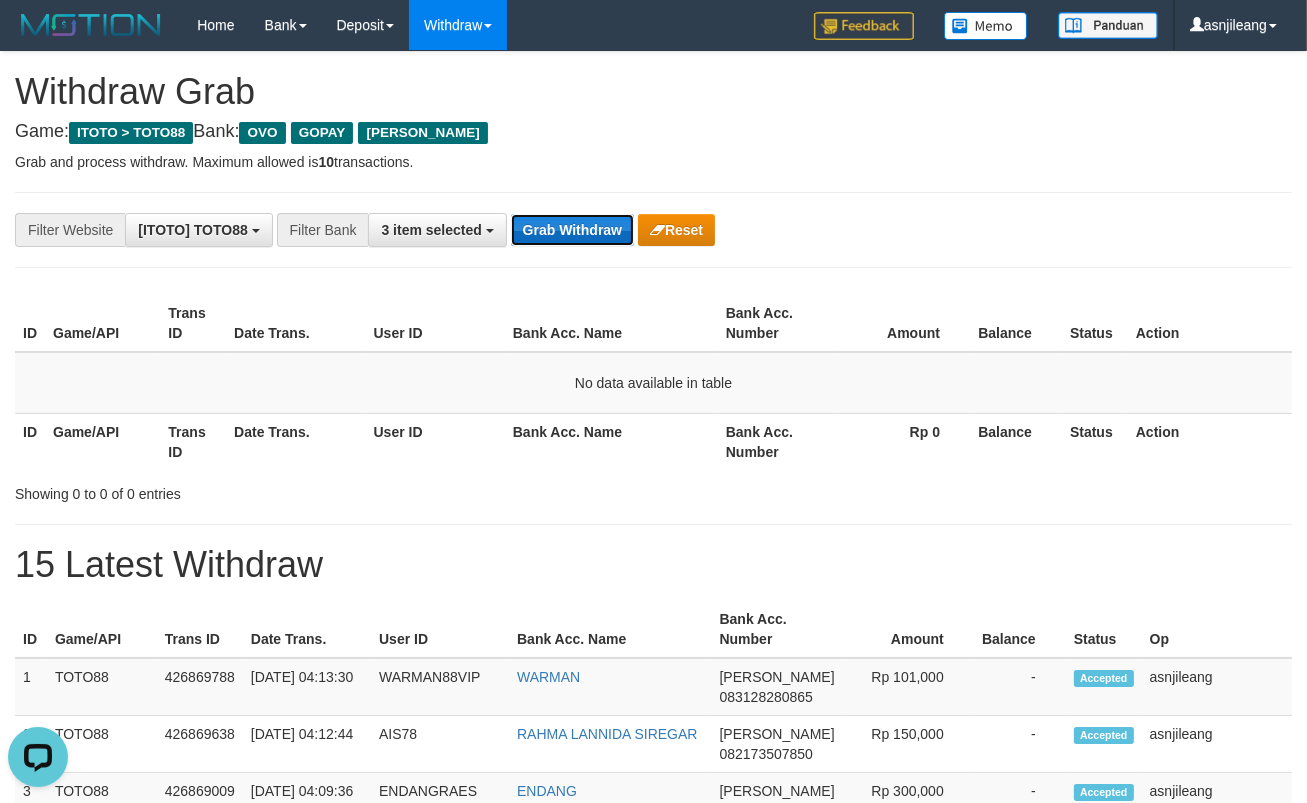 click on "Grab Withdraw" at bounding box center (572, 230) 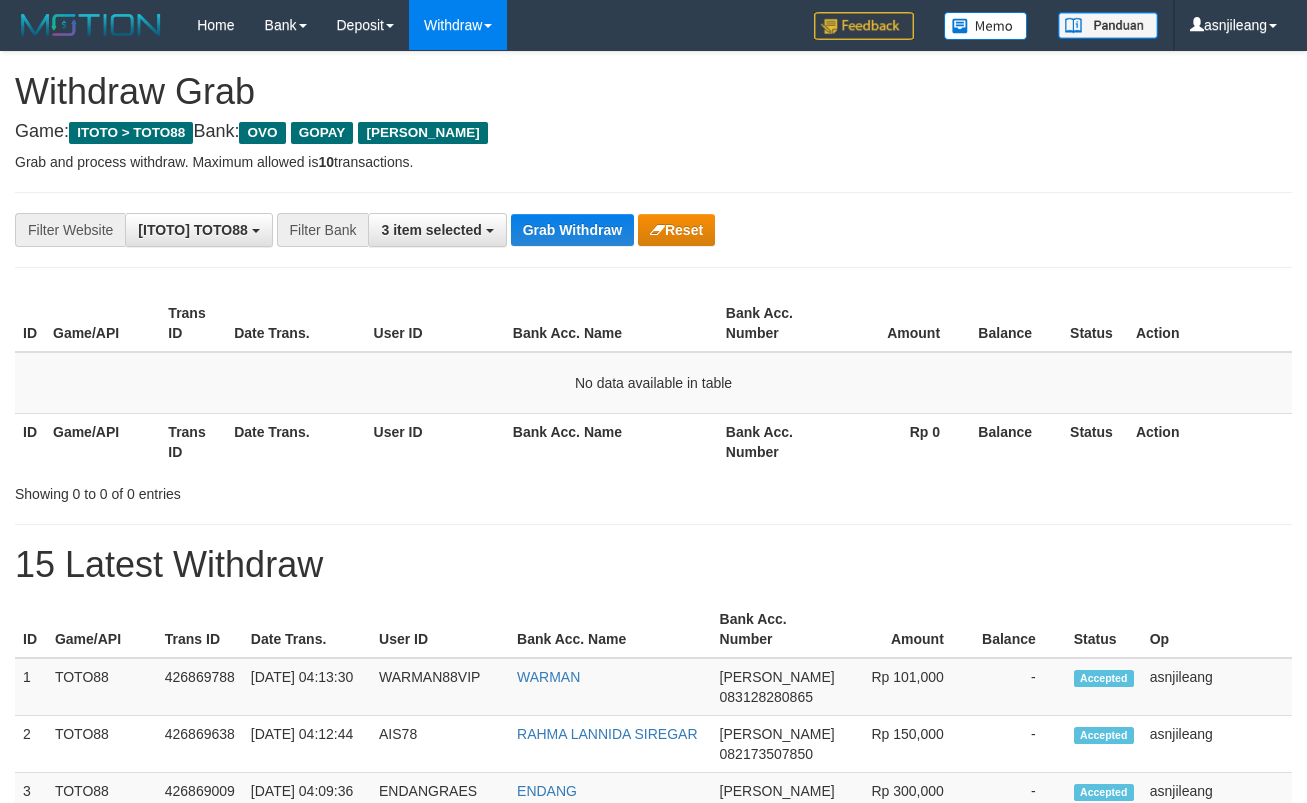 scroll, scrollTop: 0, scrollLeft: 0, axis: both 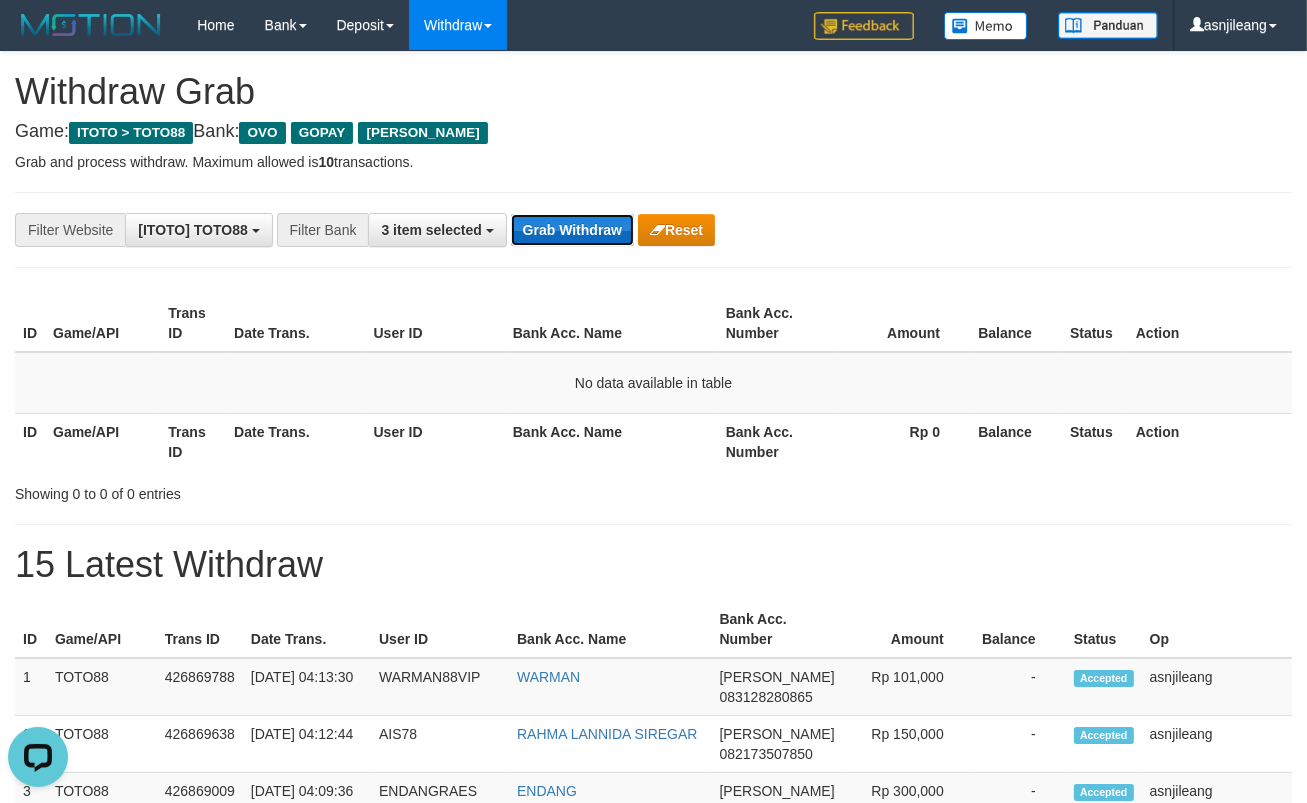 click on "Grab Withdraw" at bounding box center (572, 230) 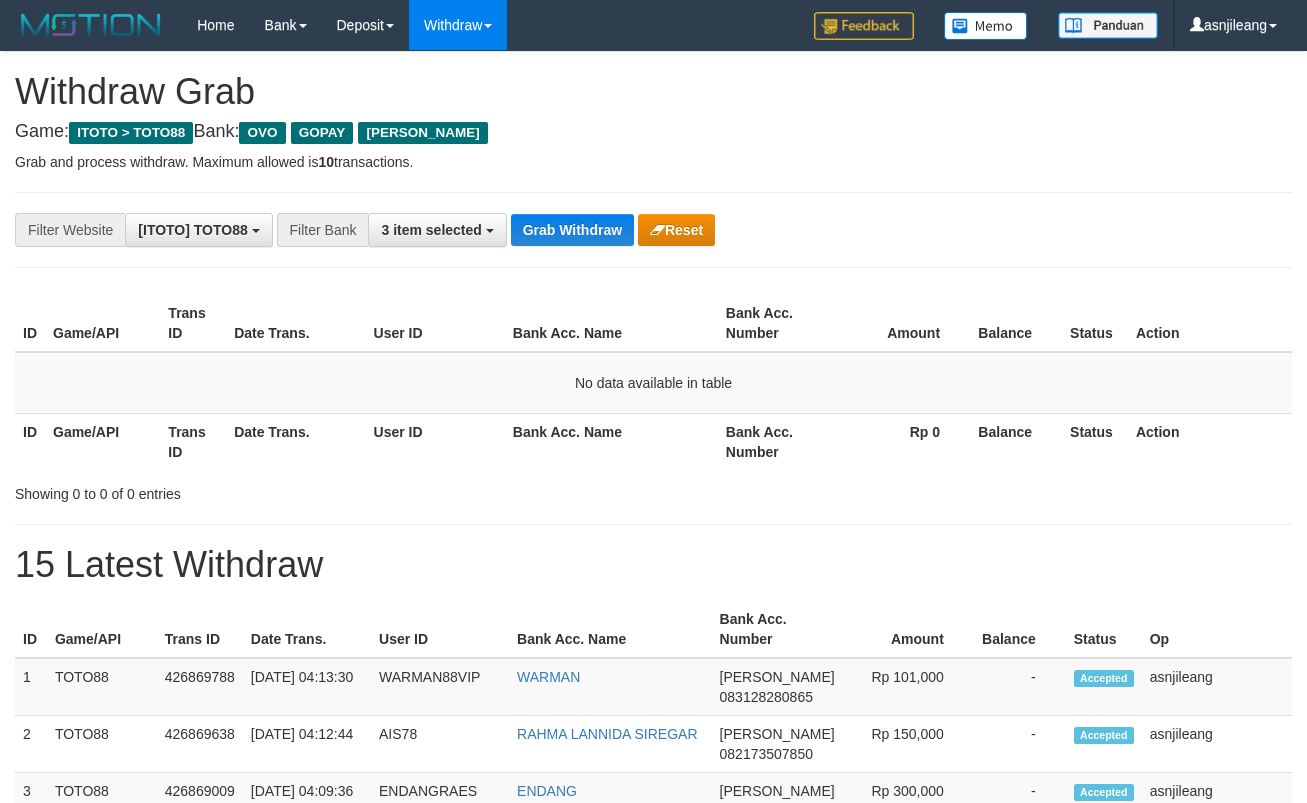 click on "Grab Withdraw" at bounding box center (572, 230) 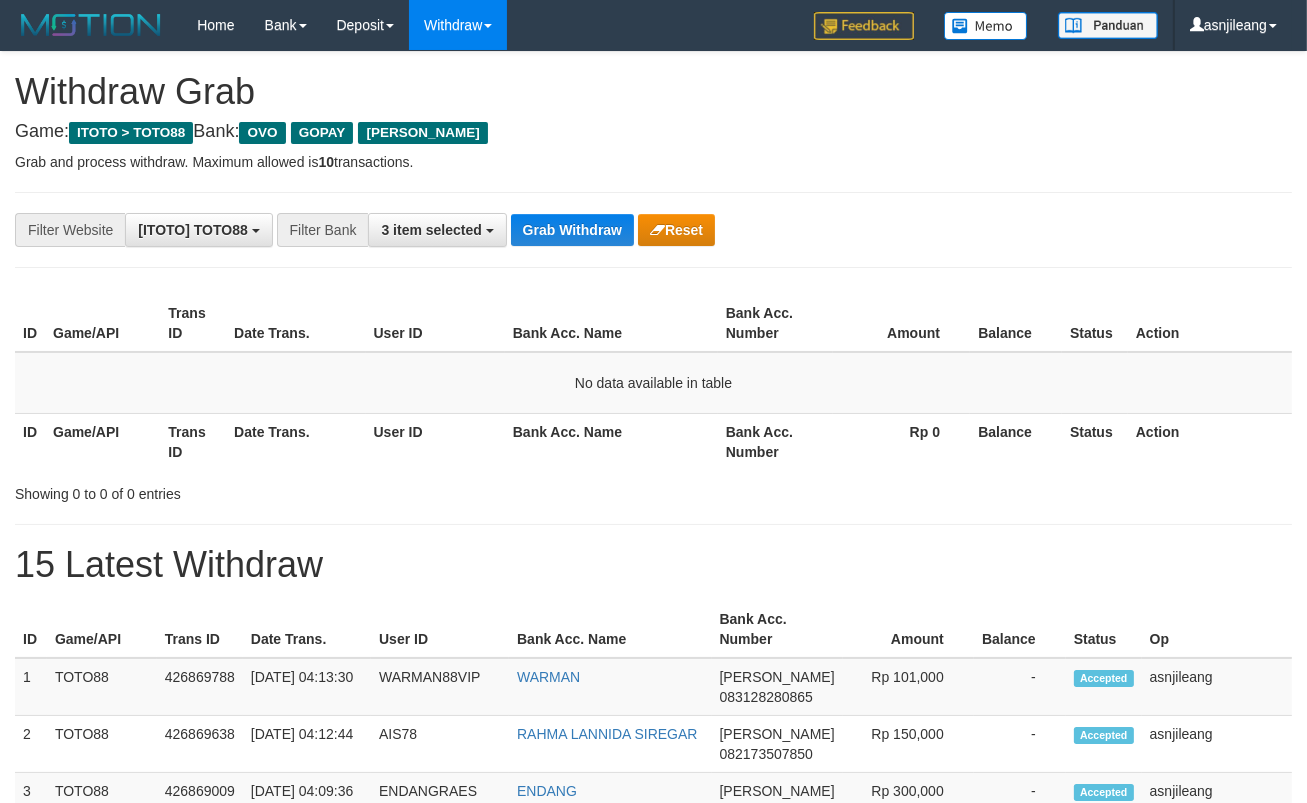 scroll, scrollTop: 17, scrollLeft: 0, axis: vertical 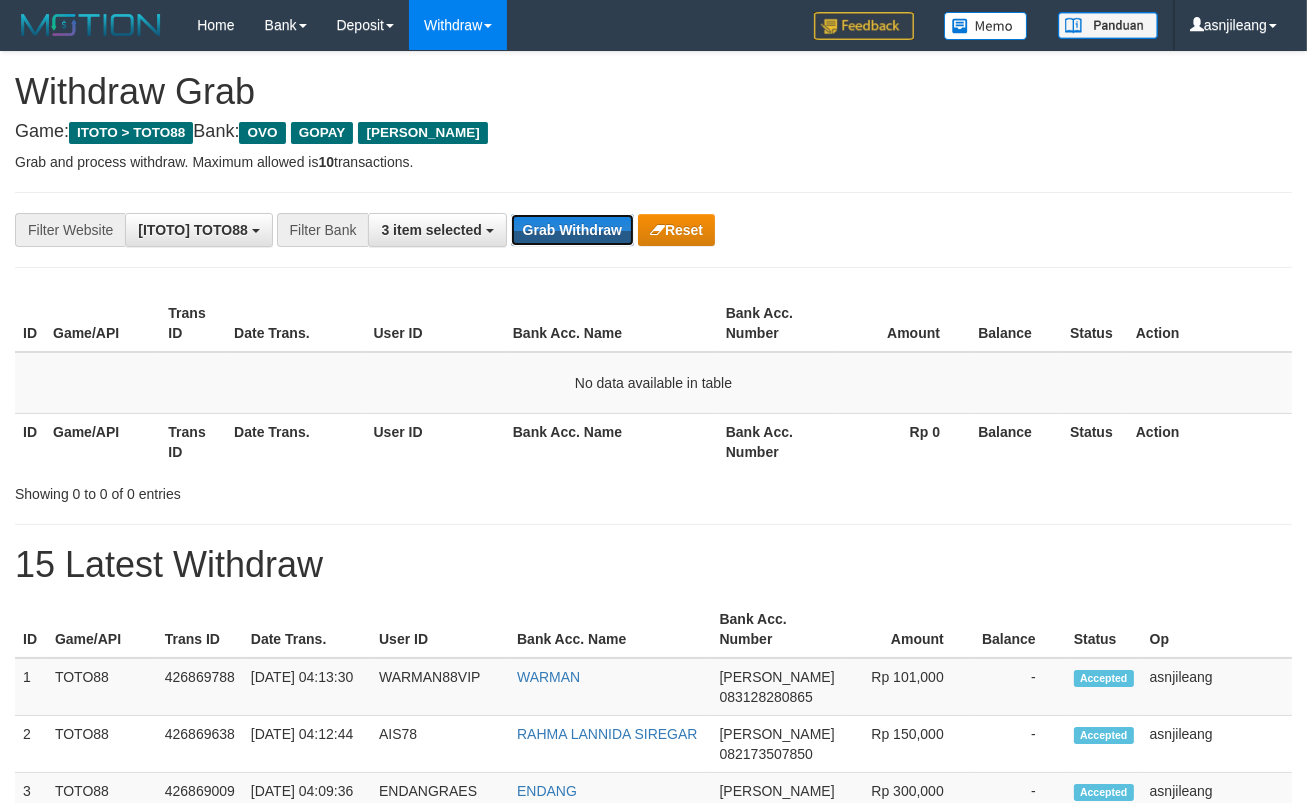 click on "Grab Withdraw" at bounding box center (572, 230) 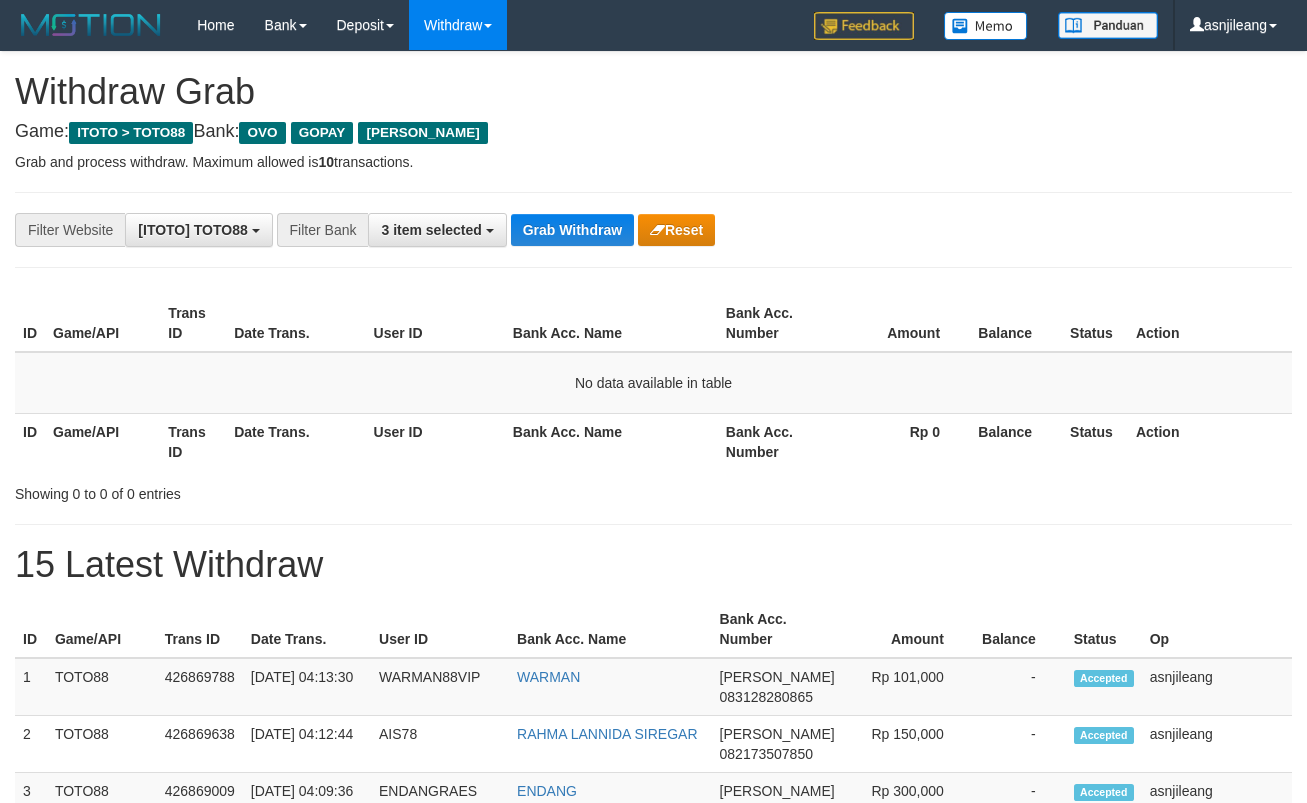 scroll, scrollTop: 0, scrollLeft: 0, axis: both 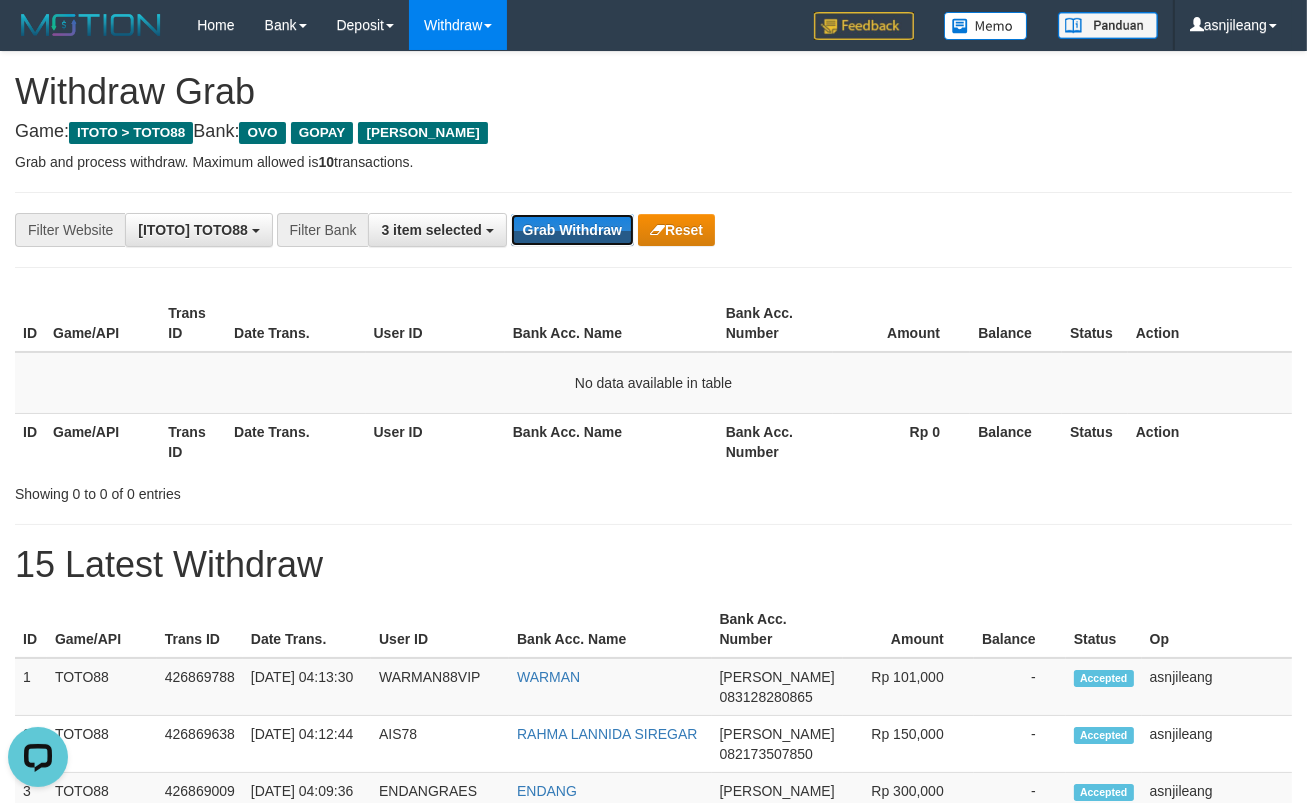 click on "Grab Withdraw" at bounding box center [572, 230] 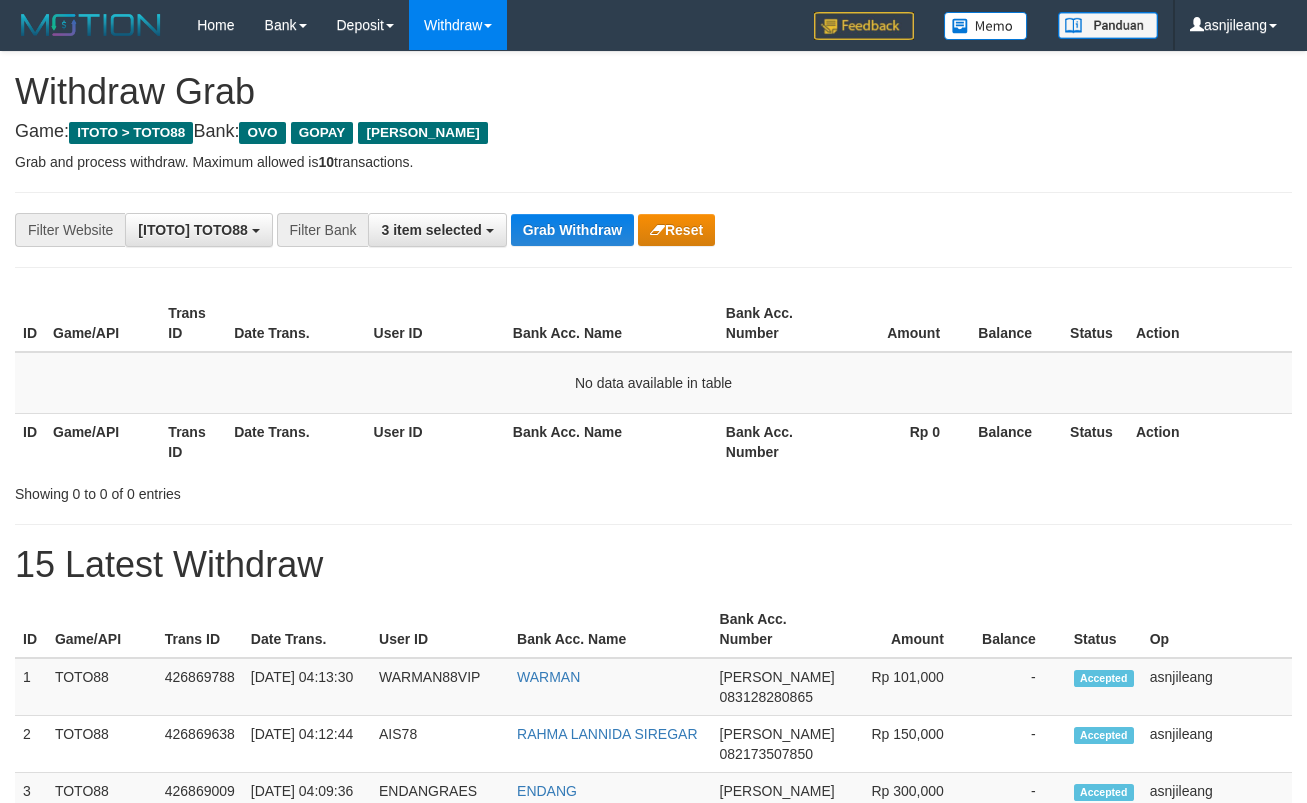 scroll, scrollTop: 0, scrollLeft: 0, axis: both 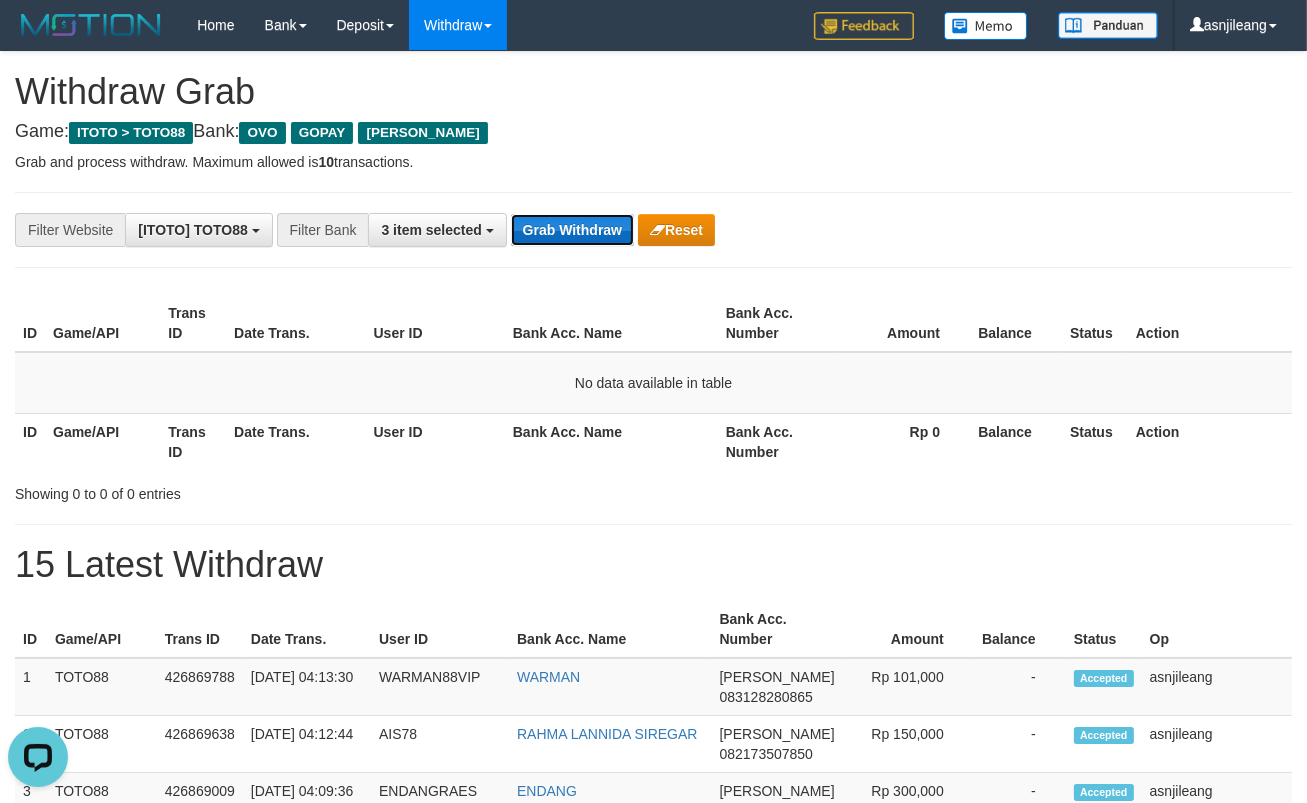 click on "Grab Withdraw" at bounding box center [572, 230] 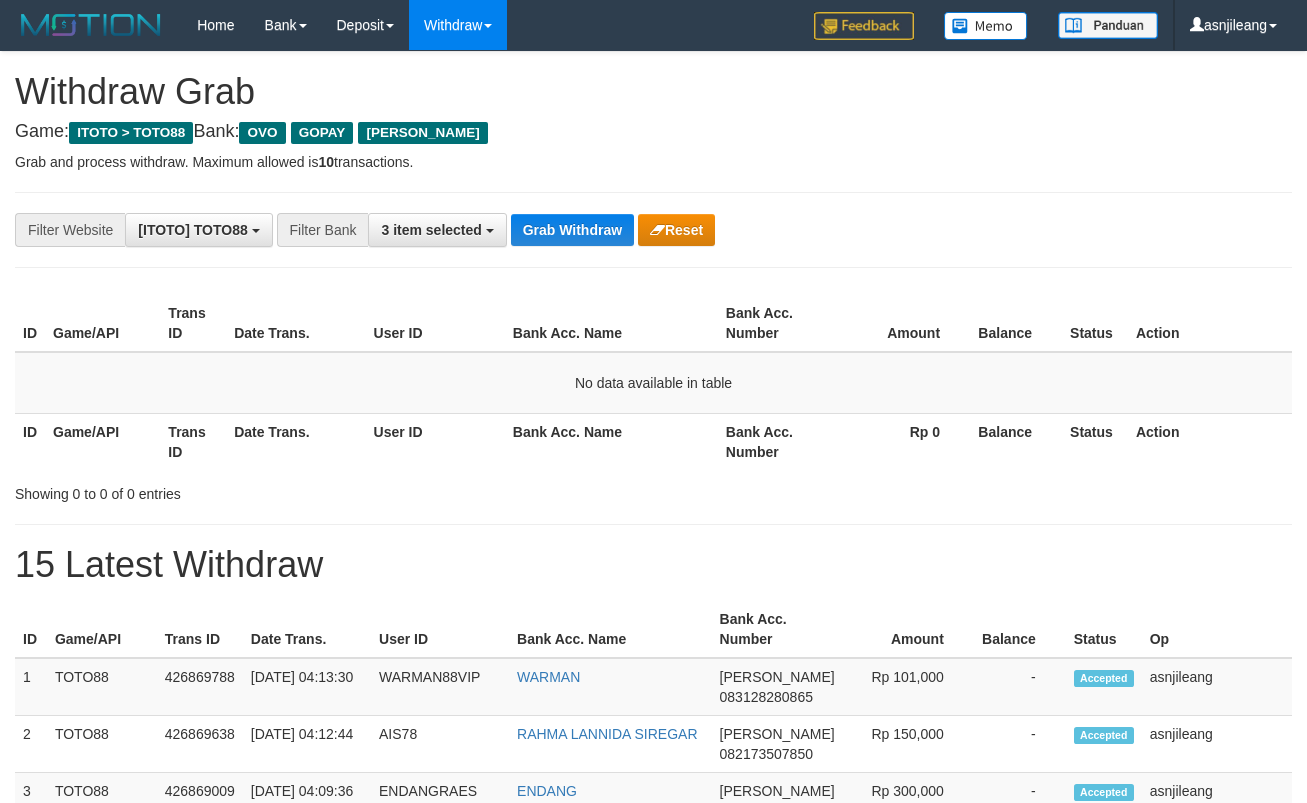 scroll, scrollTop: 0, scrollLeft: 0, axis: both 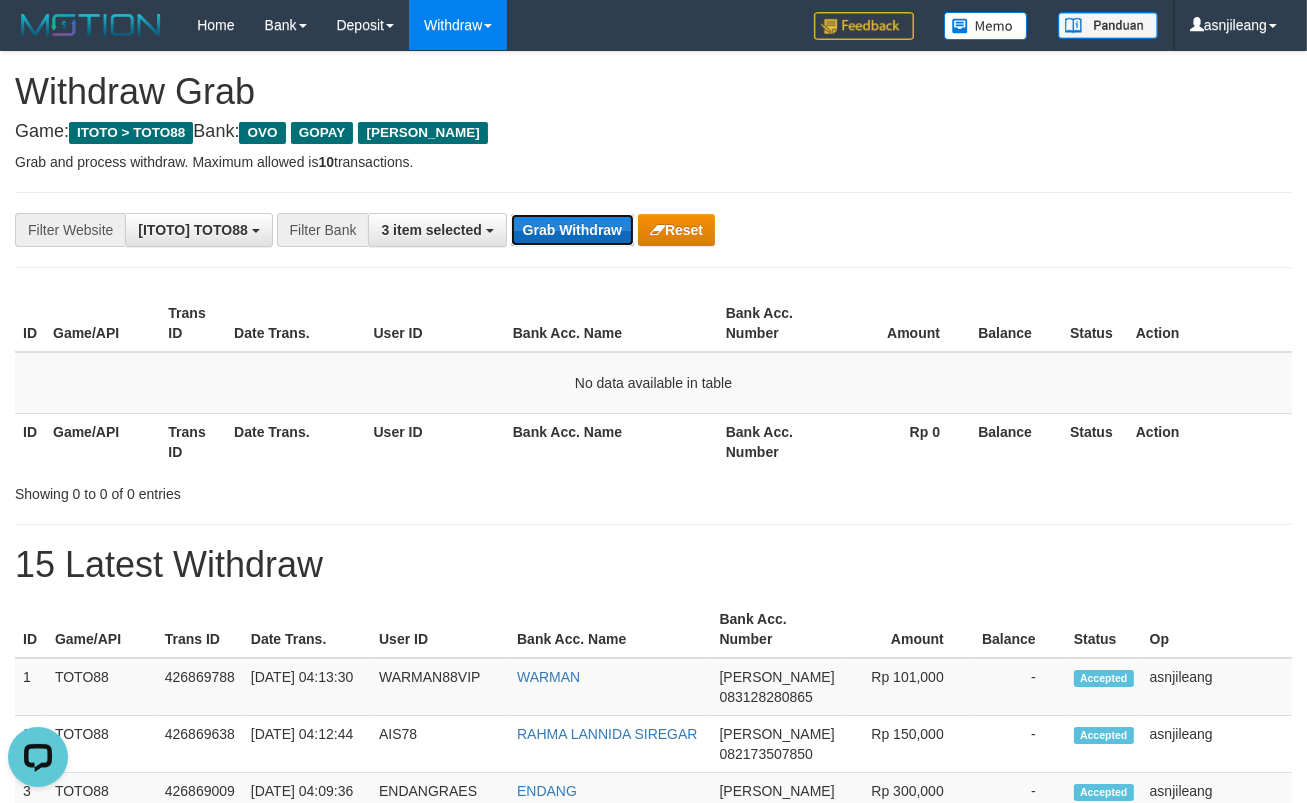 click on "Grab Withdraw" at bounding box center (572, 230) 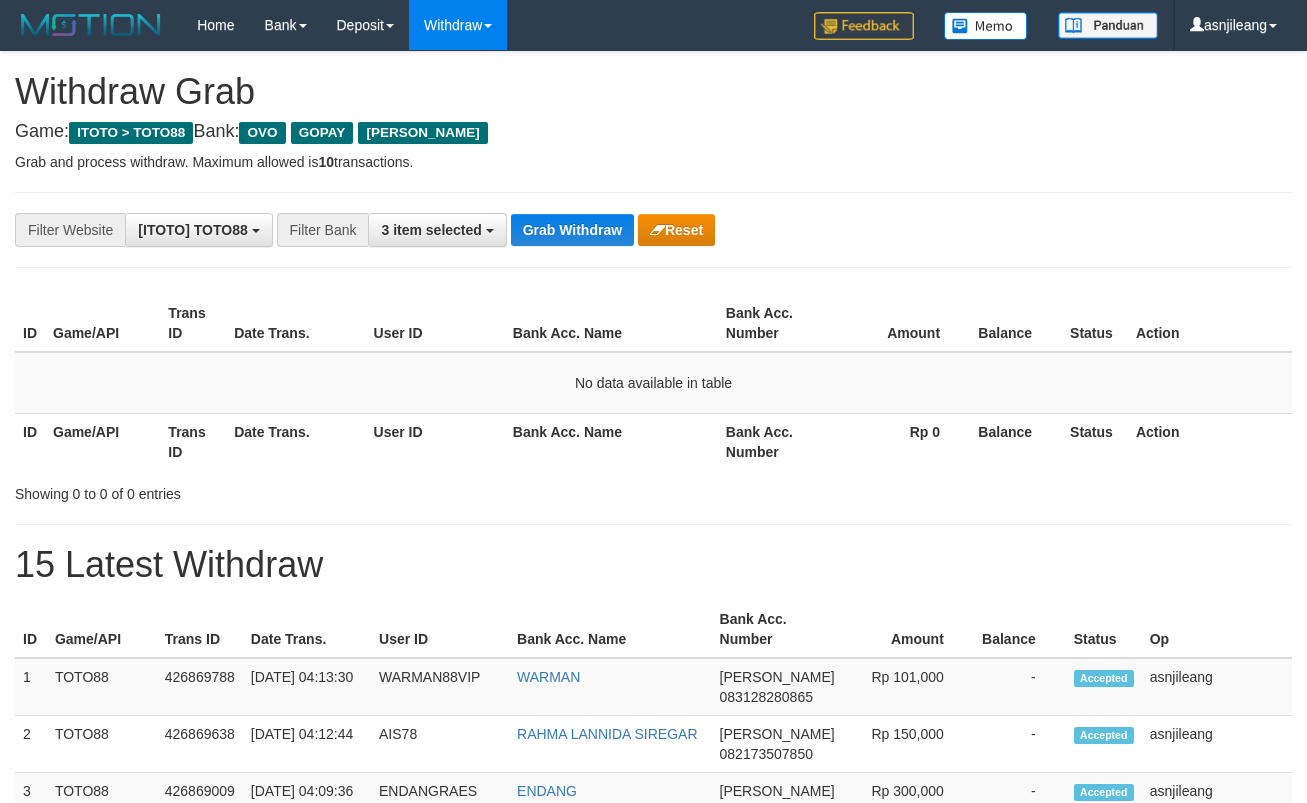 click on "Grab Withdraw" at bounding box center [572, 230] 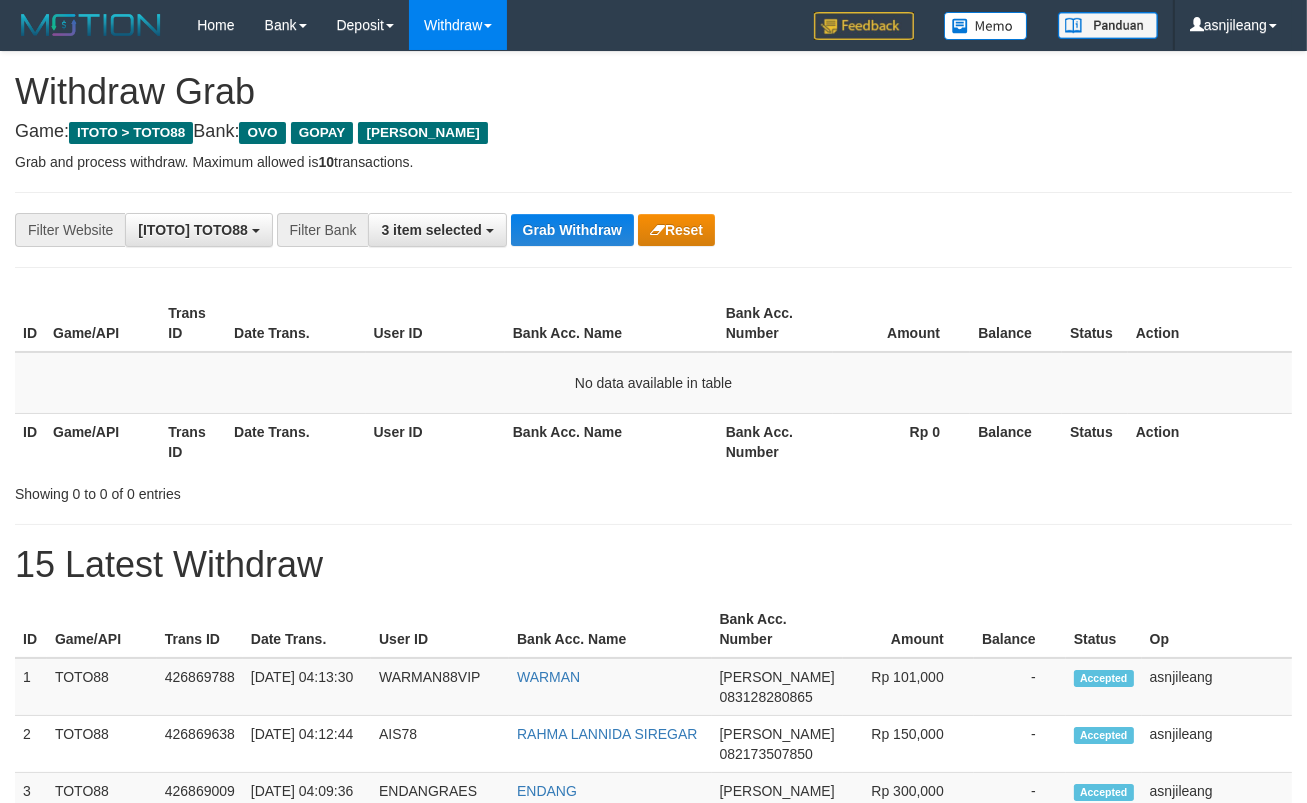 scroll, scrollTop: 17, scrollLeft: 0, axis: vertical 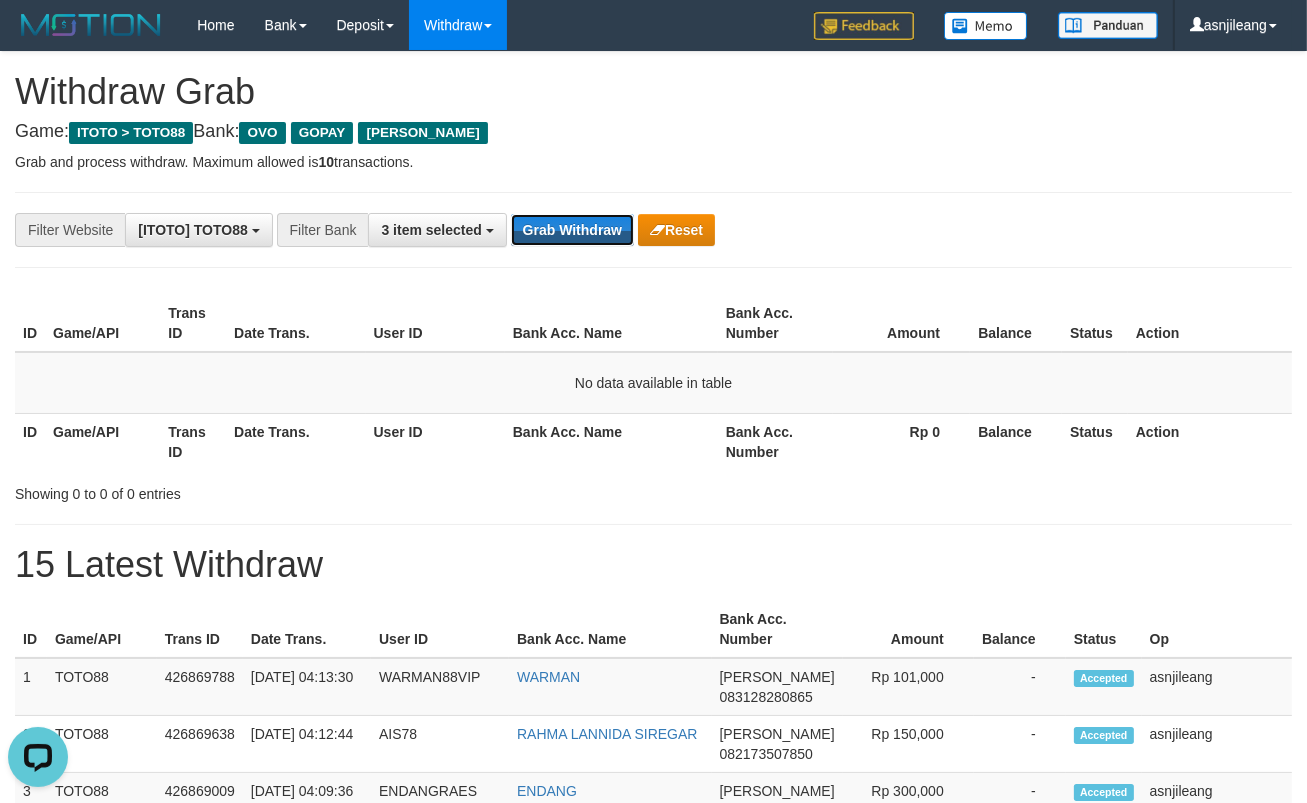 click on "Grab Withdraw" at bounding box center [572, 230] 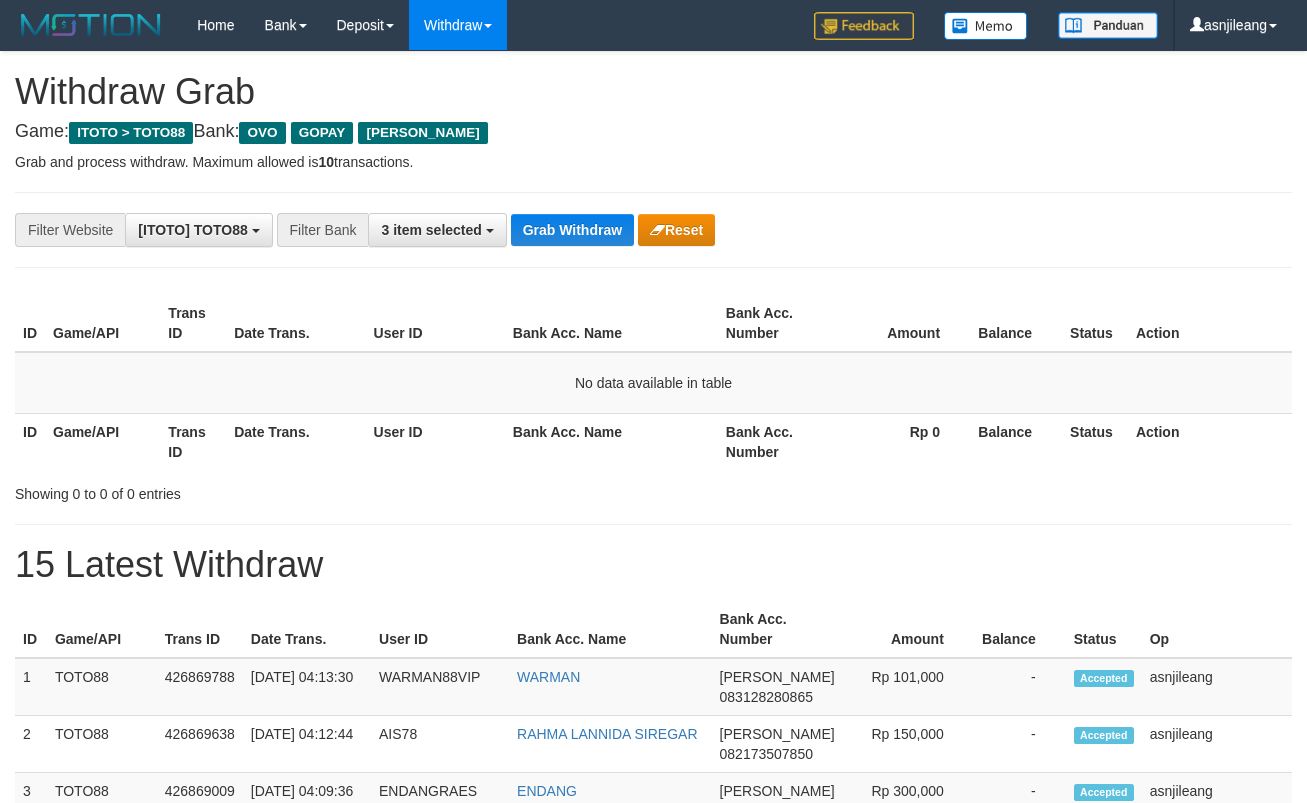 scroll, scrollTop: 0, scrollLeft: 0, axis: both 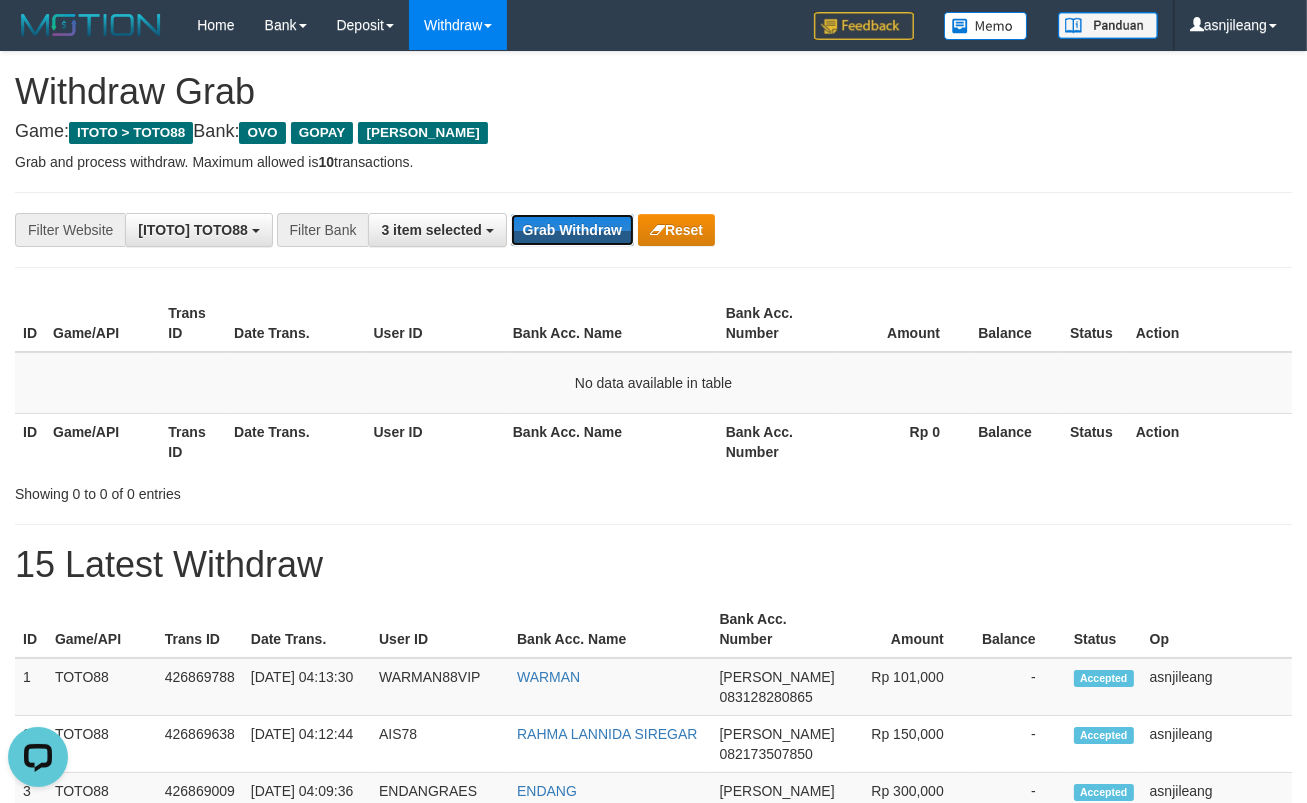 click on "Grab Withdraw" at bounding box center (572, 230) 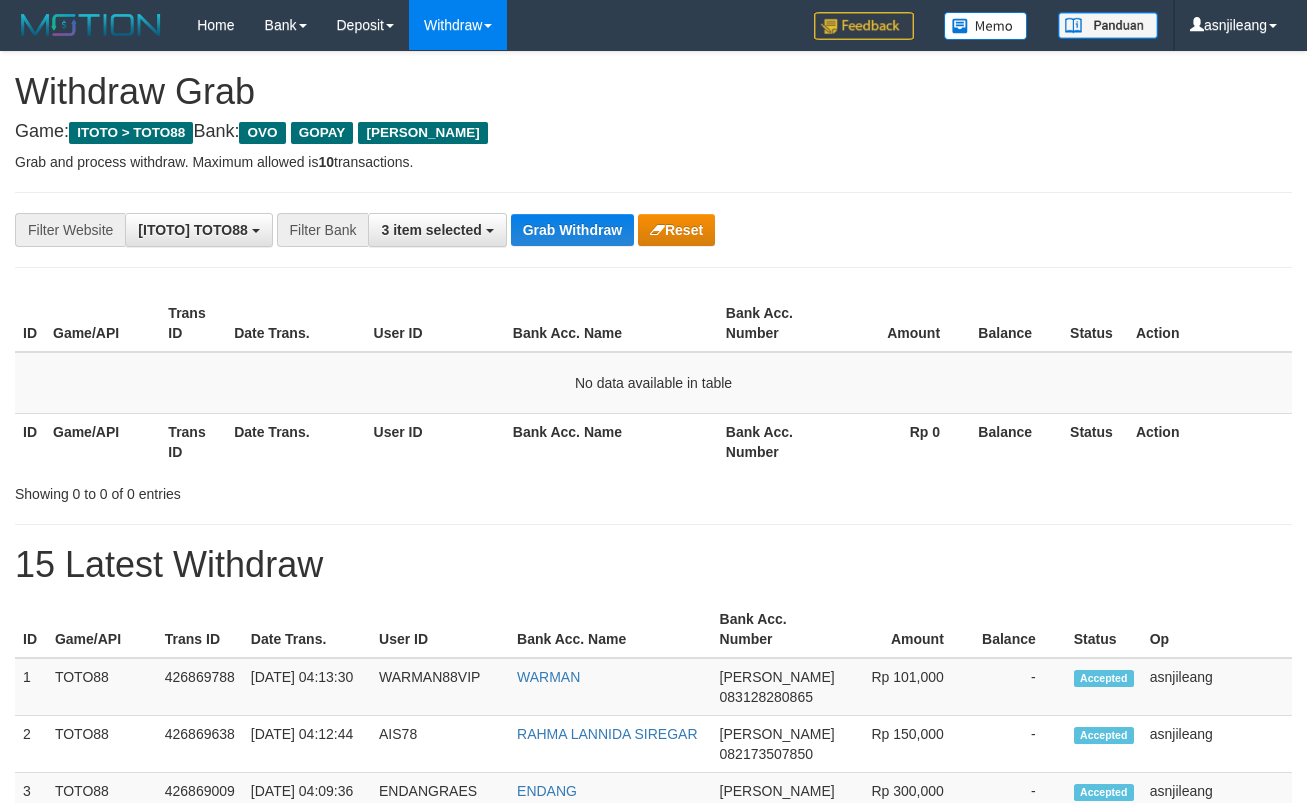 scroll, scrollTop: 0, scrollLeft: 0, axis: both 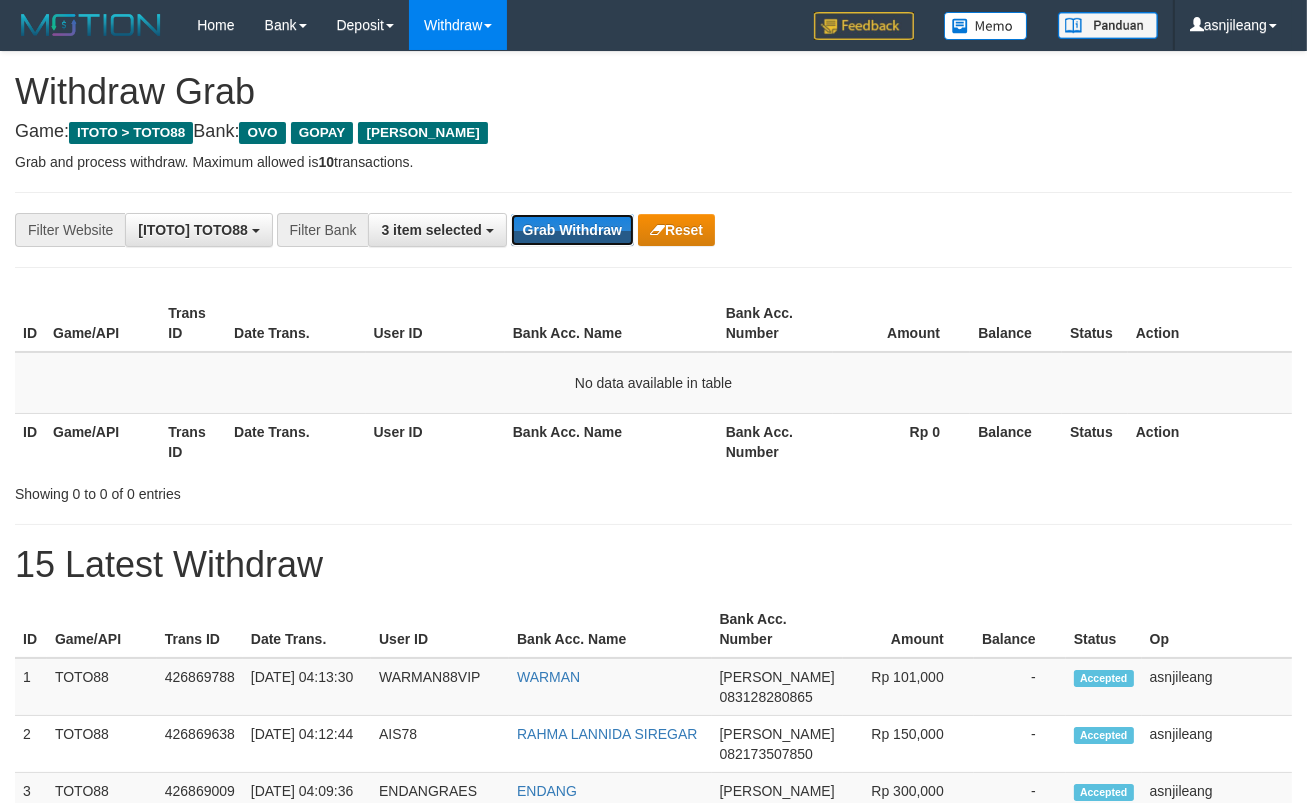 click on "Grab Withdraw" at bounding box center (572, 230) 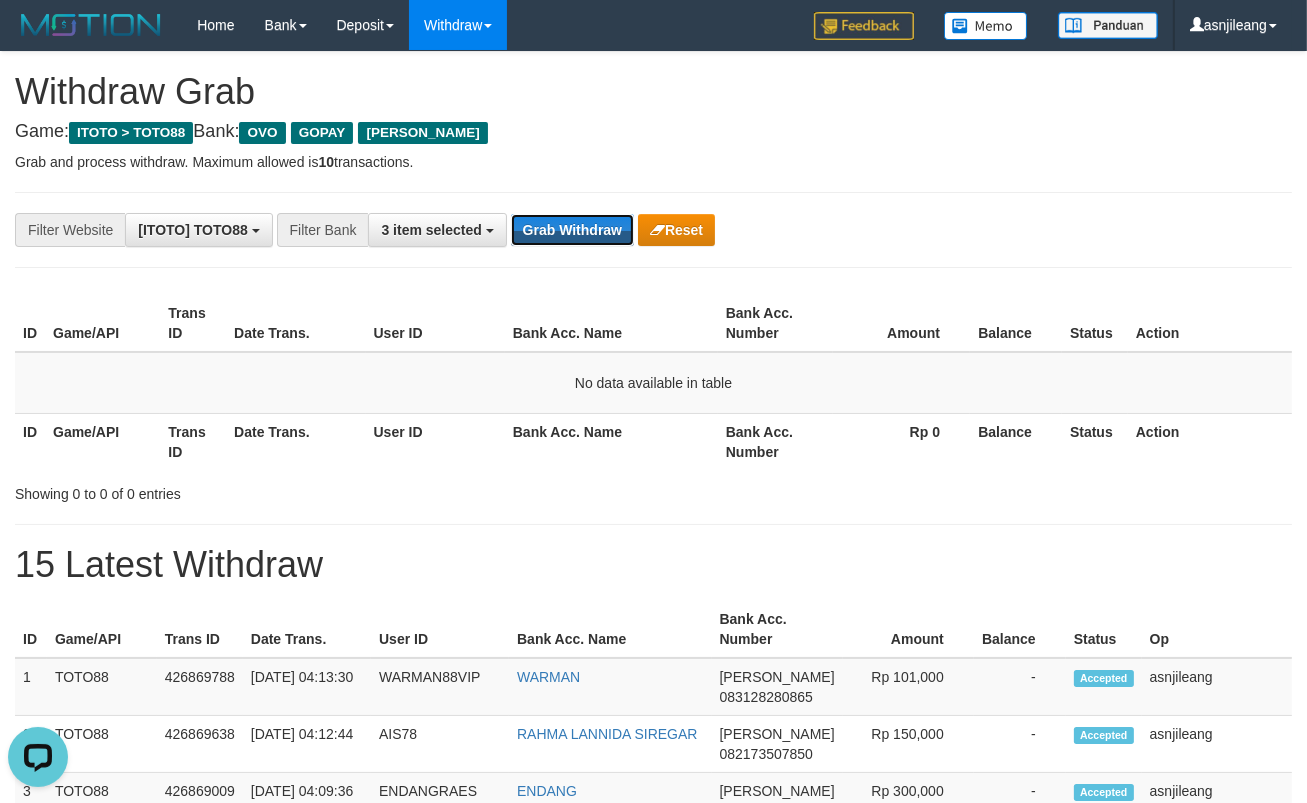 scroll, scrollTop: 0, scrollLeft: 0, axis: both 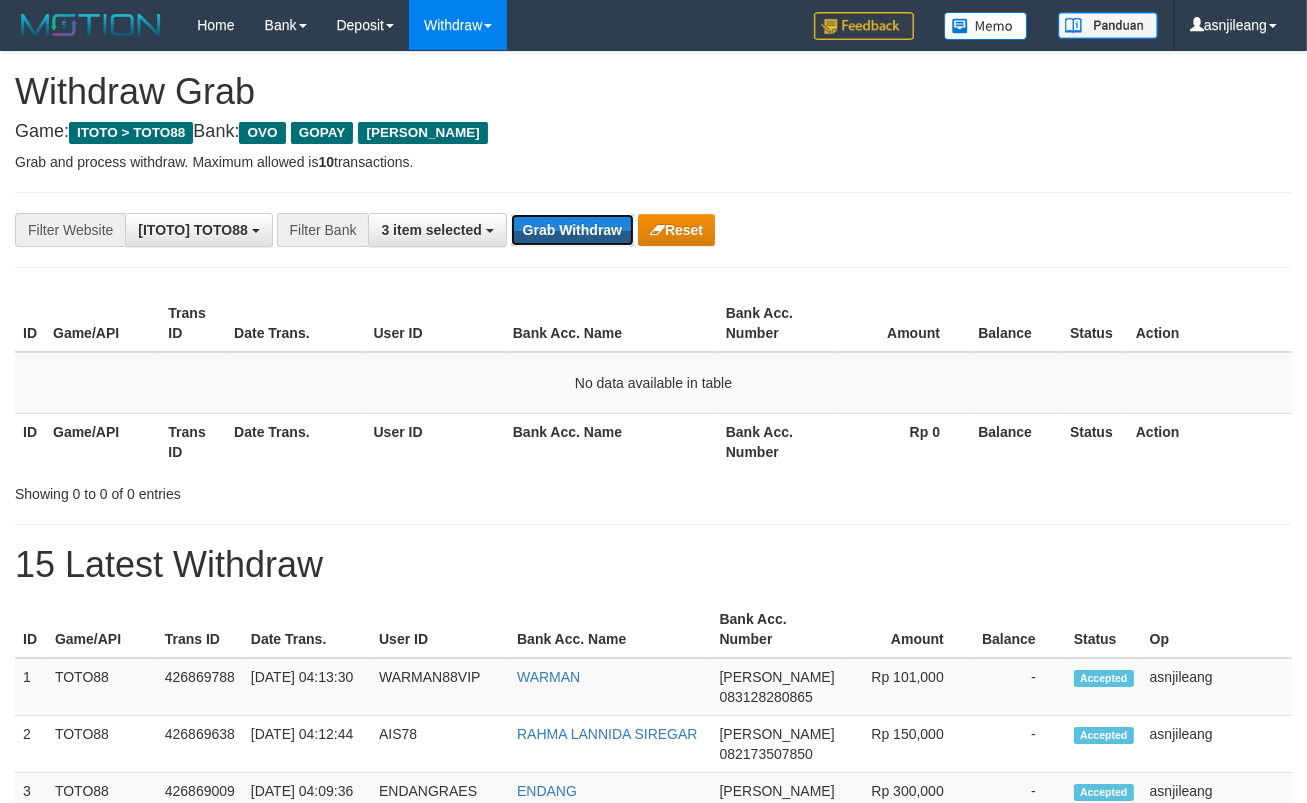 click on "Grab Withdraw" at bounding box center (572, 230) 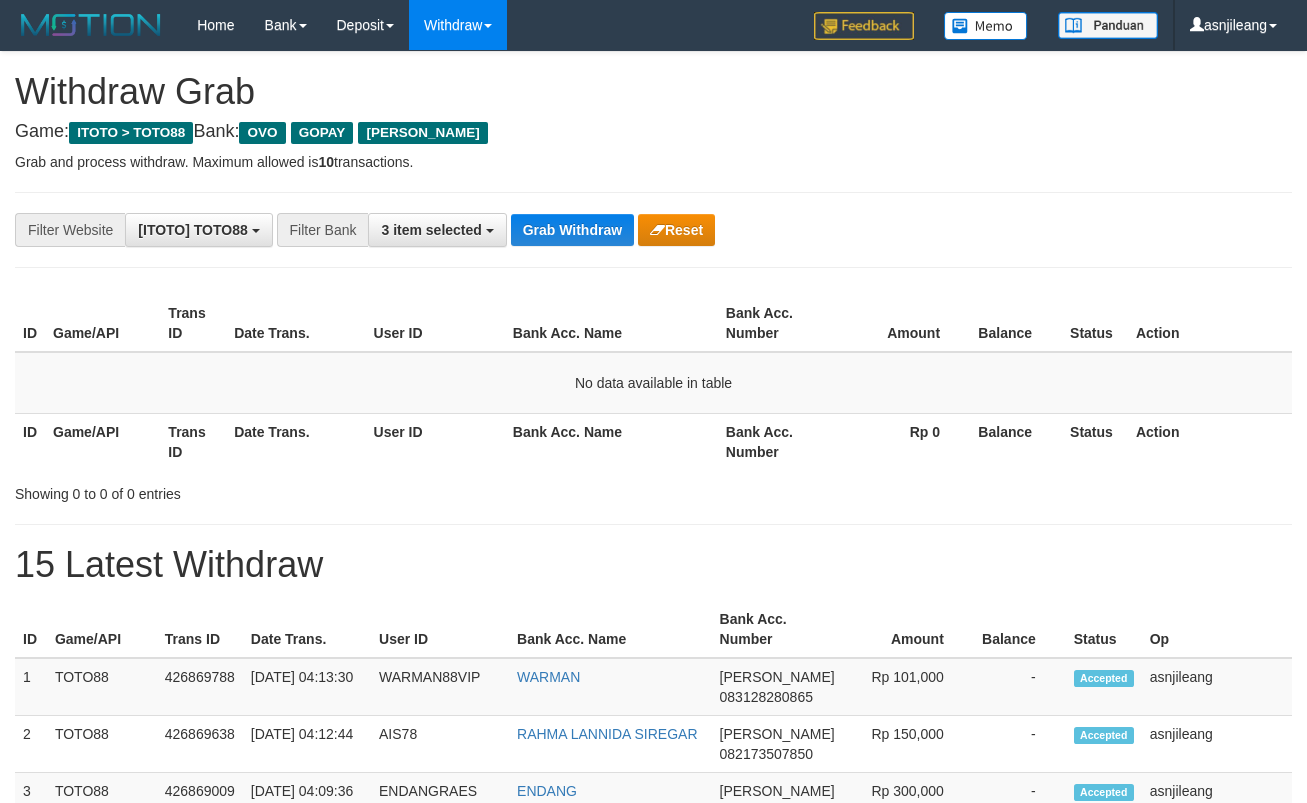 scroll, scrollTop: 0, scrollLeft: 0, axis: both 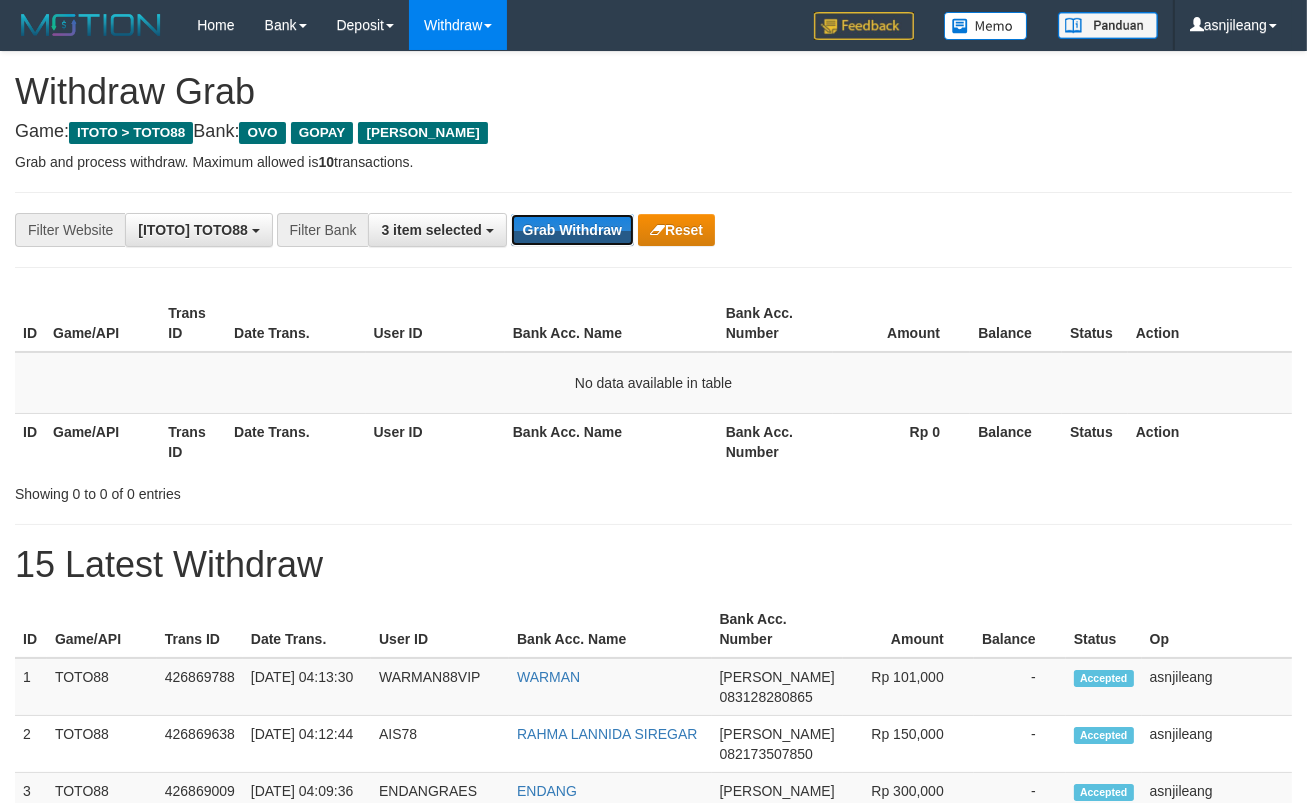 click on "Grab Withdraw" at bounding box center (572, 230) 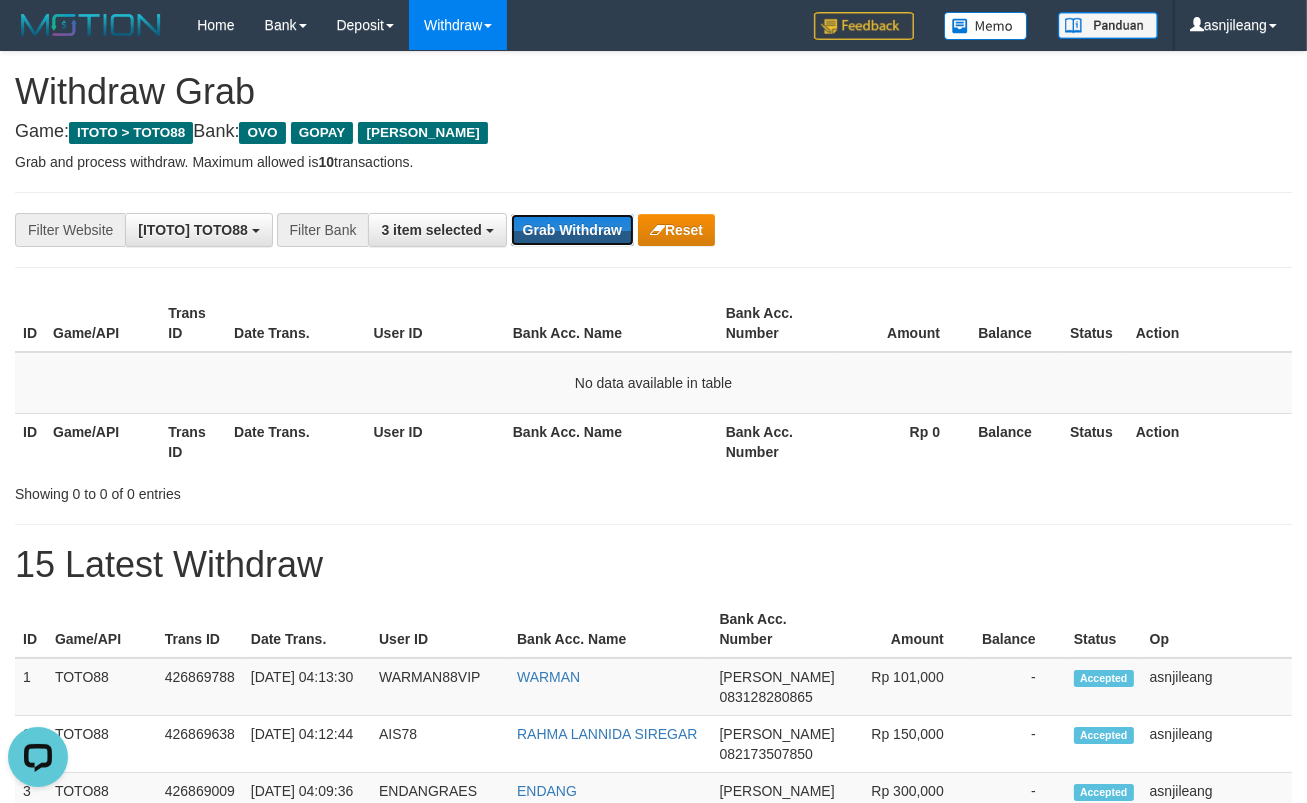 scroll, scrollTop: 0, scrollLeft: 0, axis: both 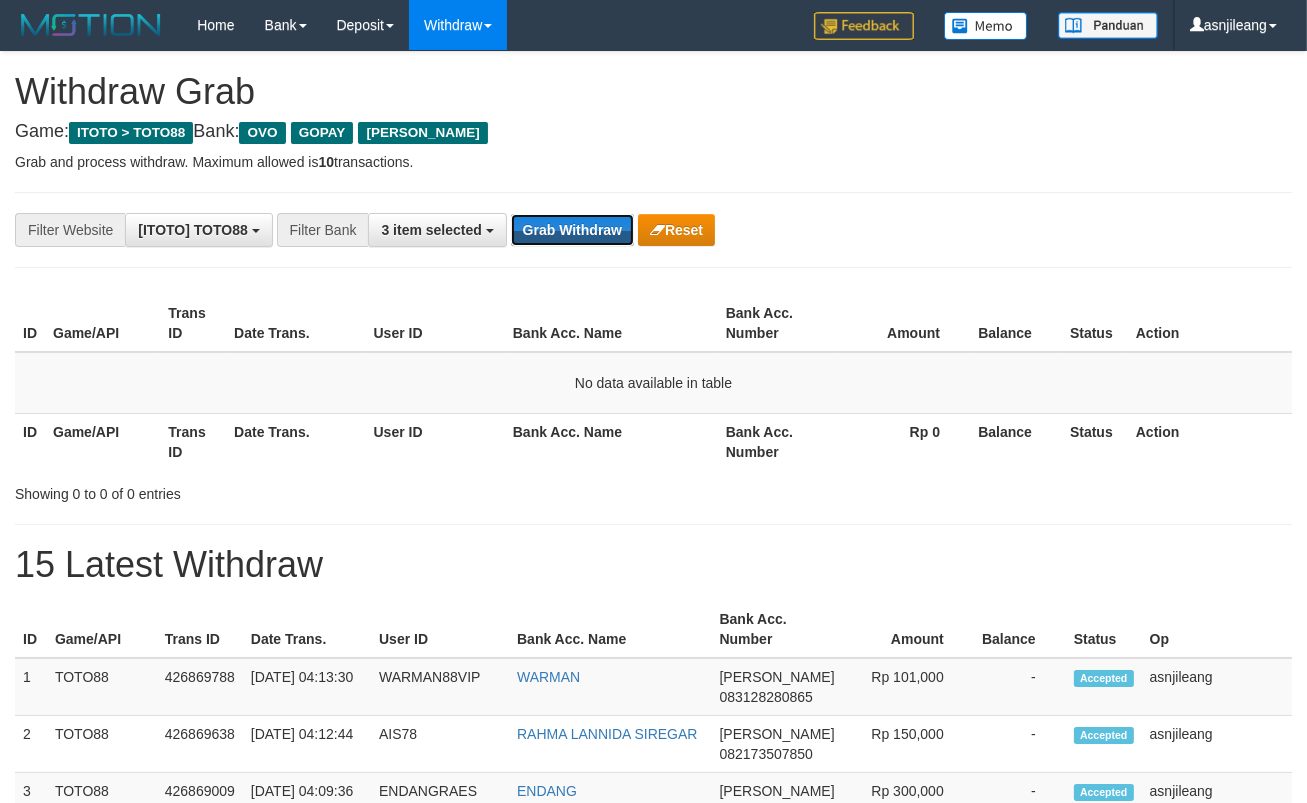 click on "Grab Withdraw" at bounding box center (572, 230) 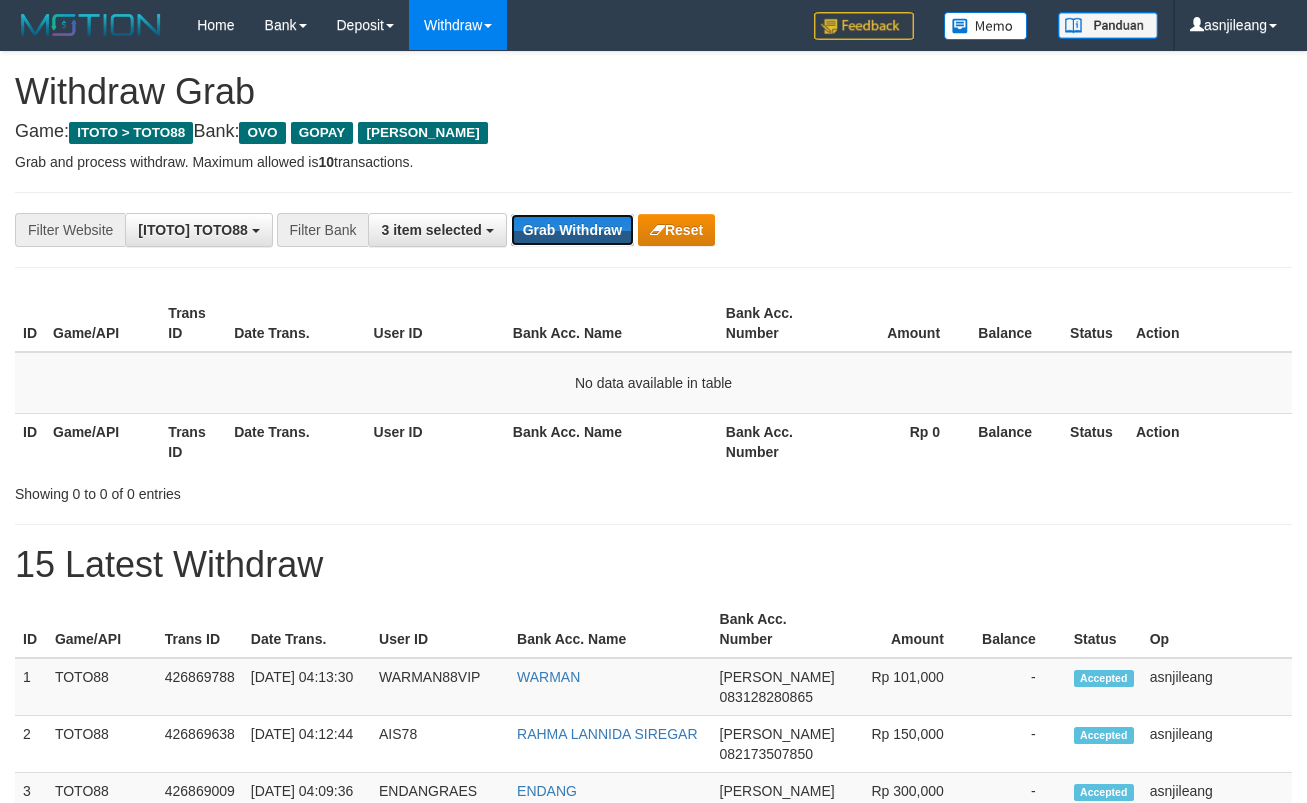 scroll, scrollTop: 0, scrollLeft: 0, axis: both 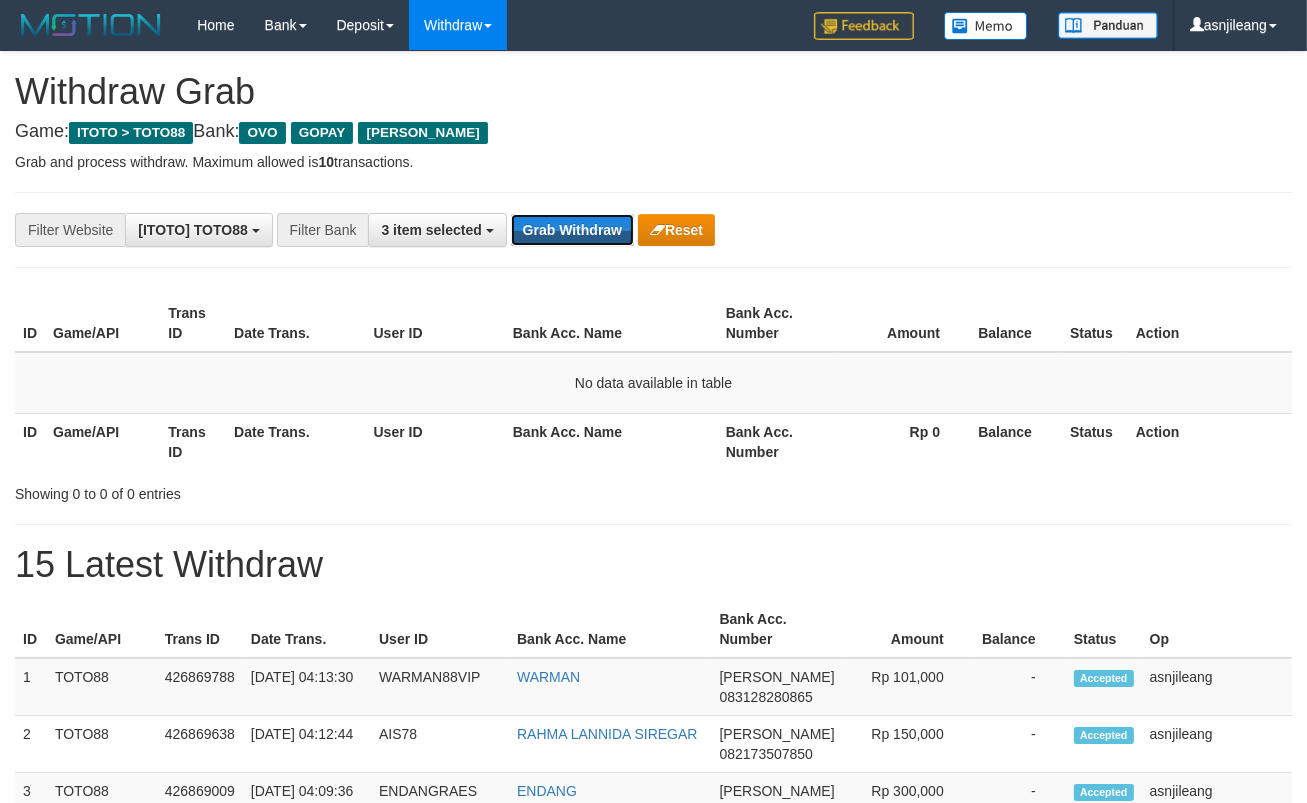 click on "Grab Withdraw" at bounding box center (572, 230) 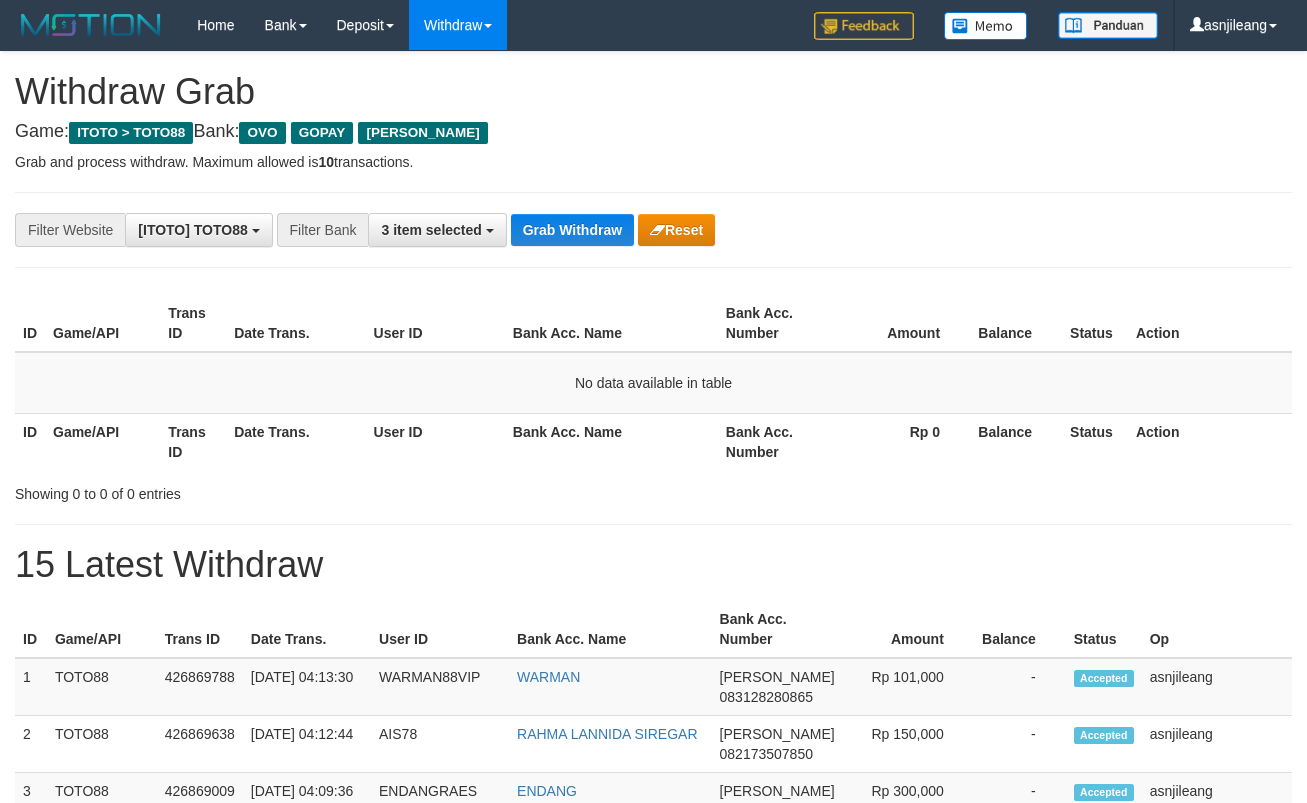 scroll, scrollTop: 0, scrollLeft: 0, axis: both 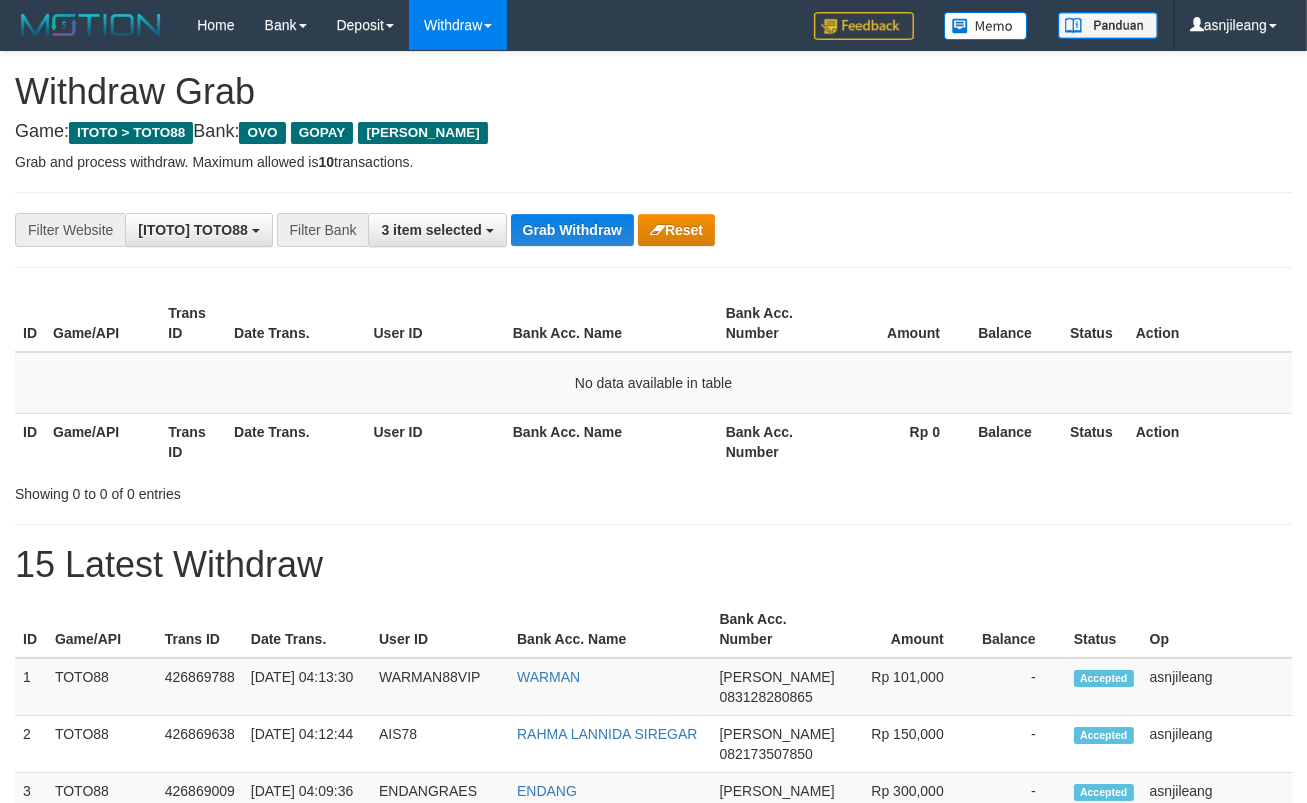 click on "Grab Withdraw" at bounding box center [572, 230] 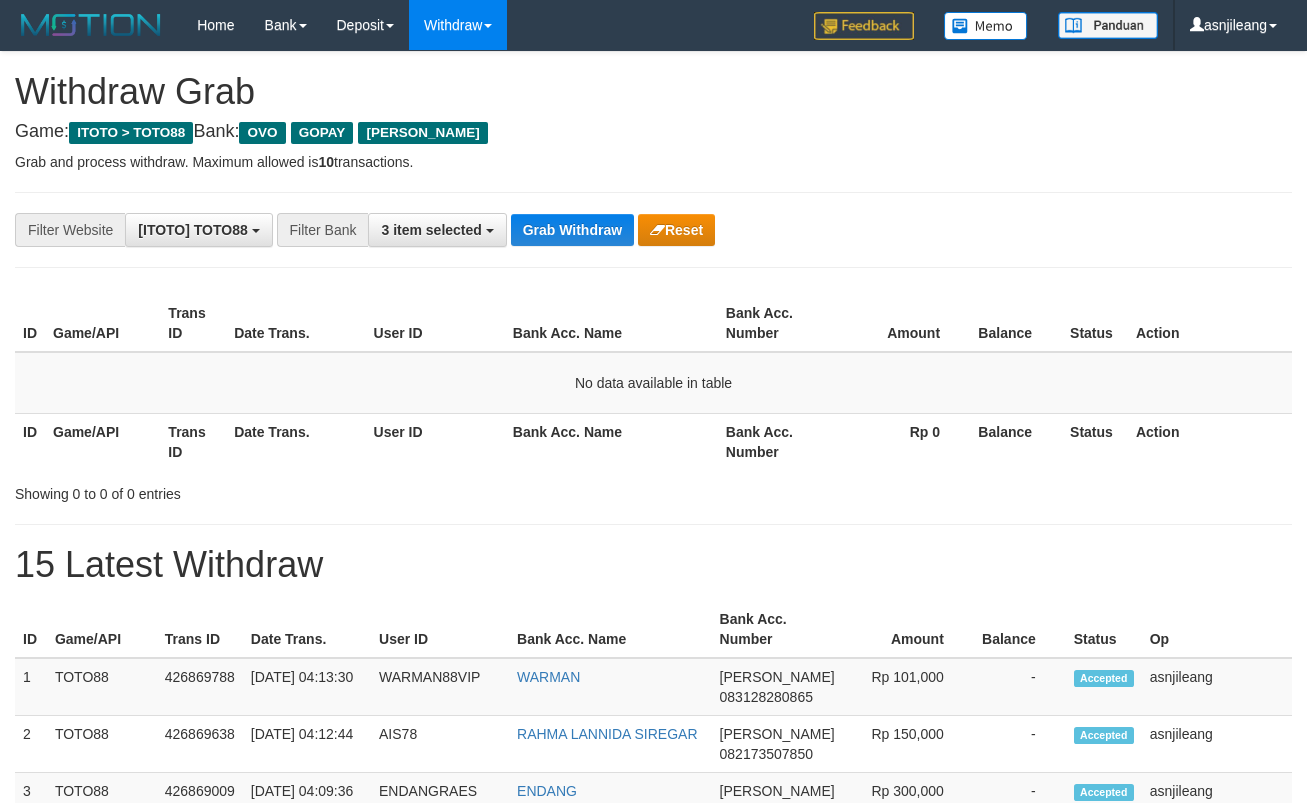 scroll, scrollTop: 0, scrollLeft: 0, axis: both 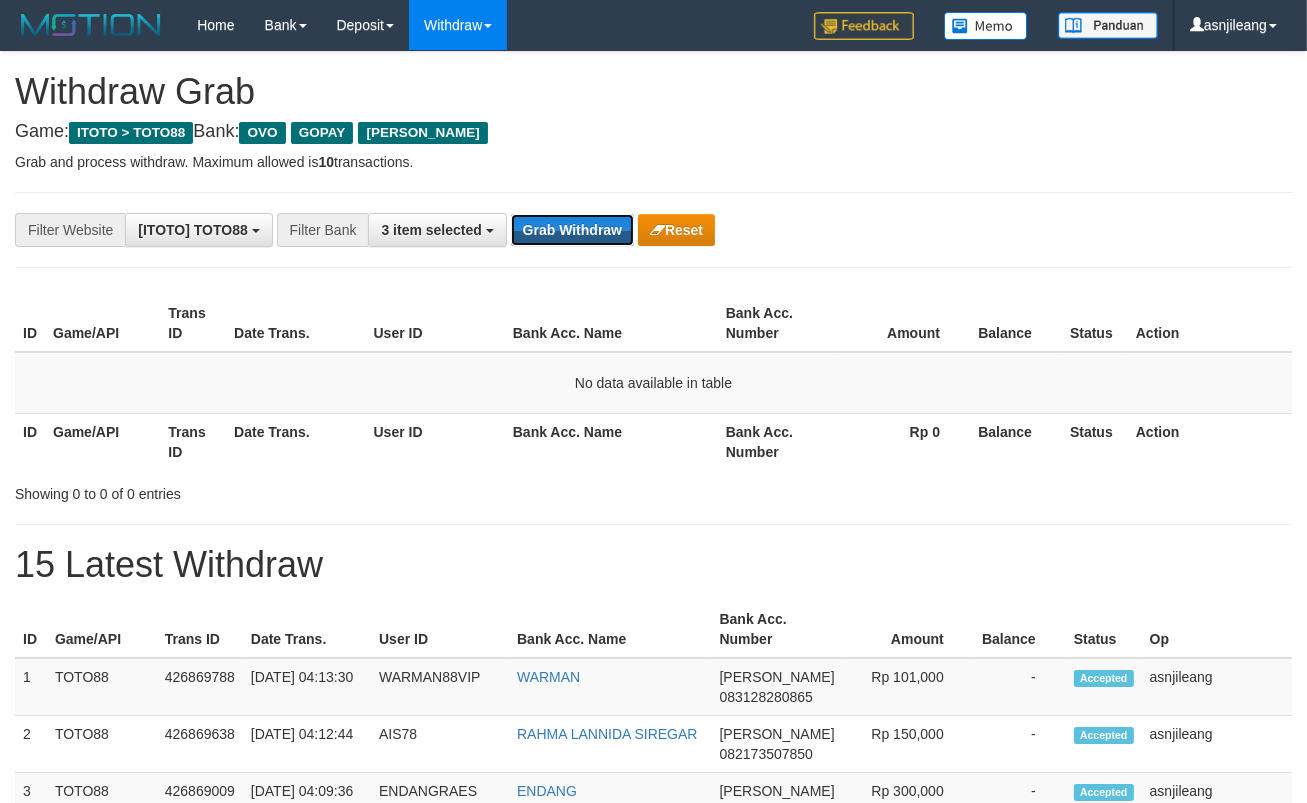 click on "Grab Withdraw" at bounding box center [572, 230] 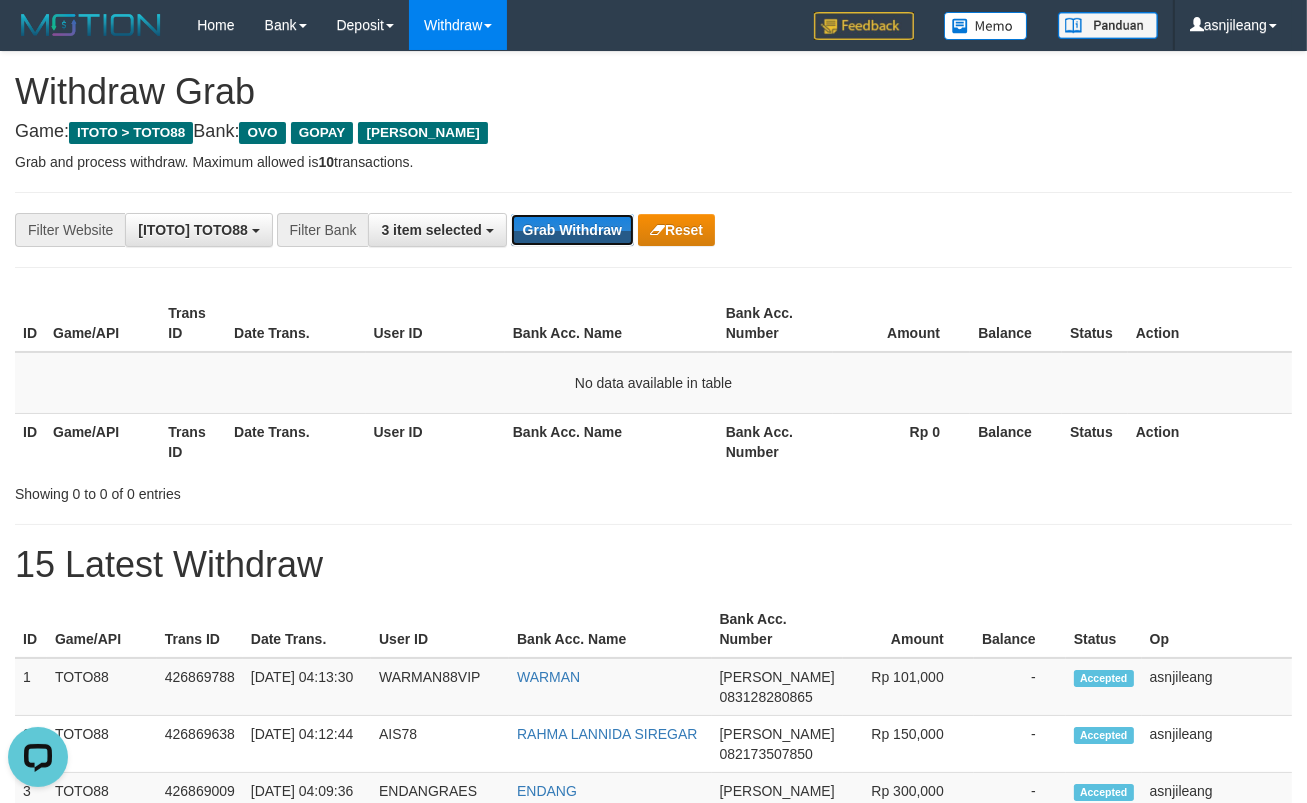 scroll, scrollTop: 0, scrollLeft: 0, axis: both 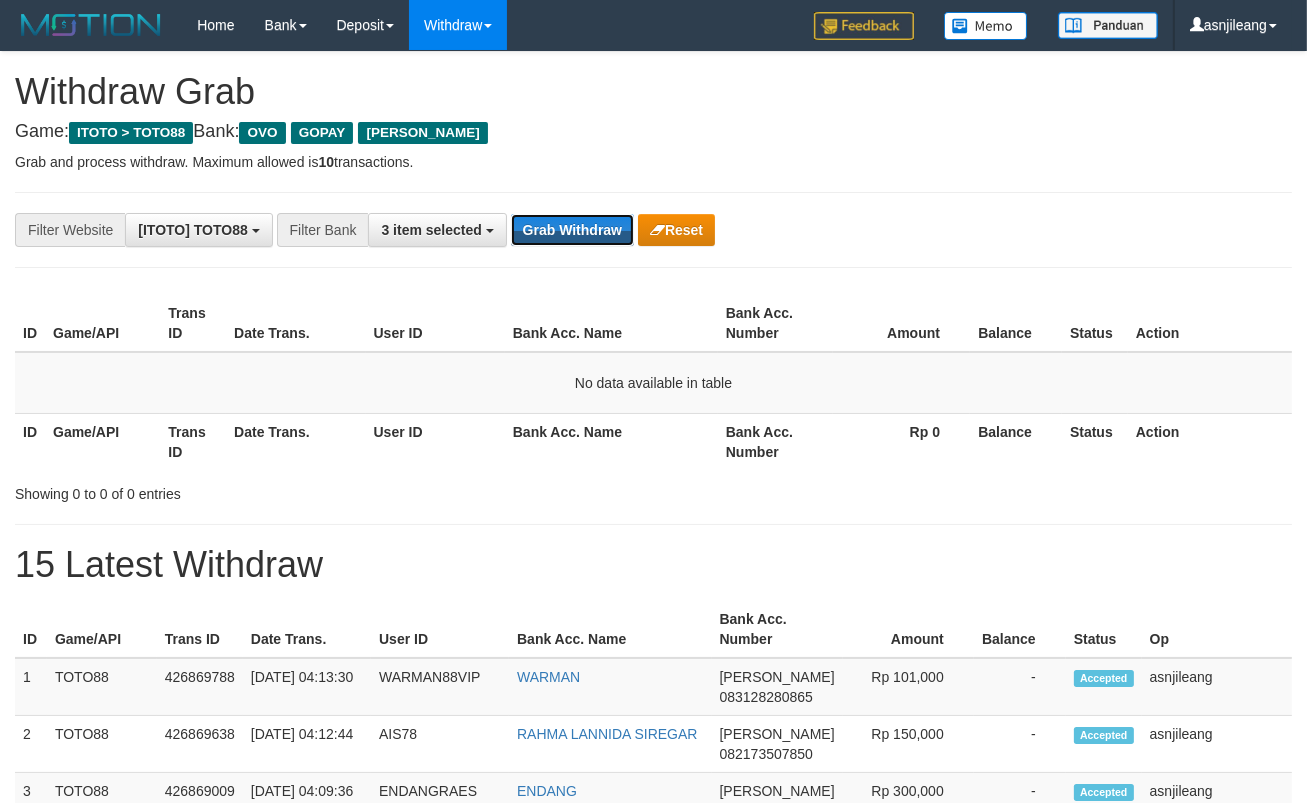 click on "Grab Withdraw" at bounding box center (572, 230) 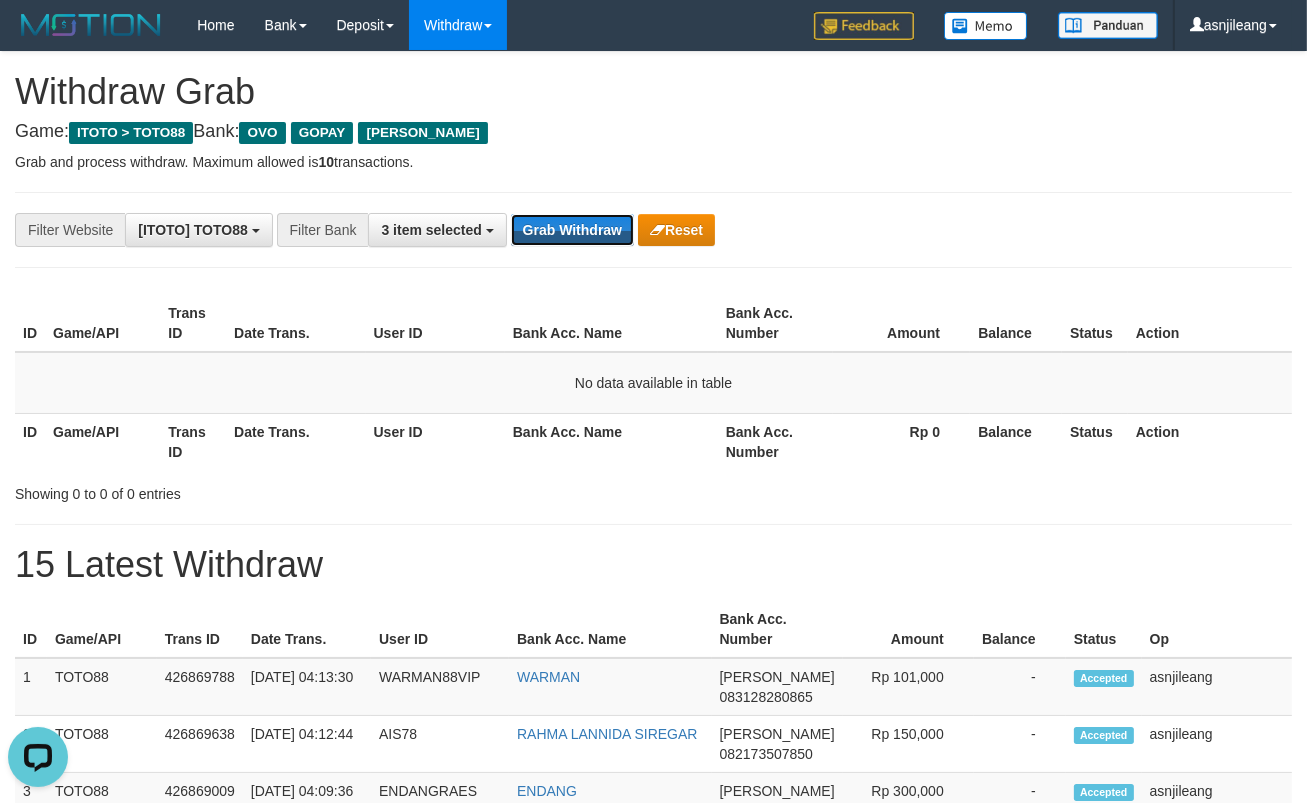 scroll, scrollTop: 0, scrollLeft: 0, axis: both 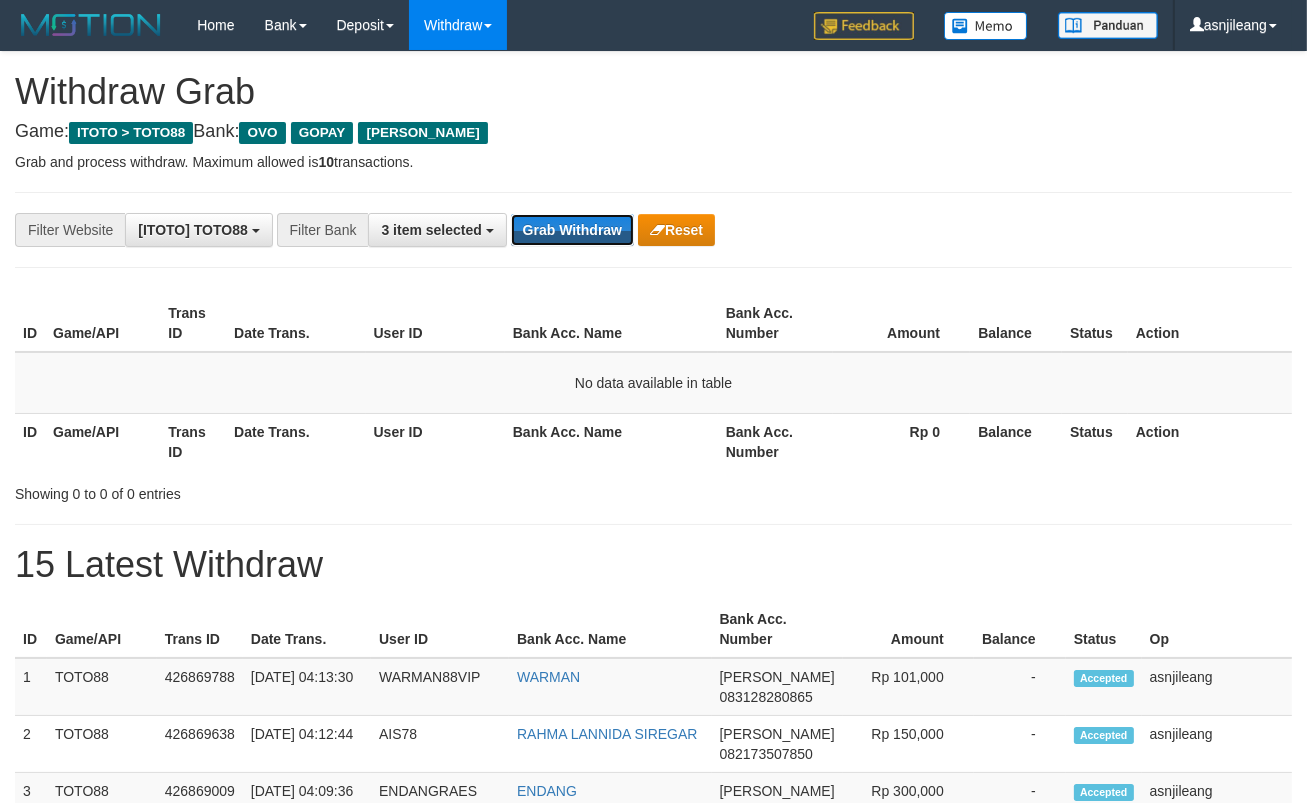 click on "Grab Withdraw" at bounding box center (572, 230) 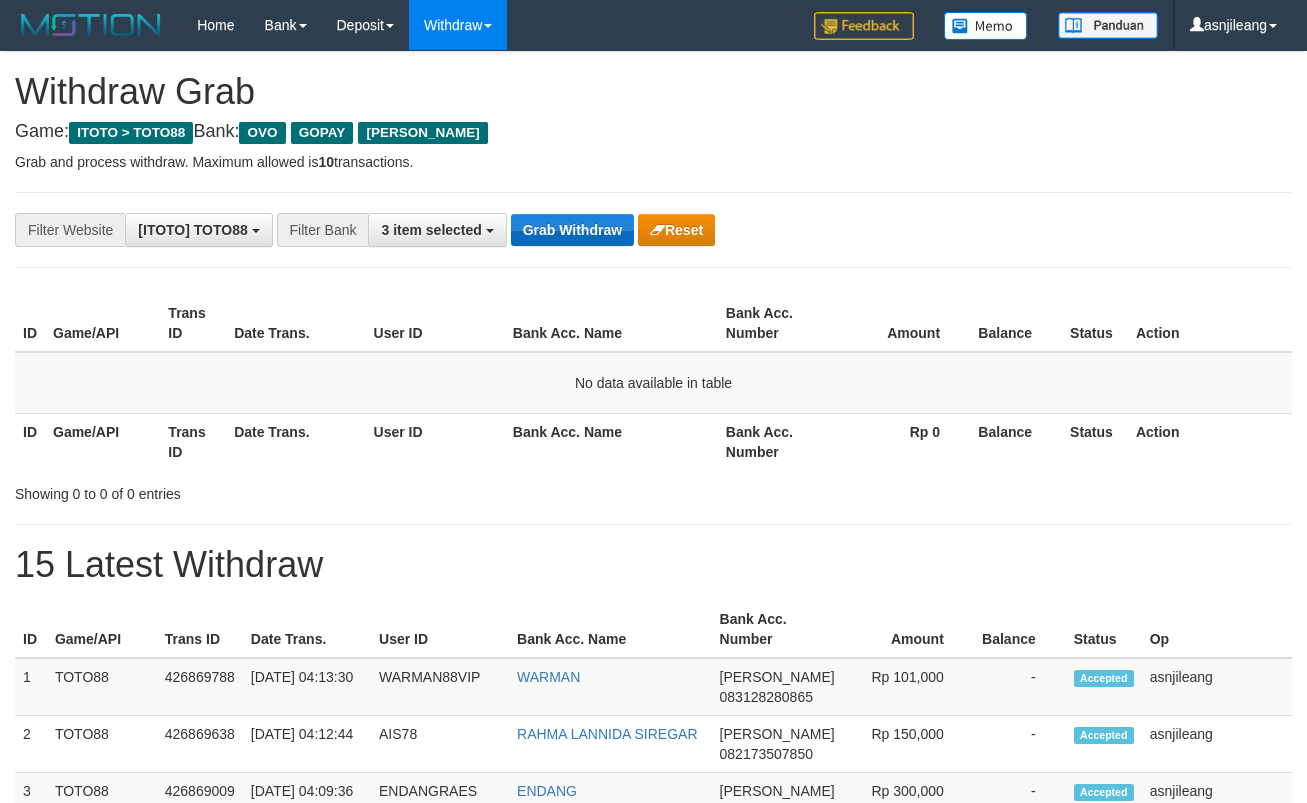 scroll, scrollTop: 0, scrollLeft: 0, axis: both 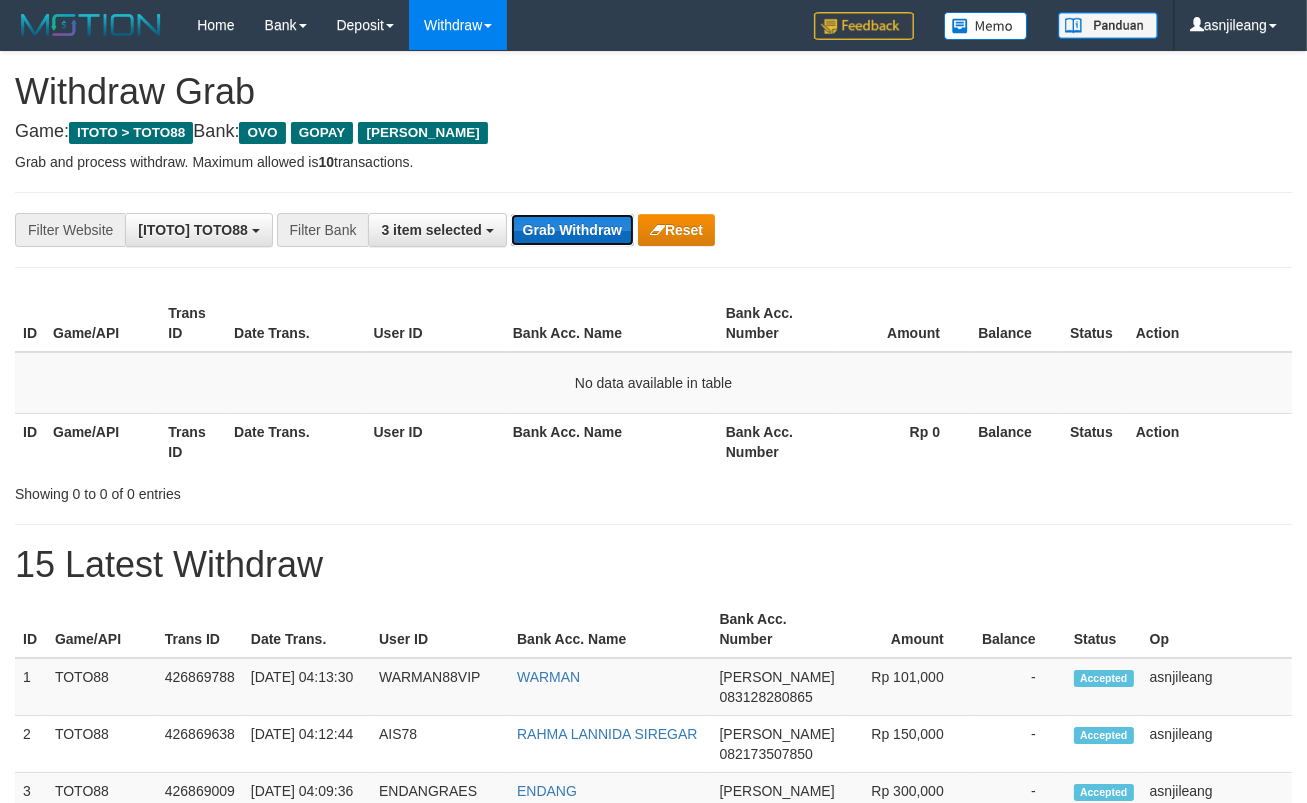 click on "Grab Withdraw" at bounding box center [572, 230] 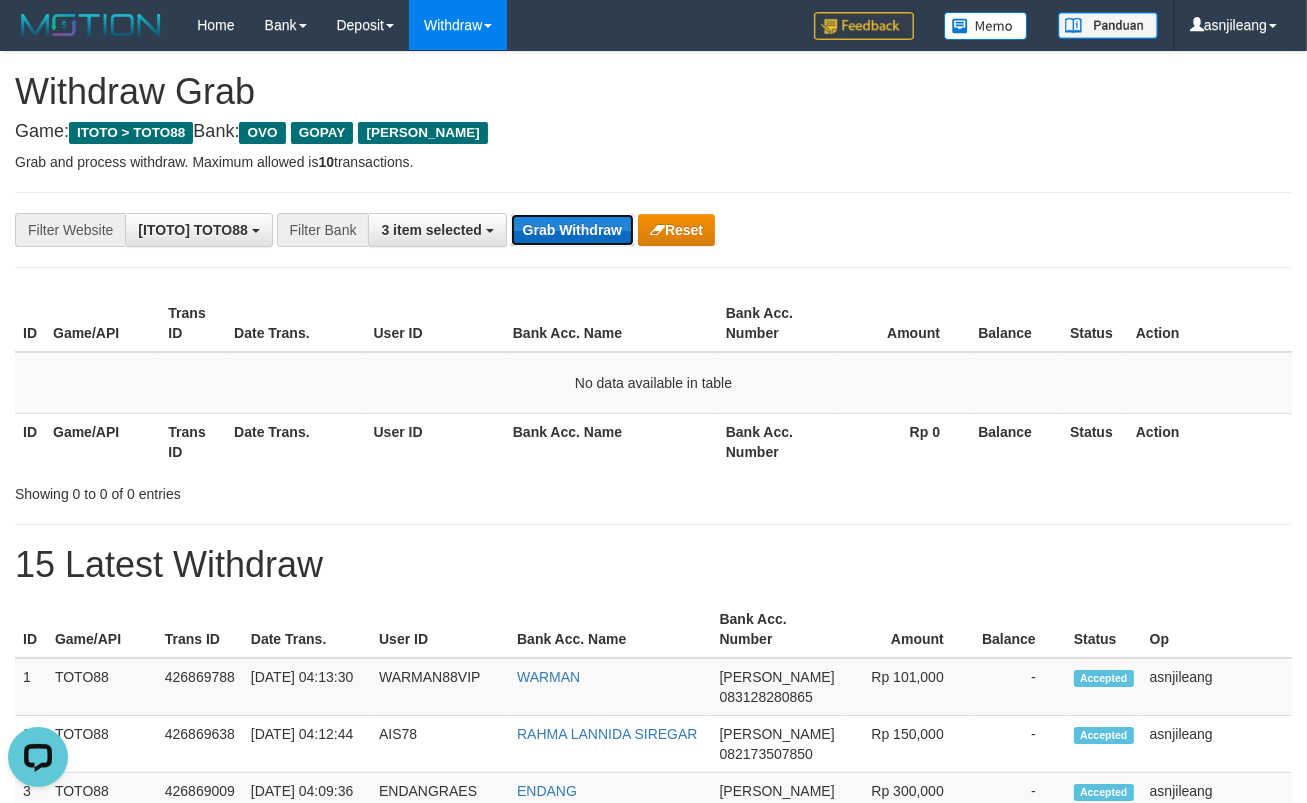 scroll, scrollTop: 0, scrollLeft: 0, axis: both 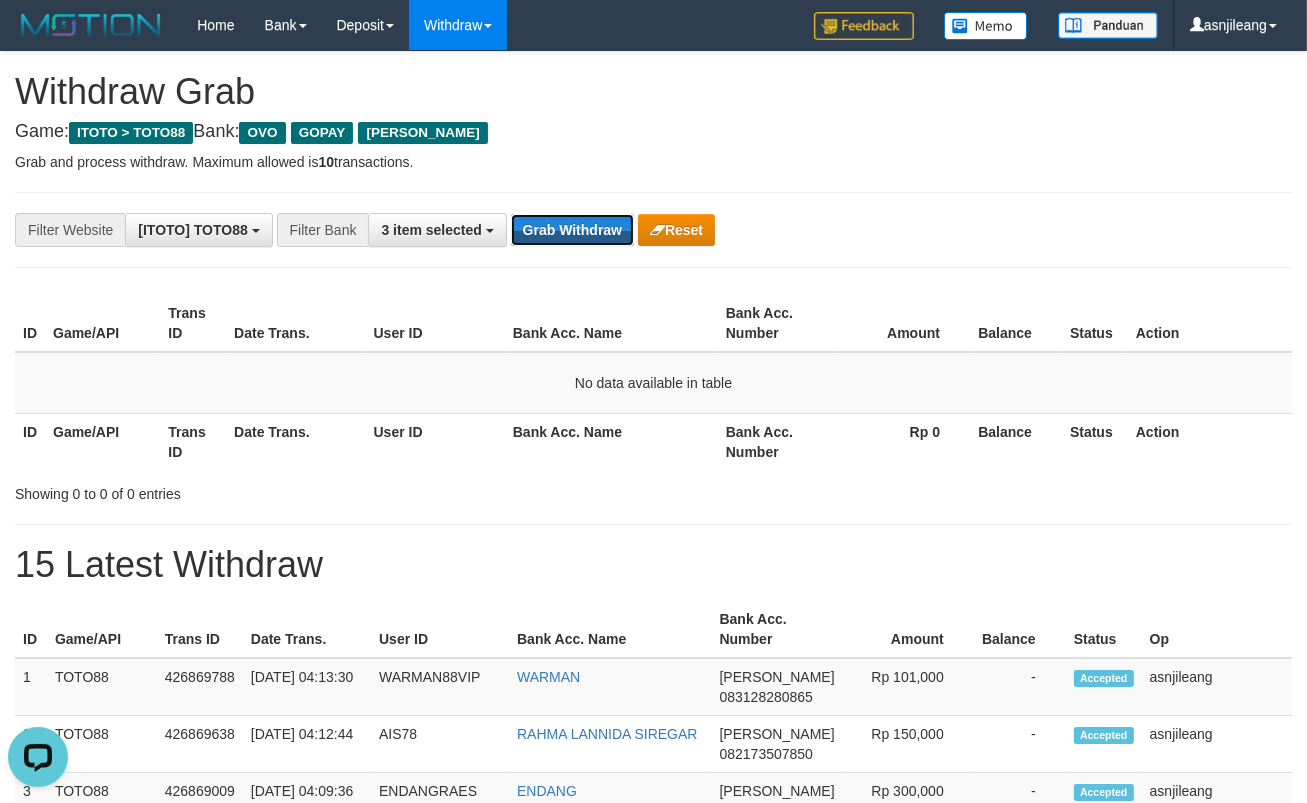 click on "Grab Withdraw" at bounding box center [572, 230] 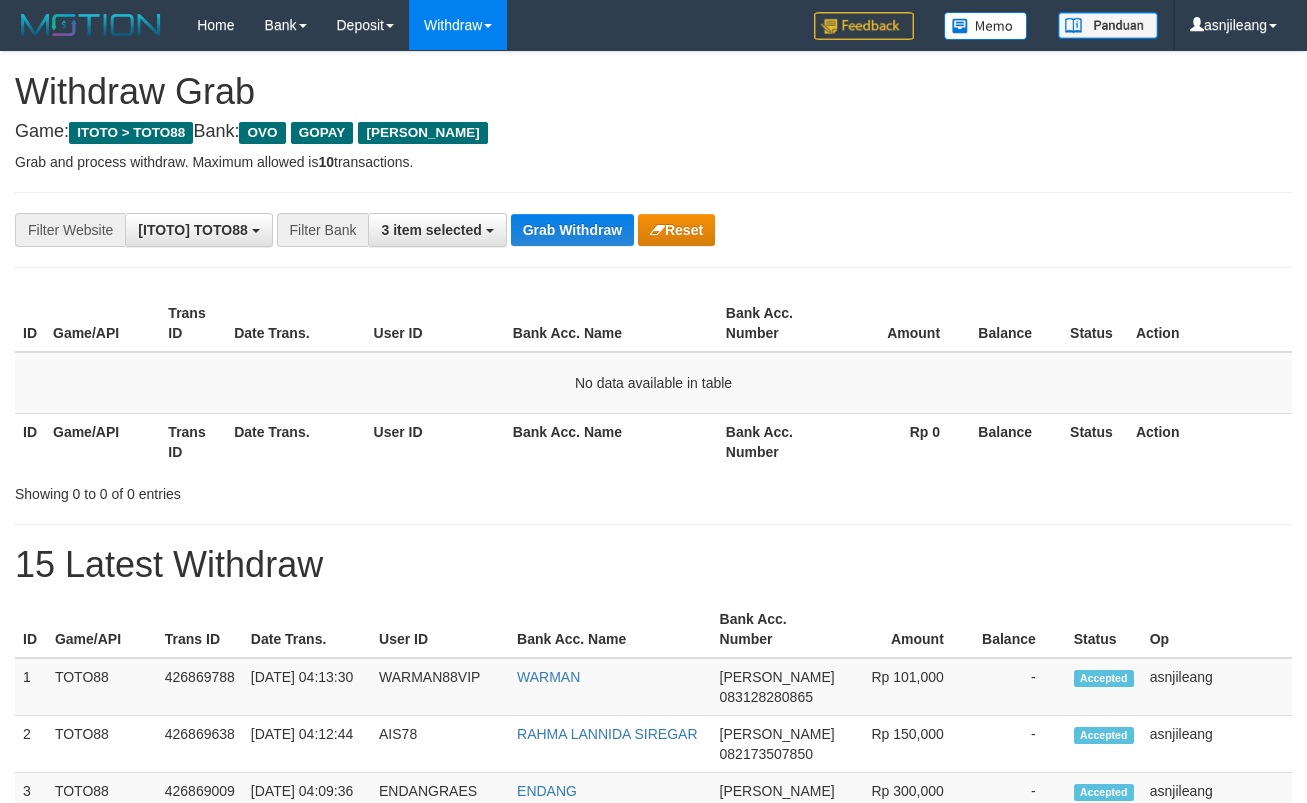 scroll, scrollTop: 0, scrollLeft: 0, axis: both 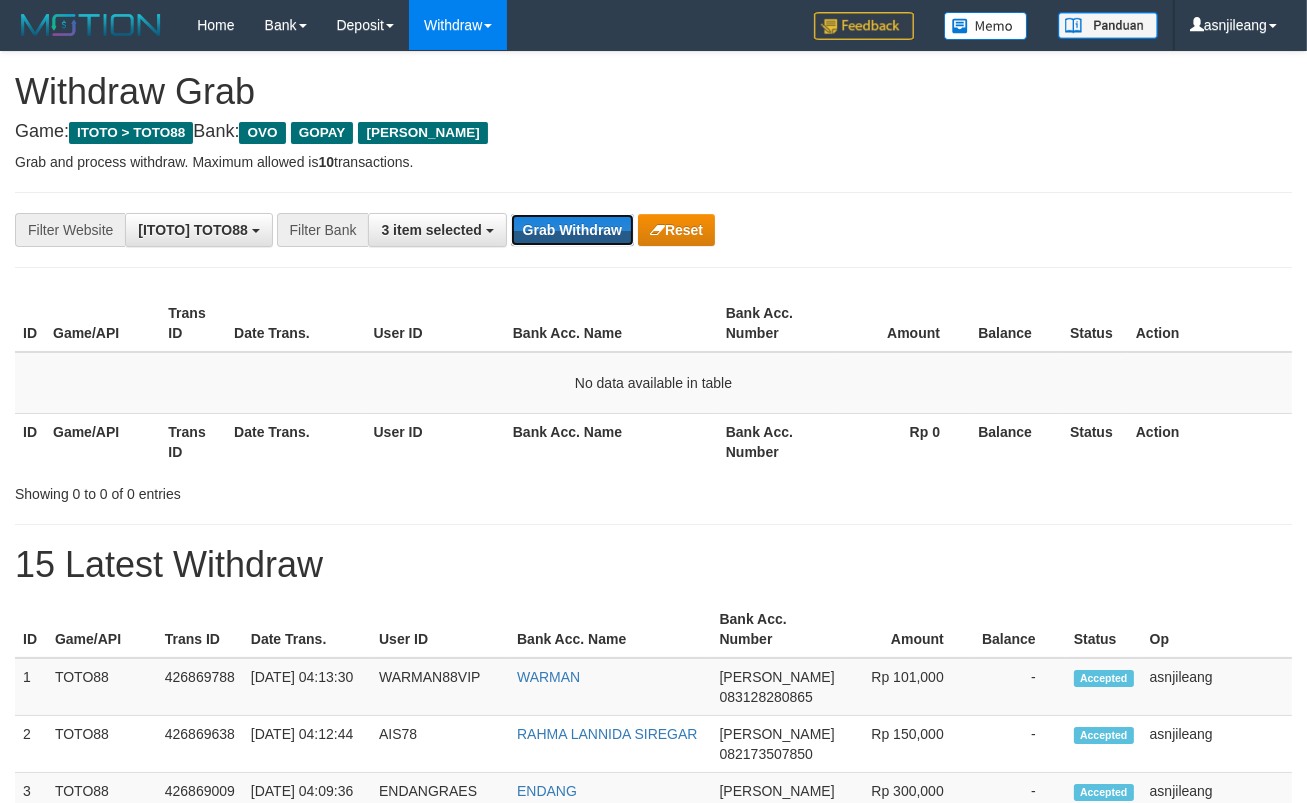 click on "Grab Withdraw" at bounding box center [572, 230] 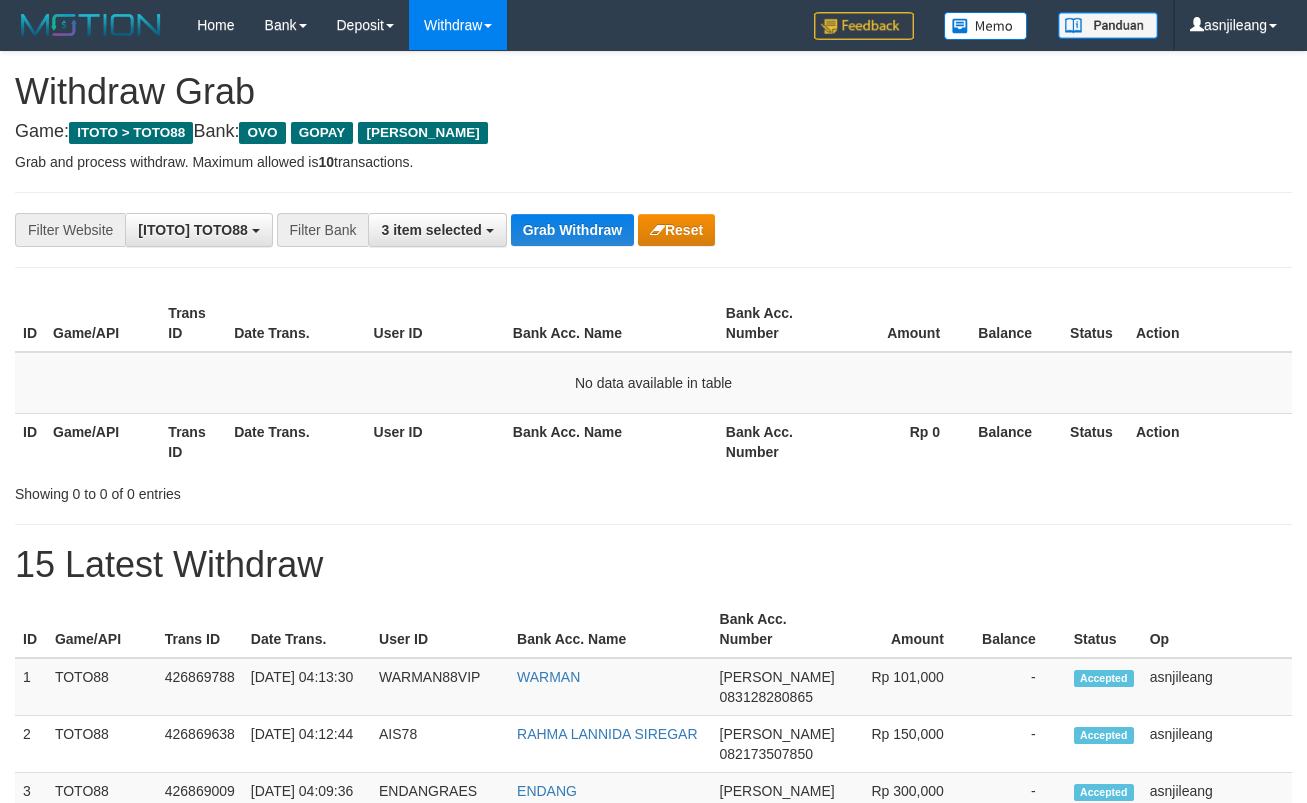 scroll, scrollTop: 0, scrollLeft: 0, axis: both 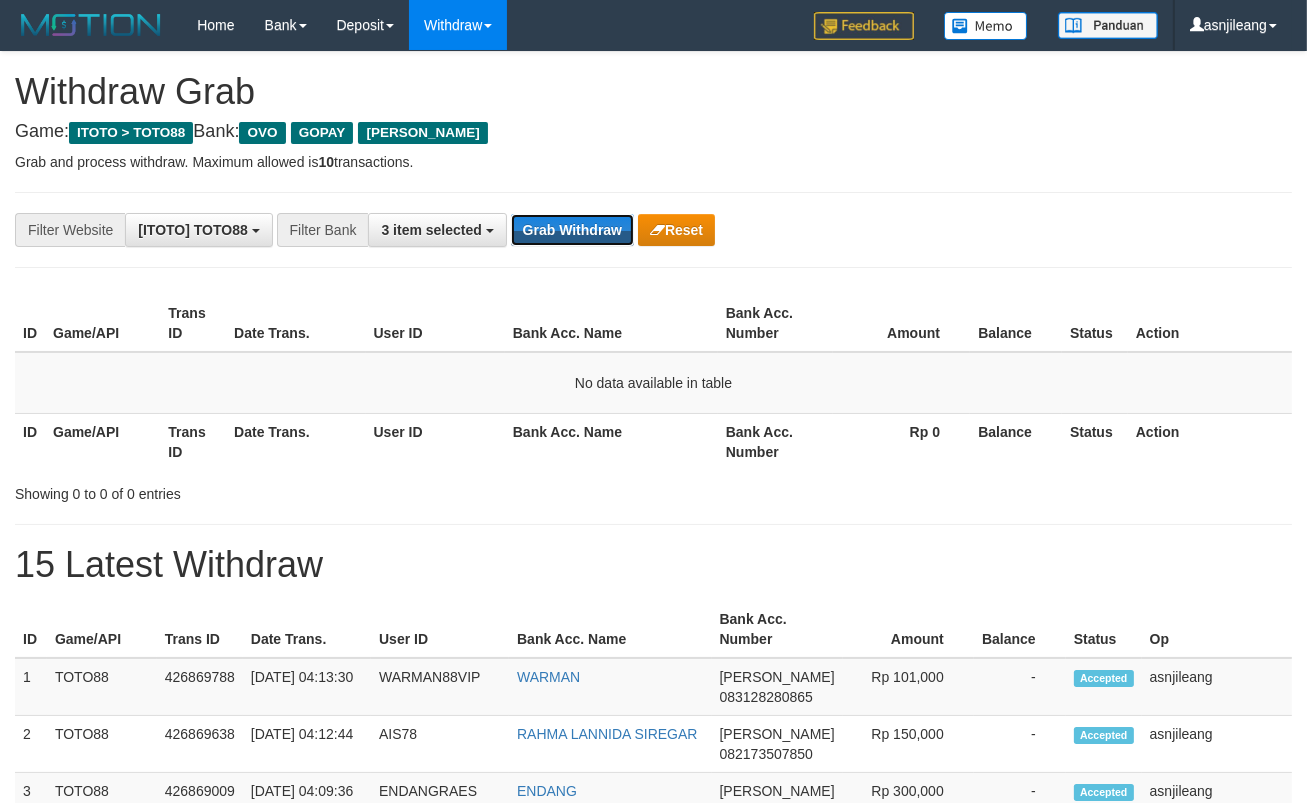 click on "Grab Withdraw" at bounding box center [572, 230] 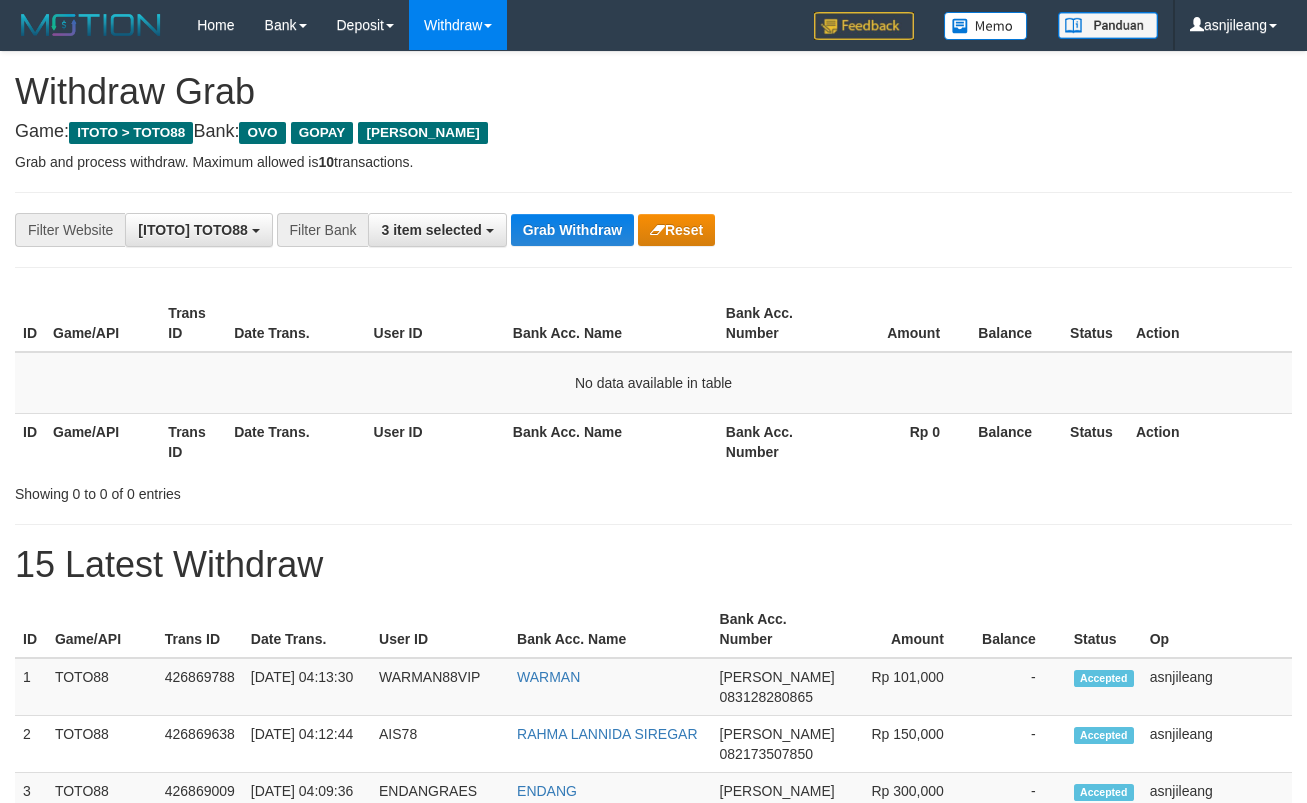 scroll, scrollTop: 0, scrollLeft: 0, axis: both 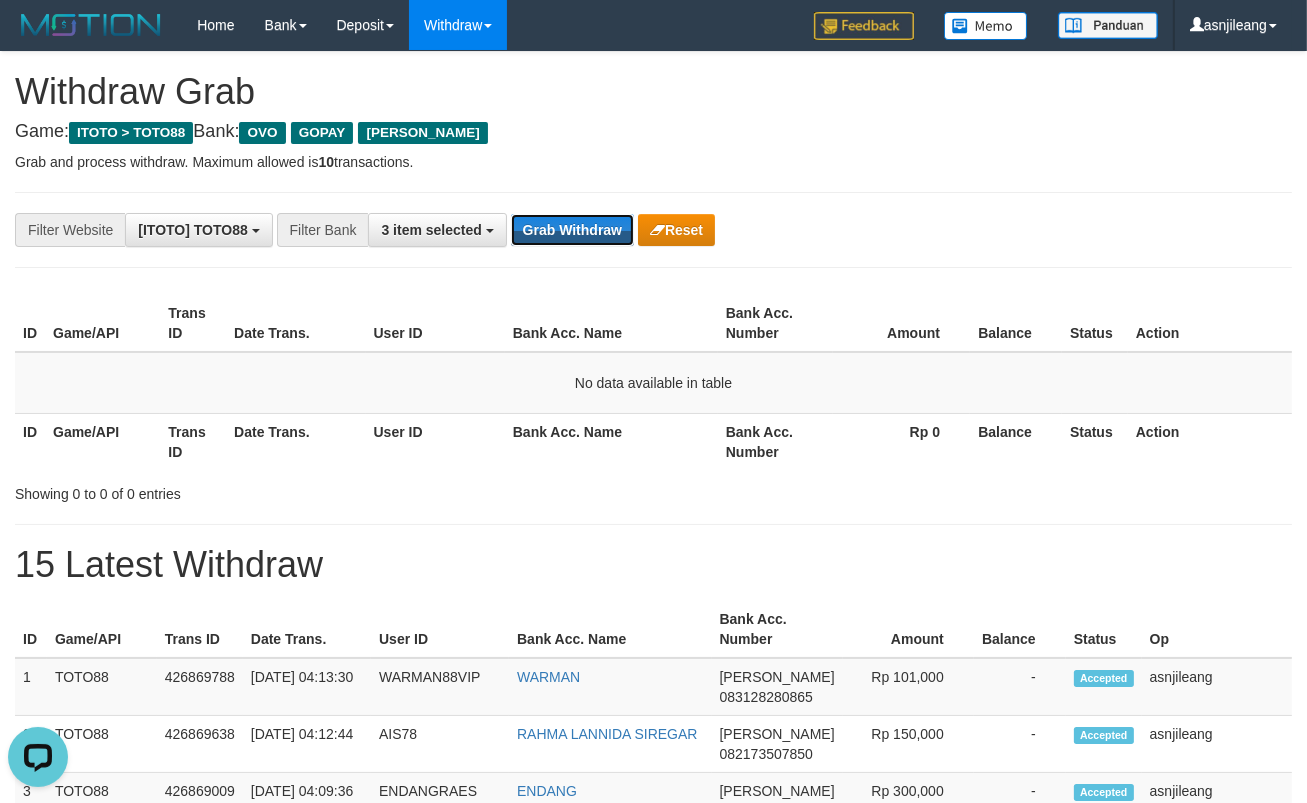 click on "Grab Withdraw" at bounding box center (572, 230) 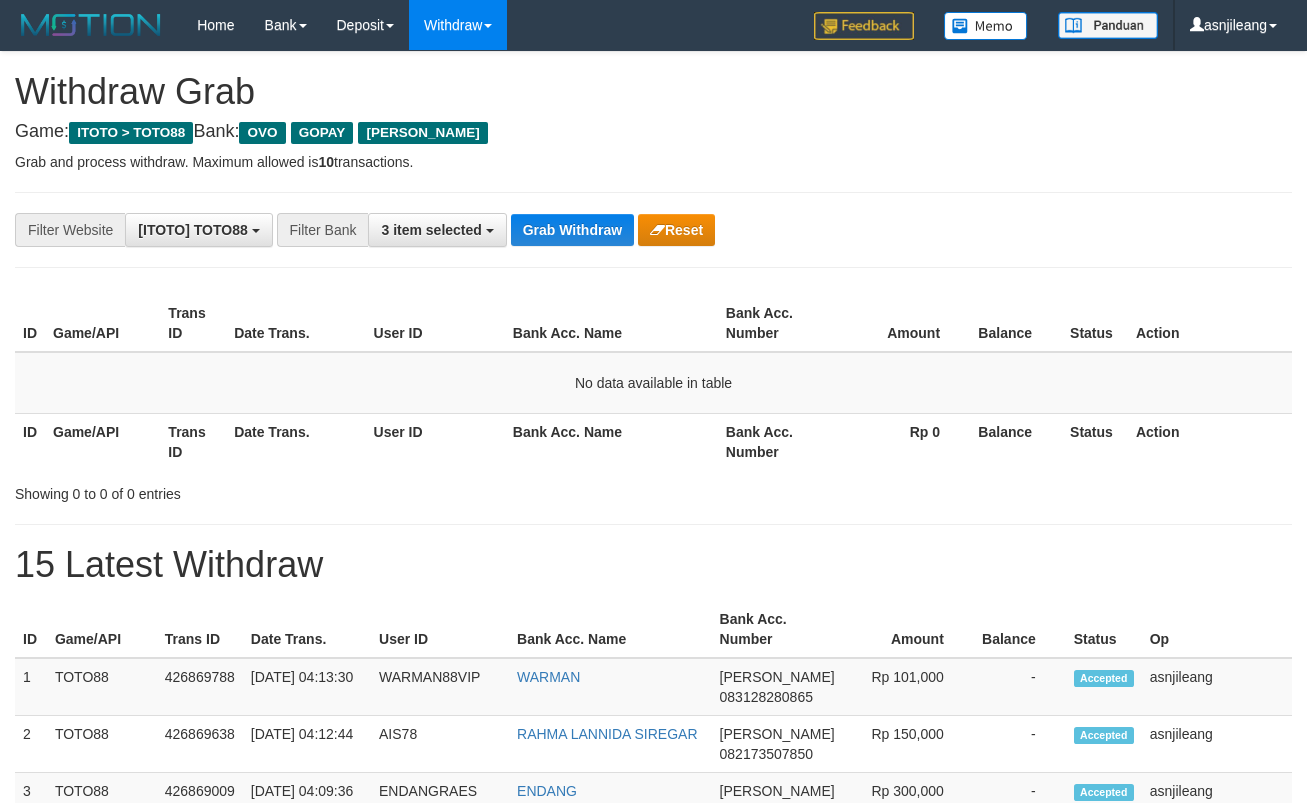 scroll, scrollTop: 0, scrollLeft: 0, axis: both 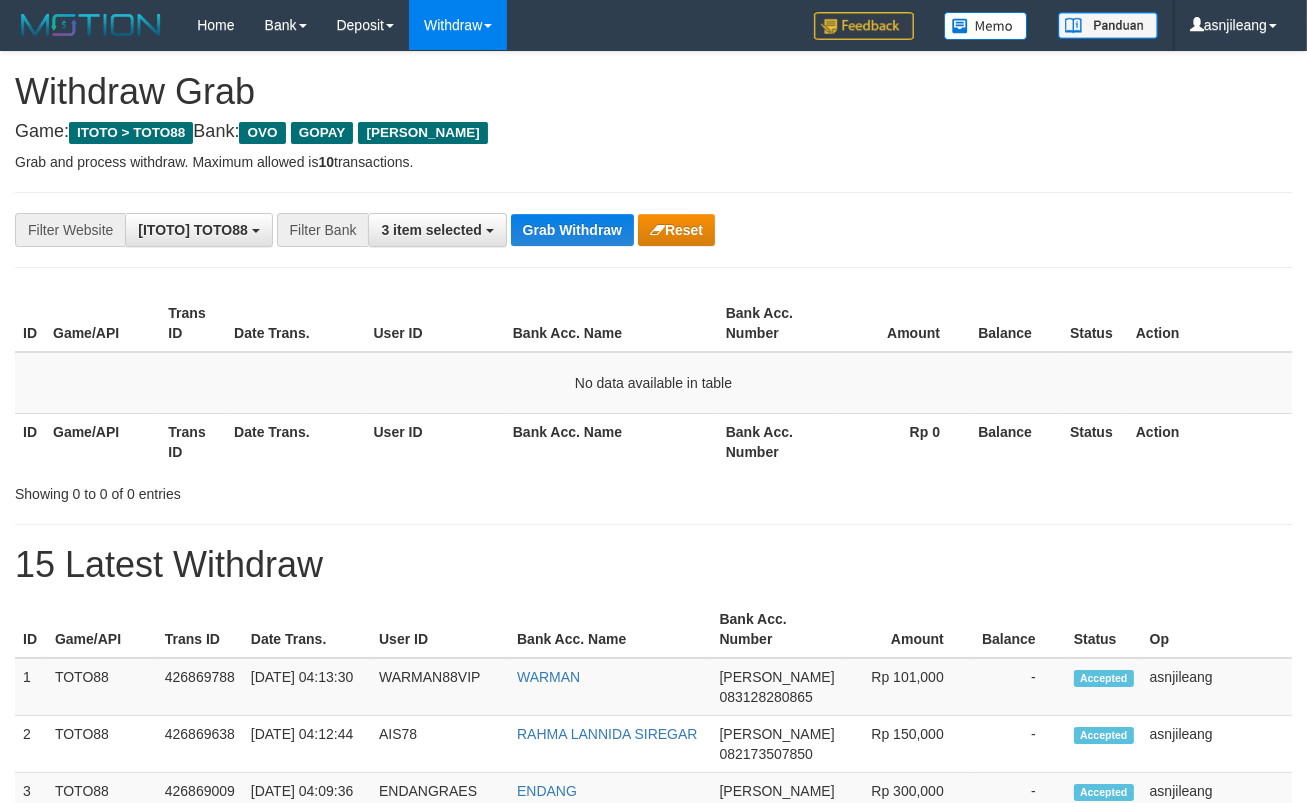 click on "Grab Withdraw" at bounding box center (572, 230) 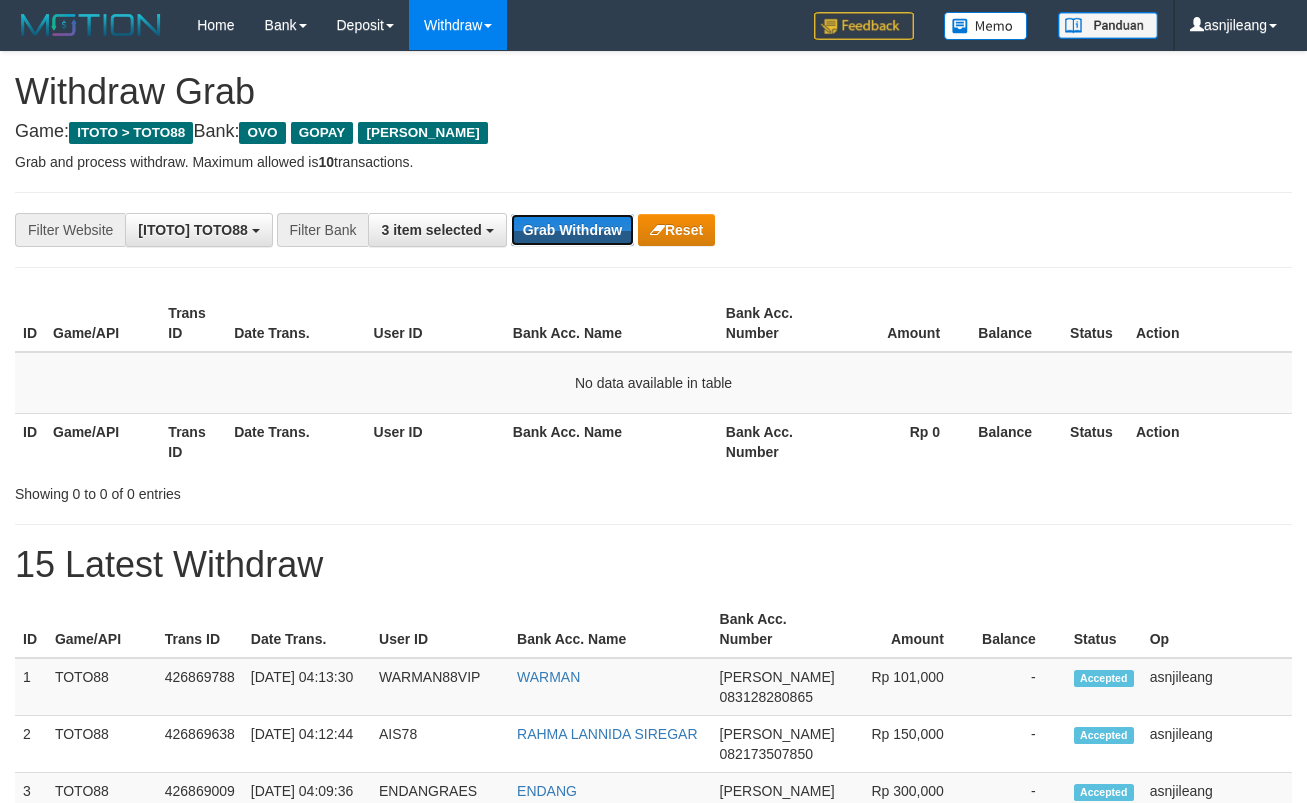 scroll, scrollTop: 0, scrollLeft: 0, axis: both 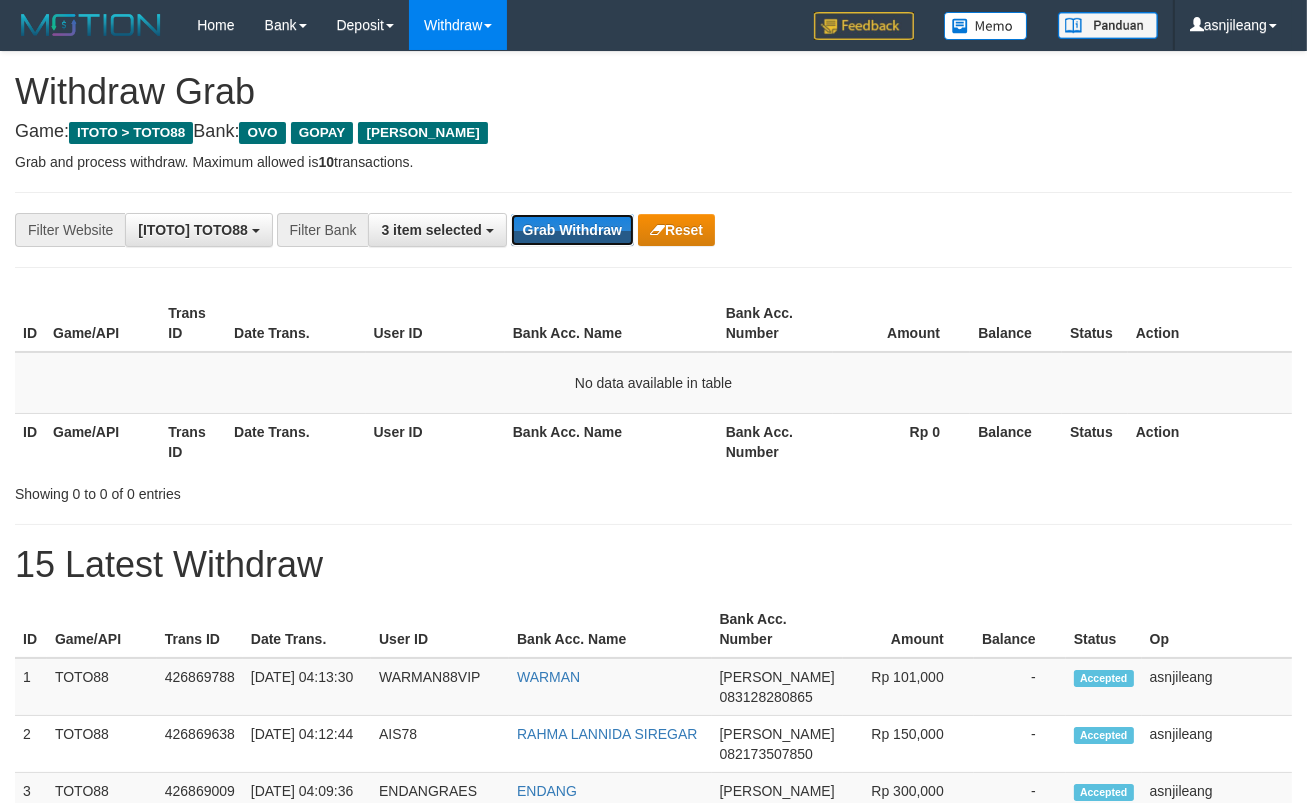 click on "Grab Withdraw" at bounding box center [572, 230] 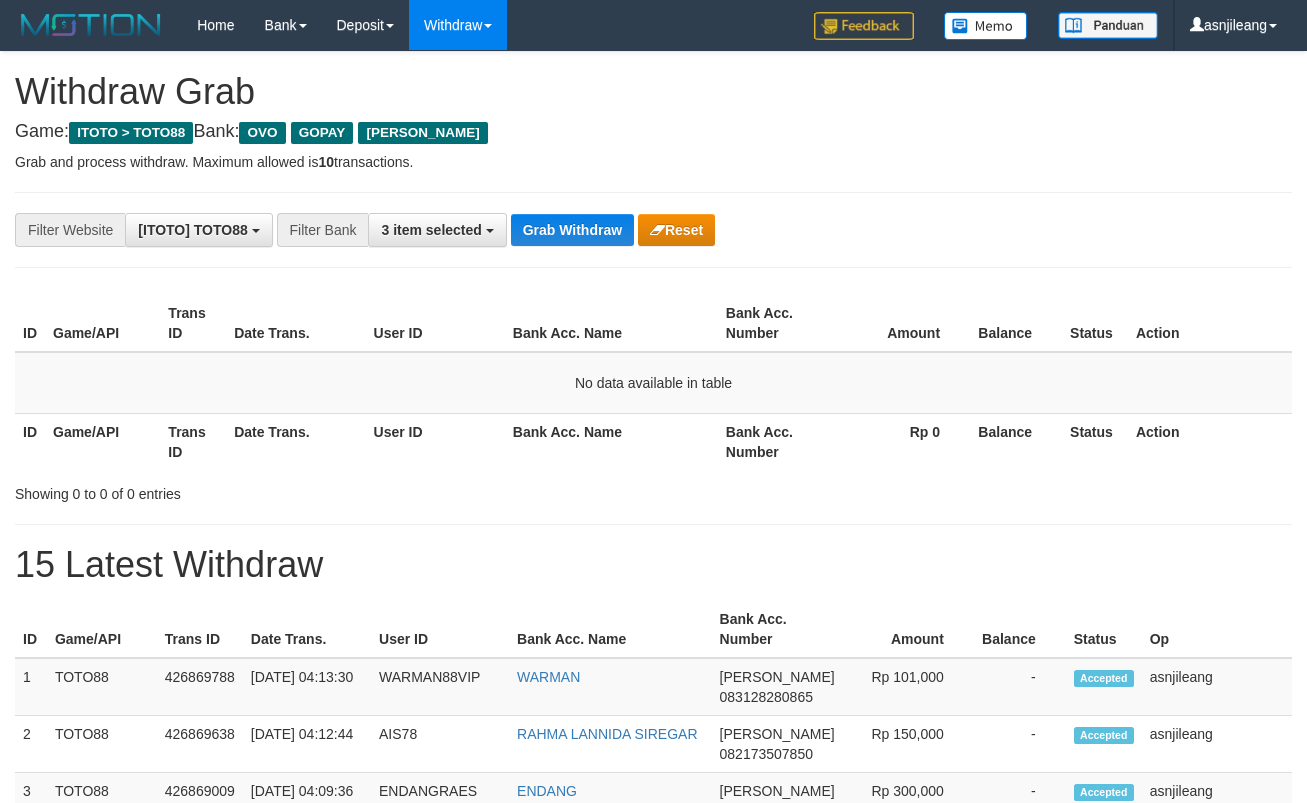 scroll, scrollTop: 0, scrollLeft: 0, axis: both 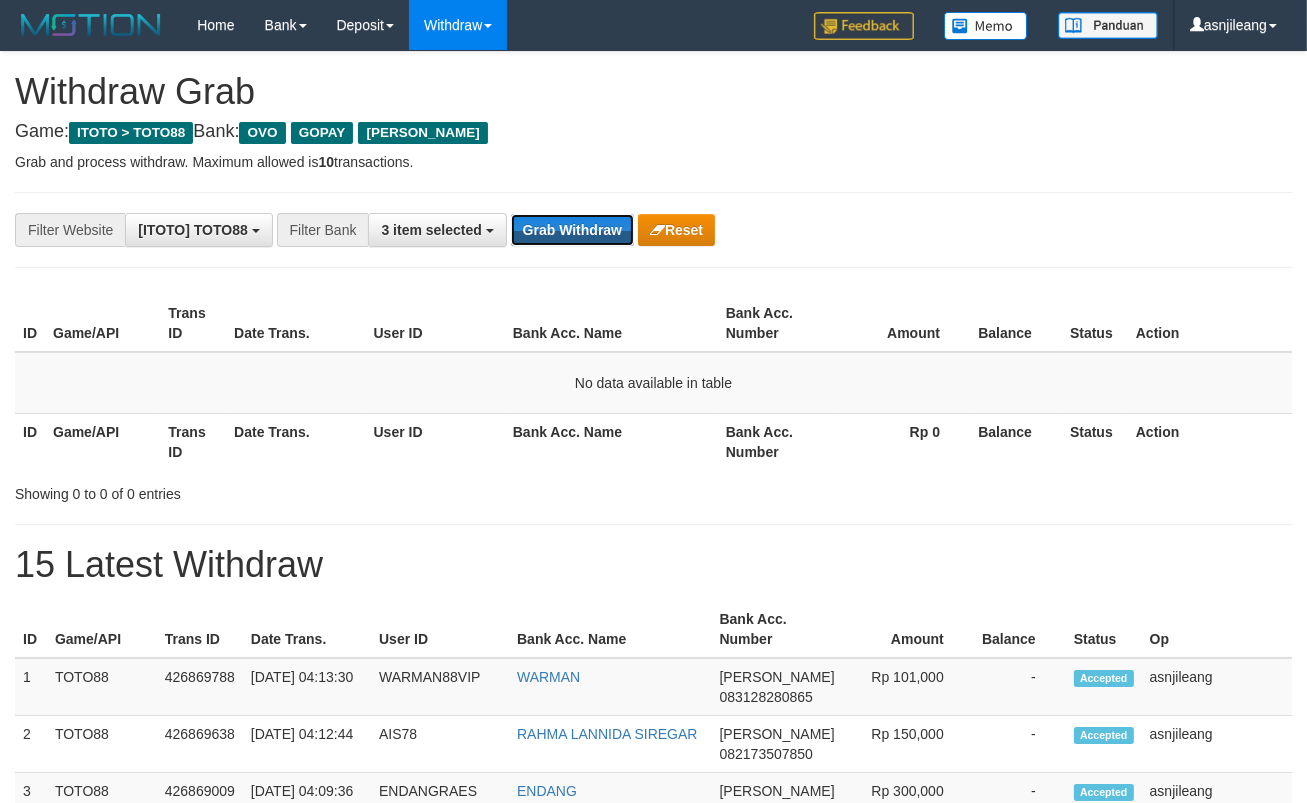 click on "Grab Withdraw" at bounding box center [572, 230] 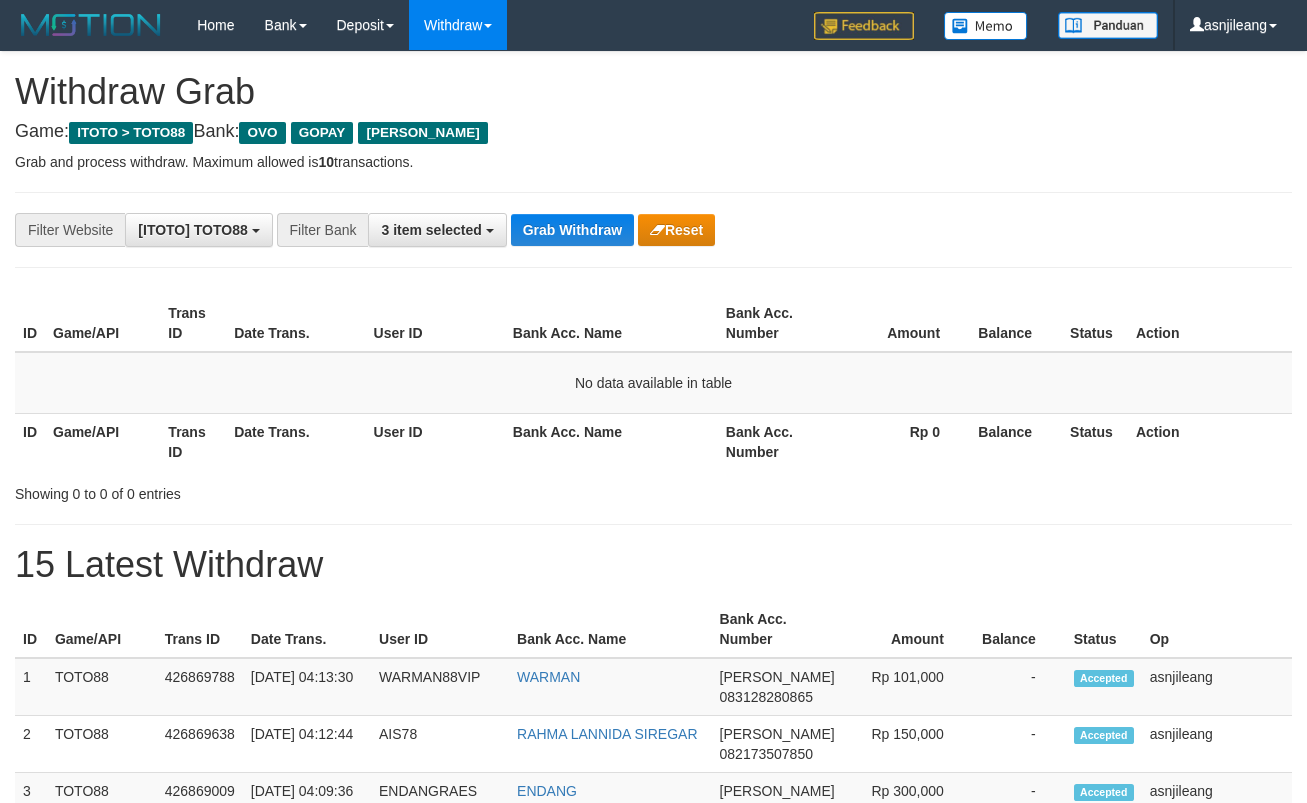 scroll, scrollTop: 0, scrollLeft: 0, axis: both 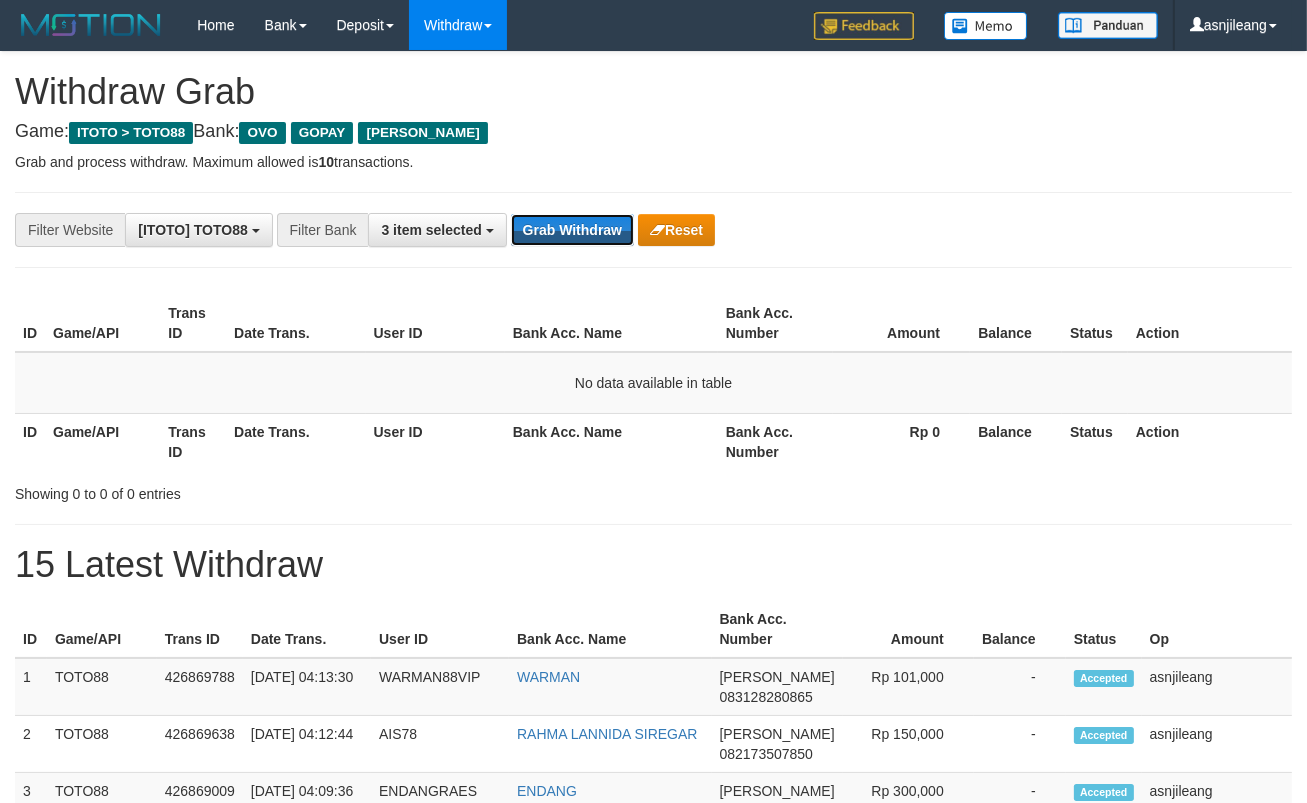 click on "Grab Withdraw" at bounding box center (572, 230) 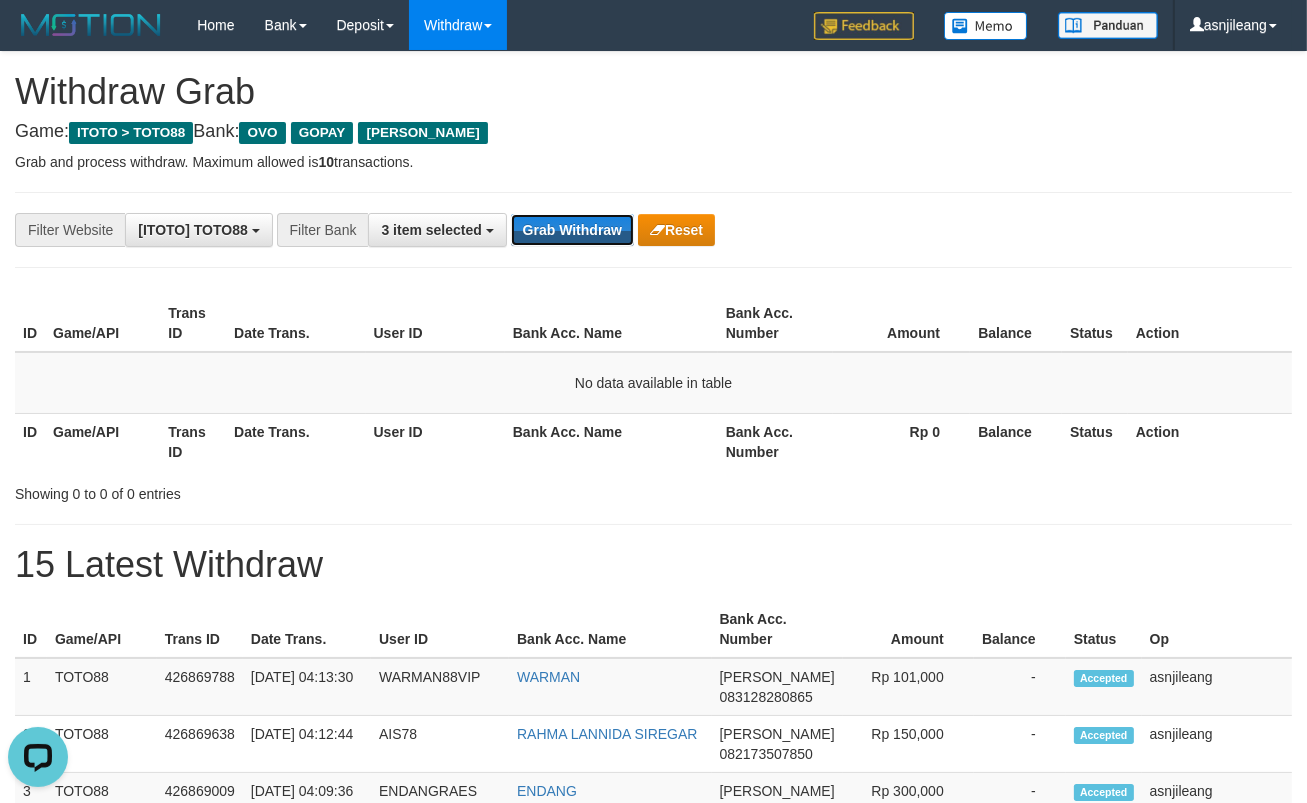 scroll, scrollTop: 0, scrollLeft: 0, axis: both 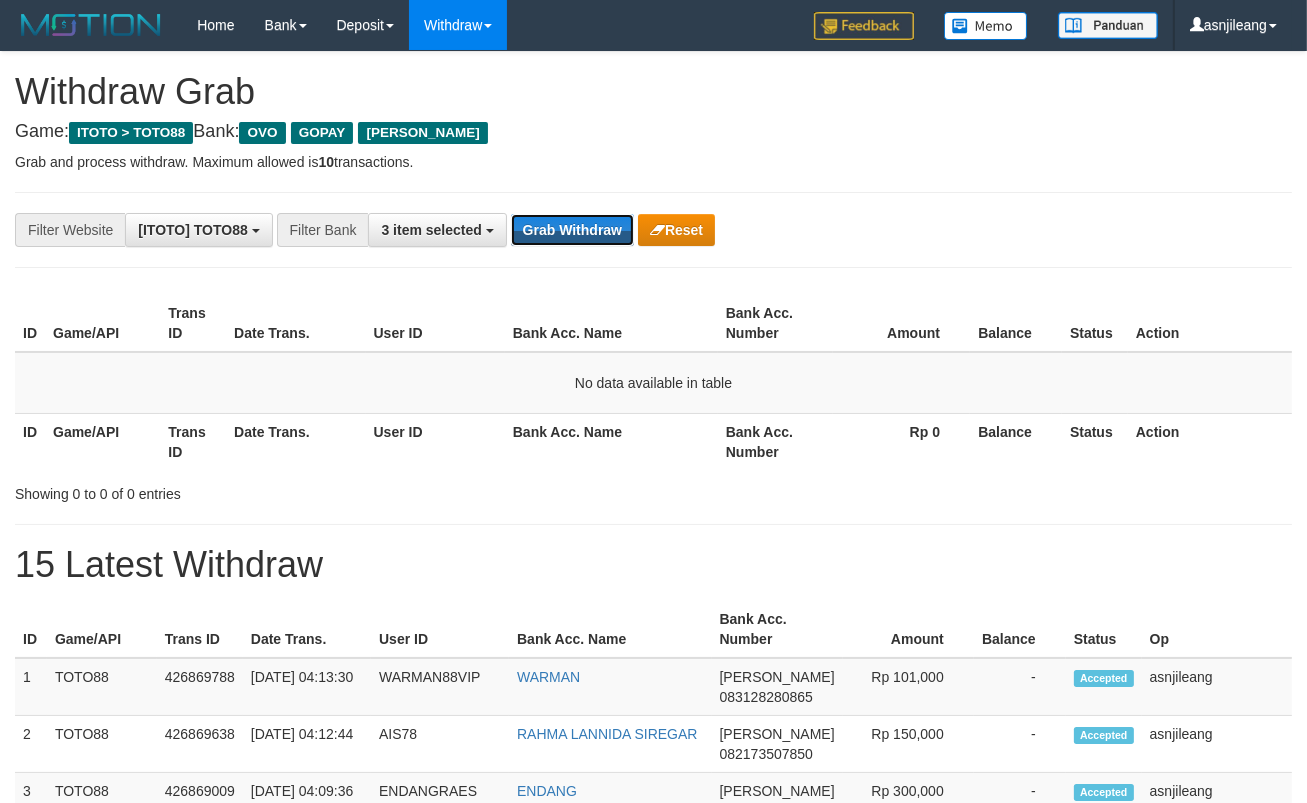 click on "Grab Withdraw" at bounding box center [572, 230] 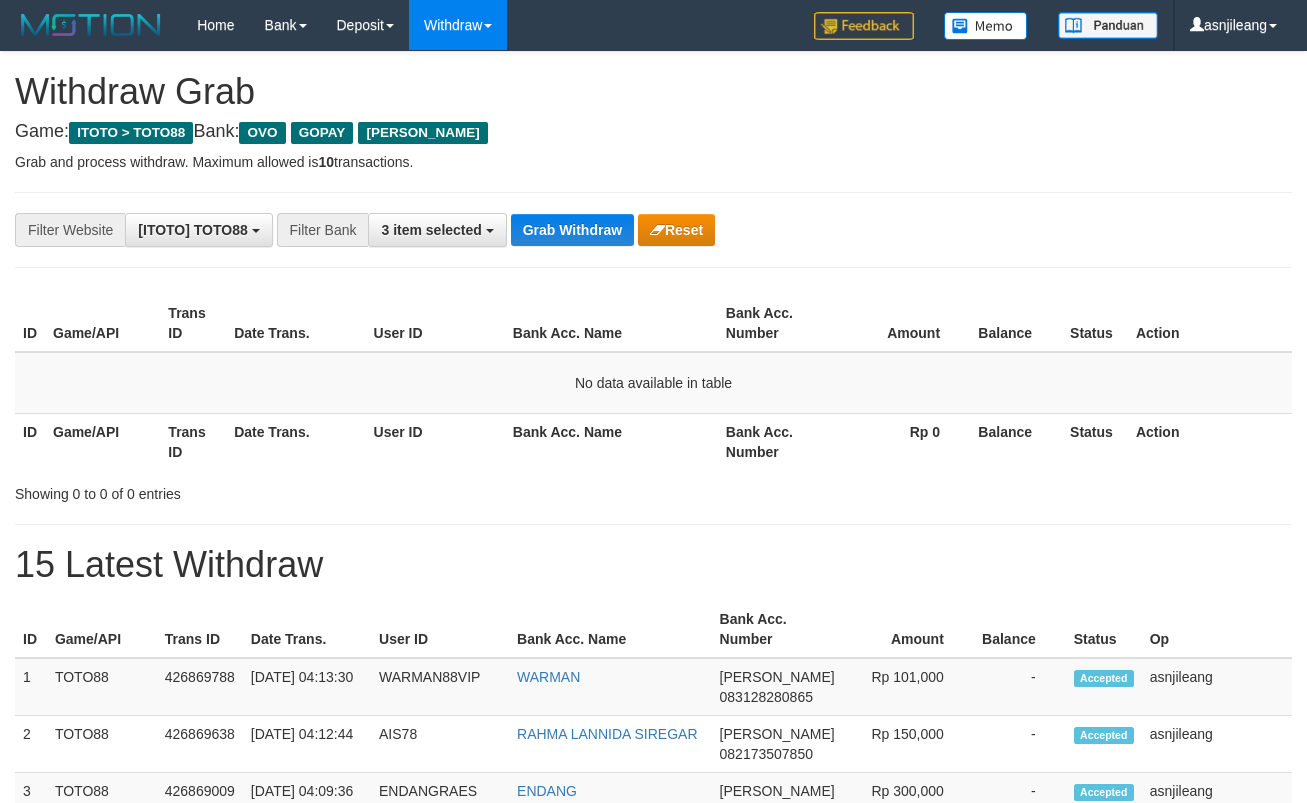click on "Grab Withdraw" at bounding box center (572, 230) 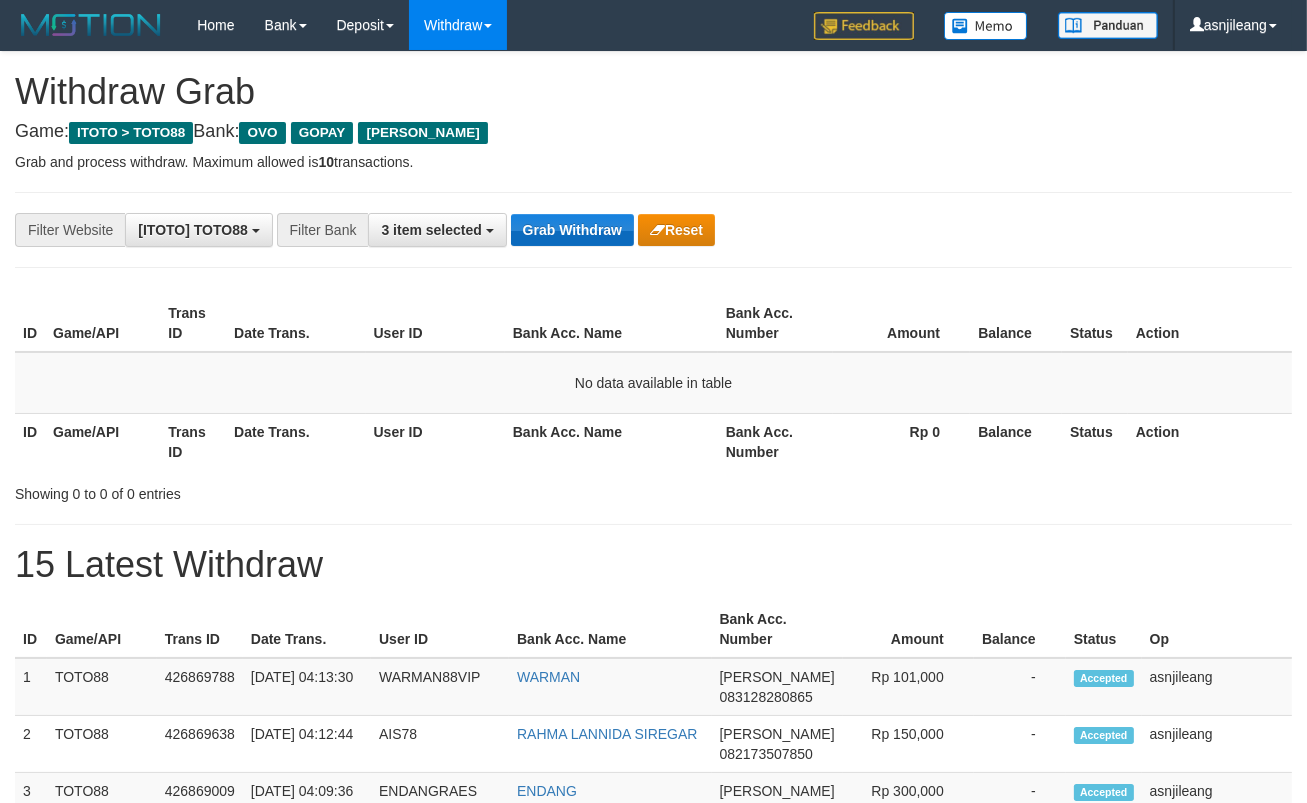 scroll, scrollTop: 17, scrollLeft: 0, axis: vertical 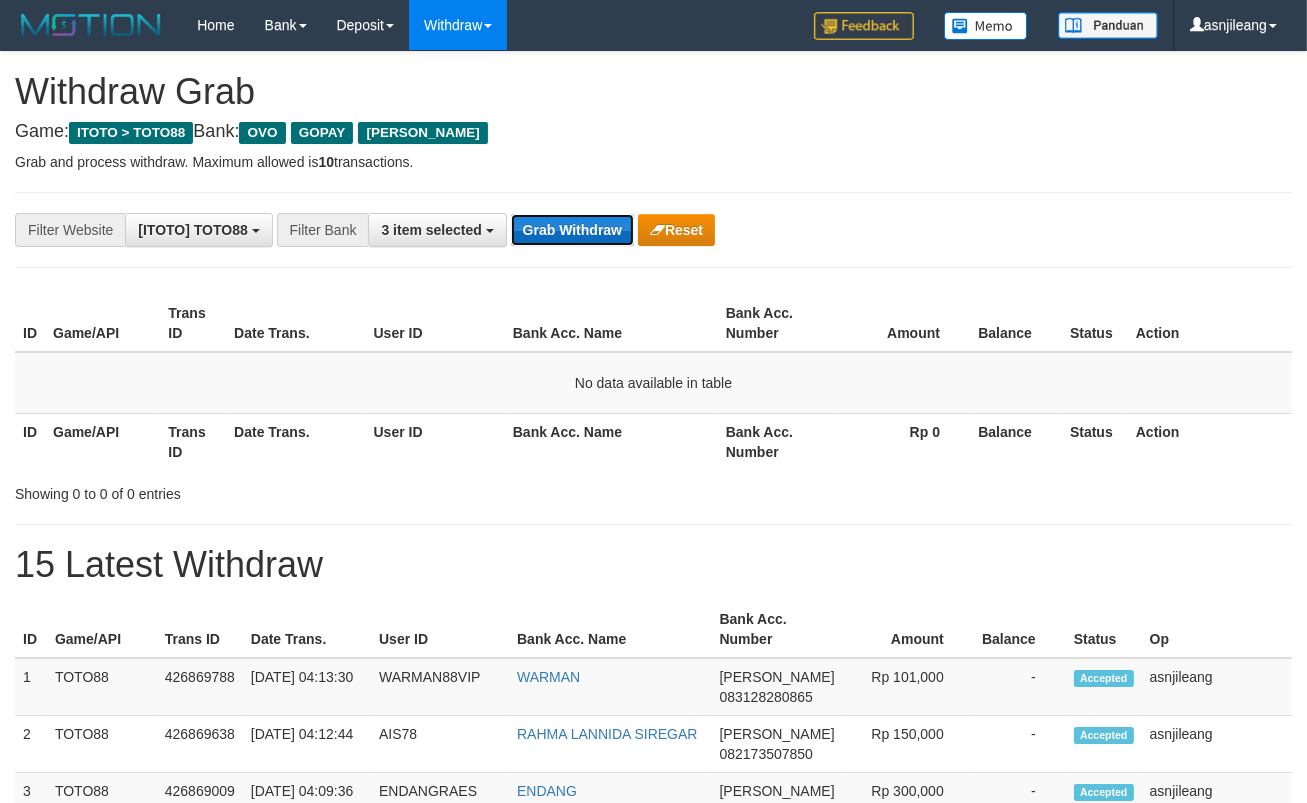 click on "Grab Withdraw" at bounding box center (572, 230) 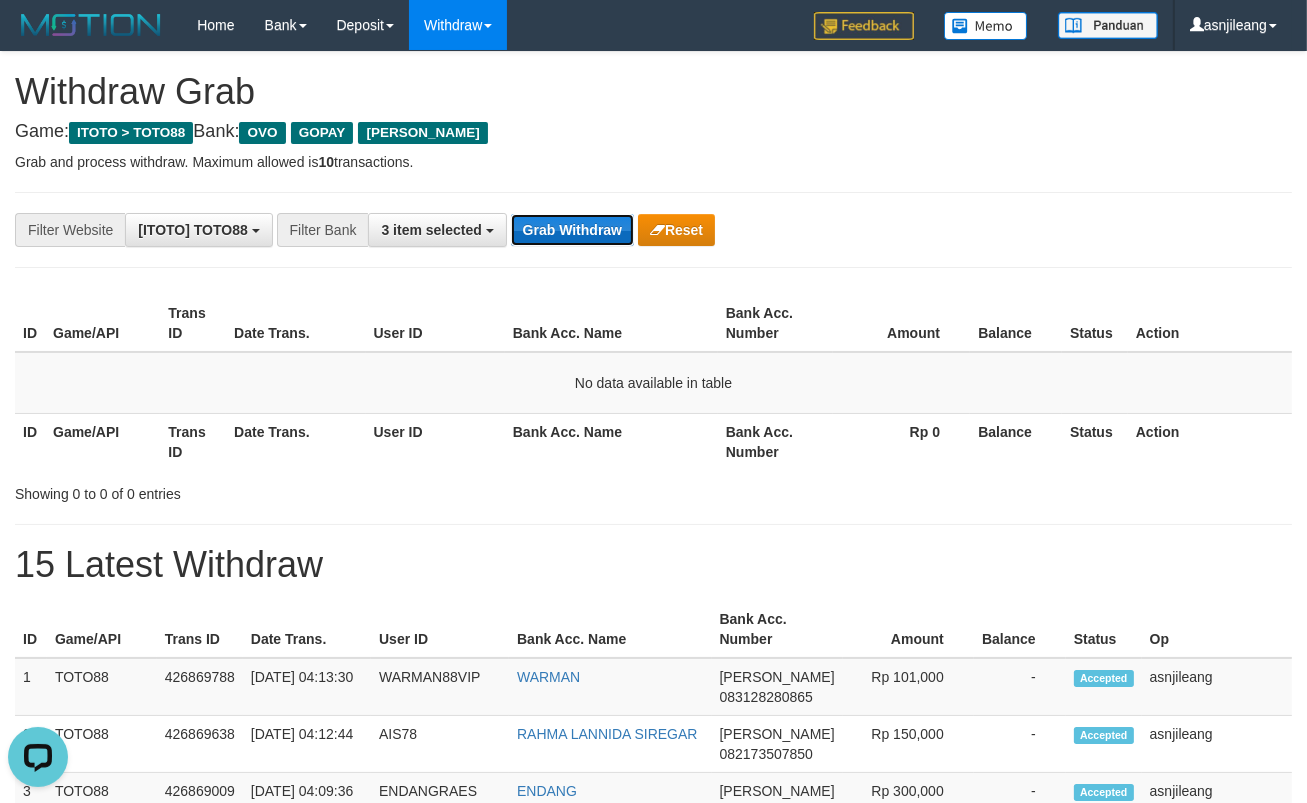 scroll, scrollTop: 0, scrollLeft: 0, axis: both 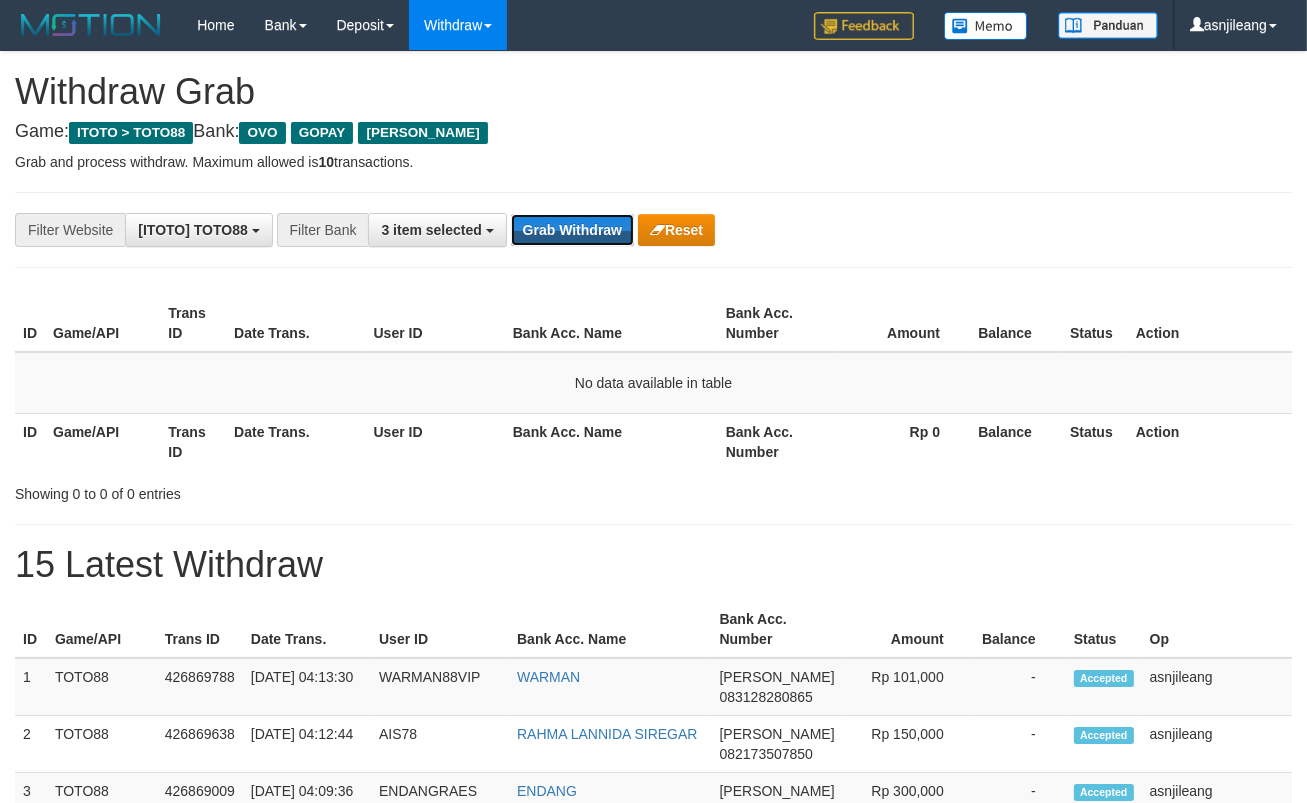 click on "Grab Withdraw" at bounding box center [572, 230] 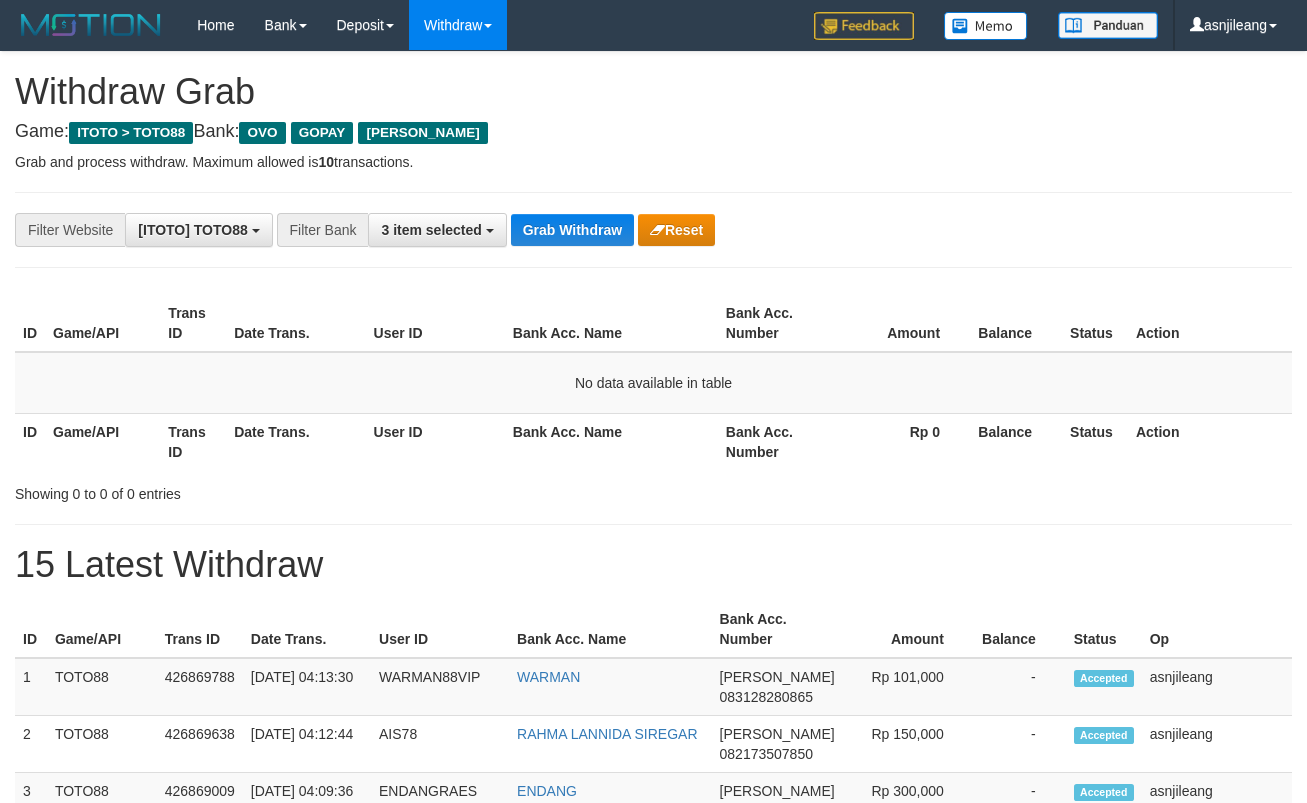 scroll, scrollTop: 0, scrollLeft: 0, axis: both 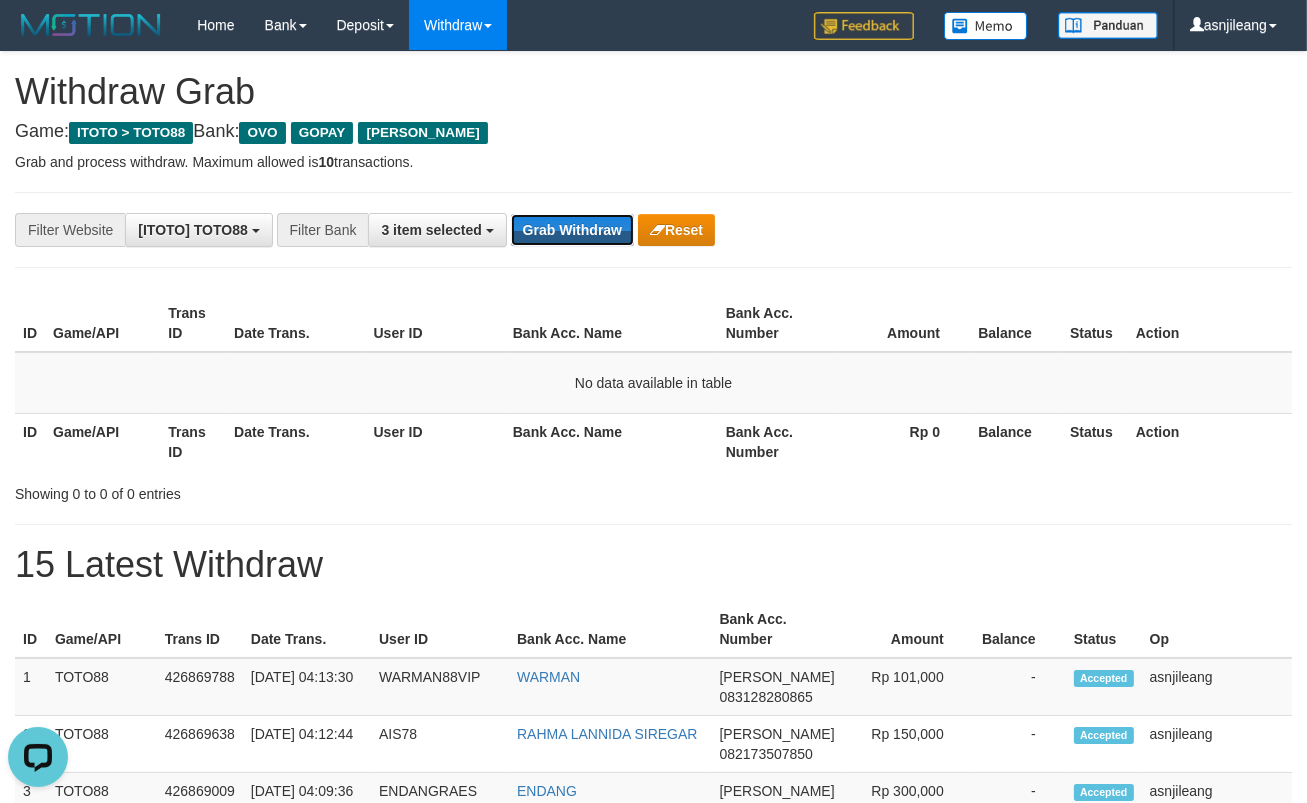 click on "Grab Withdraw" at bounding box center [572, 230] 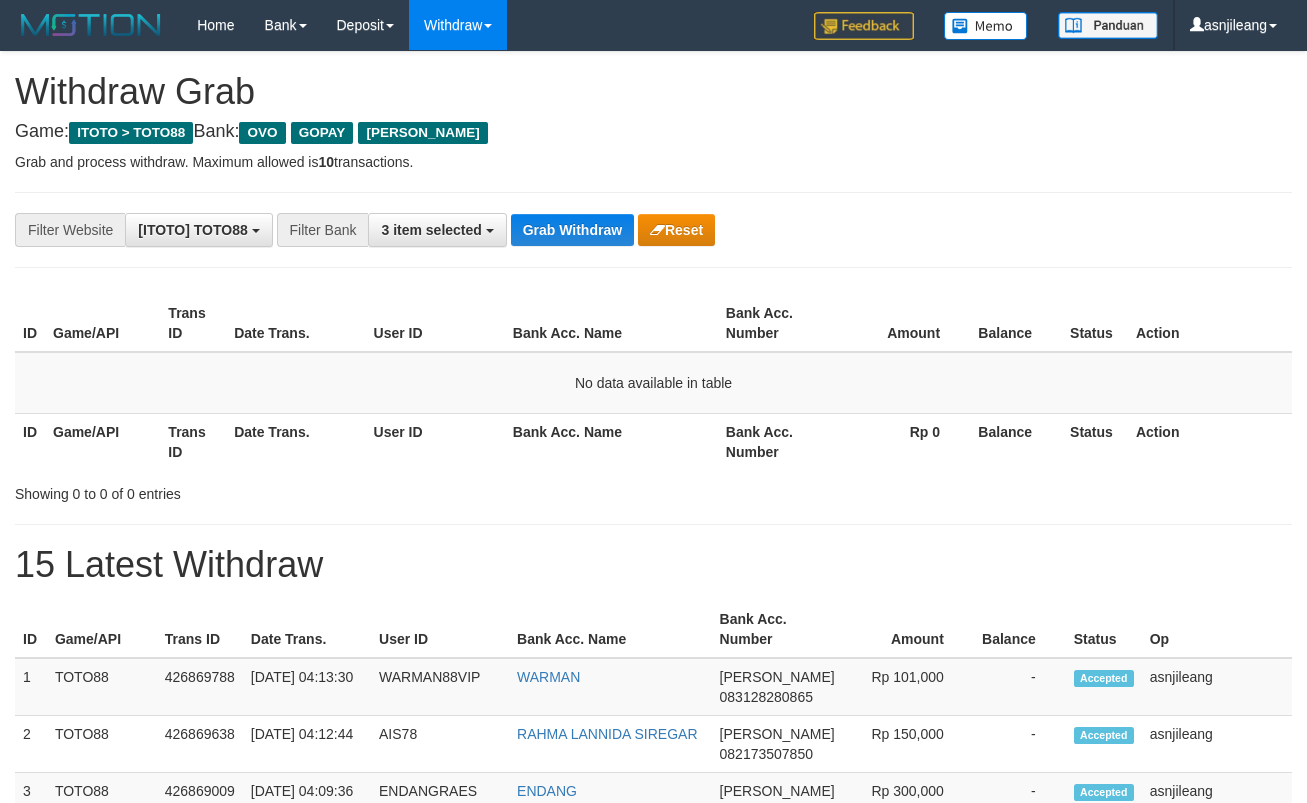 scroll, scrollTop: 0, scrollLeft: 0, axis: both 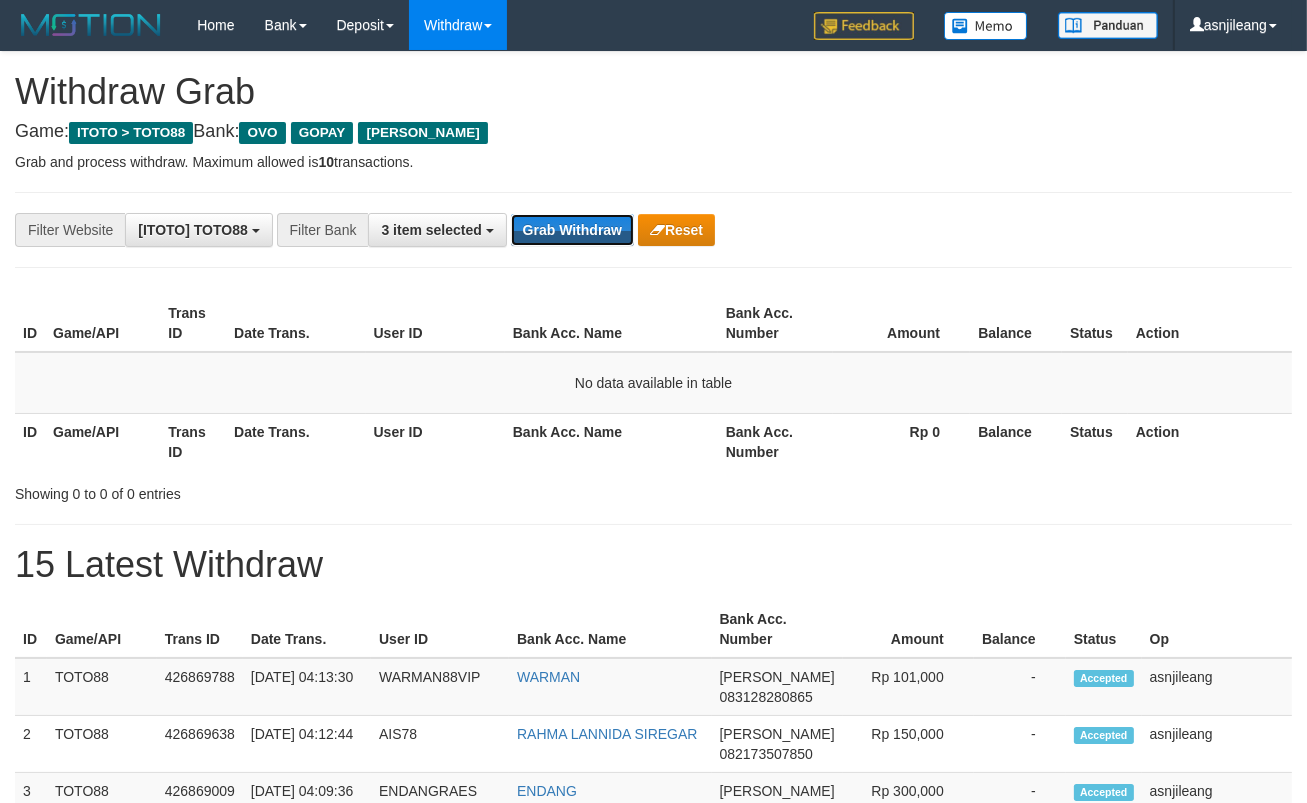 click on "Grab Withdraw" at bounding box center [572, 230] 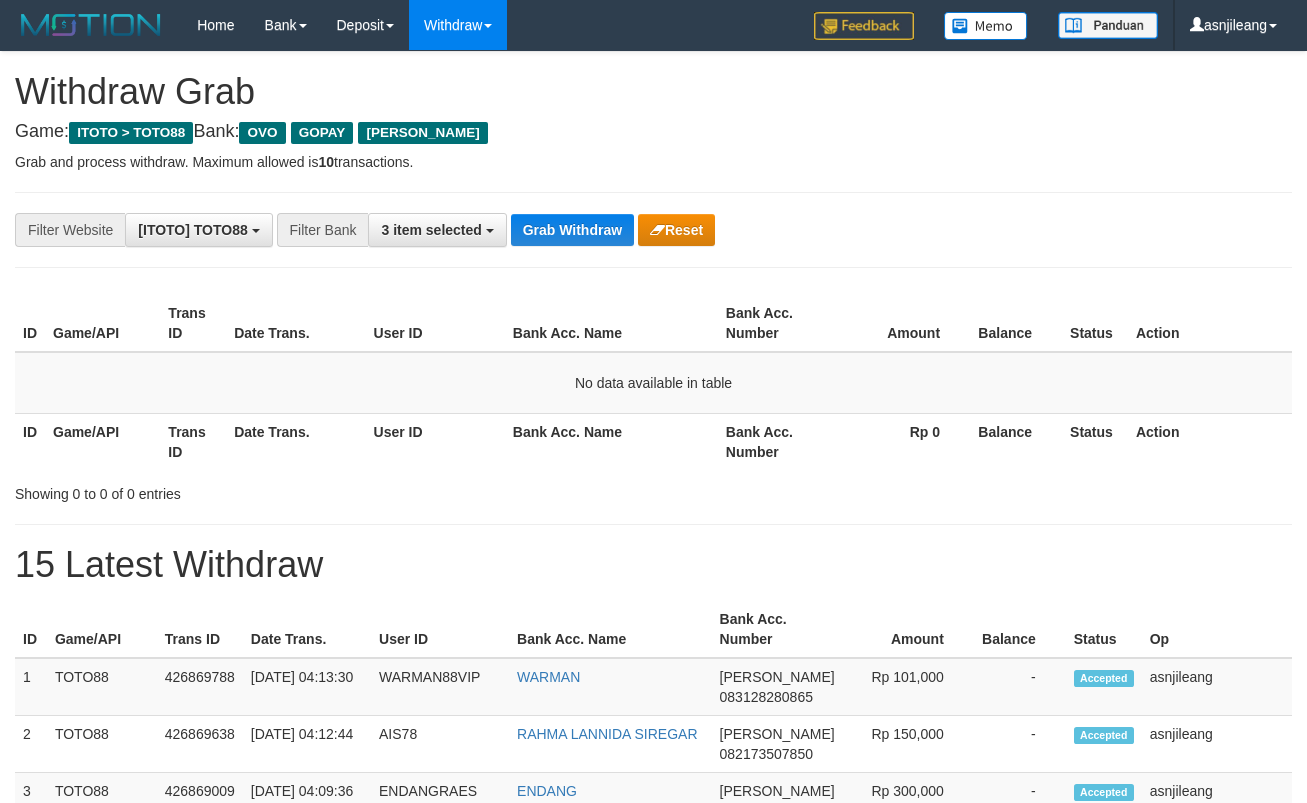scroll, scrollTop: 0, scrollLeft: 0, axis: both 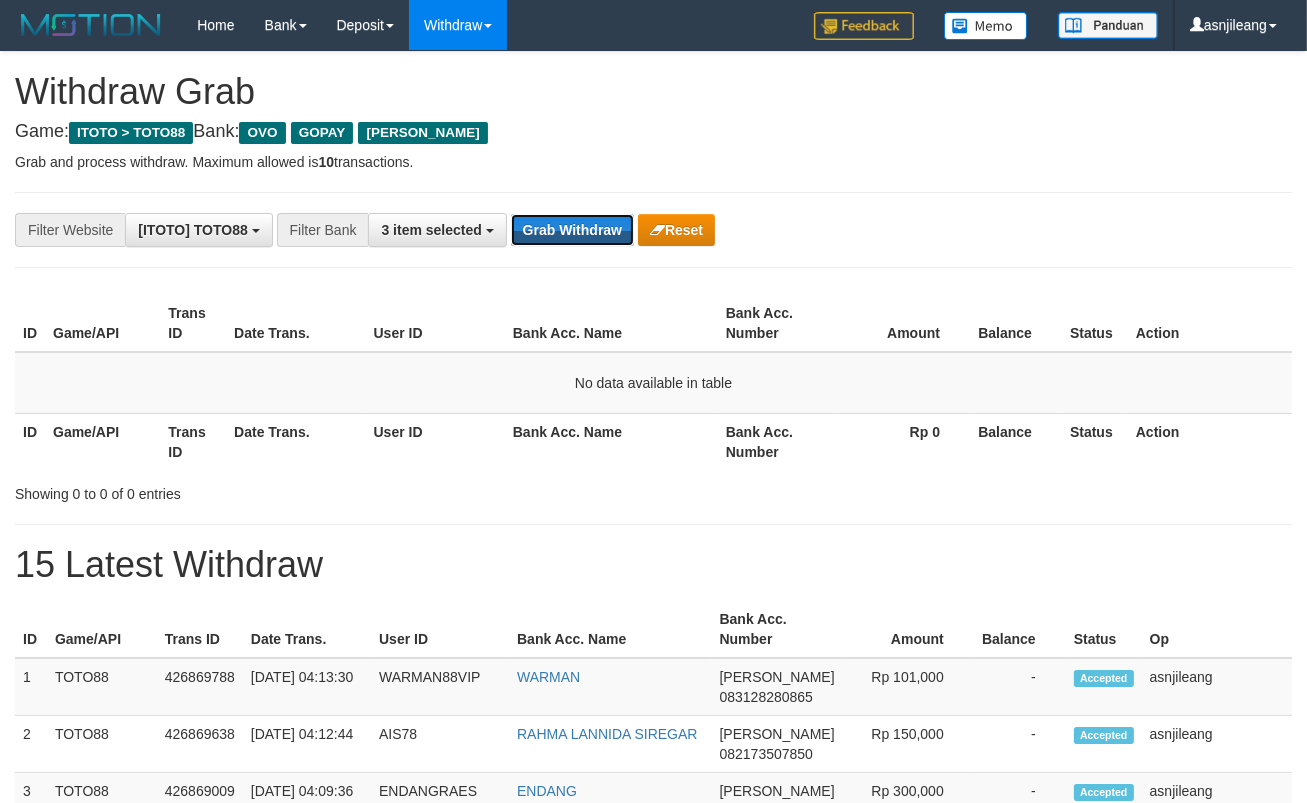 click on "Grab Withdraw" at bounding box center [572, 230] 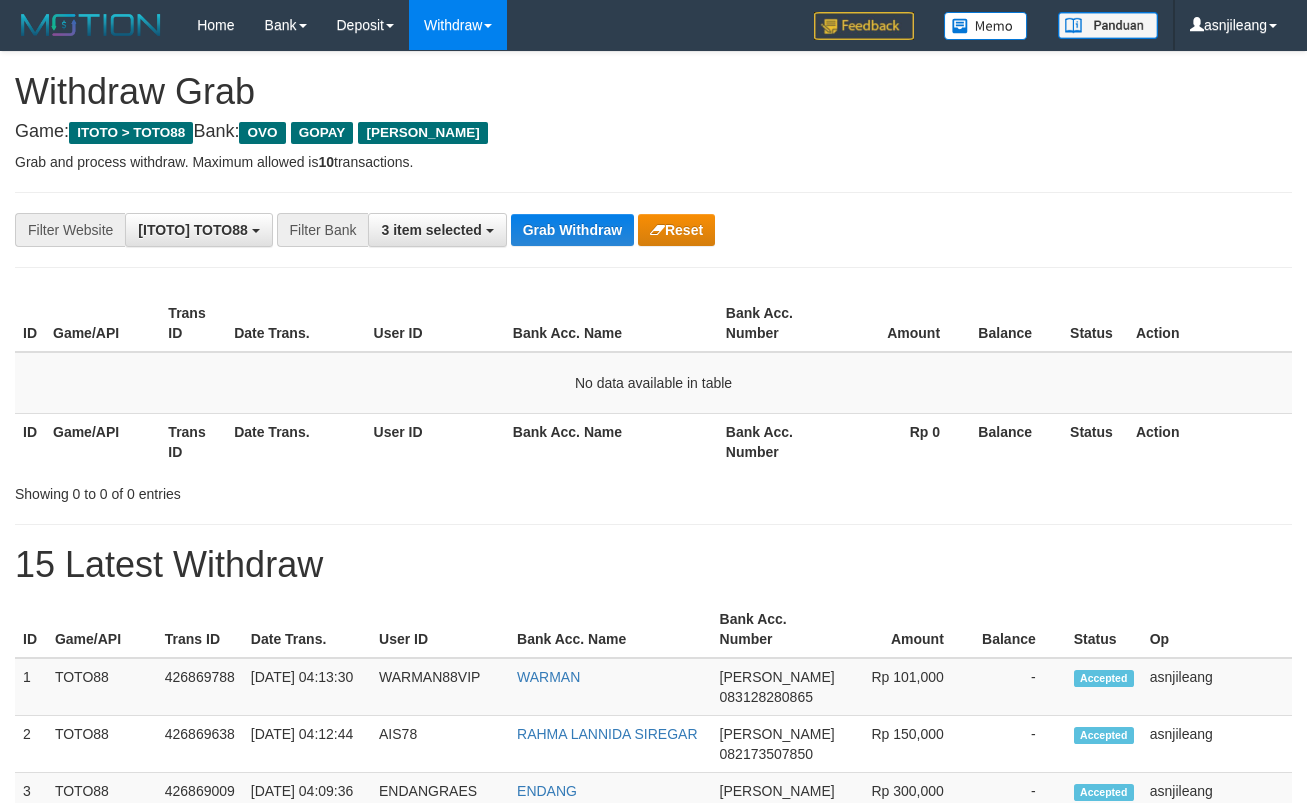 scroll, scrollTop: 0, scrollLeft: 0, axis: both 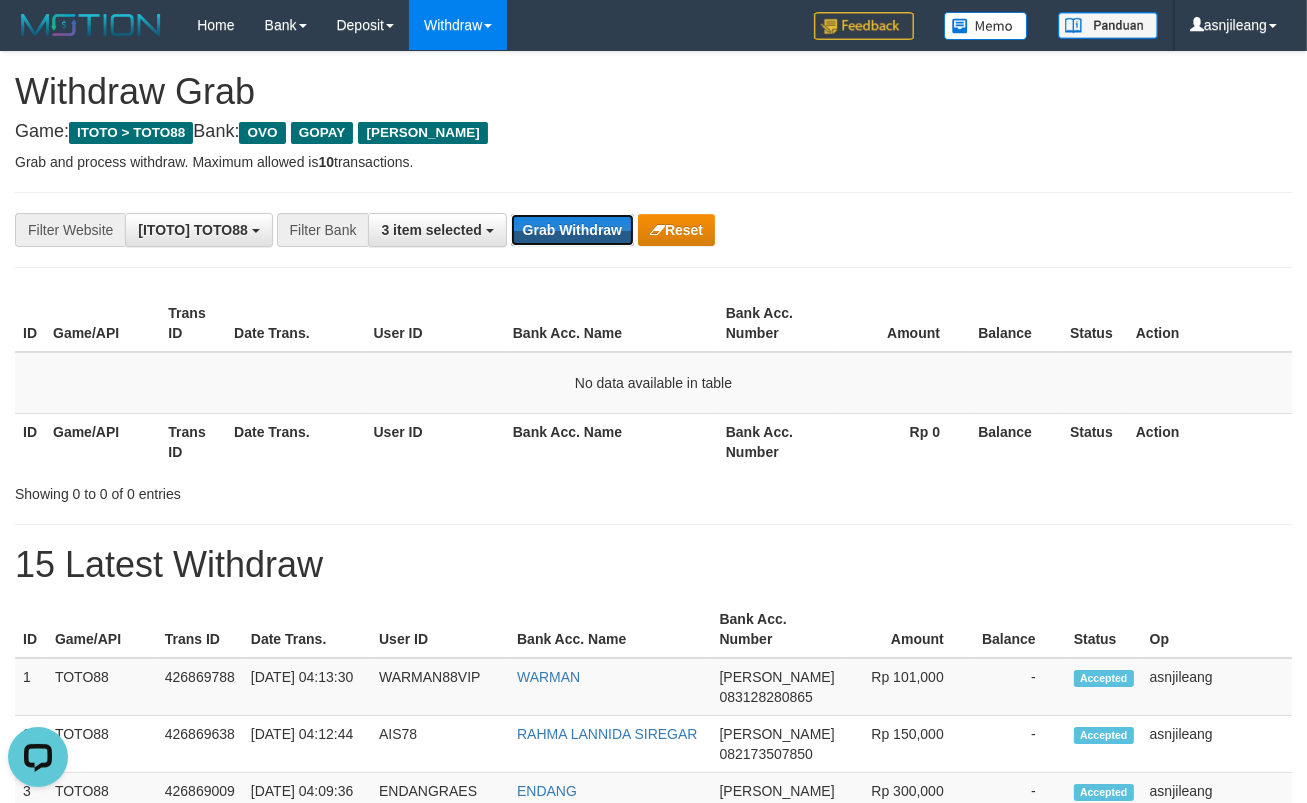 click on "Grab Withdraw" at bounding box center (572, 230) 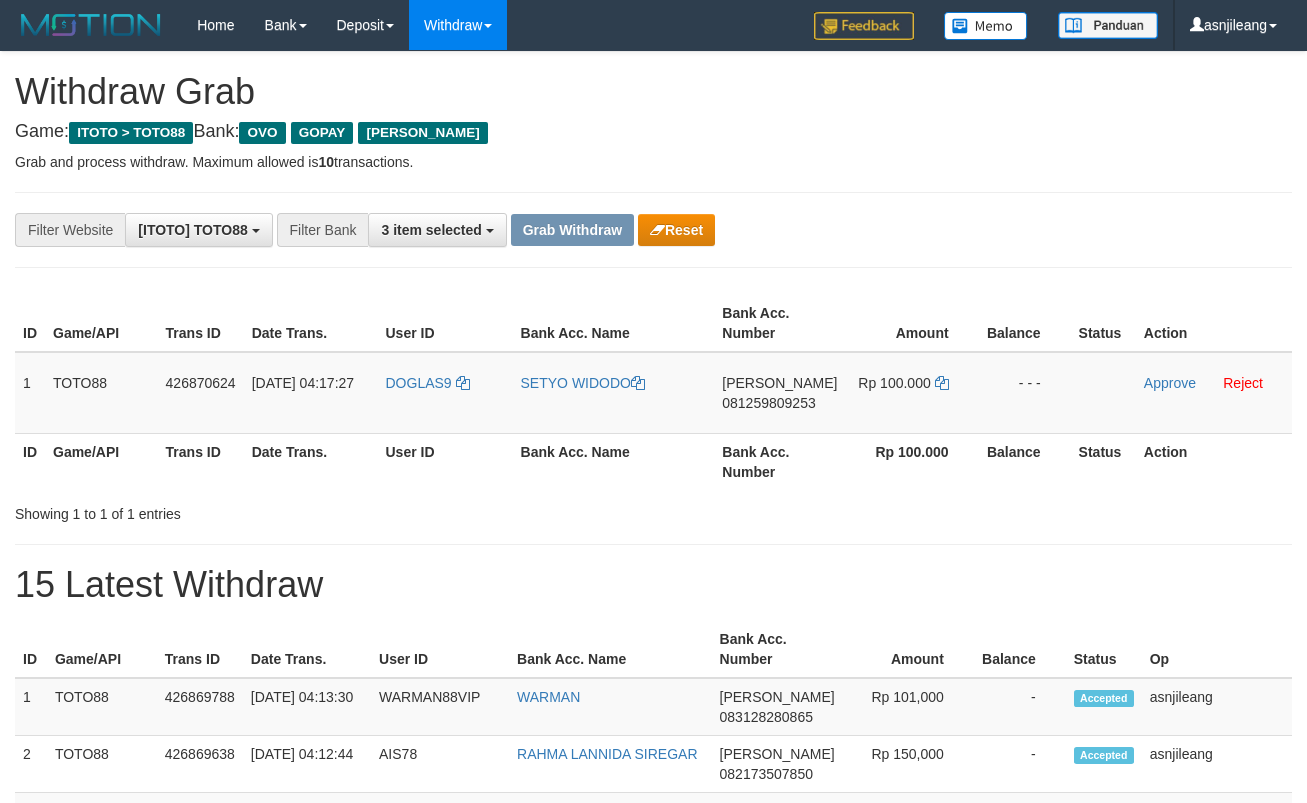 scroll, scrollTop: 0, scrollLeft: 0, axis: both 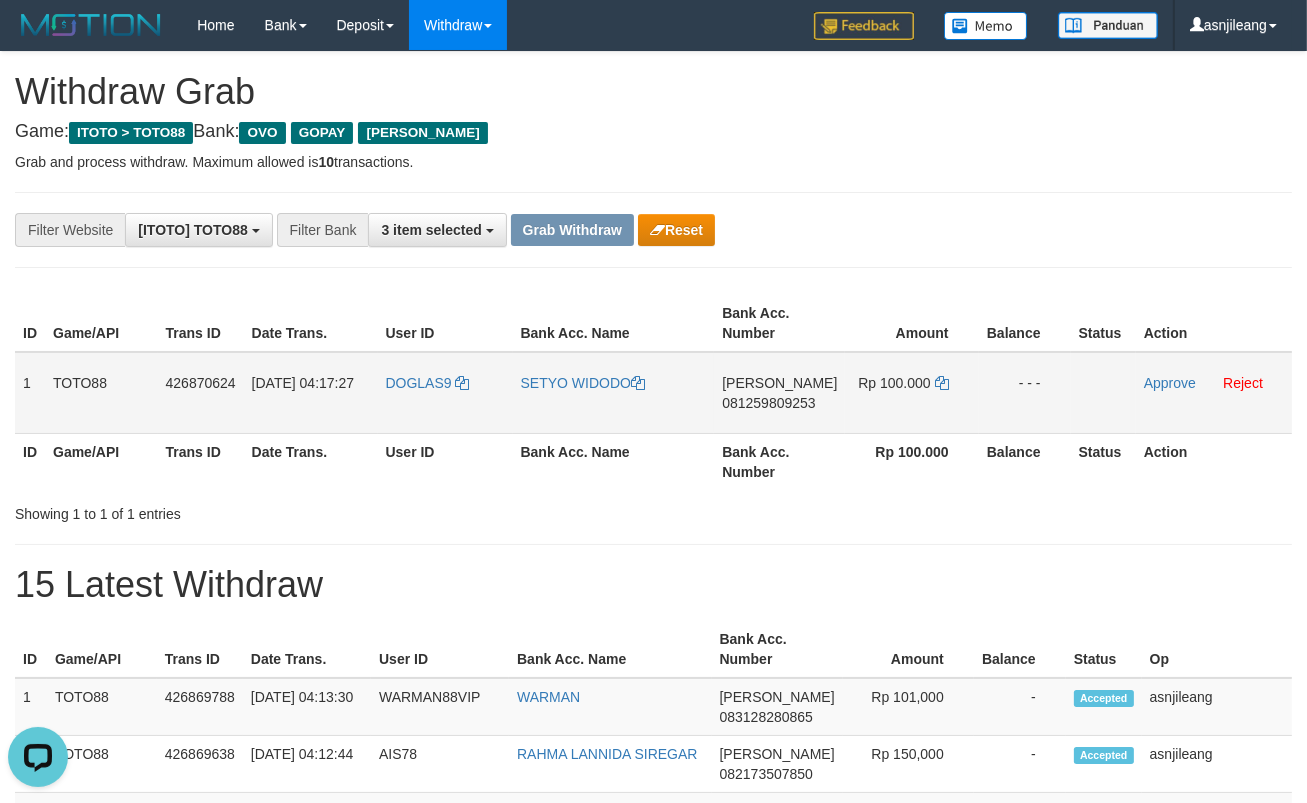 click on "DANA
081259809253" at bounding box center [779, 393] 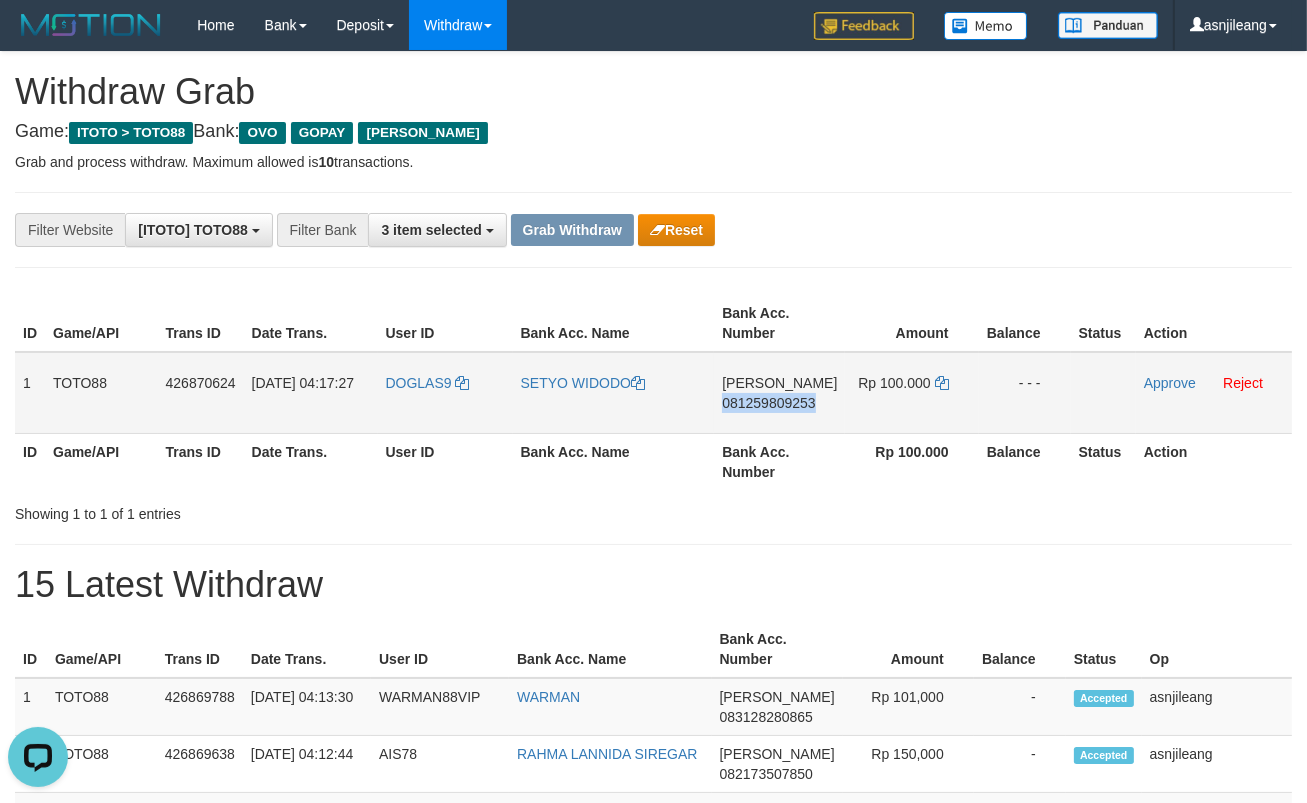 click on "DANA
081259809253" at bounding box center [779, 393] 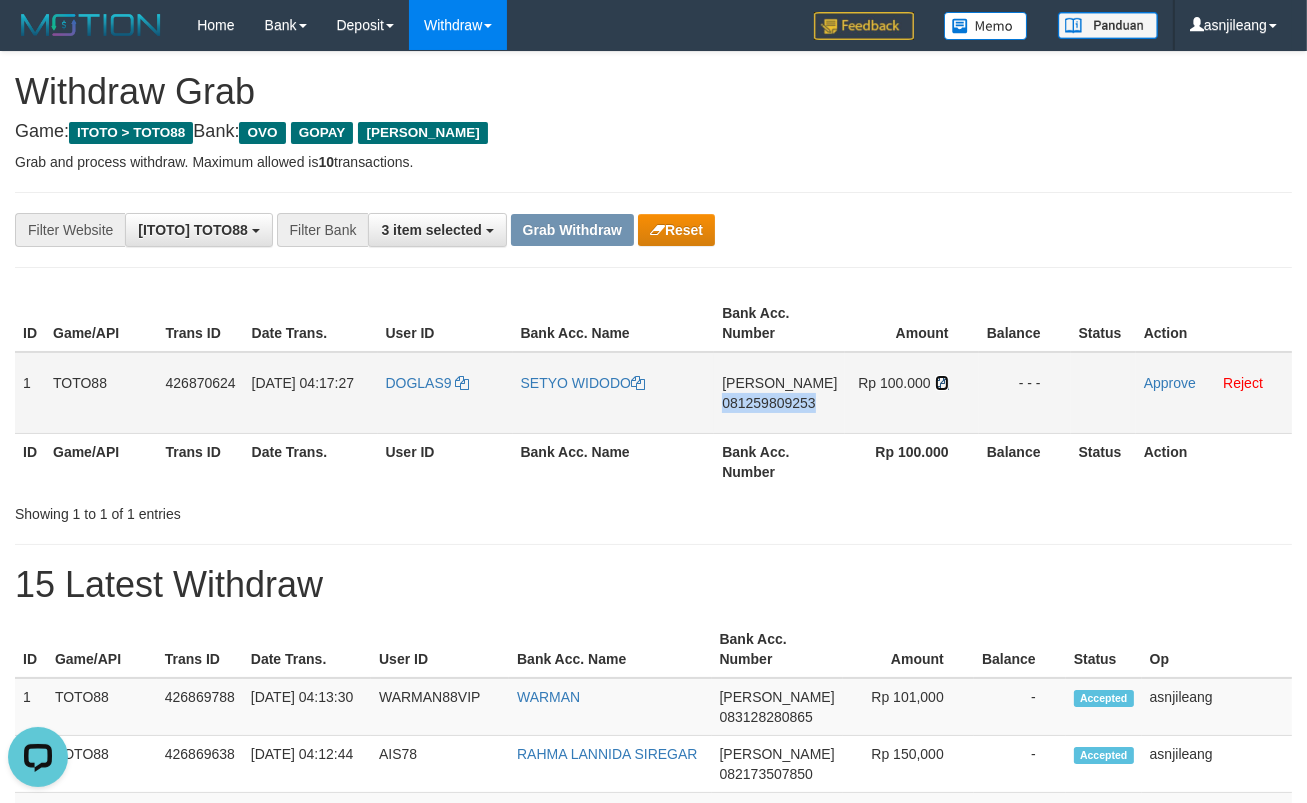 click at bounding box center (942, 383) 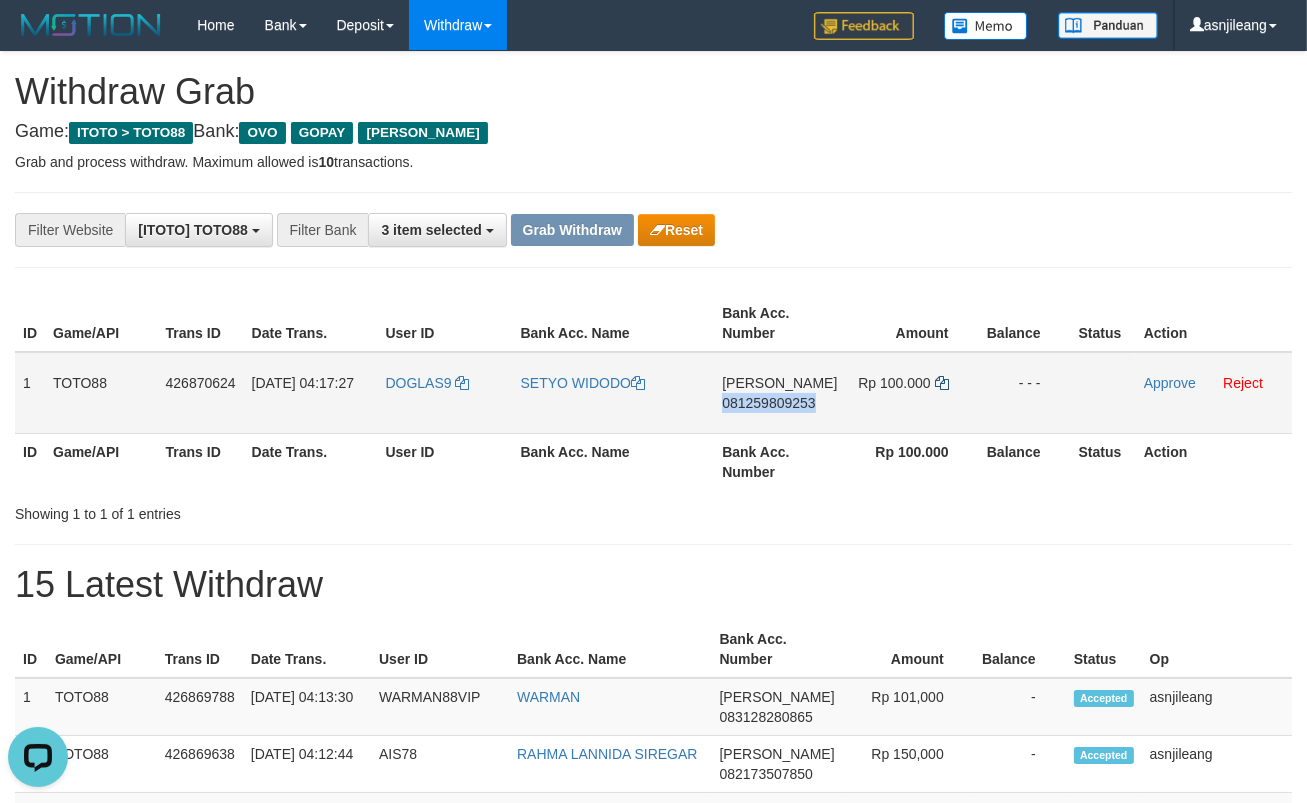 copy on "081259809253" 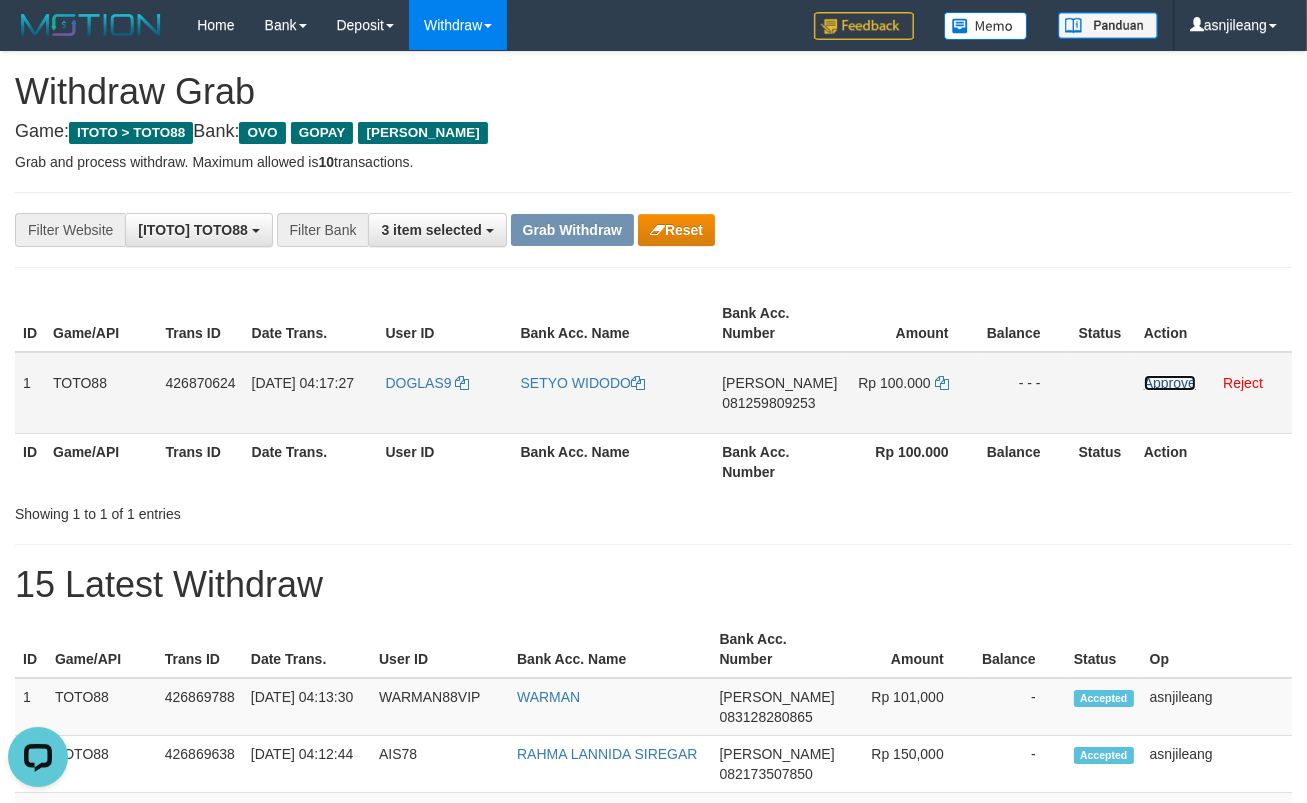 click on "Approve" at bounding box center (1170, 383) 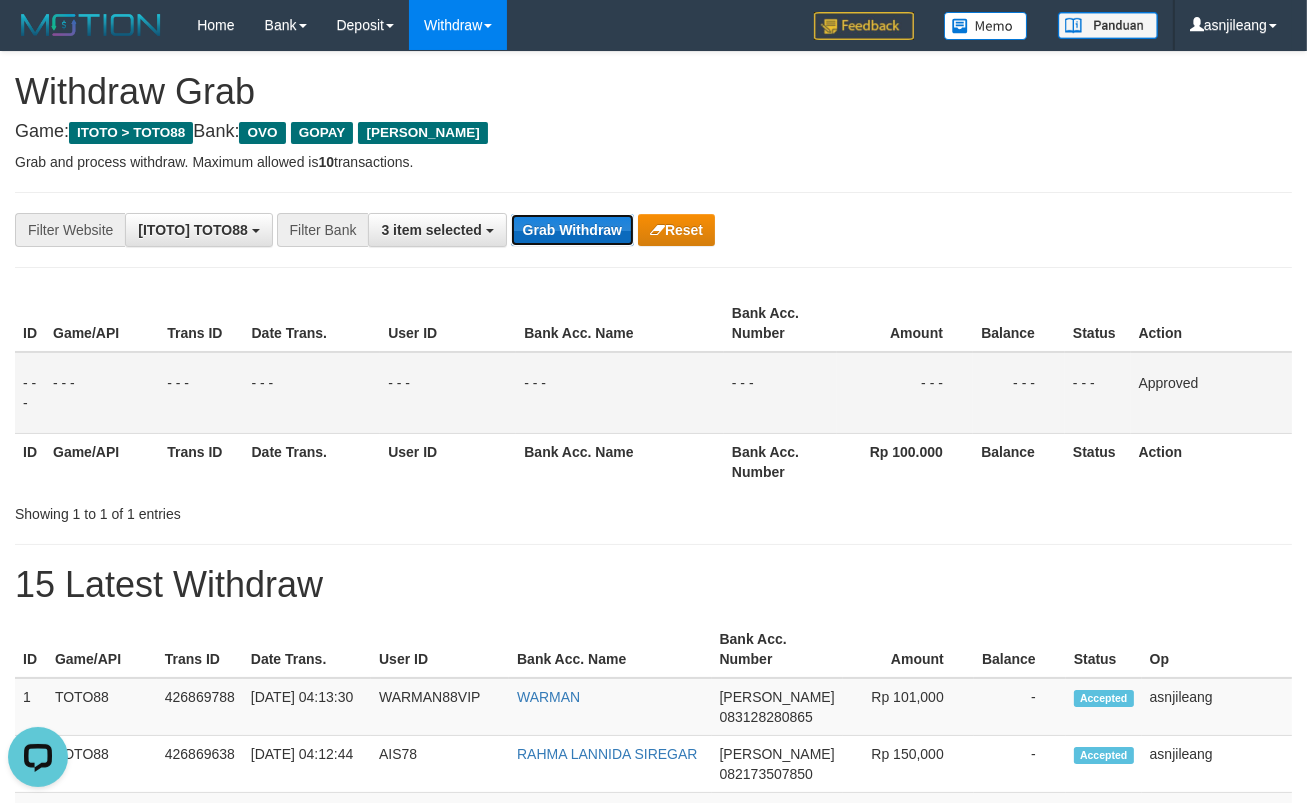 click on "Grab Withdraw" at bounding box center (572, 230) 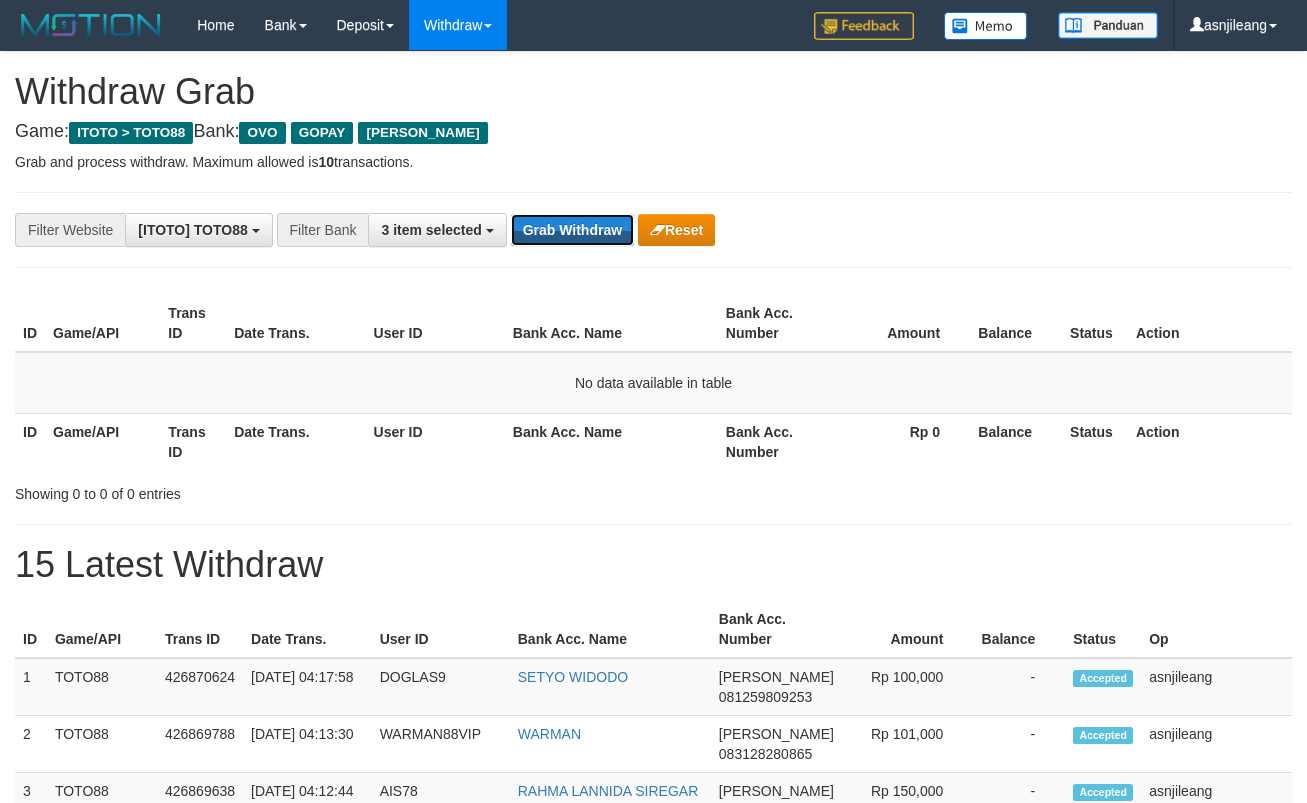 scroll, scrollTop: 0, scrollLeft: 0, axis: both 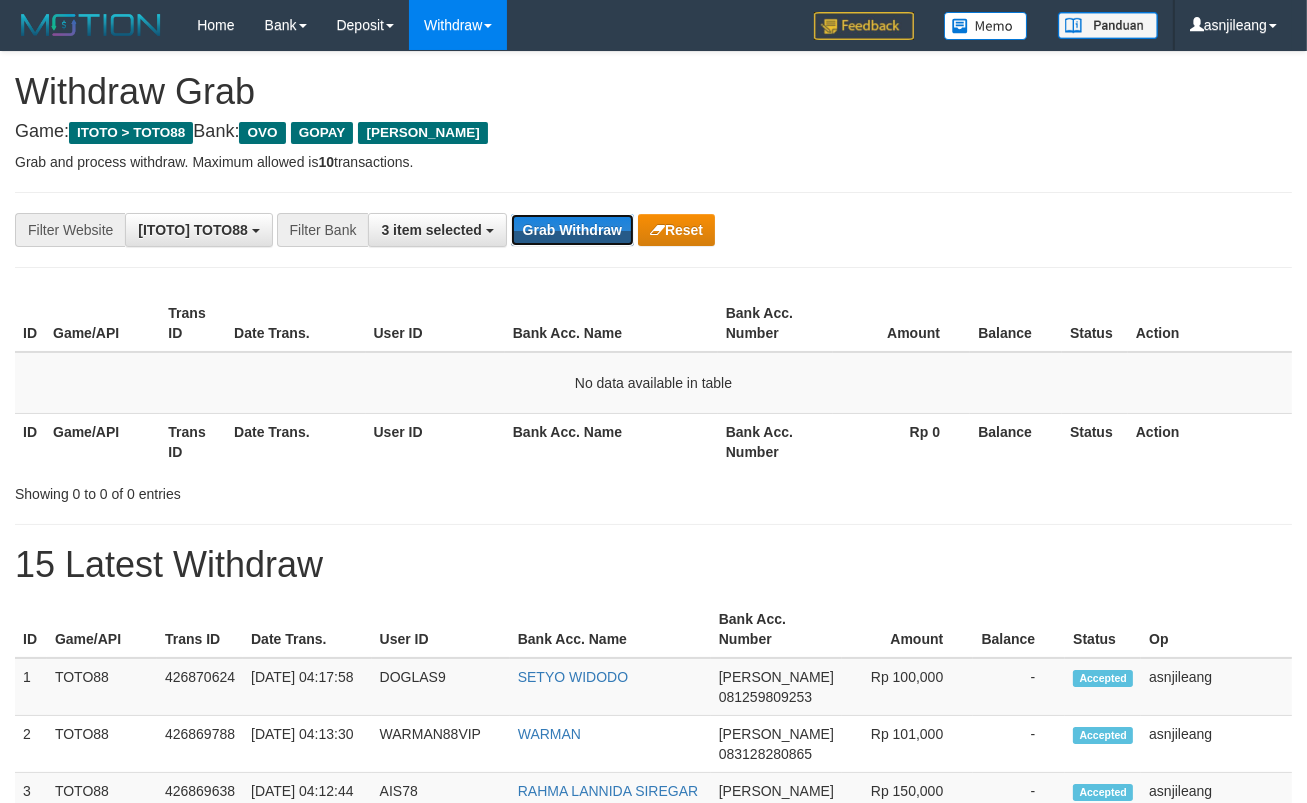 click on "Grab Withdraw" at bounding box center [572, 230] 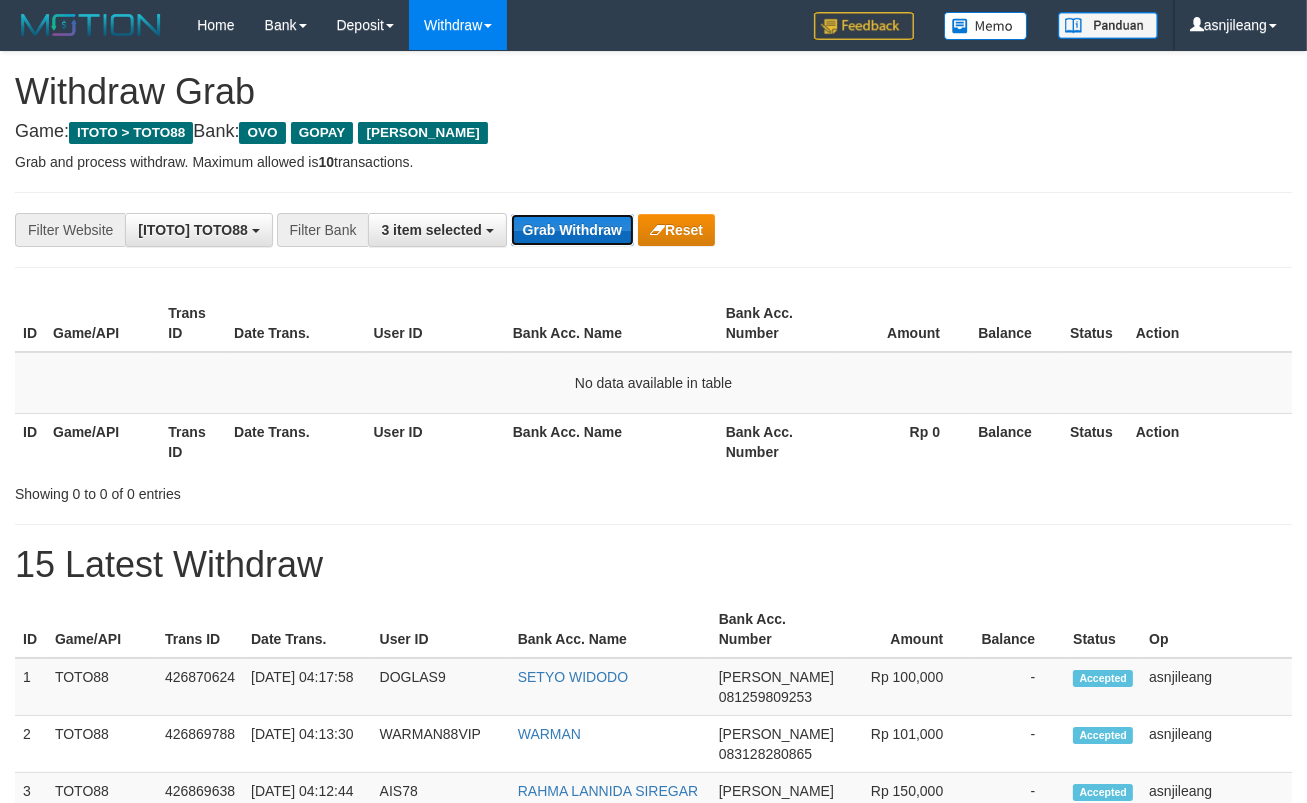 click on "Grab Withdraw" at bounding box center [572, 230] 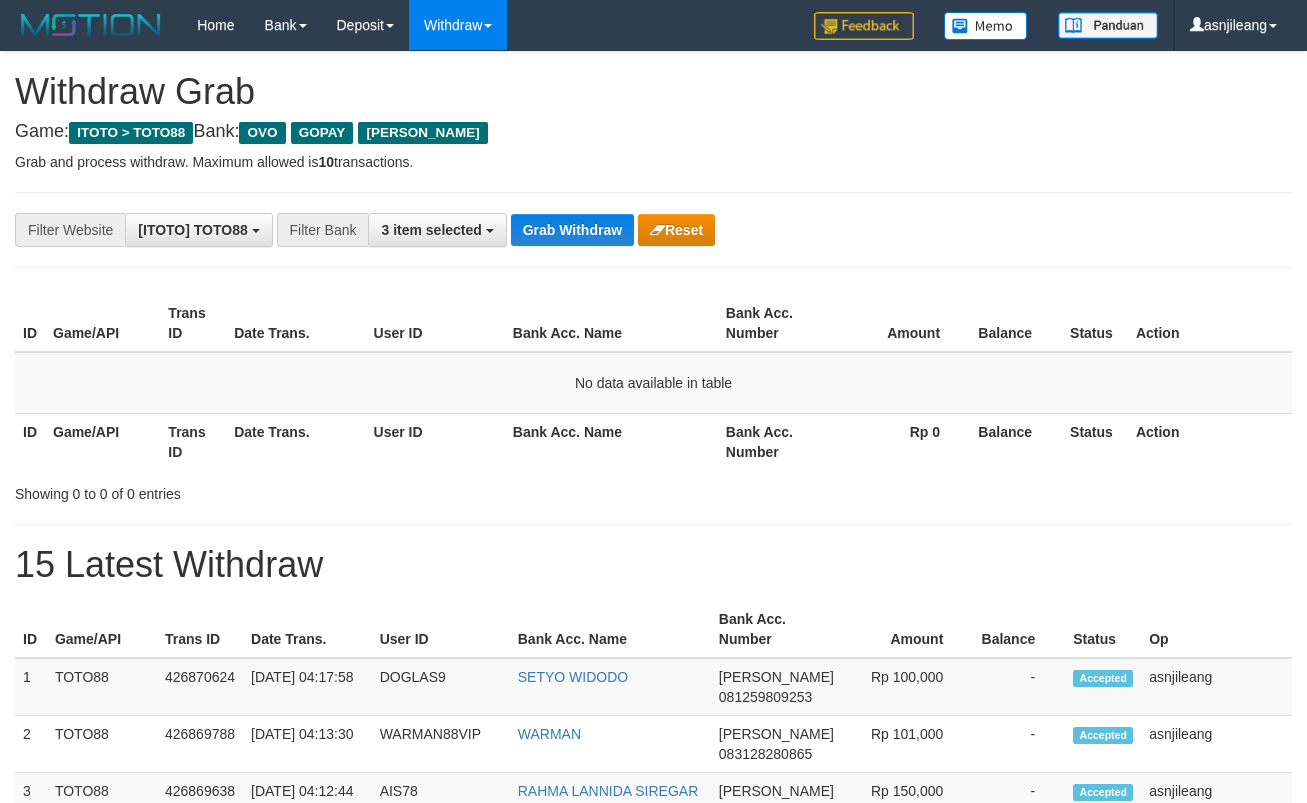 scroll, scrollTop: 0, scrollLeft: 0, axis: both 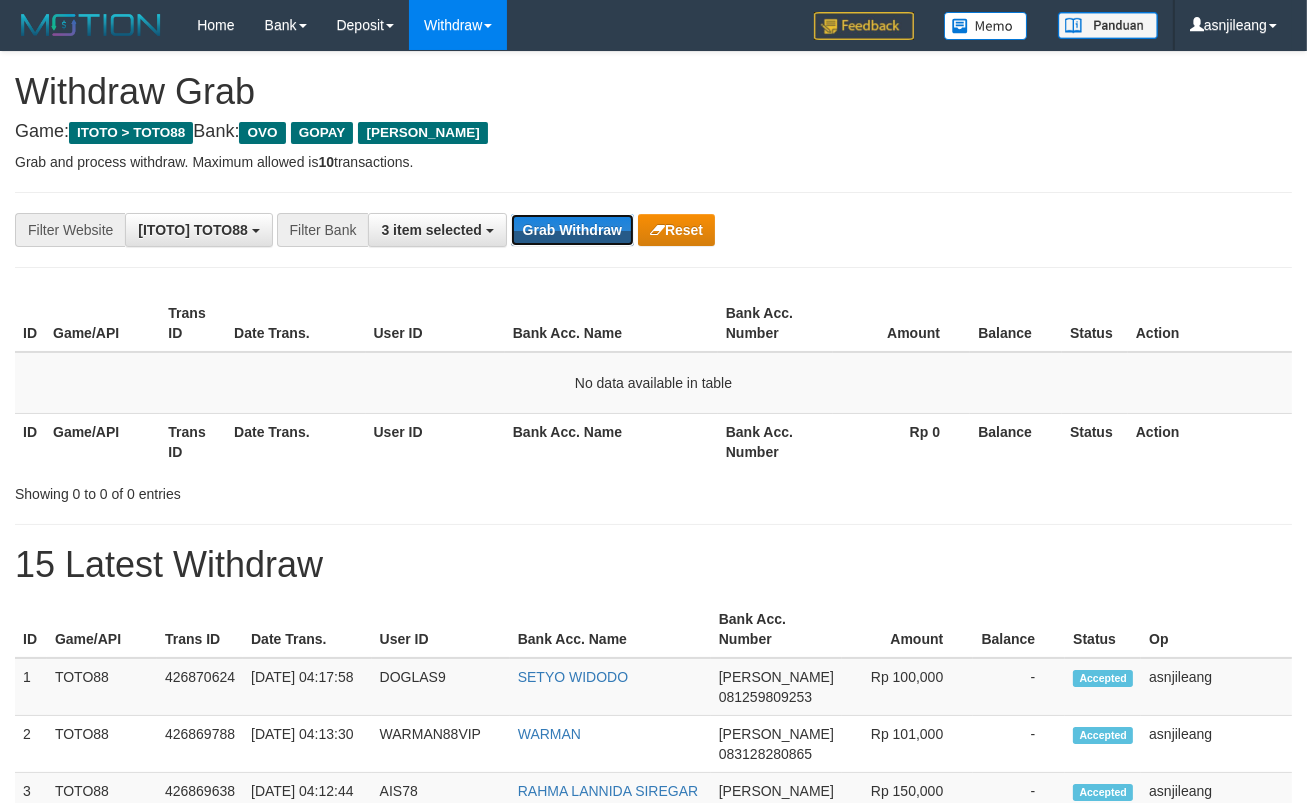 click on "Grab Withdraw" at bounding box center (572, 230) 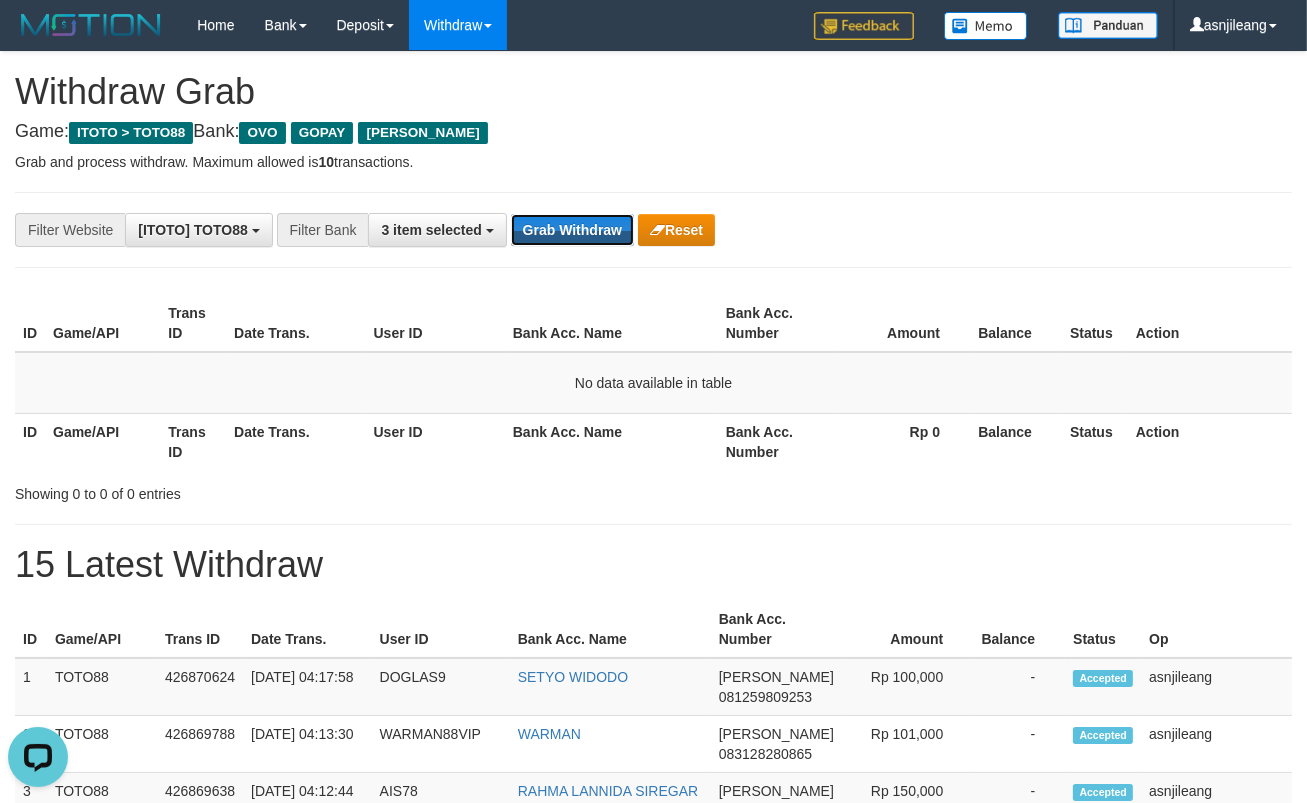 scroll, scrollTop: 0, scrollLeft: 0, axis: both 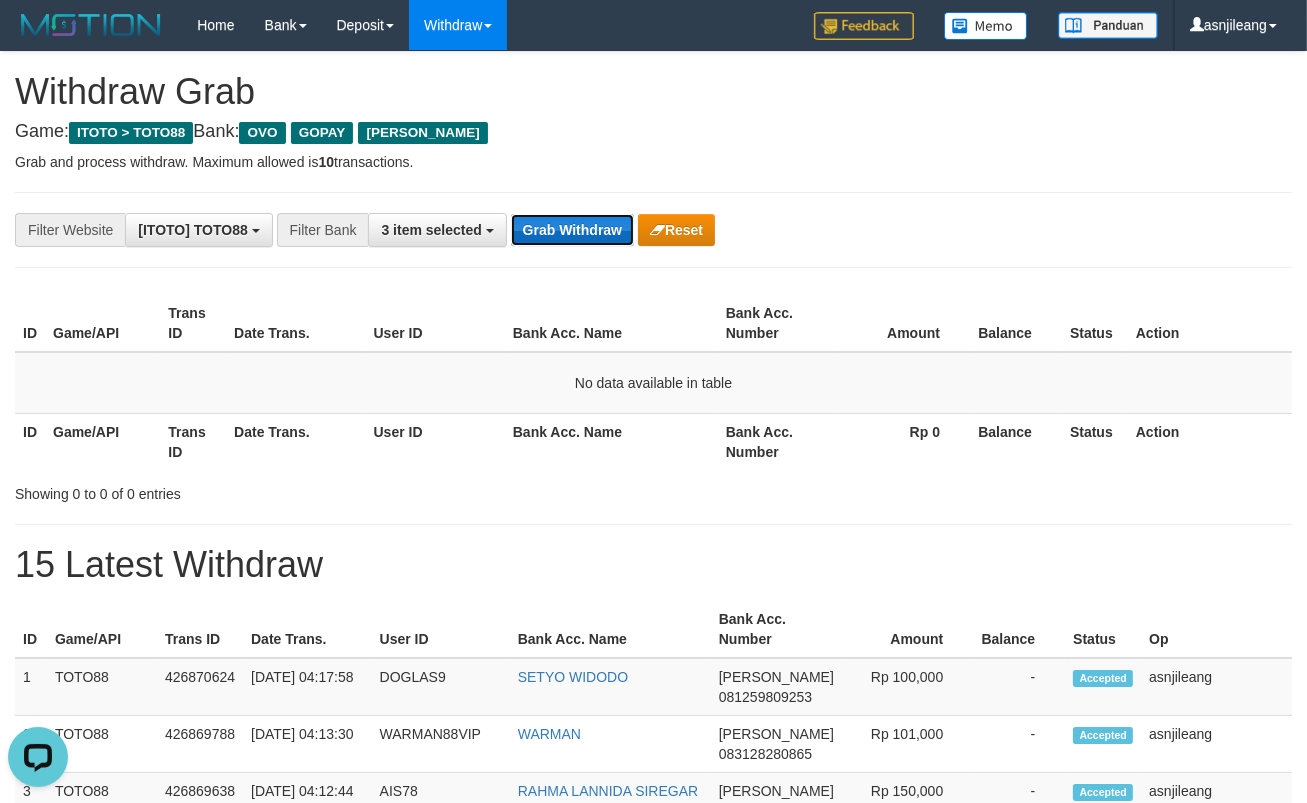 click on "Grab Withdraw" at bounding box center (572, 230) 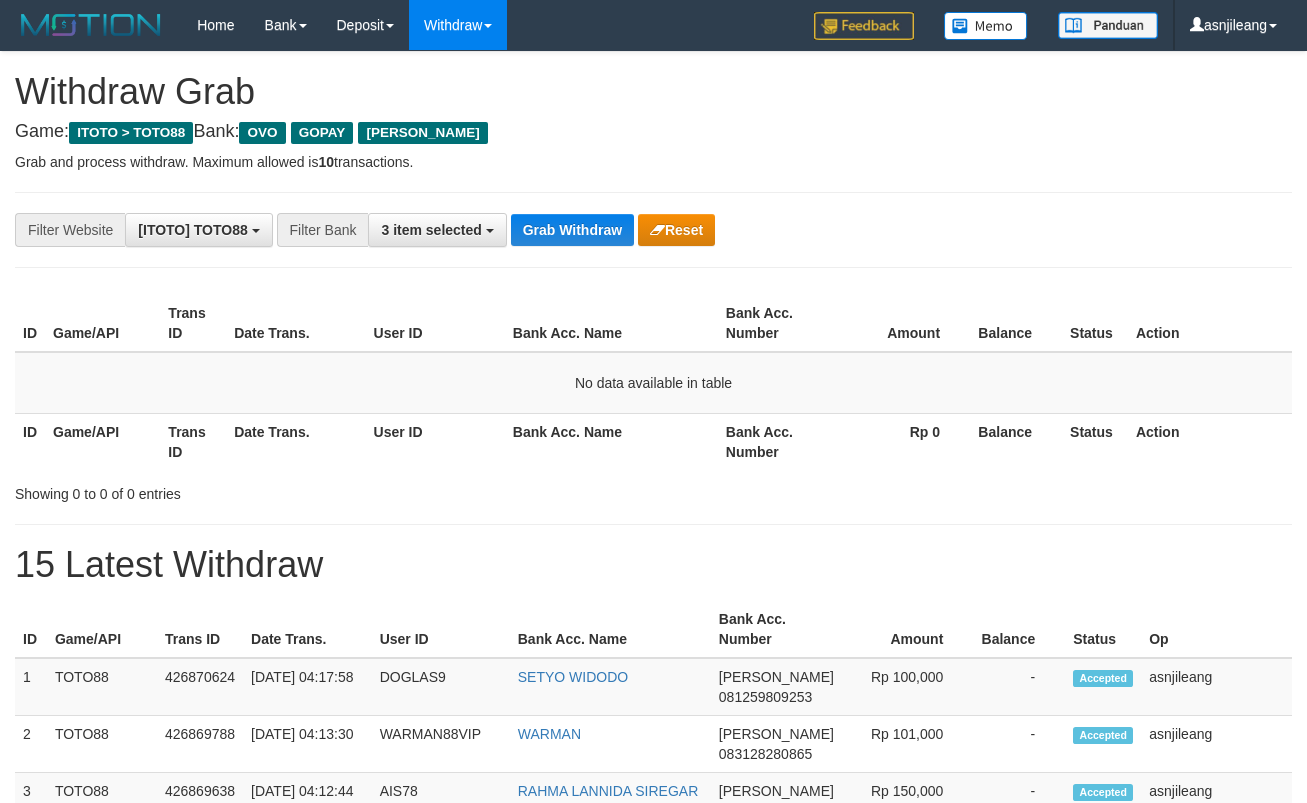scroll, scrollTop: 0, scrollLeft: 0, axis: both 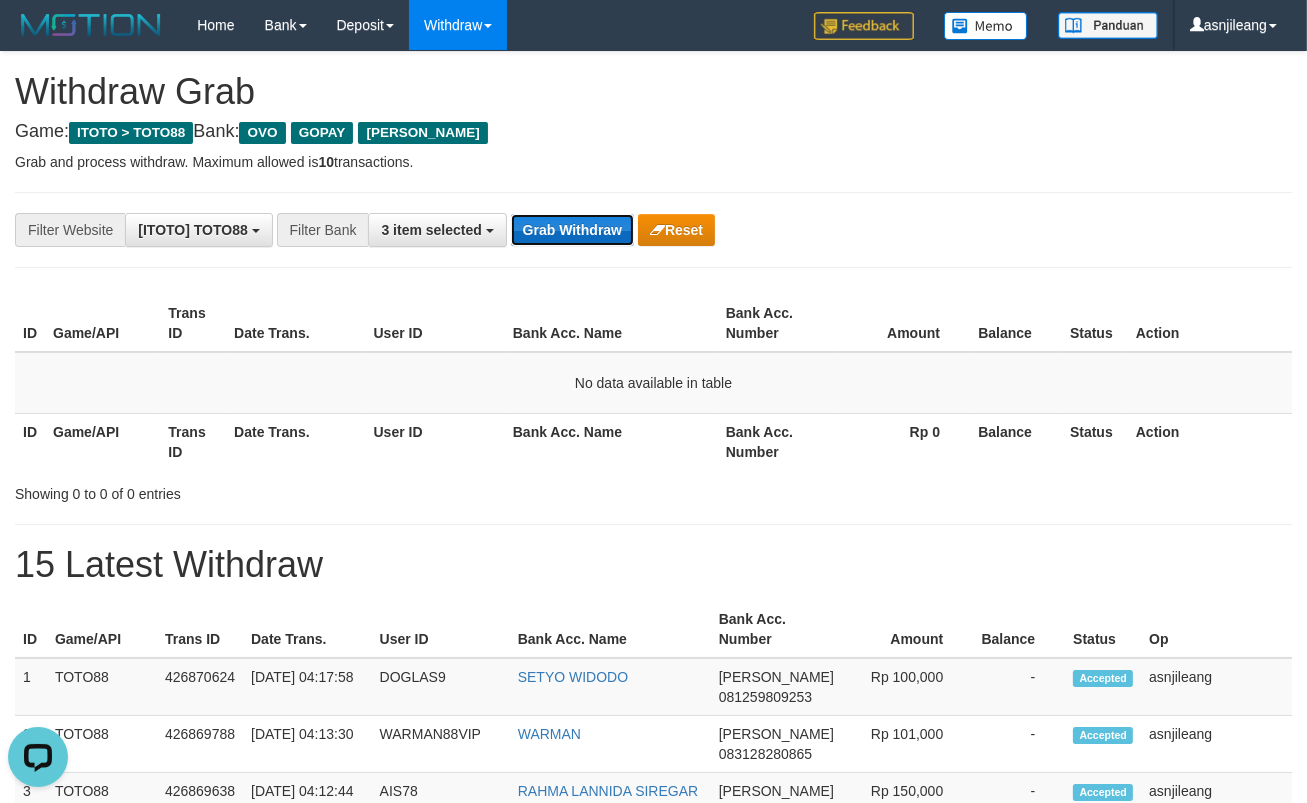 click on "Grab Withdraw" at bounding box center [572, 230] 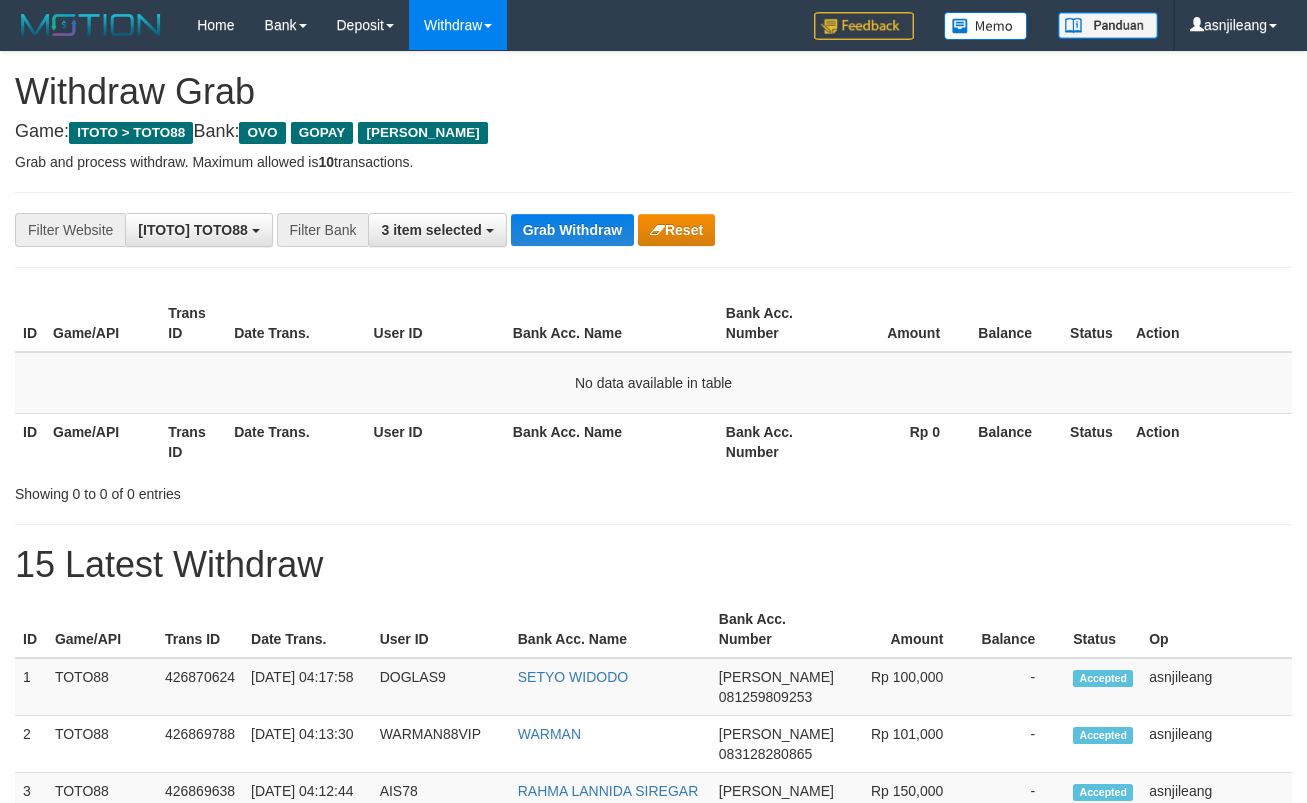scroll, scrollTop: 0, scrollLeft: 0, axis: both 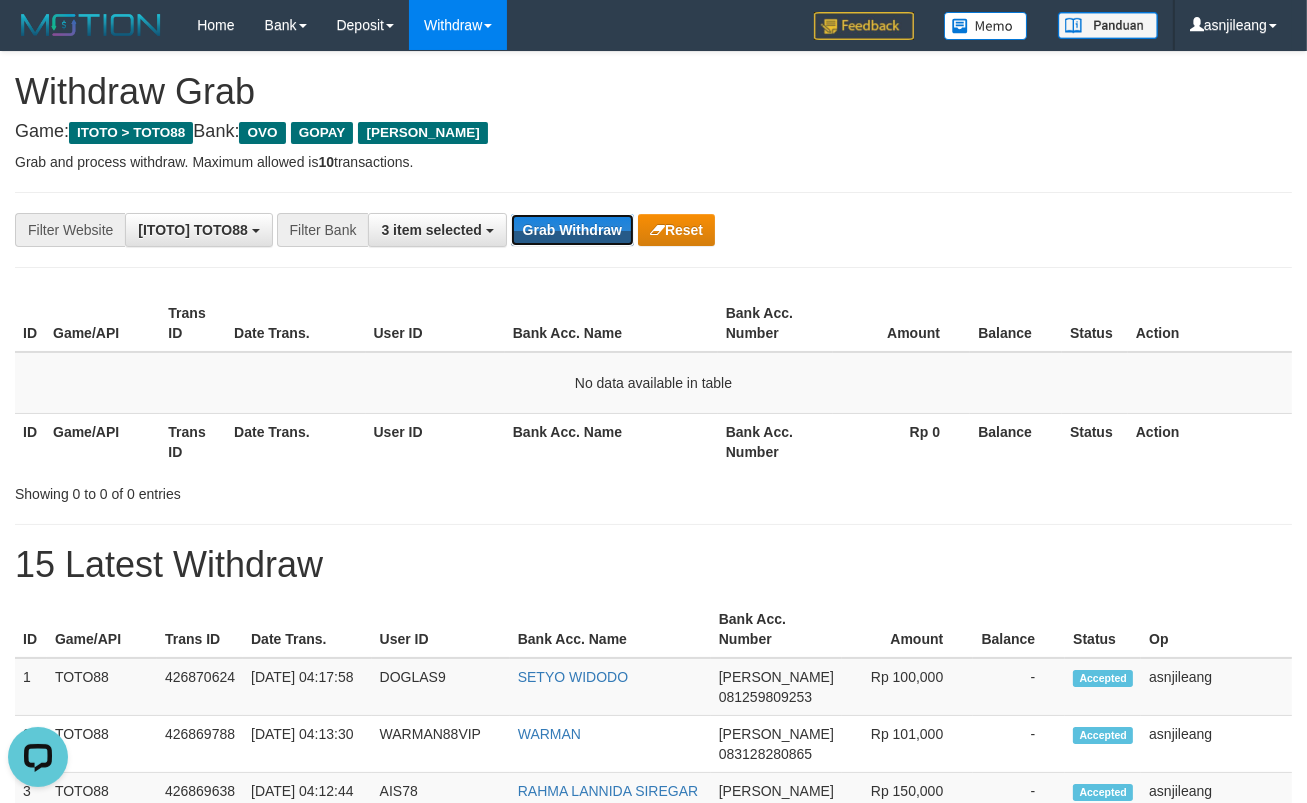 click on "Grab Withdraw" at bounding box center [572, 230] 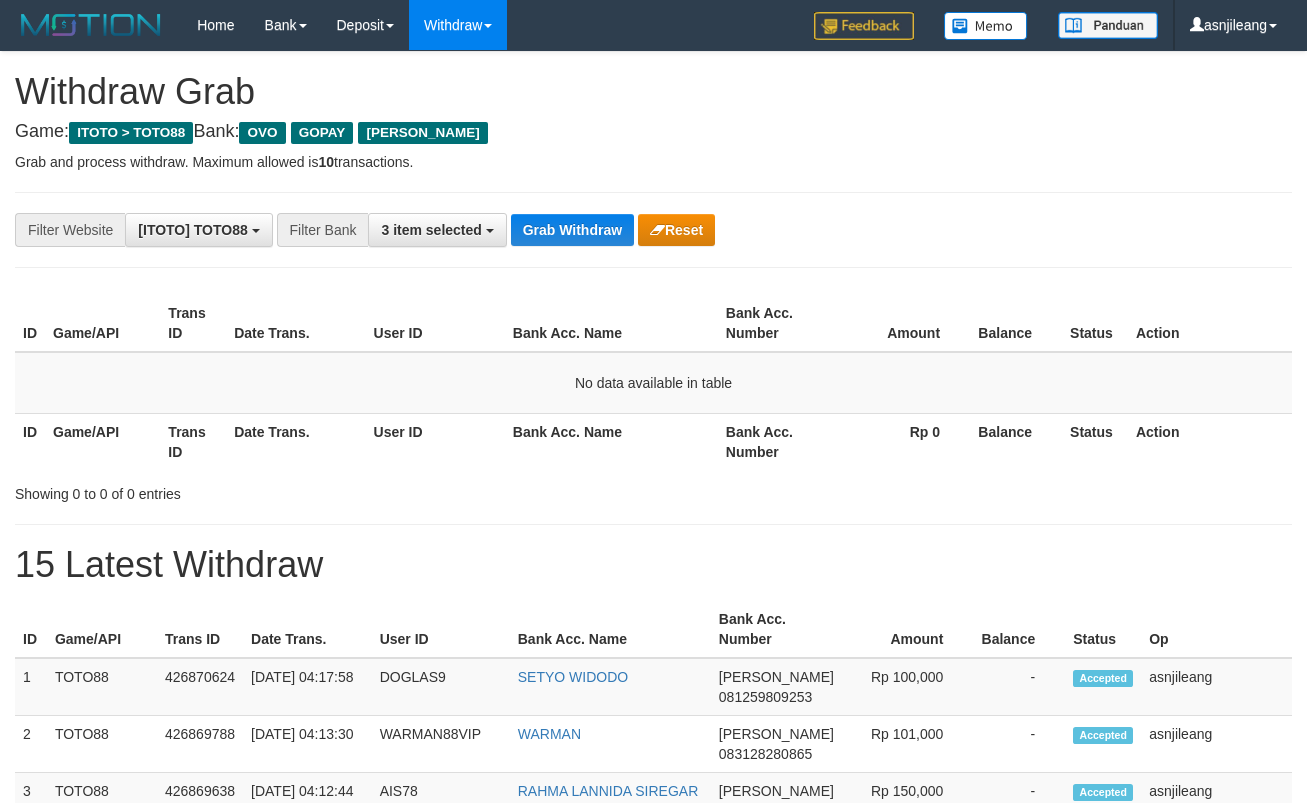 scroll, scrollTop: 0, scrollLeft: 0, axis: both 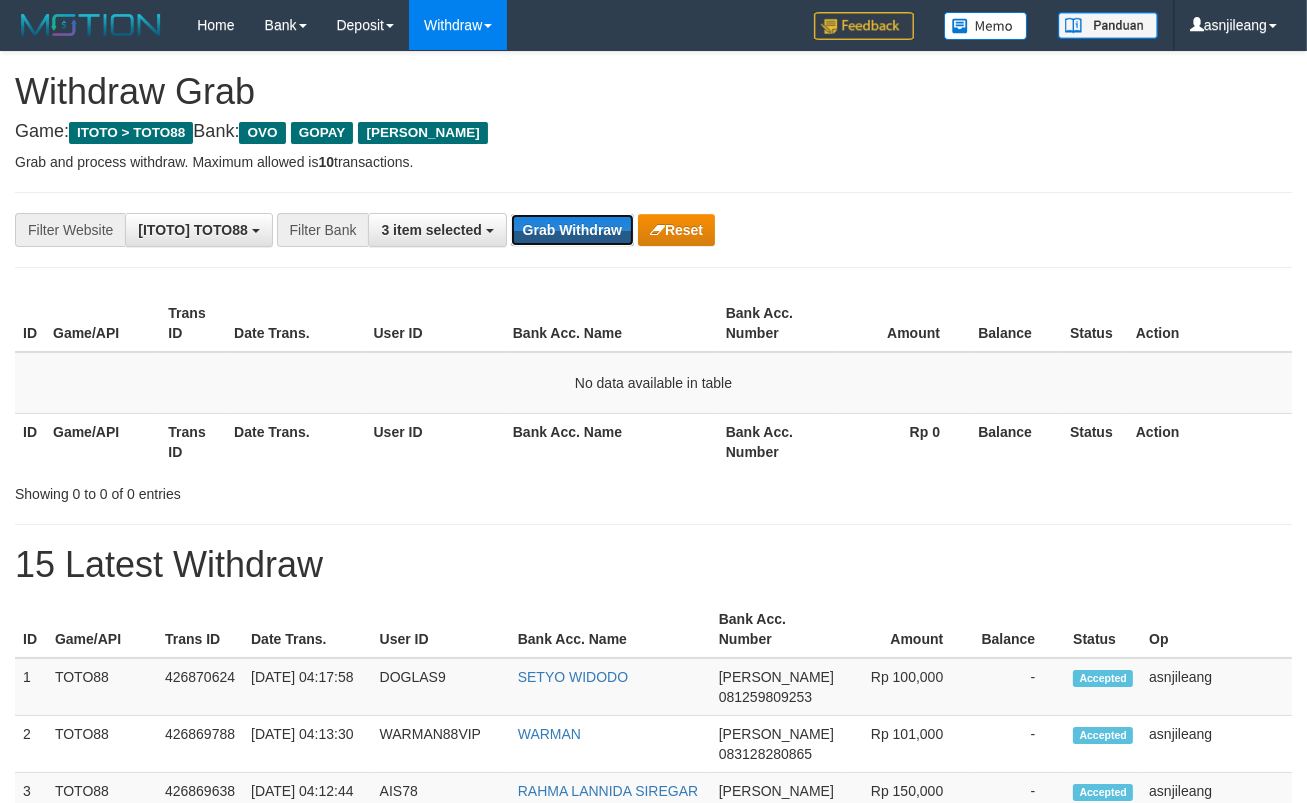 click on "Grab Withdraw" at bounding box center (572, 230) 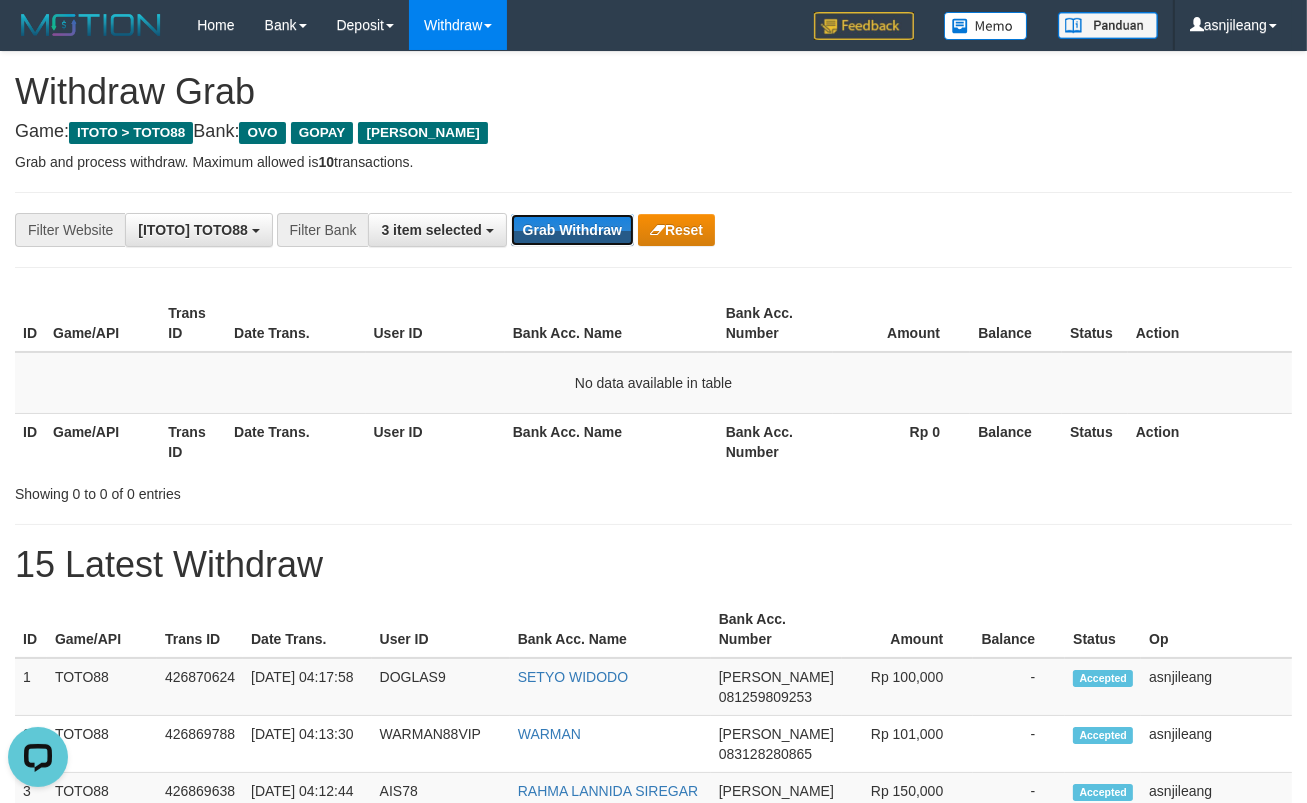 scroll, scrollTop: 0, scrollLeft: 0, axis: both 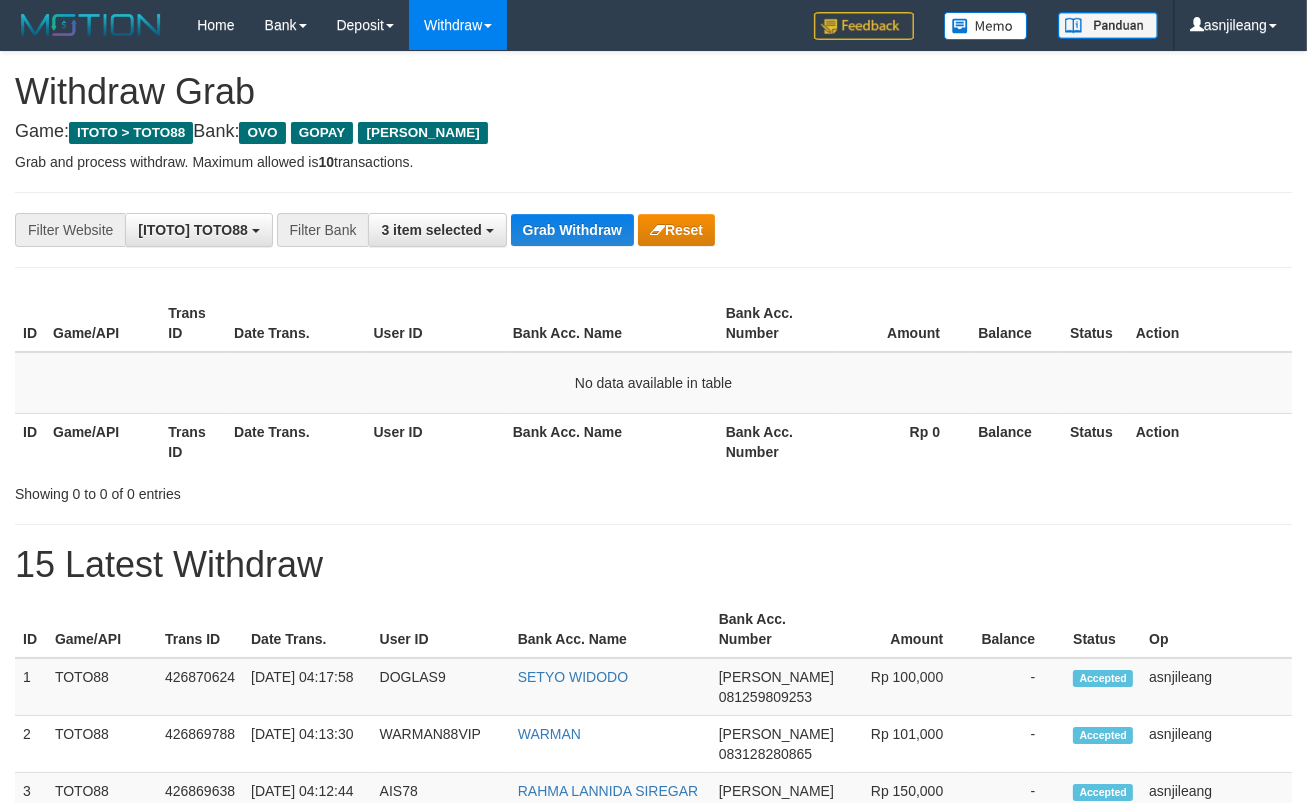click on "Grab Withdraw" at bounding box center (572, 230) 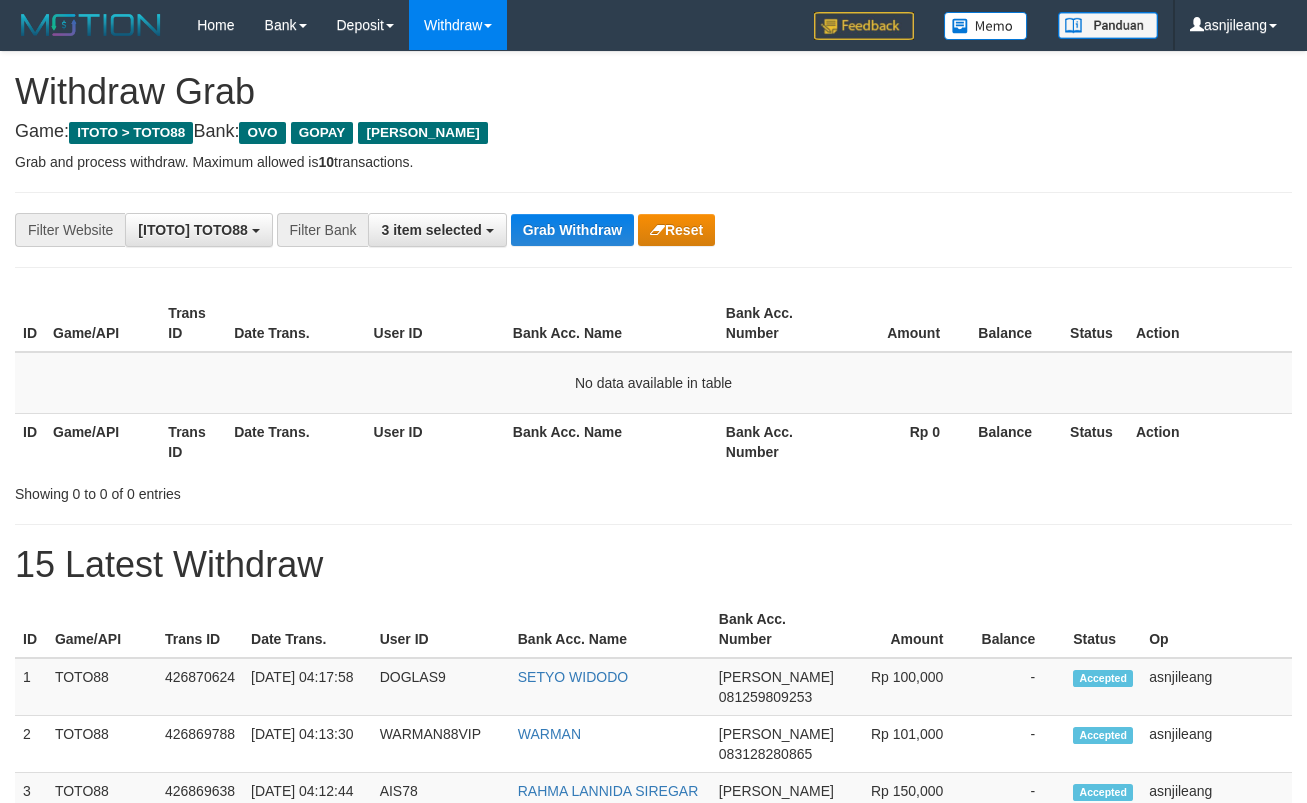 scroll, scrollTop: 0, scrollLeft: 0, axis: both 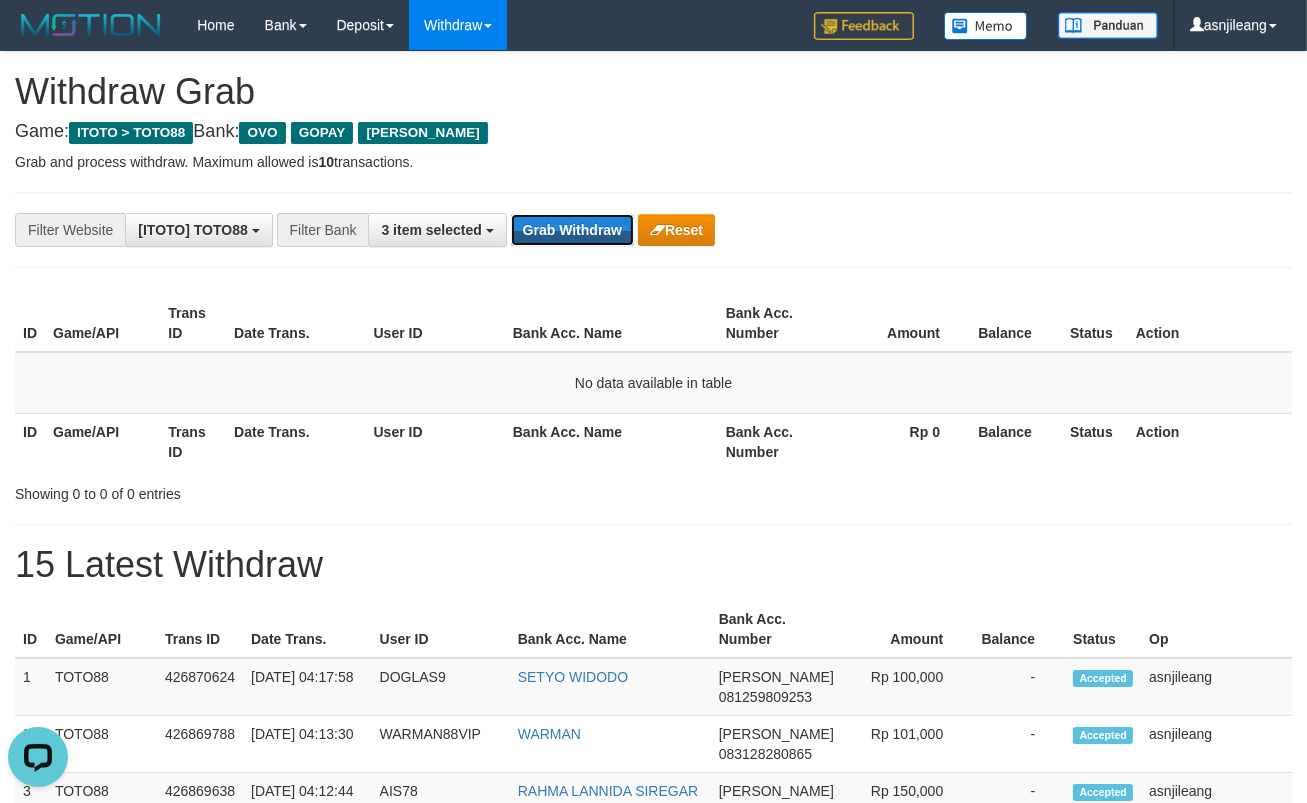 click on "Grab Withdraw" at bounding box center (572, 230) 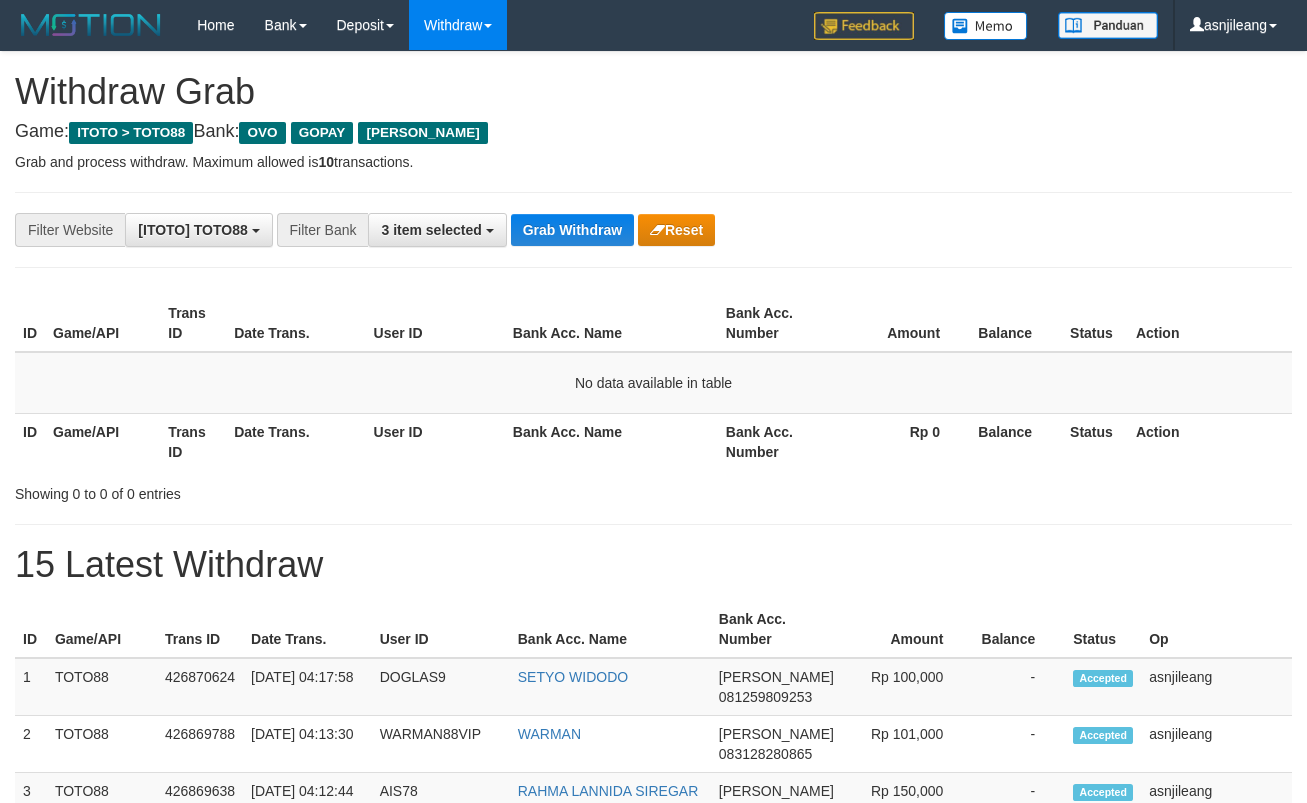 scroll, scrollTop: 0, scrollLeft: 0, axis: both 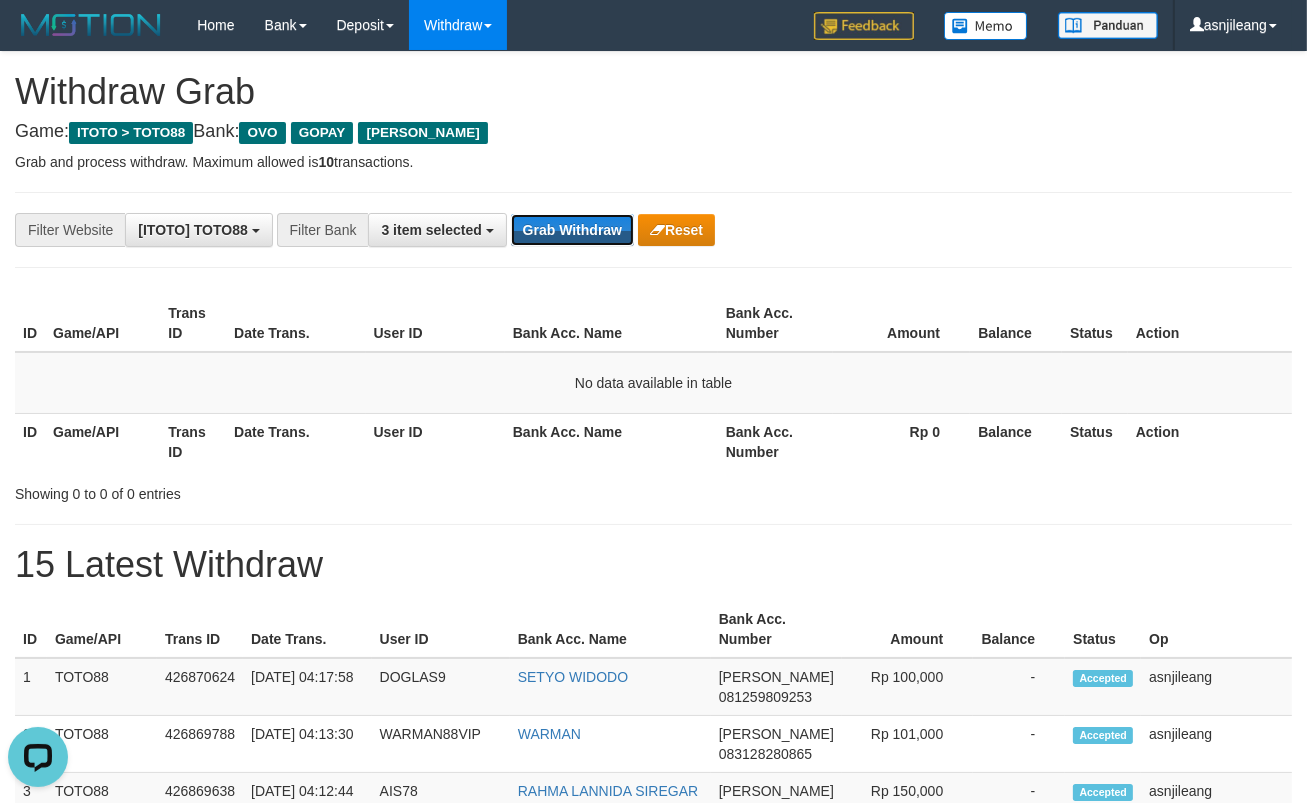 click on "Grab Withdraw" at bounding box center [572, 230] 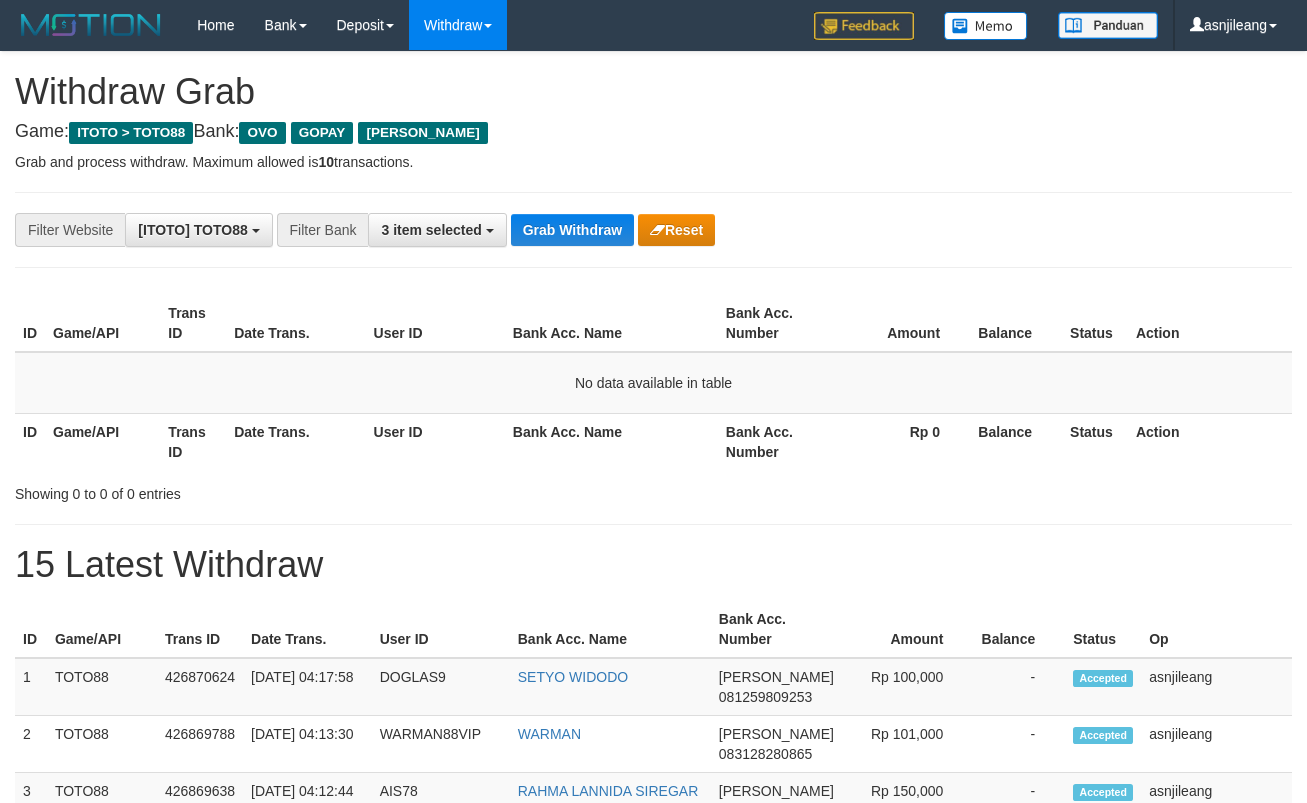 scroll, scrollTop: 0, scrollLeft: 0, axis: both 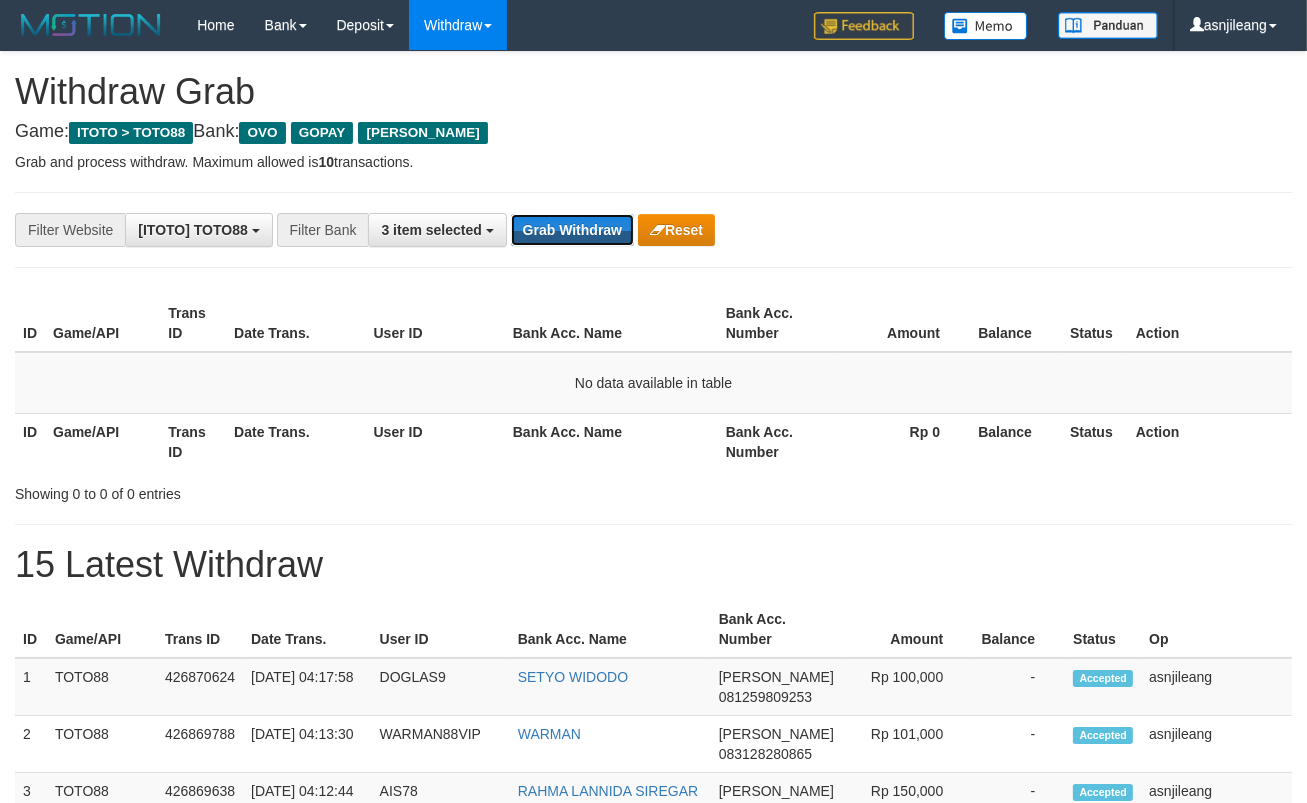 click on "Grab Withdraw" at bounding box center [572, 230] 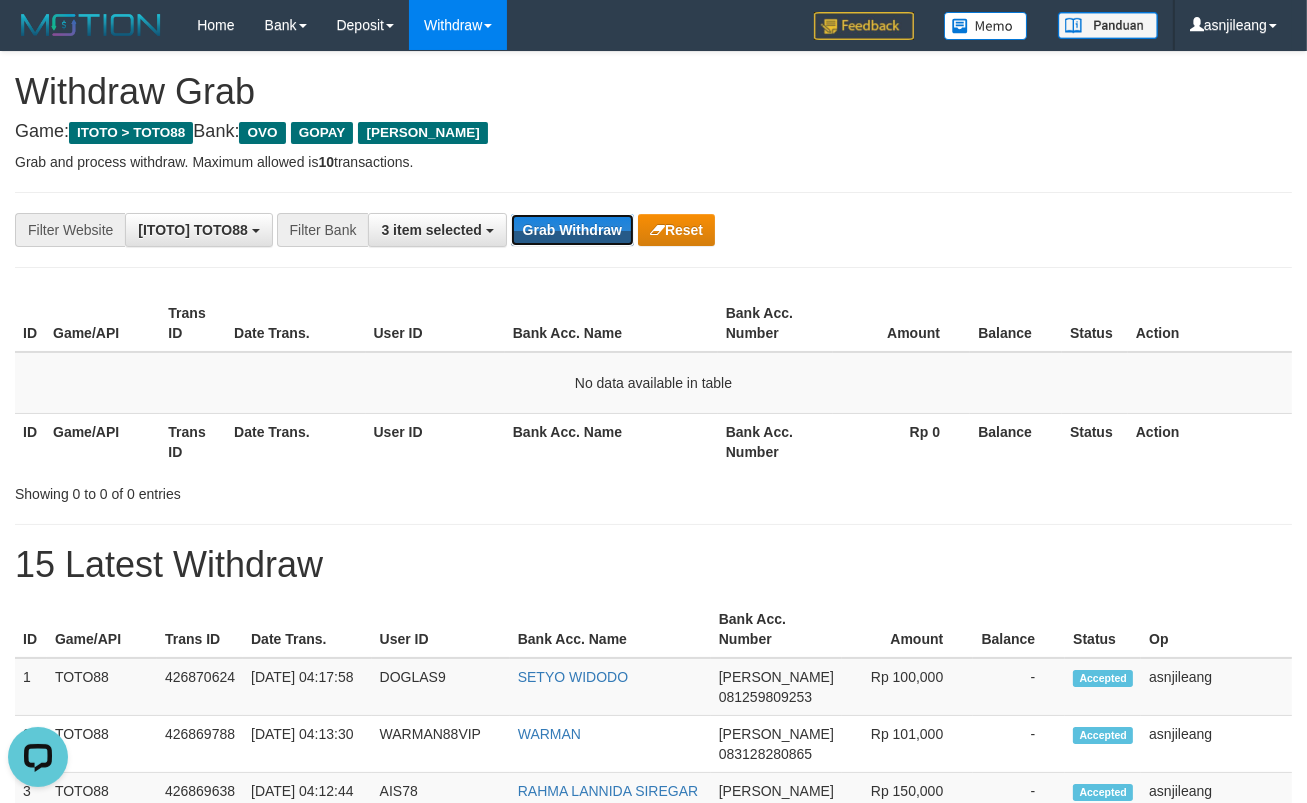 scroll, scrollTop: 0, scrollLeft: 0, axis: both 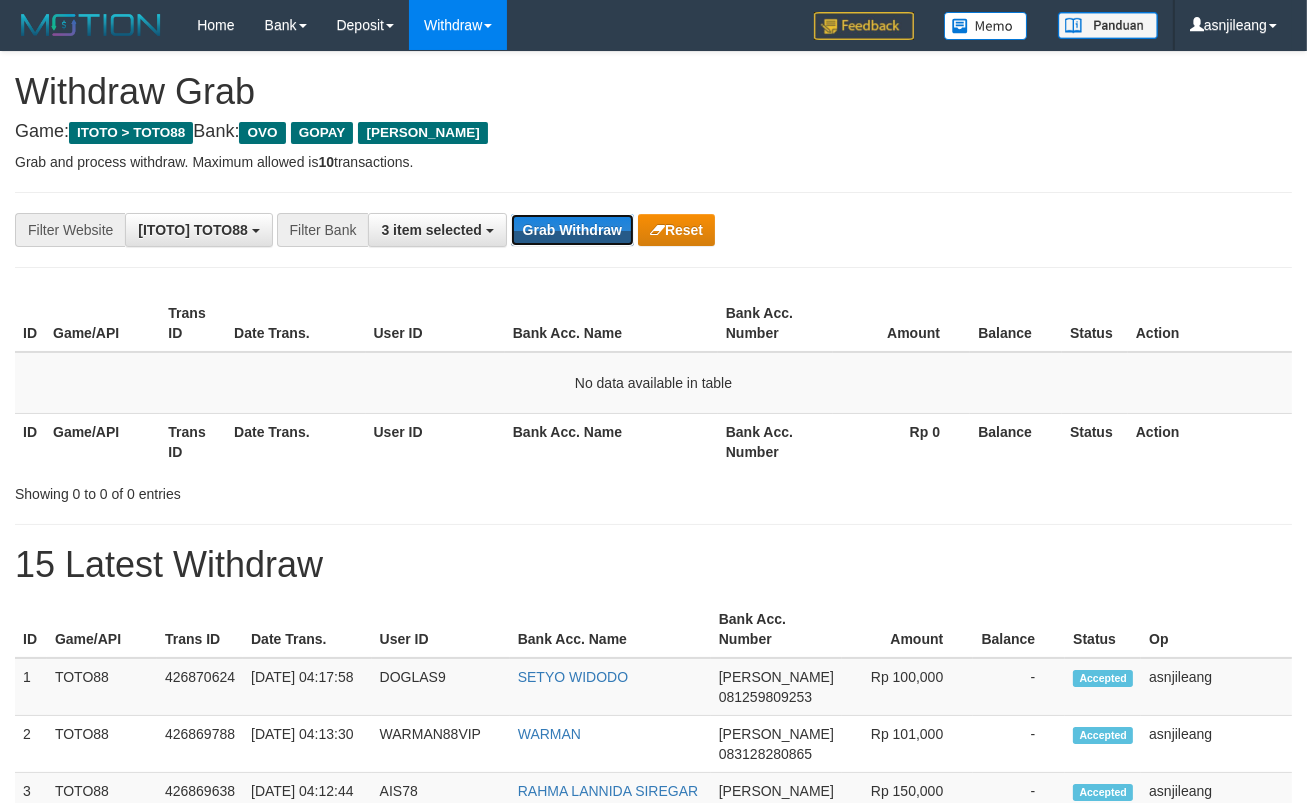click on "Grab Withdraw" at bounding box center (572, 230) 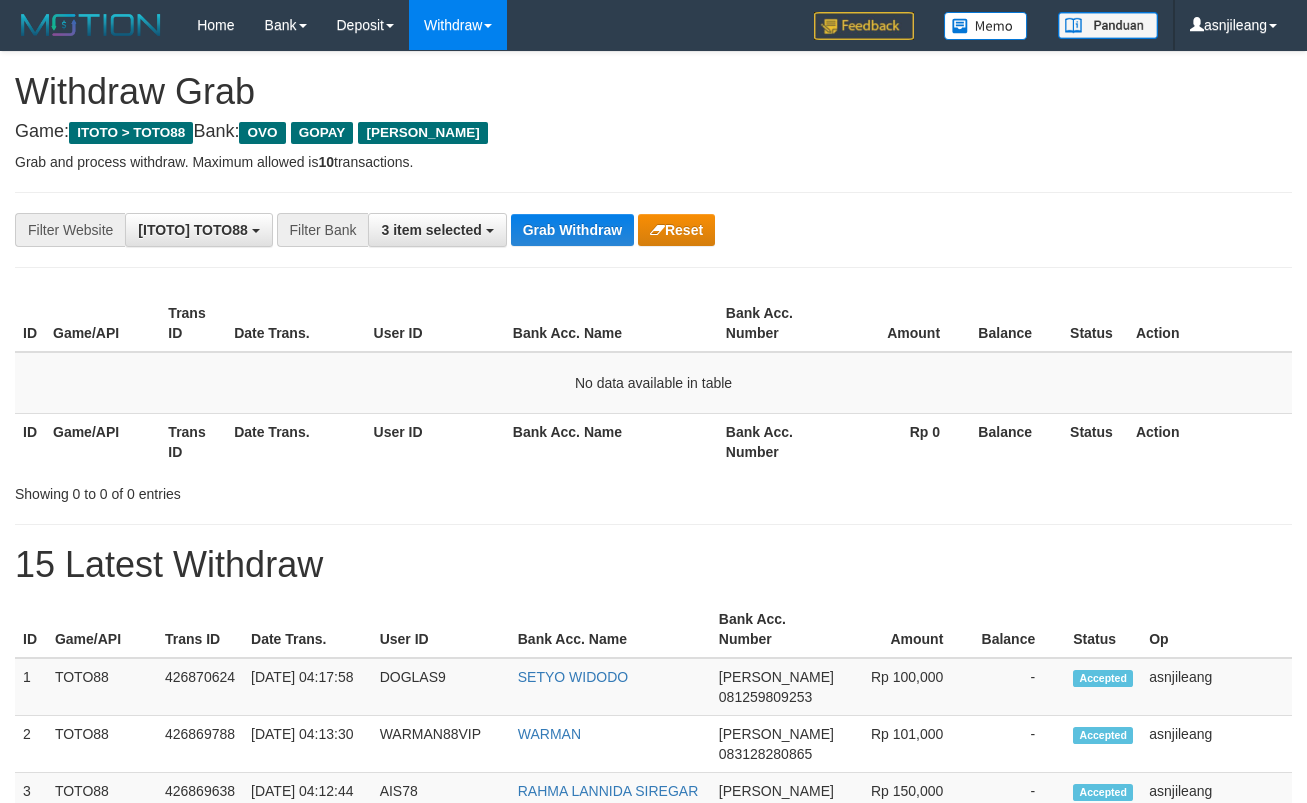scroll, scrollTop: 0, scrollLeft: 0, axis: both 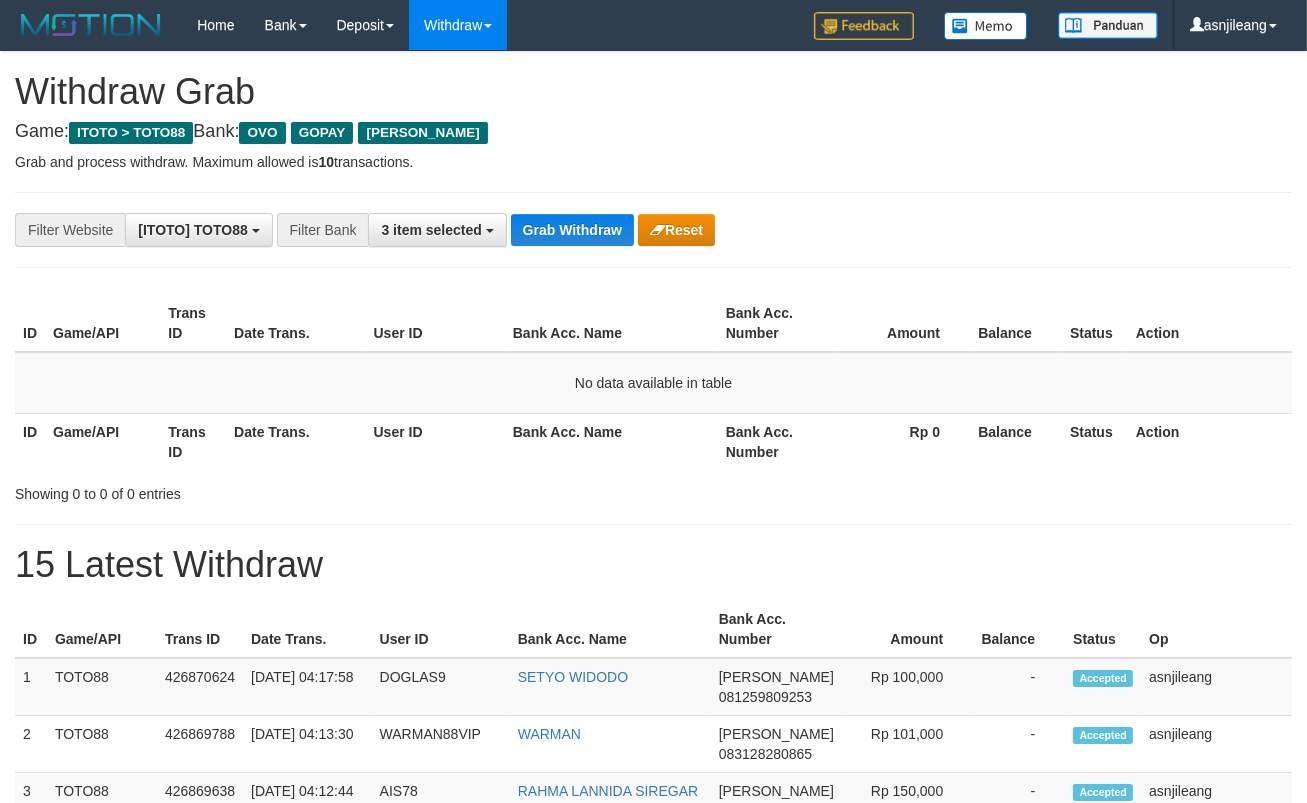 click on "Grab Withdraw" at bounding box center [572, 230] 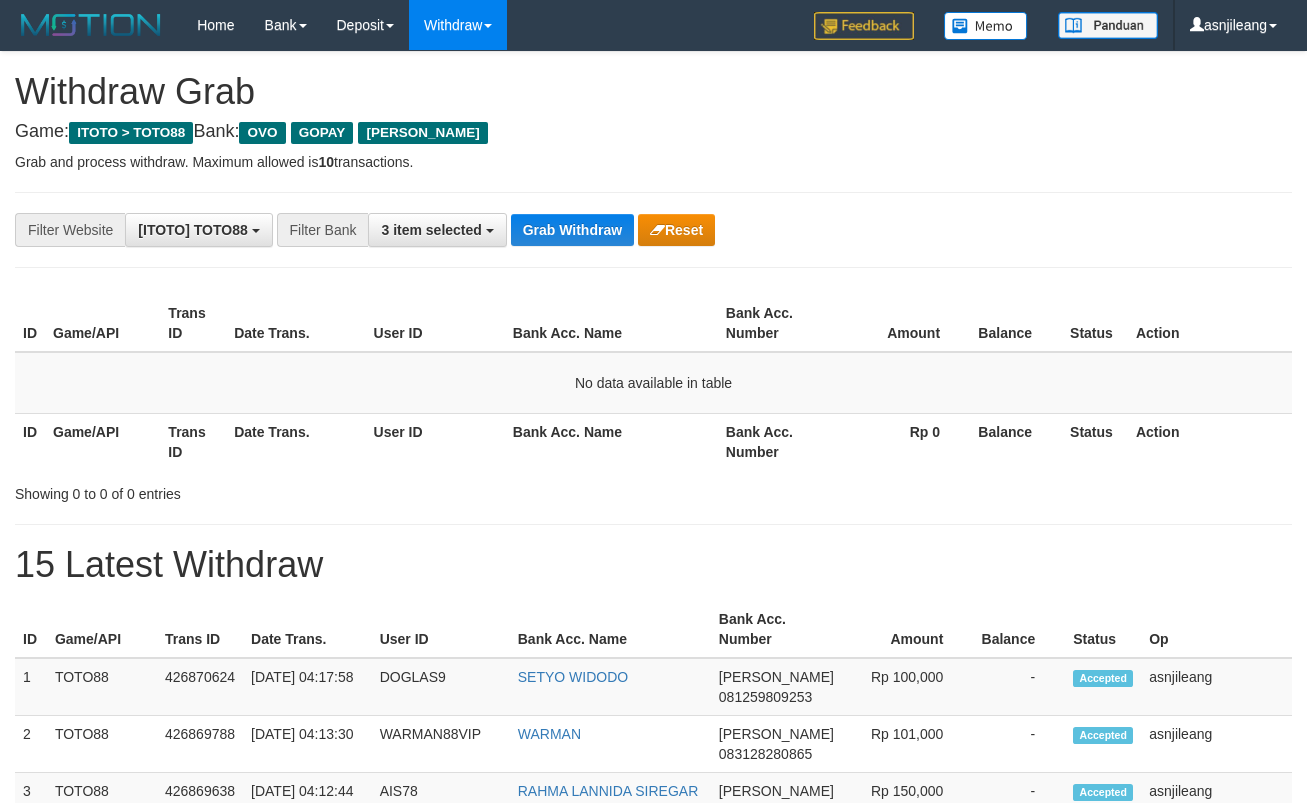 scroll, scrollTop: 0, scrollLeft: 0, axis: both 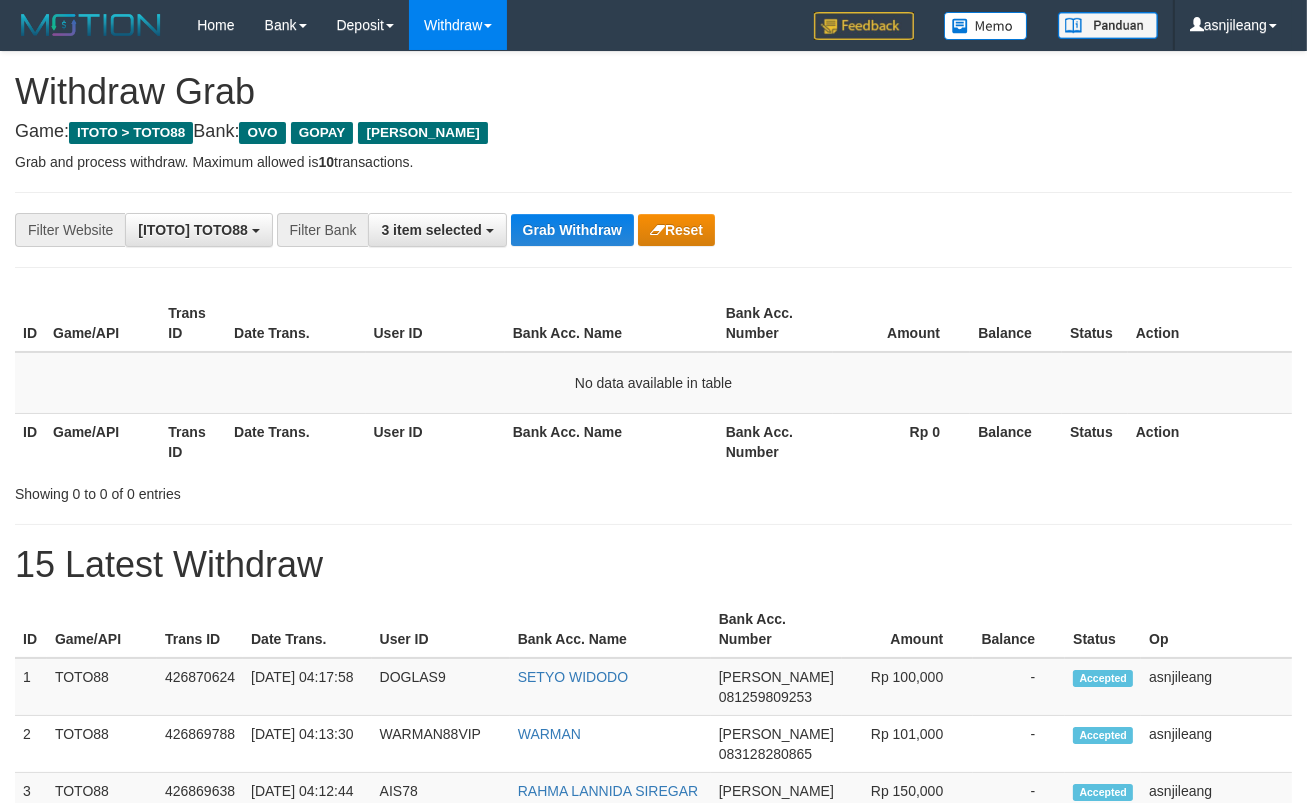 click on "Grab Withdraw" at bounding box center (572, 230) 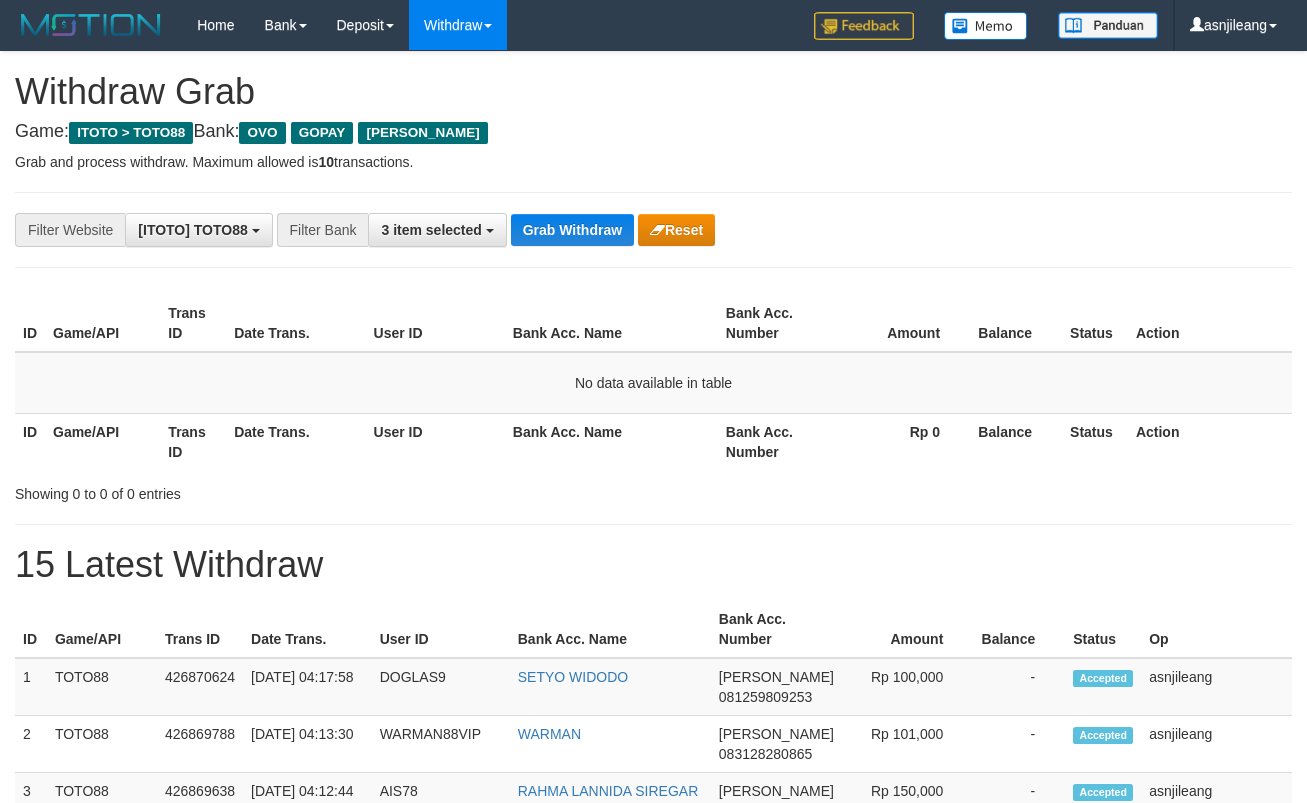 scroll, scrollTop: 0, scrollLeft: 0, axis: both 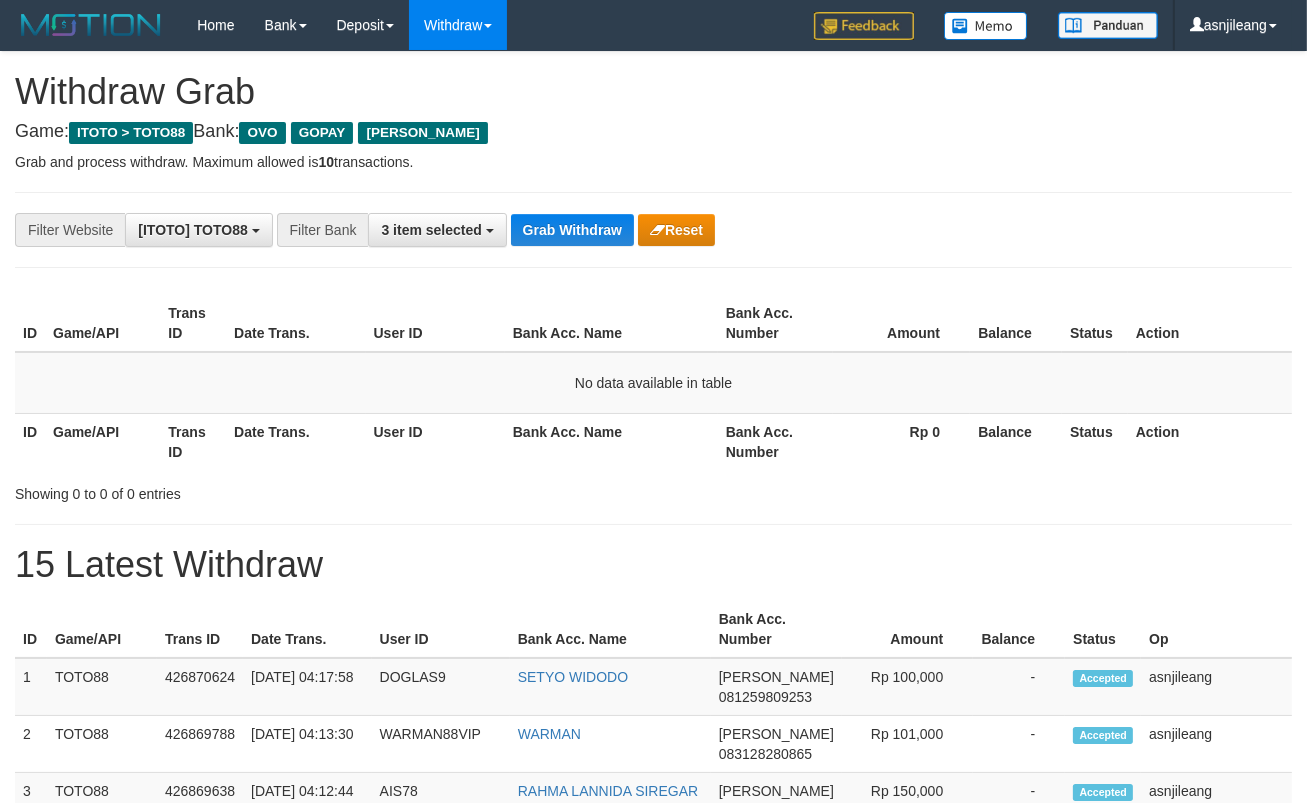 click on "Grab Withdraw" at bounding box center [572, 230] 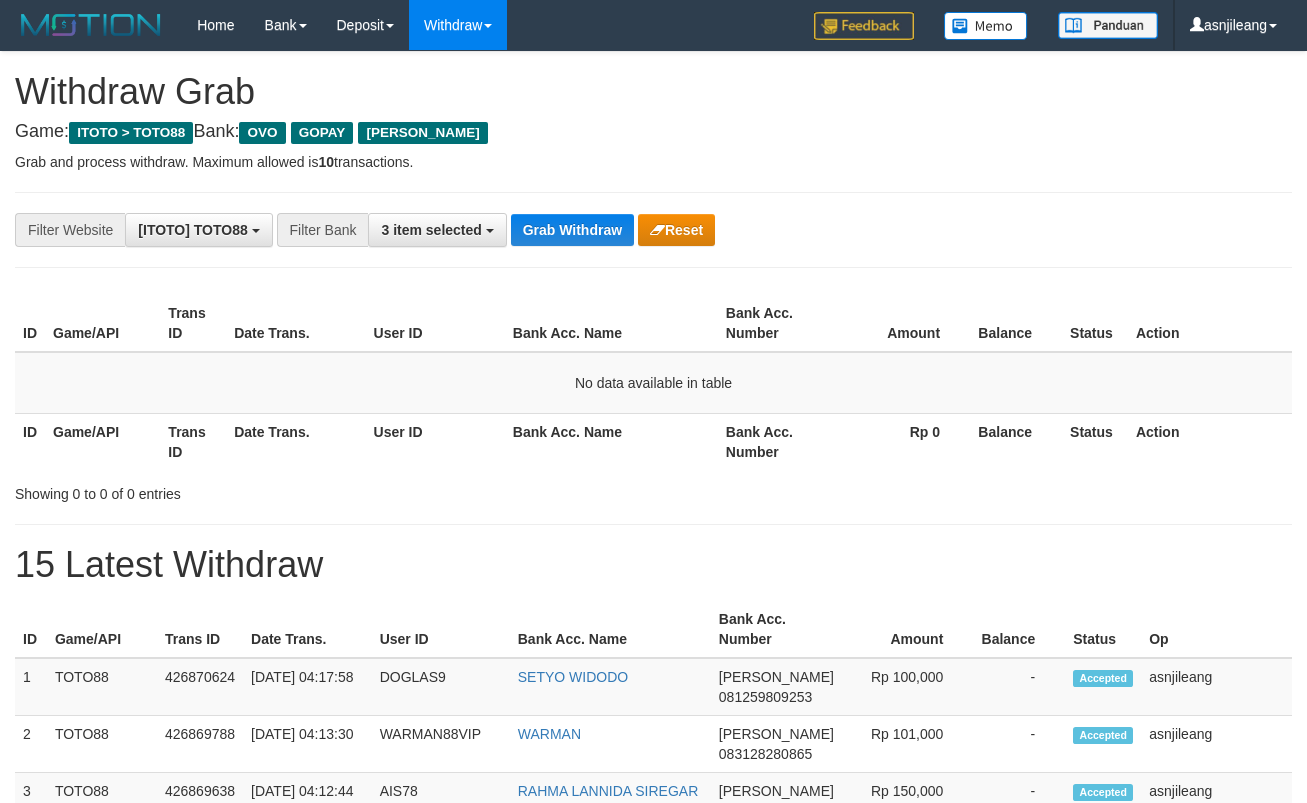 scroll, scrollTop: 0, scrollLeft: 0, axis: both 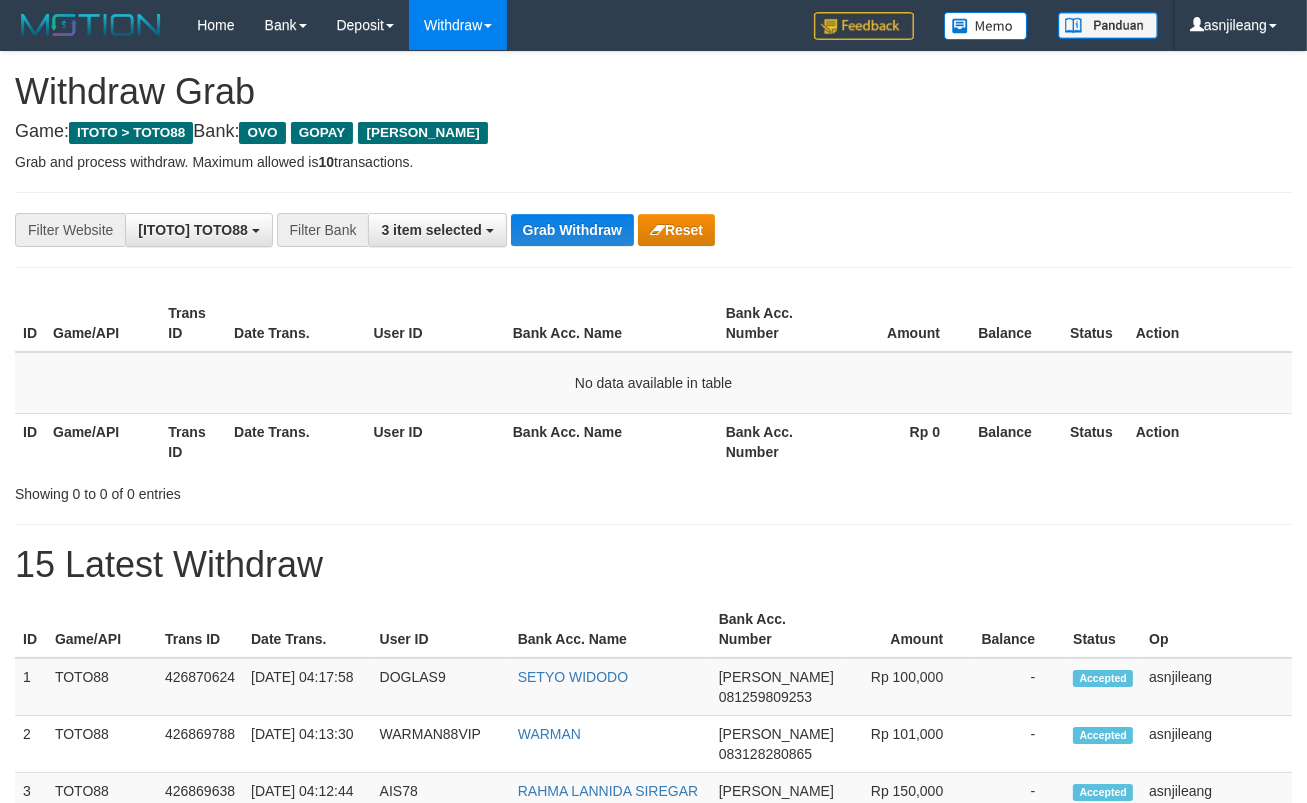 click on "Grab Withdraw" at bounding box center (572, 230) 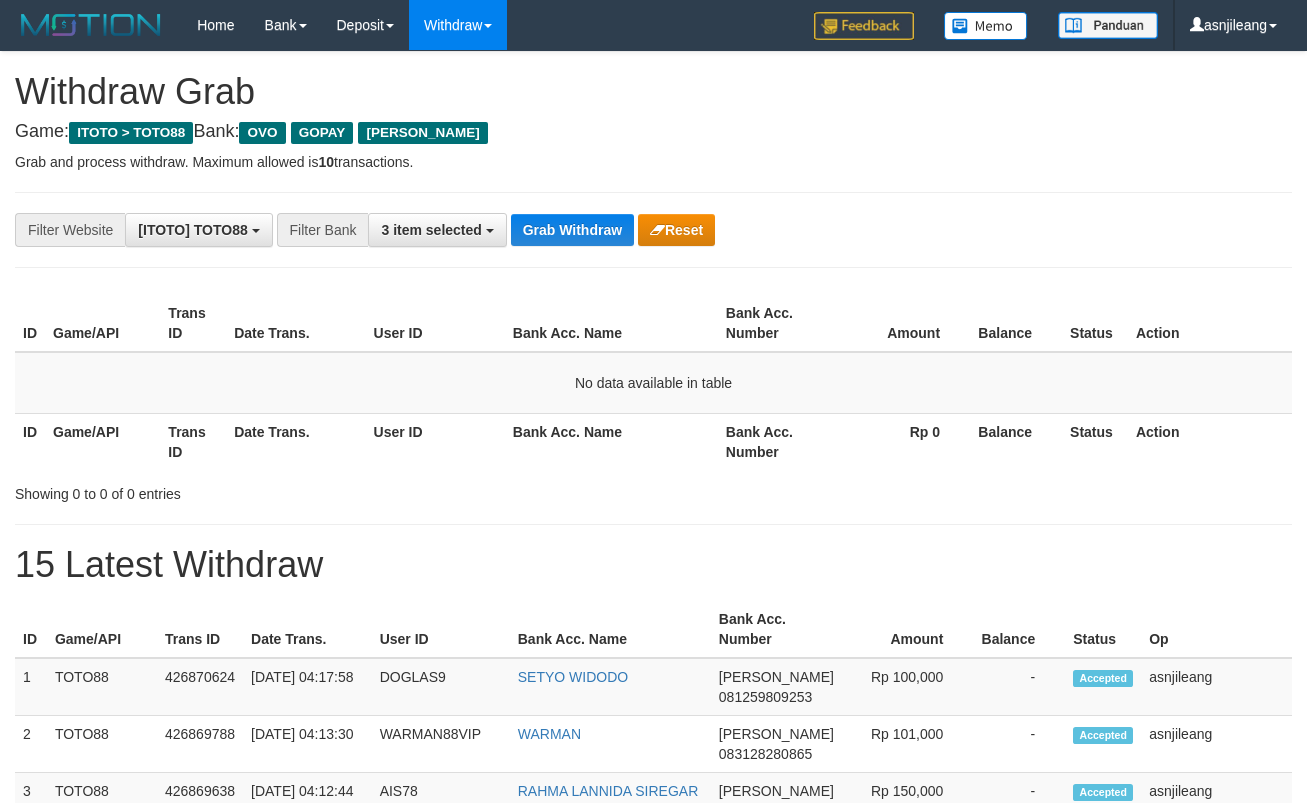 scroll, scrollTop: 0, scrollLeft: 0, axis: both 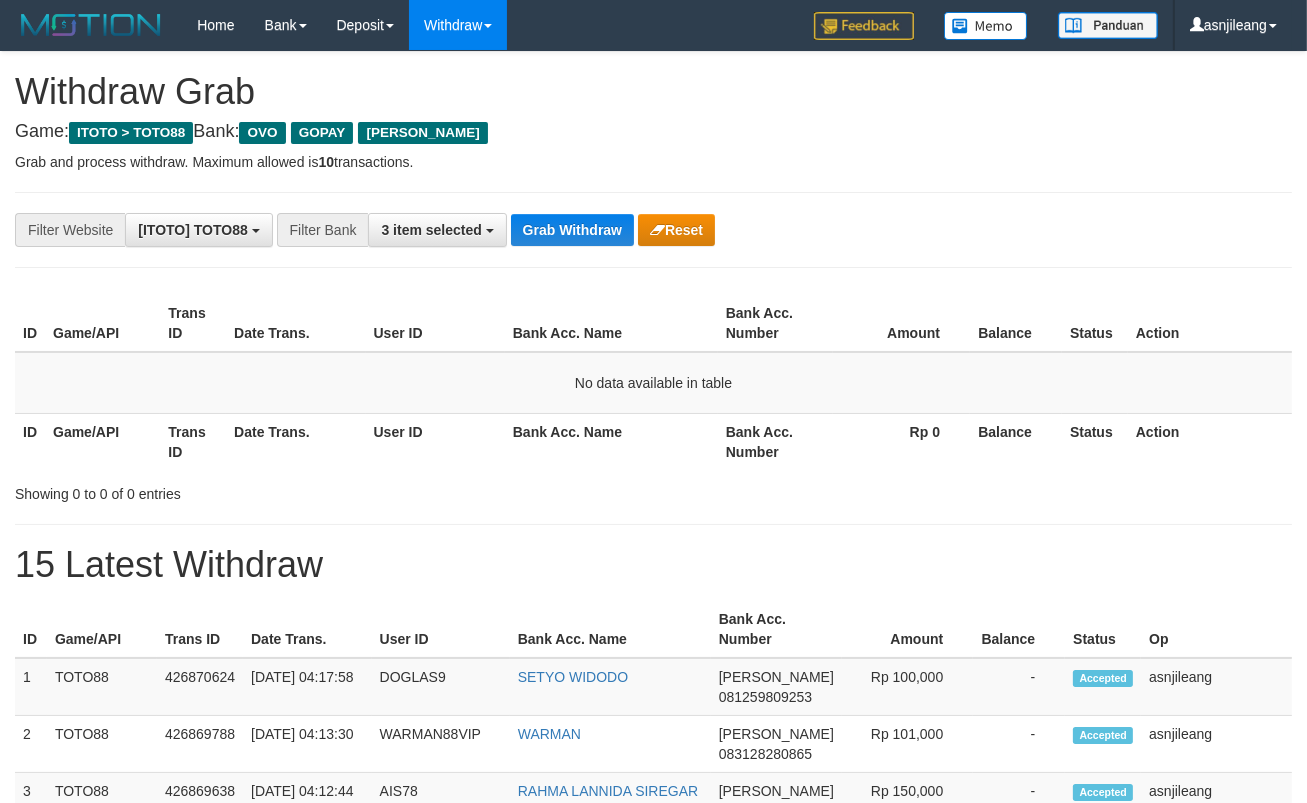 click on "Grab Withdraw" at bounding box center (572, 230) 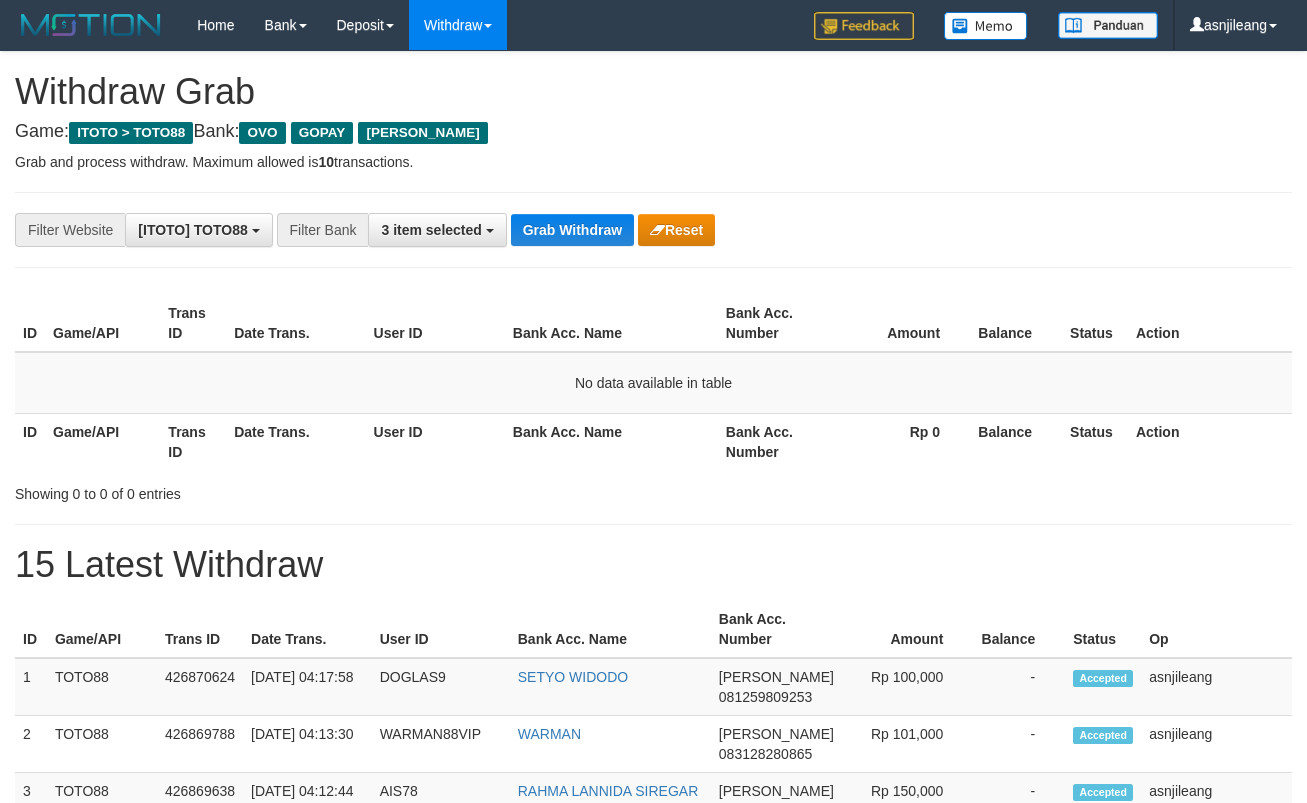 scroll, scrollTop: 0, scrollLeft: 0, axis: both 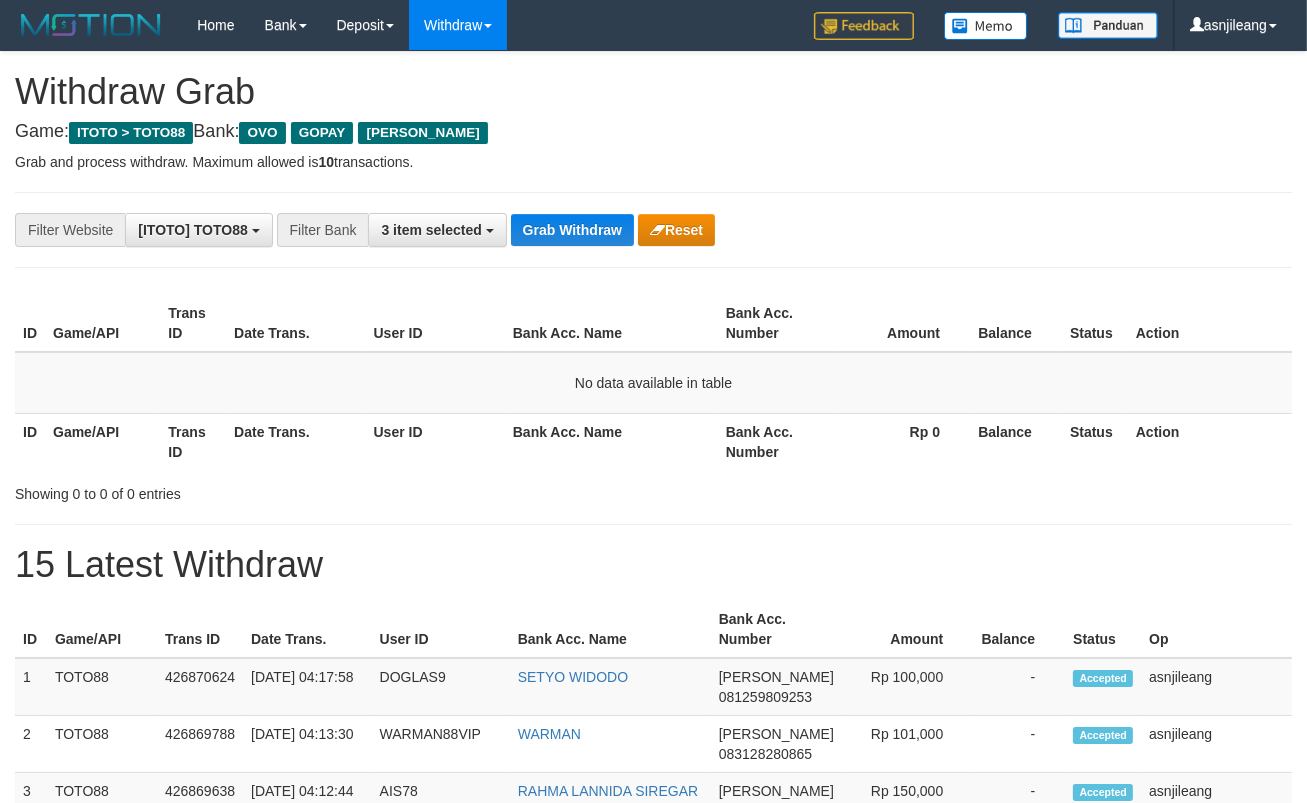 click on "Grab Withdraw" at bounding box center [572, 230] 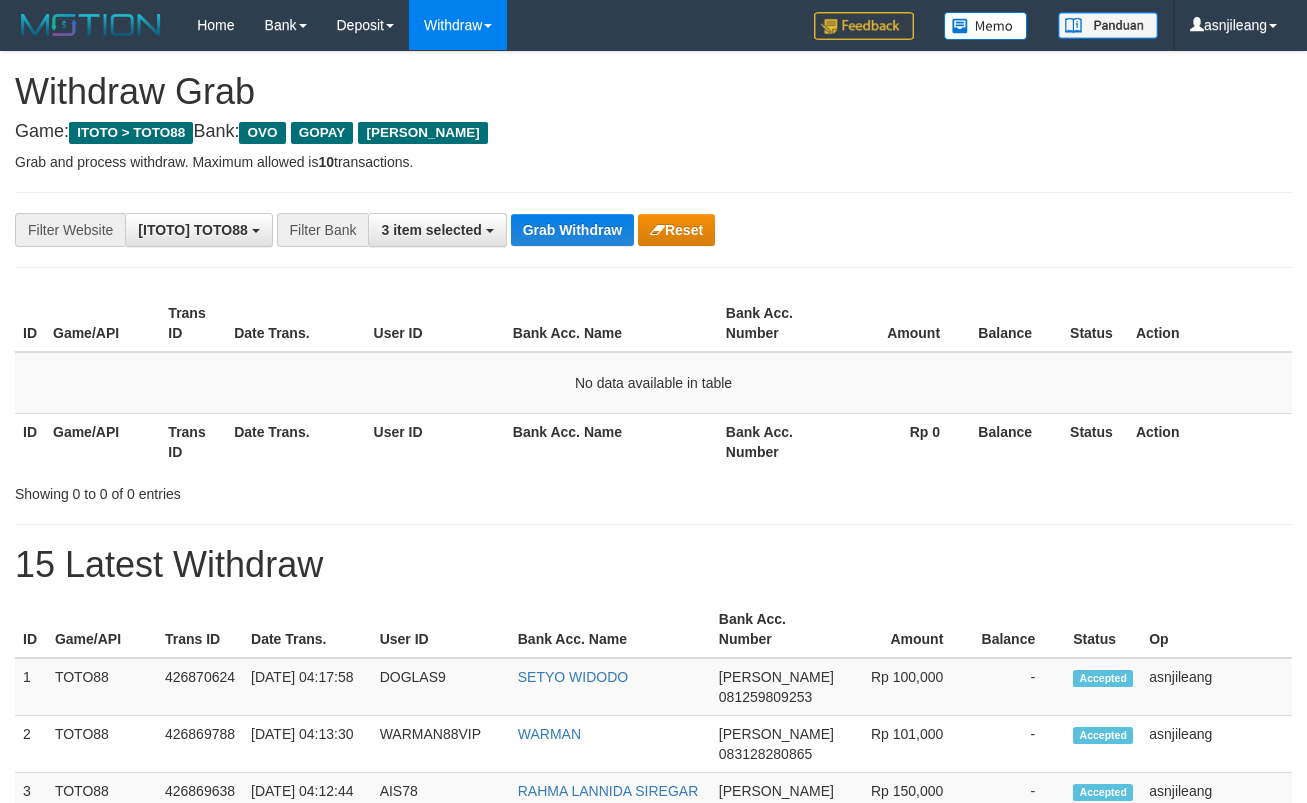 scroll, scrollTop: 0, scrollLeft: 0, axis: both 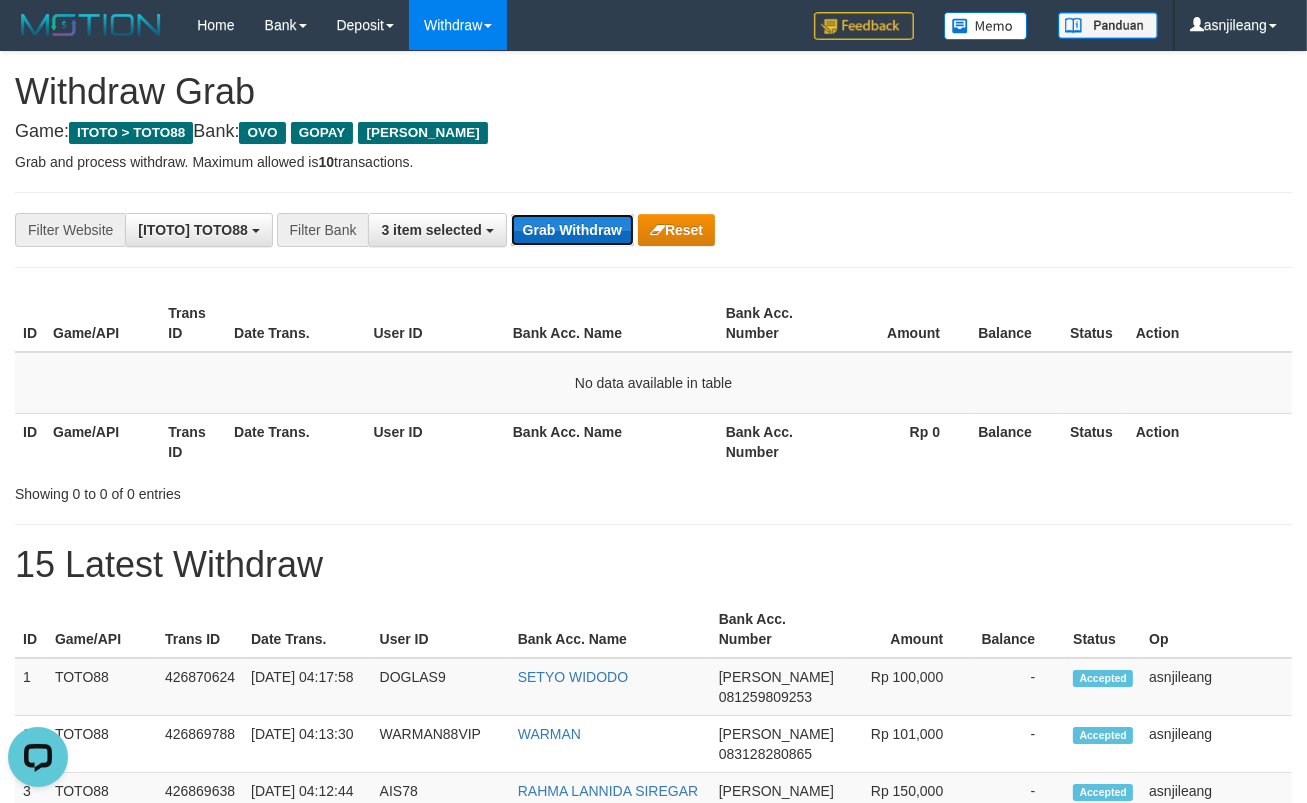 click on "Grab Withdraw" at bounding box center (572, 230) 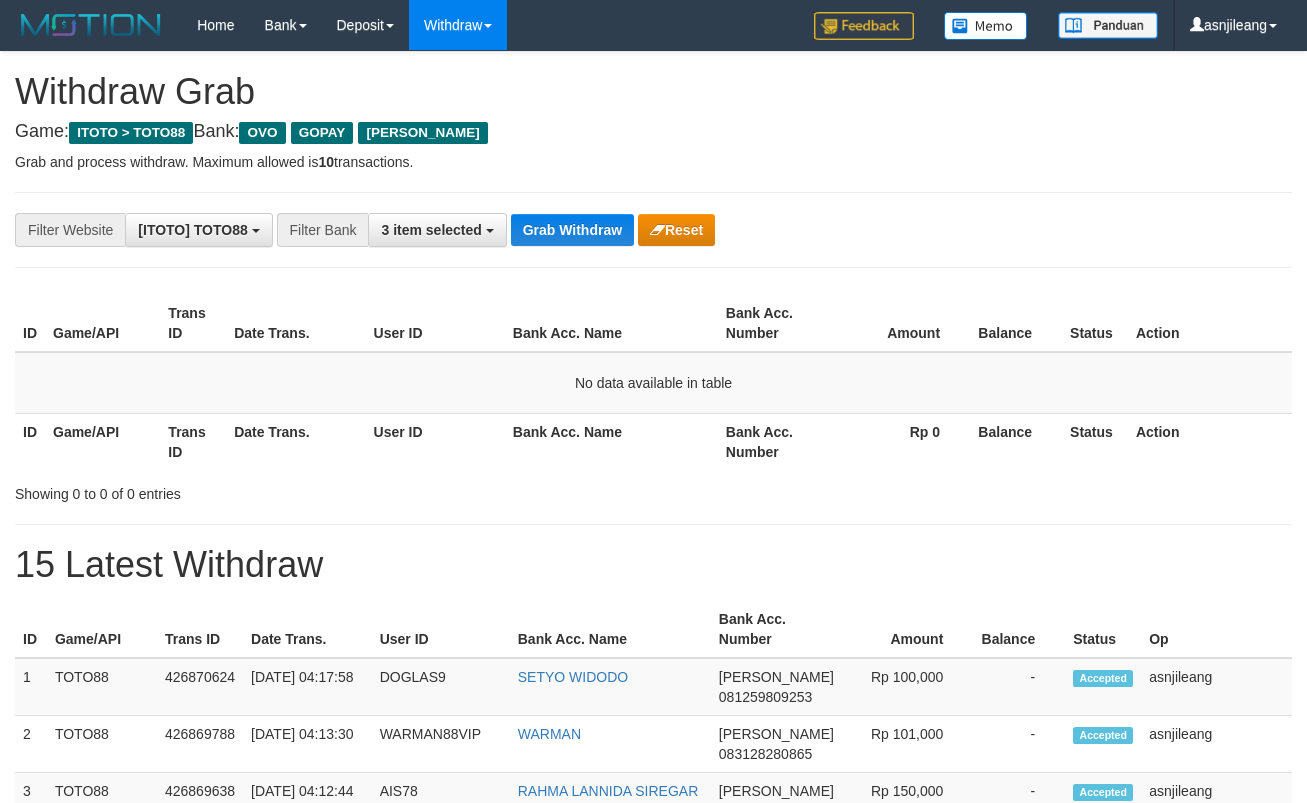 scroll, scrollTop: 0, scrollLeft: 0, axis: both 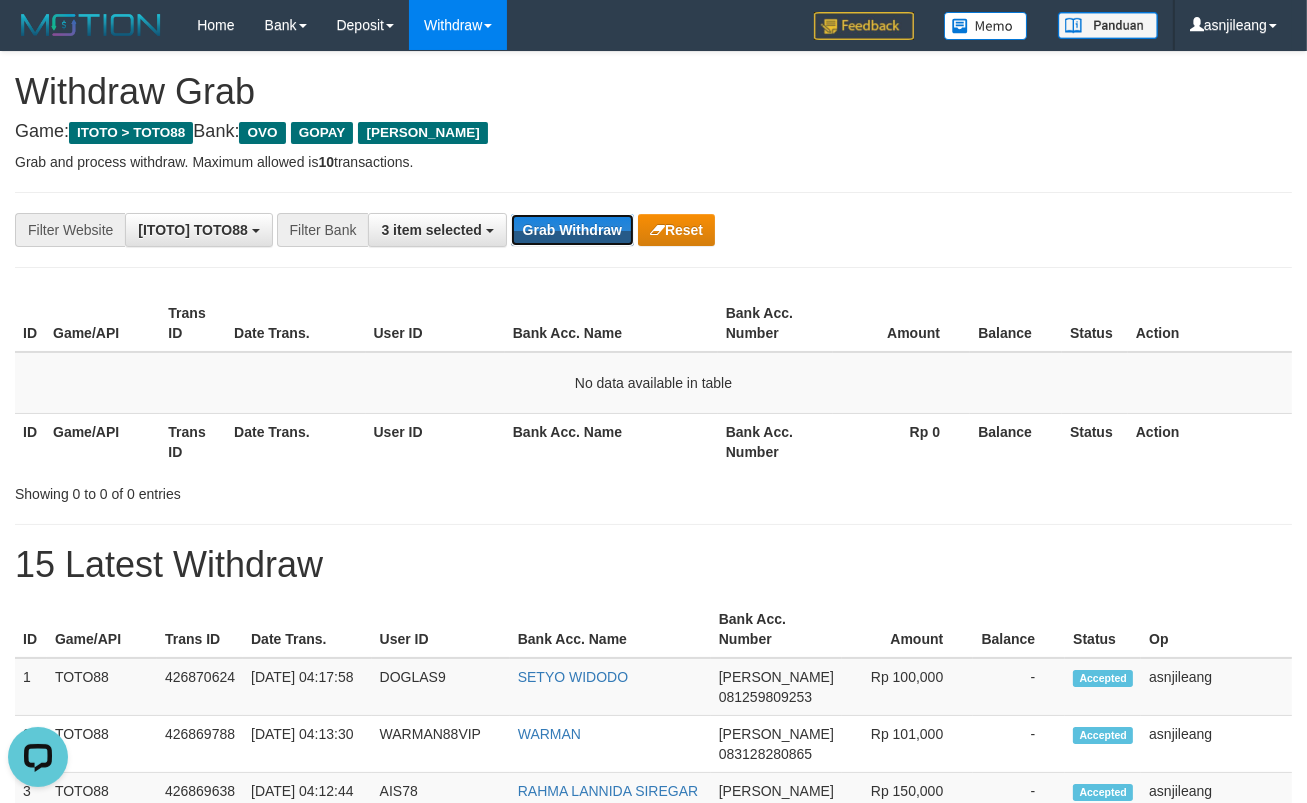 click on "Grab Withdraw" at bounding box center [572, 230] 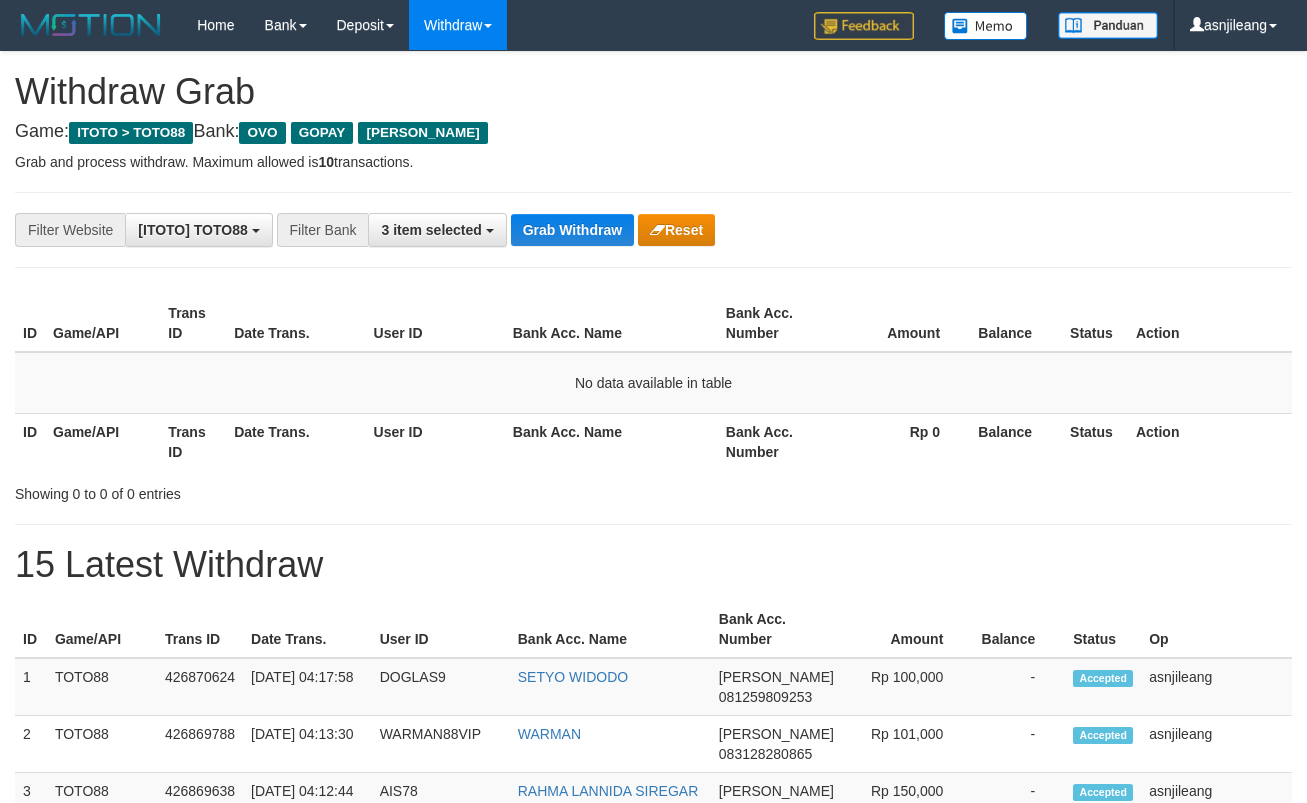 click on "Grab Withdraw" at bounding box center (572, 230) 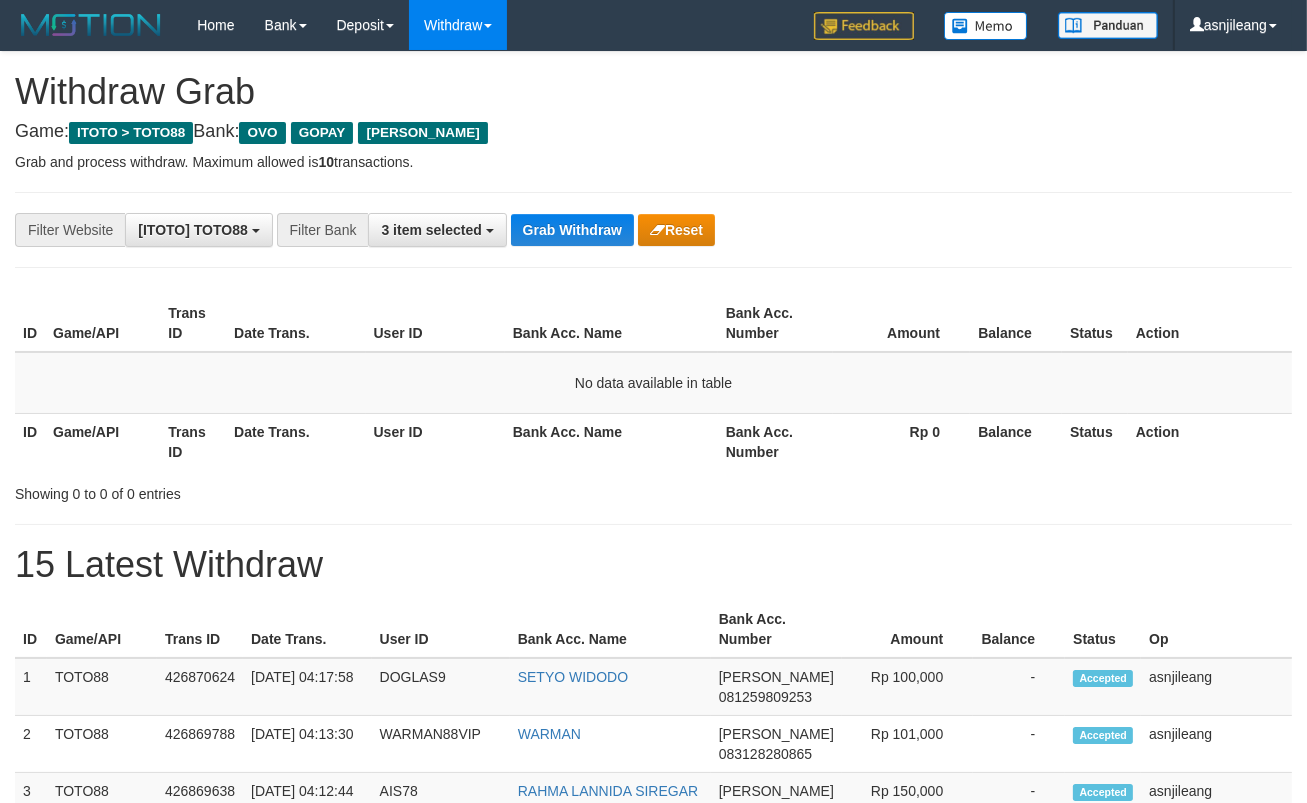 scroll, scrollTop: 17, scrollLeft: 0, axis: vertical 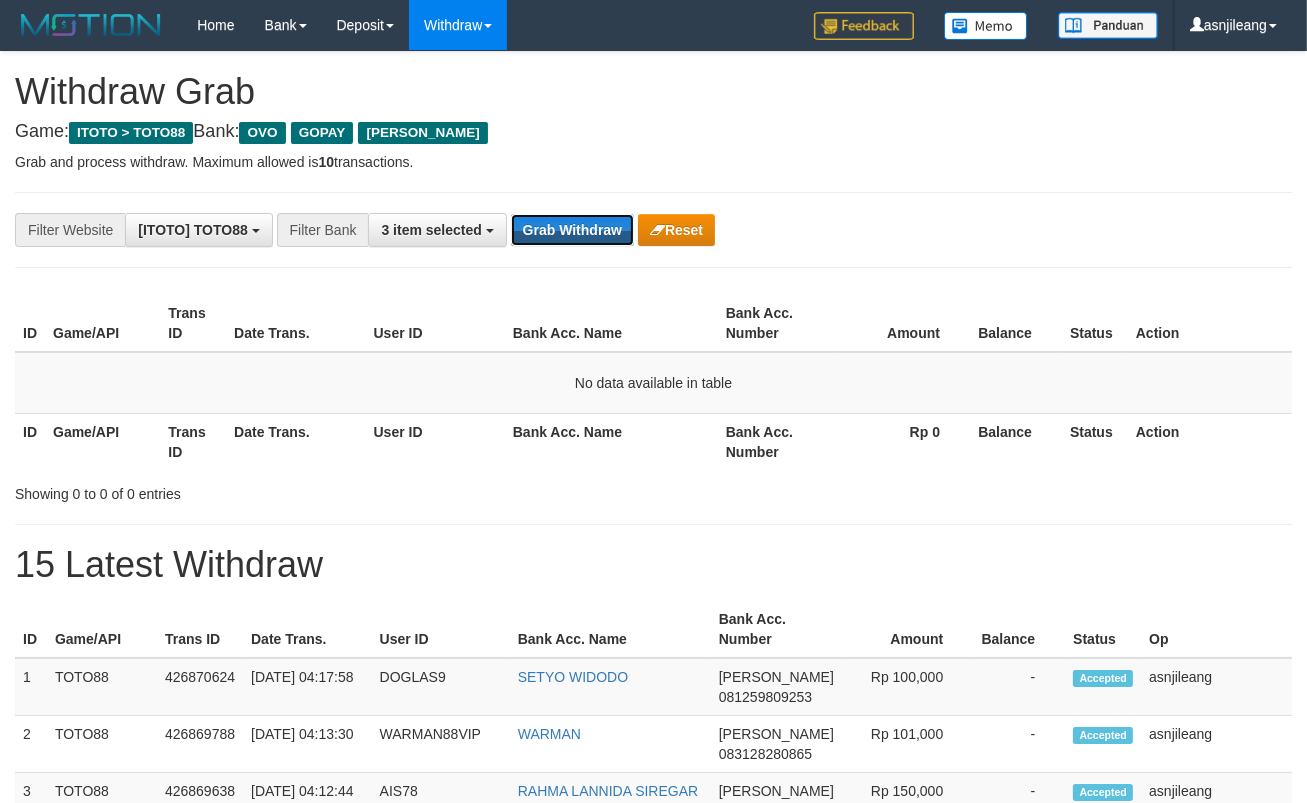 click on "Grab Withdraw" at bounding box center (572, 230) 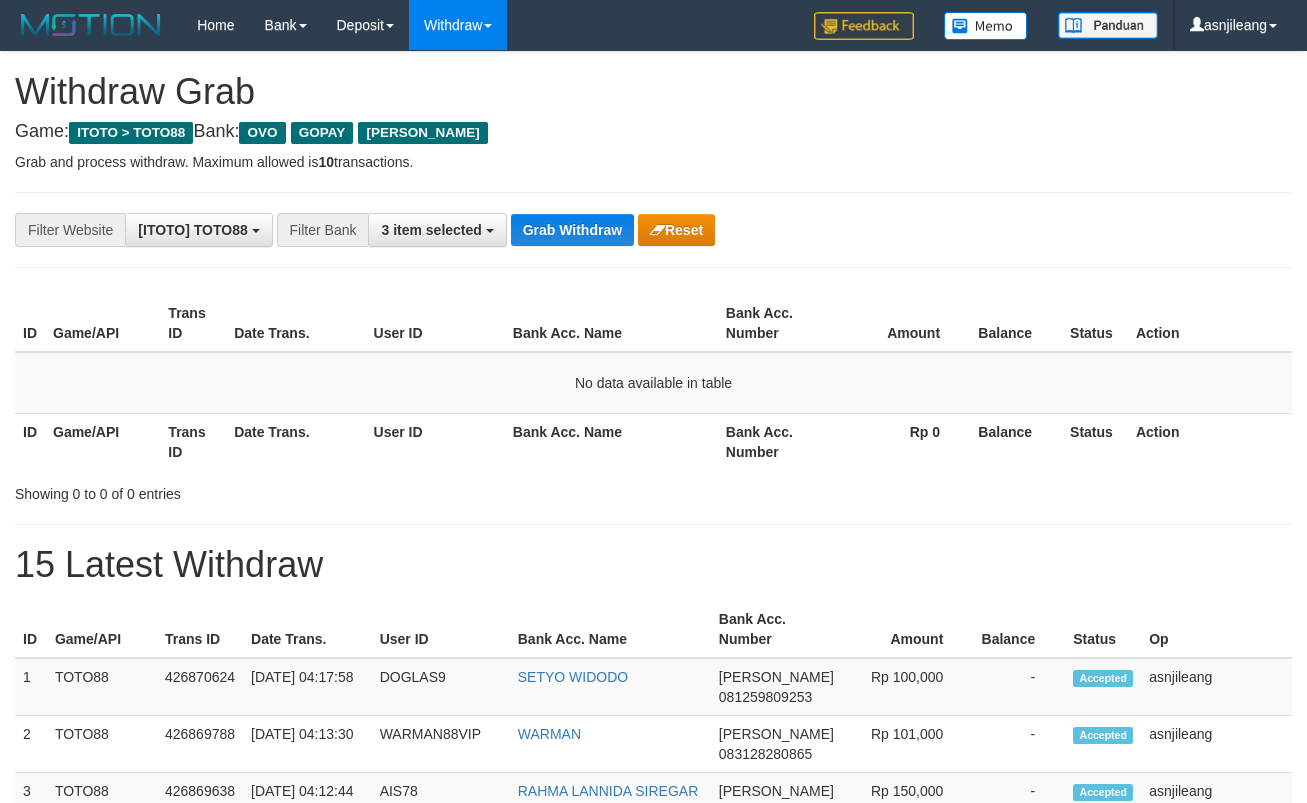 scroll, scrollTop: 0, scrollLeft: 0, axis: both 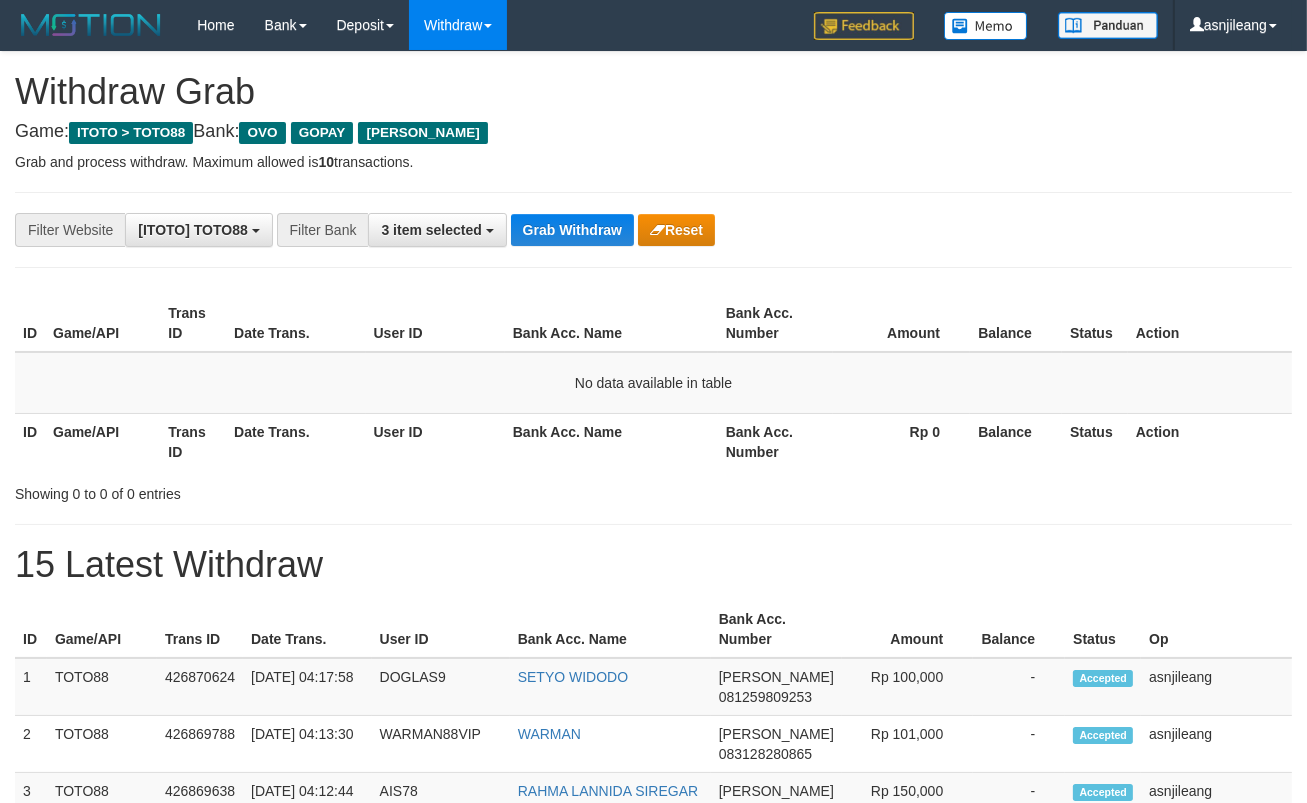 click on "Grab Withdraw" at bounding box center [572, 230] 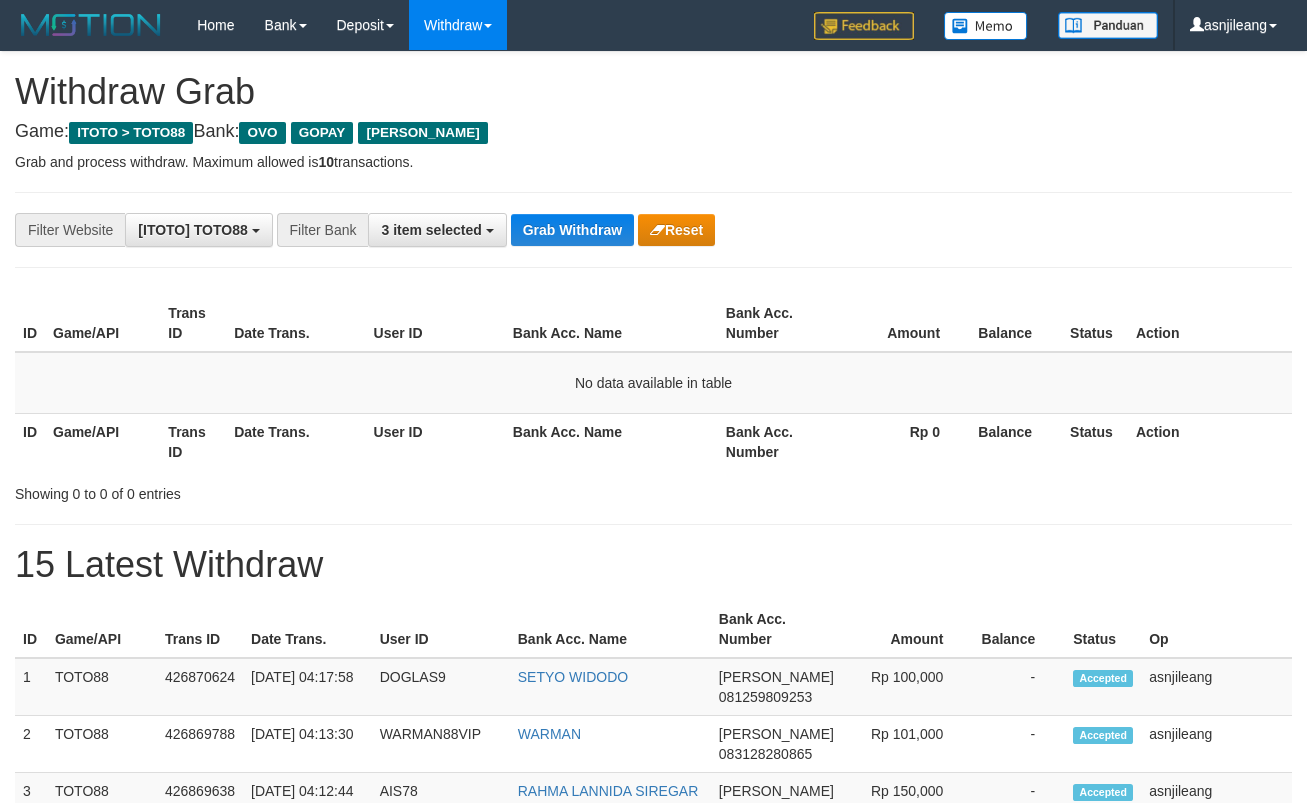 click on "Grab Withdraw" at bounding box center [572, 230] 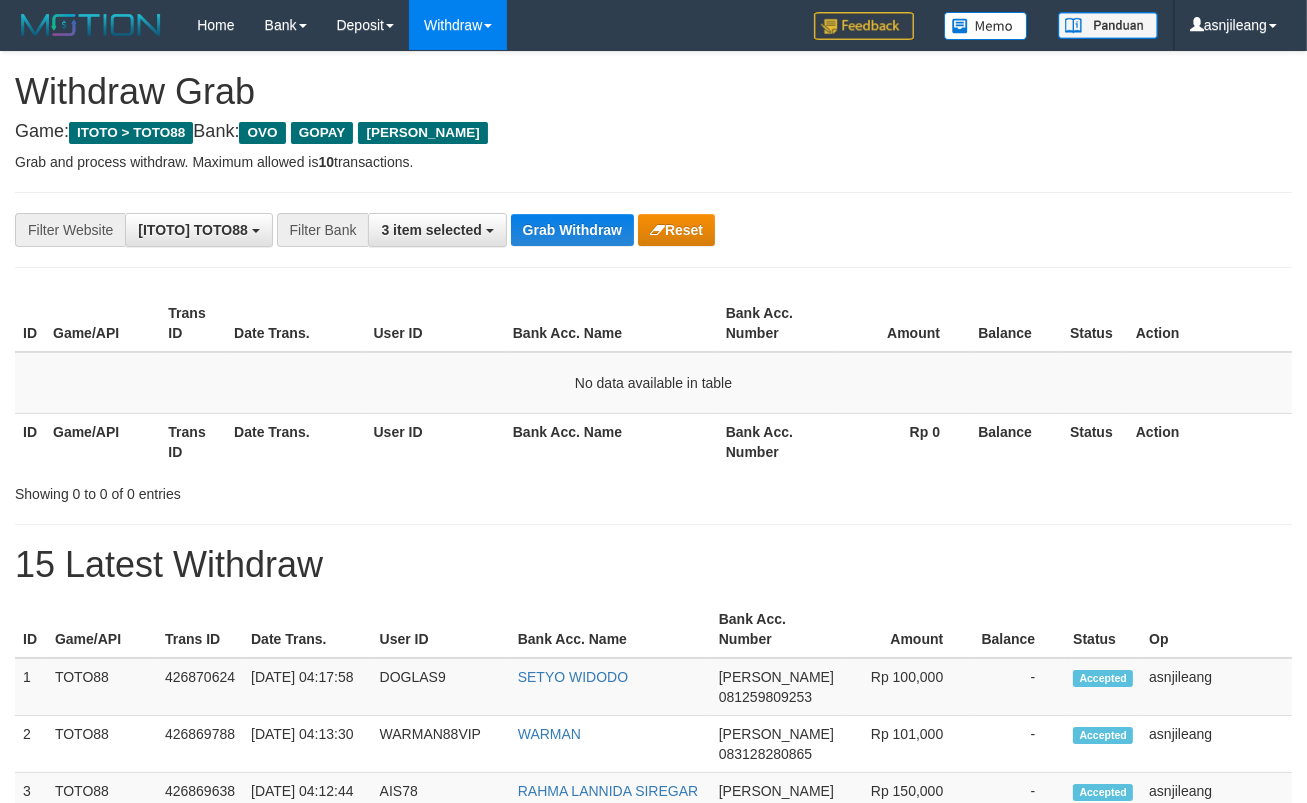scroll, scrollTop: 17, scrollLeft: 0, axis: vertical 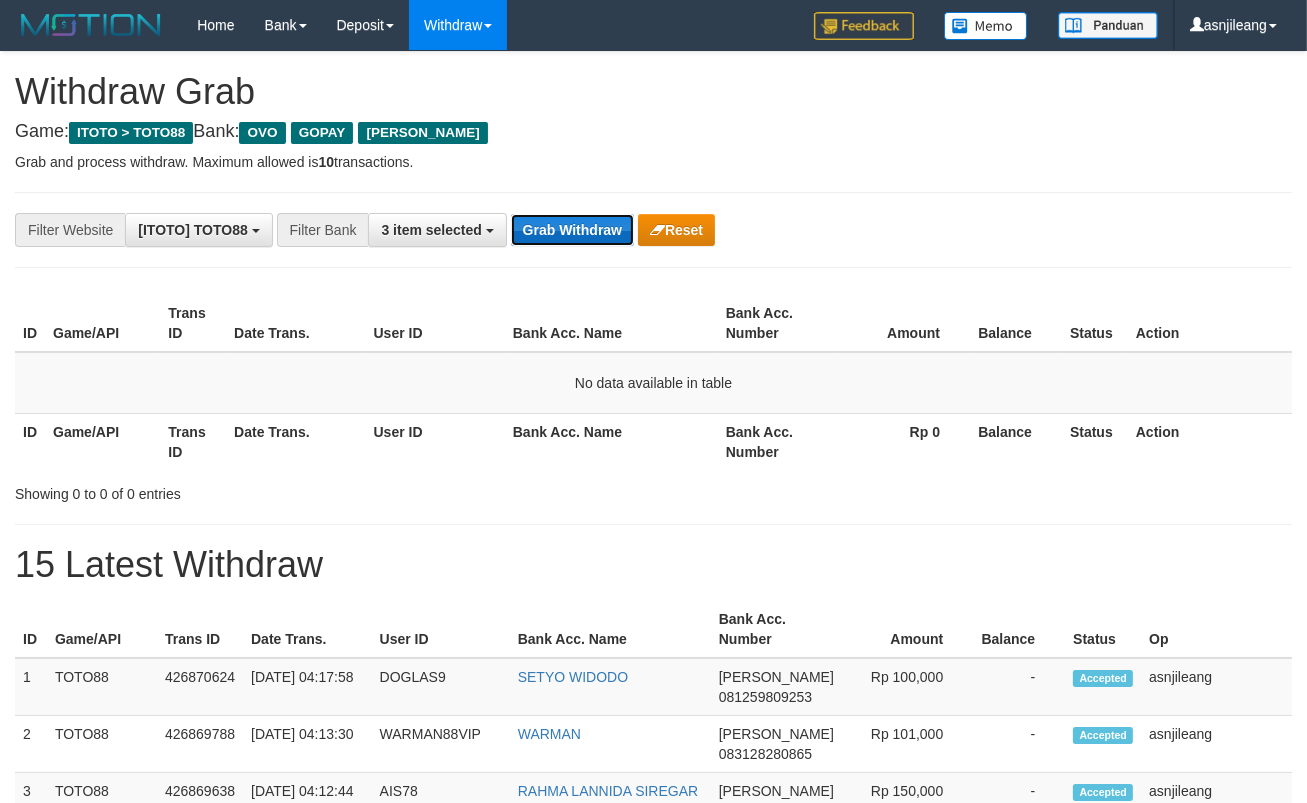 click on "Grab Withdraw" at bounding box center [572, 230] 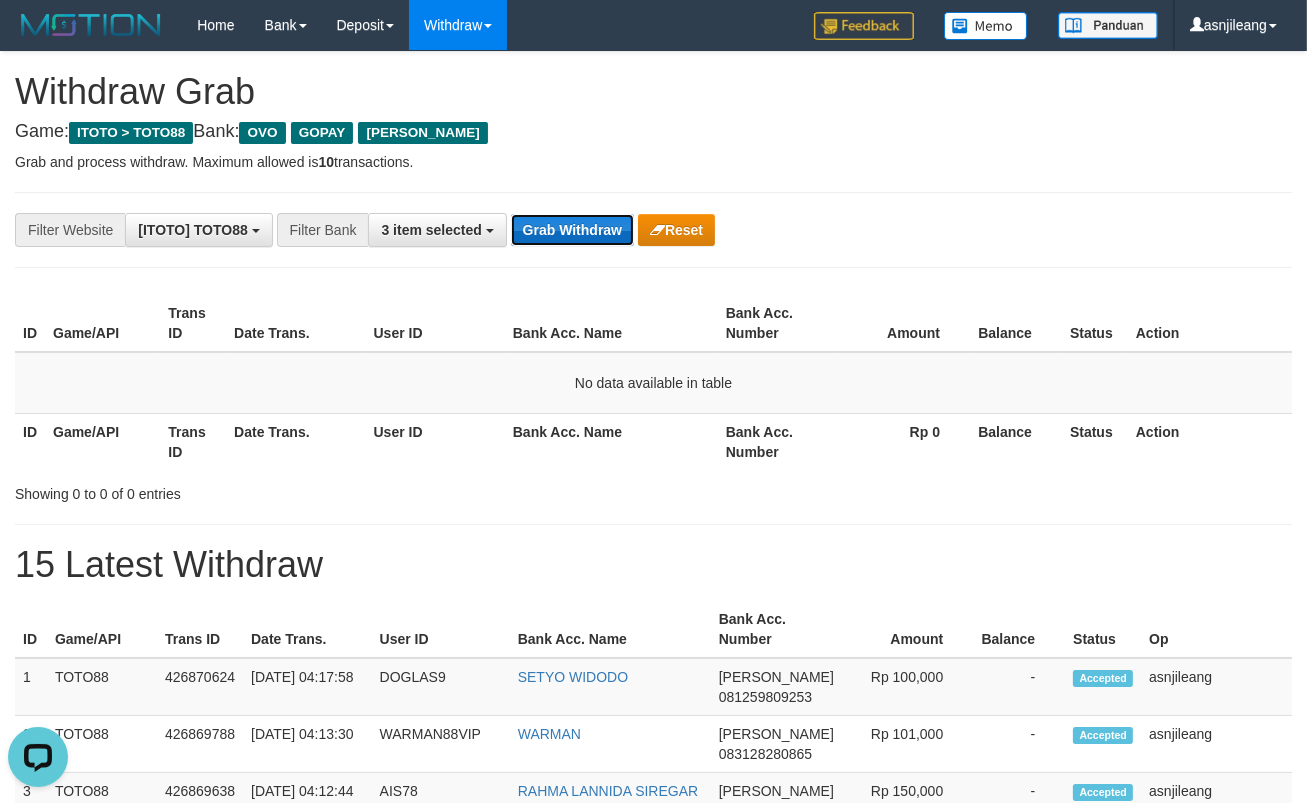 scroll, scrollTop: 0, scrollLeft: 0, axis: both 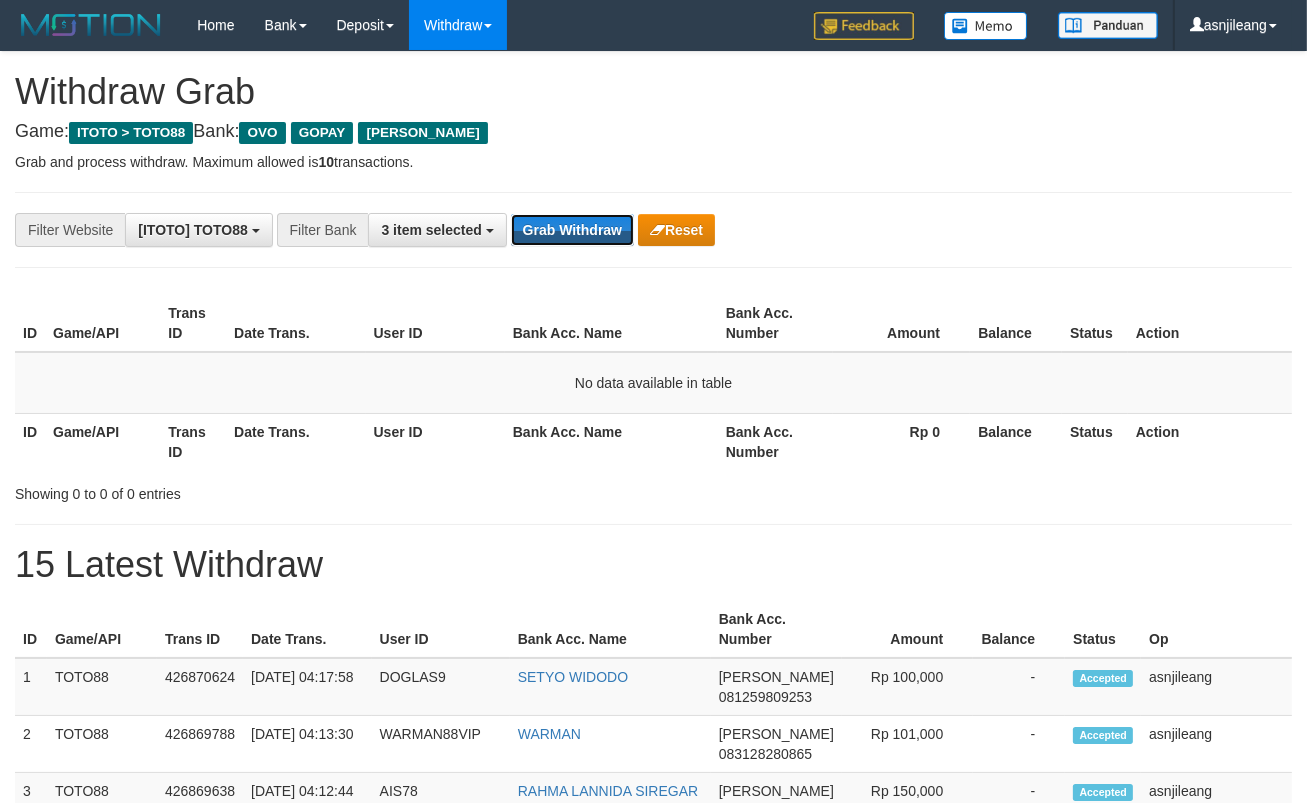 click on "Grab Withdraw" at bounding box center [572, 230] 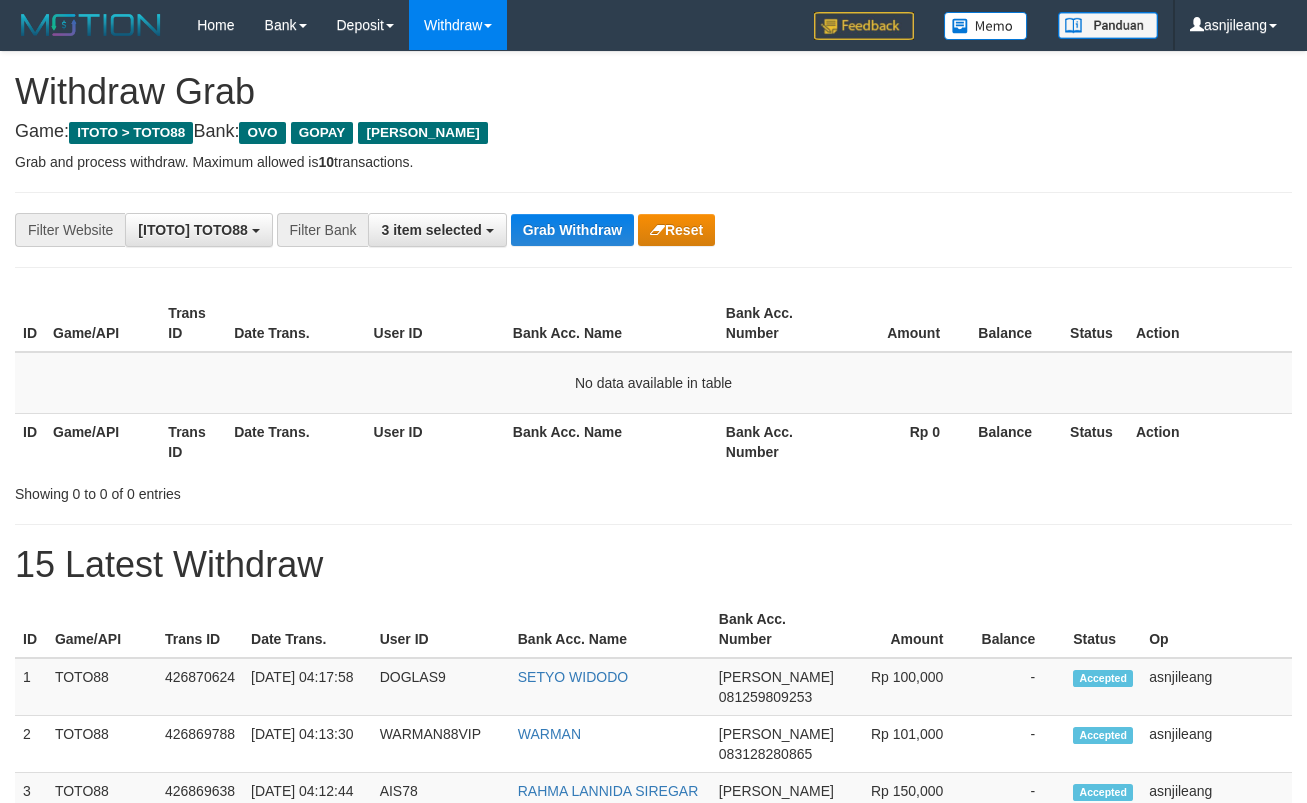 click on "Grab Withdraw" at bounding box center (572, 230) 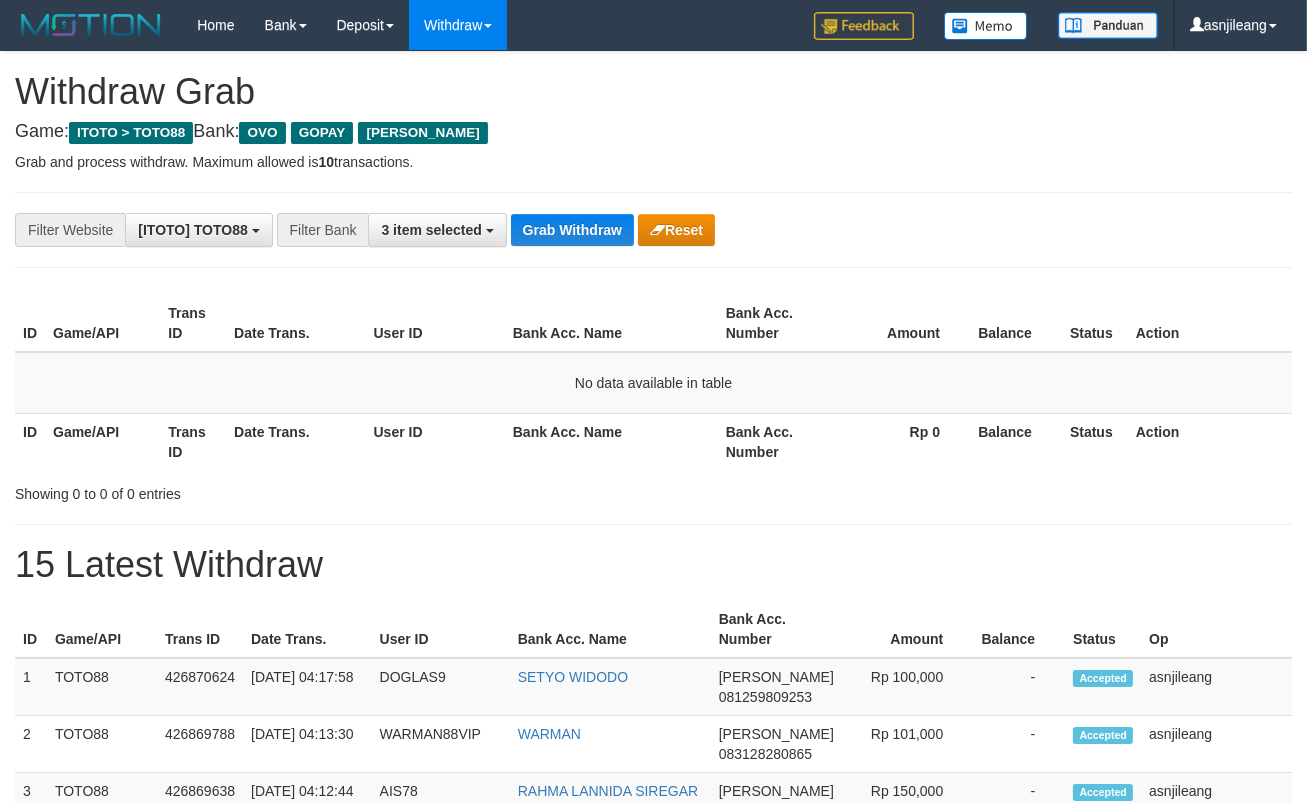 scroll, scrollTop: 17, scrollLeft: 0, axis: vertical 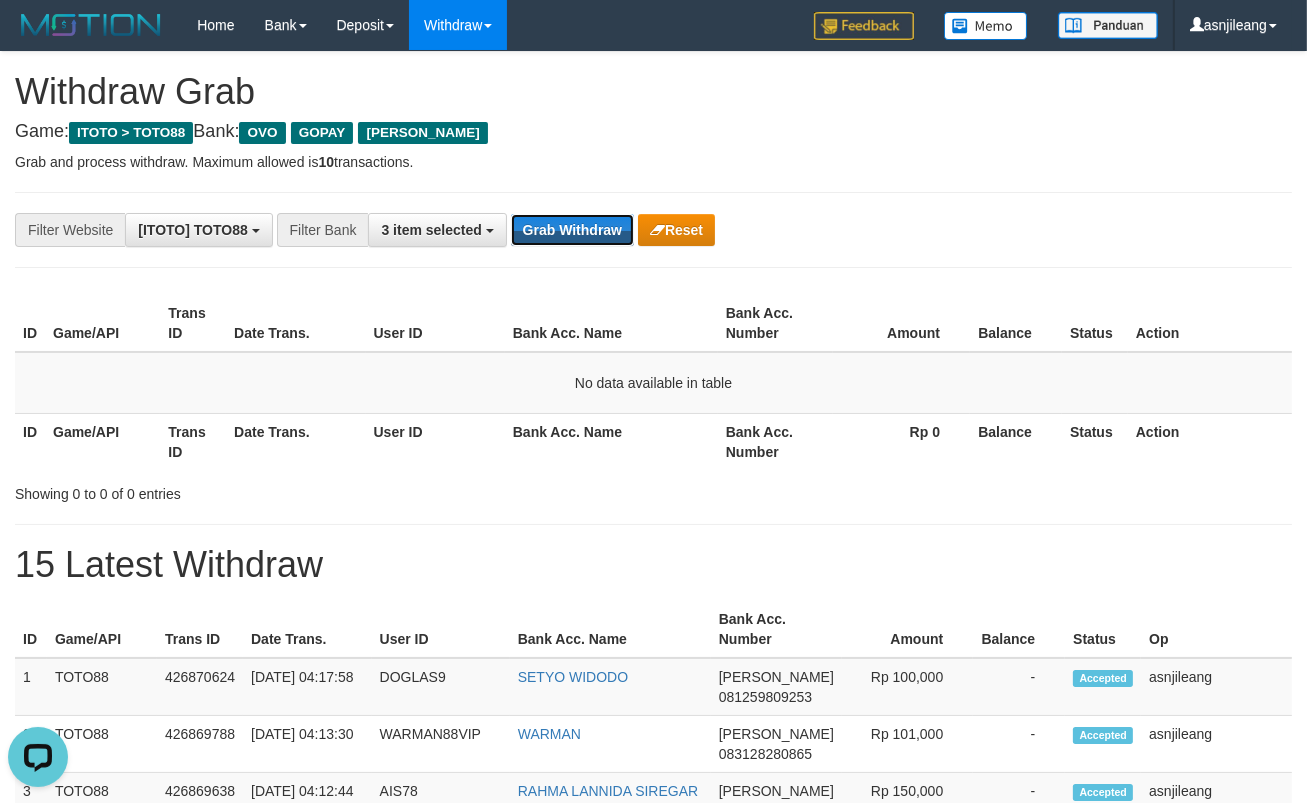 click on "Grab Withdraw" at bounding box center [572, 230] 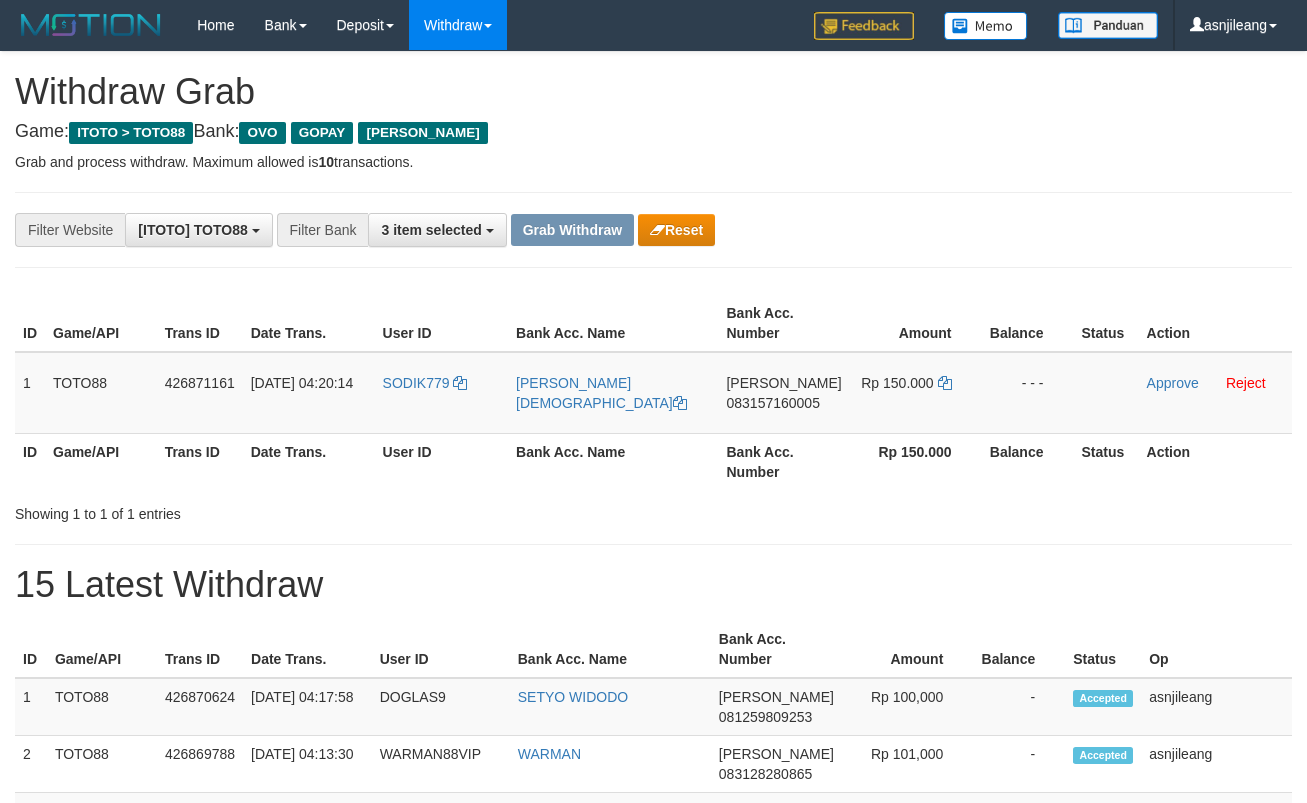 scroll, scrollTop: 0, scrollLeft: 0, axis: both 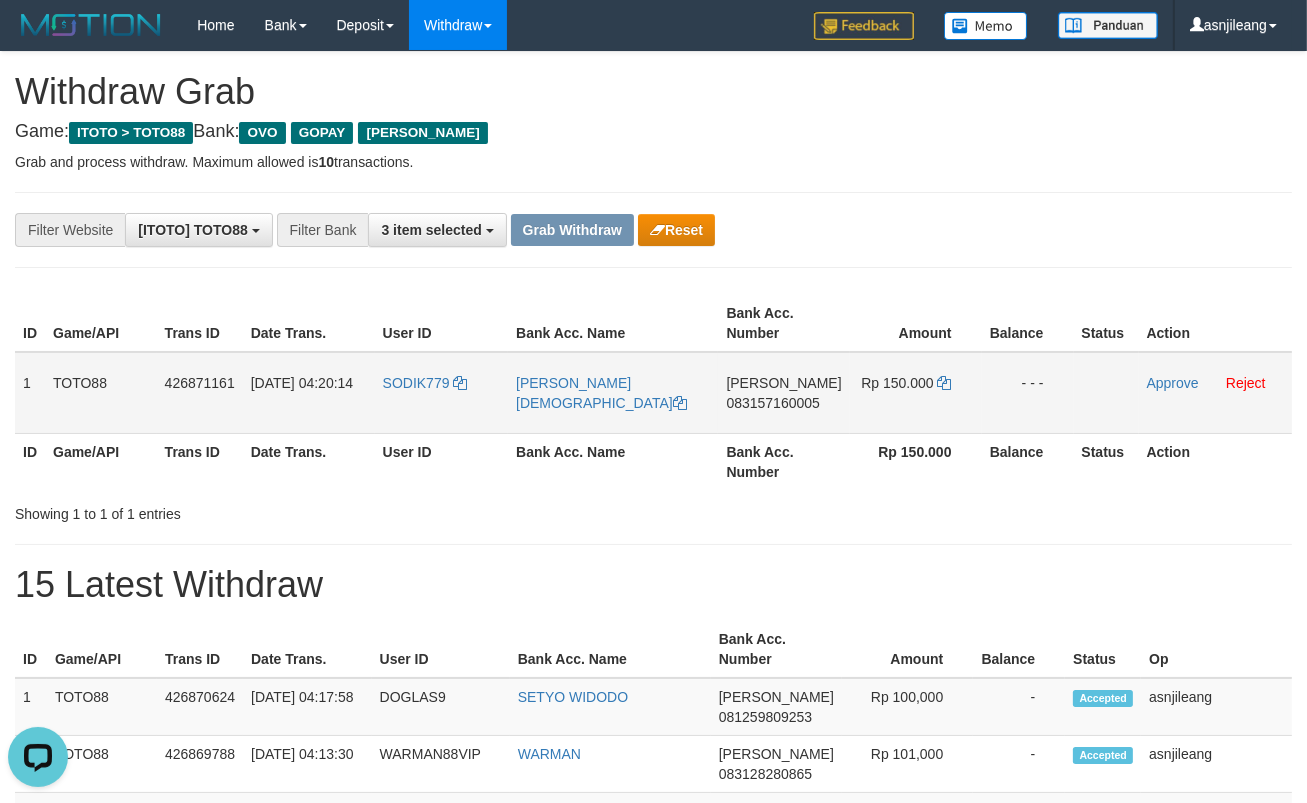 click on "DANA
083157160005" at bounding box center [783, 393] 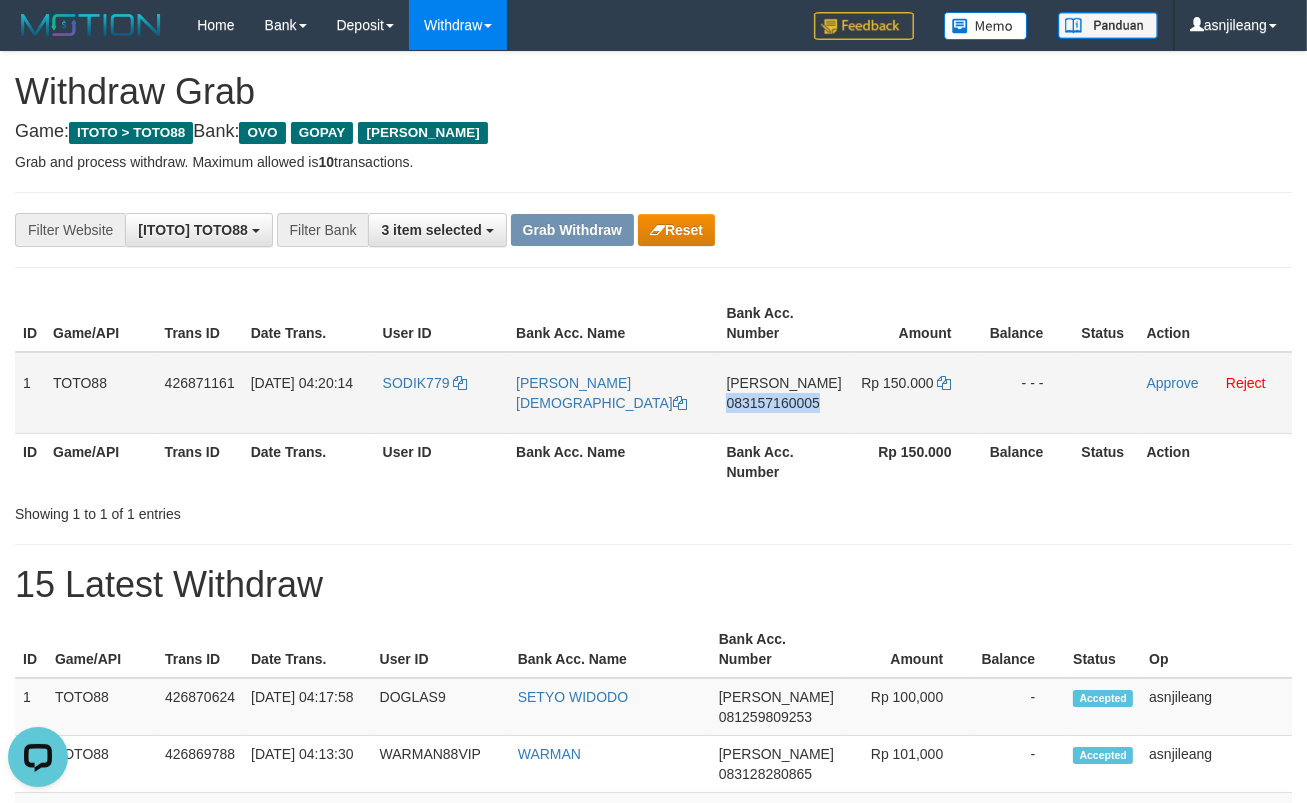click on "DANA
083157160005" at bounding box center (783, 393) 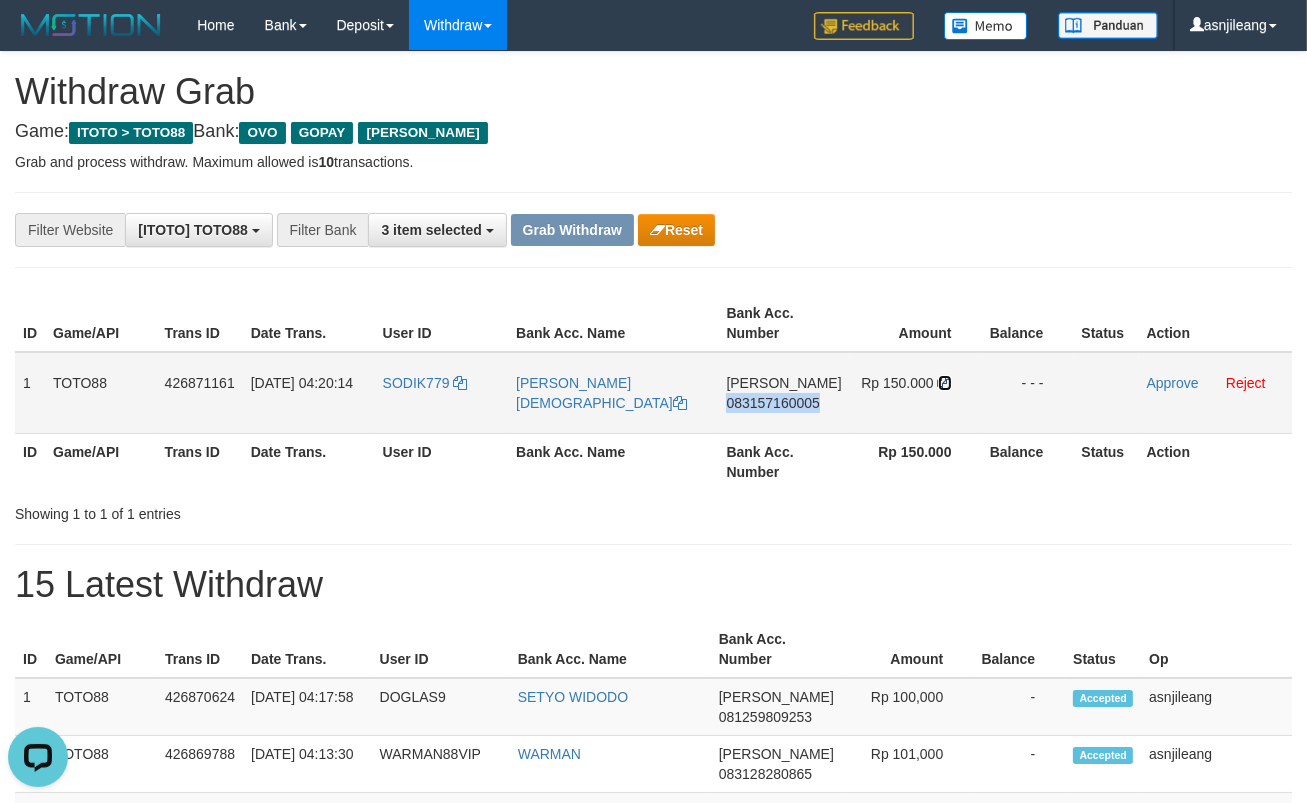 click at bounding box center [945, 383] 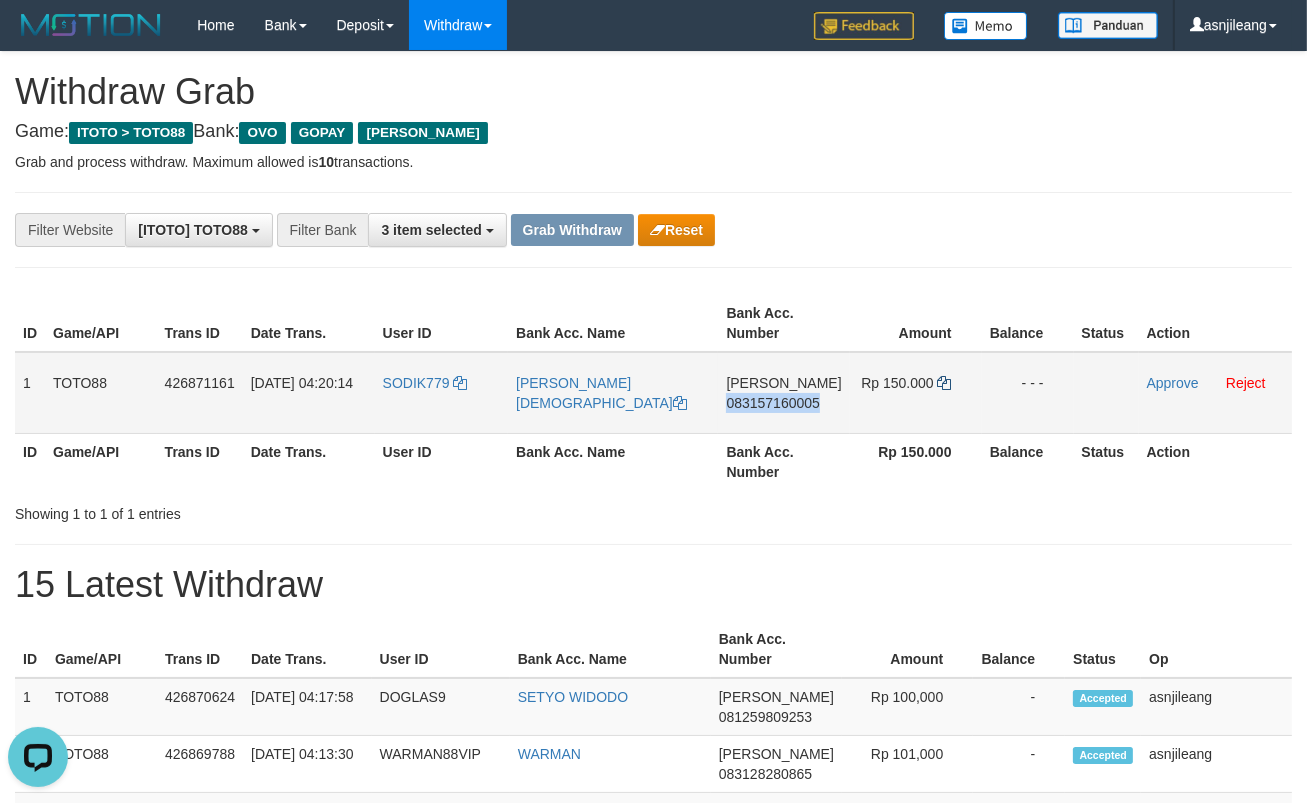 copy on "083157160005" 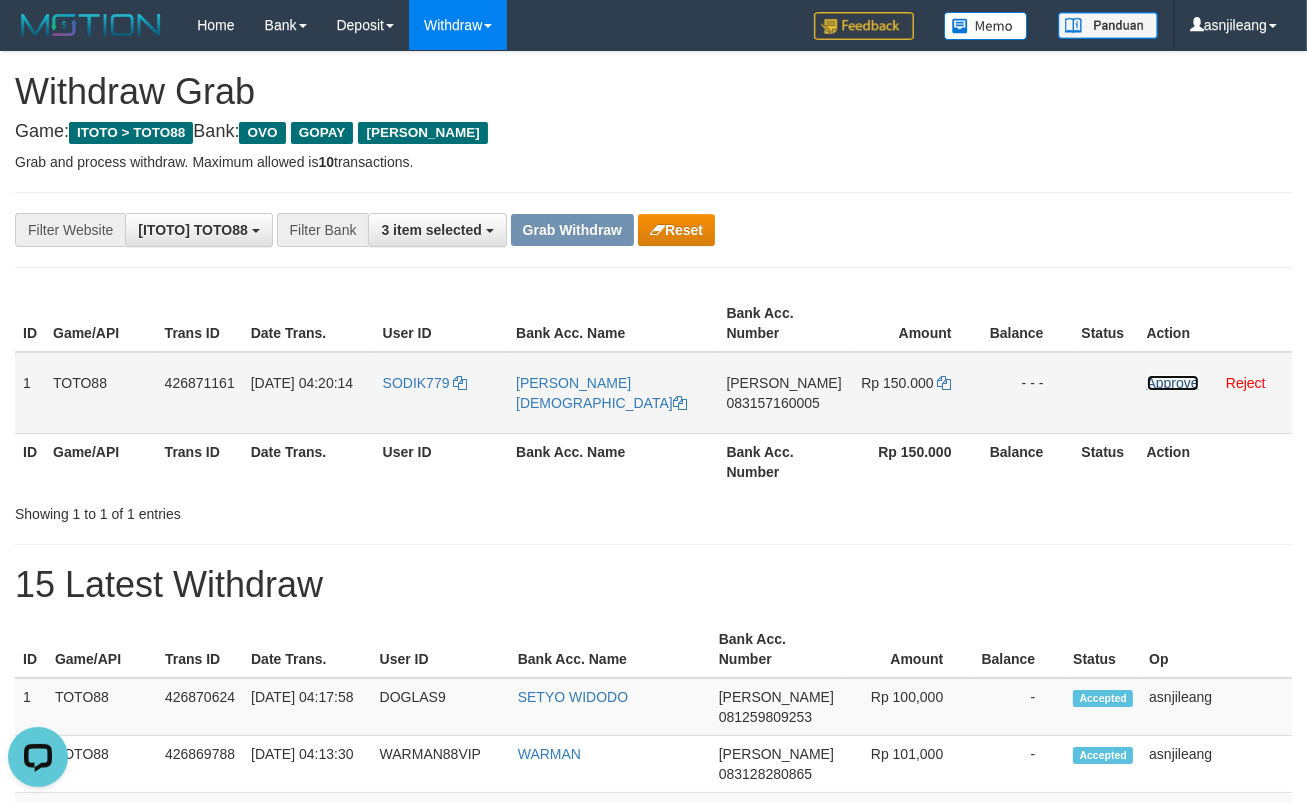 click on "Approve" at bounding box center [1173, 383] 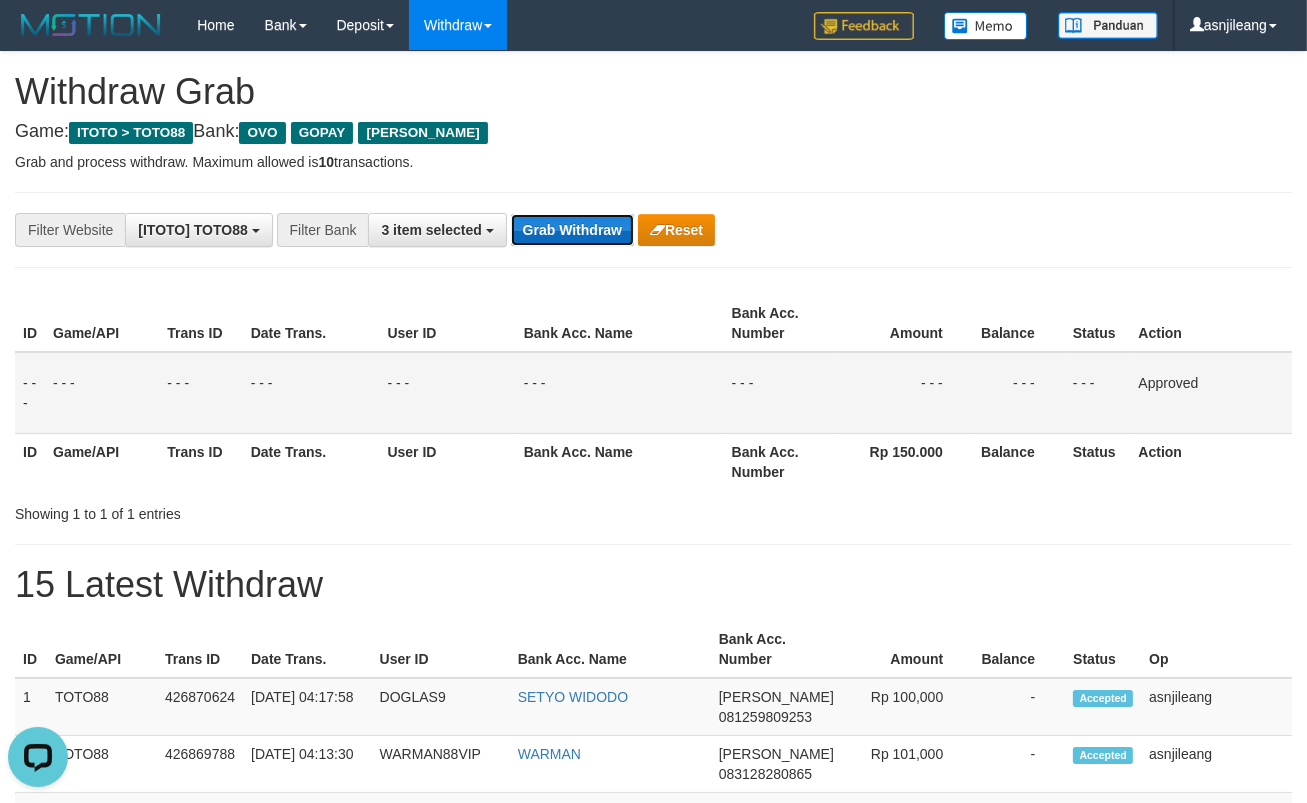 click on "Grab Withdraw" at bounding box center [572, 230] 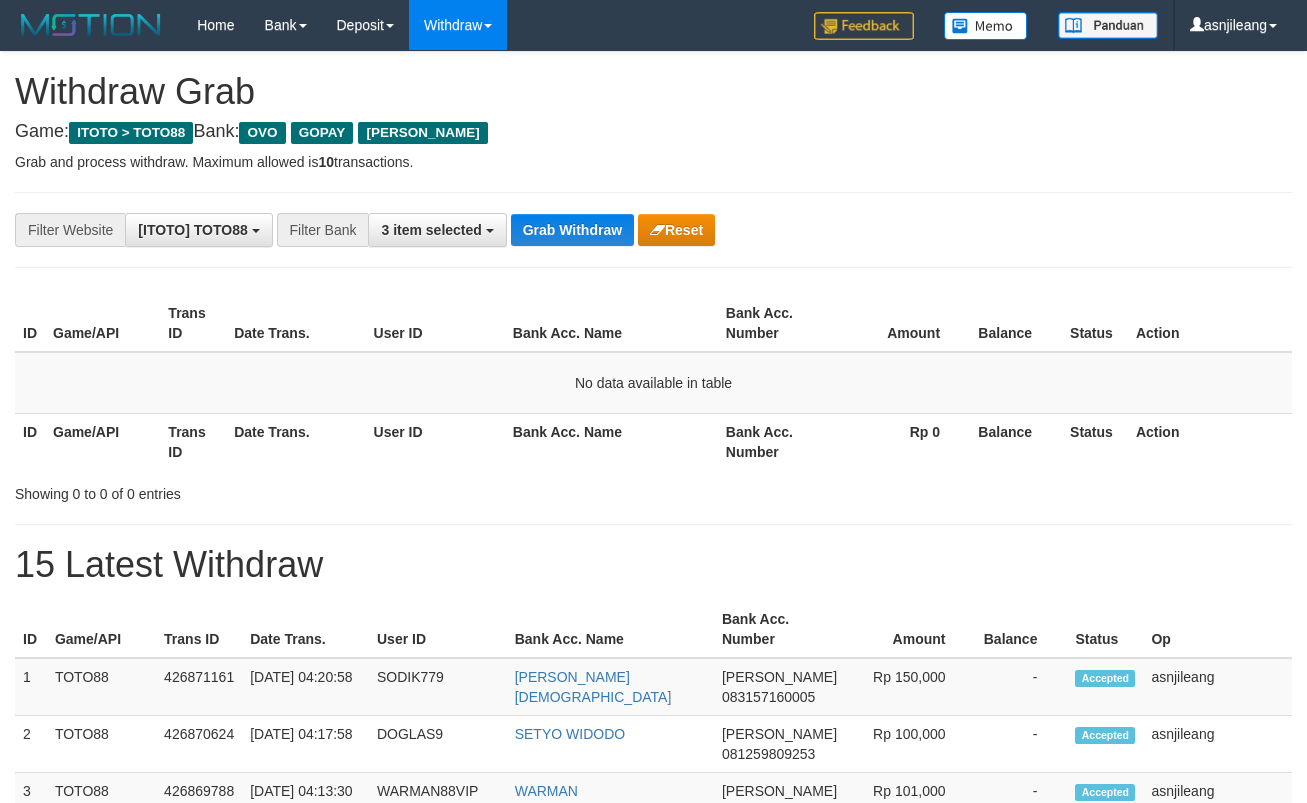 scroll, scrollTop: 0, scrollLeft: 0, axis: both 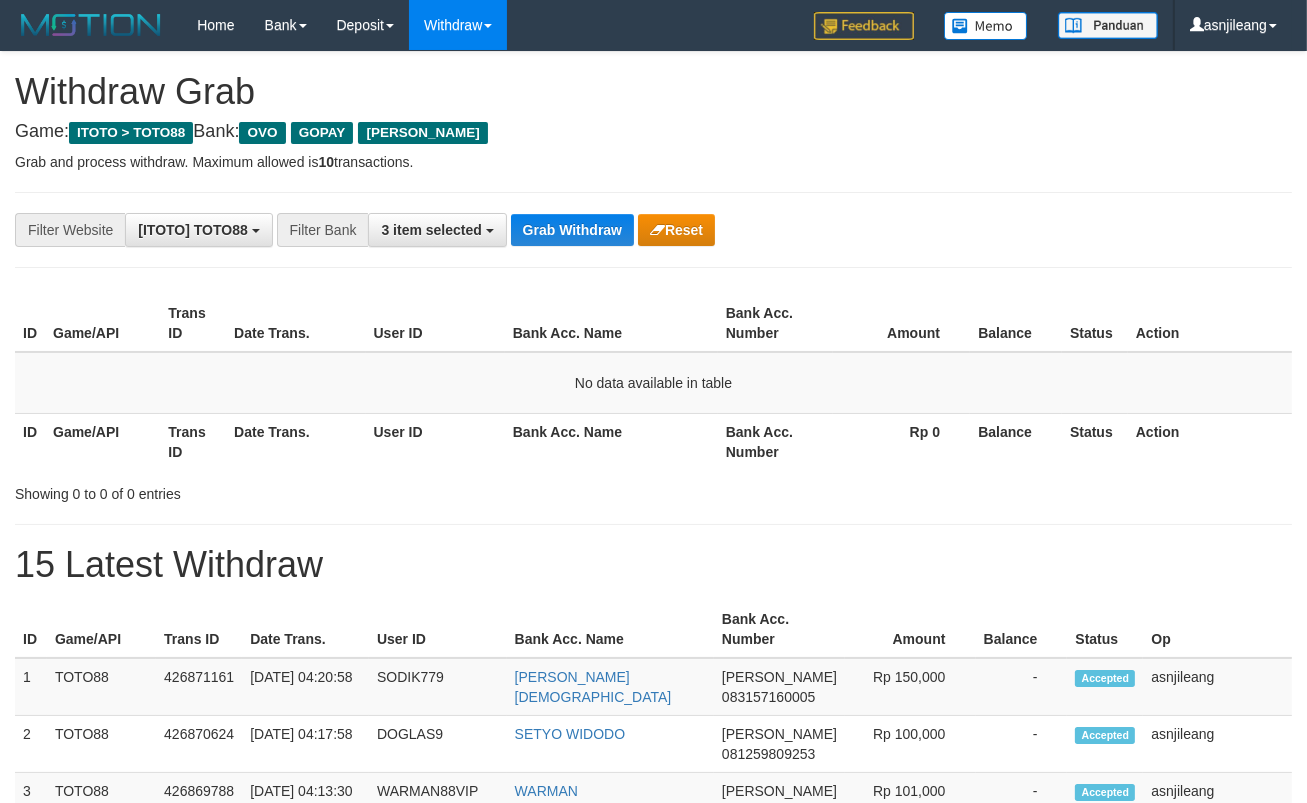 click on "Grab Withdraw" at bounding box center (572, 230) 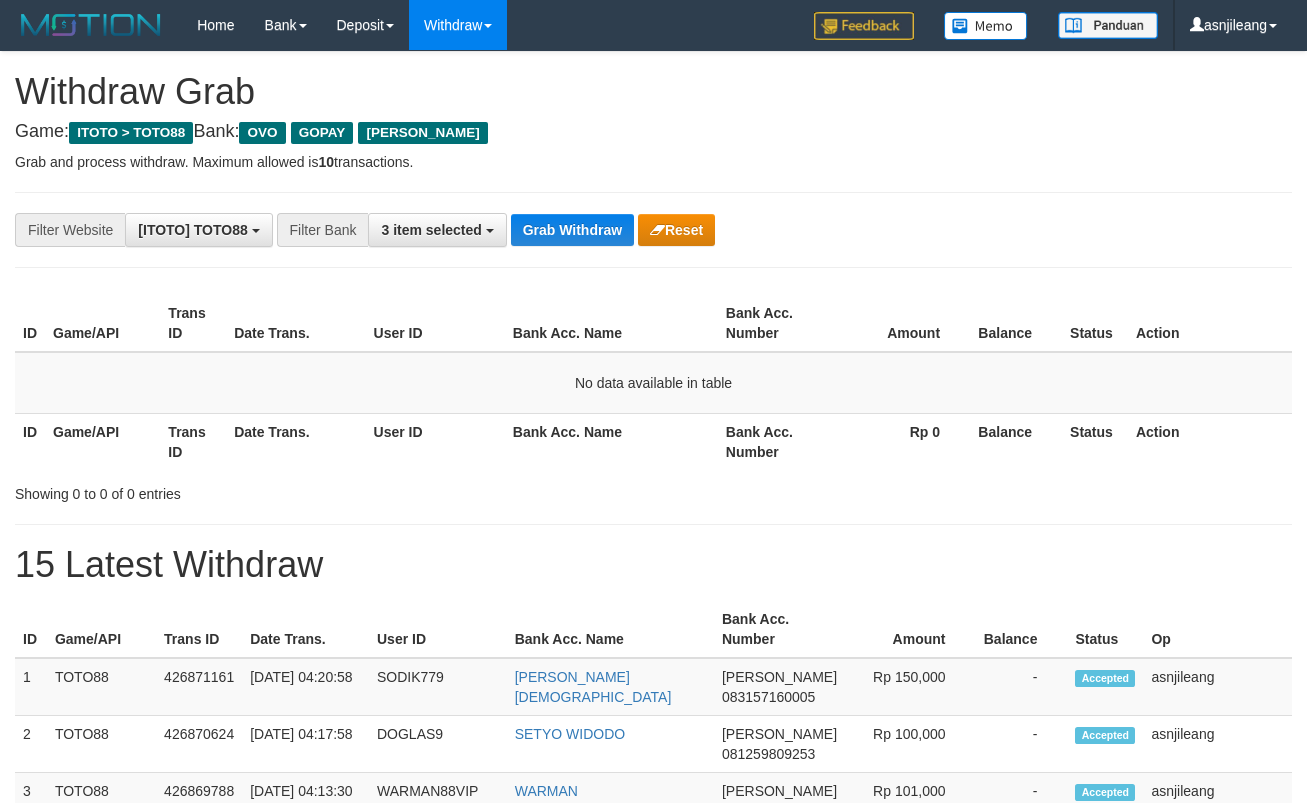 scroll, scrollTop: 0, scrollLeft: 0, axis: both 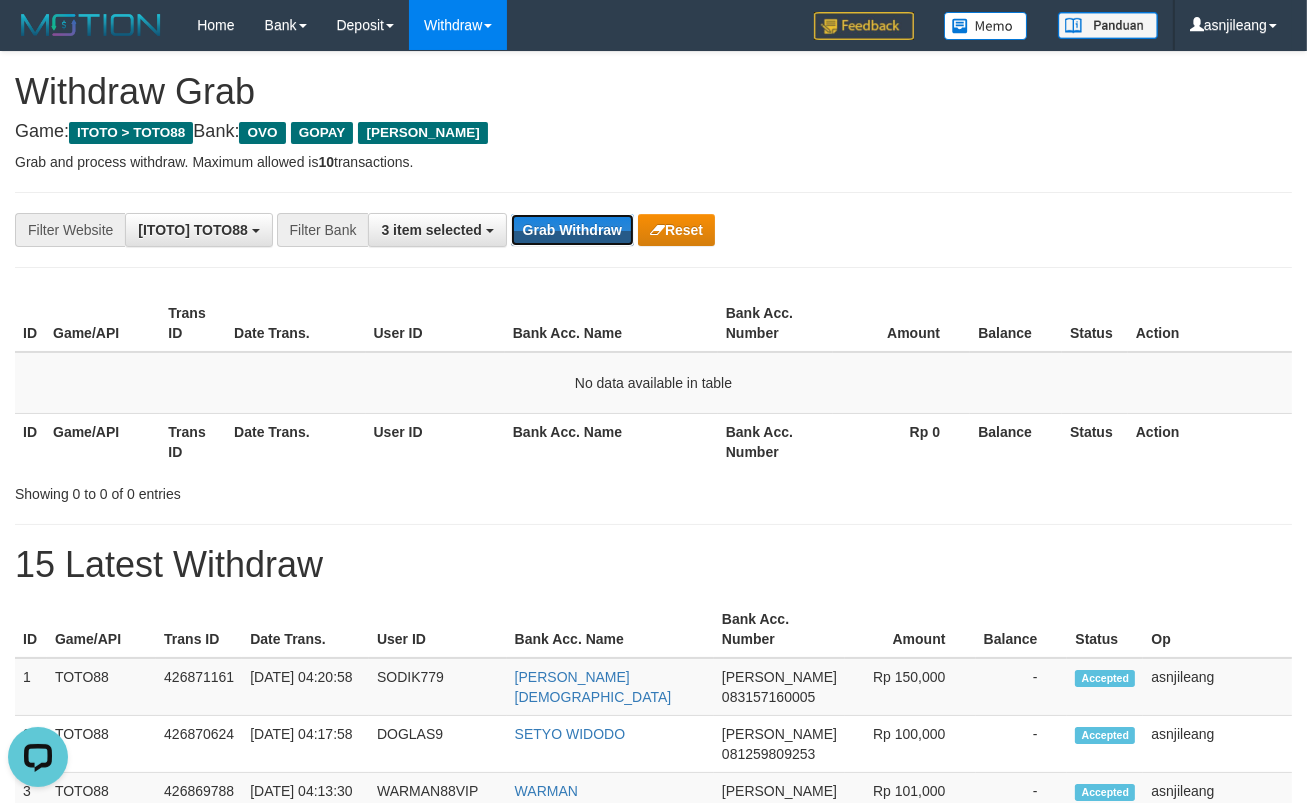 click on "Grab Withdraw" at bounding box center [572, 230] 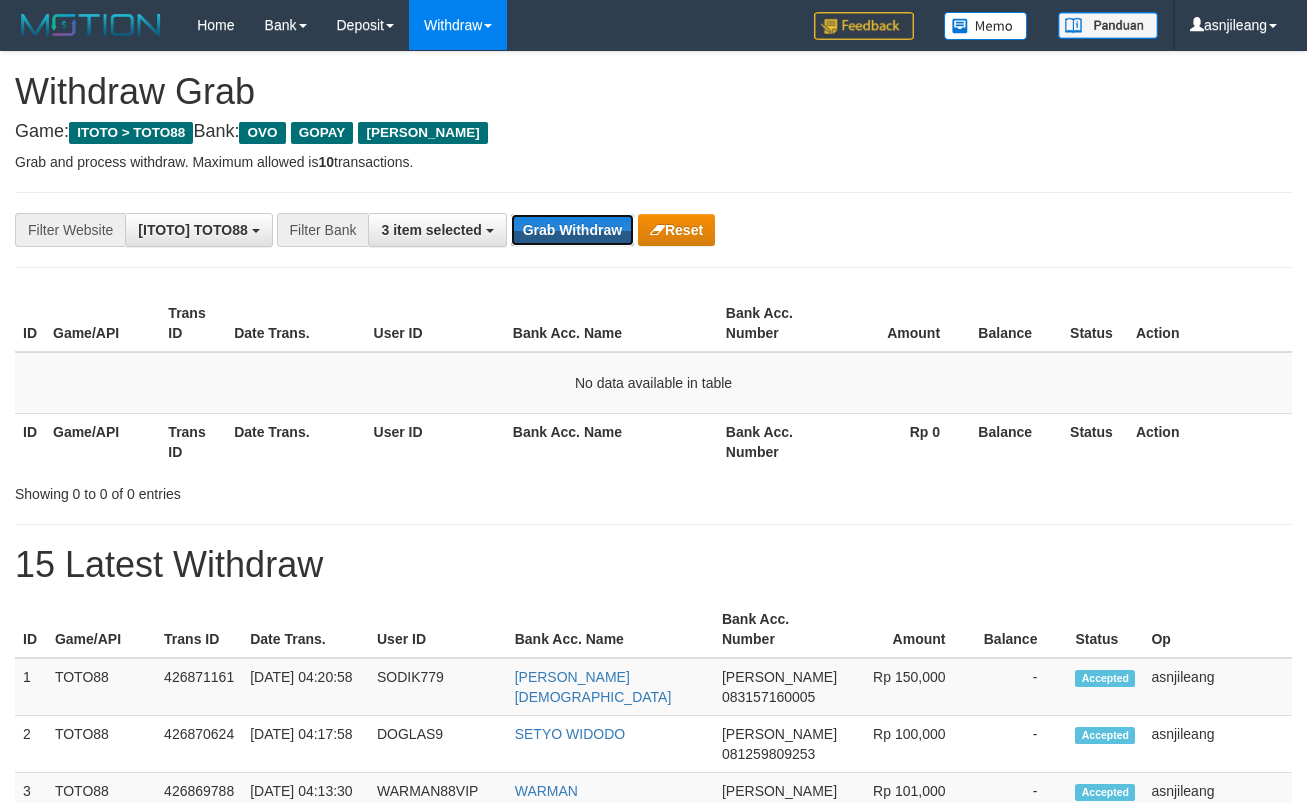 scroll, scrollTop: 0, scrollLeft: 0, axis: both 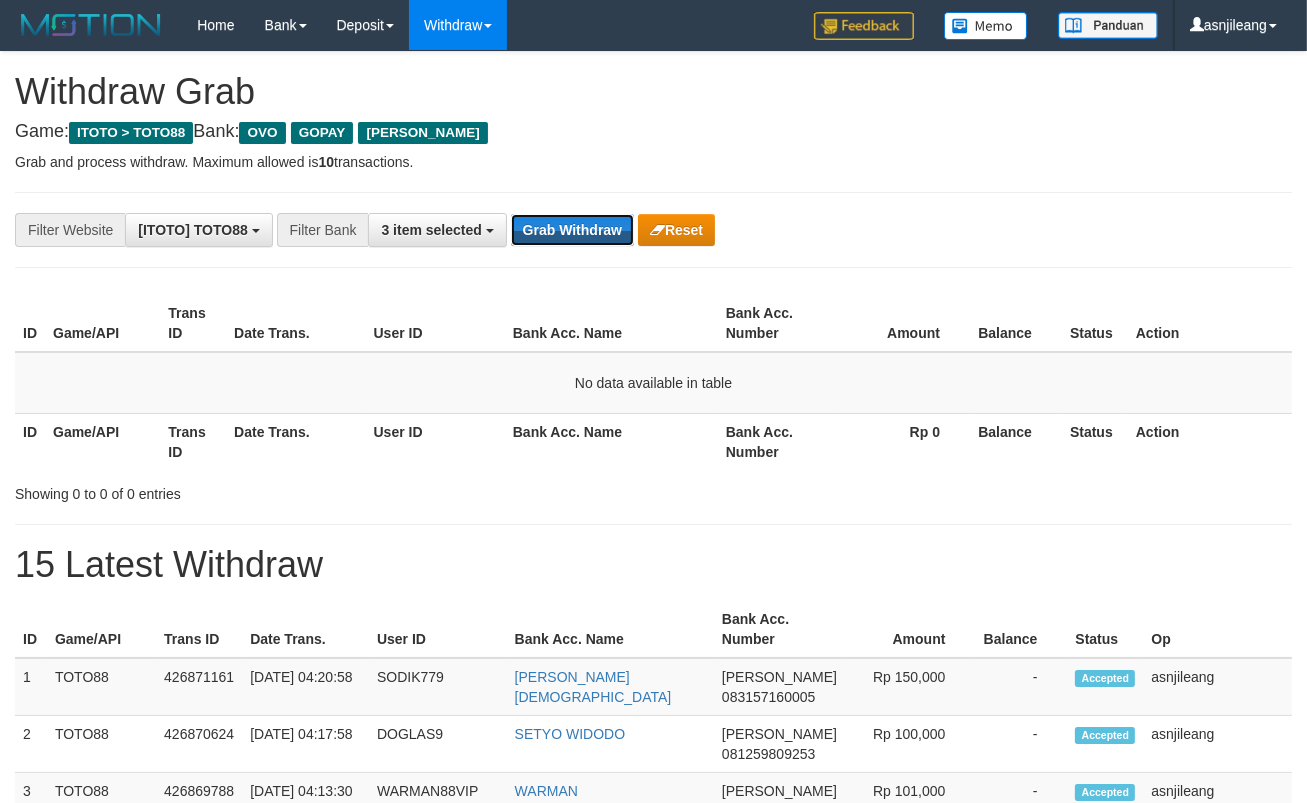 click on "Grab Withdraw" at bounding box center (572, 230) 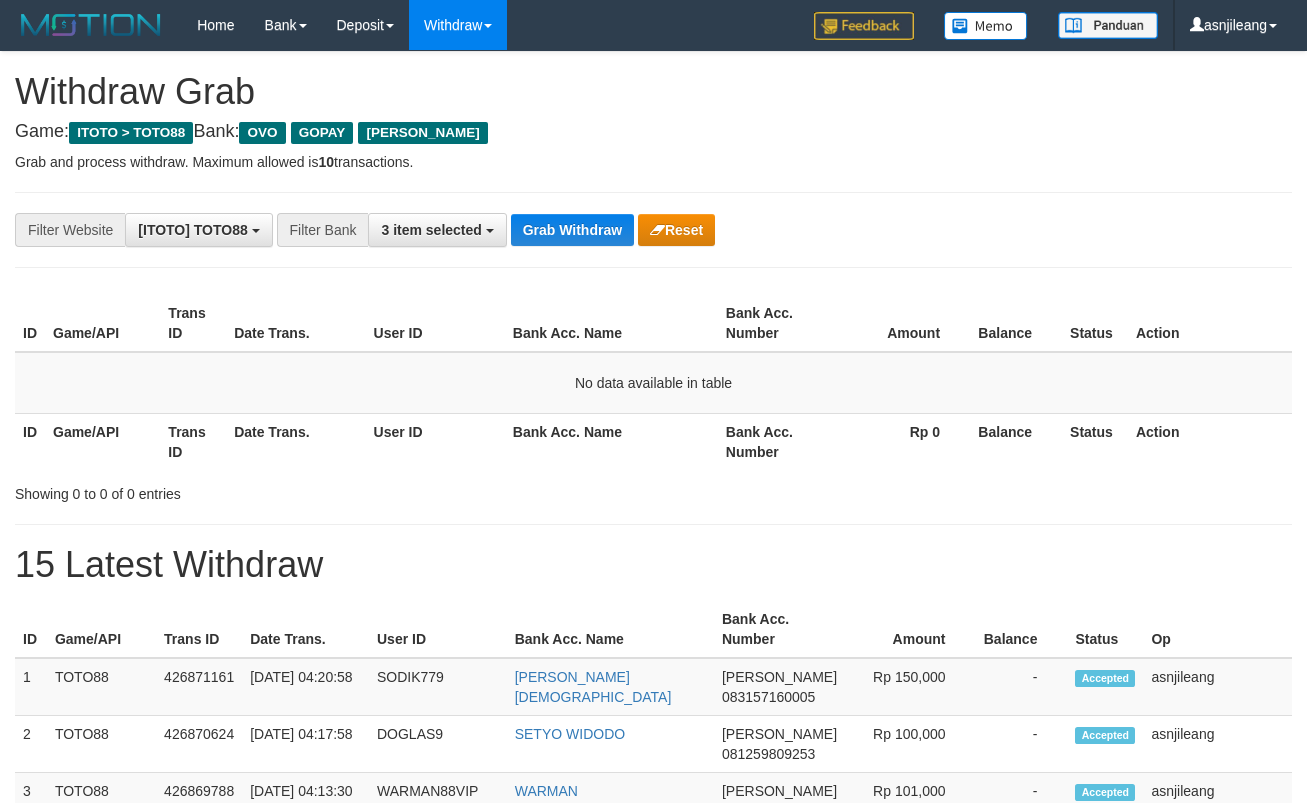 scroll, scrollTop: 0, scrollLeft: 0, axis: both 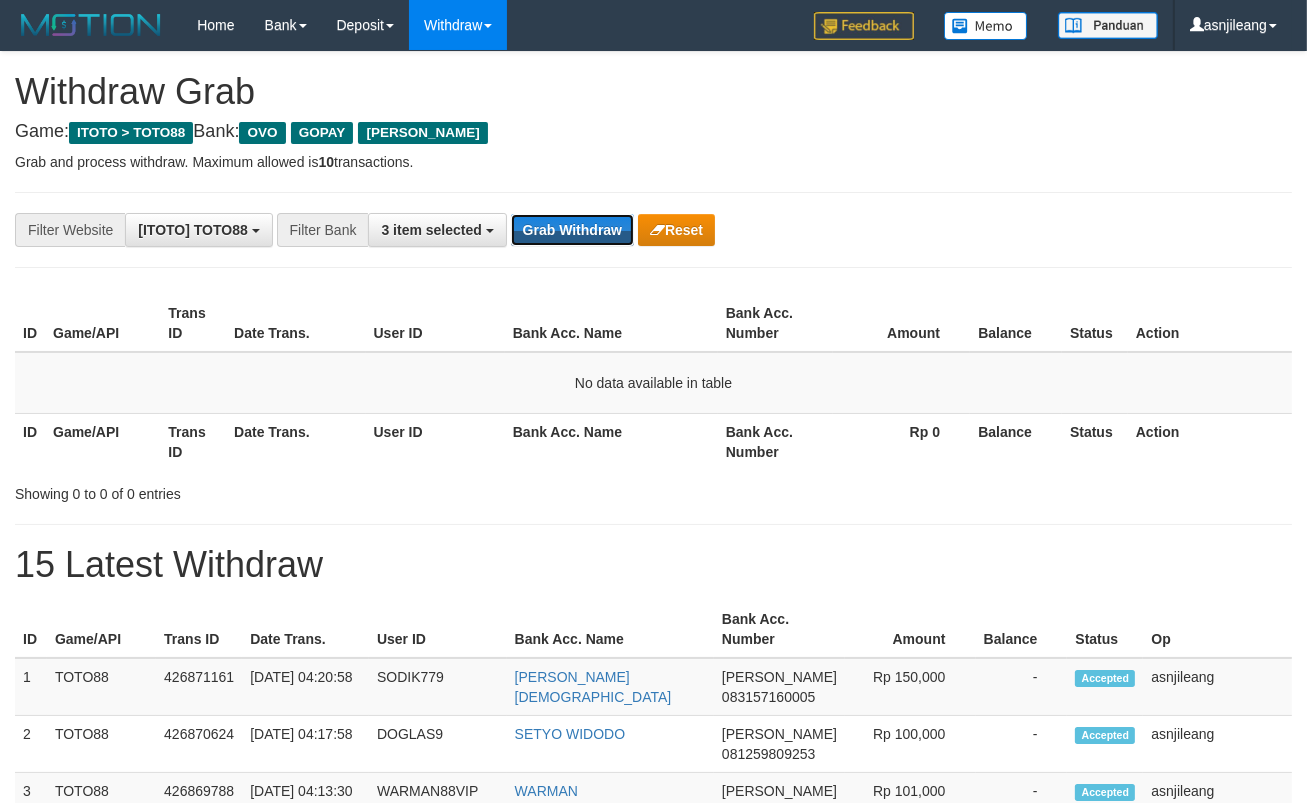 click on "Grab Withdraw" at bounding box center (572, 230) 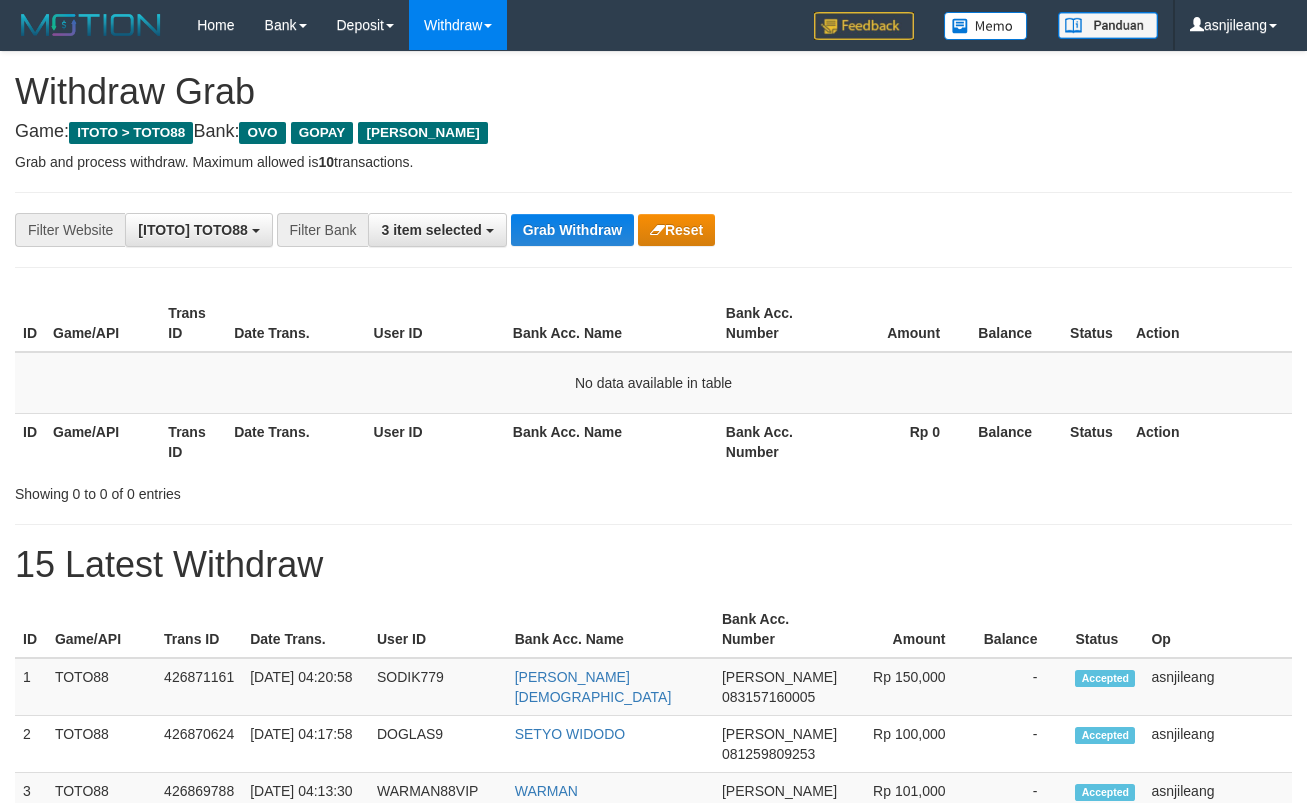 scroll, scrollTop: 0, scrollLeft: 0, axis: both 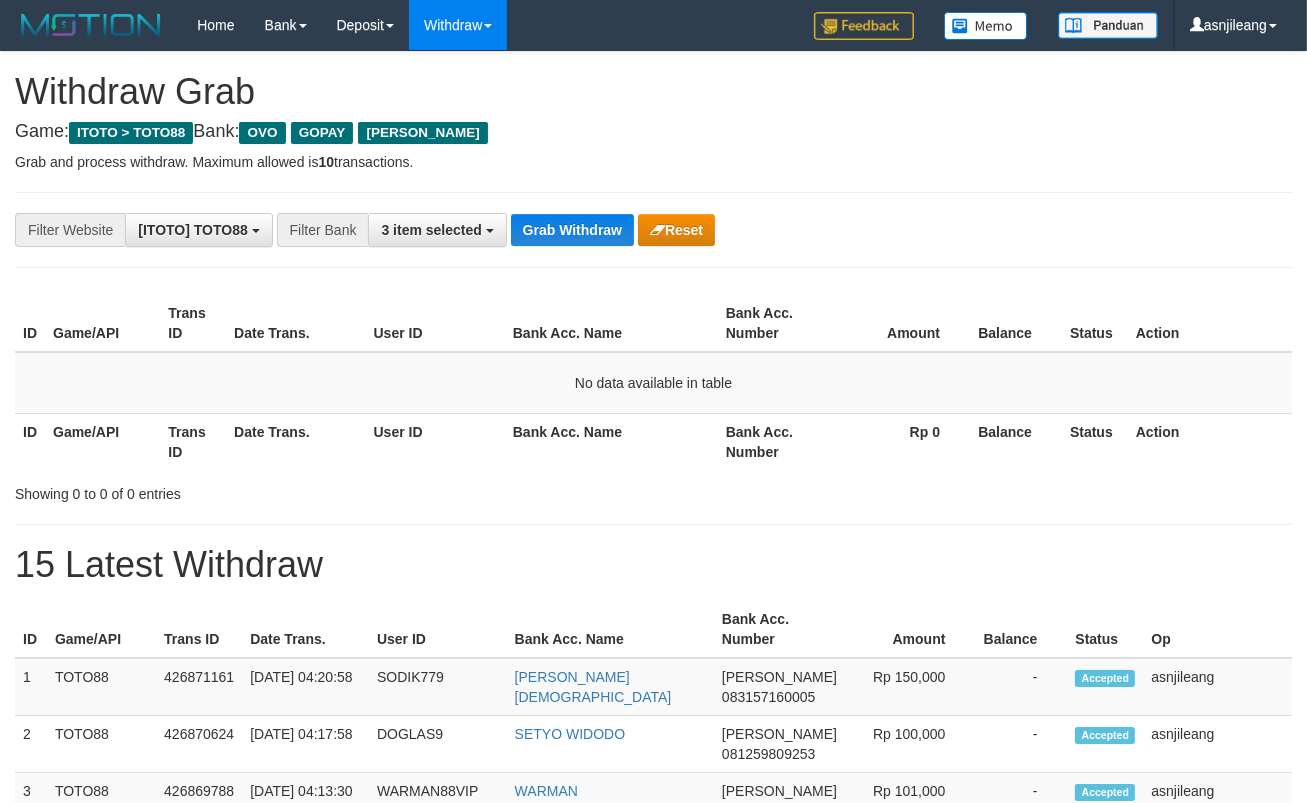 click on "Grab Withdraw" at bounding box center (572, 230) 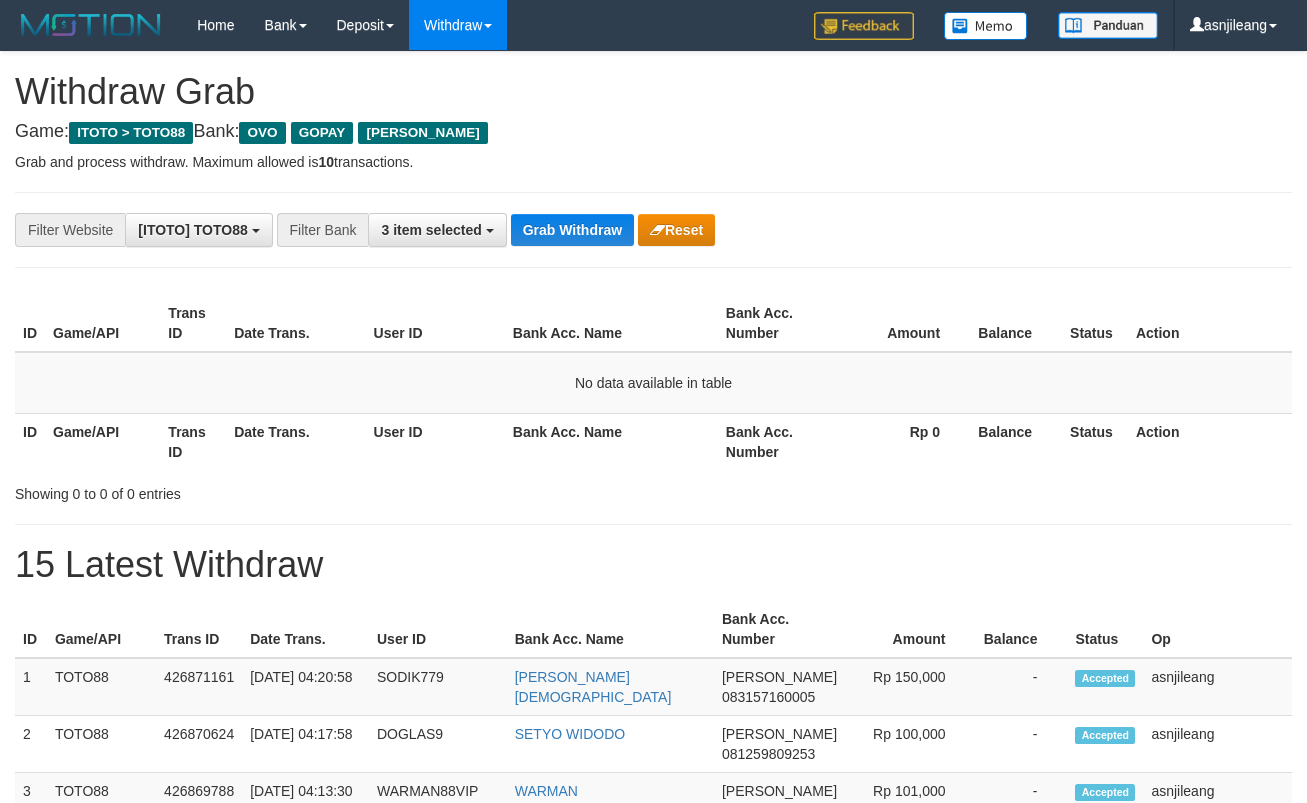 scroll, scrollTop: 0, scrollLeft: 0, axis: both 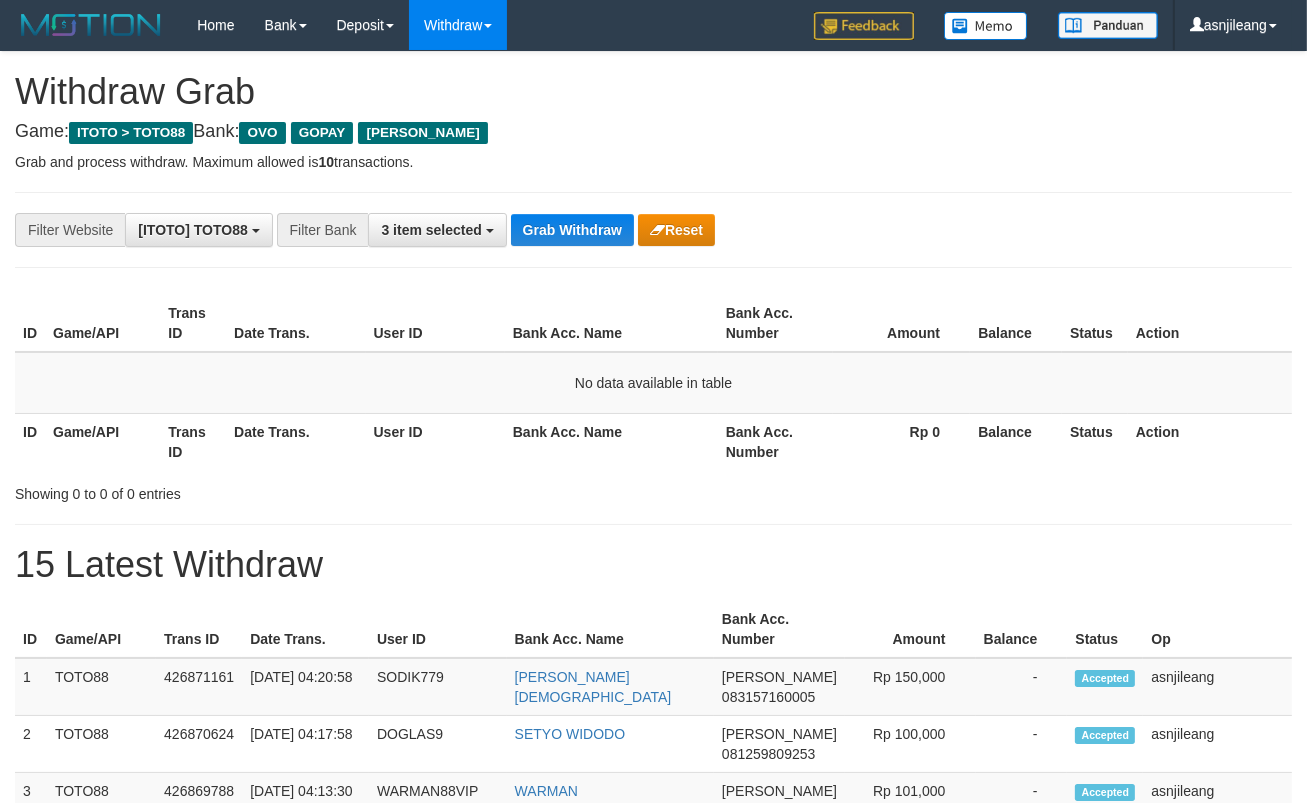 click on "Grab Withdraw" at bounding box center (572, 230) 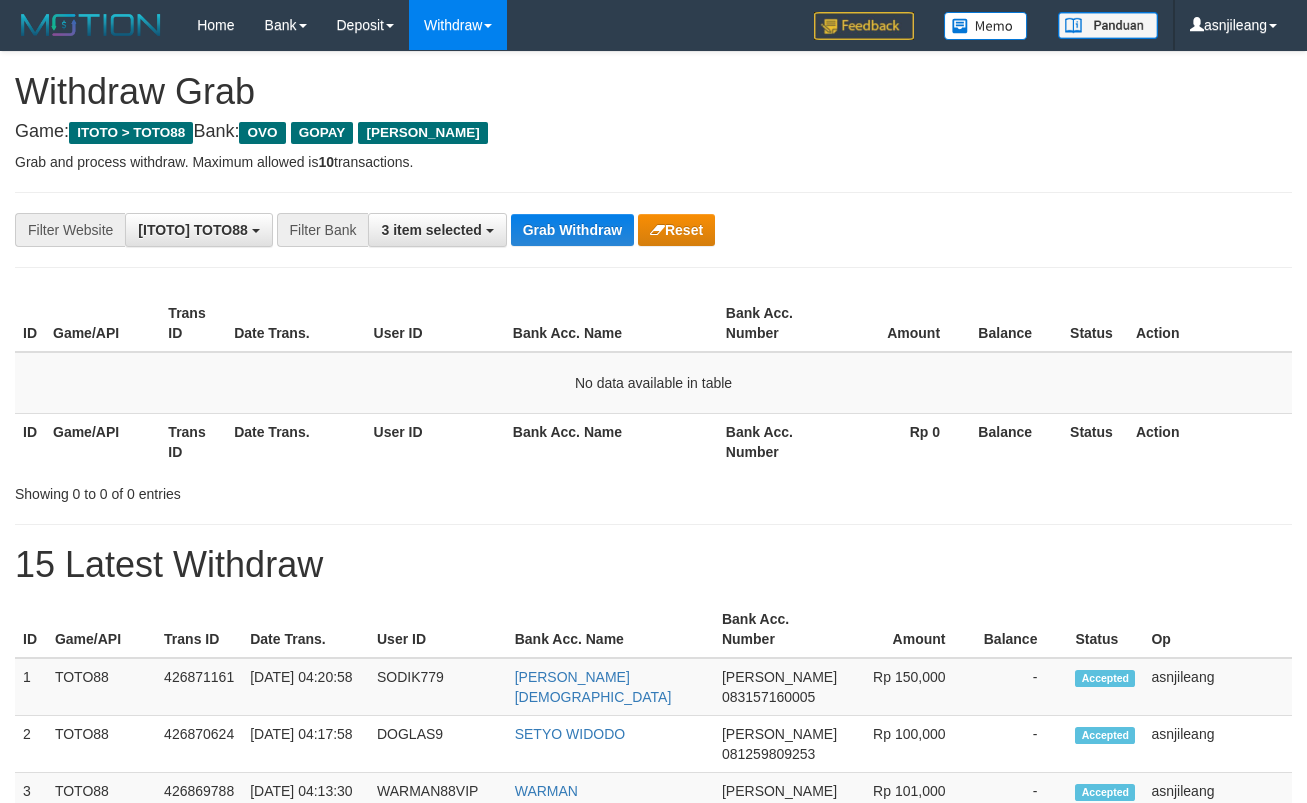 click on "Grab Withdraw" at bounding box center (572, 230) 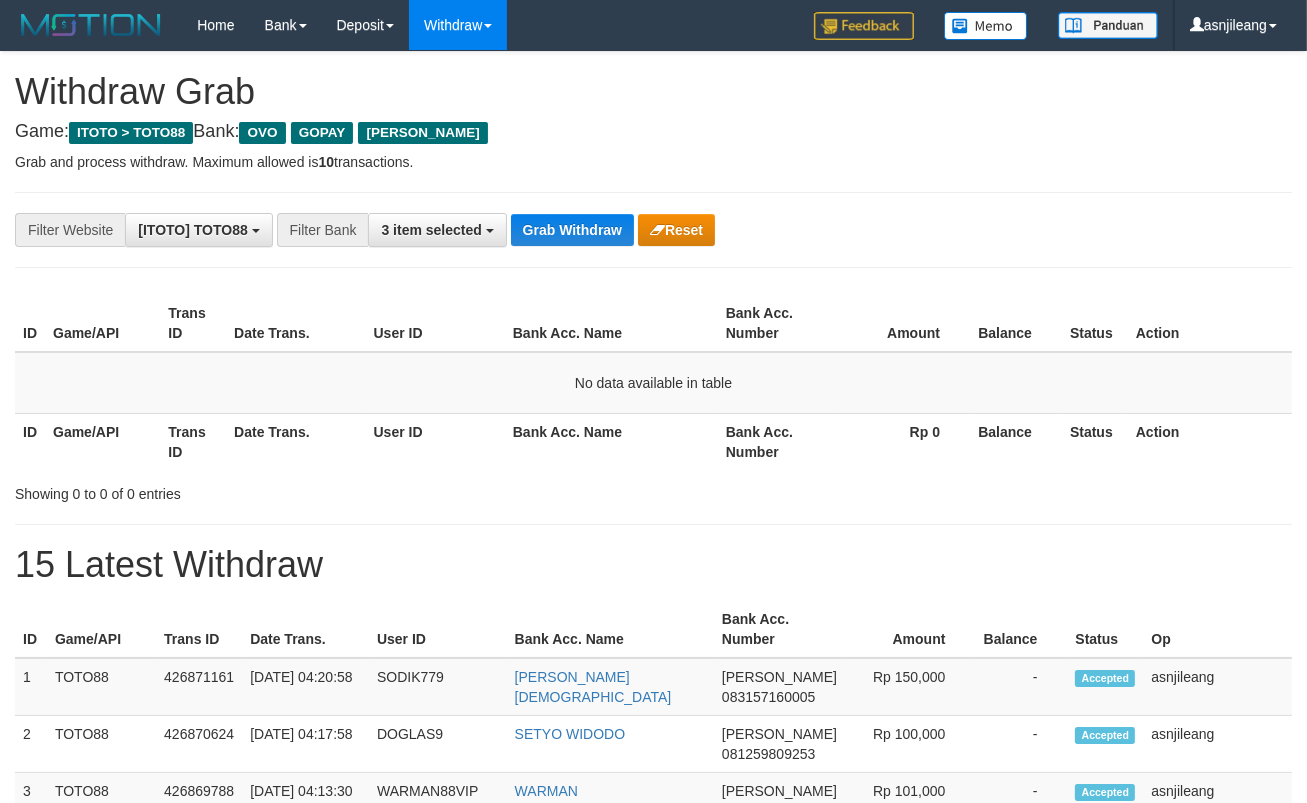 scroll, scrollTop: 17, scrollLeft: 0, axis: vertical 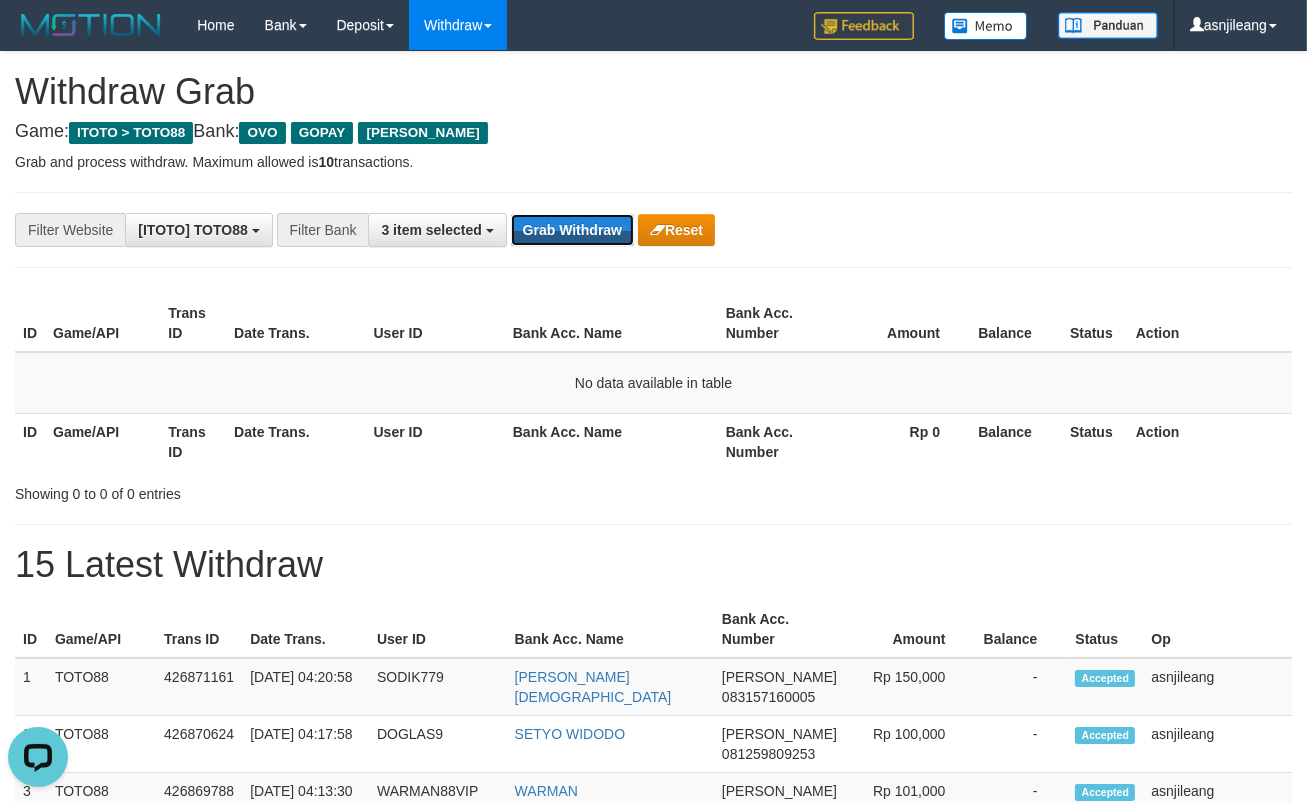 click on "Grab Withdraw" at bounding box center (572, 230) 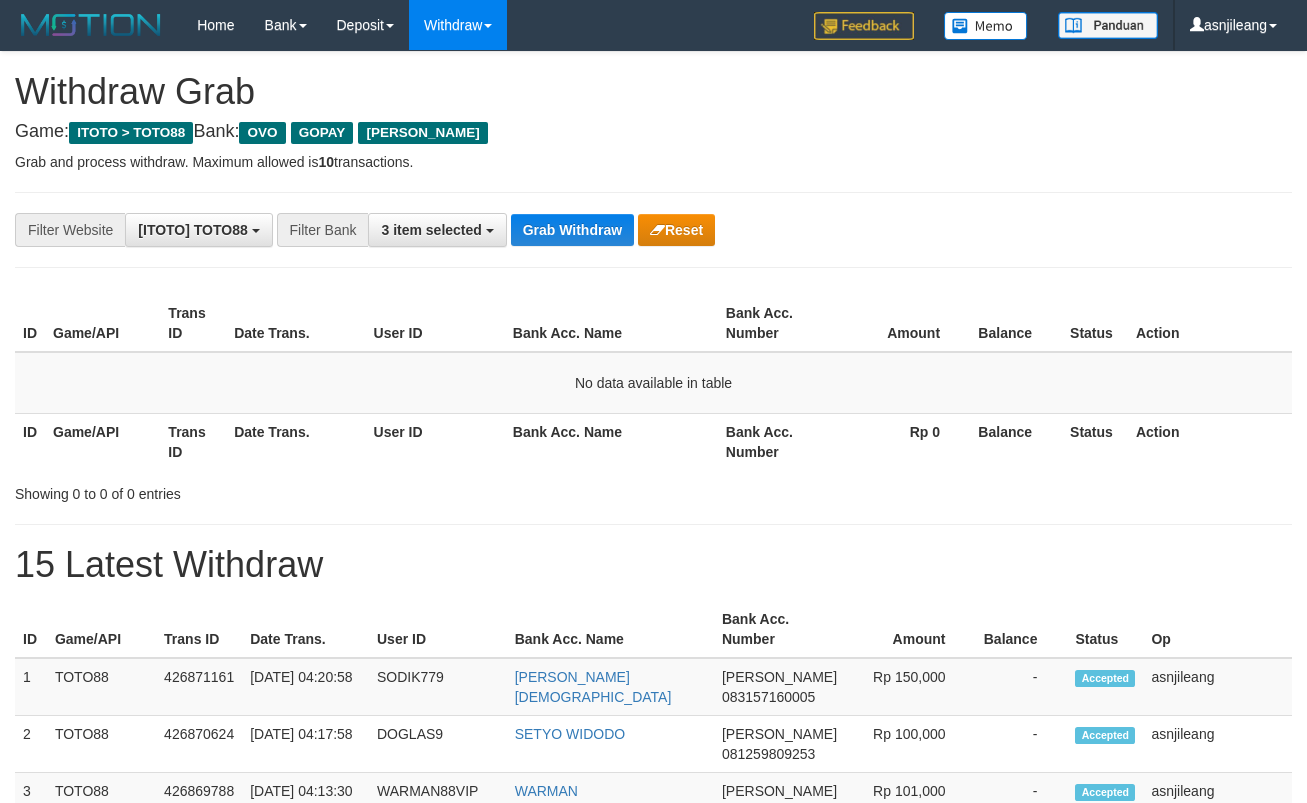 scroll, scrollTop: 0, scrollLeft: 0, axis: both 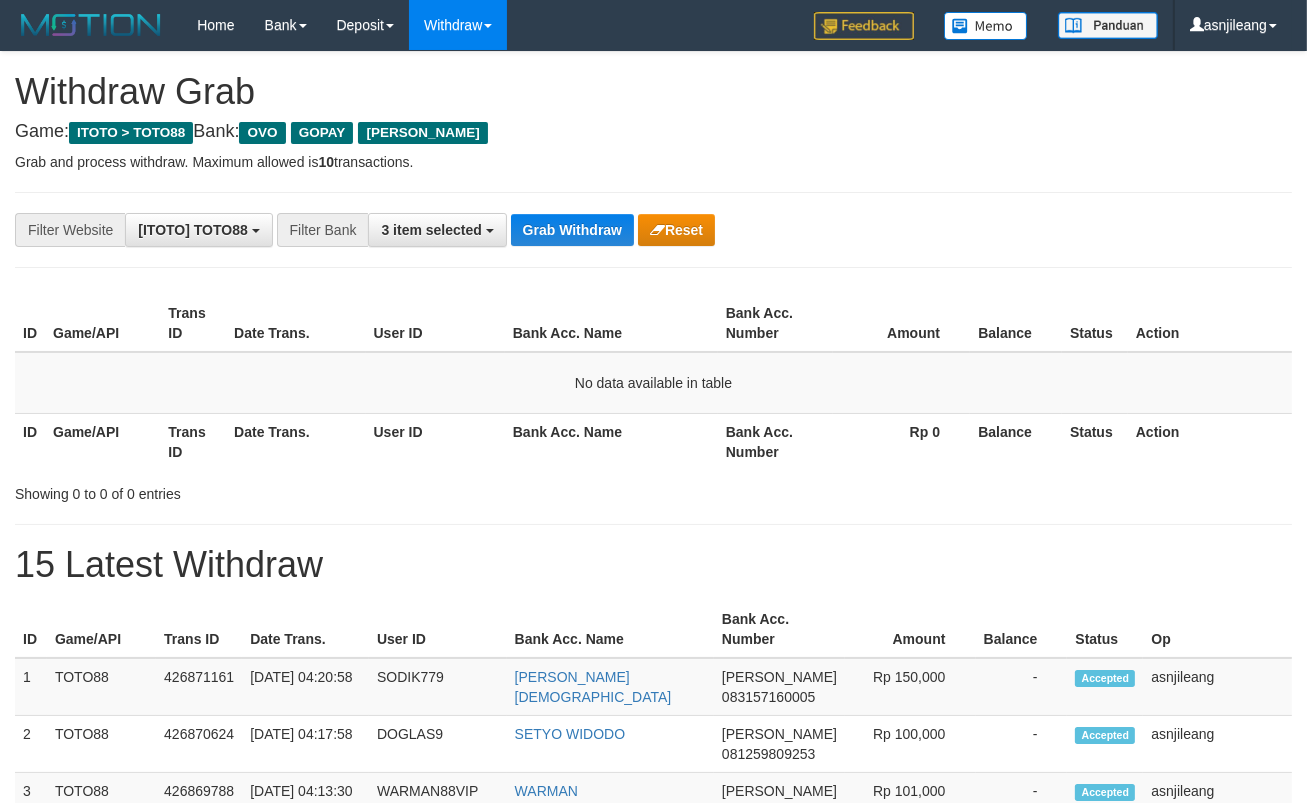 click on "Grab Withdraw" at bounding box center (572, 230) 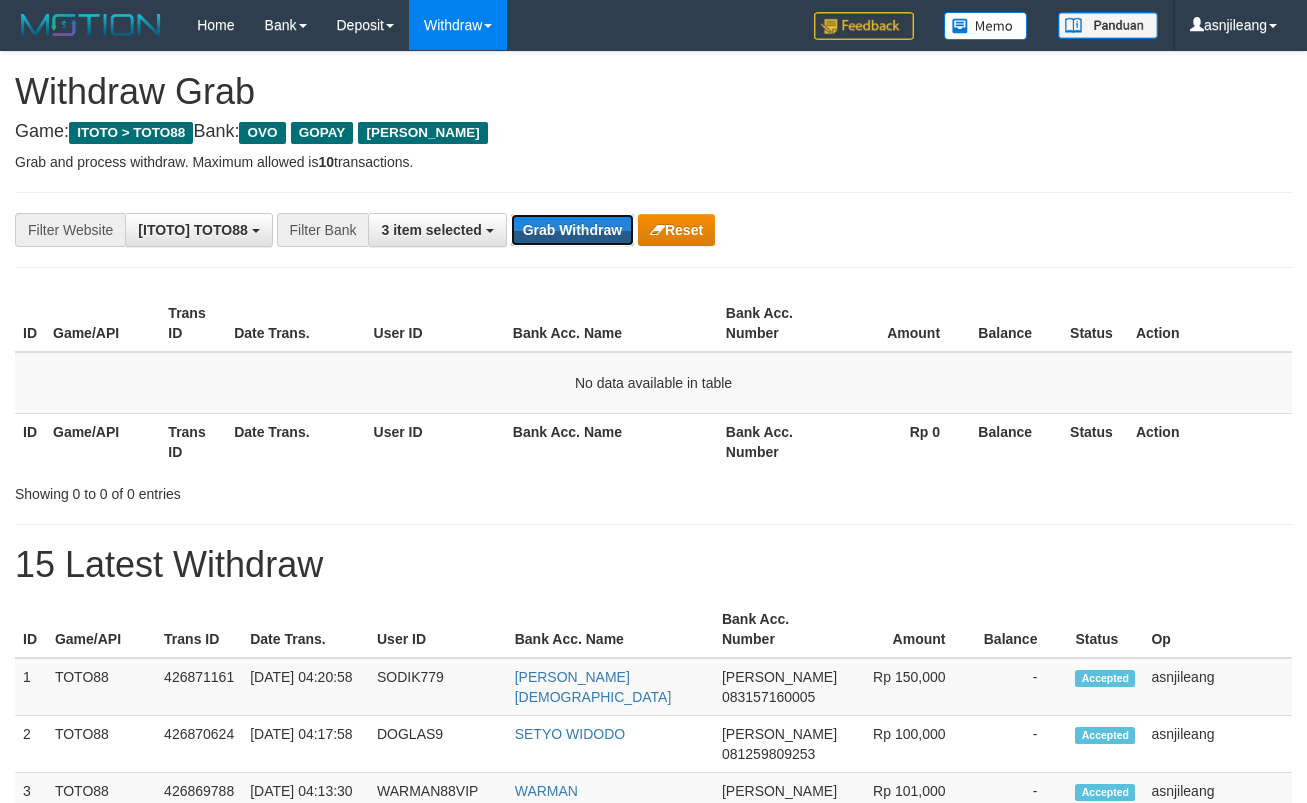 scroll, scrollTop: 0, scrollLeft: 0, axis: both 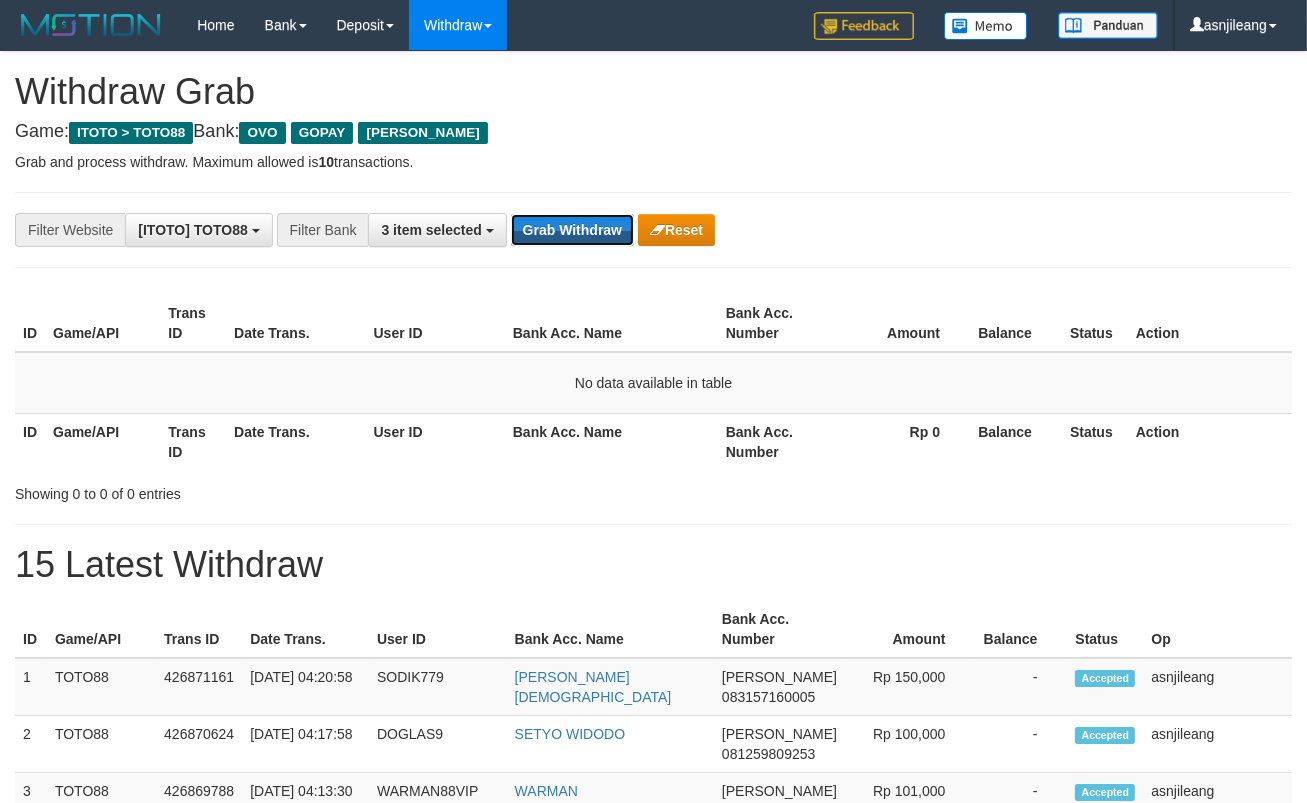 click on "Grab Withdraw" at bounding box center [572, 230] 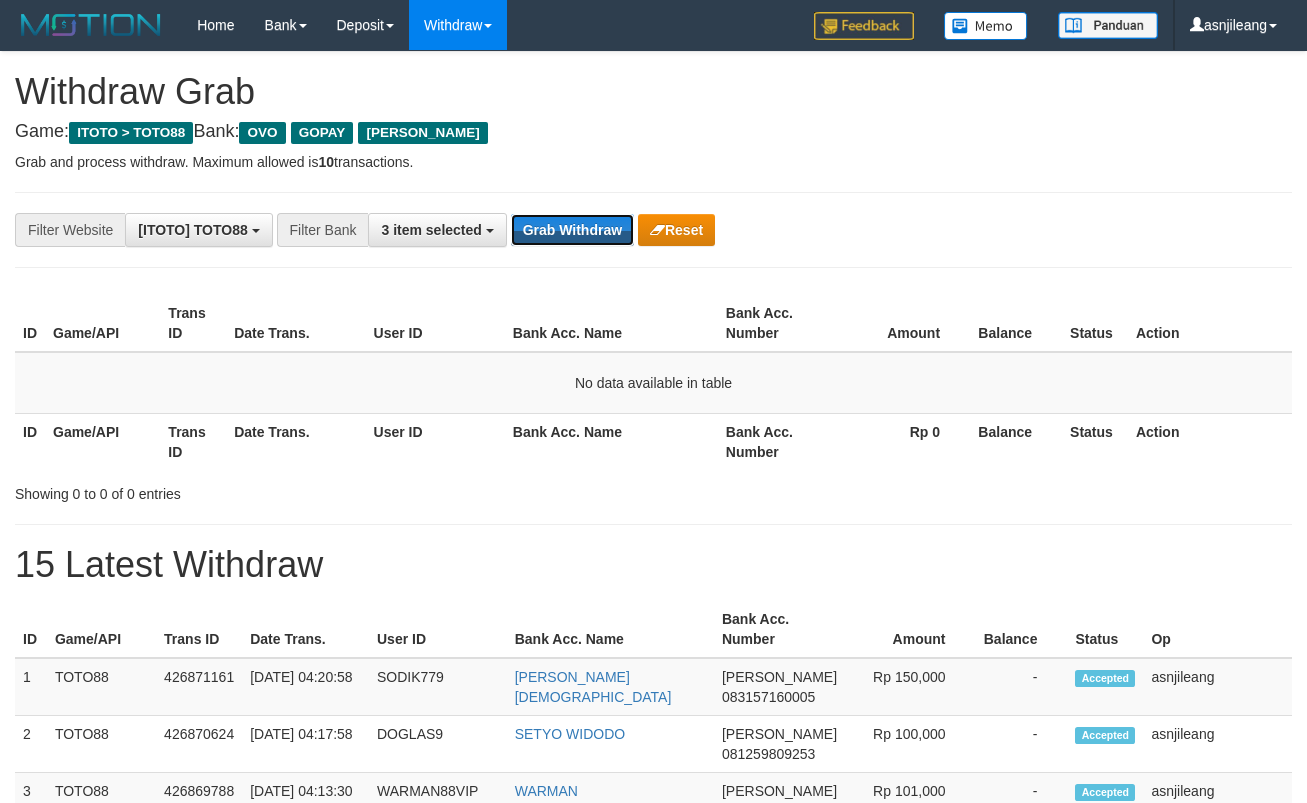 scroll, scrollTop: 0, scrollLeft: 0, axis: both 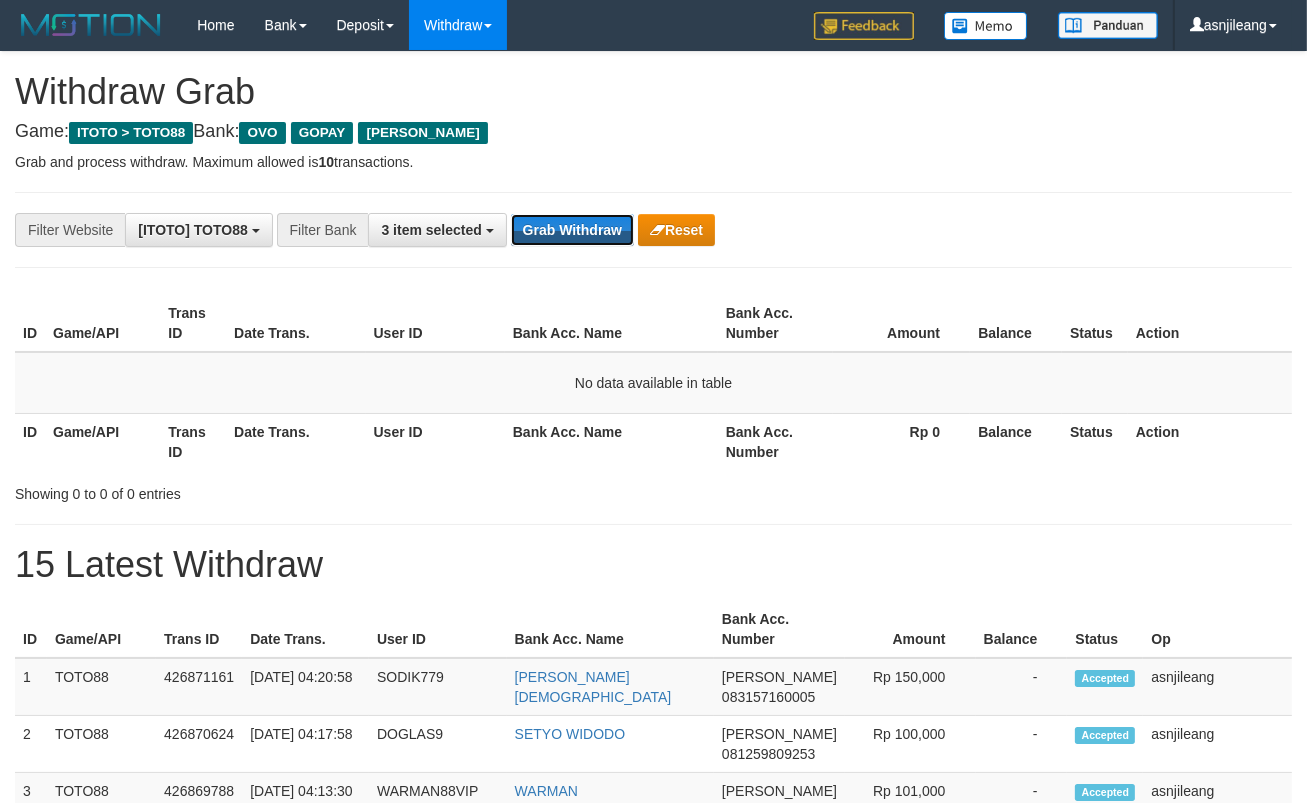 click on "Grab Withdraw" at bounding box center [572, 230] 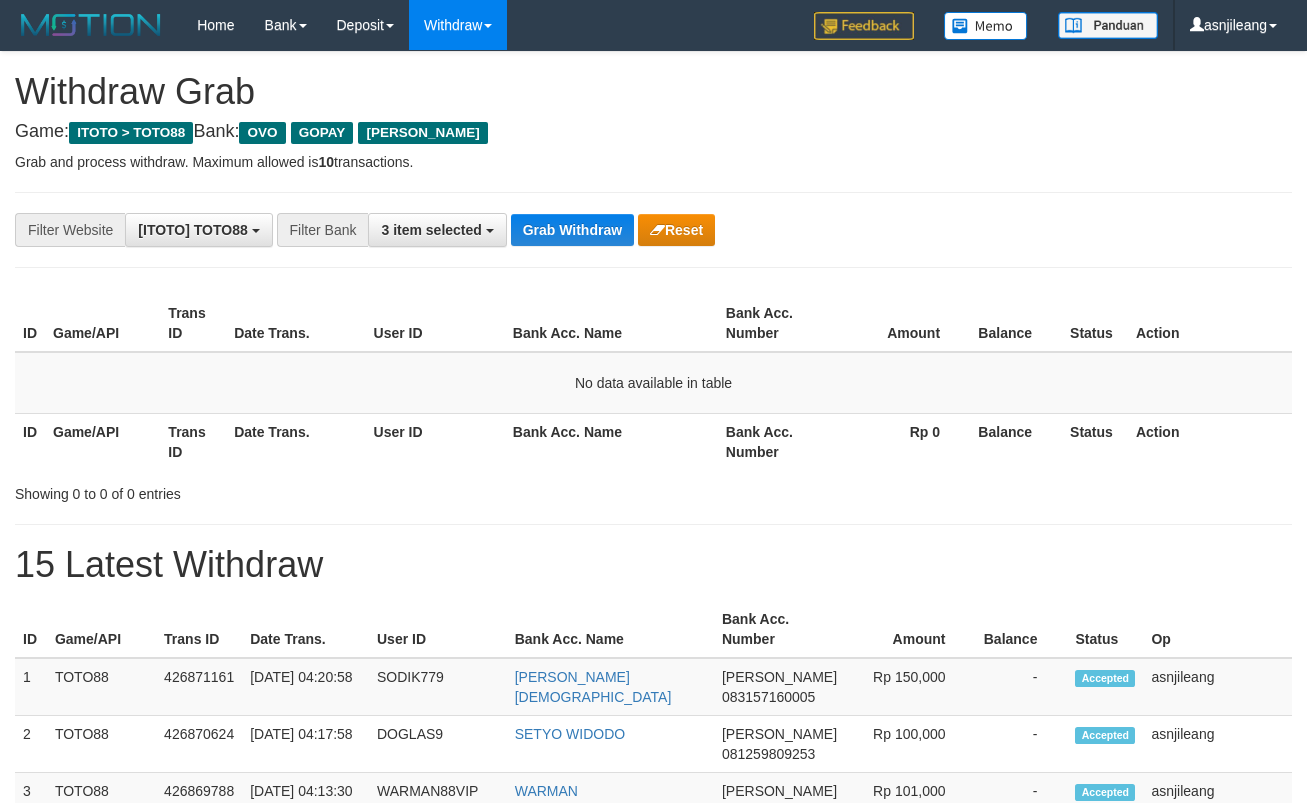 scroll, scrollTop: 0, scrollLeft: 0, axis: both 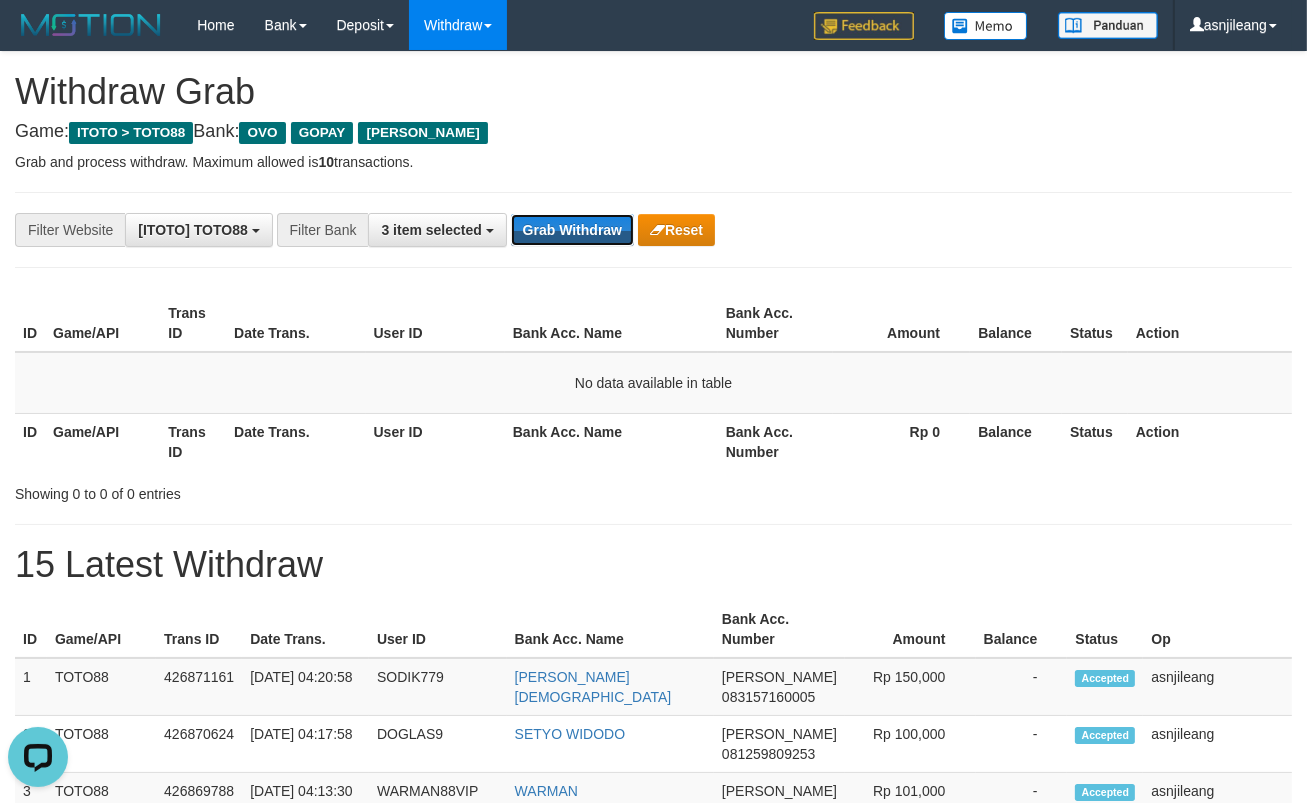 click on "Grab Withdraw" at bounding box center [572, 230] 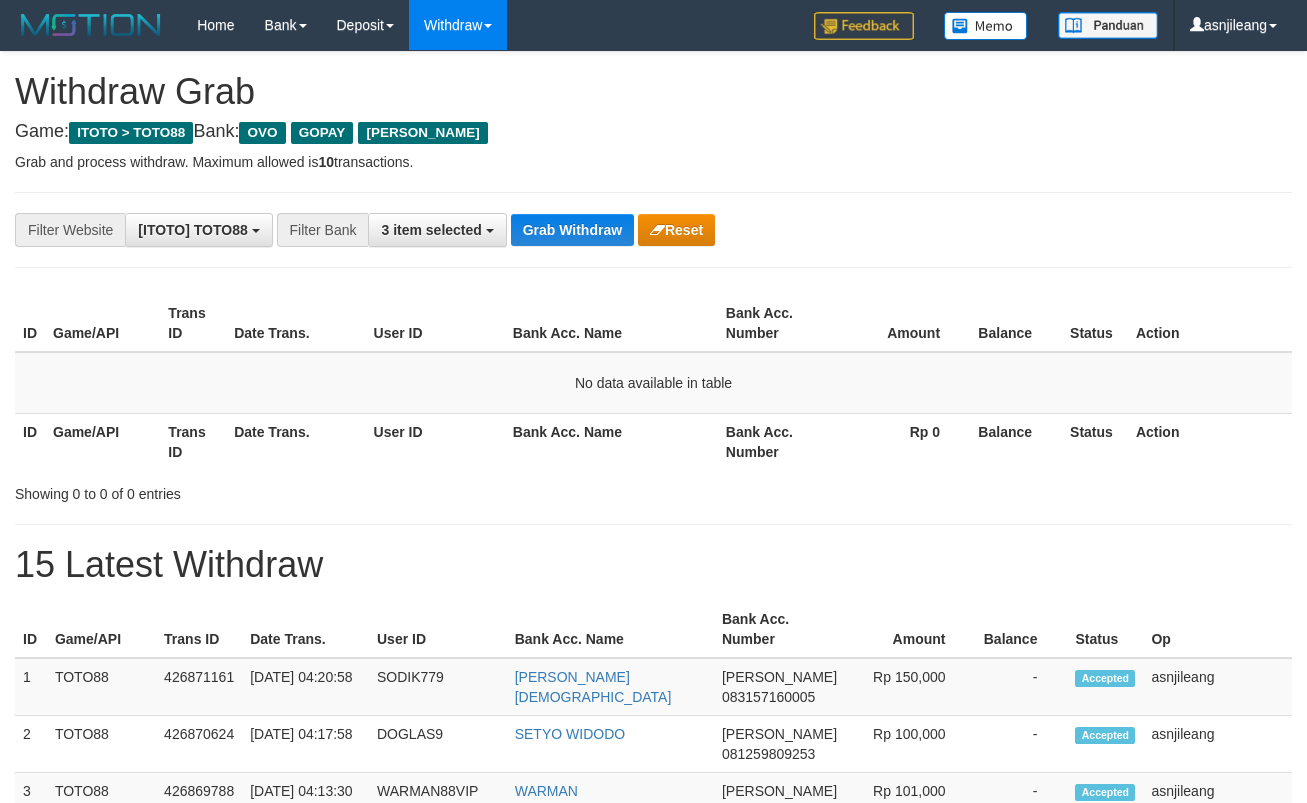 scroll, scrollTop: 0, scrollLeft: 0, axis: both 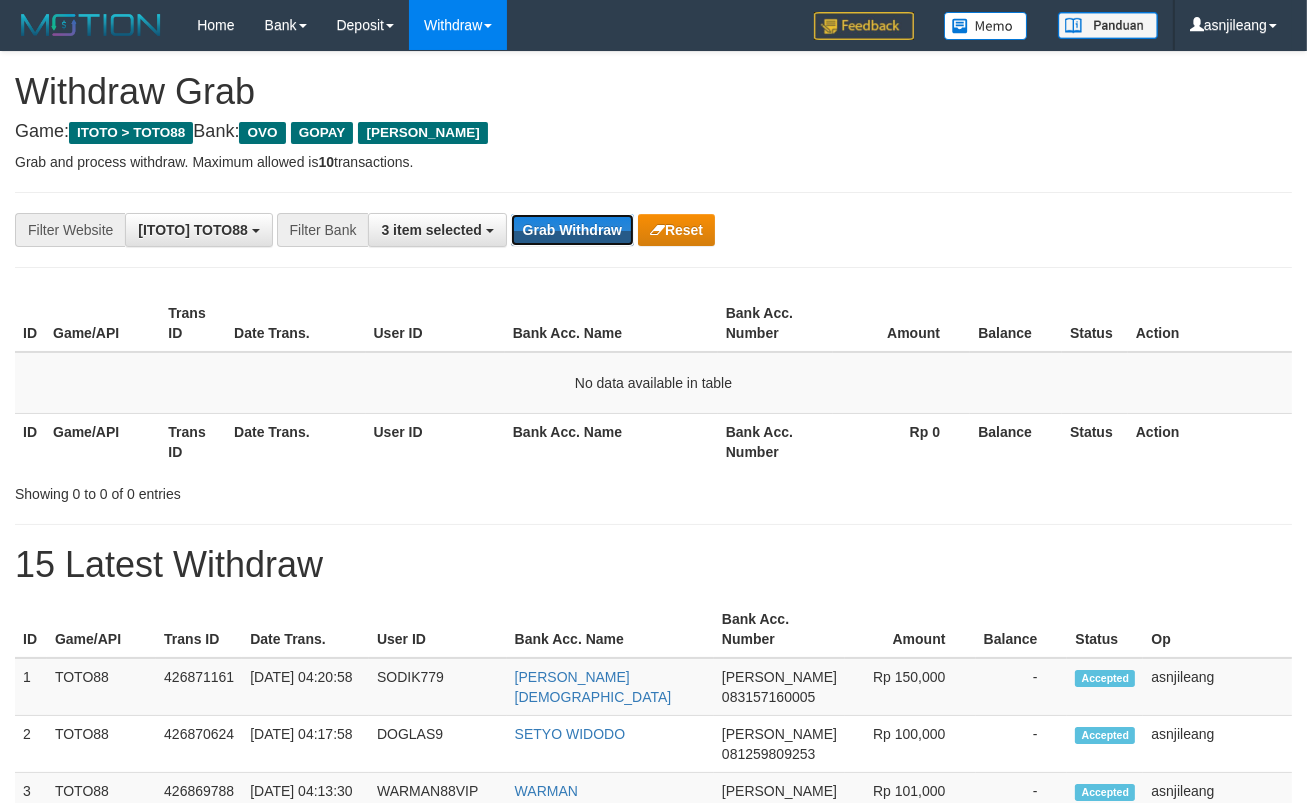 click on "Grab Withdraw" at bounding box center (572, 230) 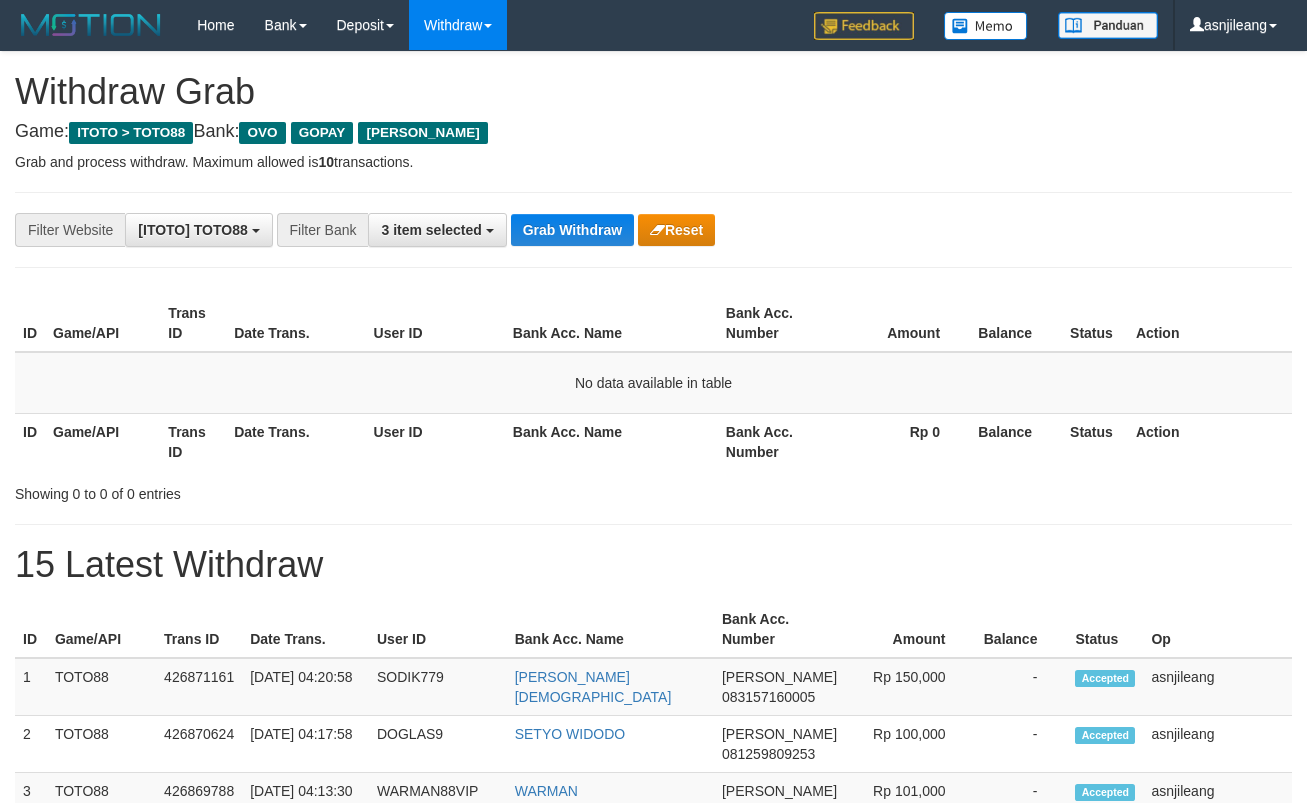scroll, scrollTop: 0, scrollLeft: 0, axis: both 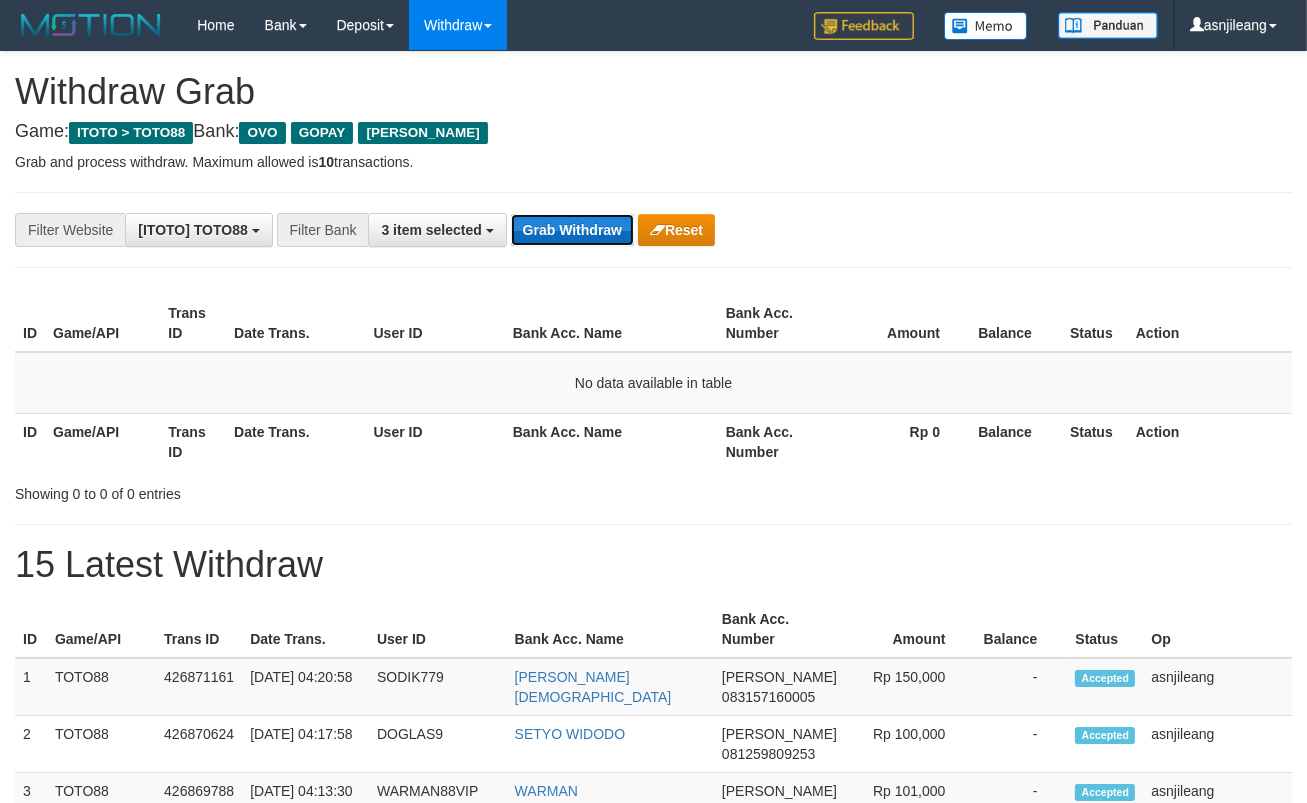 click on "Grab Withdraw" at bounding box center (572, 230) 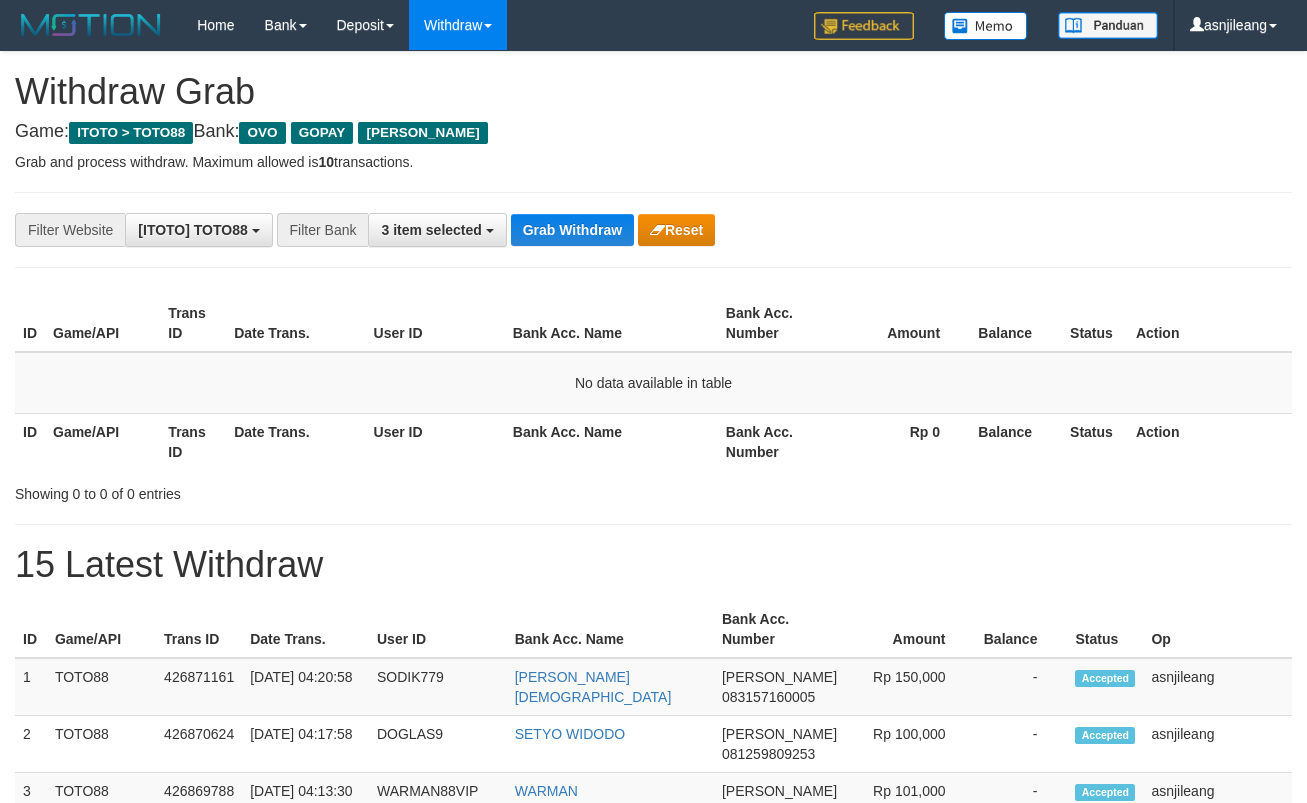 scroll, scrollTop: 0, scrollLeft: 0, axis: both 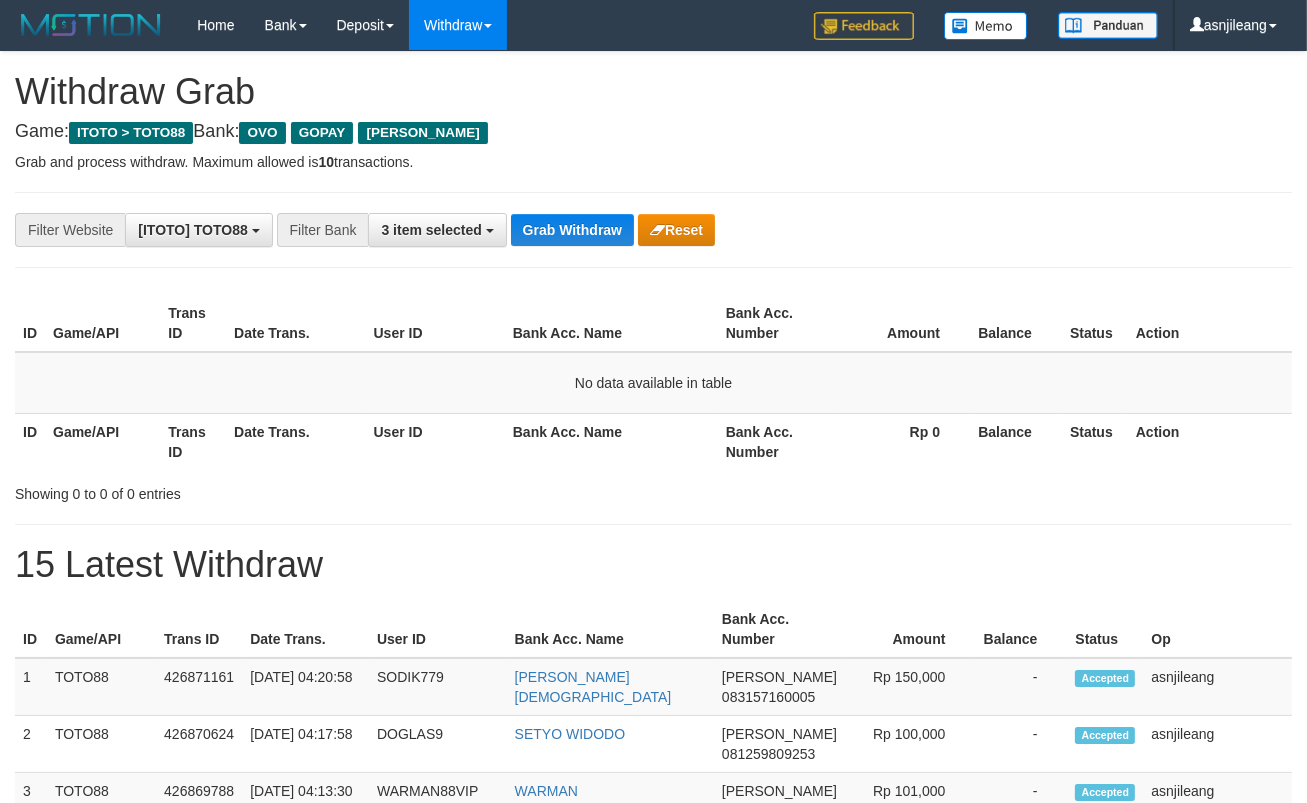click on "Grab Withdraw" at bounding box center (572, 230) 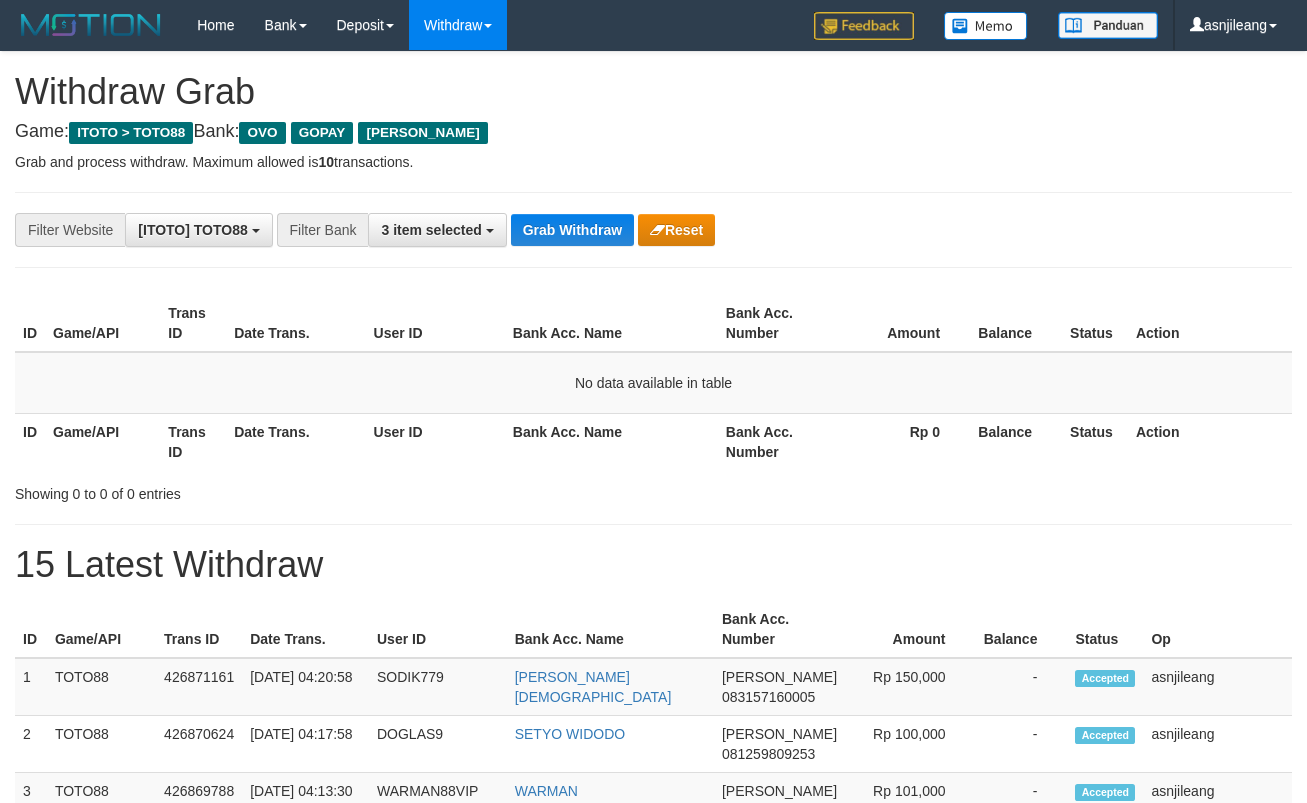 scroll, scrollTop: 0, scrollLeft: 0, axis: both 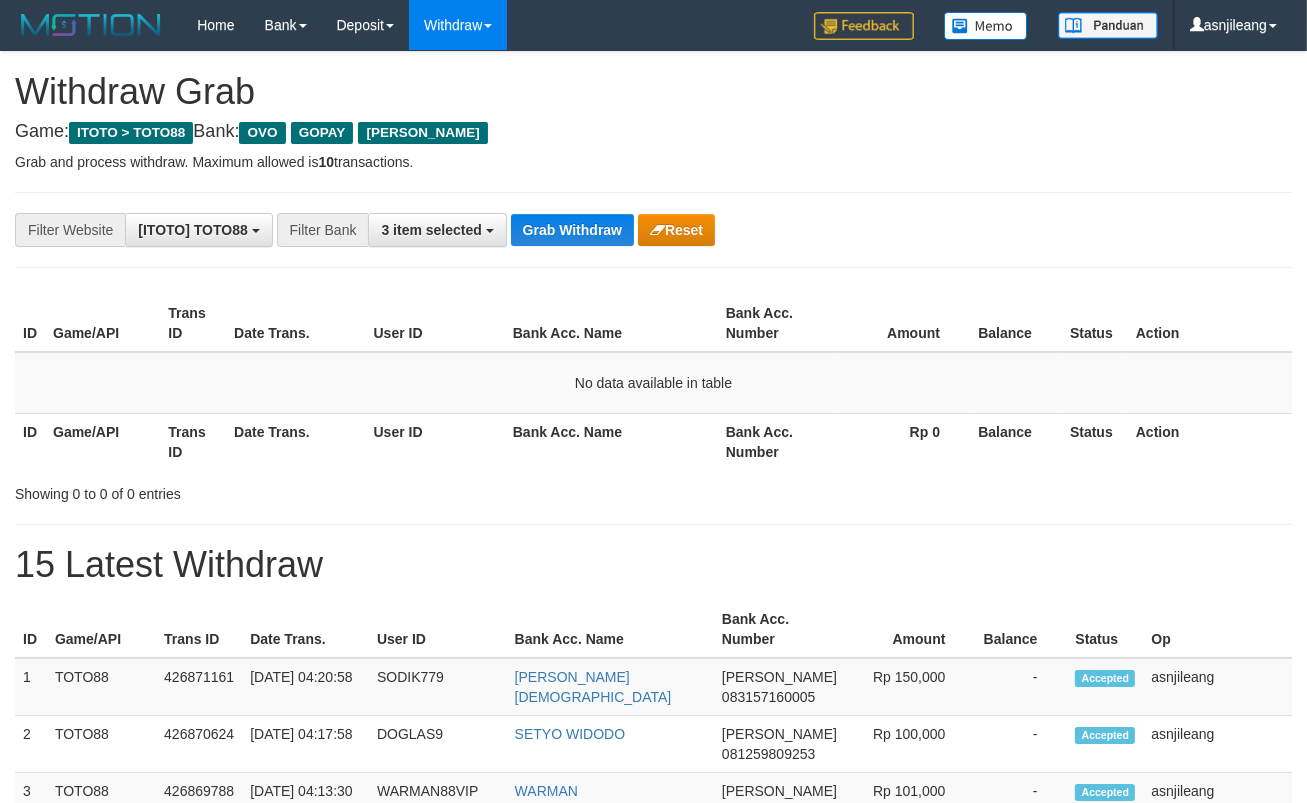 click on "Grab Withdraw" at bounding box center [572, 230] 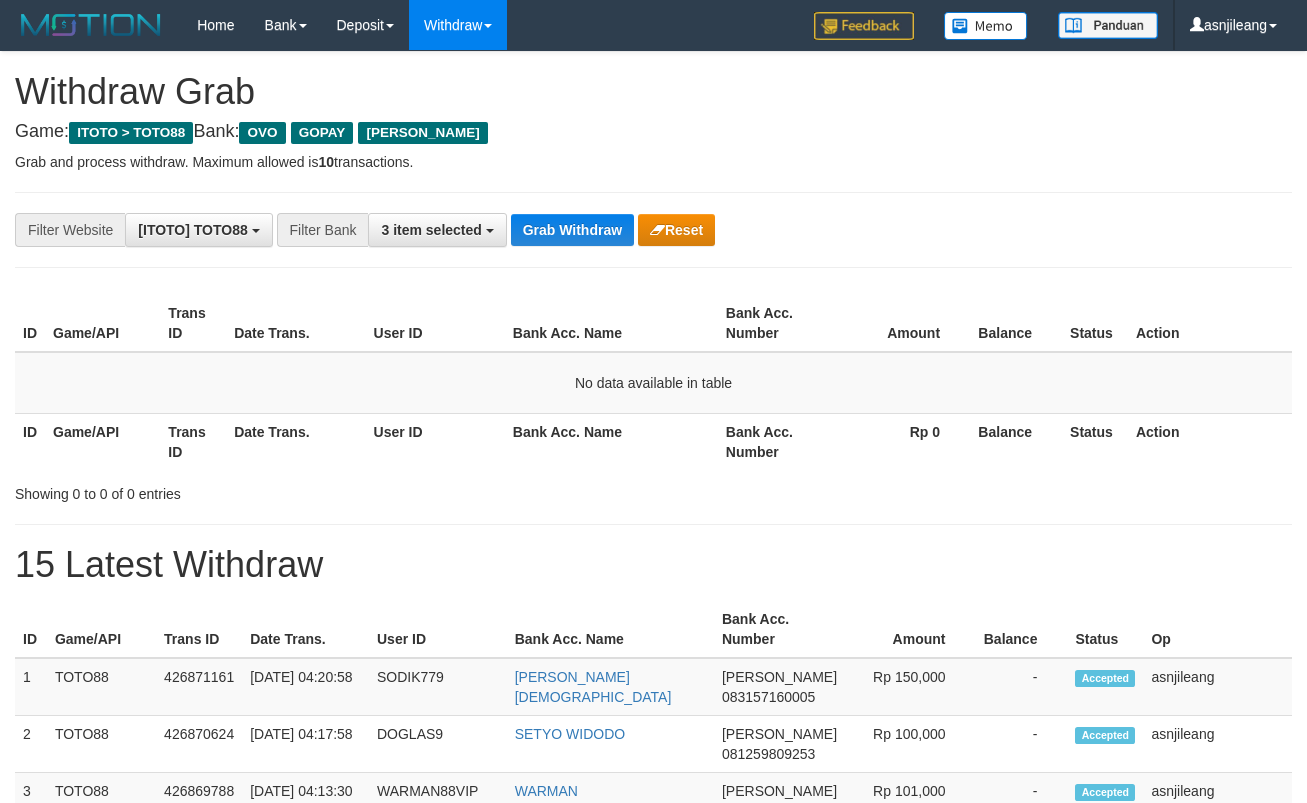 scroll, scrollTop: 0, scrollLeft: 0, axis: both 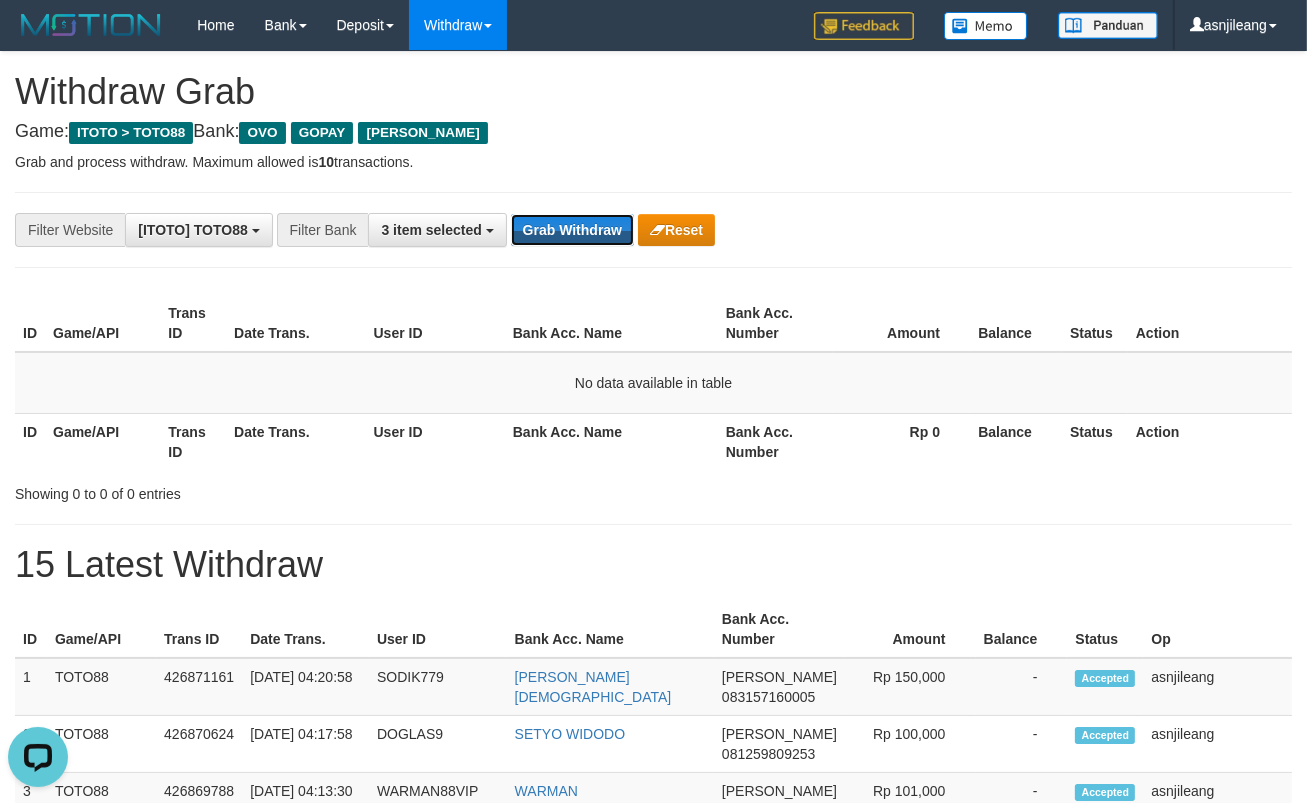 click on "Grab Withdraw" at bounding box center (572, 230) 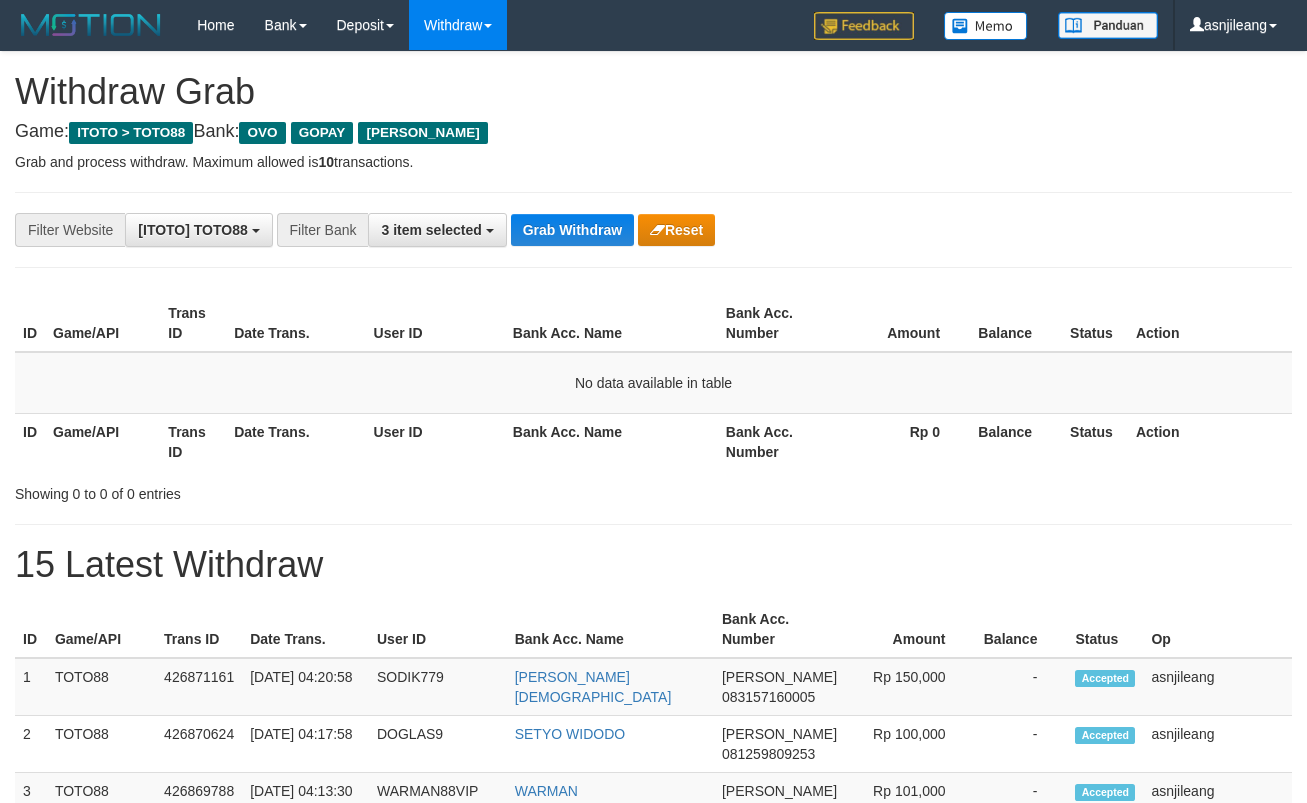 scroll, scrollTop: 0, scrollLeft: 0, axis: both 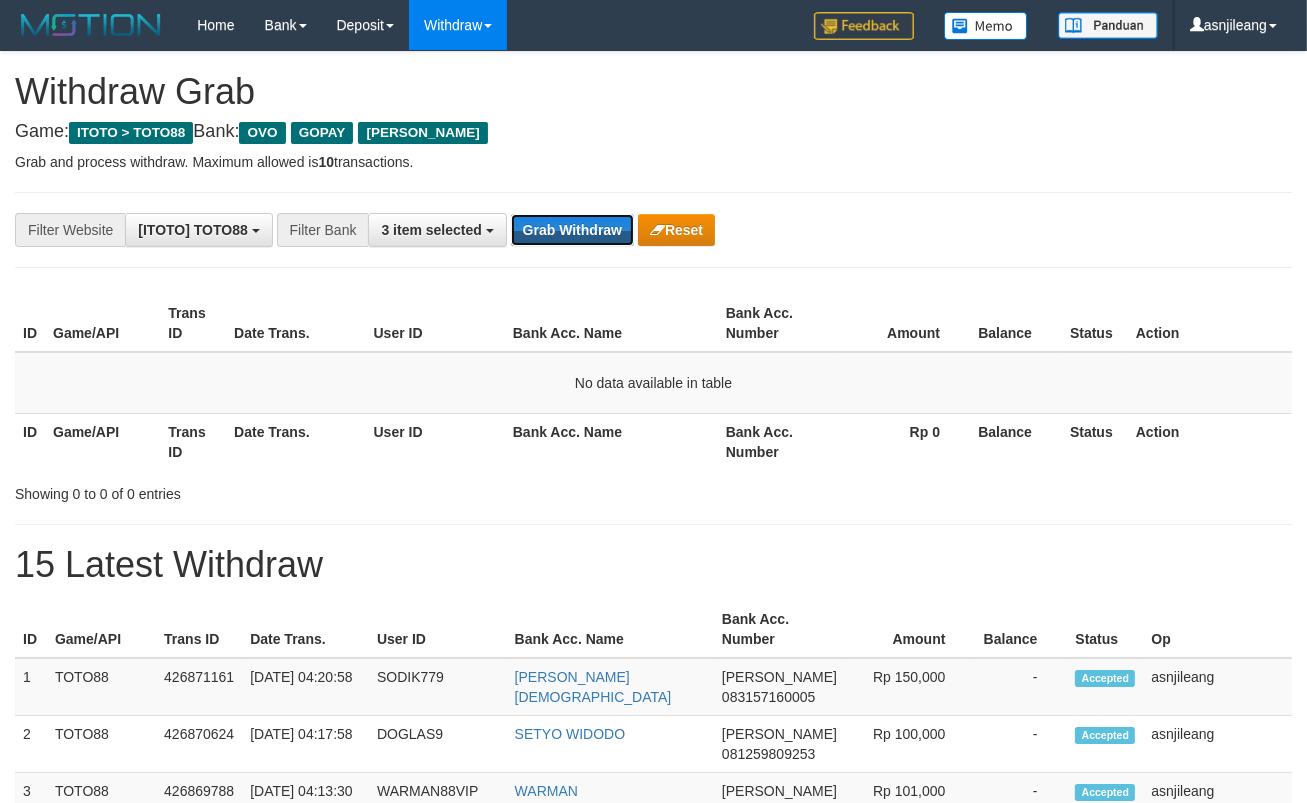 click on "Grab Withdraw" at bounding box center [572, 230] 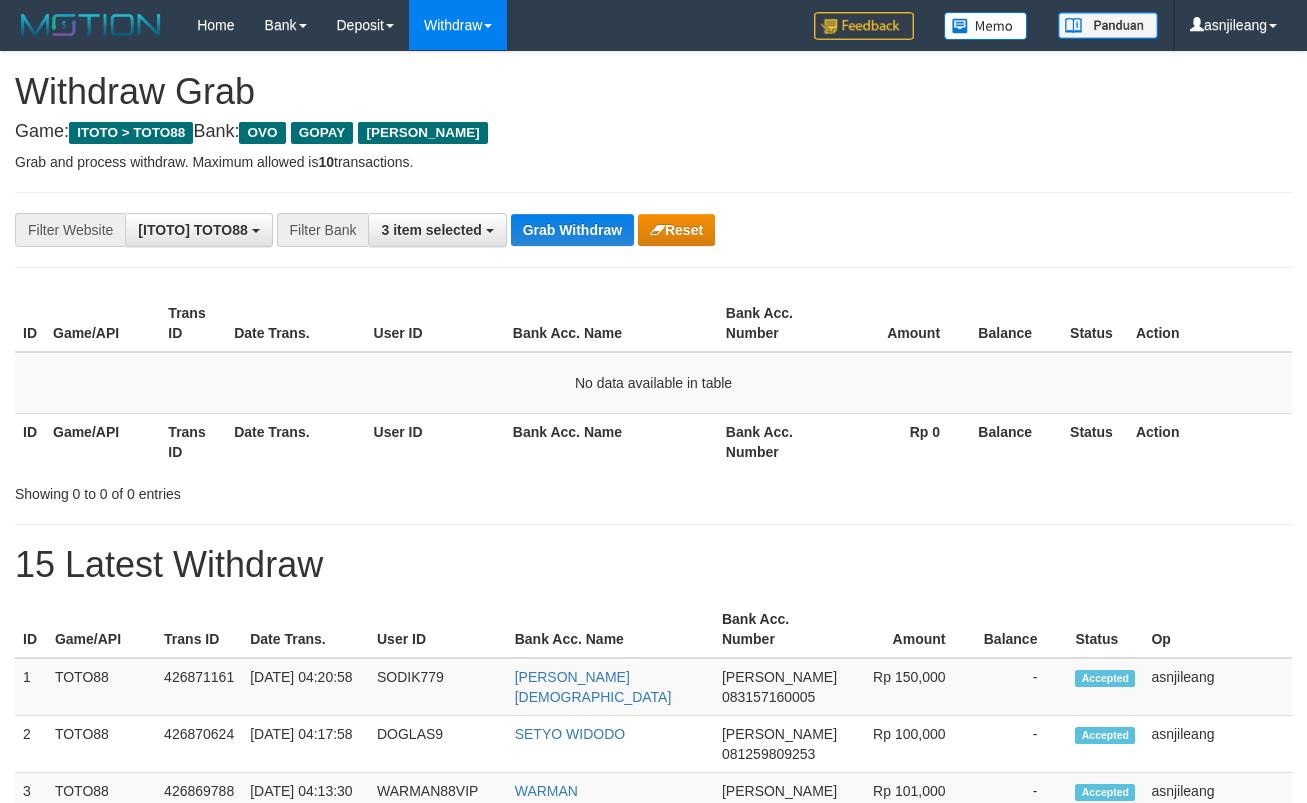 scroll, scrollTop: 0, scrollLeft: 0, axis: both 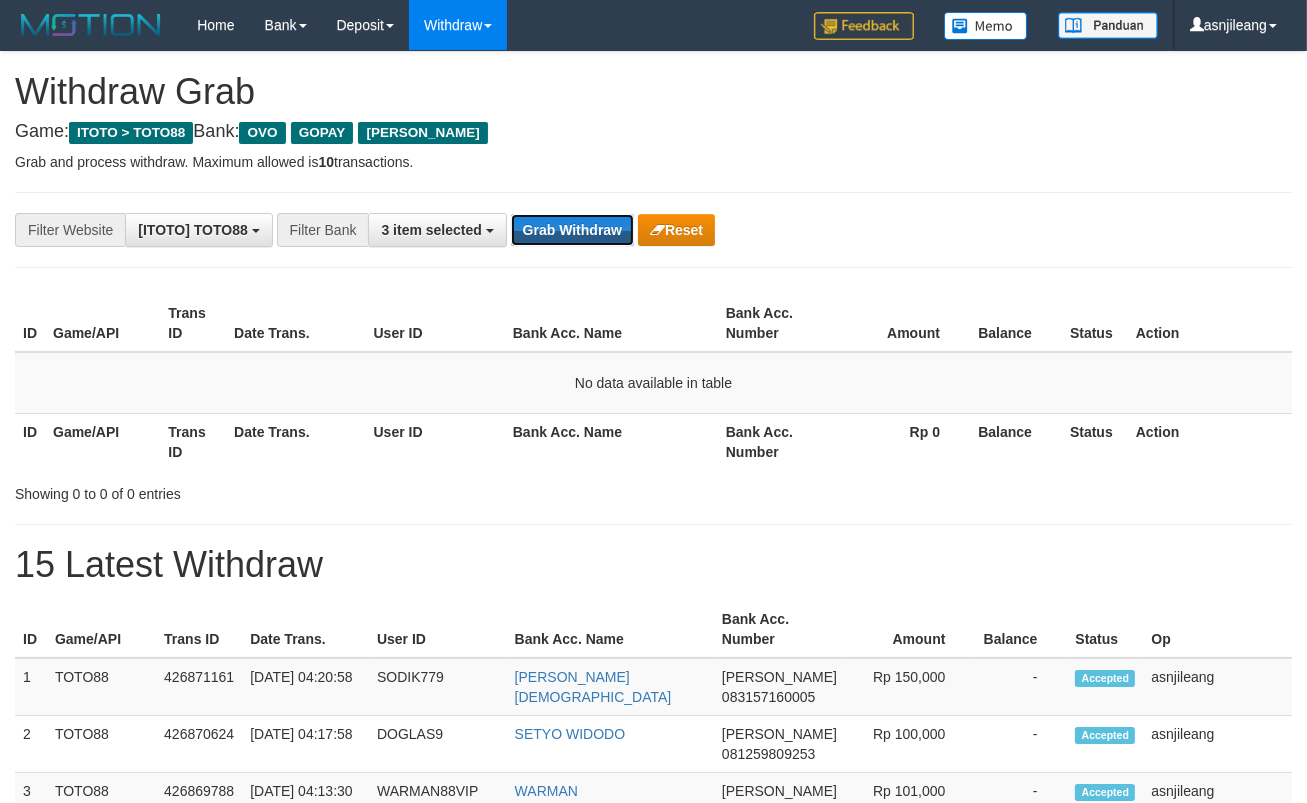 click on "Grab Withdraw" at bounding box center [572, 230] 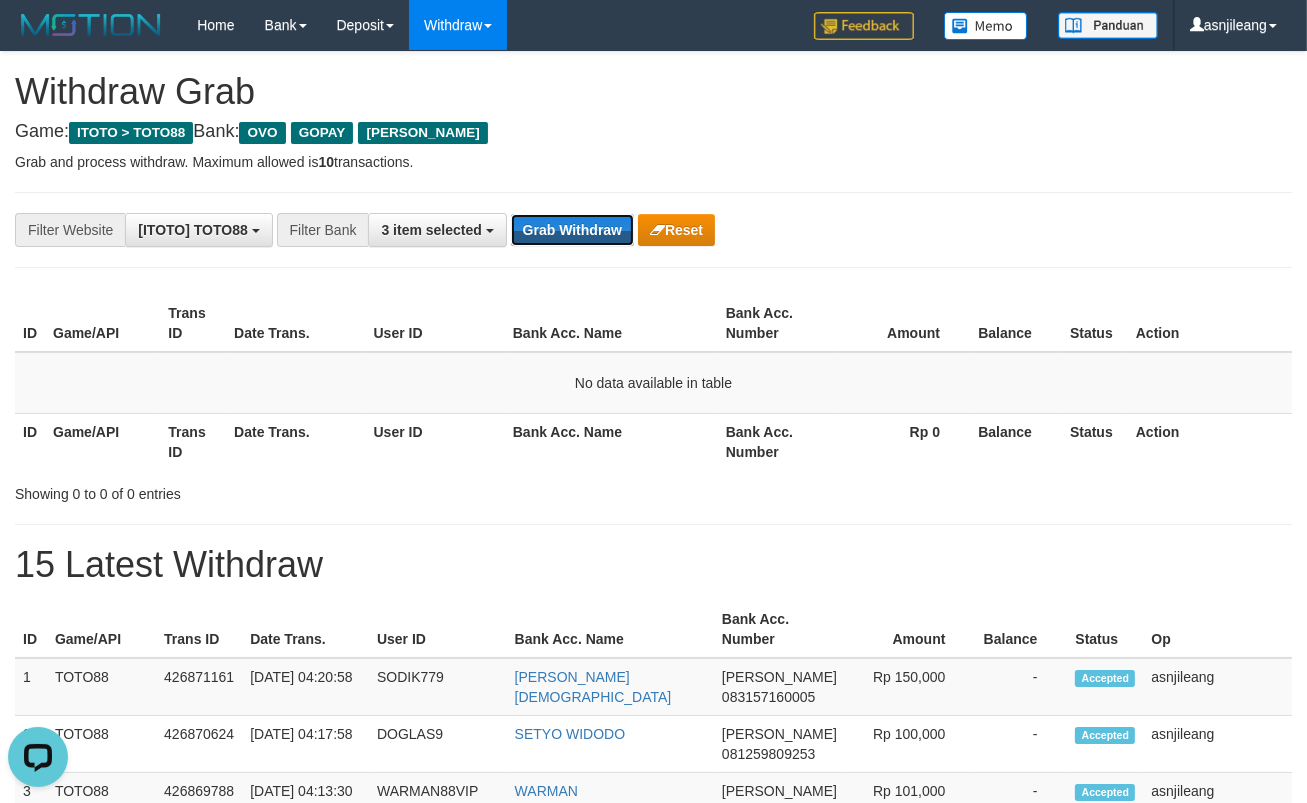 scroll, scrollTop: 0, scrollLeft: 0, axis: both 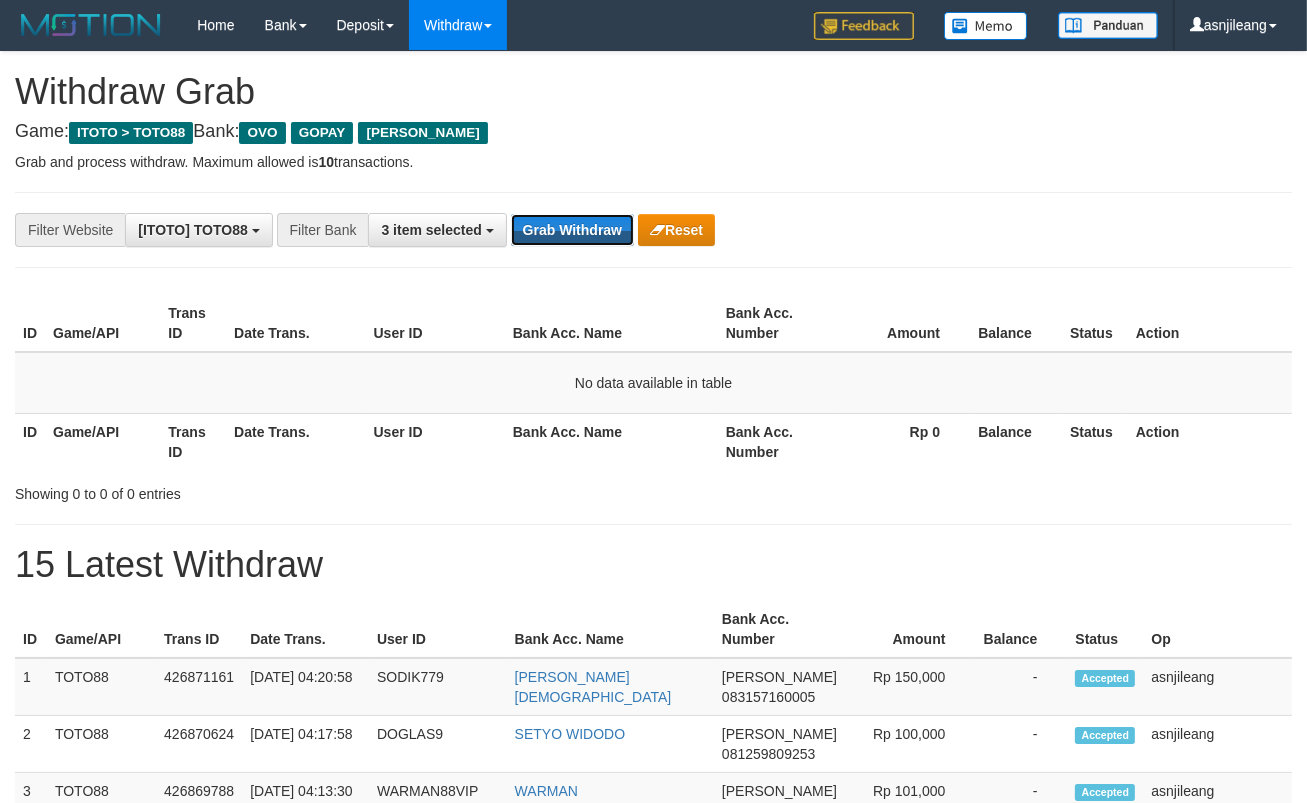 click on "Grab Withdraw" at bounding box center (572, 230) 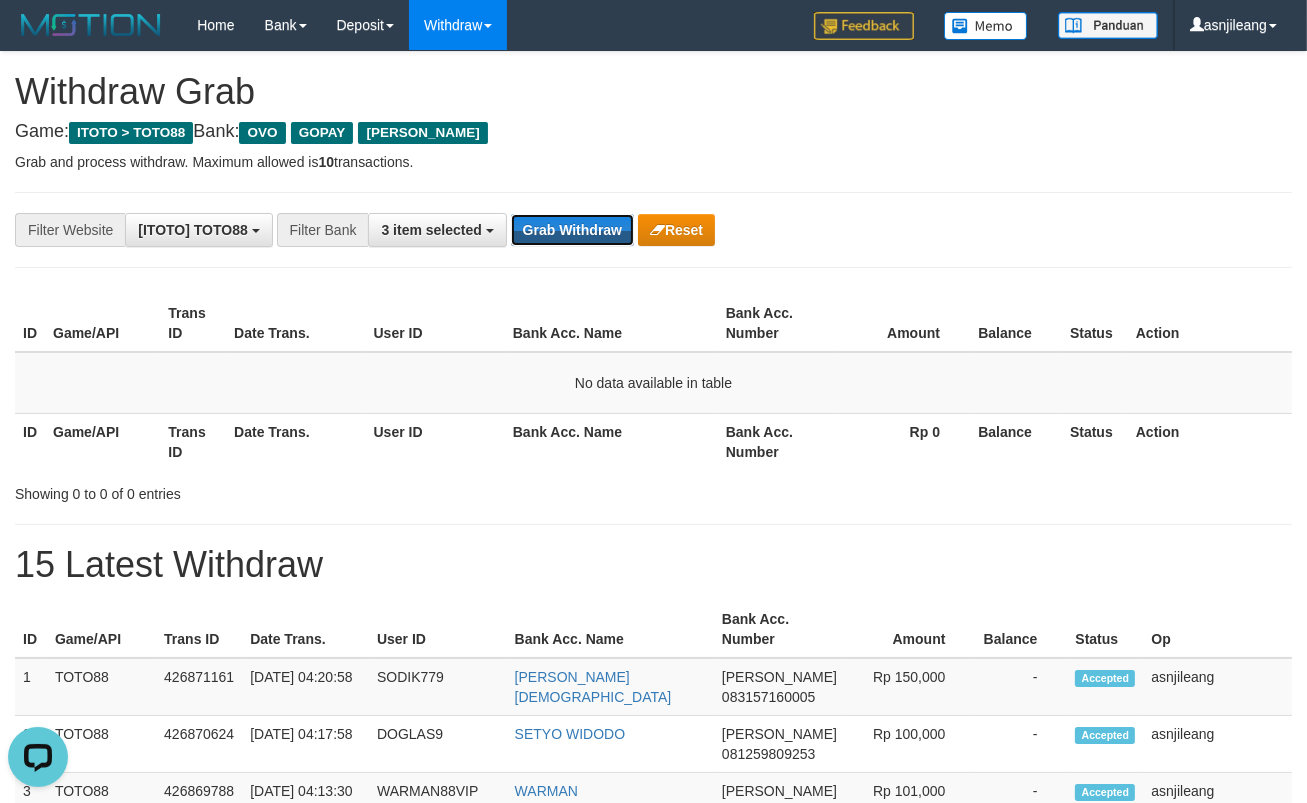 scroll, scrollTop: 0, scrollLeft: 0, axis: both 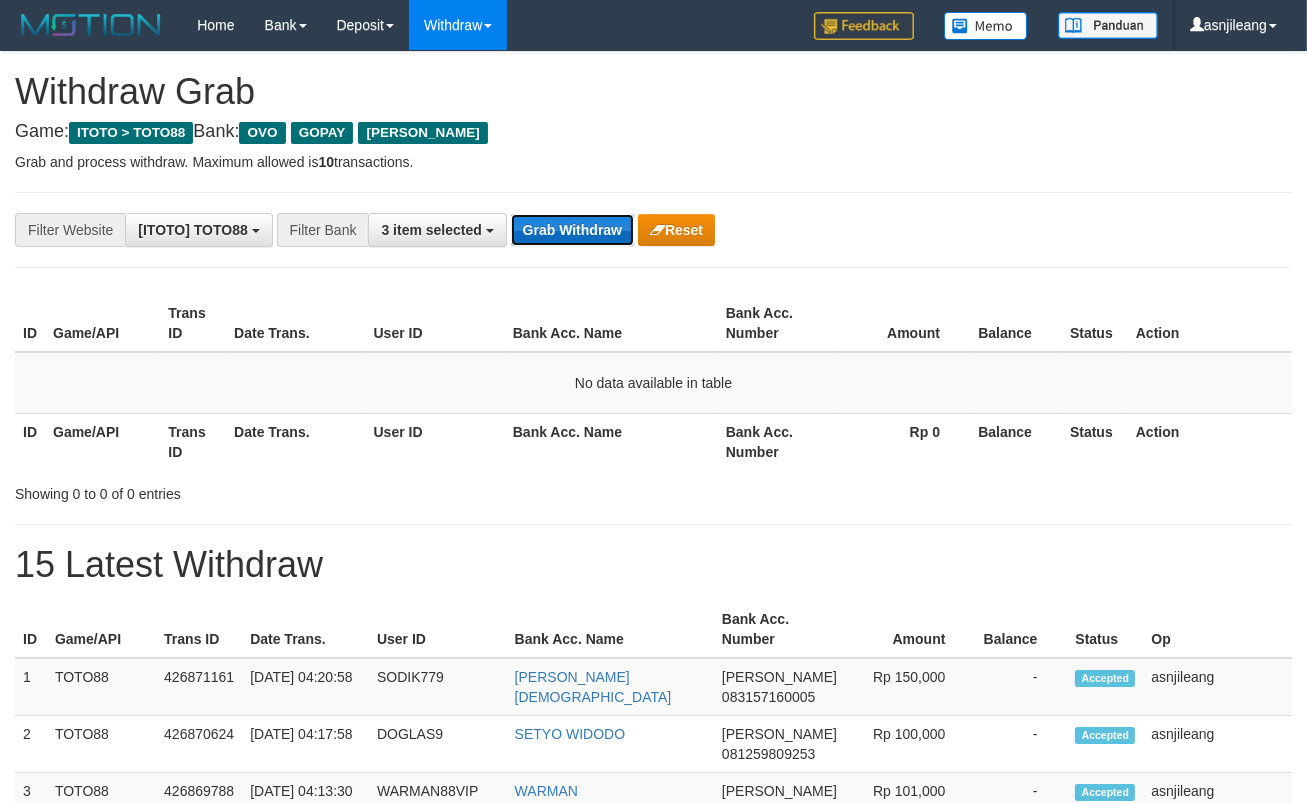 click on "Grab Withdraw" at bounding box center [572, 230] 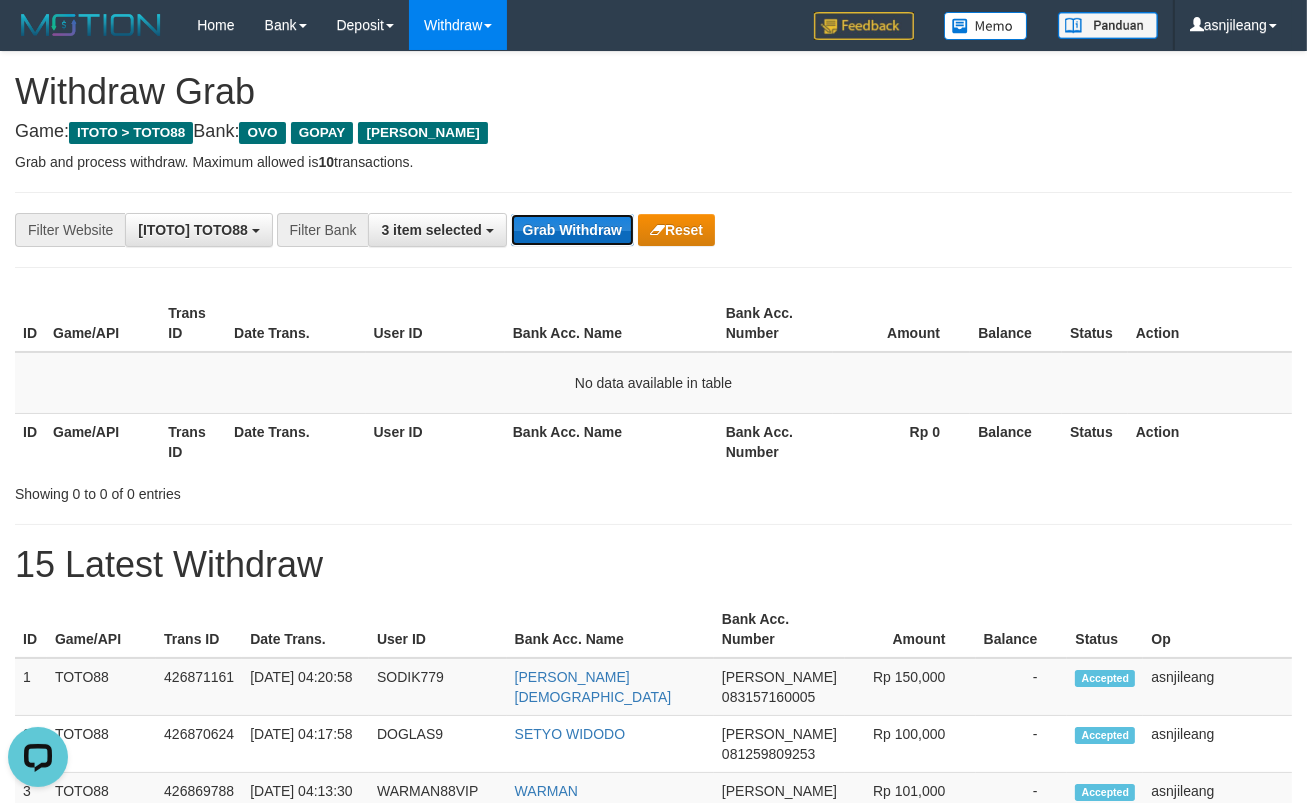 scroll, scrollTop: 0, scrollLeft: 0, axis: both 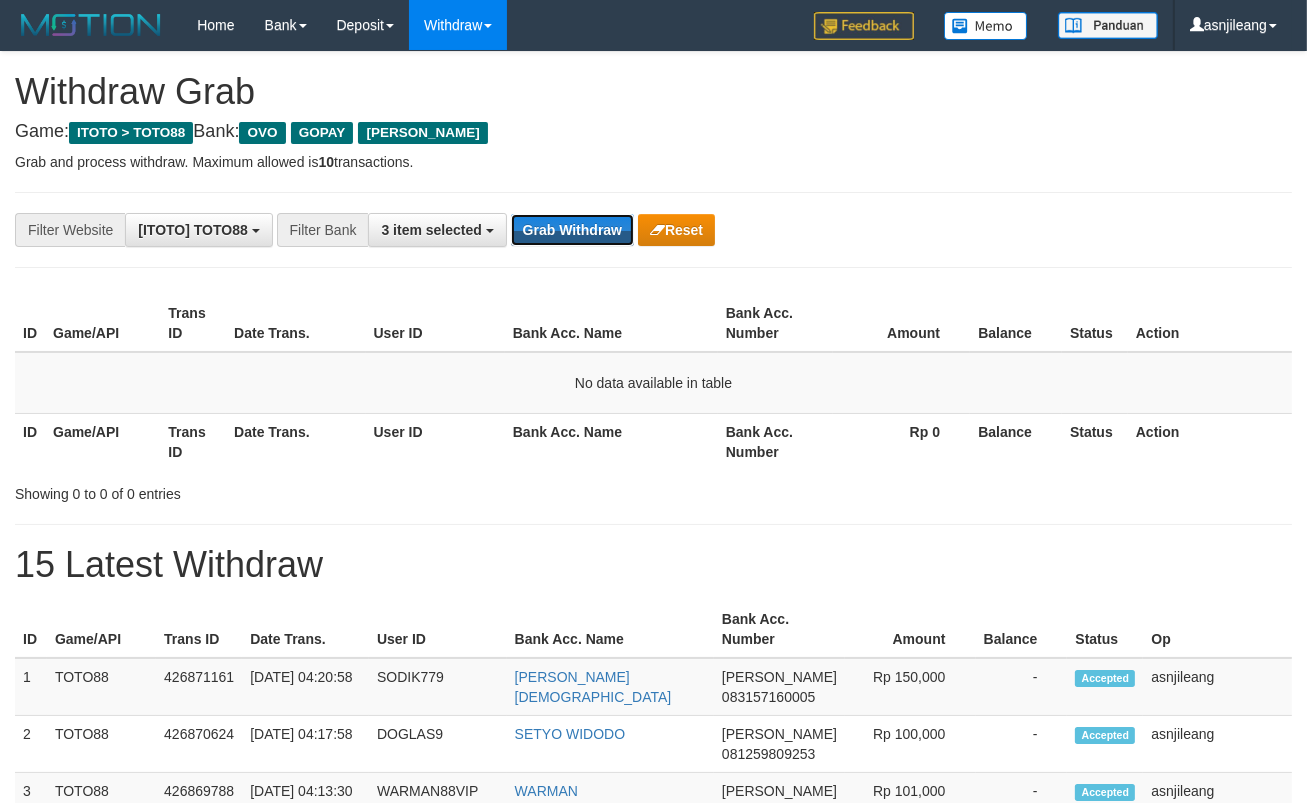 click on "Grab Withdraw" at bounding box center [572, 230] 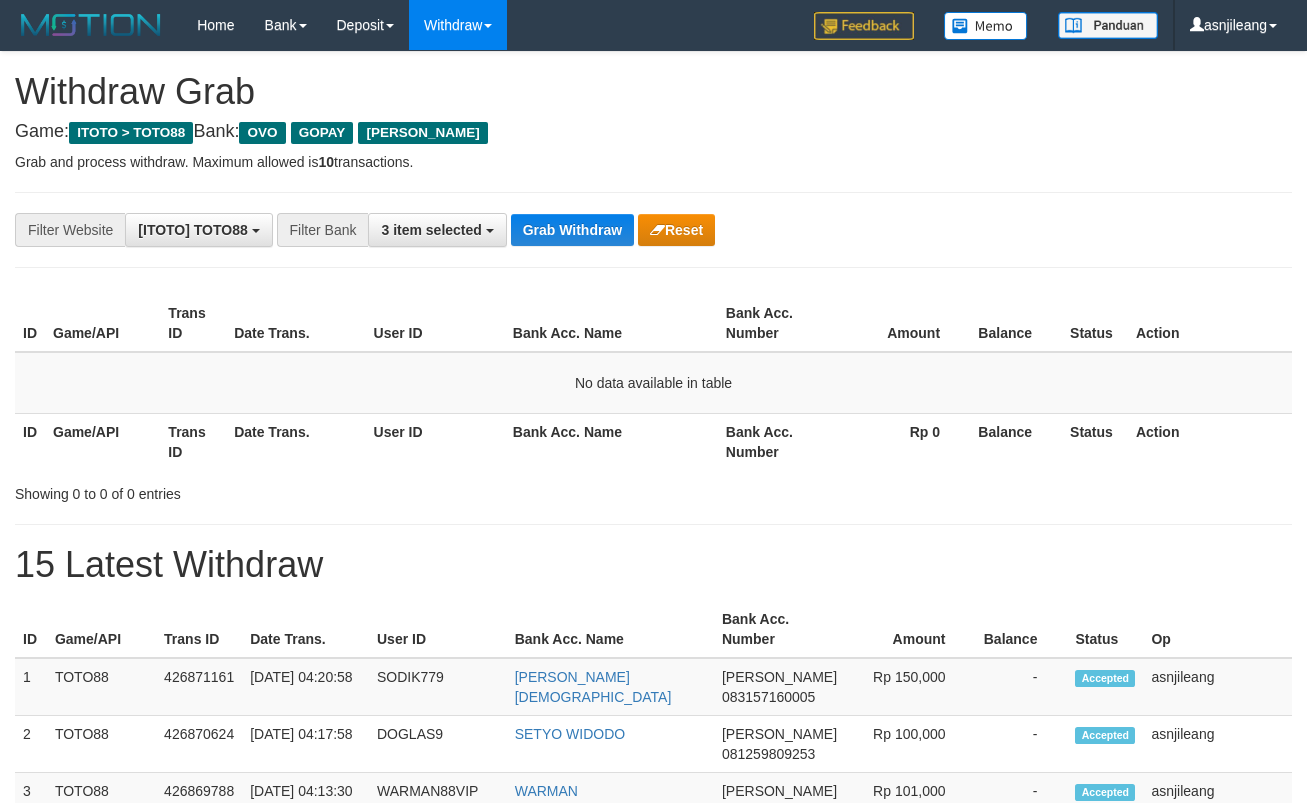 scroll, scrollTop: 0, scrollLeft: 0, axis: both 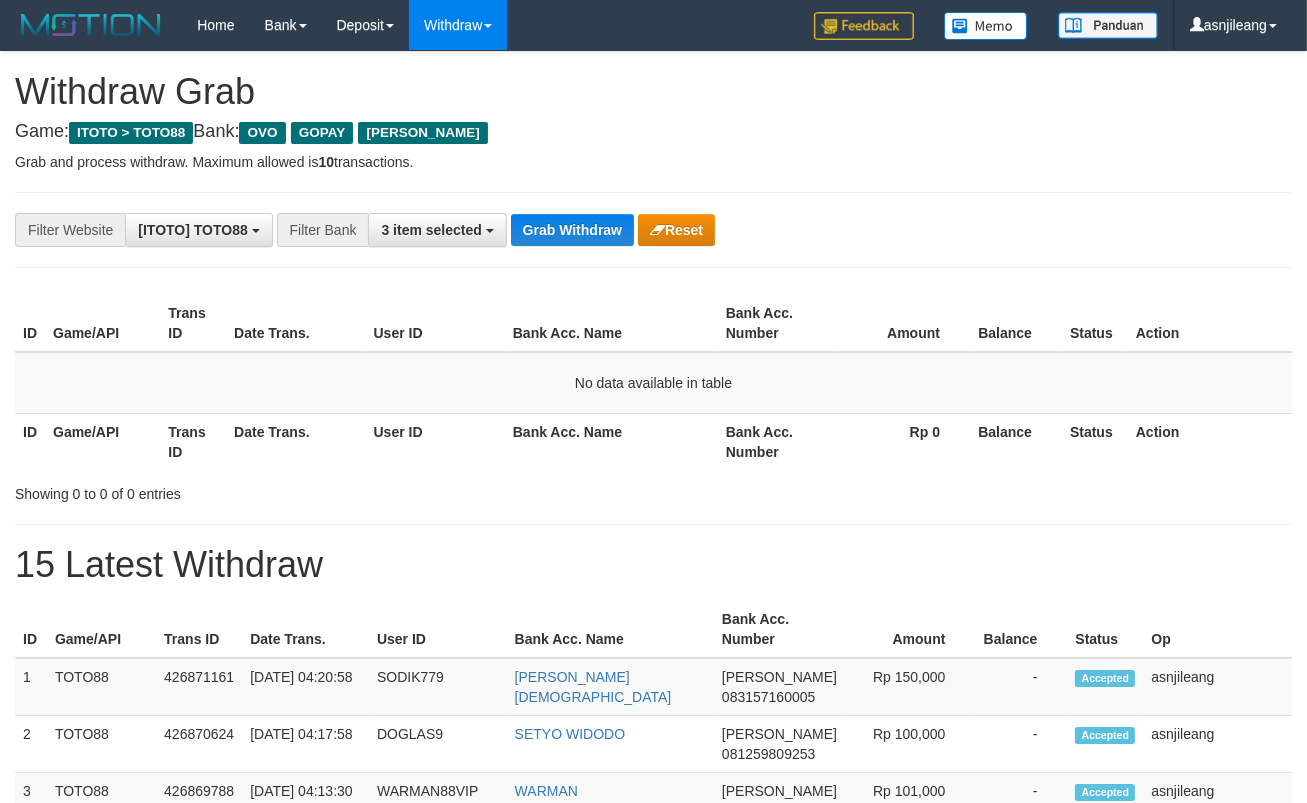click on "Grab Withdraw" at bounding box center [572, 230] 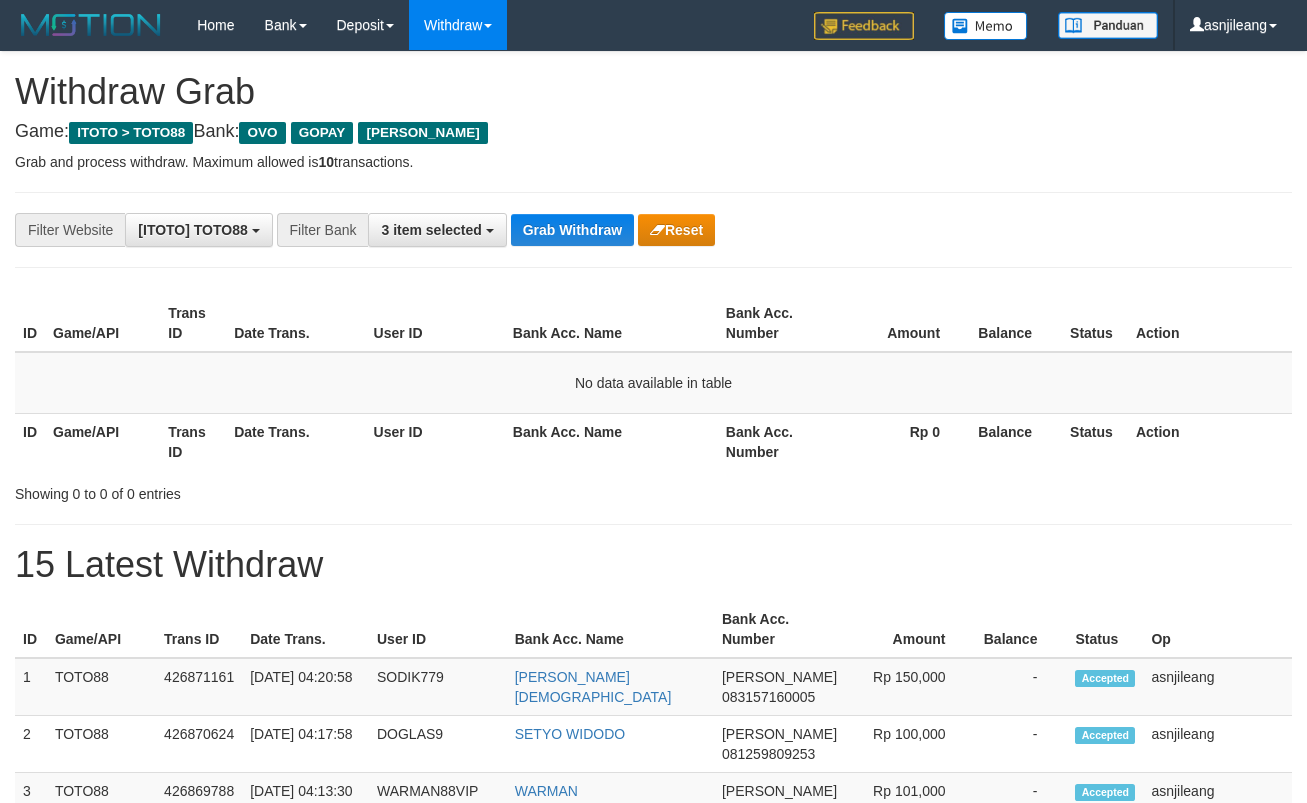 click on "**********" at bounding box center [544, 230] 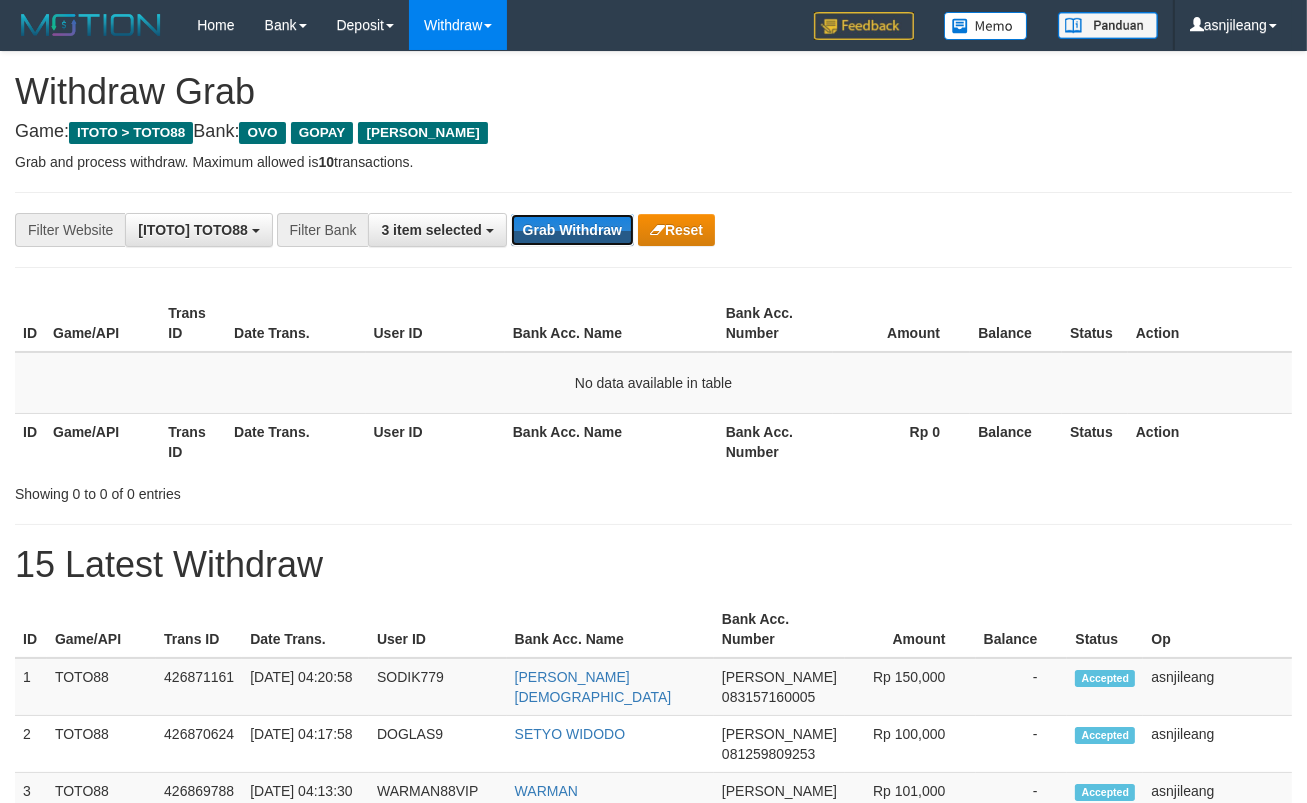 scroll, scrollTop: 17, scrollLeft: 0, axis: vertical 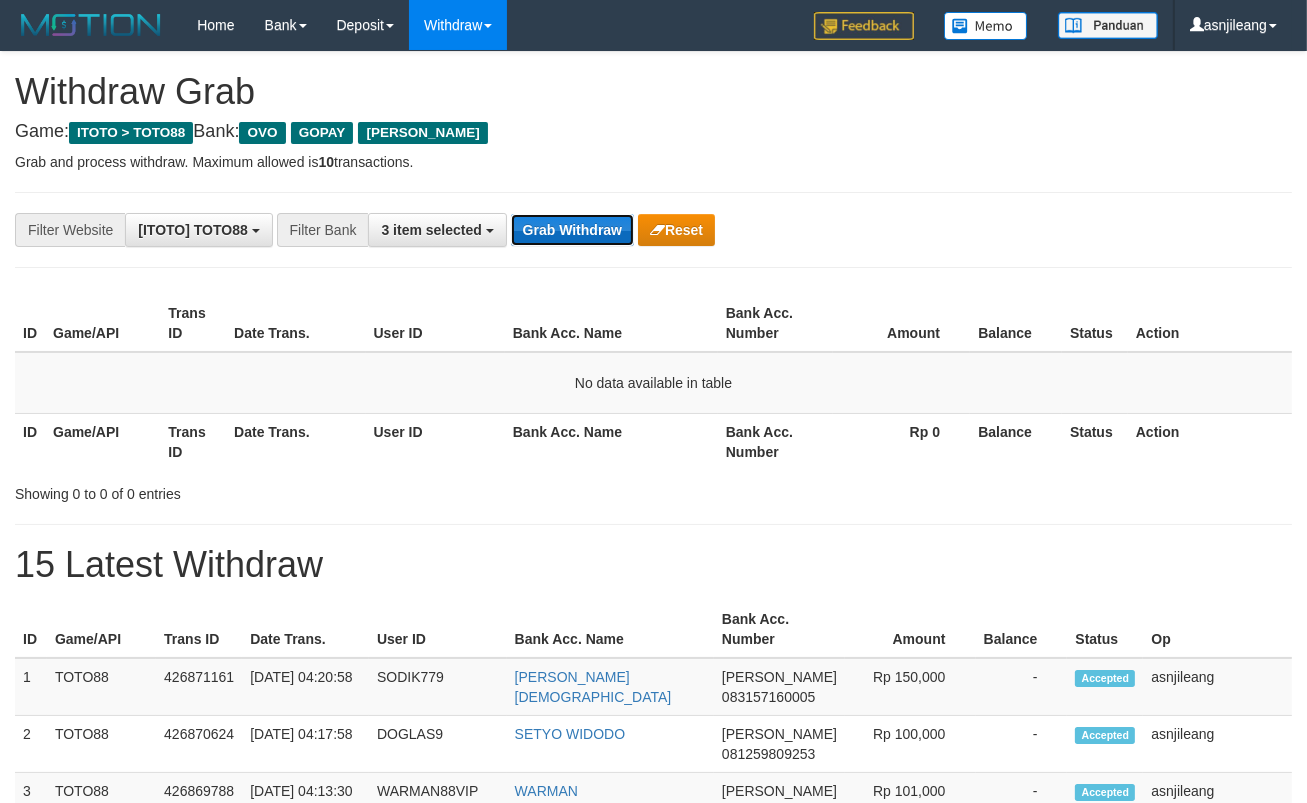 drag, startPoint x: 0, startPoint y: 0, endPoint x: 589, endPoint y: 237, distance: 634.8937 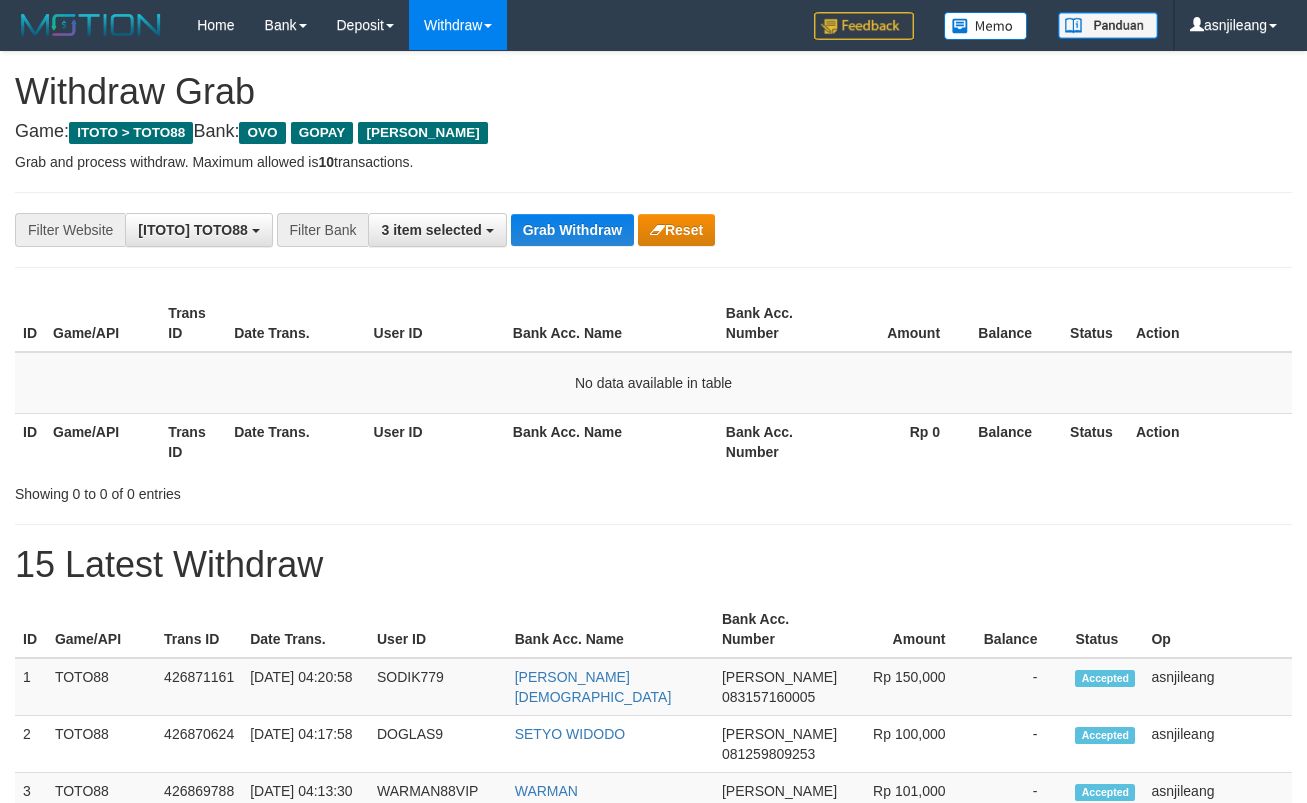 click on "Grab Withdraw" at bounding box center [572, 230] 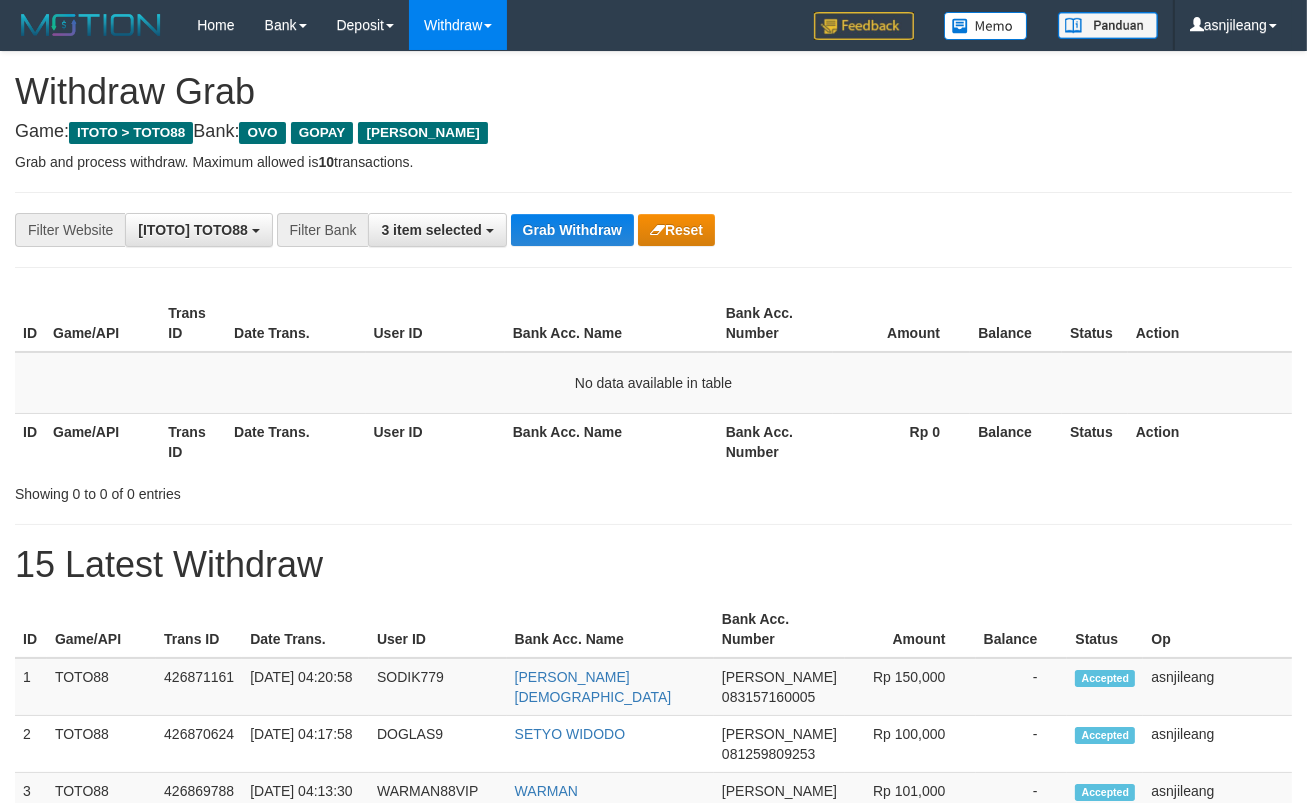 scroll, scrollTop: 17, scrollLeft: 0, axis: vertical 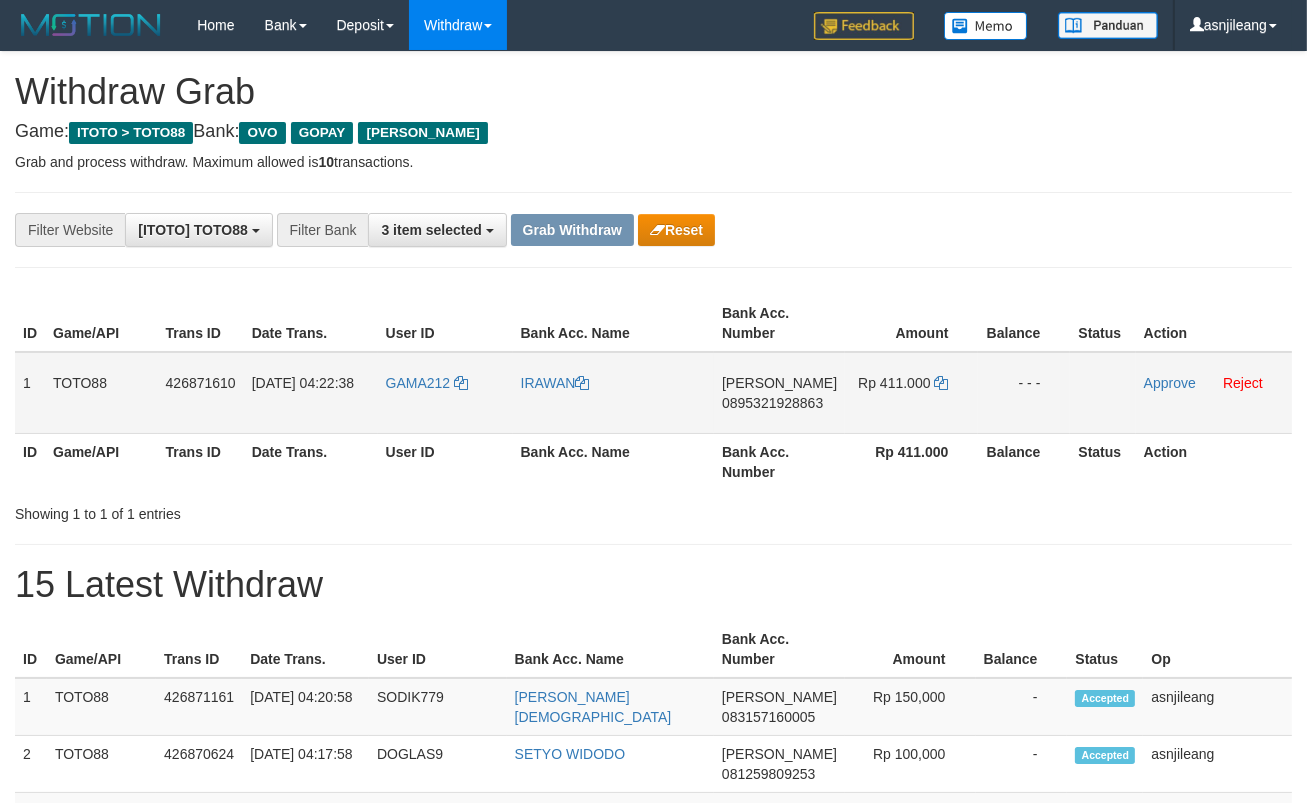 click on "**********" at bounding box center (653, 1123) 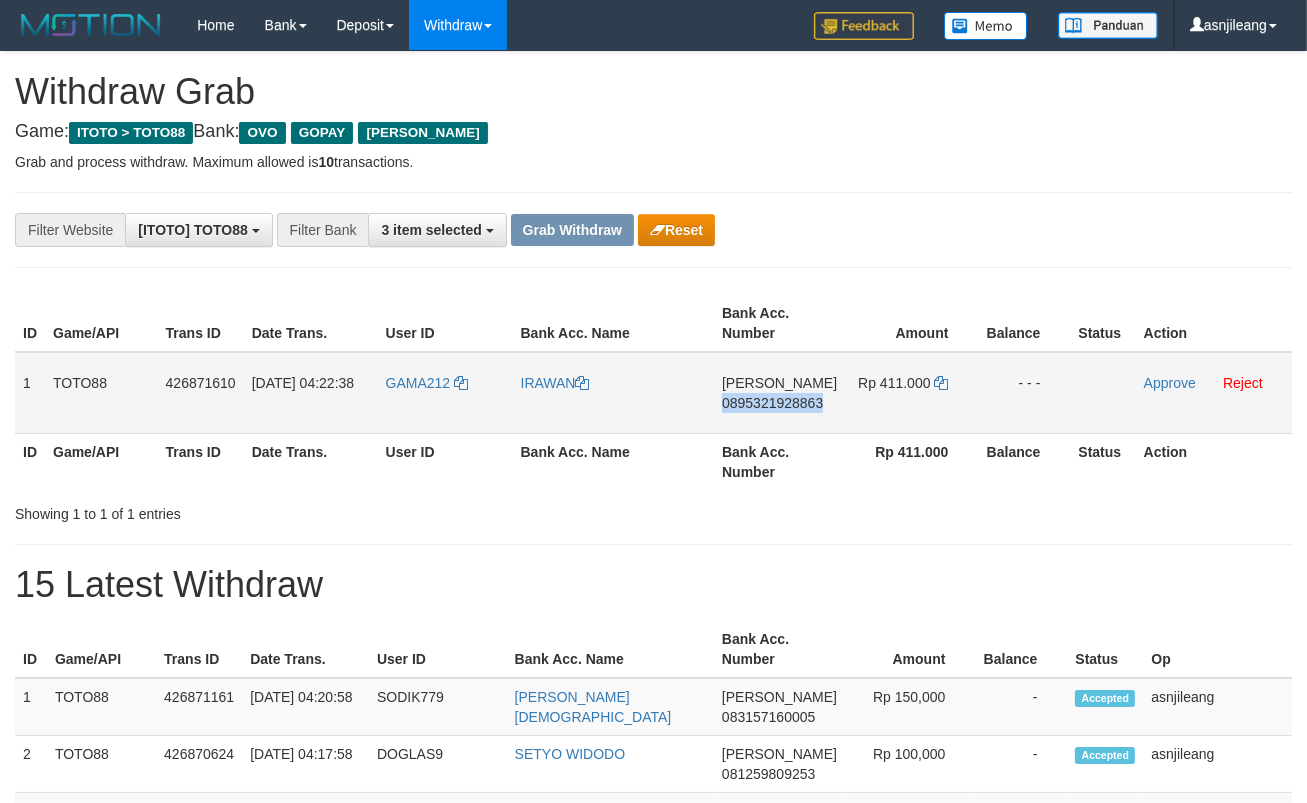click on "DANA
0895321928863" at bounding box center [779, 393] 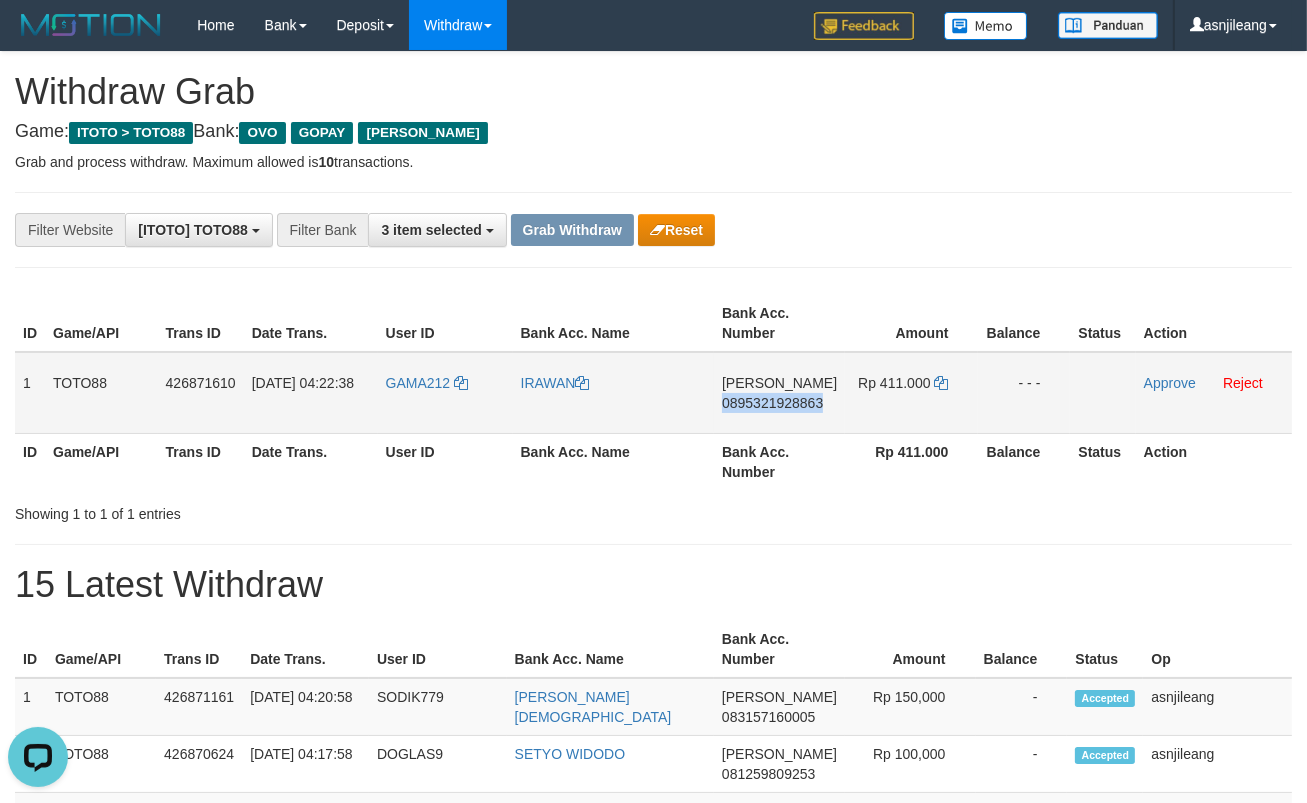 scroll, scrollTop: 0, scrollLeft: 0, axis: both 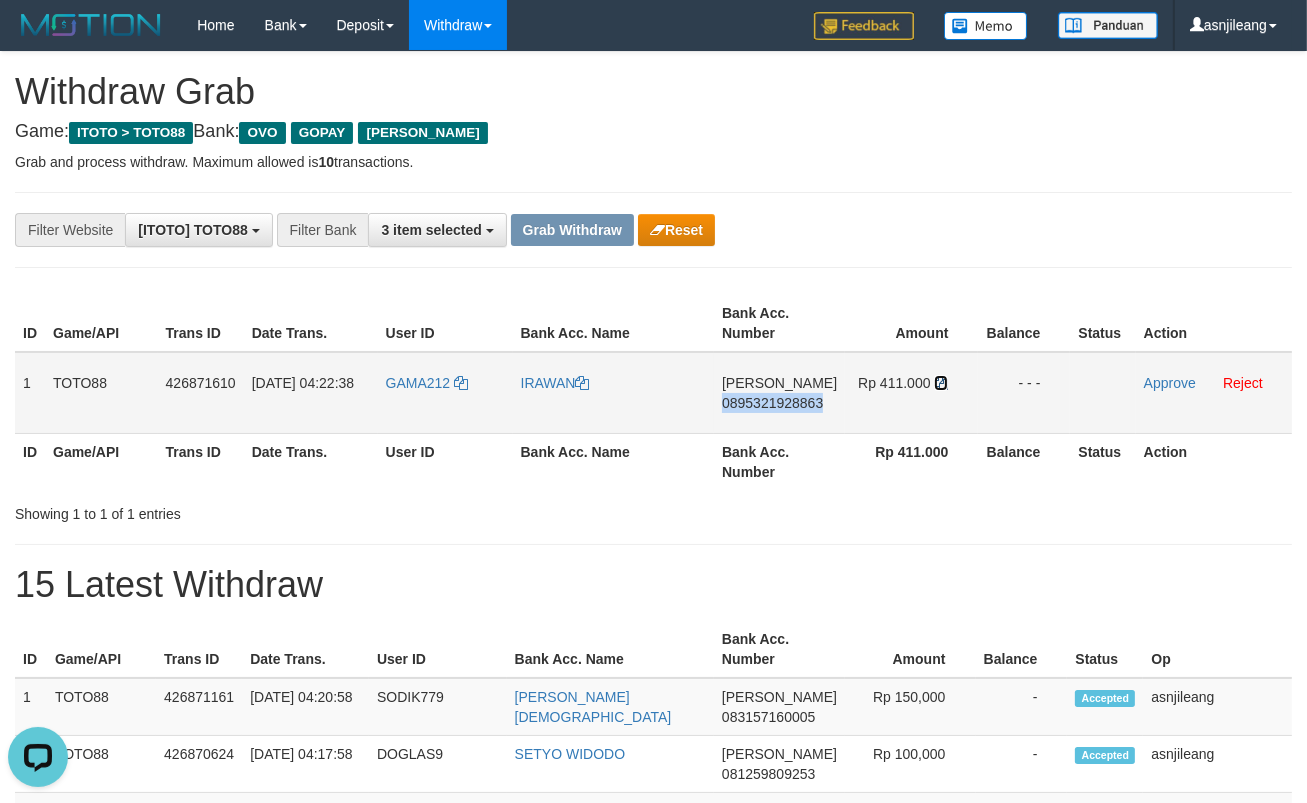 click at bounding box center [941, 383] 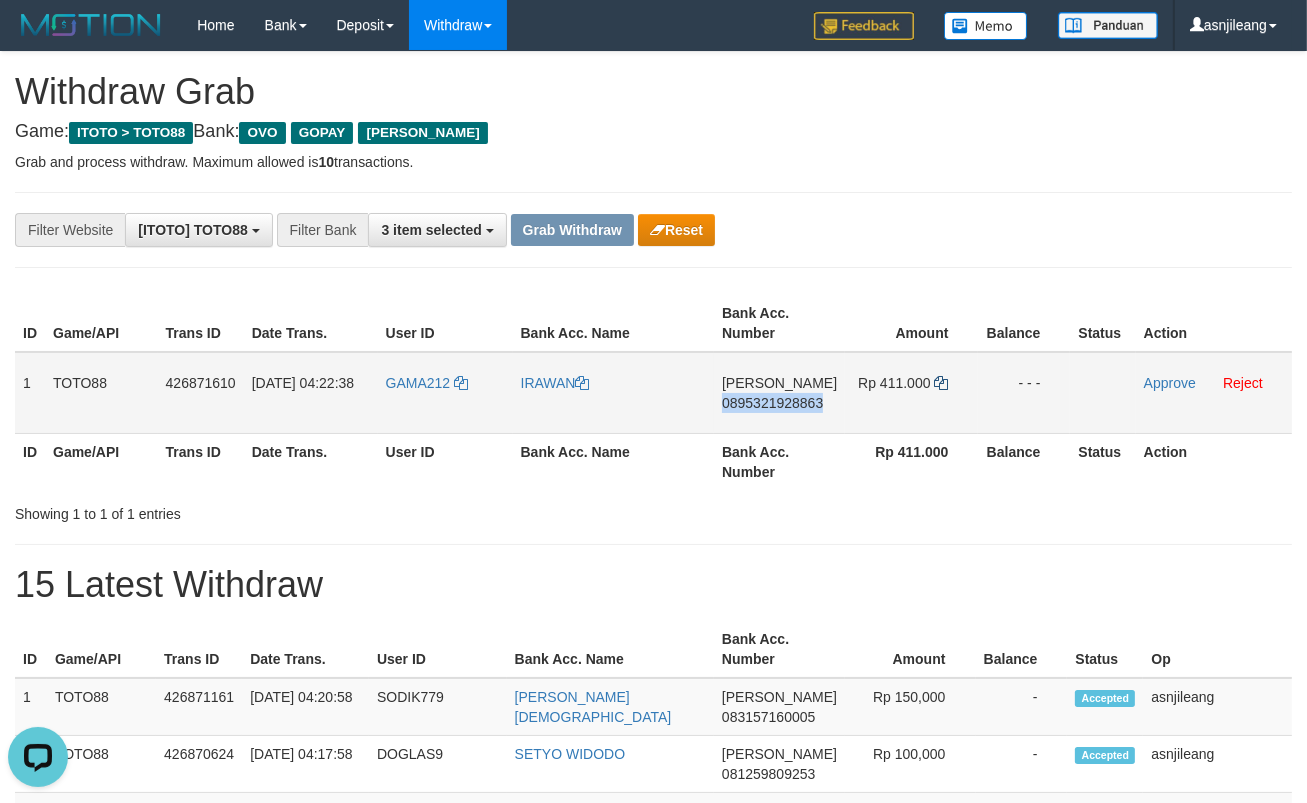 copy on "0895321928863" 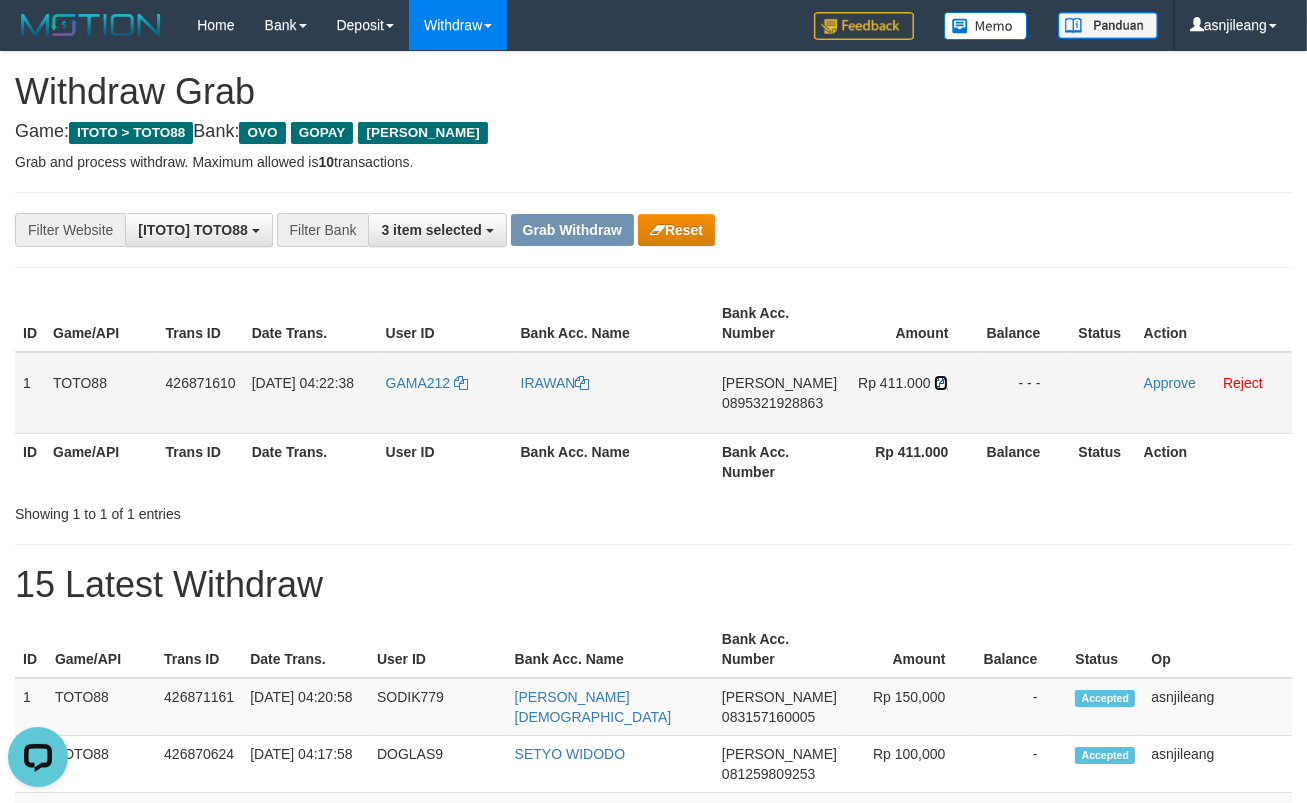 click at bounding box center (941, 383) 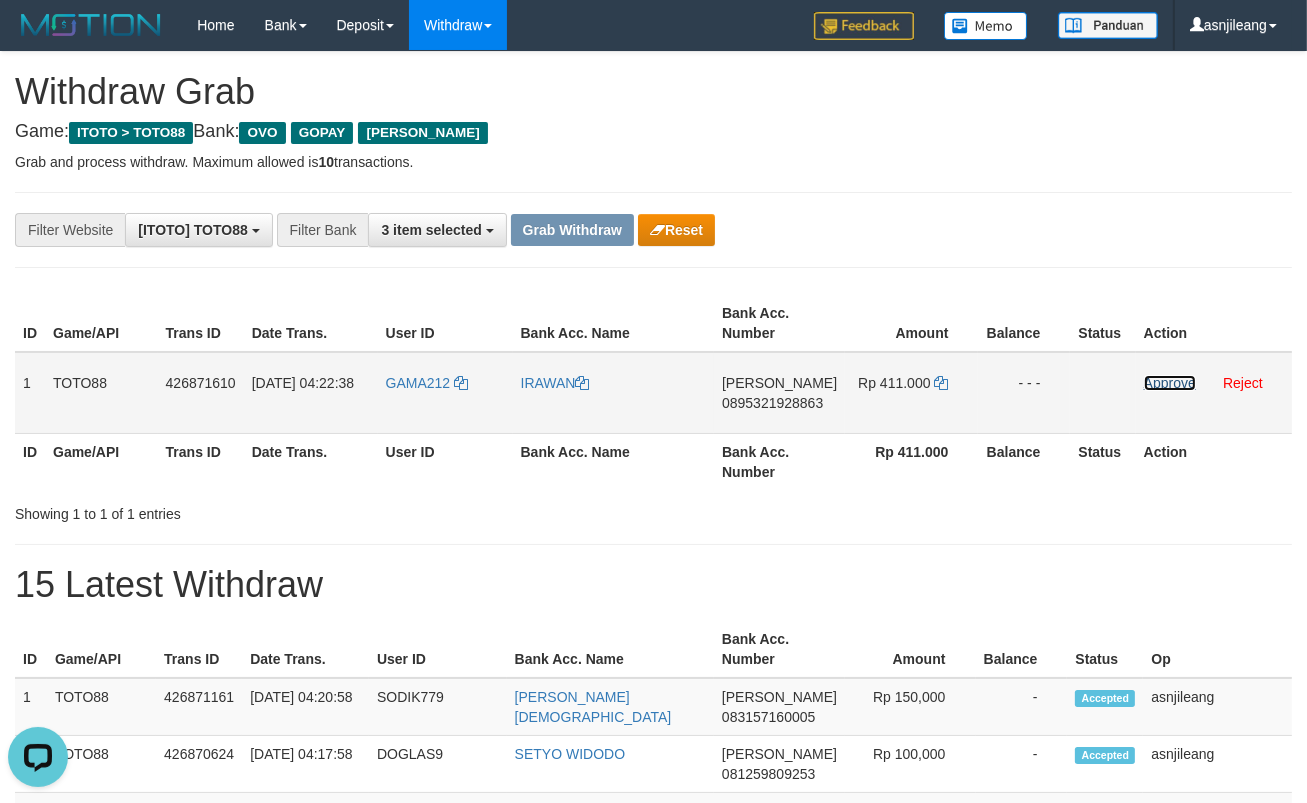 click on "Approve" at bounding box center (1170, 383) 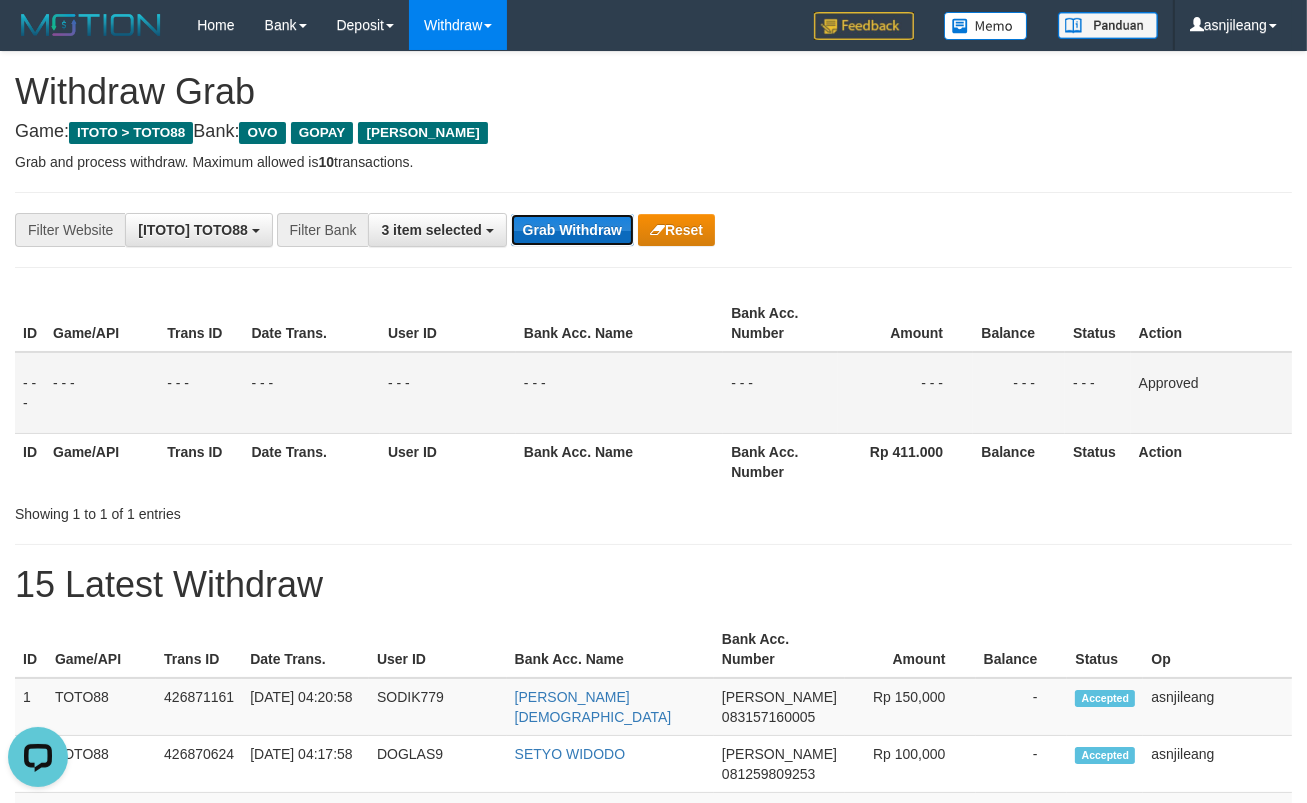click on "Grab Withdraw" at bounding box center (572, 230) 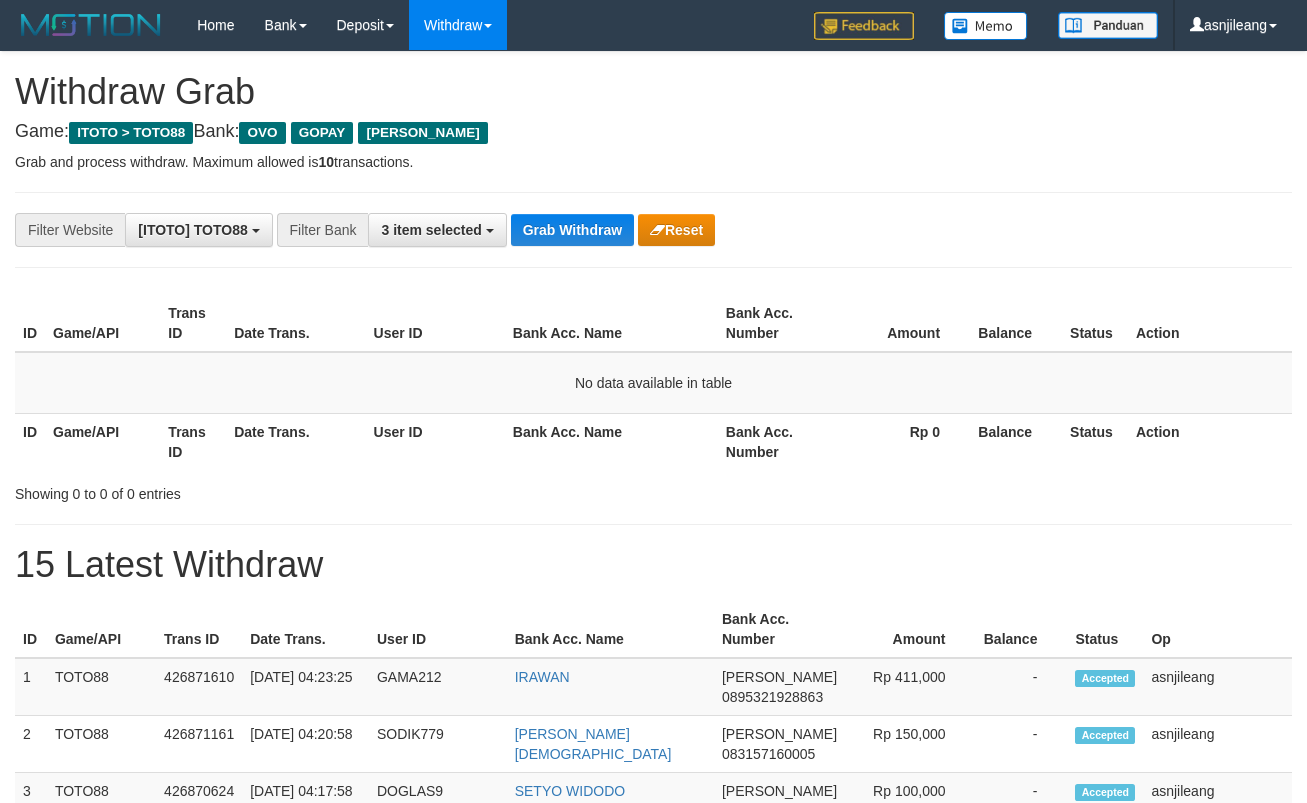 scroll, scrollTop: 0, scrollLeft: 0, axis: both 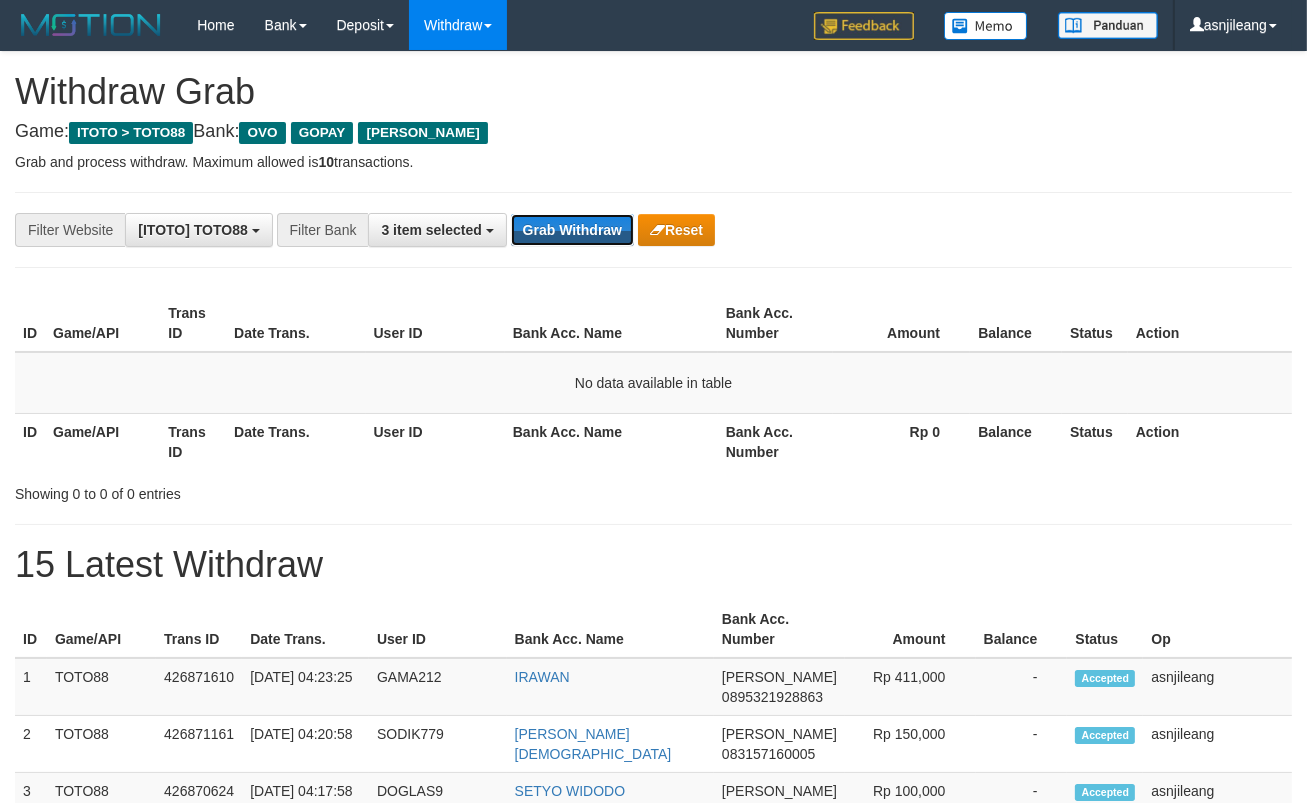 click on "Grab Withdraw" at bounding box center [572, 230] 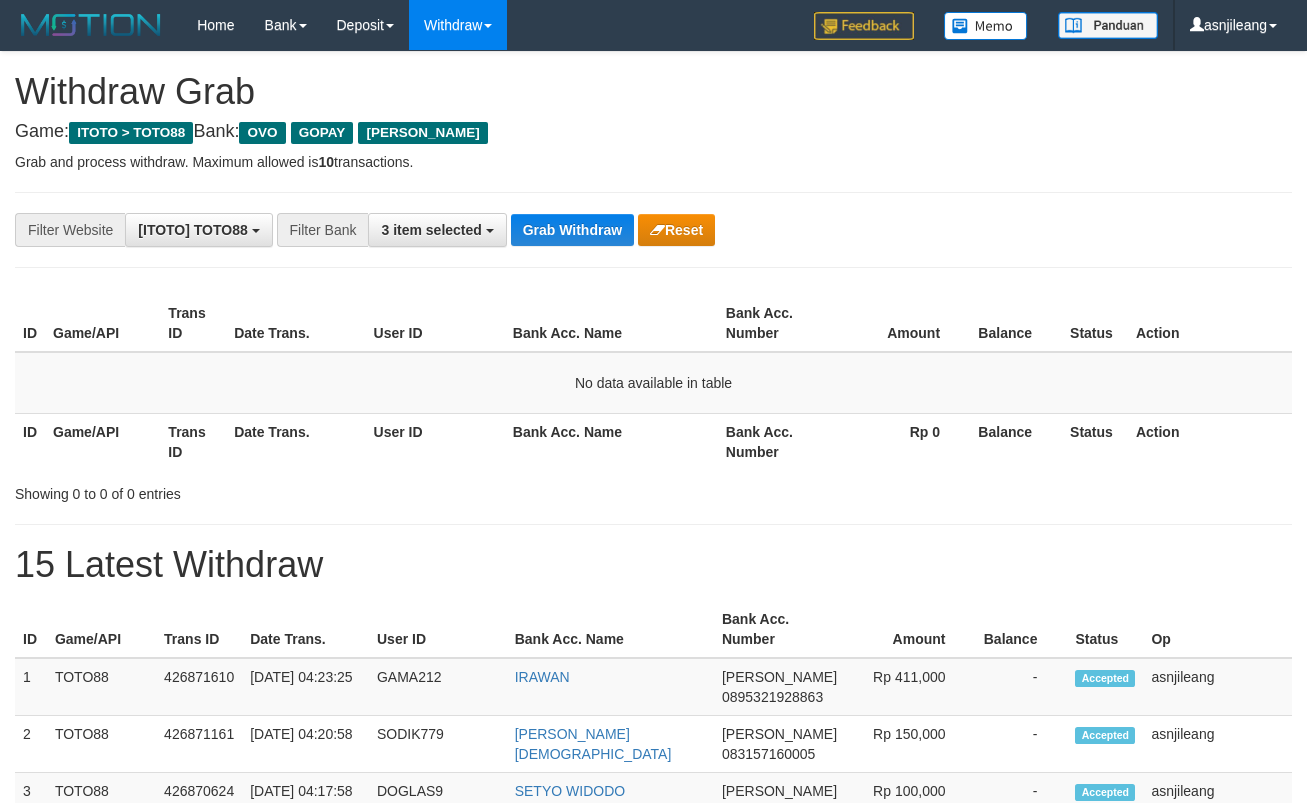 scroll, scrollTop: 0, scrollLeft: 0, axis: both 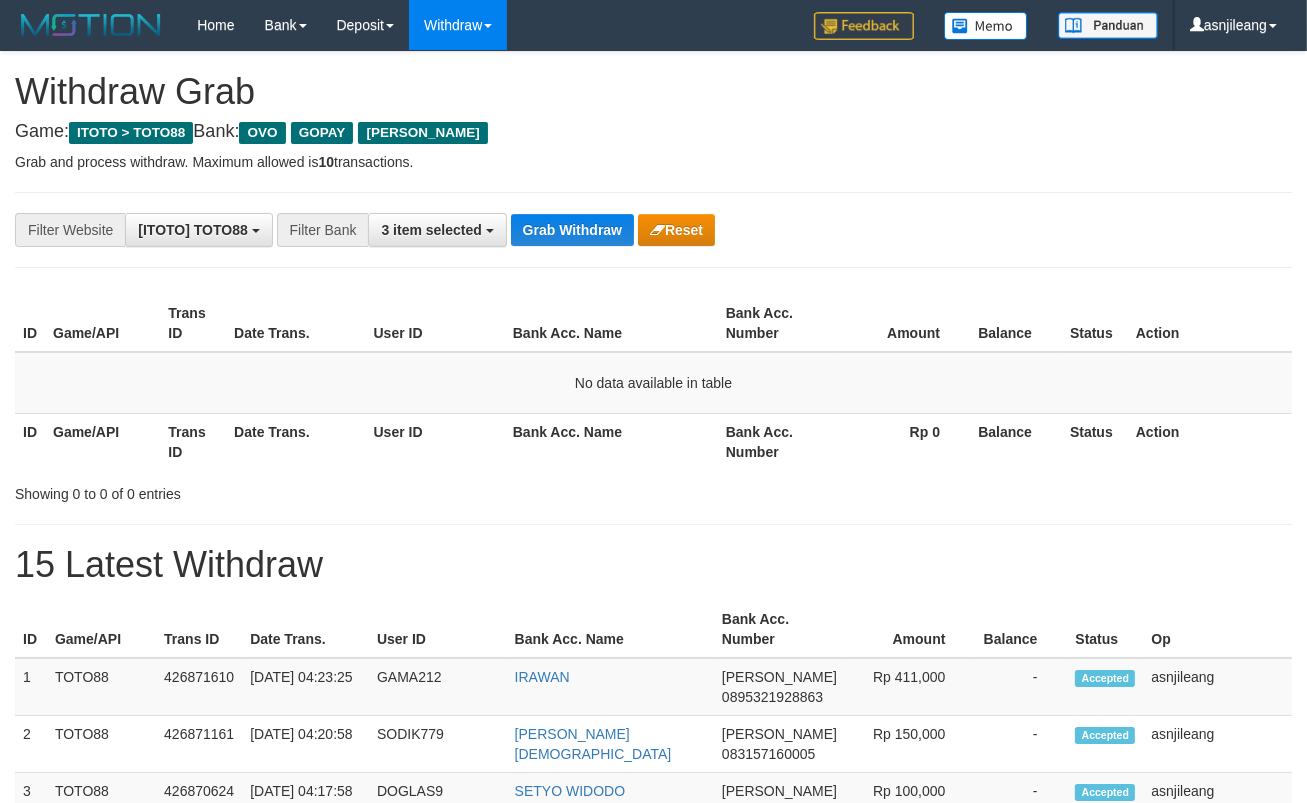 click on "Grab Withdraw" at bounding box center (572, 230) 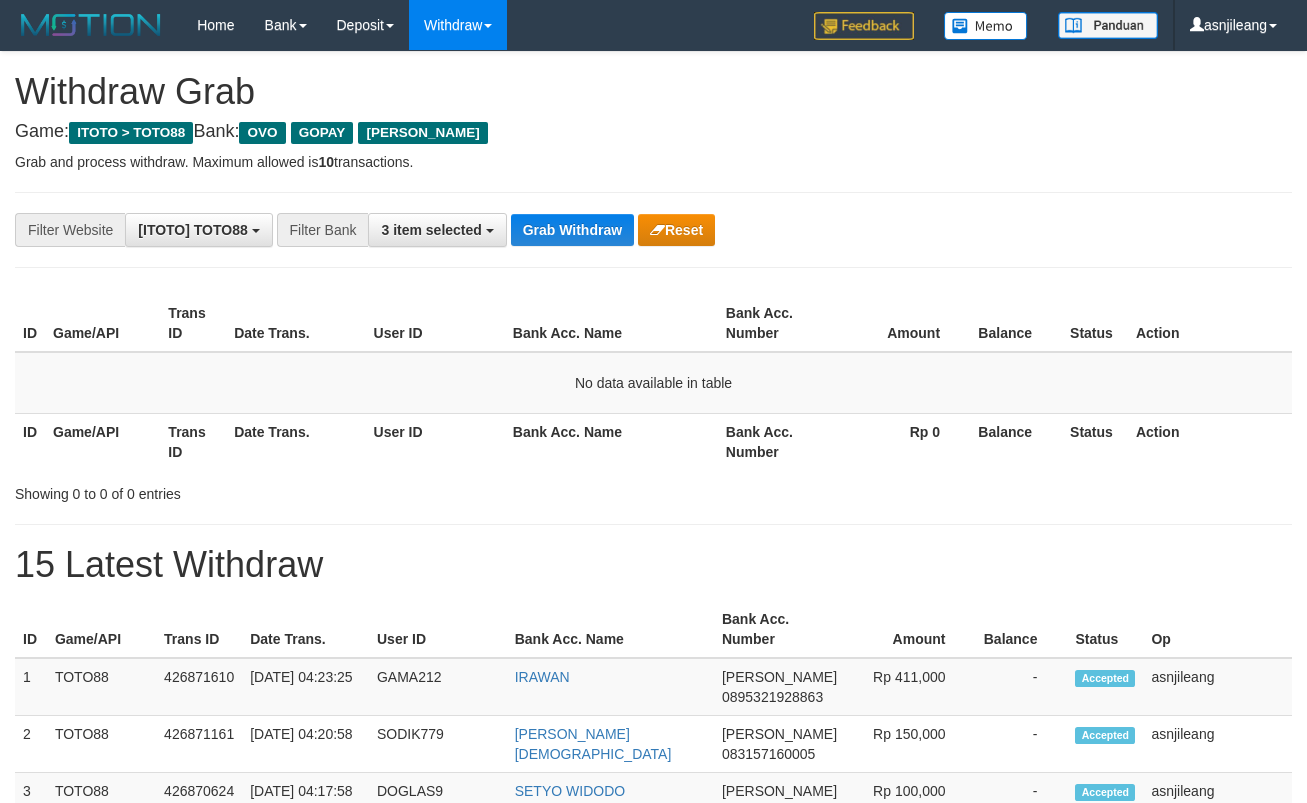 scroll, scrollTop: 0, scrollLeft: 0, axis: both 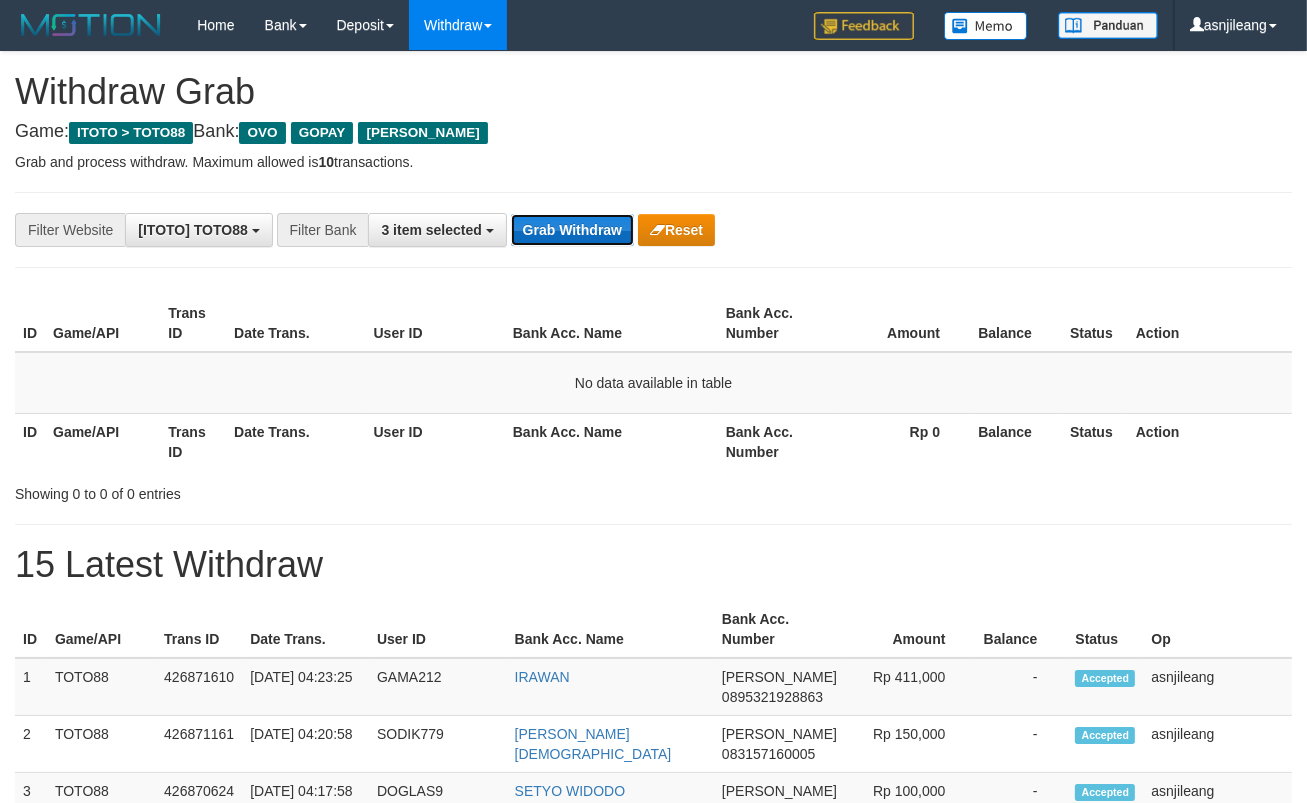 click on "Grab Withdraw" at bounding box center [572, 230] 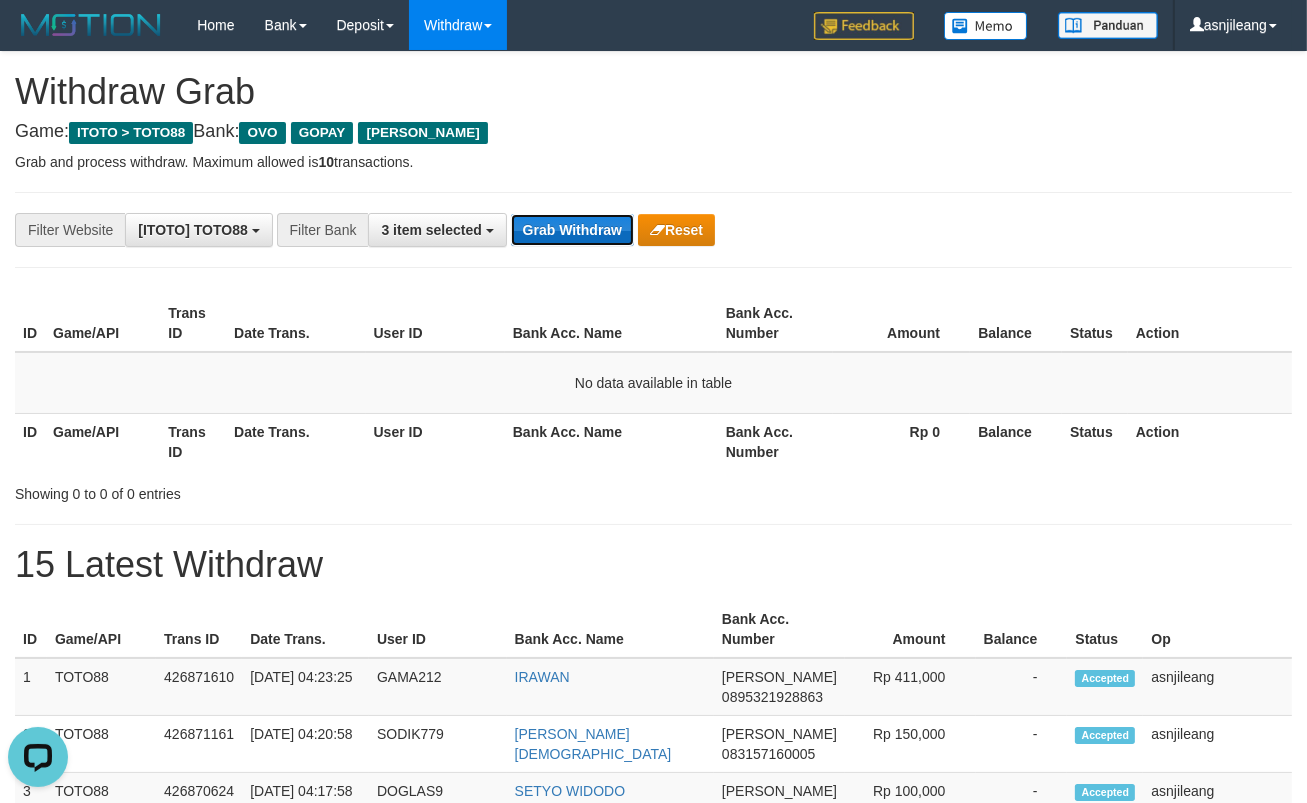 click on "Grab Withdraw" at bounding box center (572, 230) 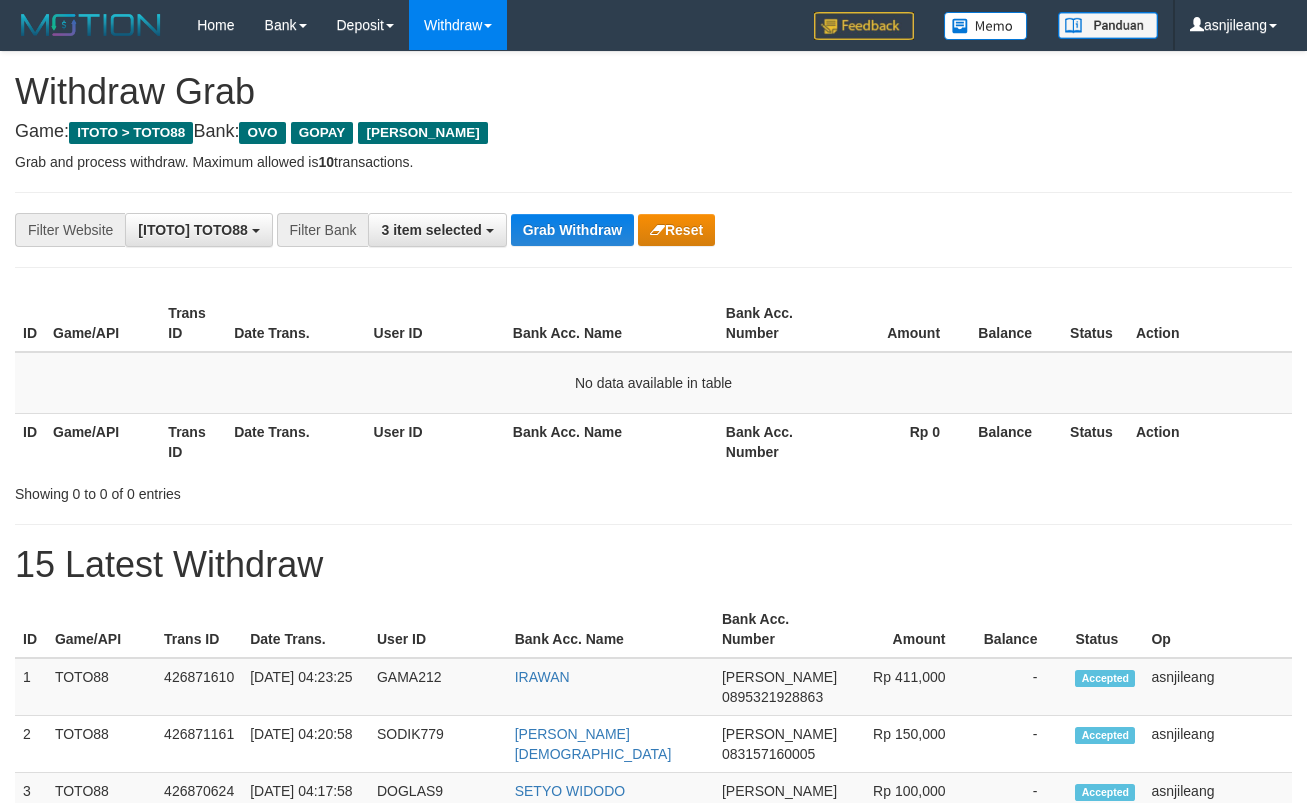 scroll, scrollTop: 0, scrollLeft: 0, axis: both 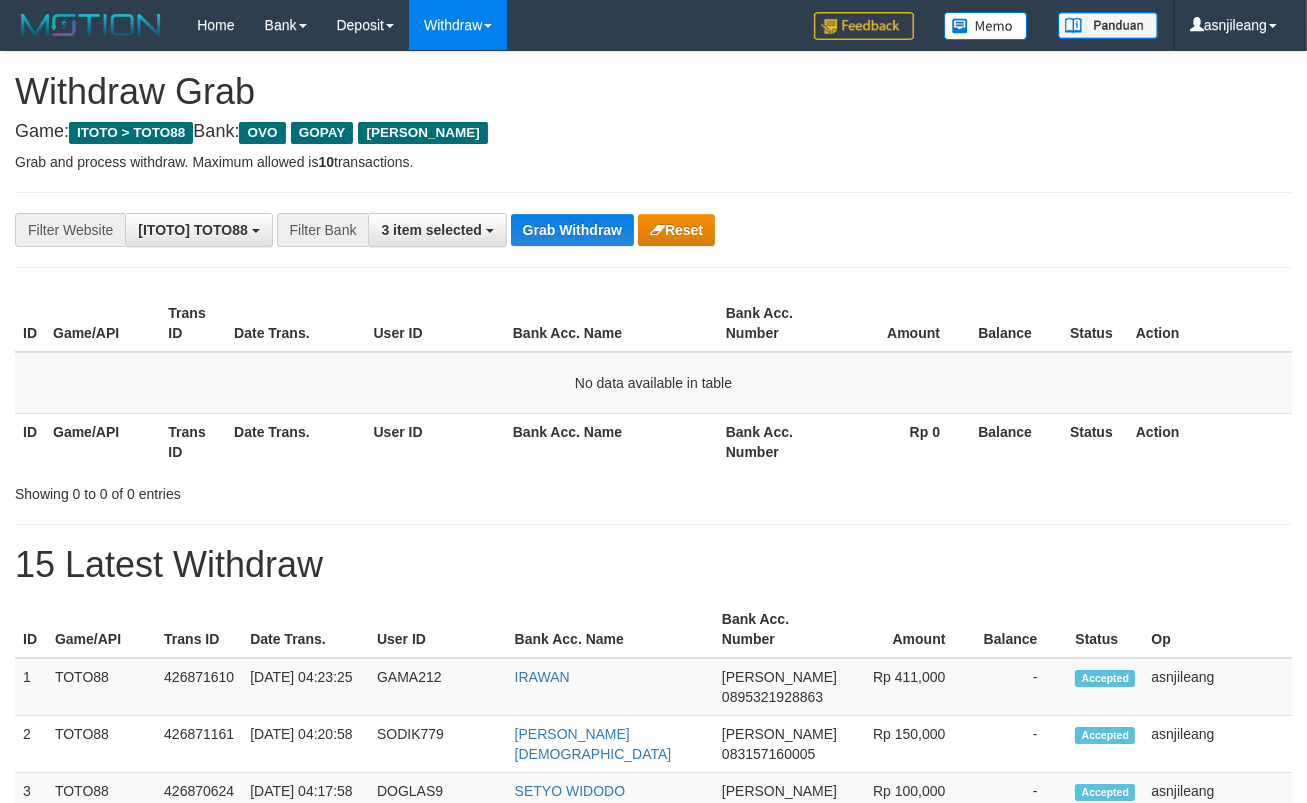 click on "Grab Withdraw" at bounding box center (572, 230) 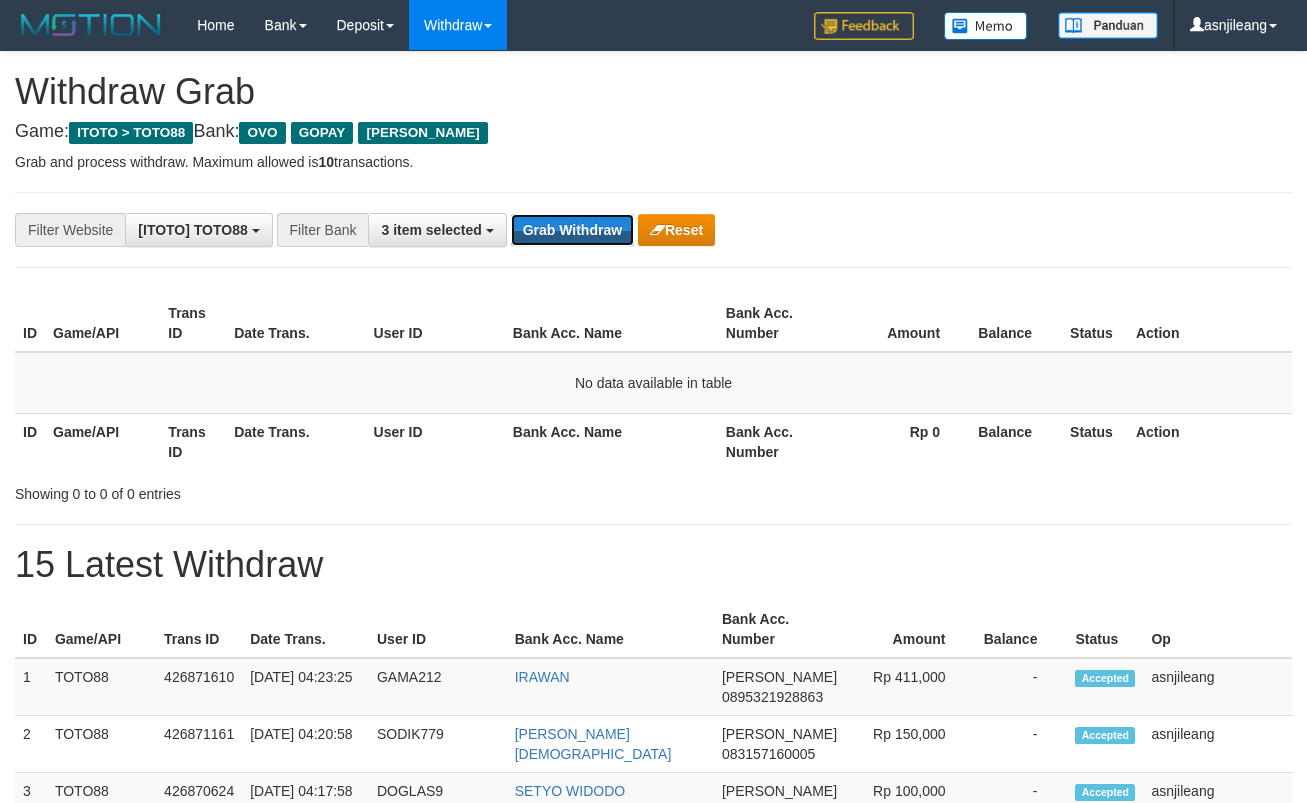 scroll, scrollTop: 0, scrollLeft: 0, axis: both 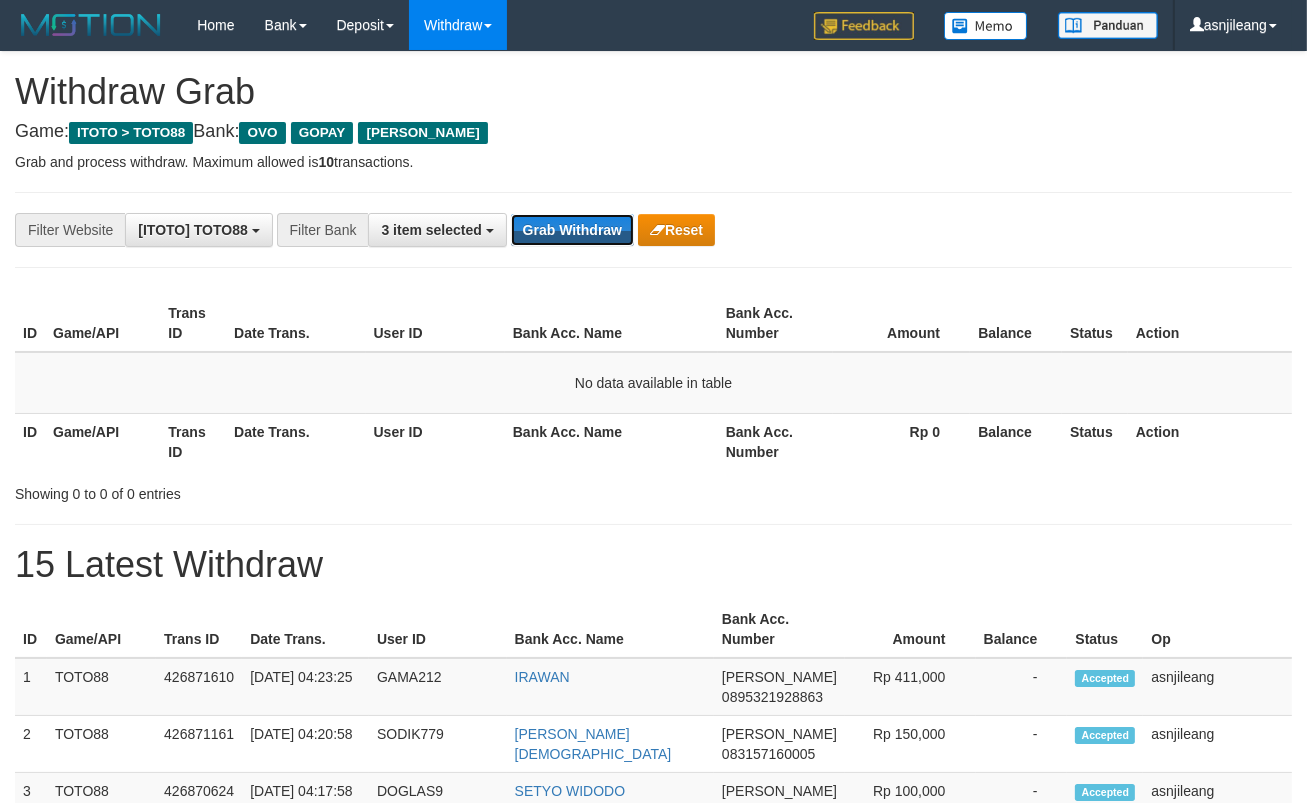 click on "Grab Withdraw" at bounding box center (572, 230) 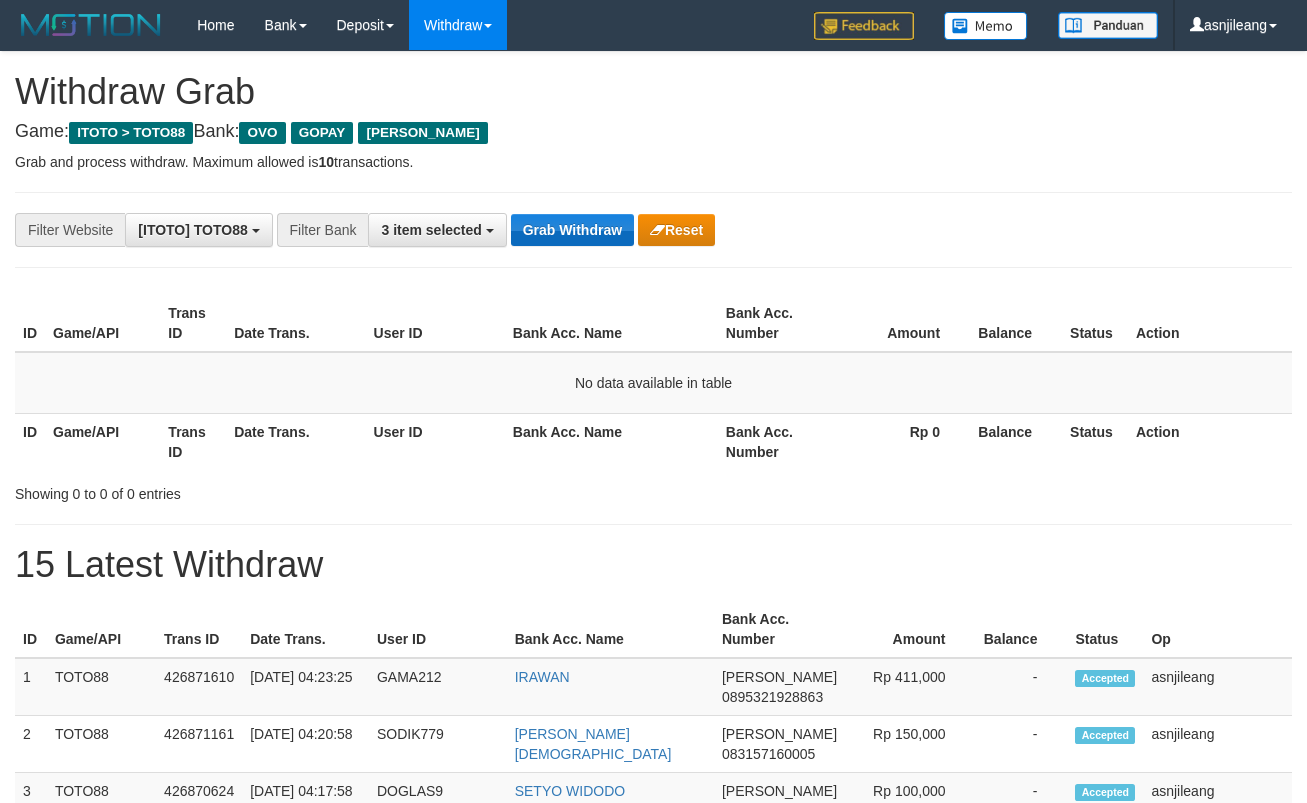scroll, scrollTop: 0, scrollLeft: 0, axis: both 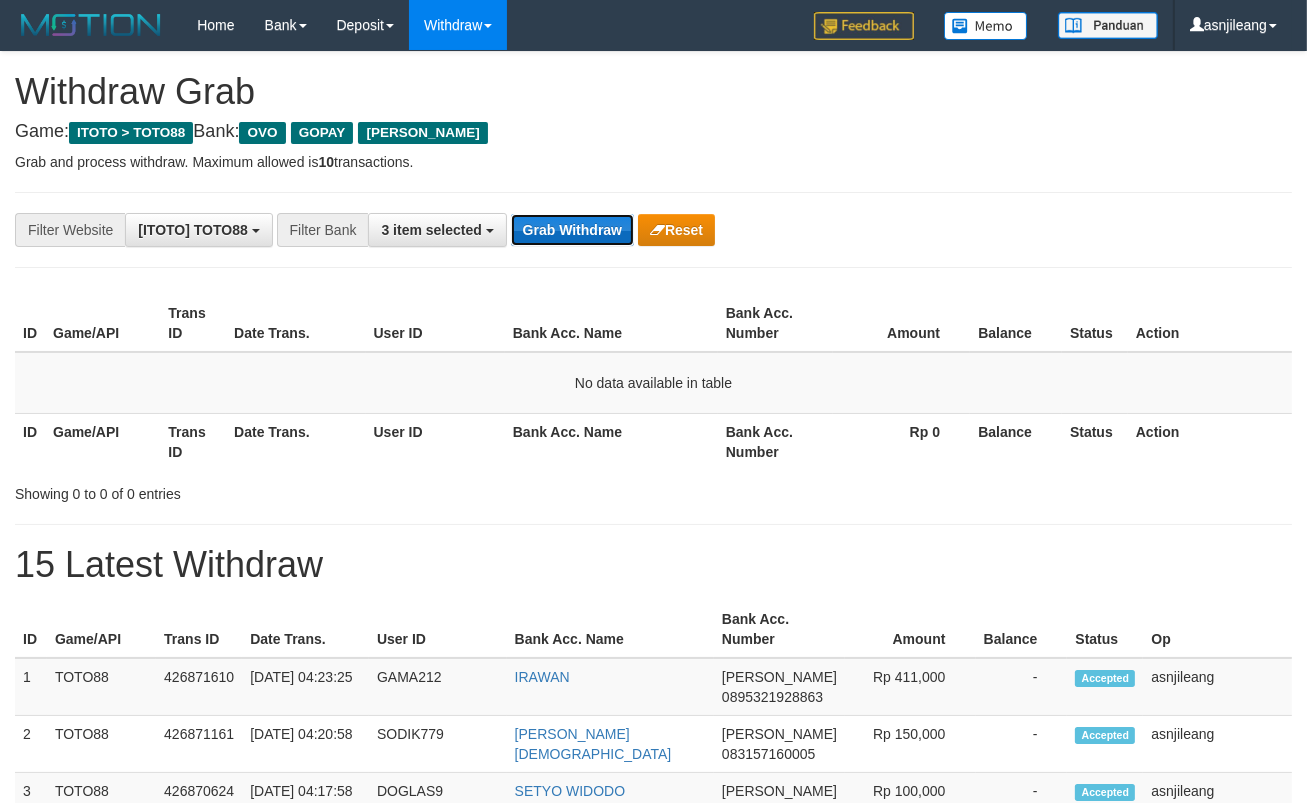 click on "Grab Withdraw" at bounding box center [572, 230] 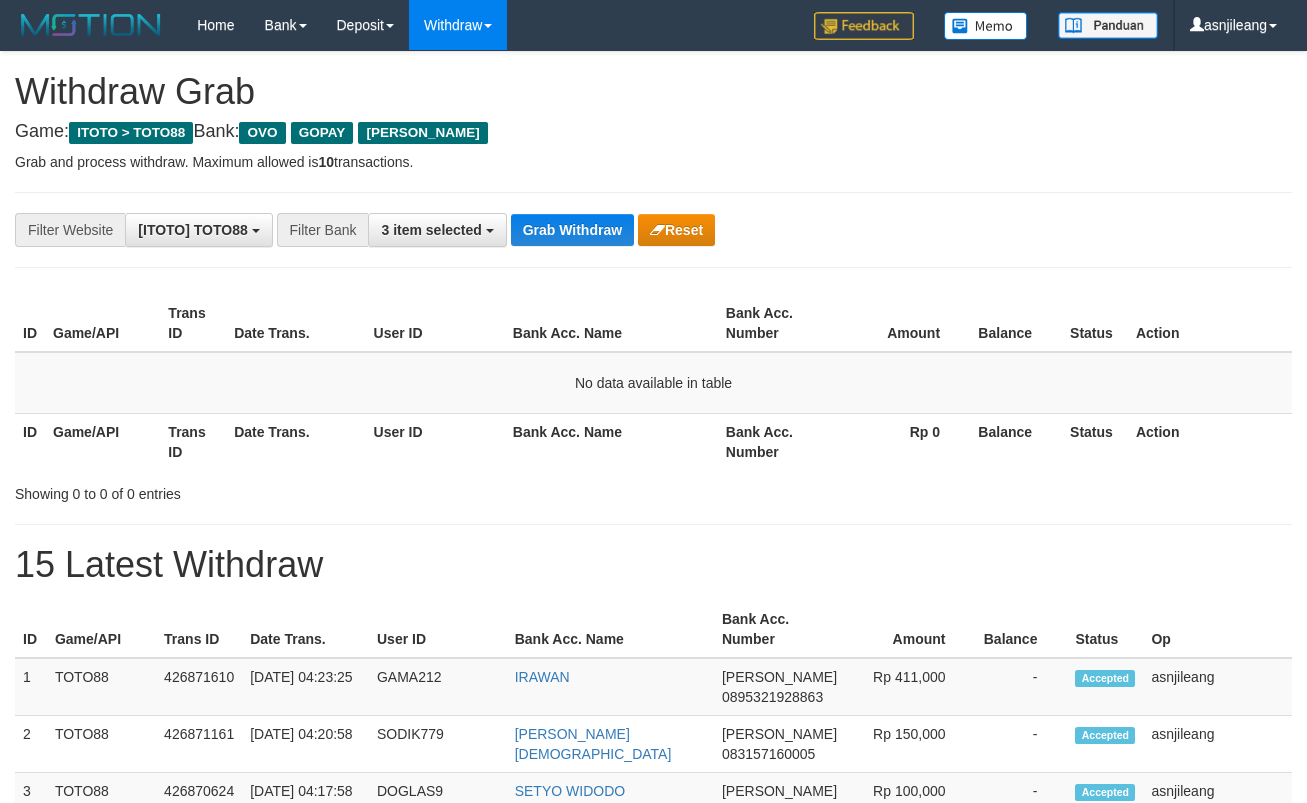 click on "Grab Withdraw" at bounding box center (572, 230) 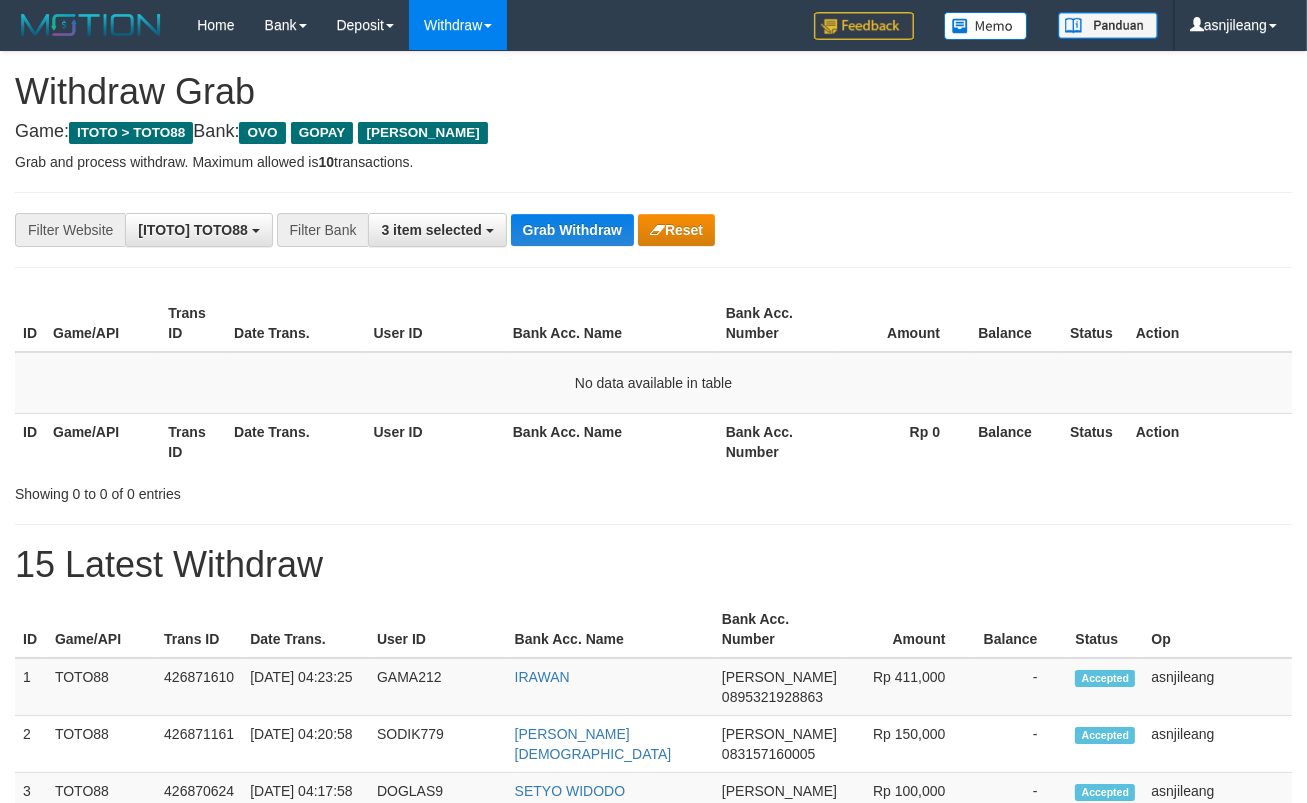 scroll, scrollTop: 17, scrollLeft: 0, axis: vertical 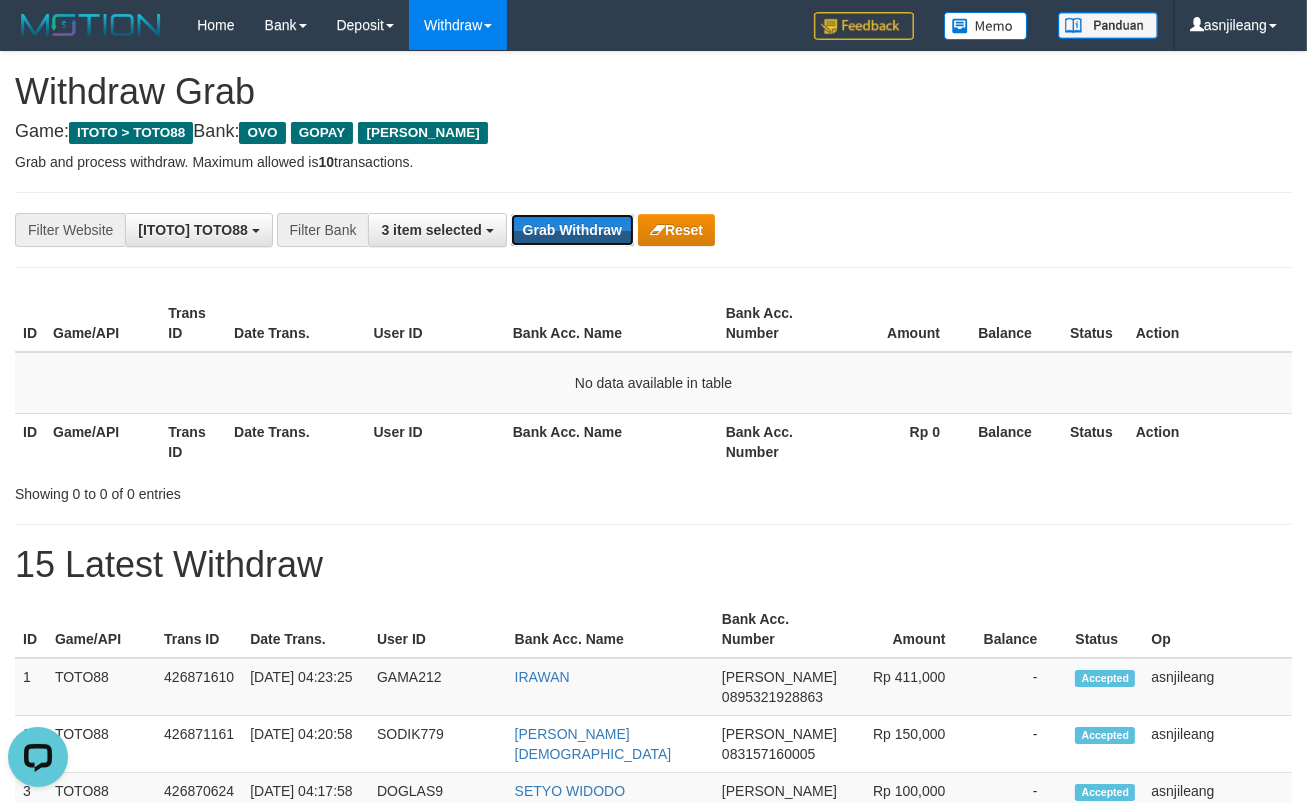 click on "Grab Withdraw" at bounding box center (572, 230) 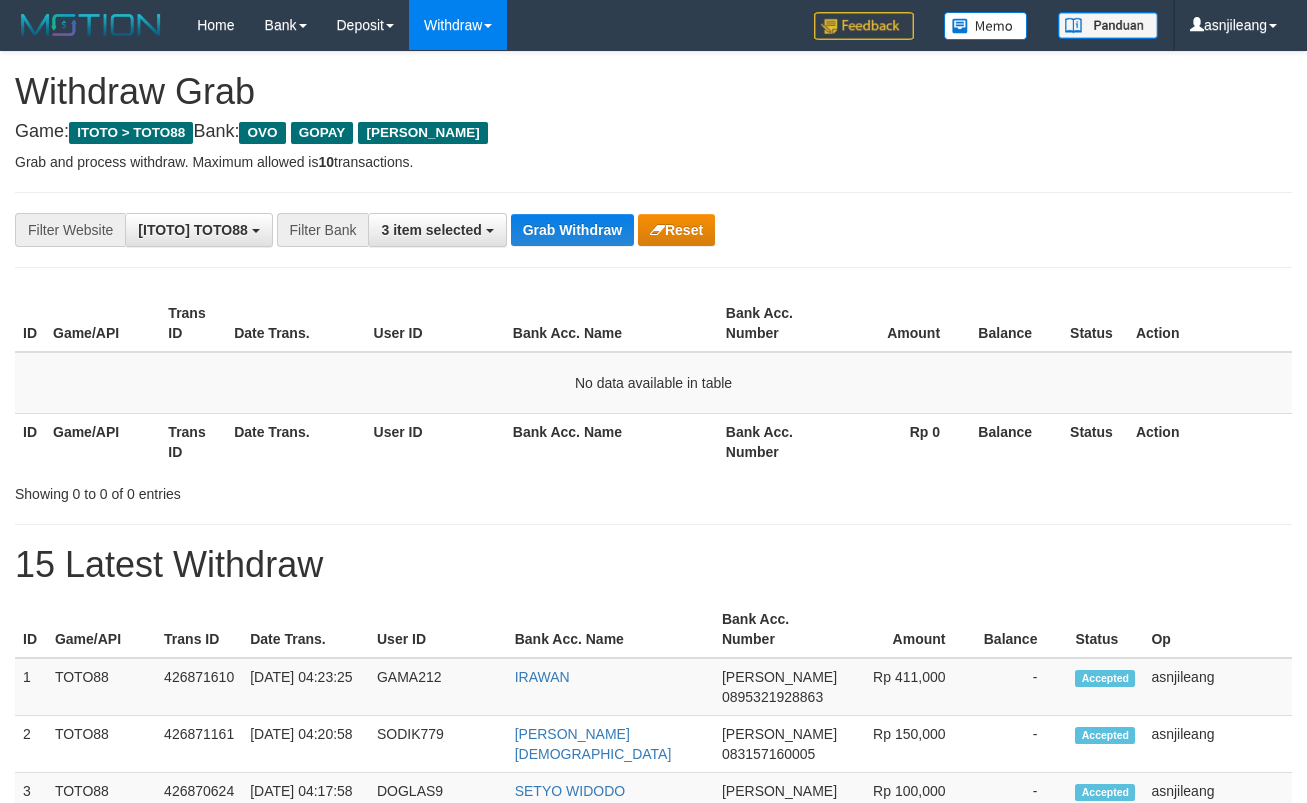 scroll, scrollTop: 0, scrollLeft: 0, axis: both 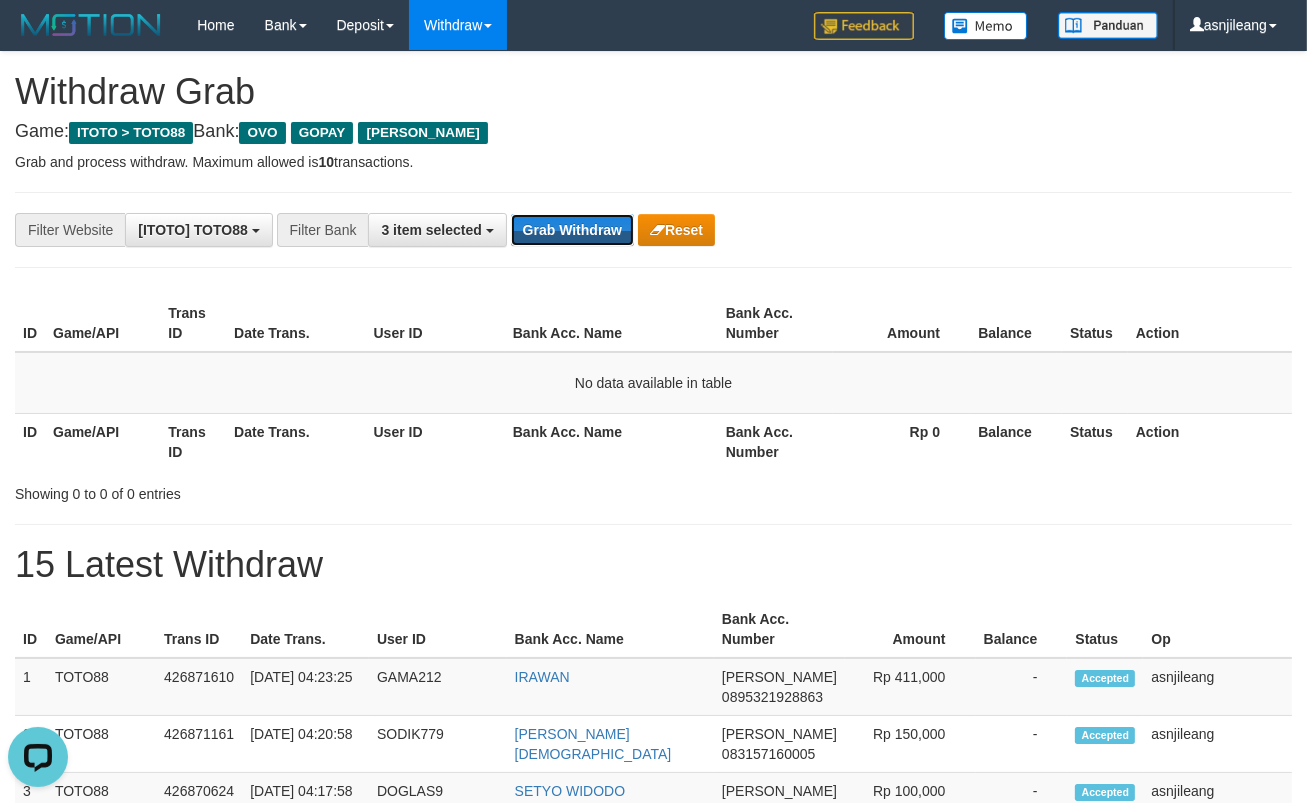 click on "Grab Withdraw" at bounding box center (572, 230) 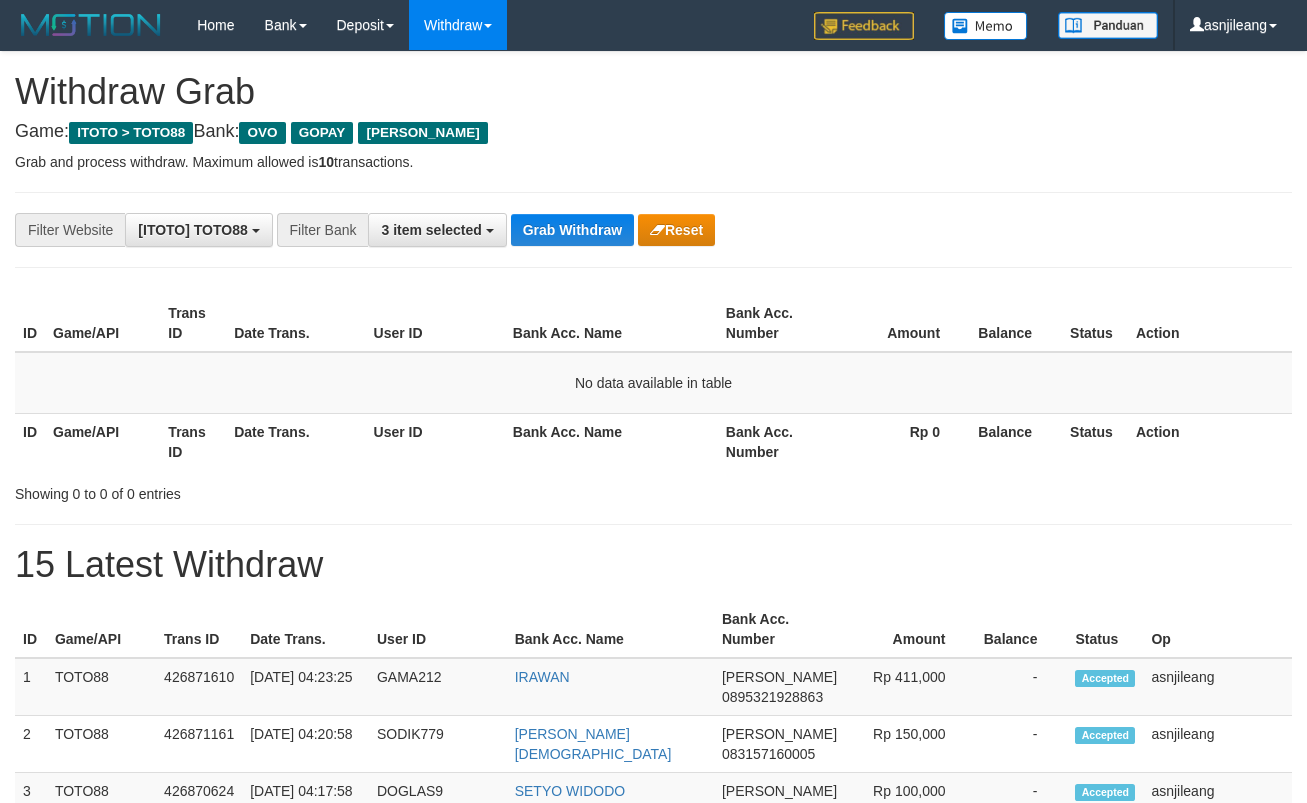 scroll, scrollTop: 0, scrollLeft: 0, axis: both 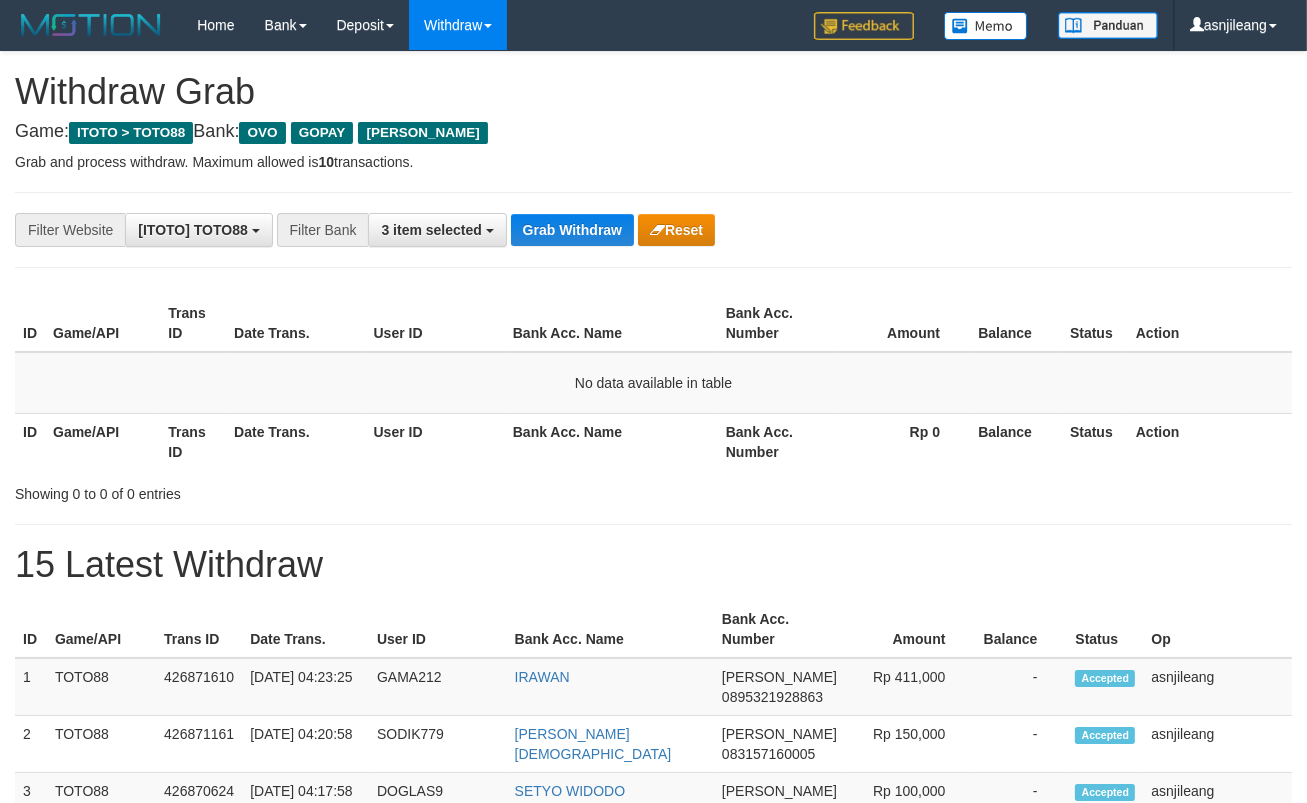 click on "Grab Withdraw" at bounding box center [572, 230] 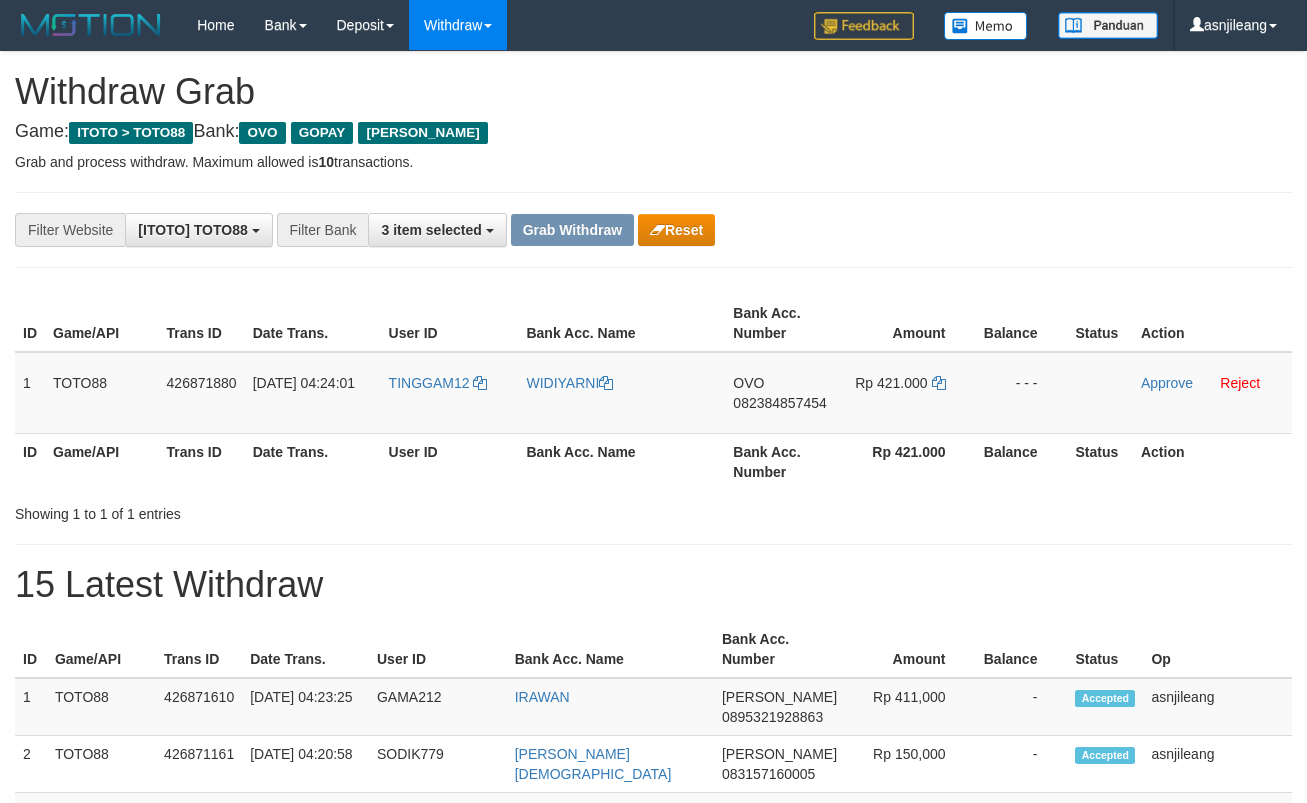 scroll, scrollTop: 0, scrollLeft: 0, axis: both 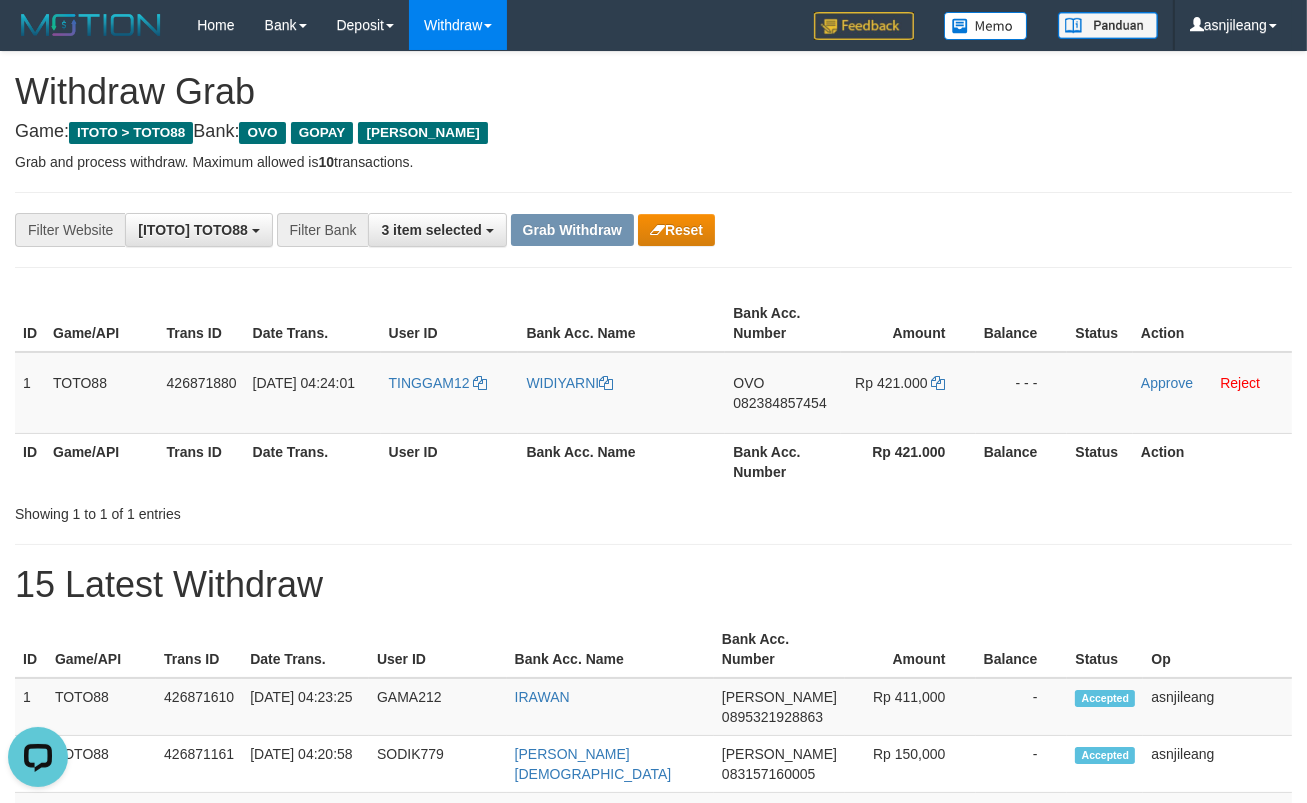 click on "**********" at bounding box center [653, 1123] 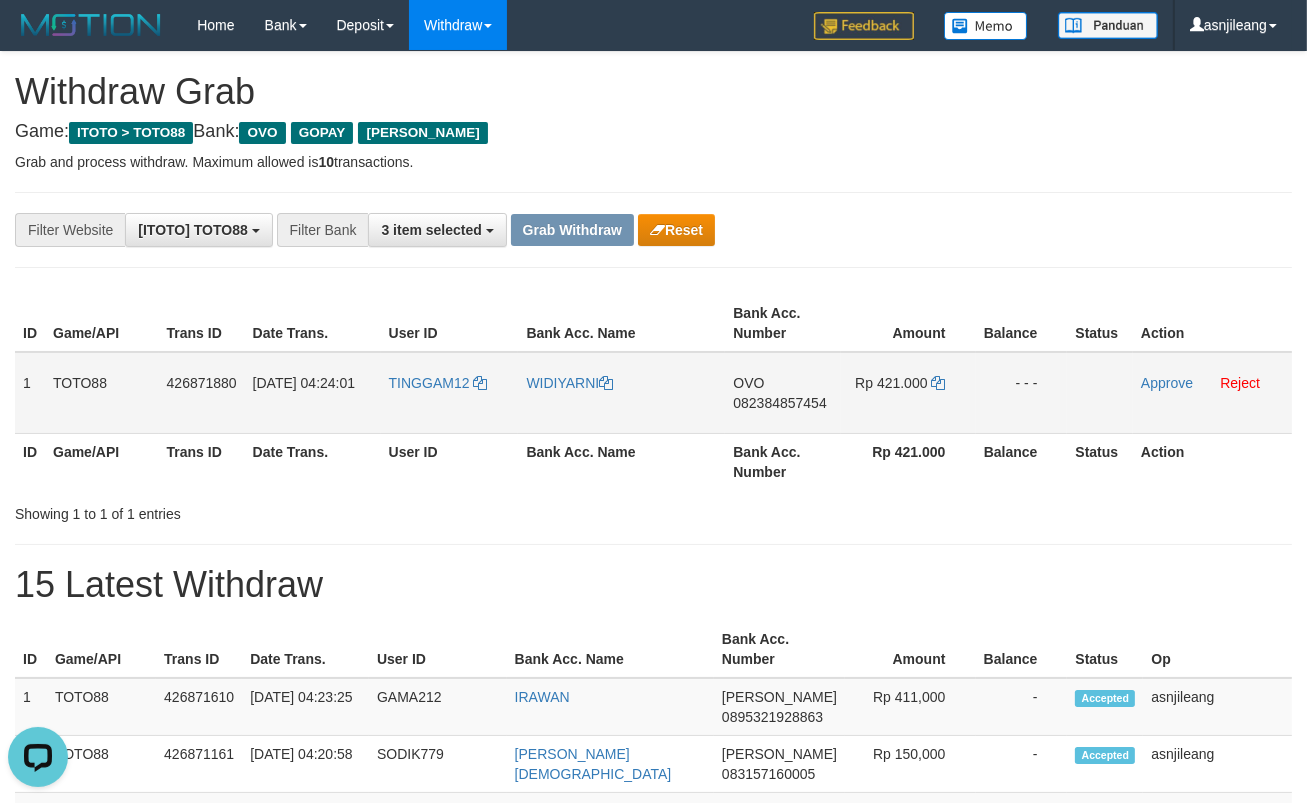 click on "082384857454" at bounding box center [779, 403] 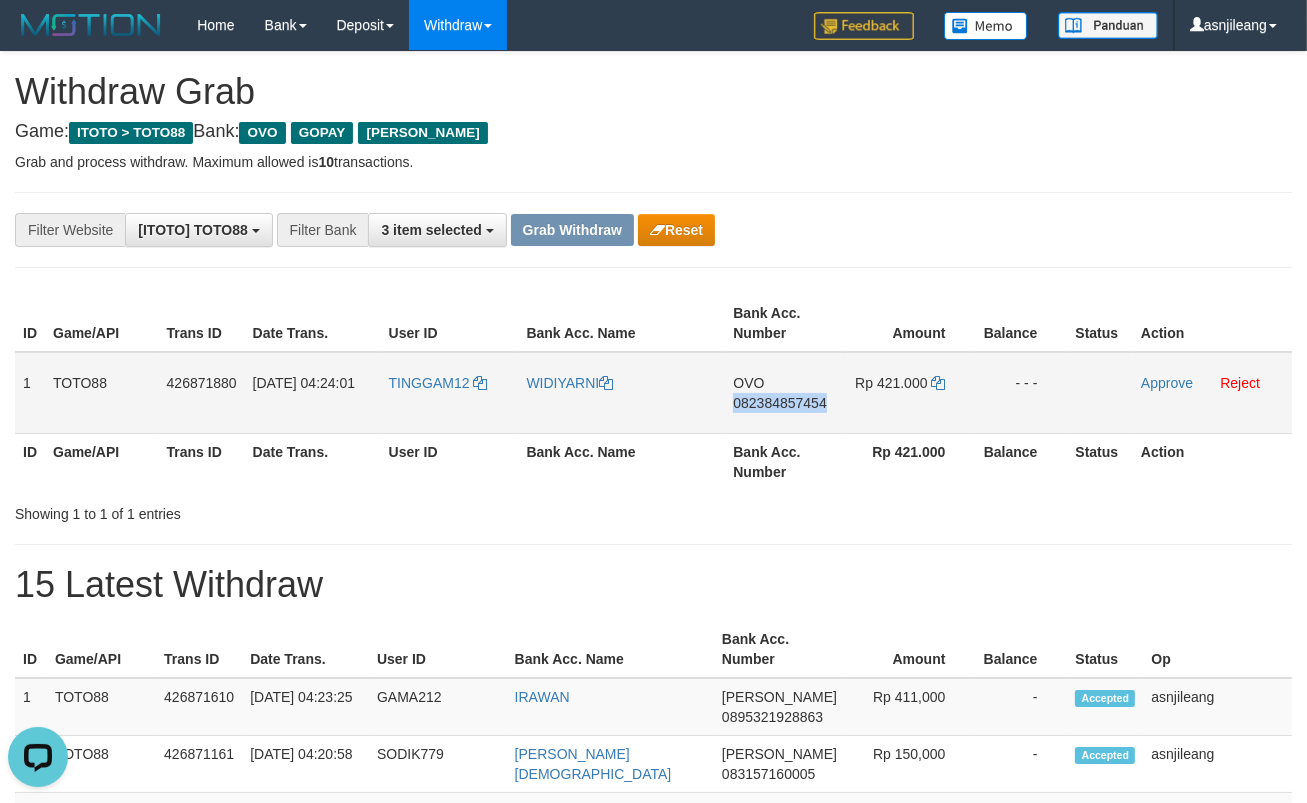 drag, startPoint x: 765, startPoint y: 403, endPoint x: 753, endPoint y: 424, distance: 24.186773 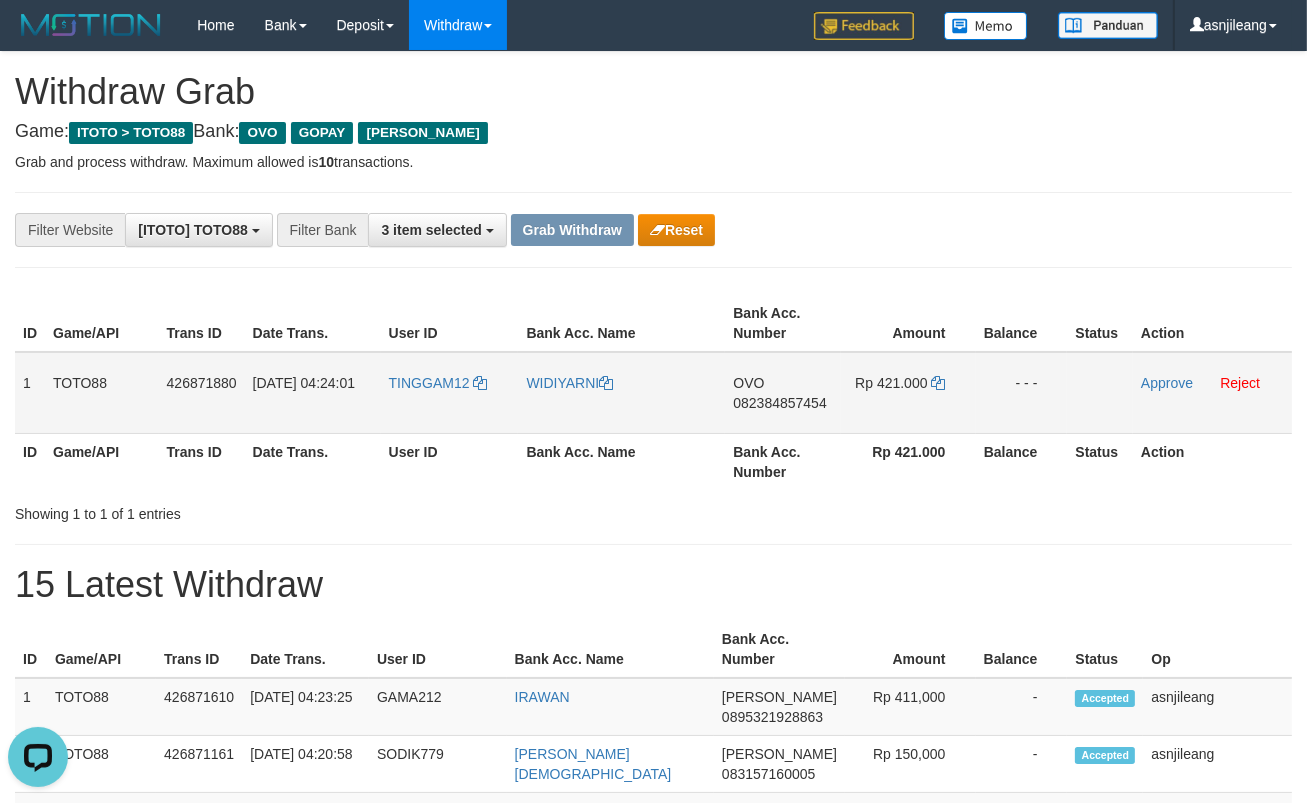 click on "OVO
082384857454" at bounding box center (783, 393) 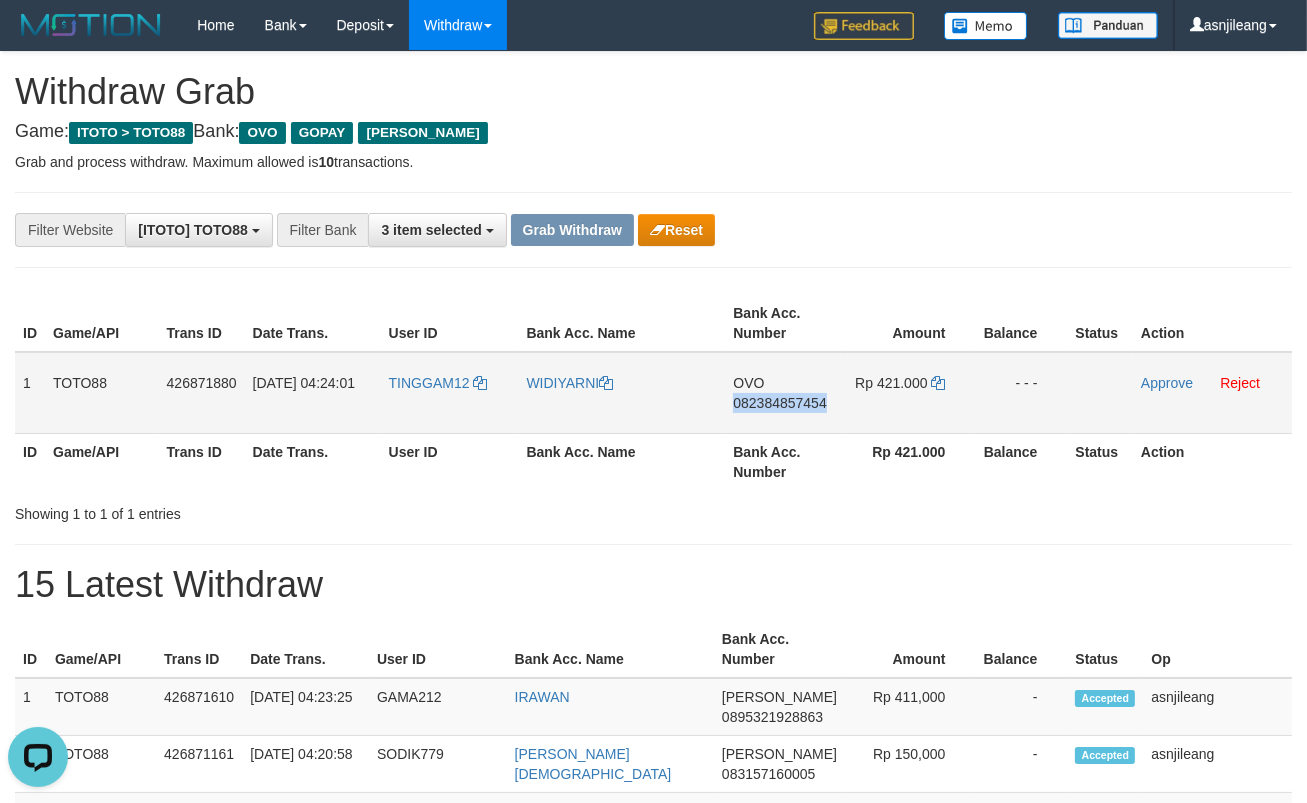 click on "OVO
082384857454" at bounding box center (783, 393) 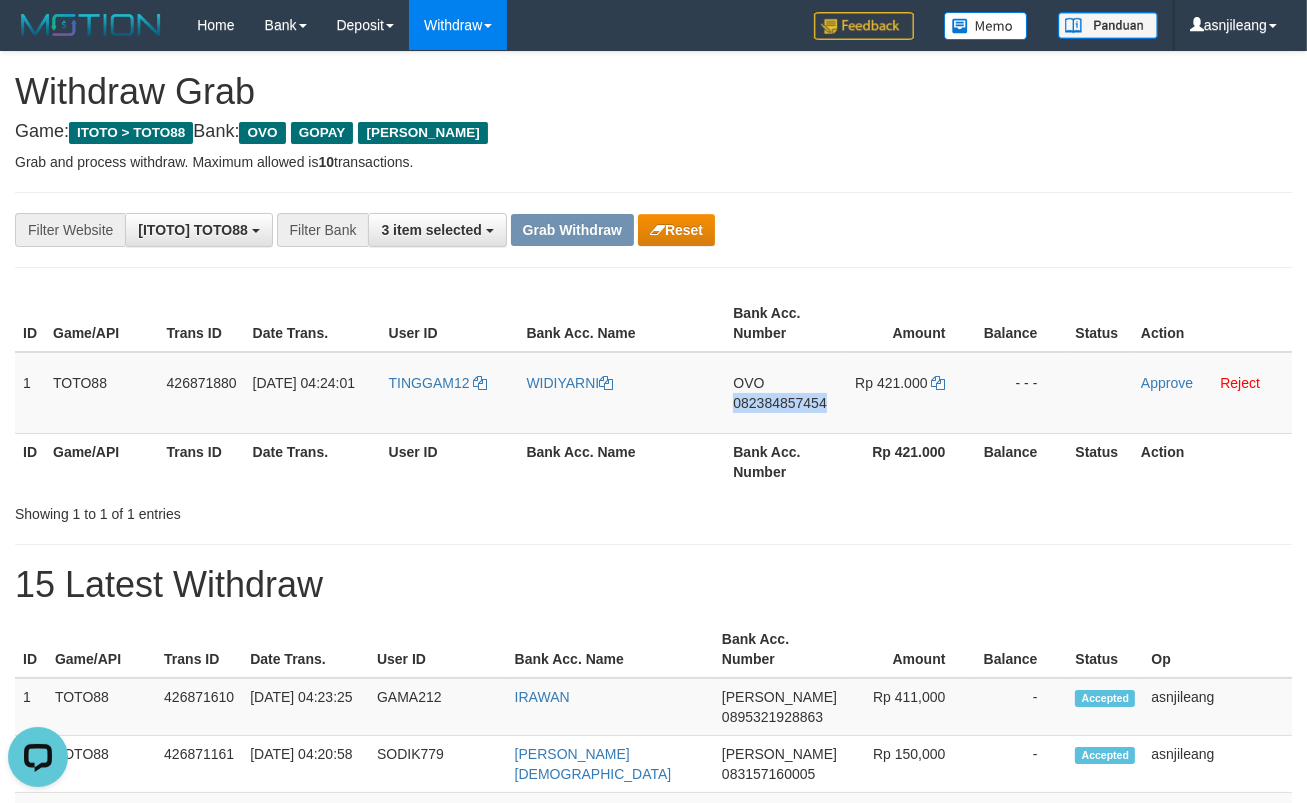 copy on "082384857454" 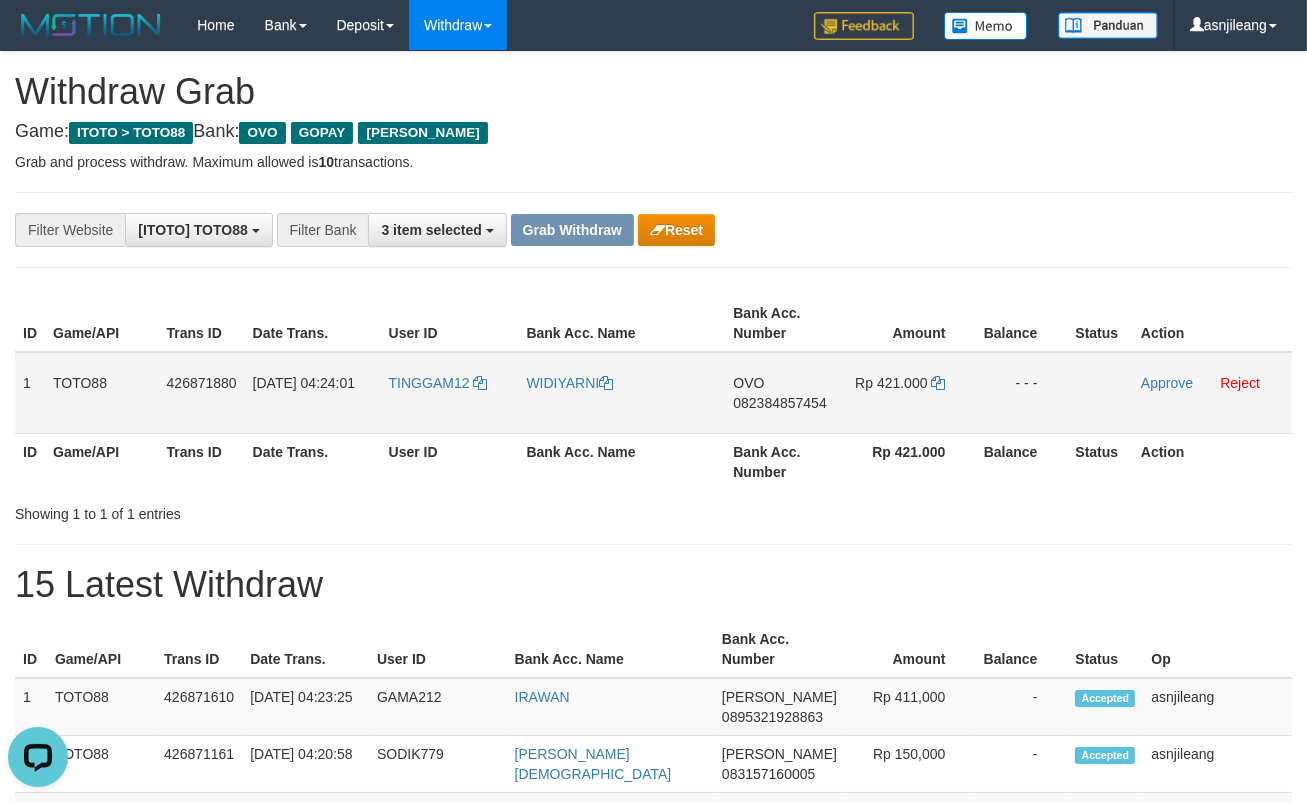 click on "Rp 421.000" at bounding box center (908, 393) 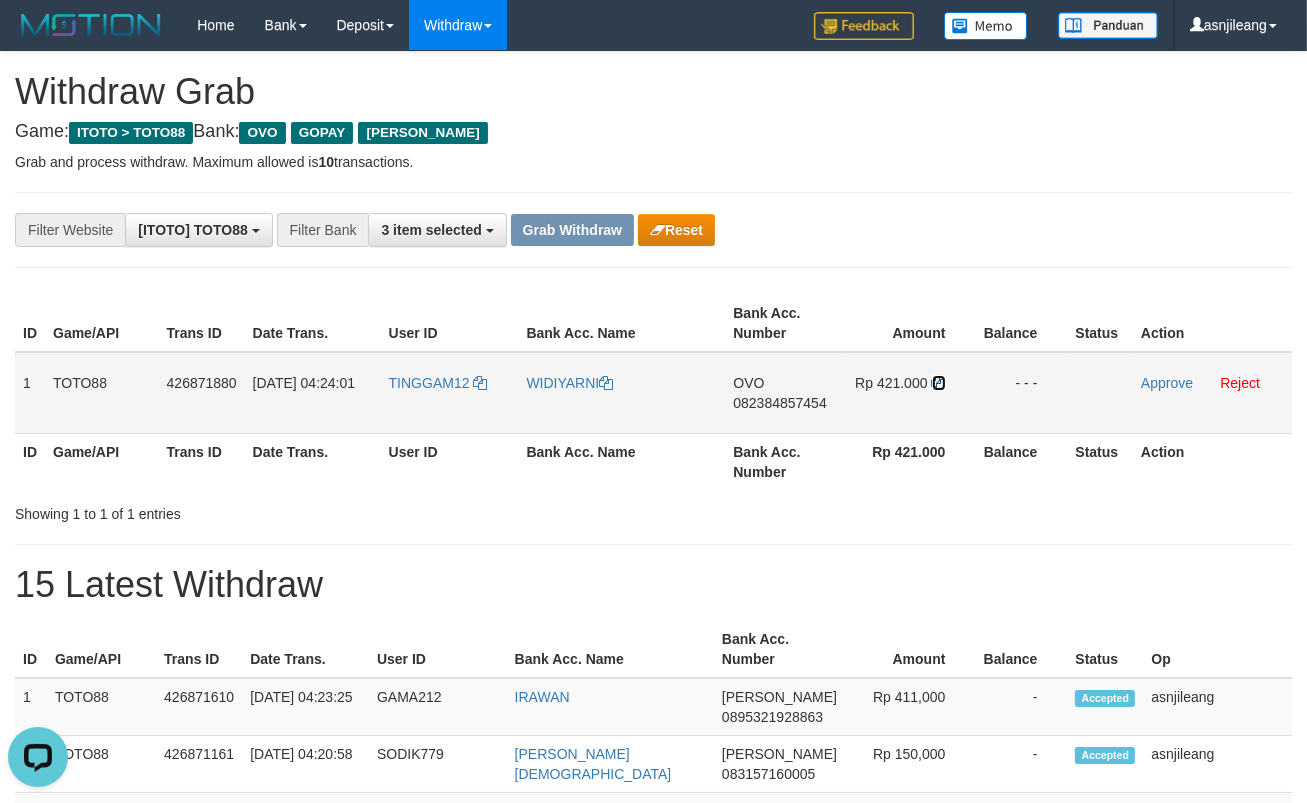 click at bounding box center [939, 383] 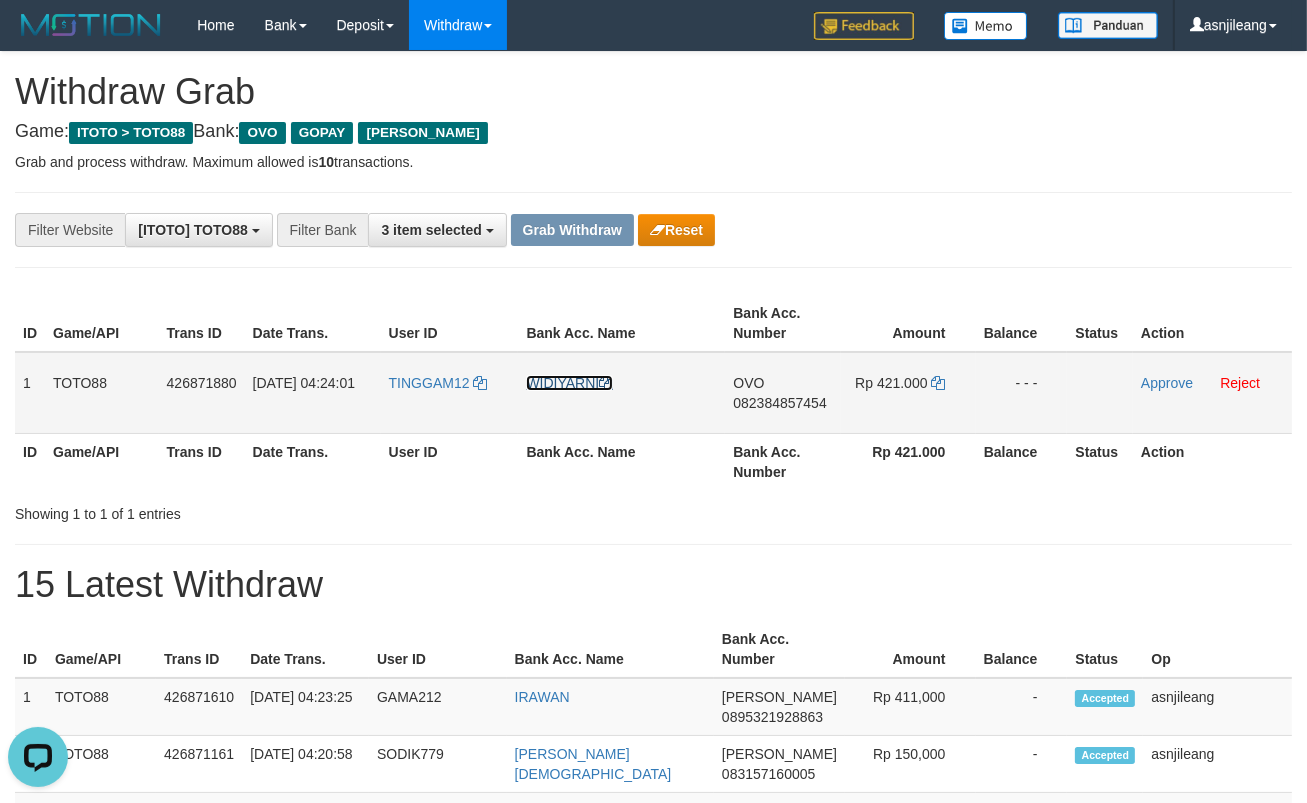 click on "WIDIYARNI" at bounding box center (569, 383) 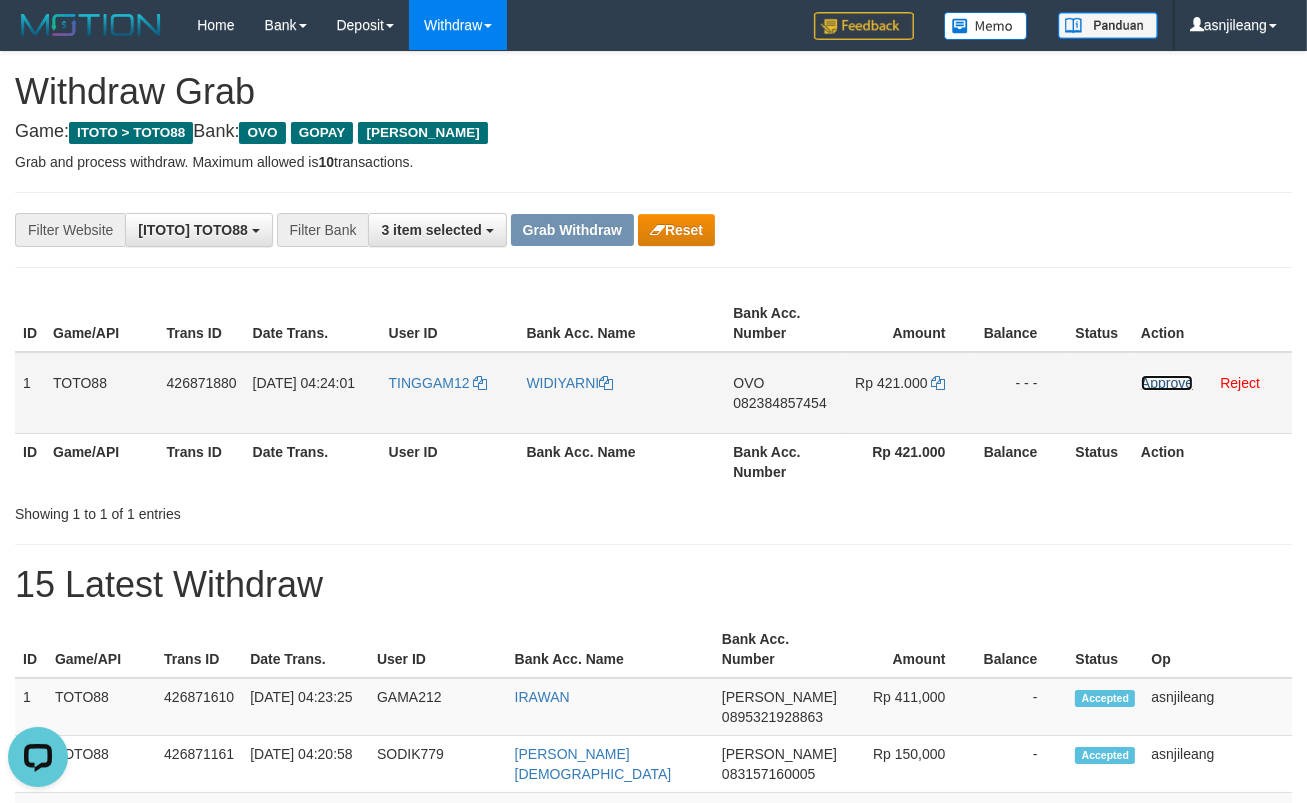 click on "Approve" at bounding box center [1167, 383] 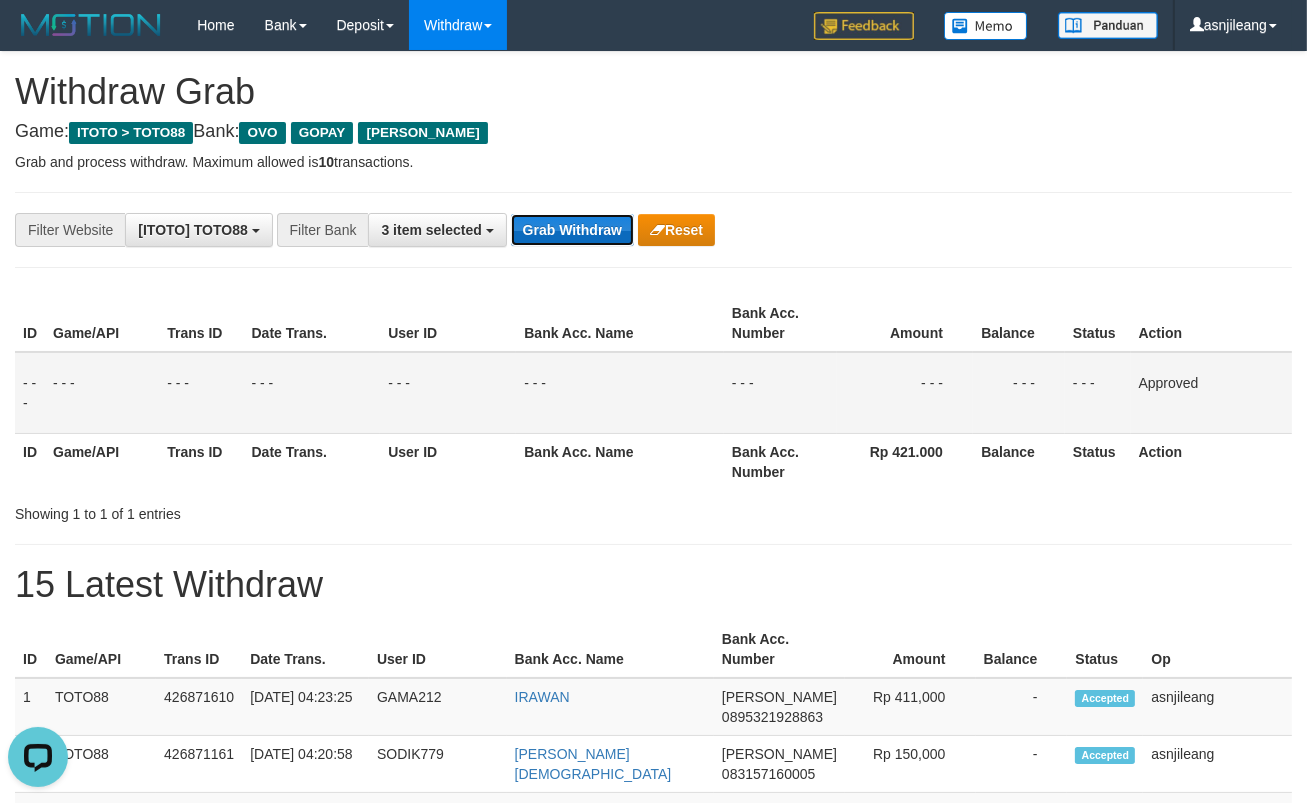 click on "Grab Withdraw" at bounding box center [572, 230] 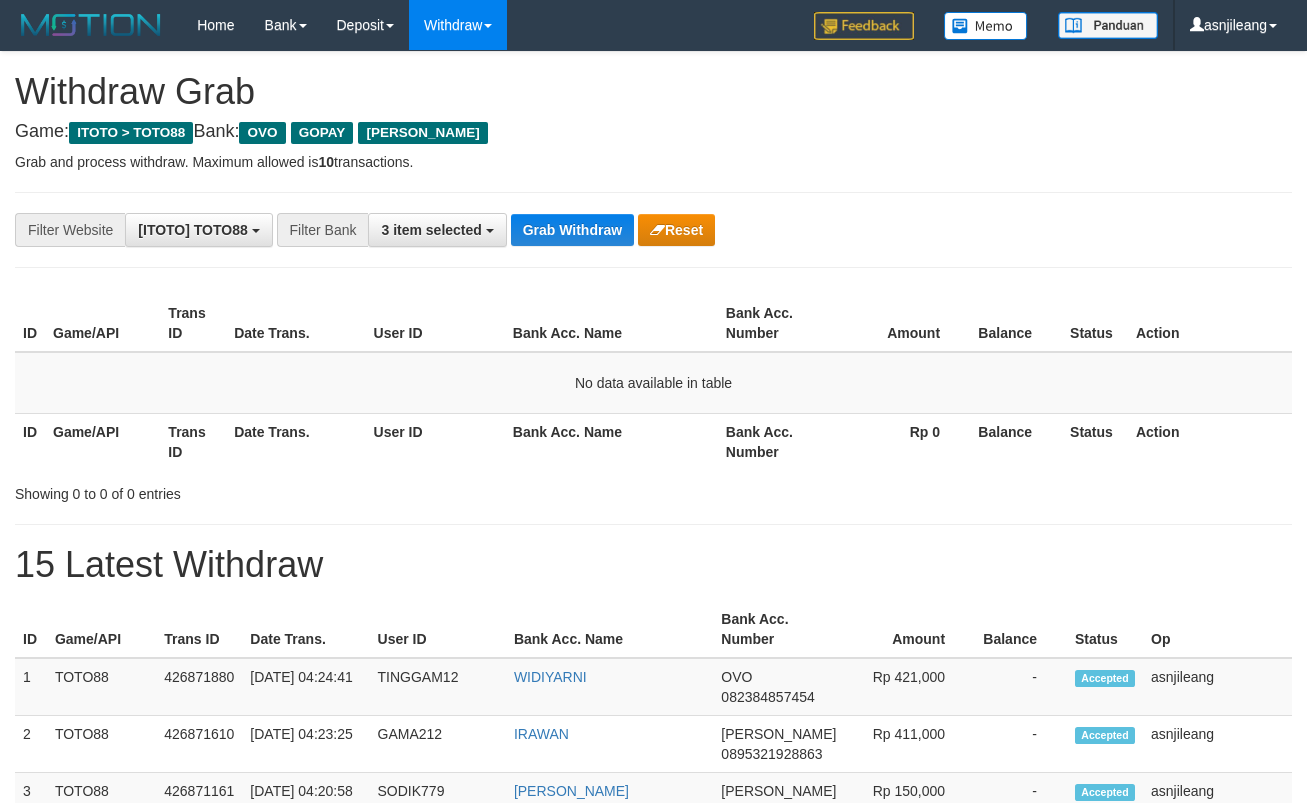 scroll, scrollTop: 0, scrollLeft: 0, axis: both 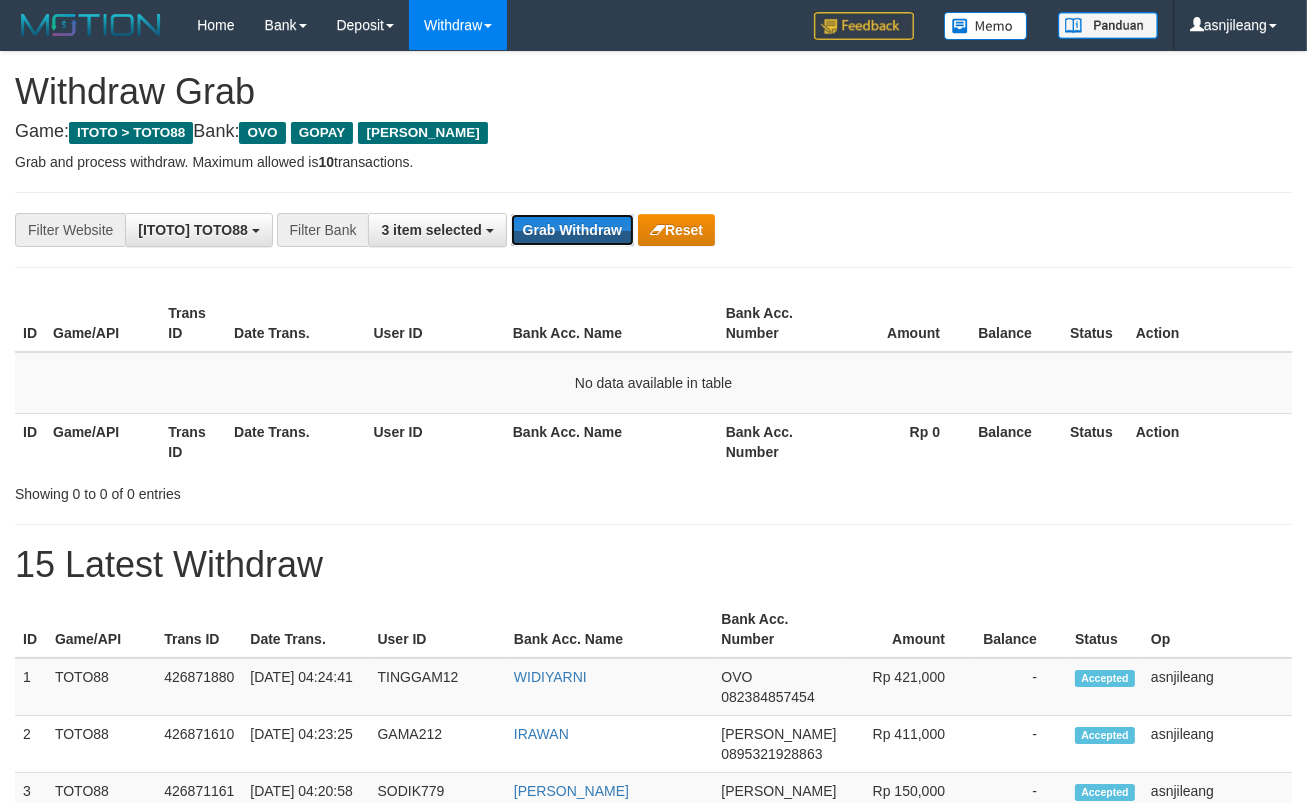 click on "Grab Withdraw" at bounding box center (572, 230) 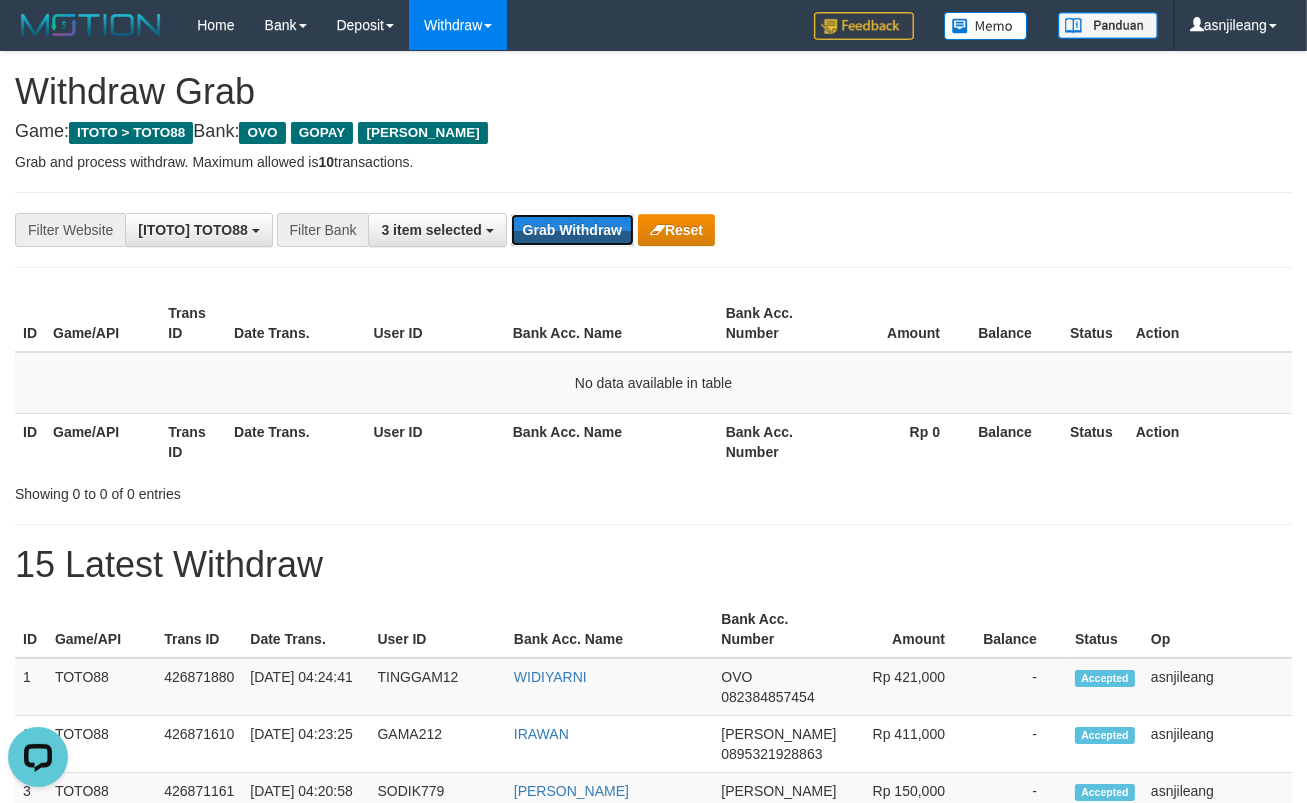 scroll, scrollTop: 0, scrollLeft: 0, axis: both 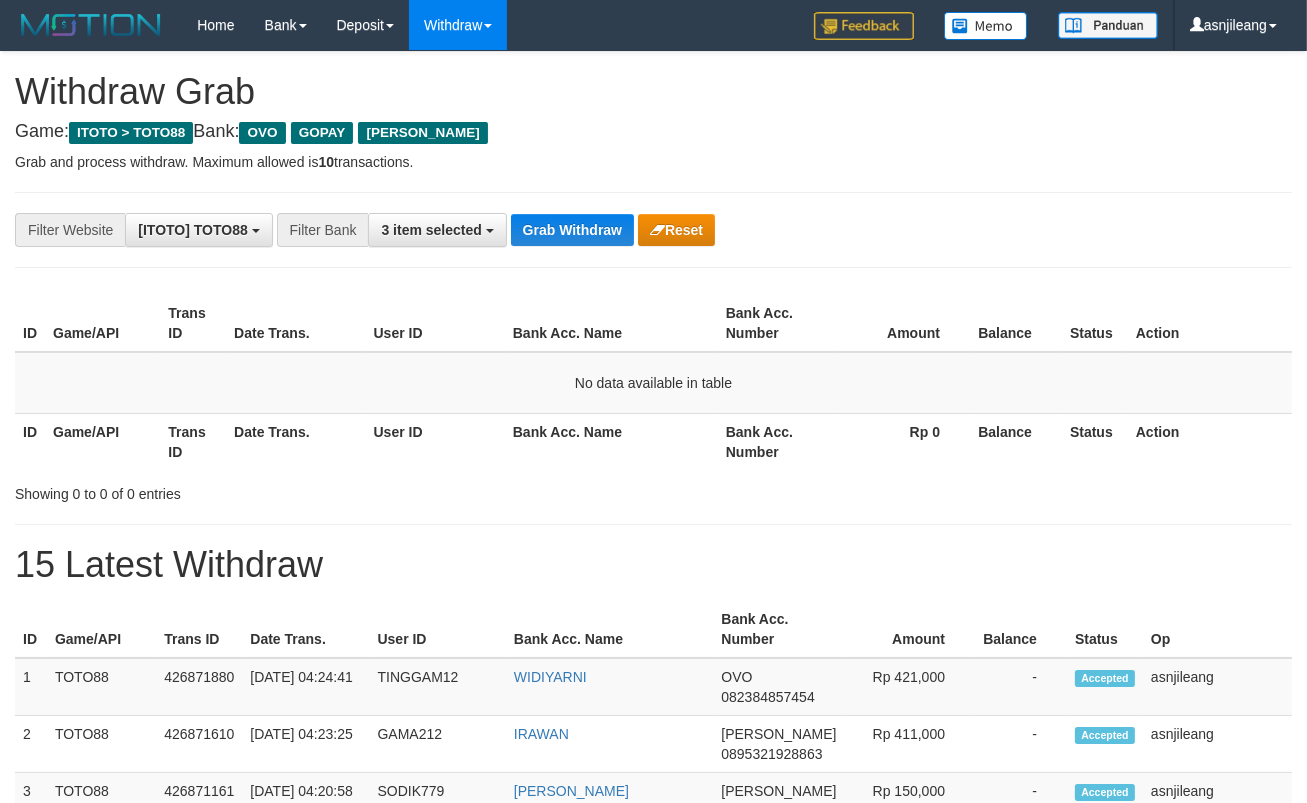 click on "Grab Withdraw" at bounding box center (572, 230) 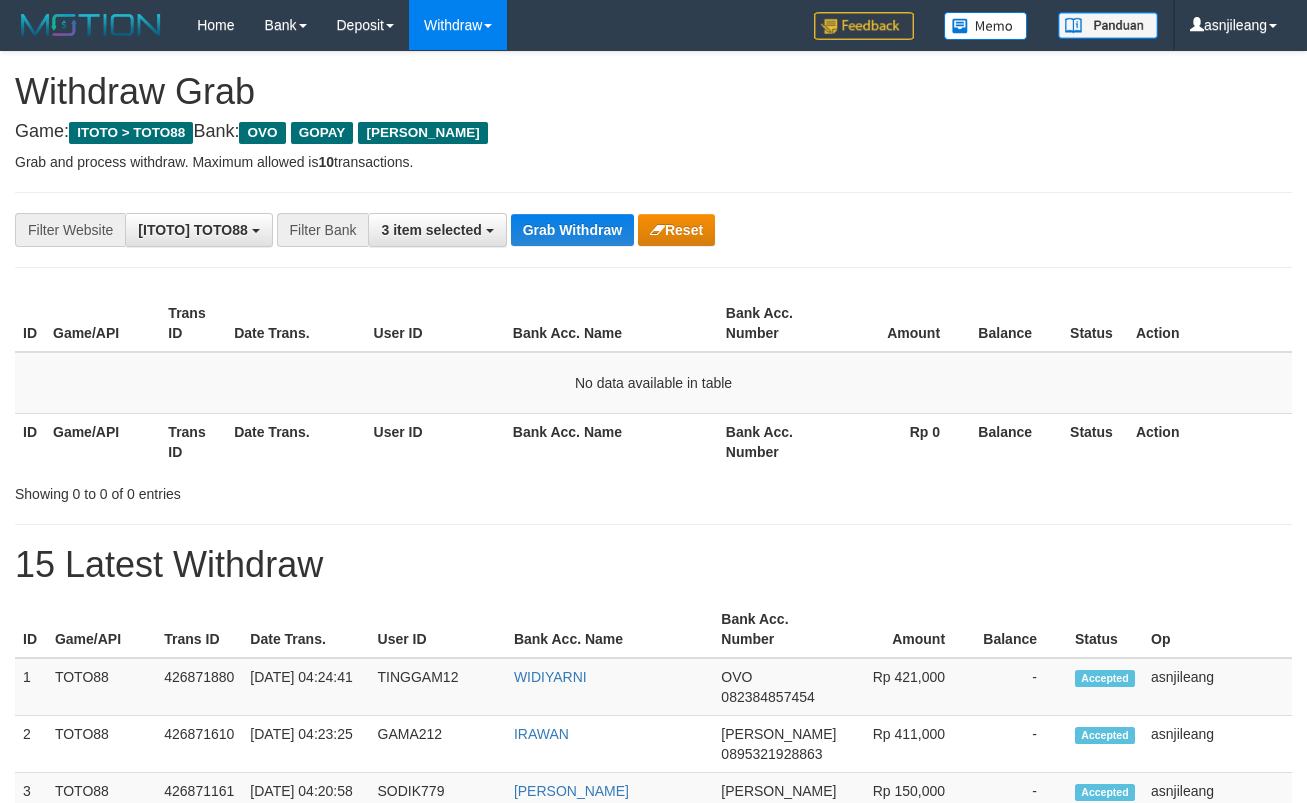 scroll, scrollTop: 0, scrollLeft: 0, axis: both 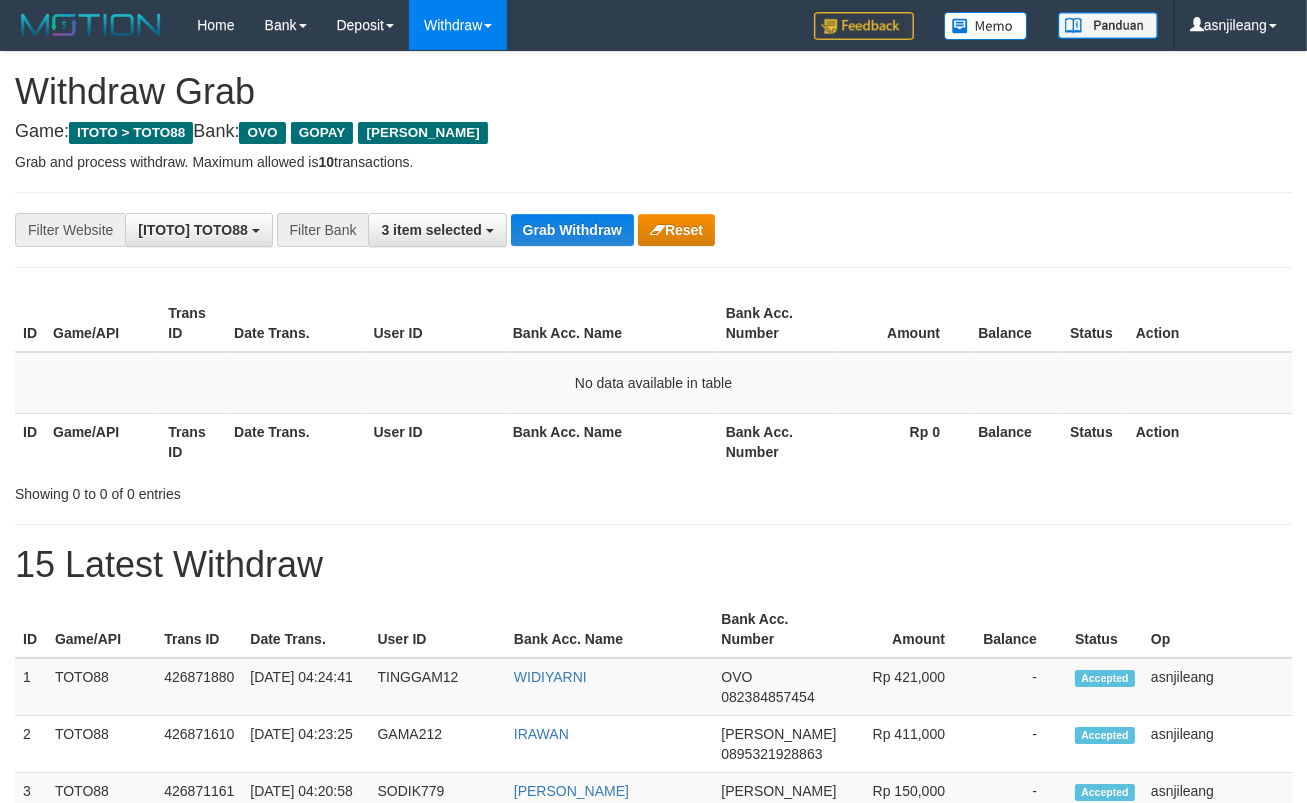 click on "Grab Withdraw" at bounding box center (572, 230) 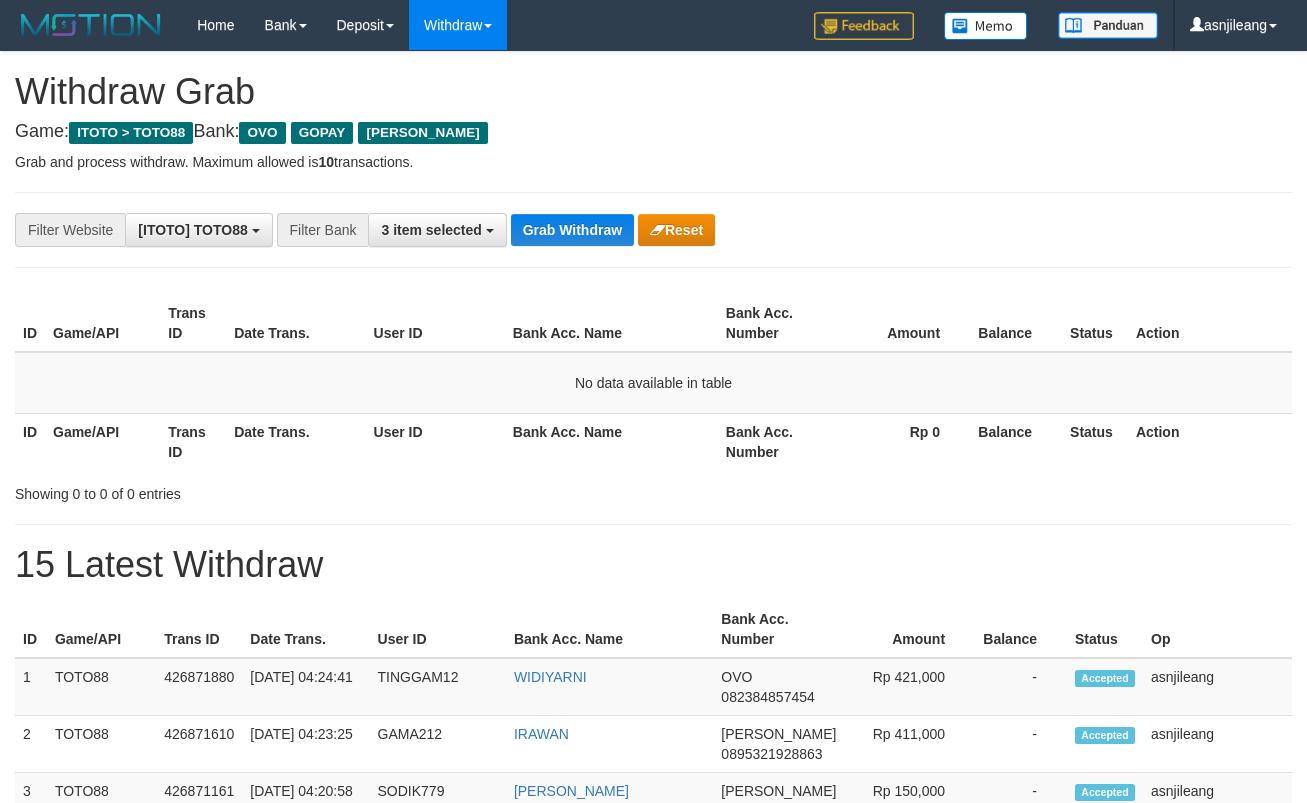scroll, scrollTop: 0, scrollLeft: 0, axis: both 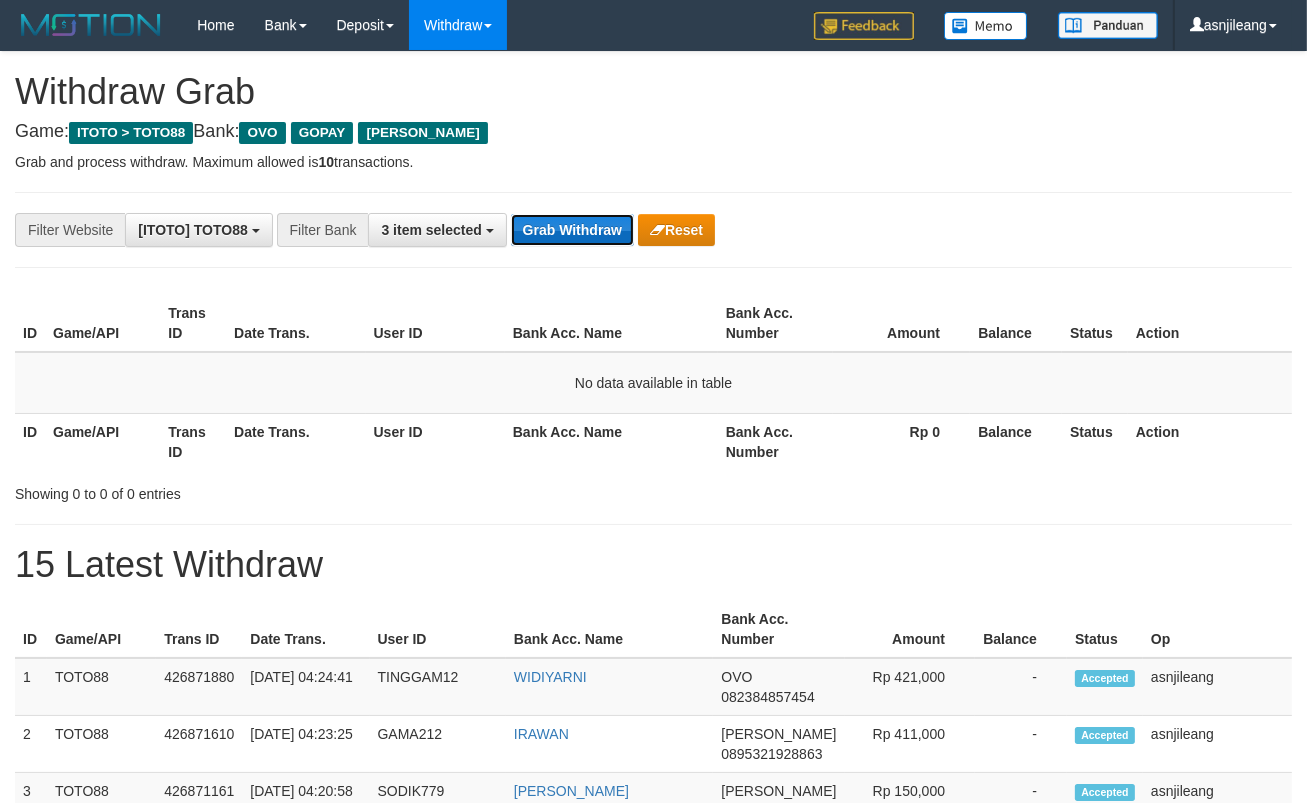 click on "Grab Withdraw" at bounding box center (572, 230) 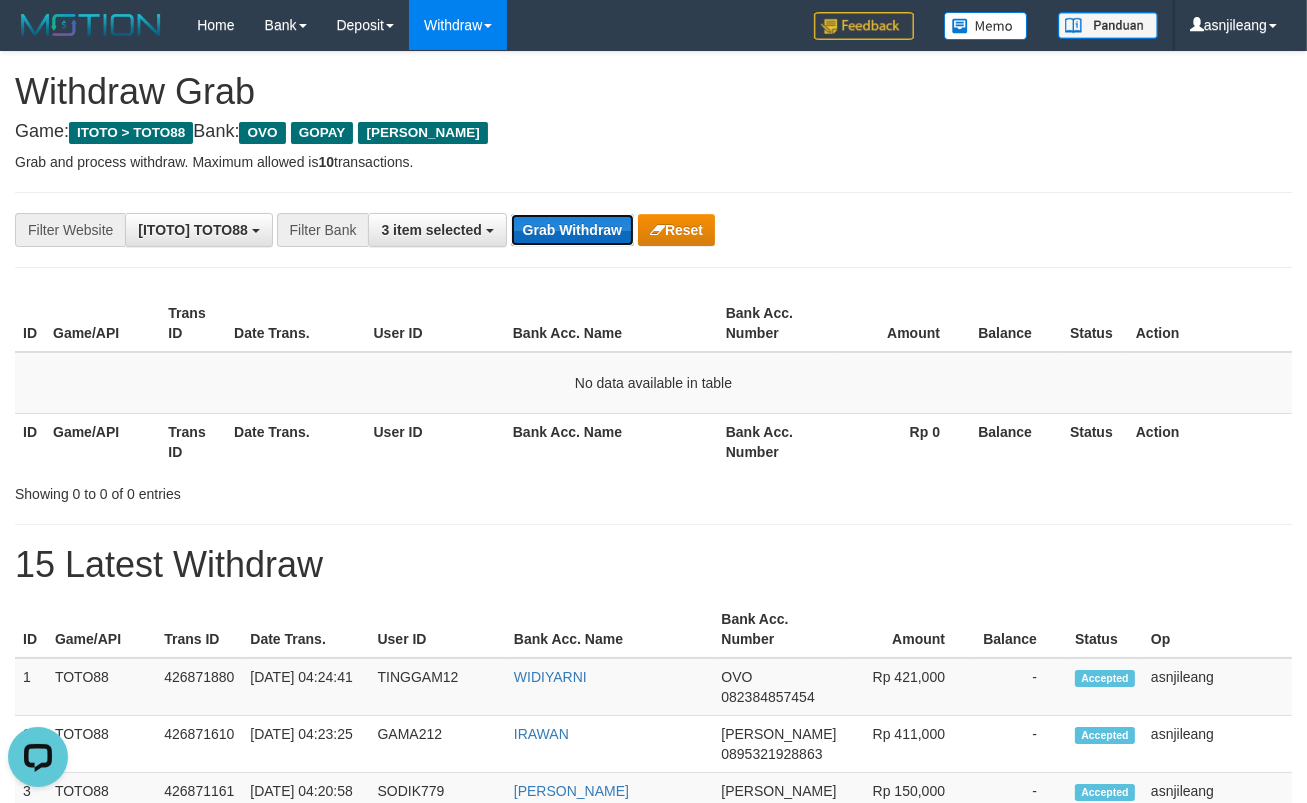 scroll, scrollTop: 0, scrollLeft: 0, axis: both 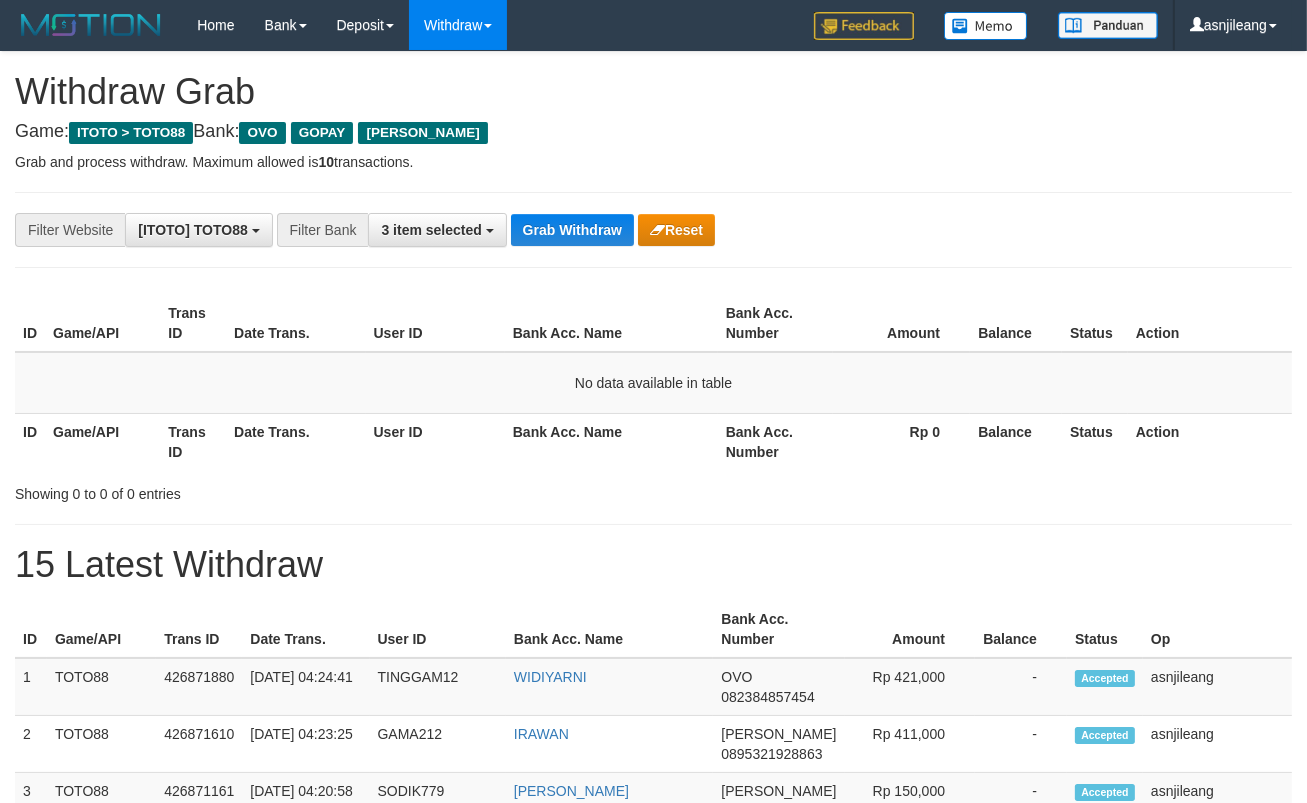 click on "Grab Withdraw" at bounding box center [572, 230] 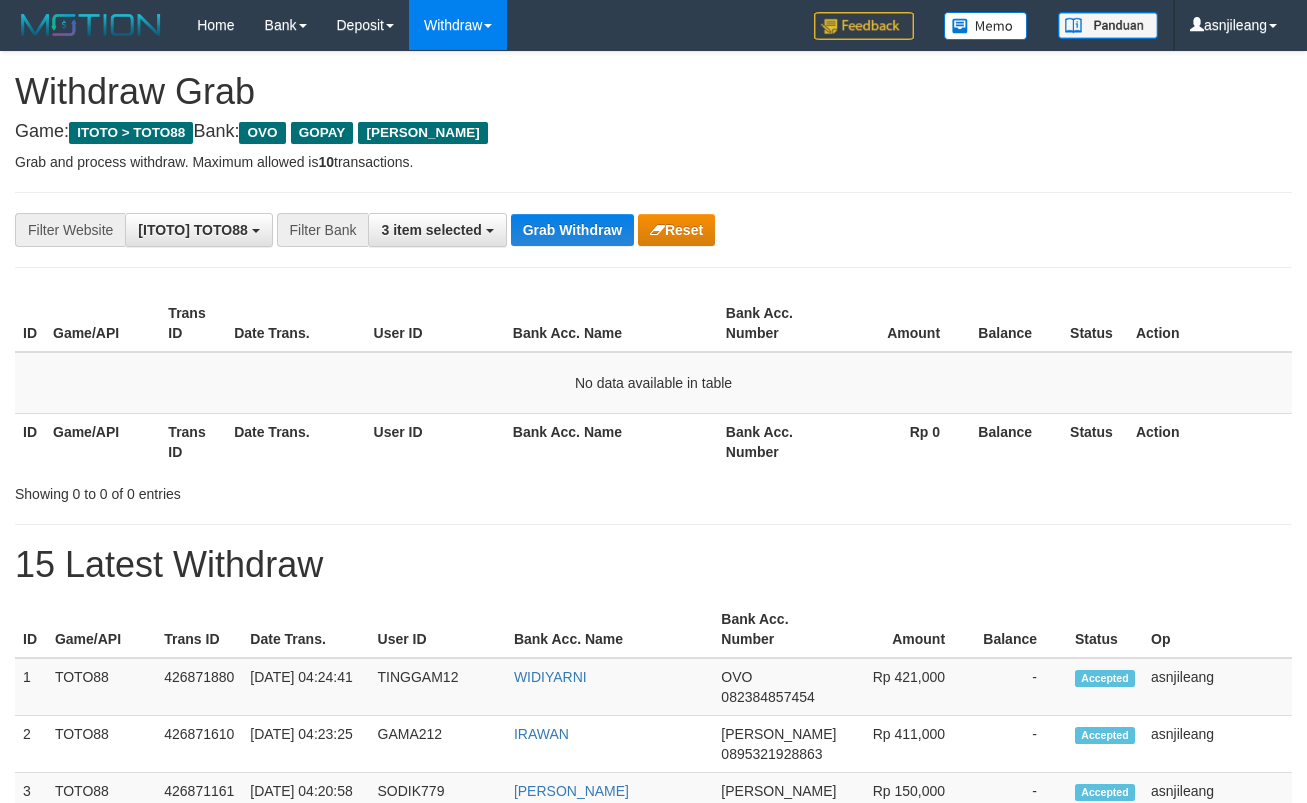 scroll, scrollTop: 0, scrollLeft: 0, axis: both 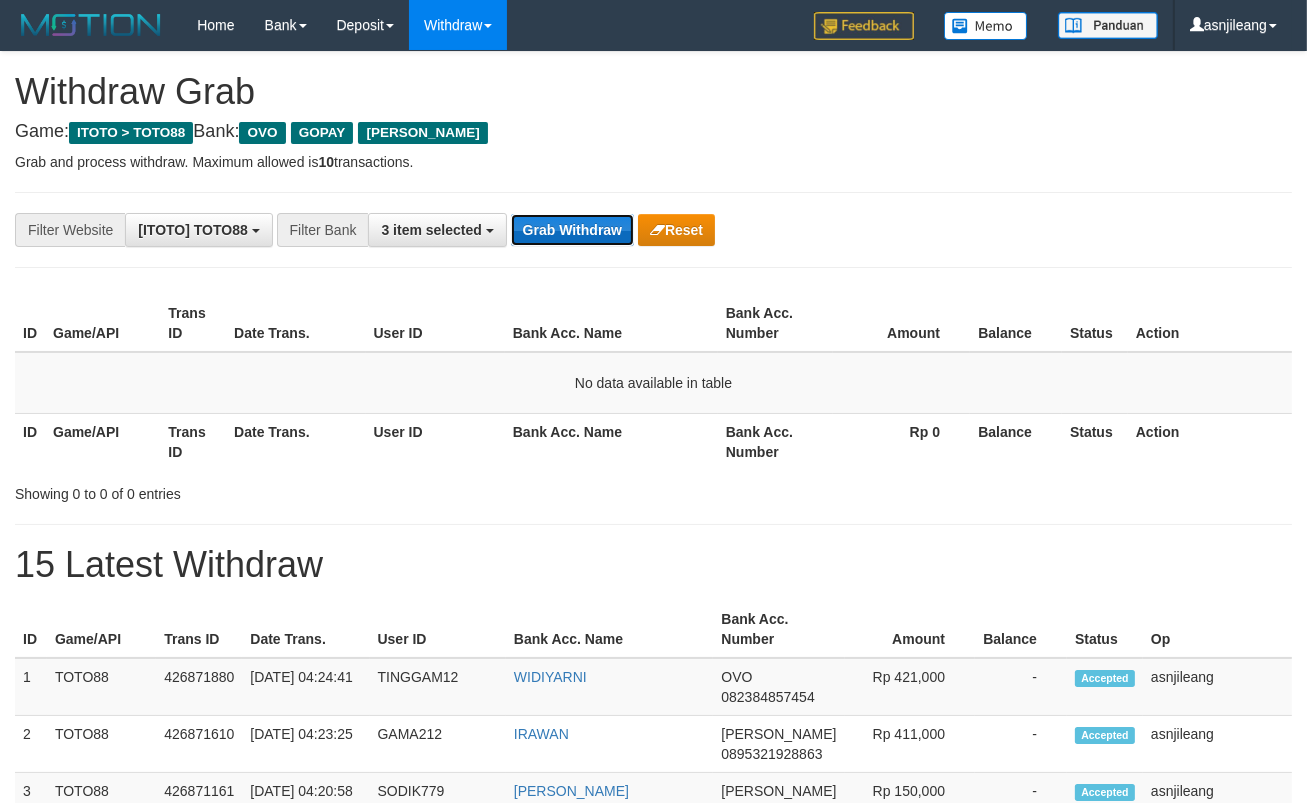 click on "Grab Withdraw" at bounding box center [572, 230] 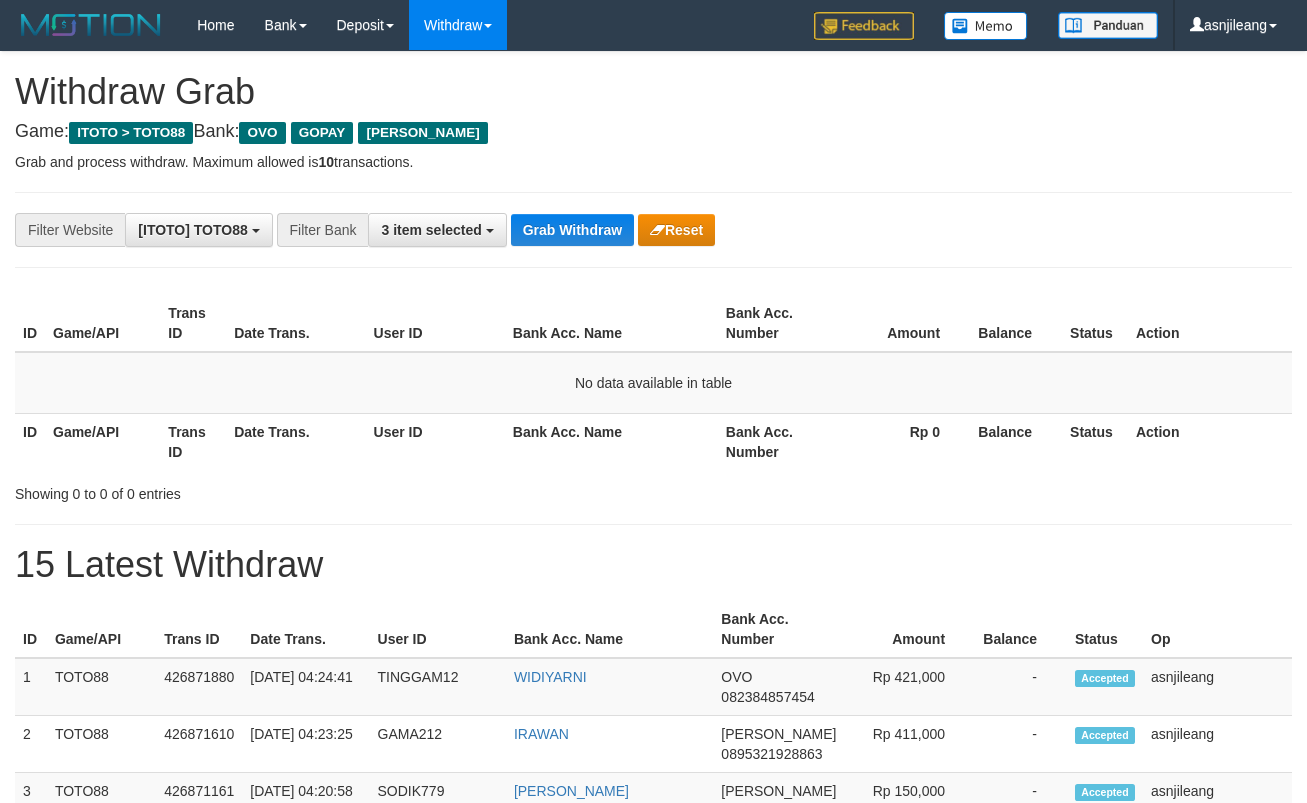 scroll, scrollTop: 0, scrollLeft: 0, axis: both 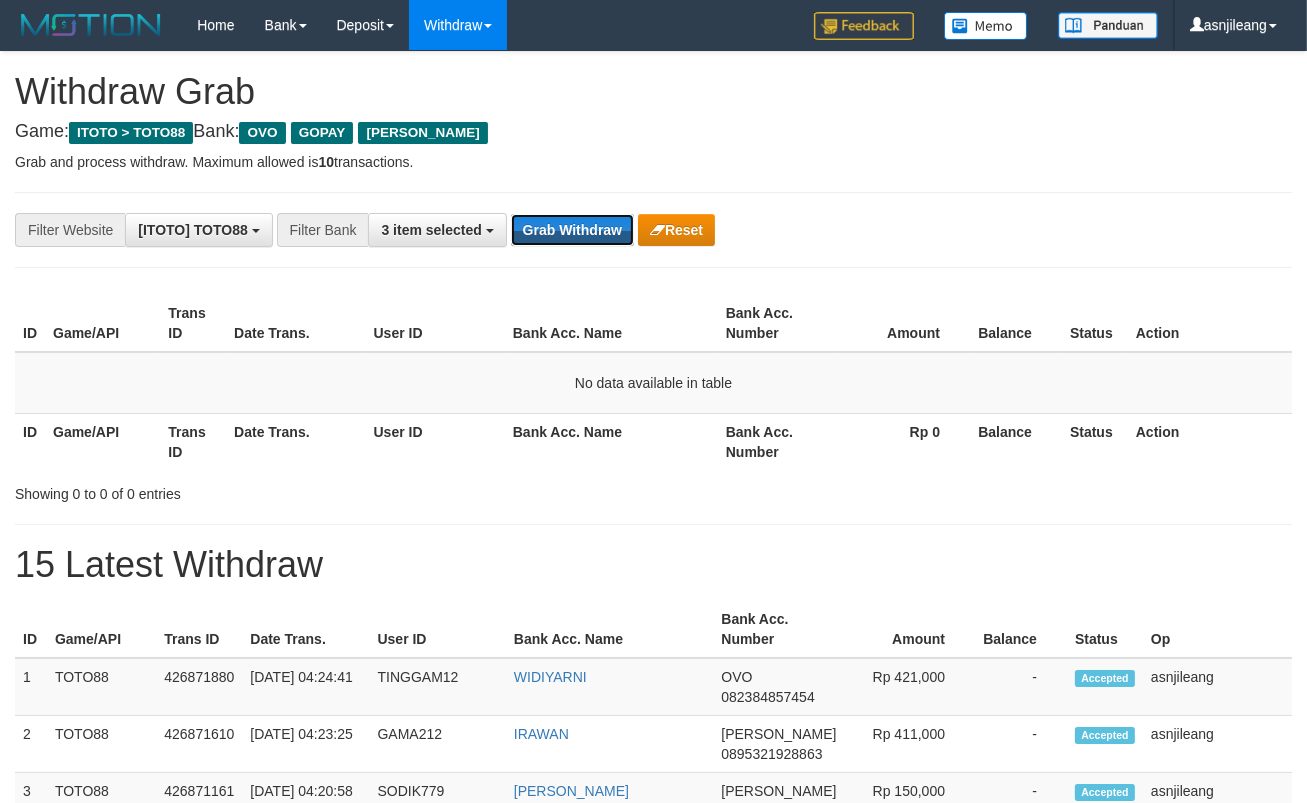 click on "Grab Withdraw" at bounding box center (572, 230) 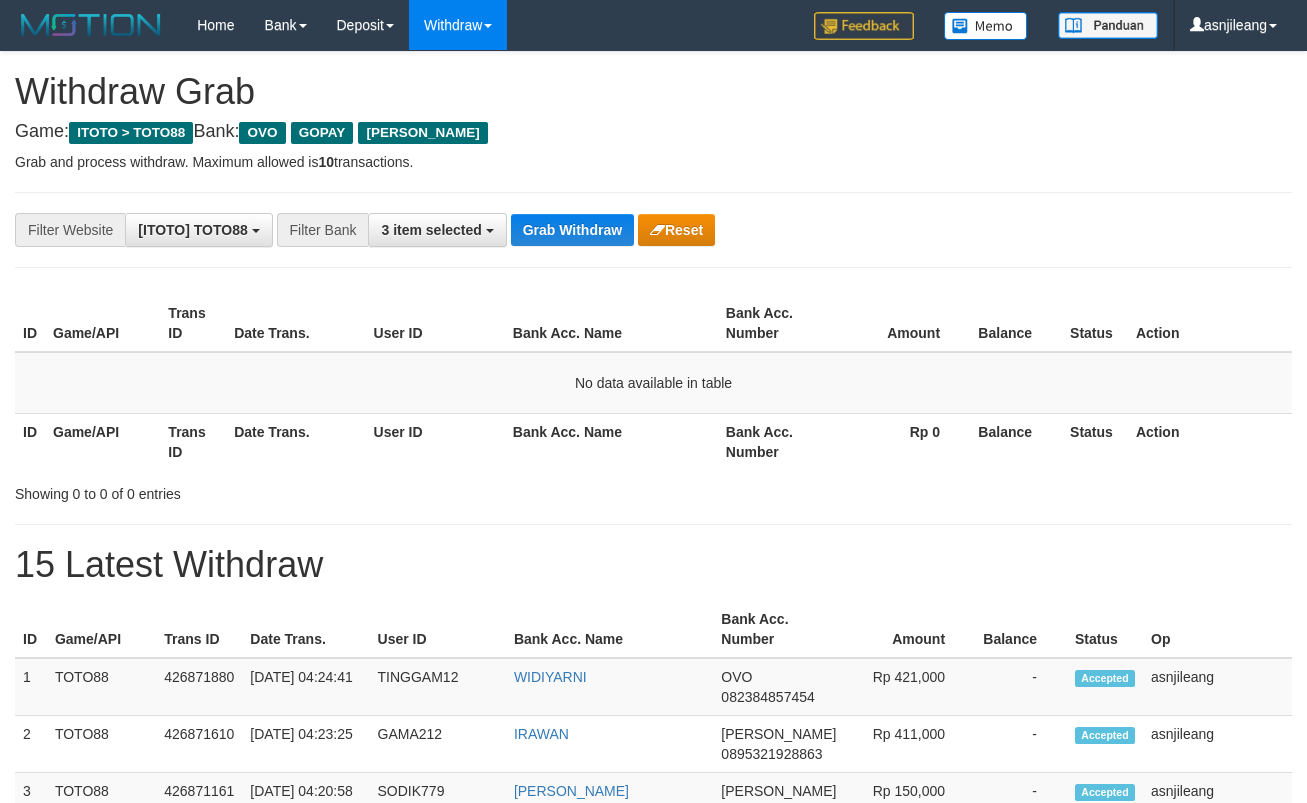 scroll, scrollTop: 0, scrollLeft: 0, axis: both 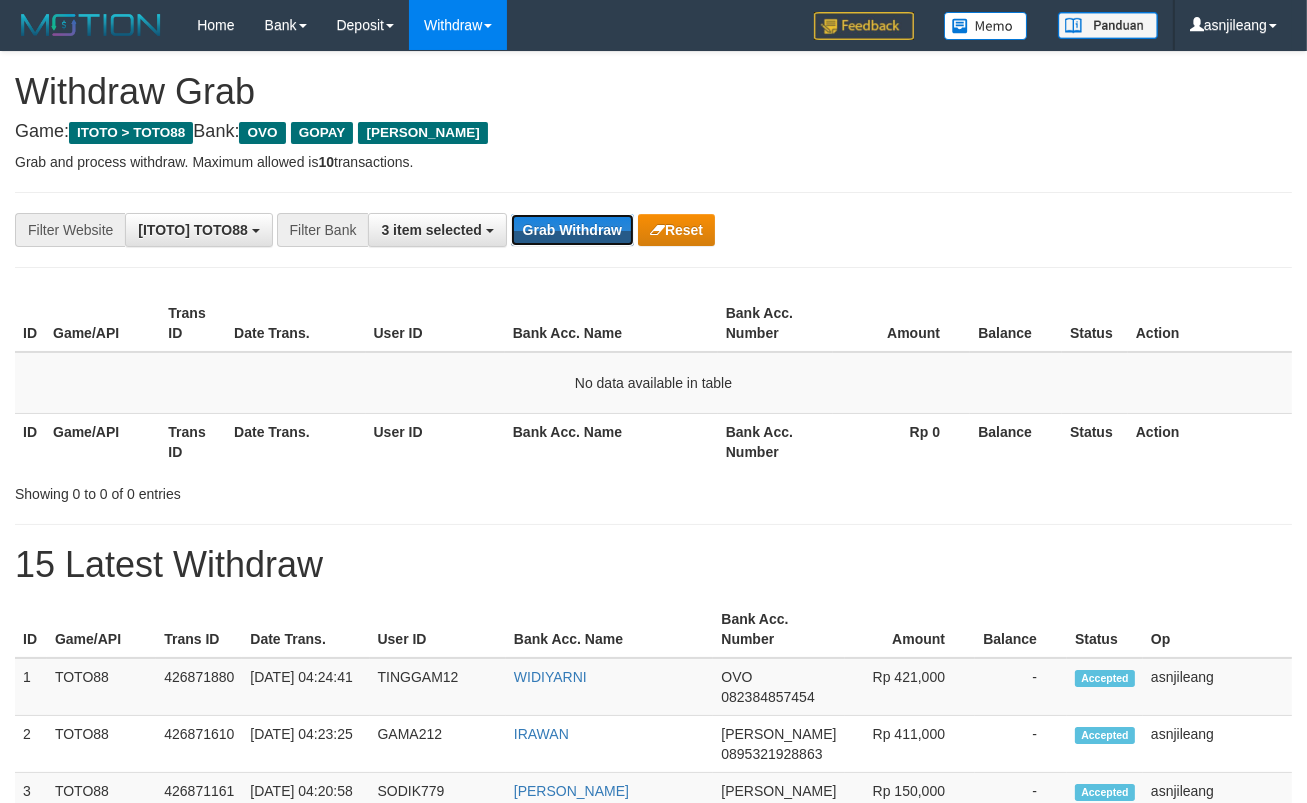 click on "Grab Withdraw" at bounding box center (572, 230) 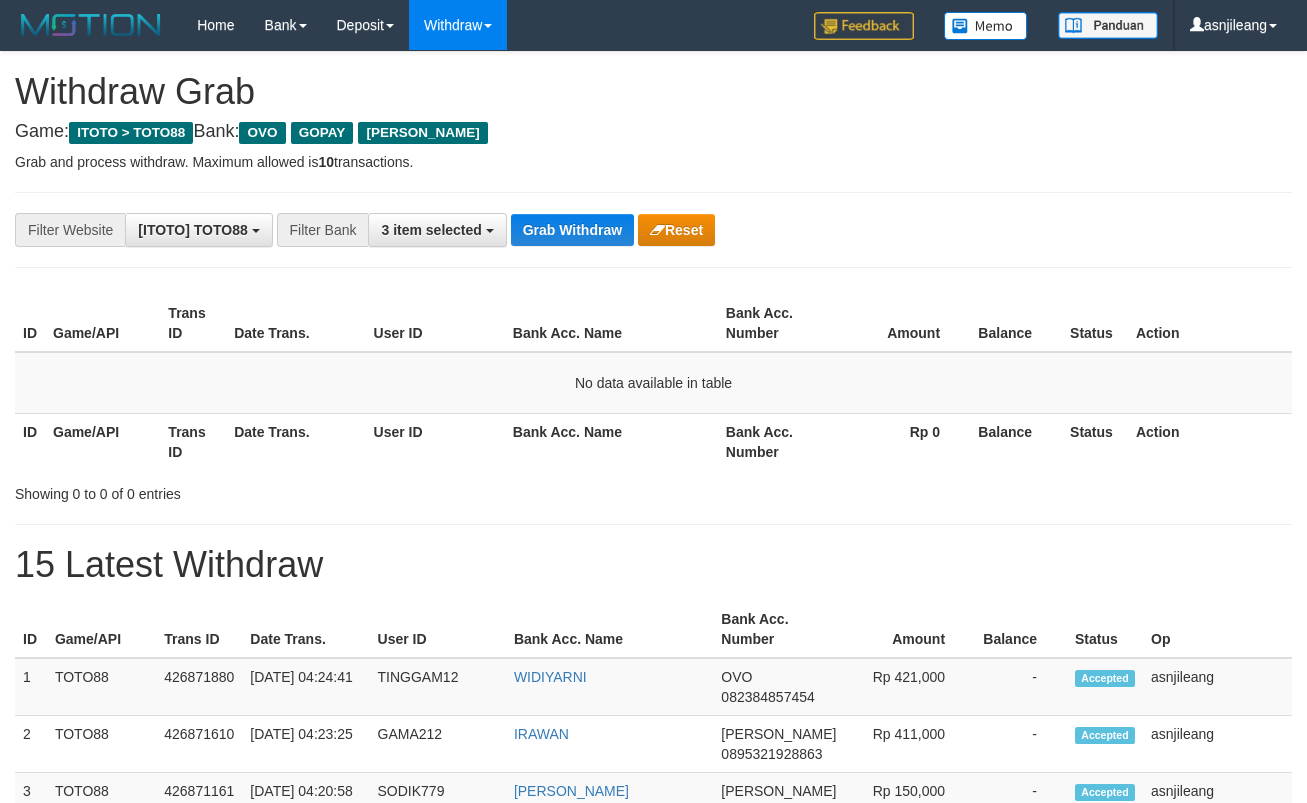 click on "Grab Withdraw" at bounding box center [572, 230] 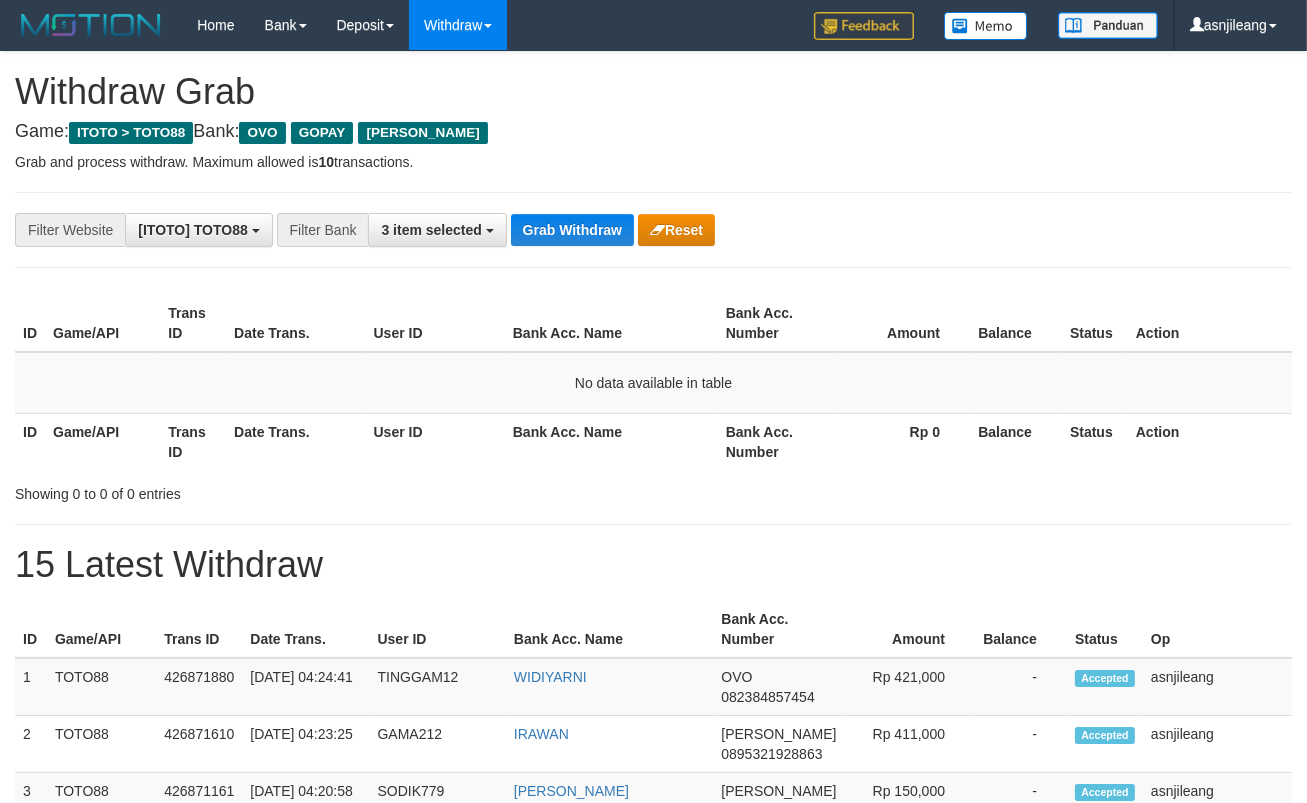 scroll, scrollTop: 17, scrollLeft: 0, axis: vertical 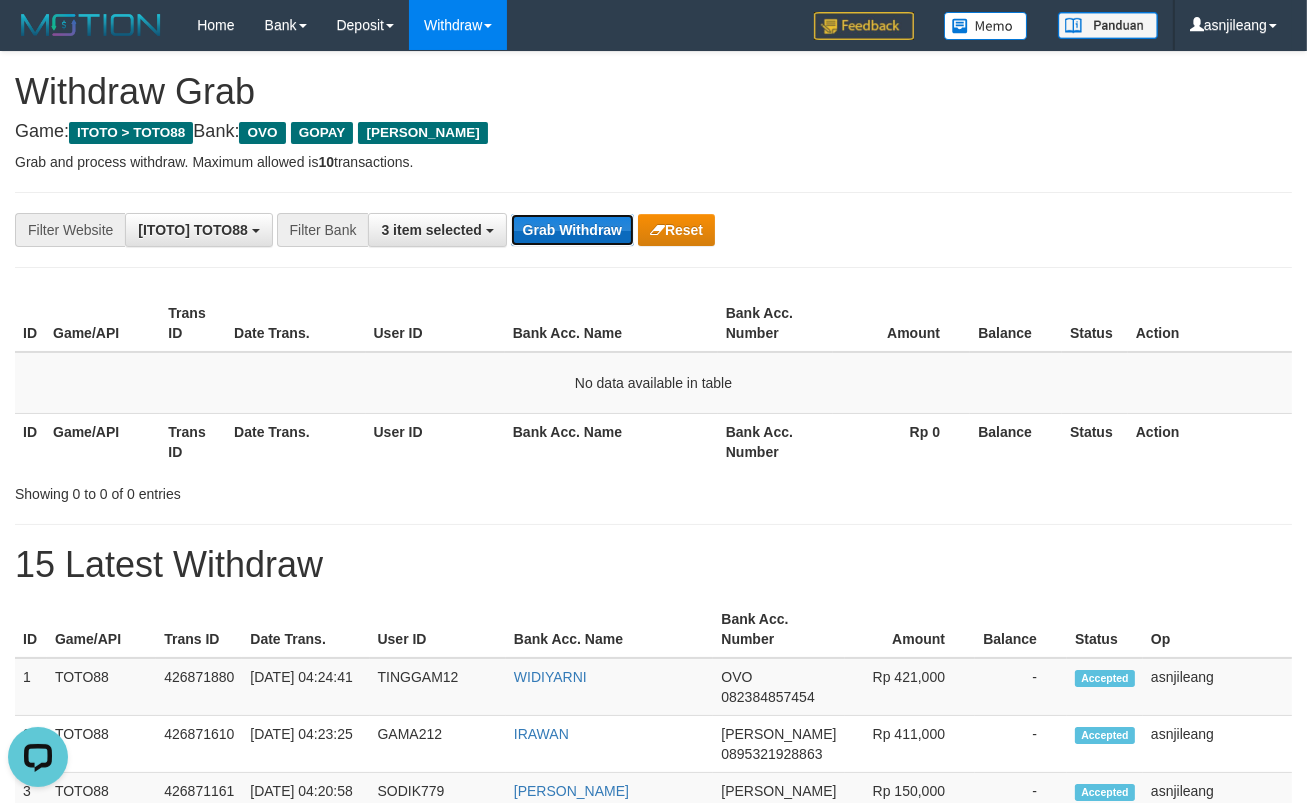 click on "Grab Withdraw" at bounding box center [572, 230] 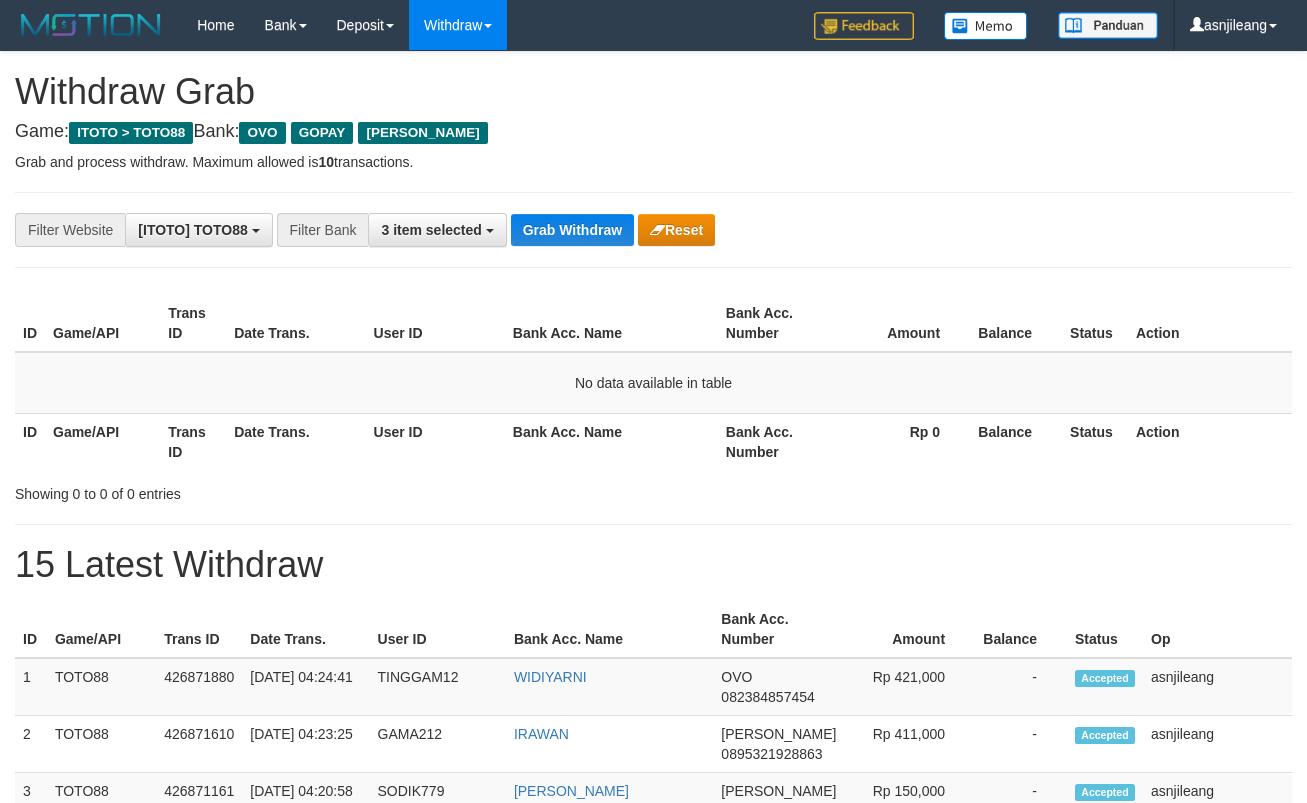 click on "Grab Withdraw" at bounding box center (572, 230) 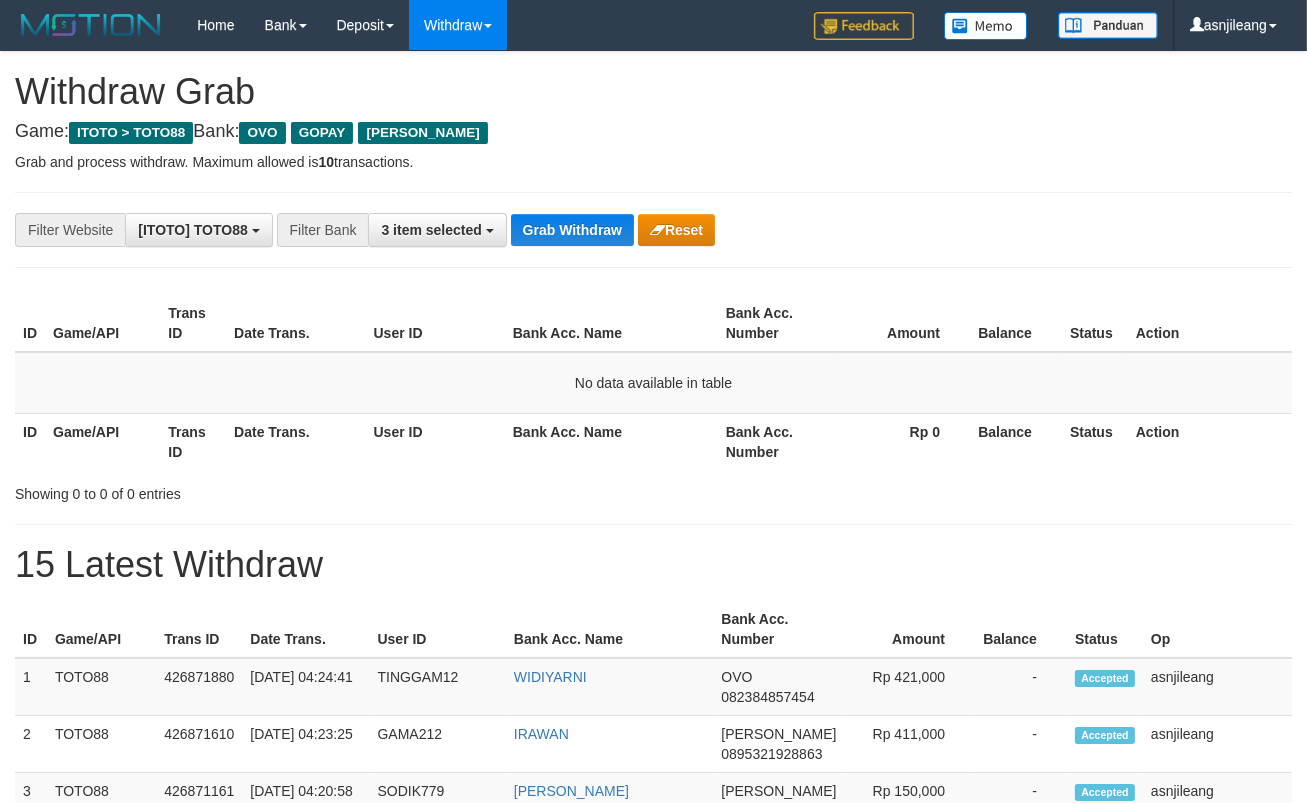 scroll, scrollTop: 17, scrollLeft: 0, axis: vertical 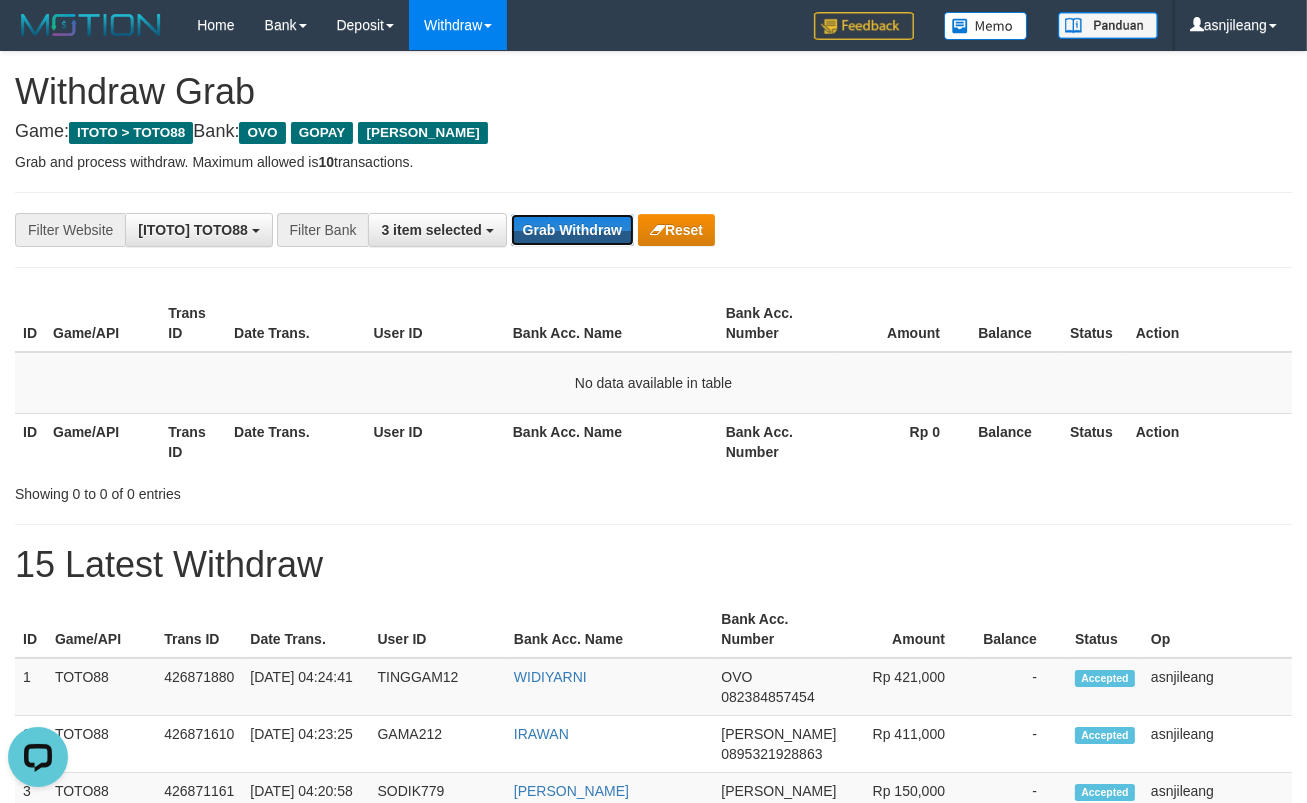 click on "Grab Withdraw" at bounding box center [572, 230] 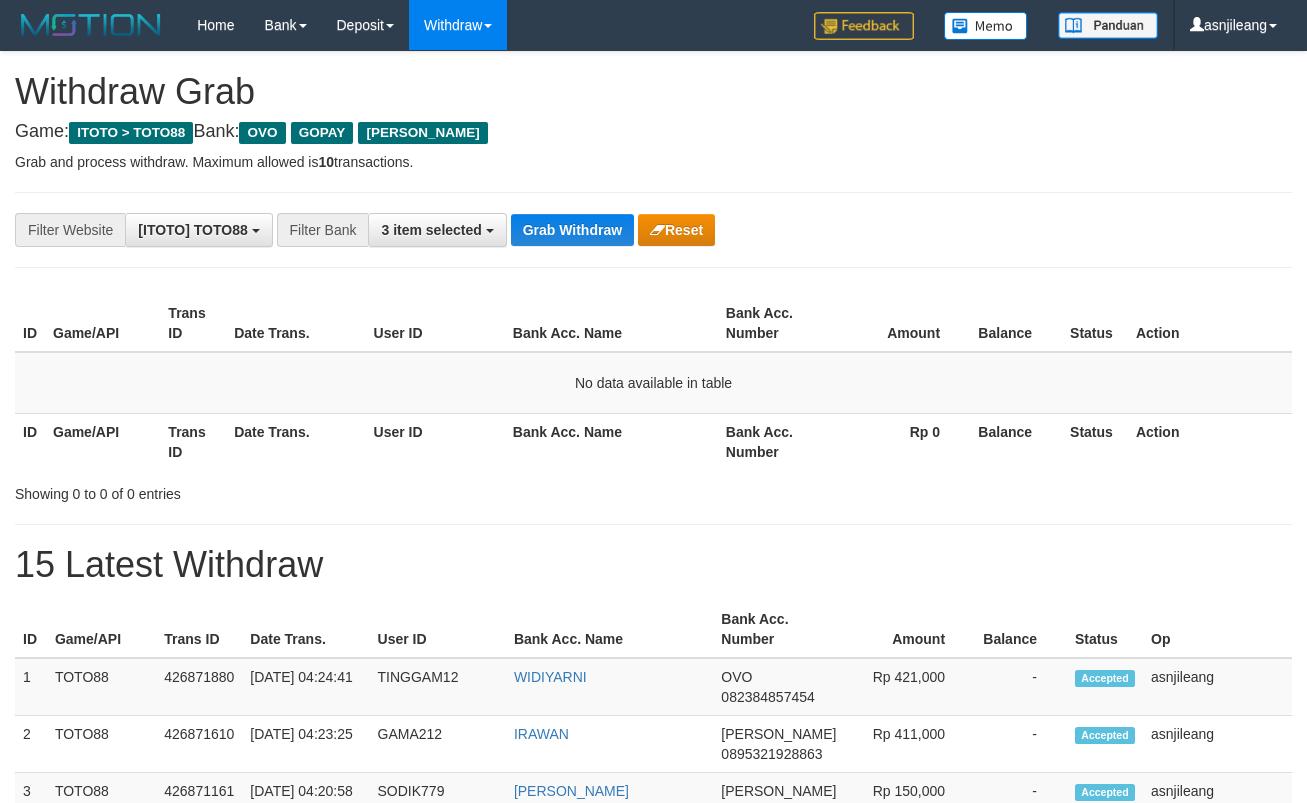 scroll, scrollTop: 0, scrollLeft: 0, axis: both 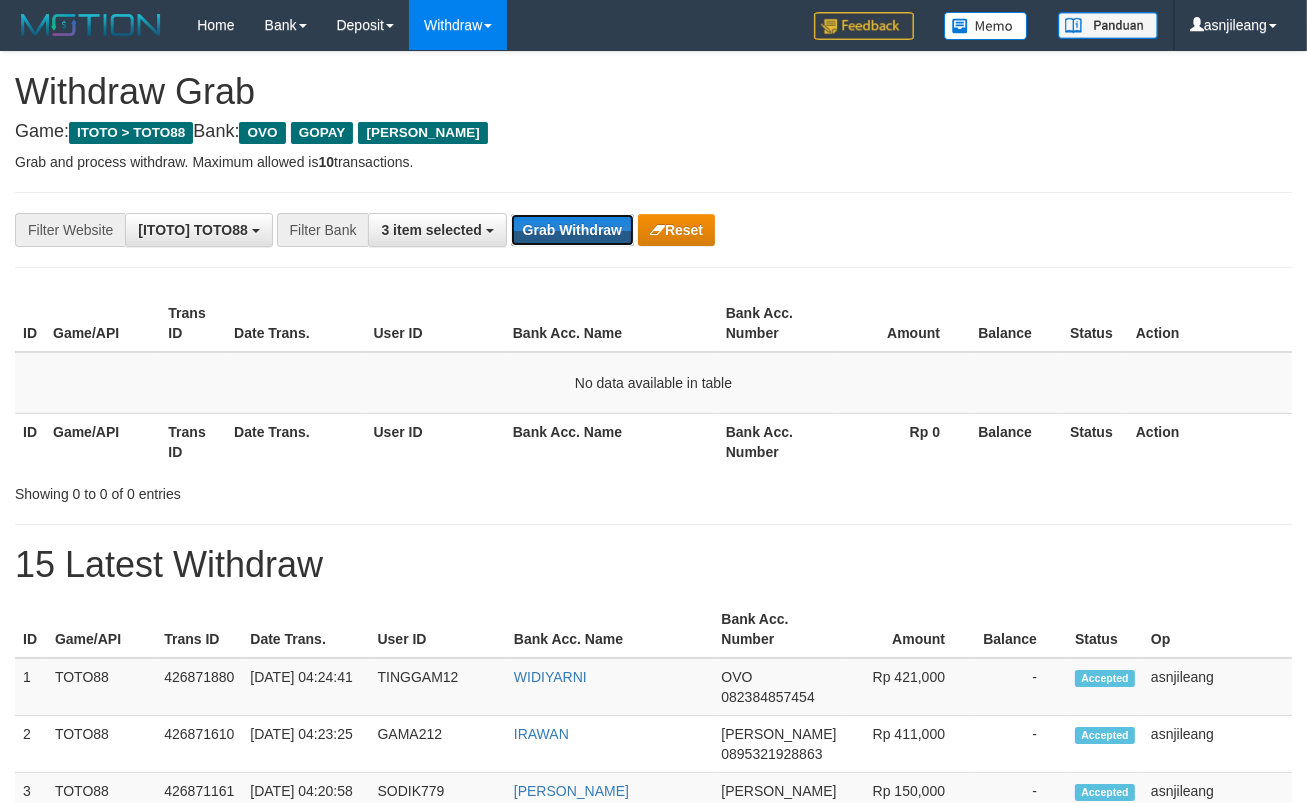 click on "Grab Withdraw" at bounding box center [572, 230] 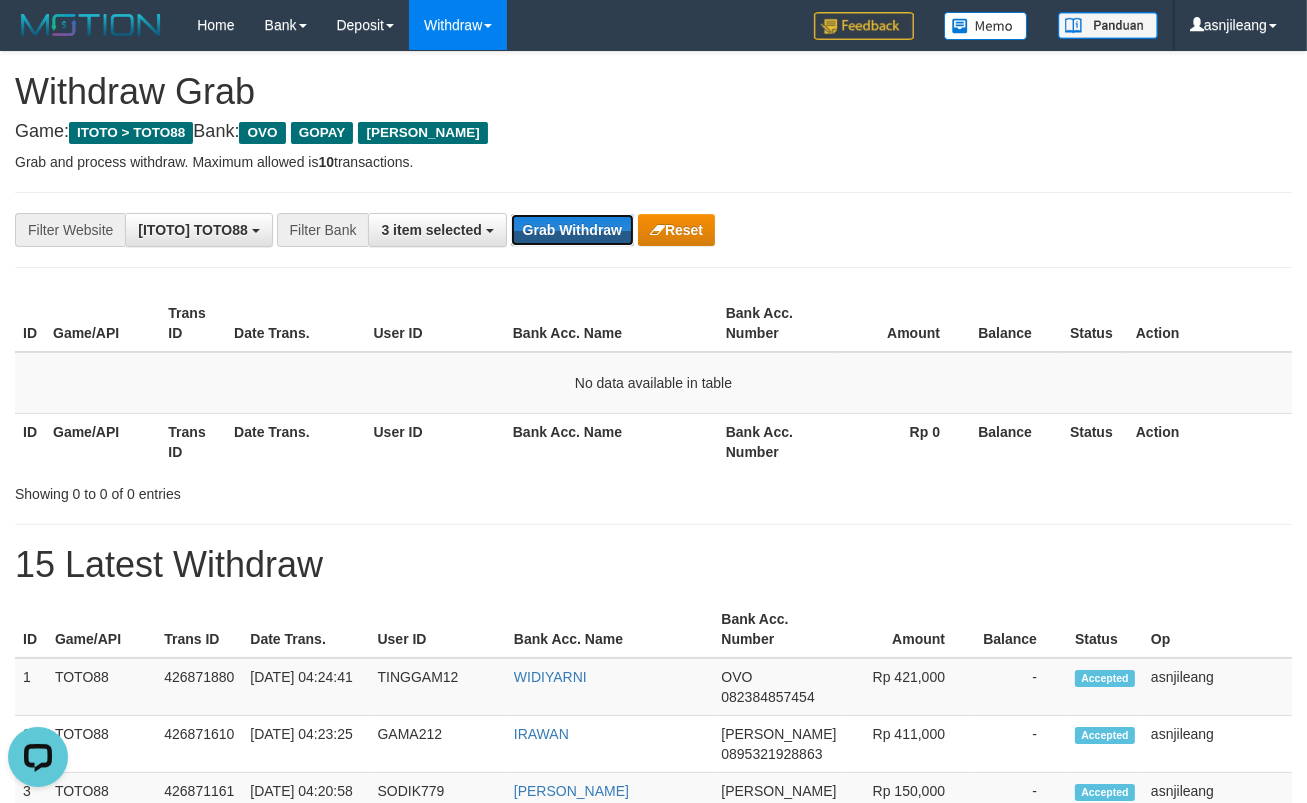 scroll, scrollTop: 0, scrollLeft: 0, axis: both 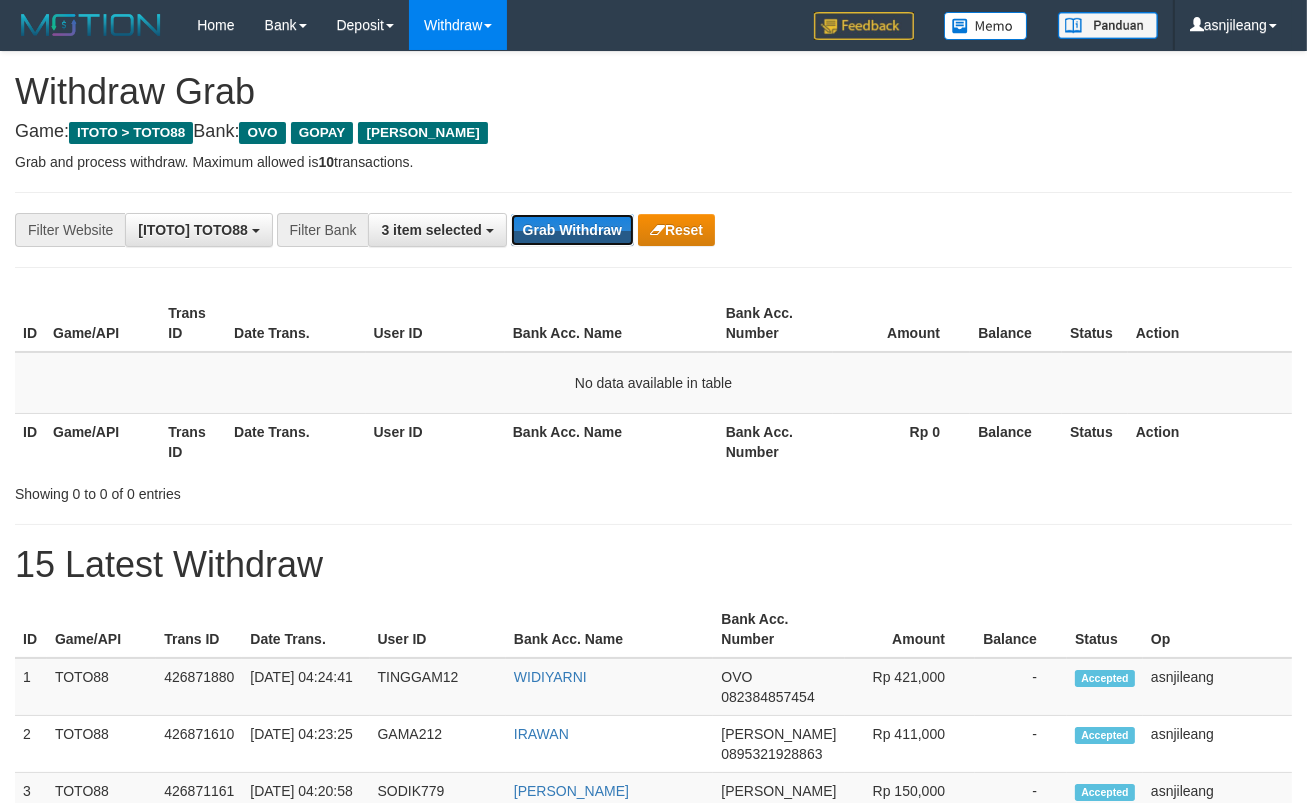 click on "Grab Withdraw" at bounding box center (572, 230) 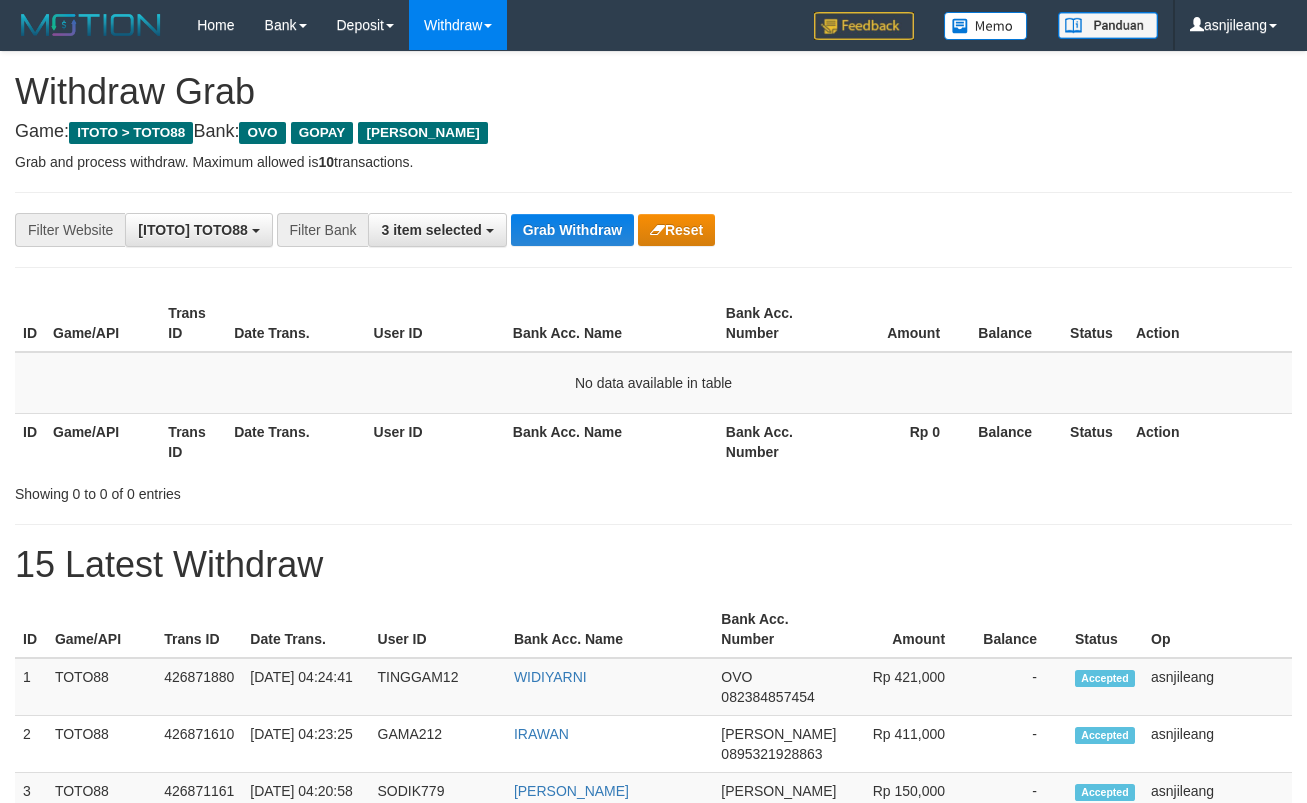 scroll, scrollTop: 0, scrollLeft: 0, axis: both 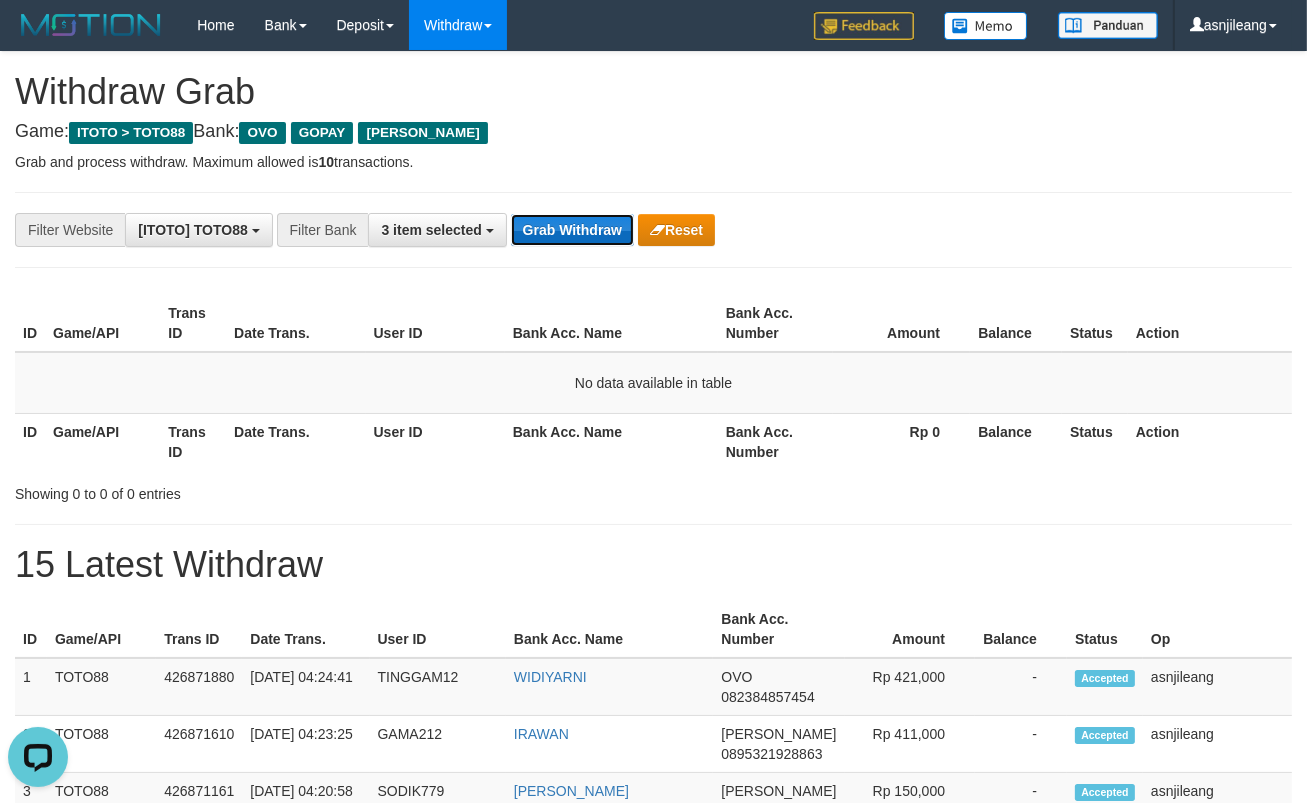 click on "Grab Withdraw" at bounding box center [572, 230] 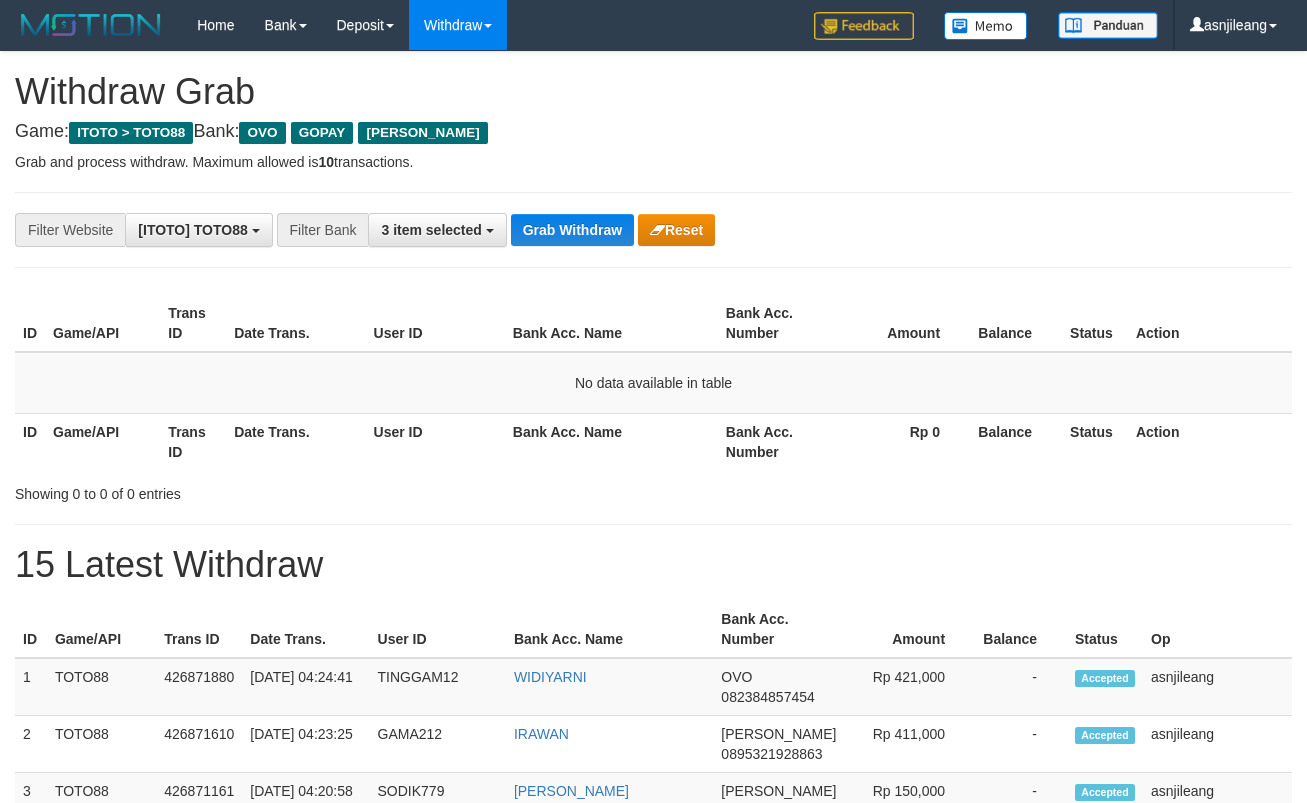 scroll, scrollTop: 0, scrollLeft: 0, axis: both 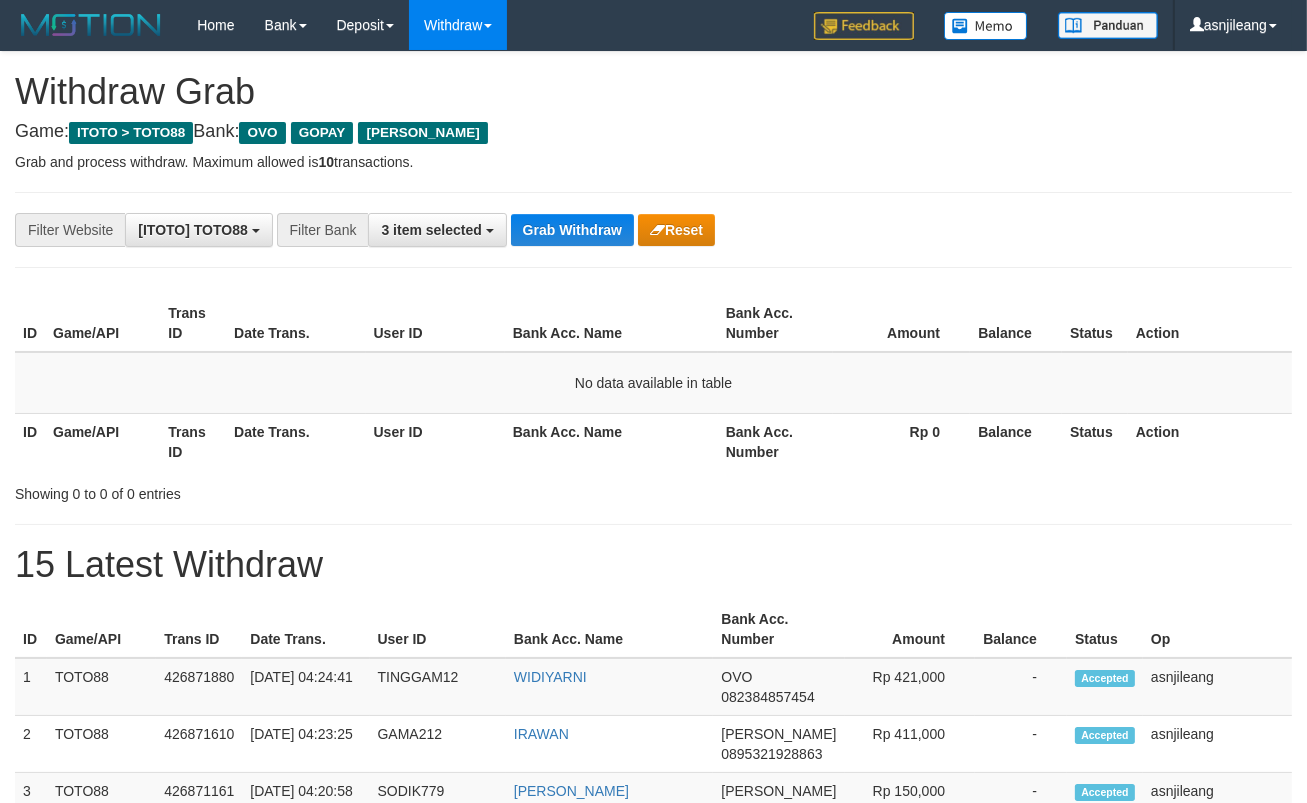 click on "Grab Withdraw" at bounding box center [572, 230] 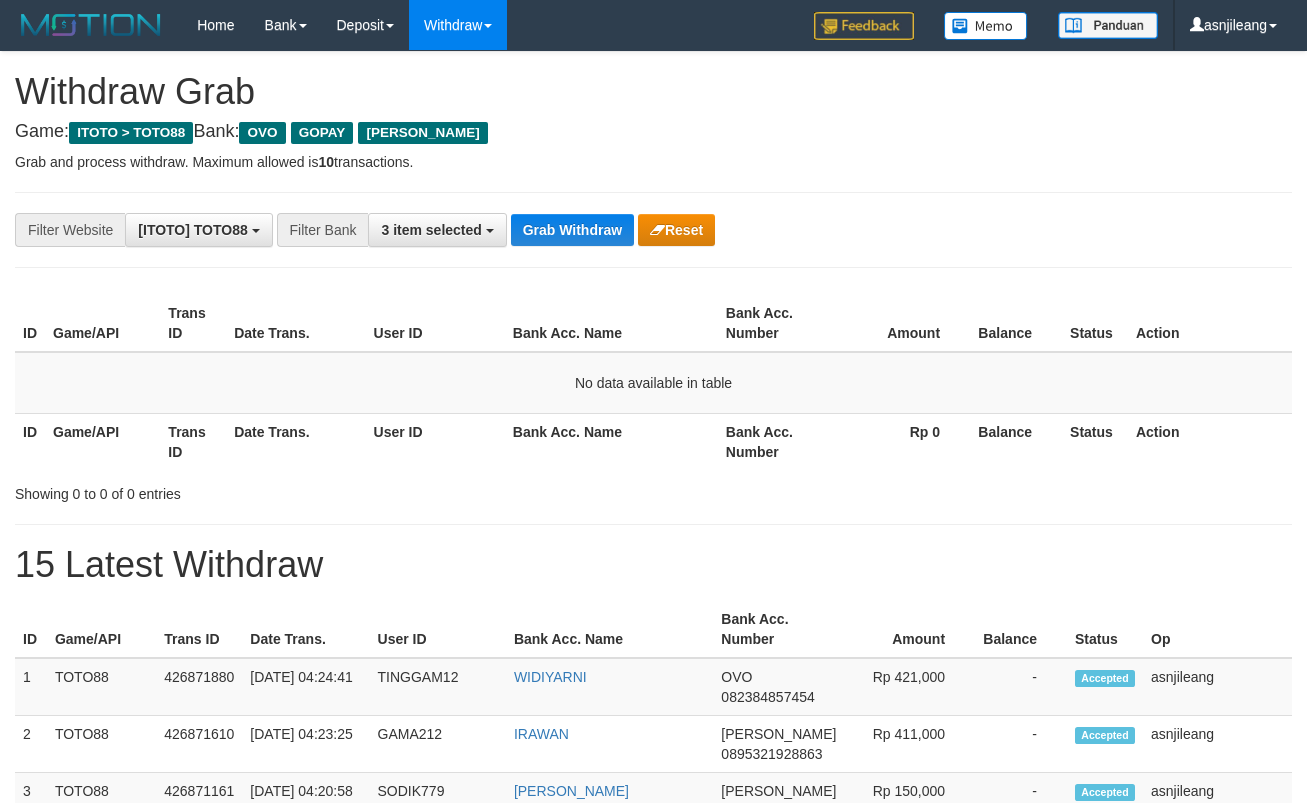 scroll, scrollTop: 0, scrollLeft: 0, axis: both 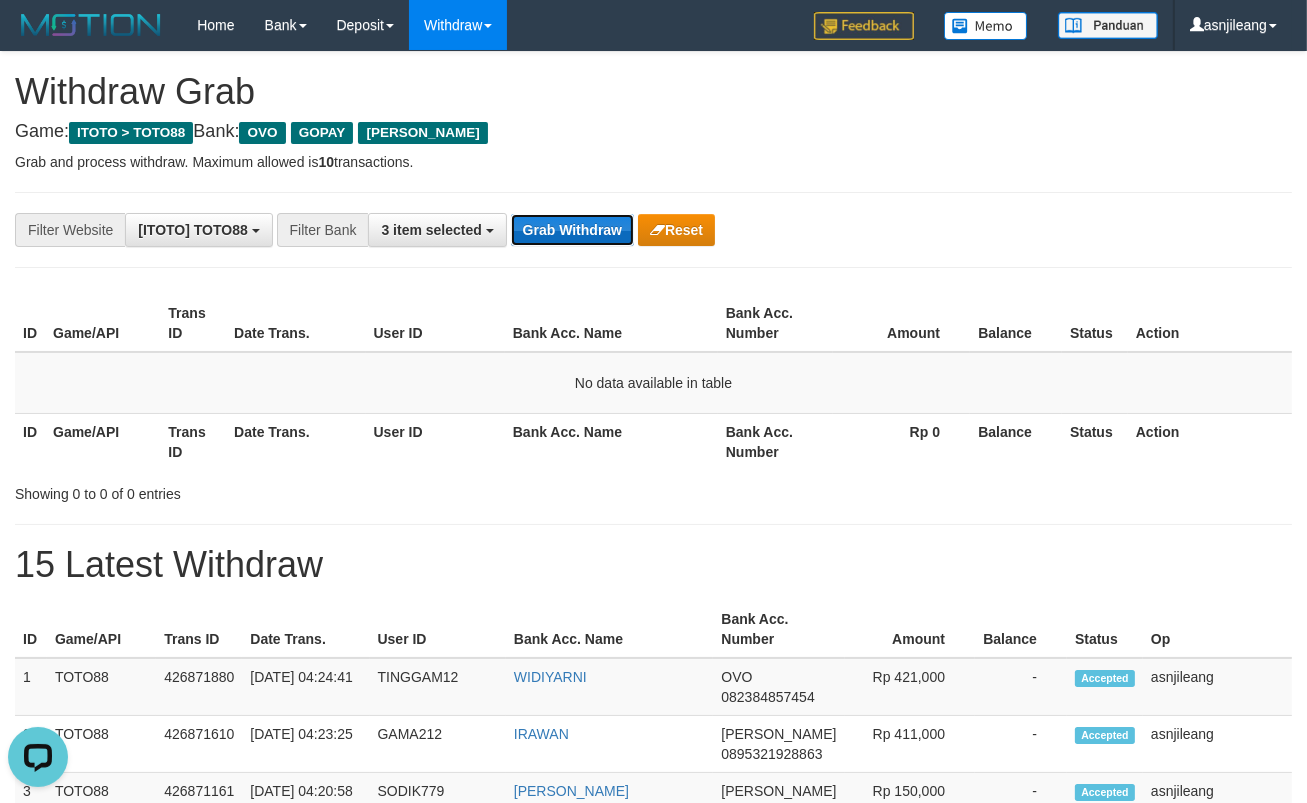 click on "Grab Withdraw" at bounding box center (572, 230) 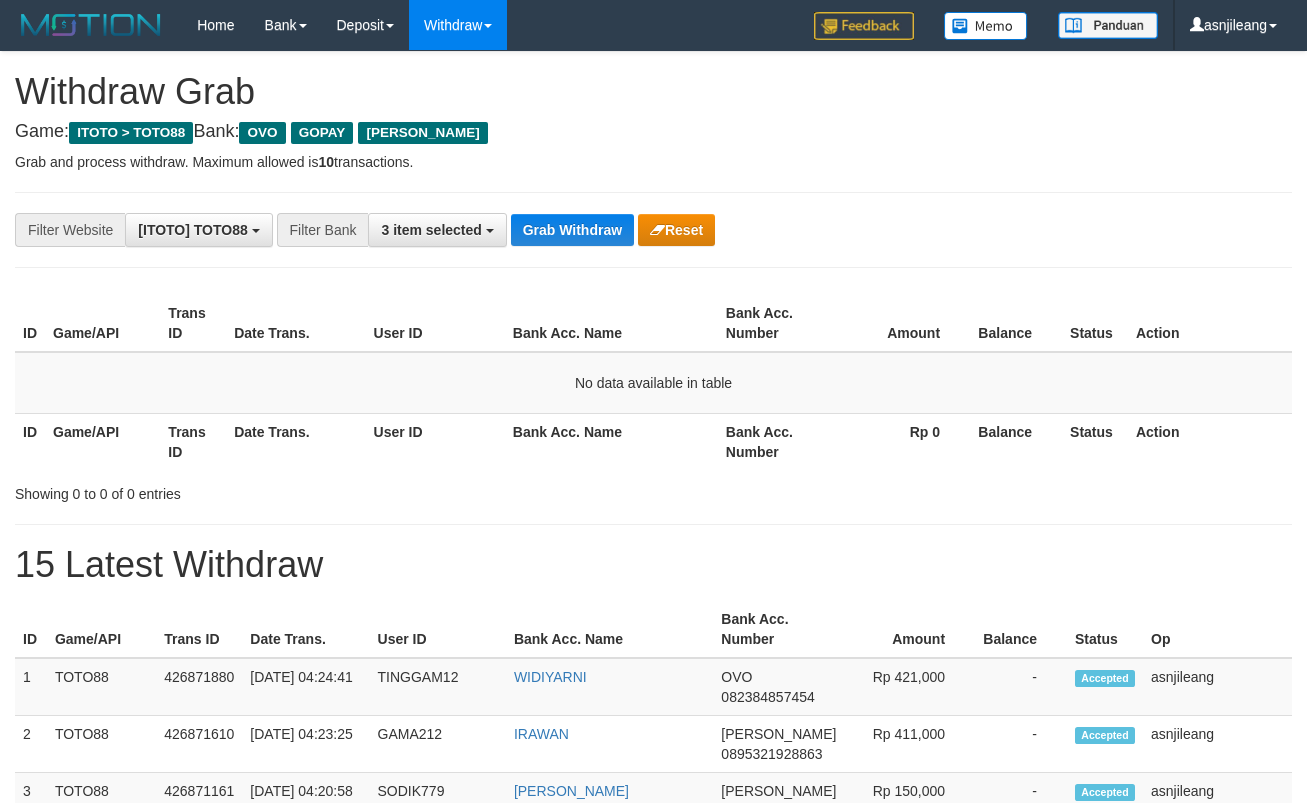 scroll, scrollTop: 0, scrollLeft: 0, axis: both 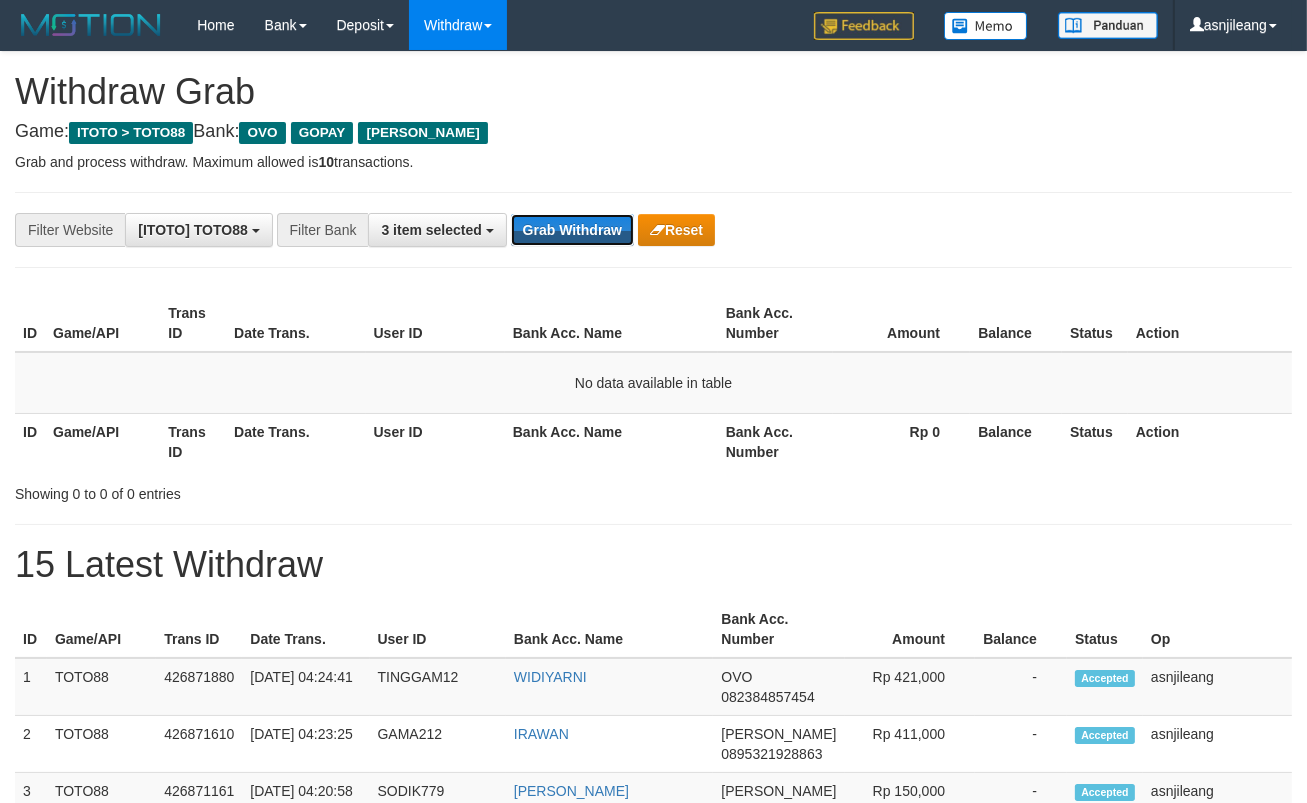 click on "Grab Withdraw" at bounding box center [572, 230] 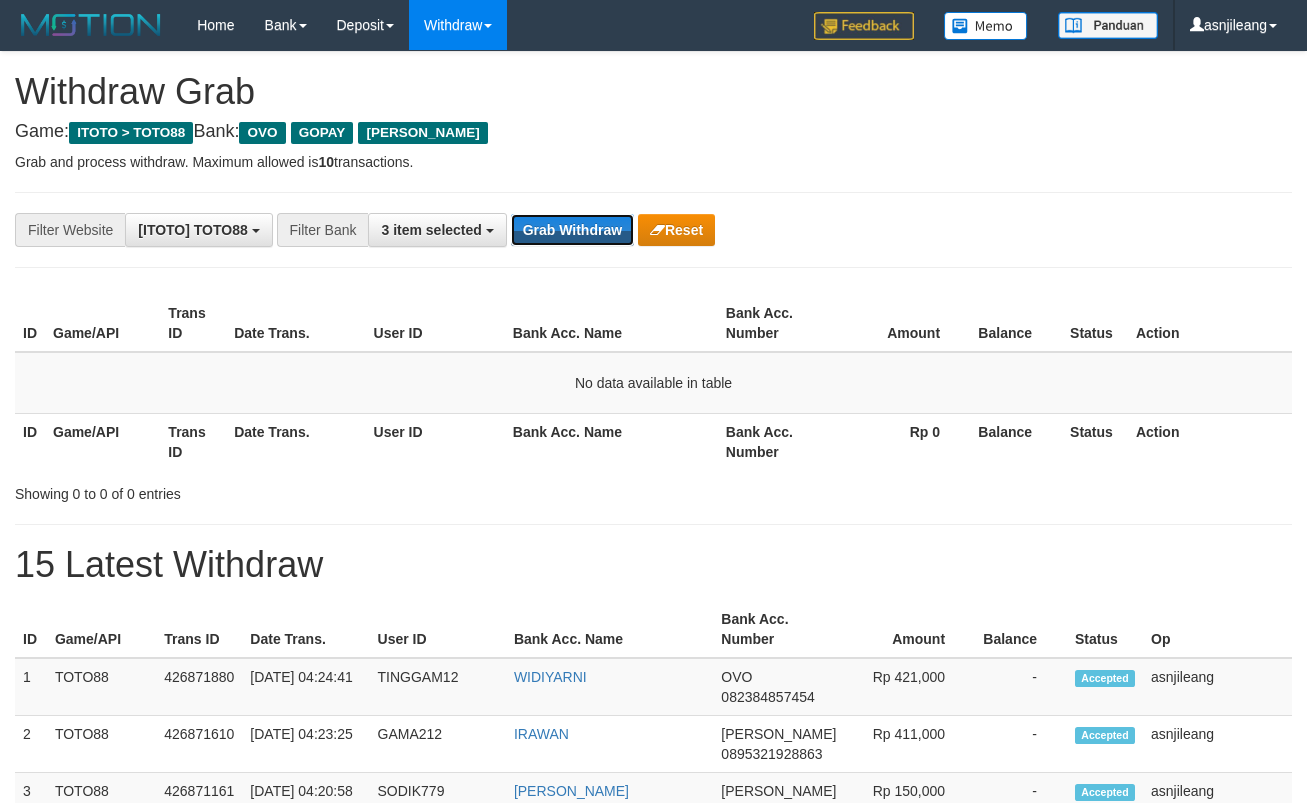 scroll, scrollTop: 0, scrollLeft: 0, axis: both 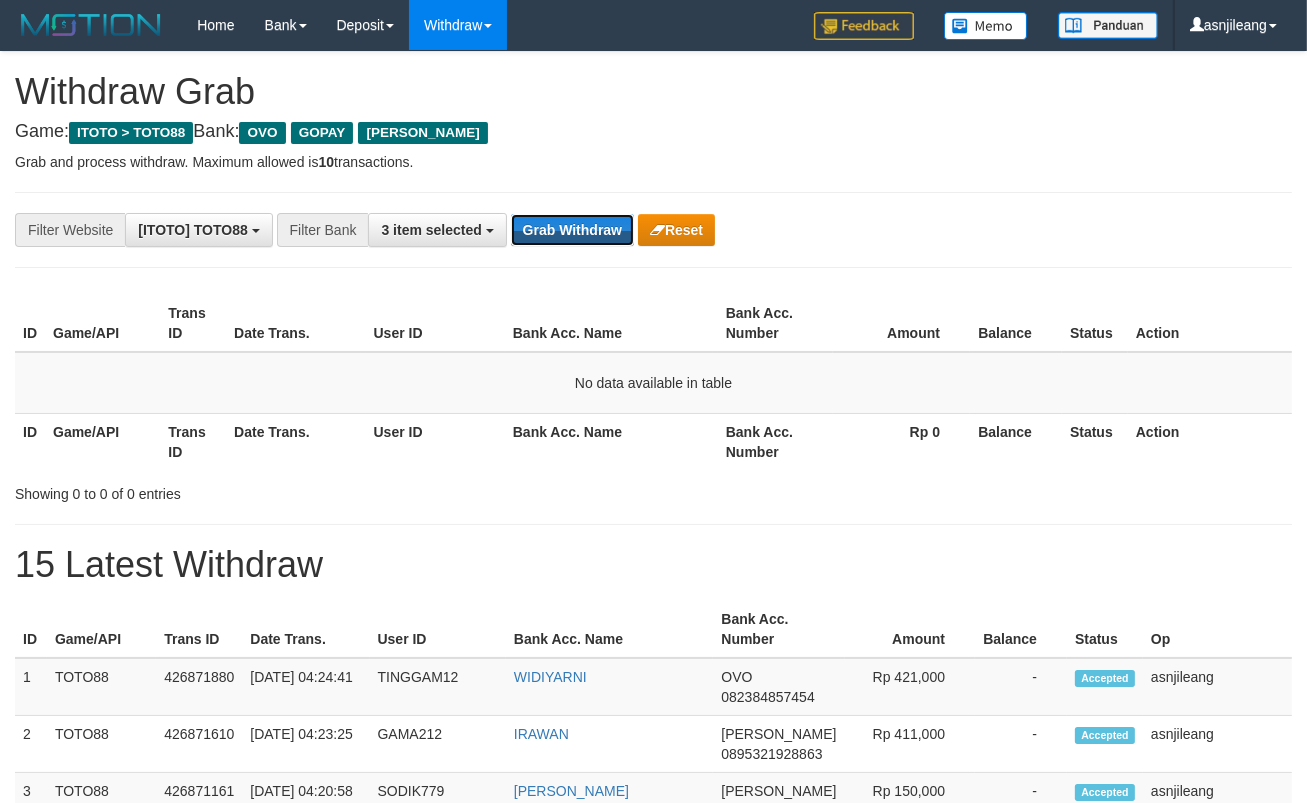 click on "Grab Withdraw" at bounding box center [572, 230] 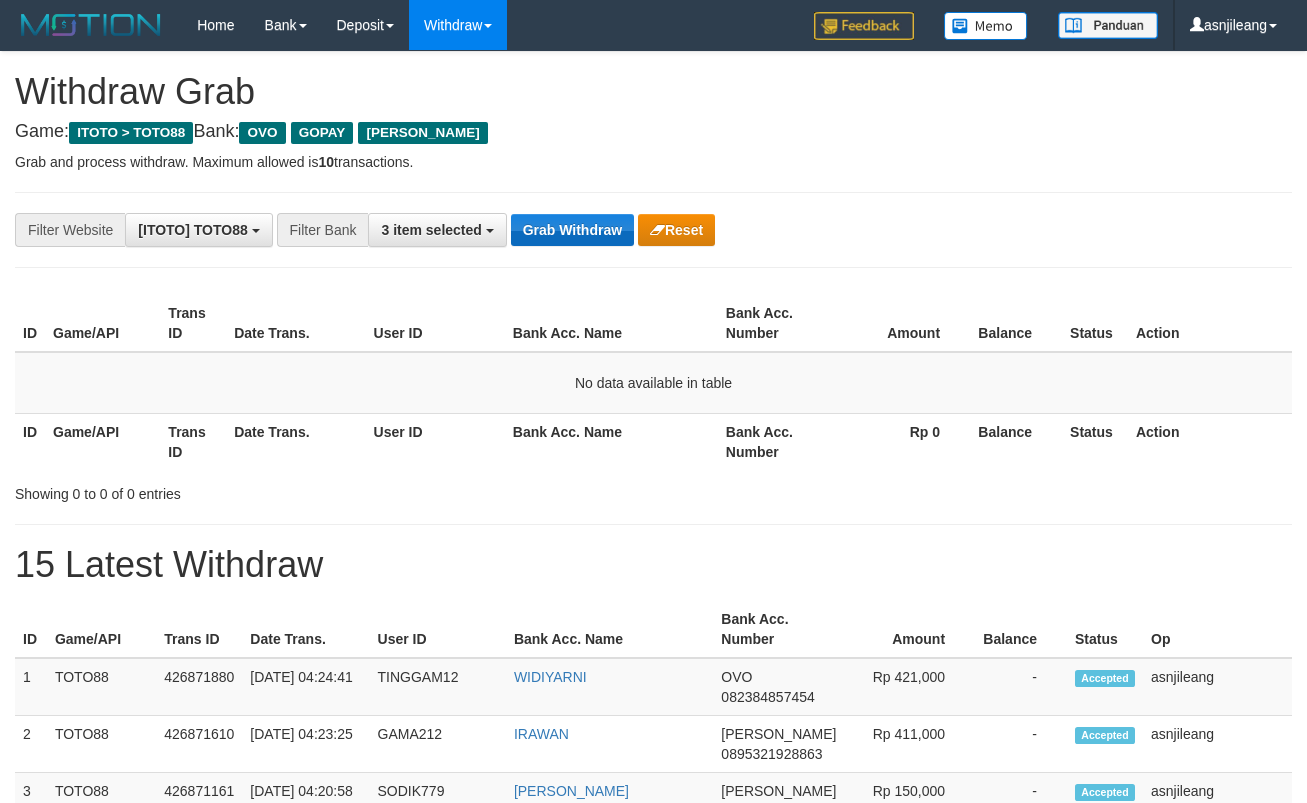 scroll, scrollTop: 0, scrollLeft: 0, axis: both 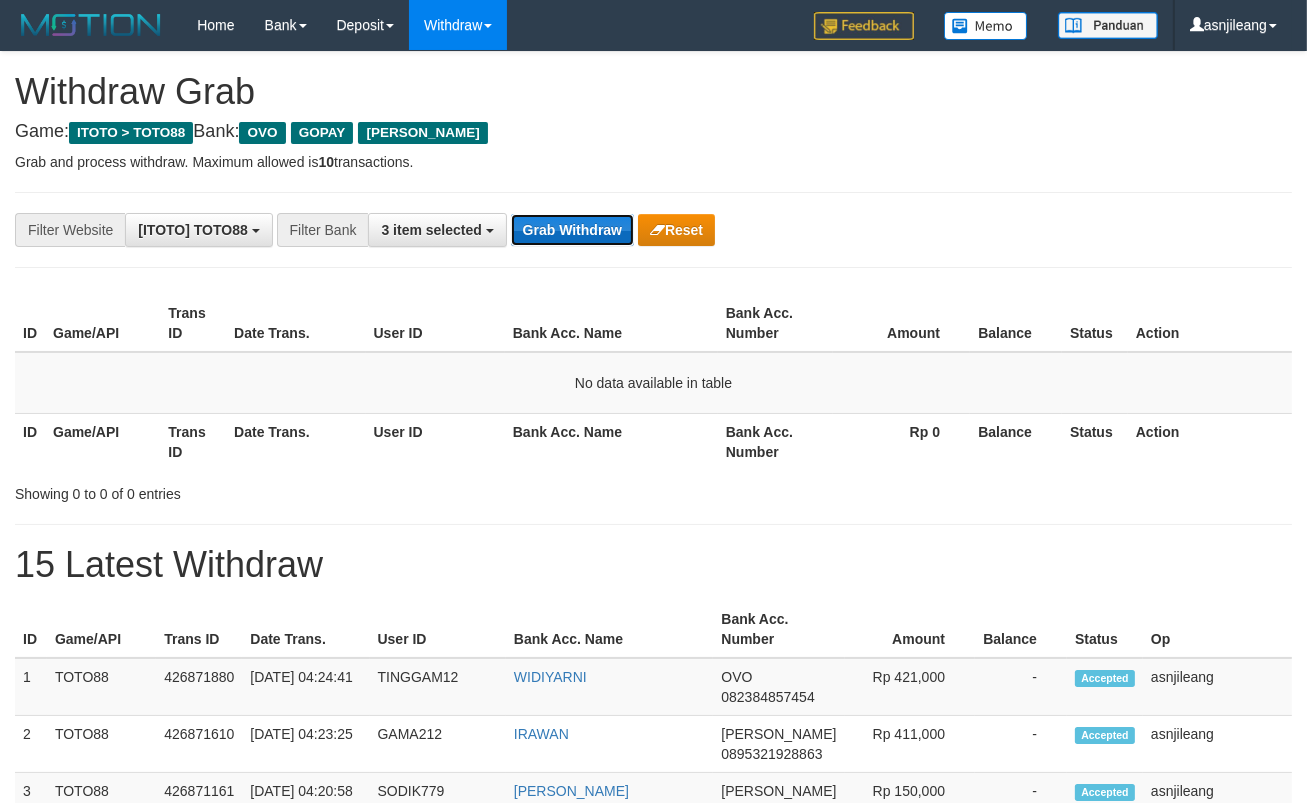 click on "Grab Withdraw" at bounding box center (572, 230) 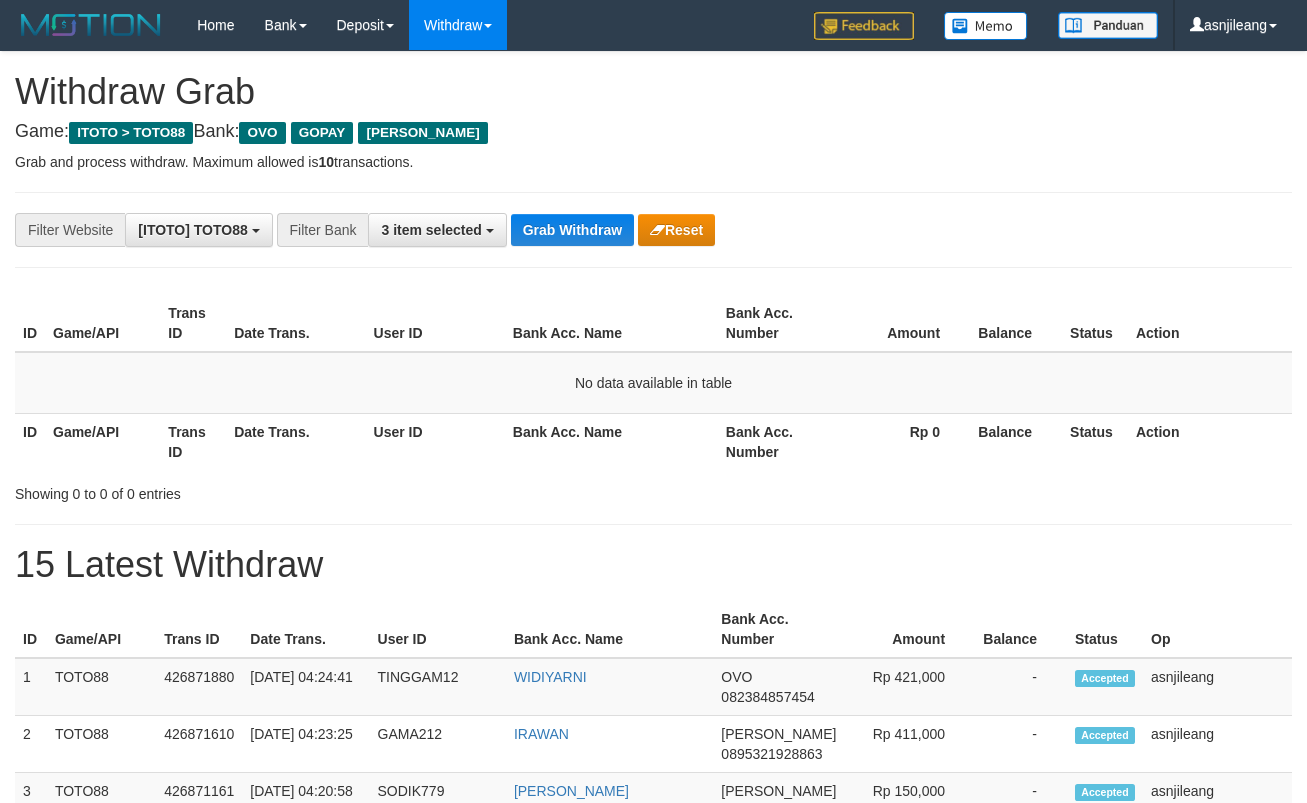 scroll, scrollTop: 0, scrollLeft: 0, axis: both 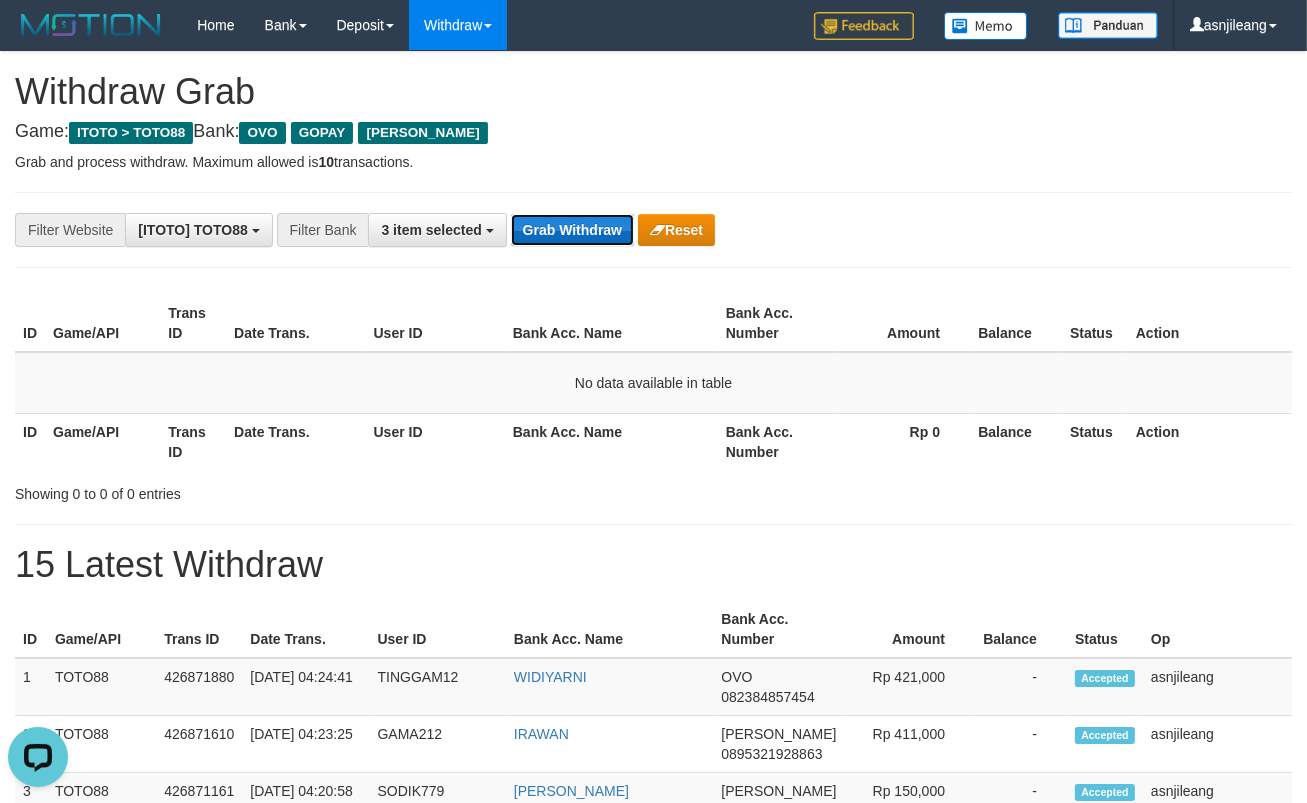 click on "Grab Withdraw" at bounding box center (572, 230) 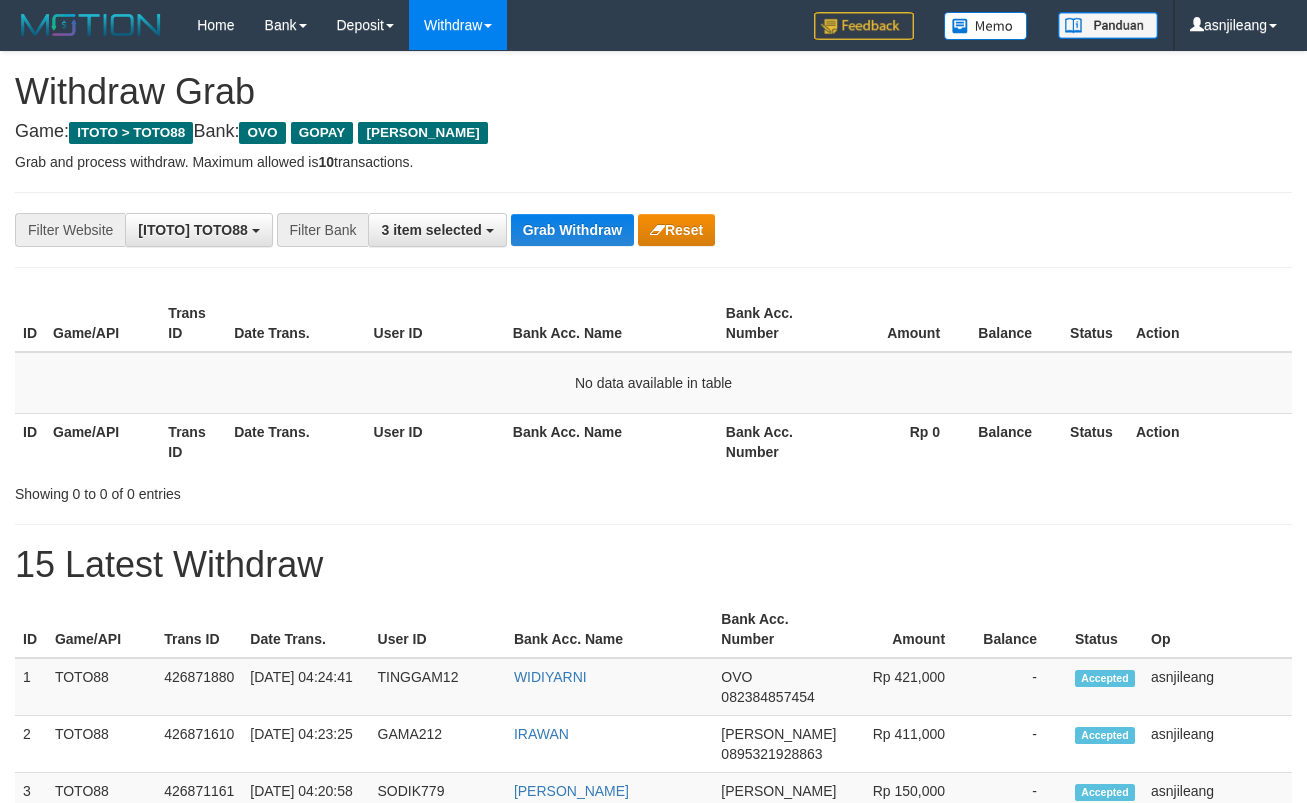 scroll, scrollTop: 0, scrollLeft: 0, axis: both 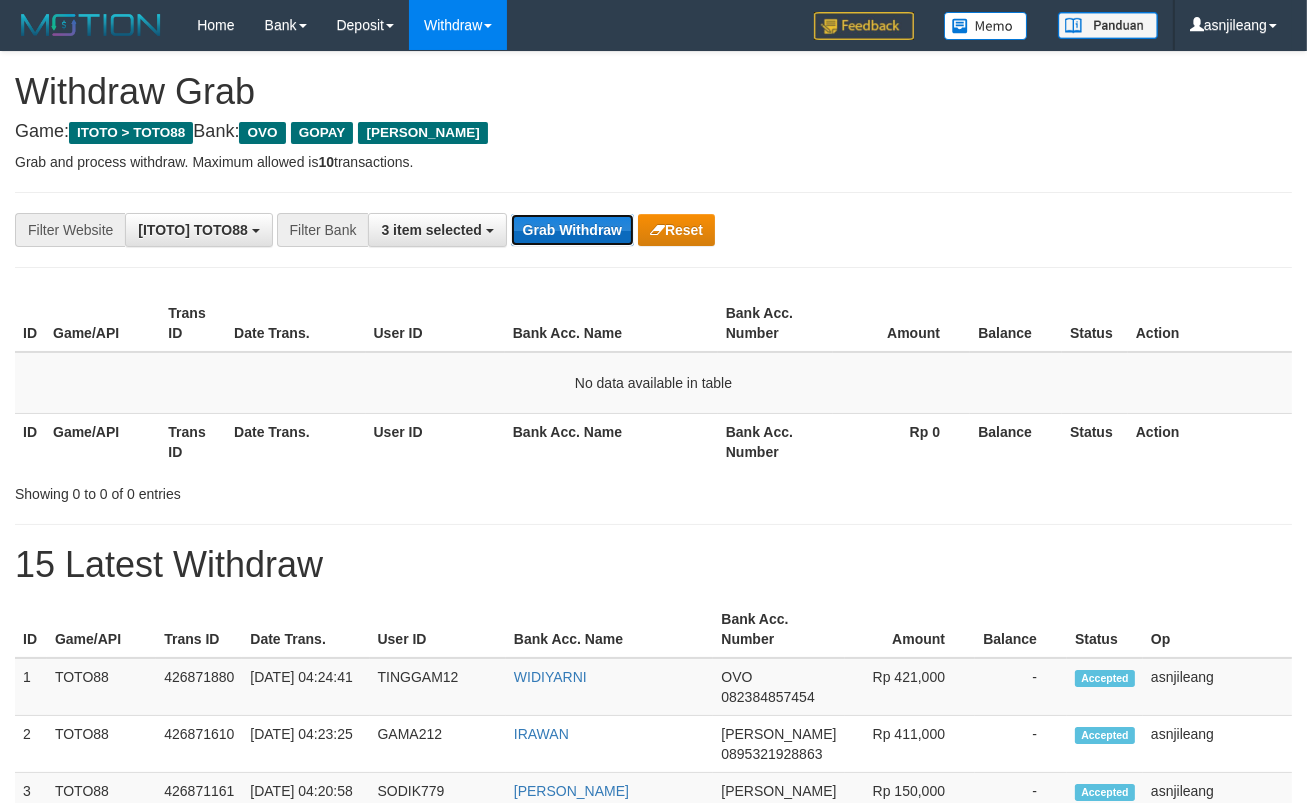 drag, startPoint x: 0, startPoint y: 0, endPoint x: 564, endPoint y: 223, distance: 606.4858 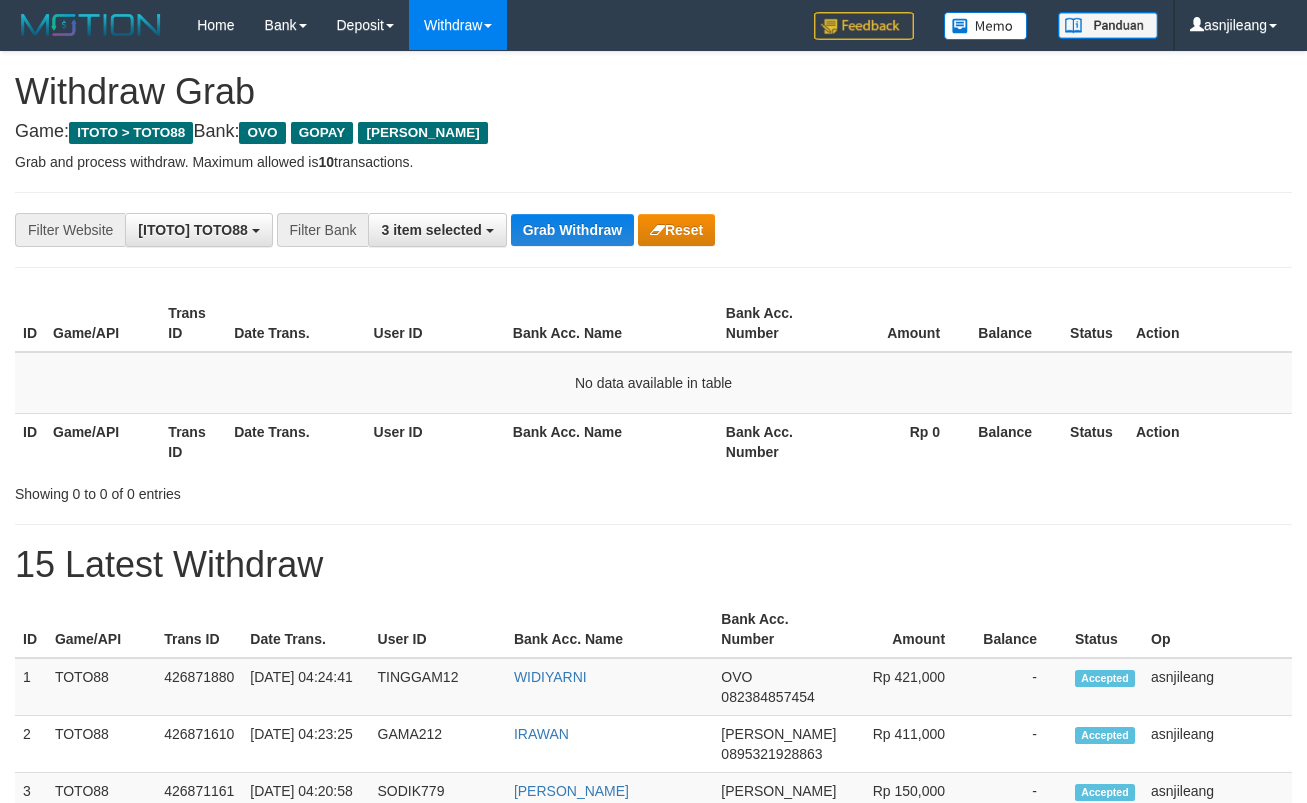 scroll, scrollTop: 0, scrollLeft: 0, axis: both 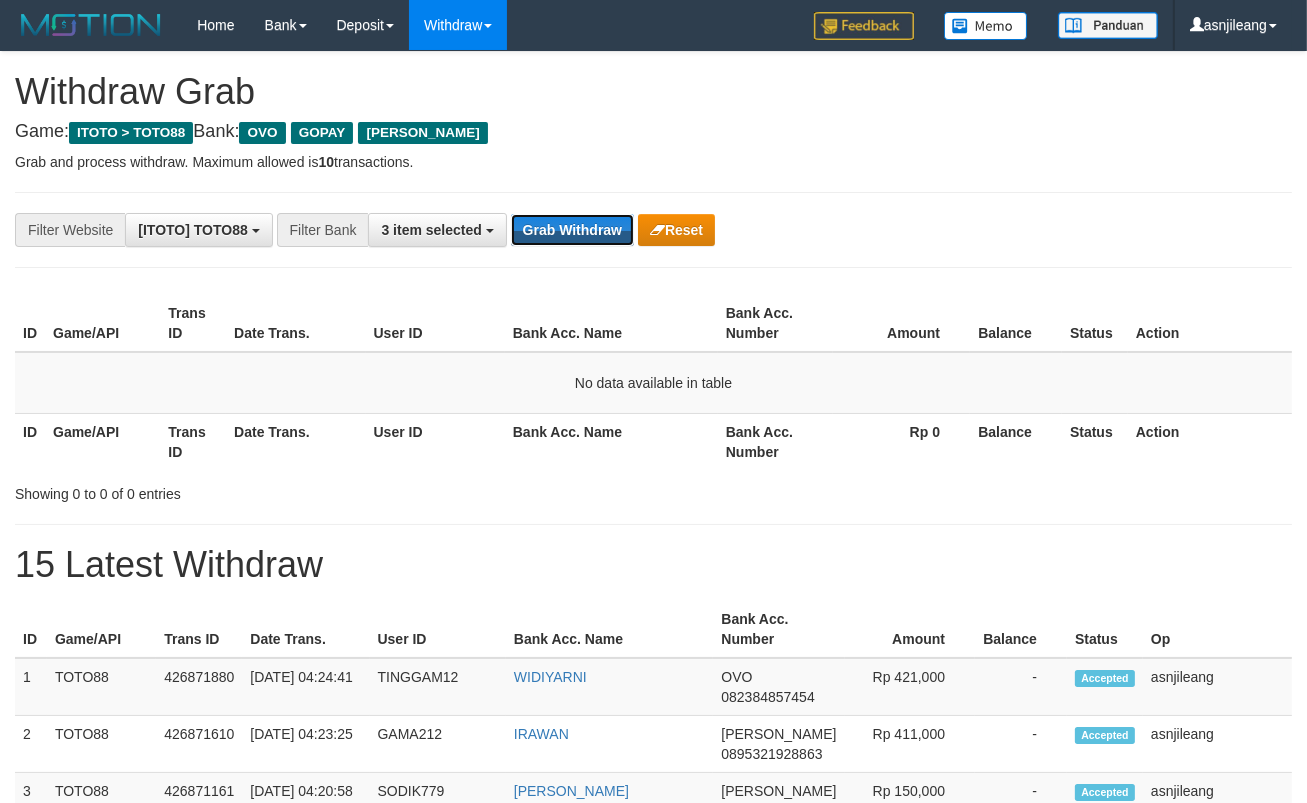 click on "Grab Withdraw" at bounding box center [572, 230] 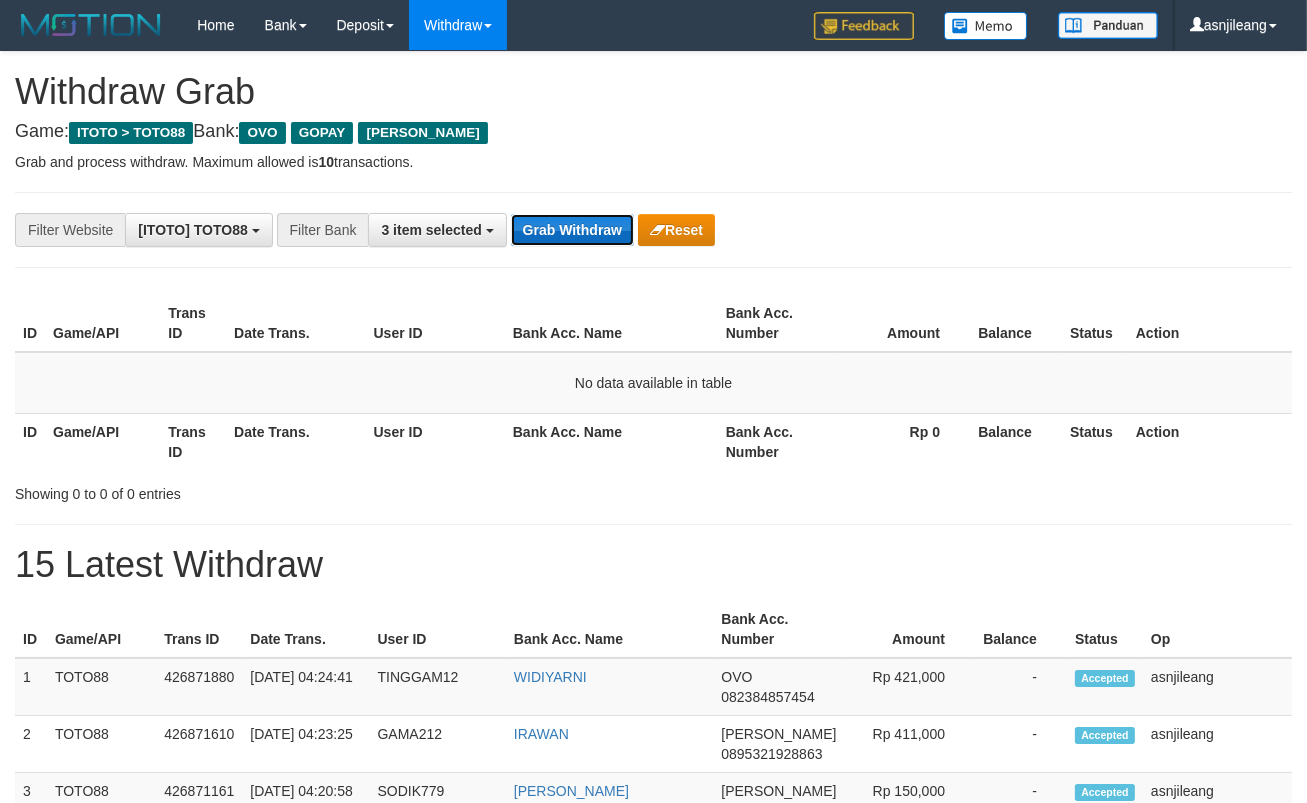 click on "Grab Withdraw" at bounding box center [572, 230] 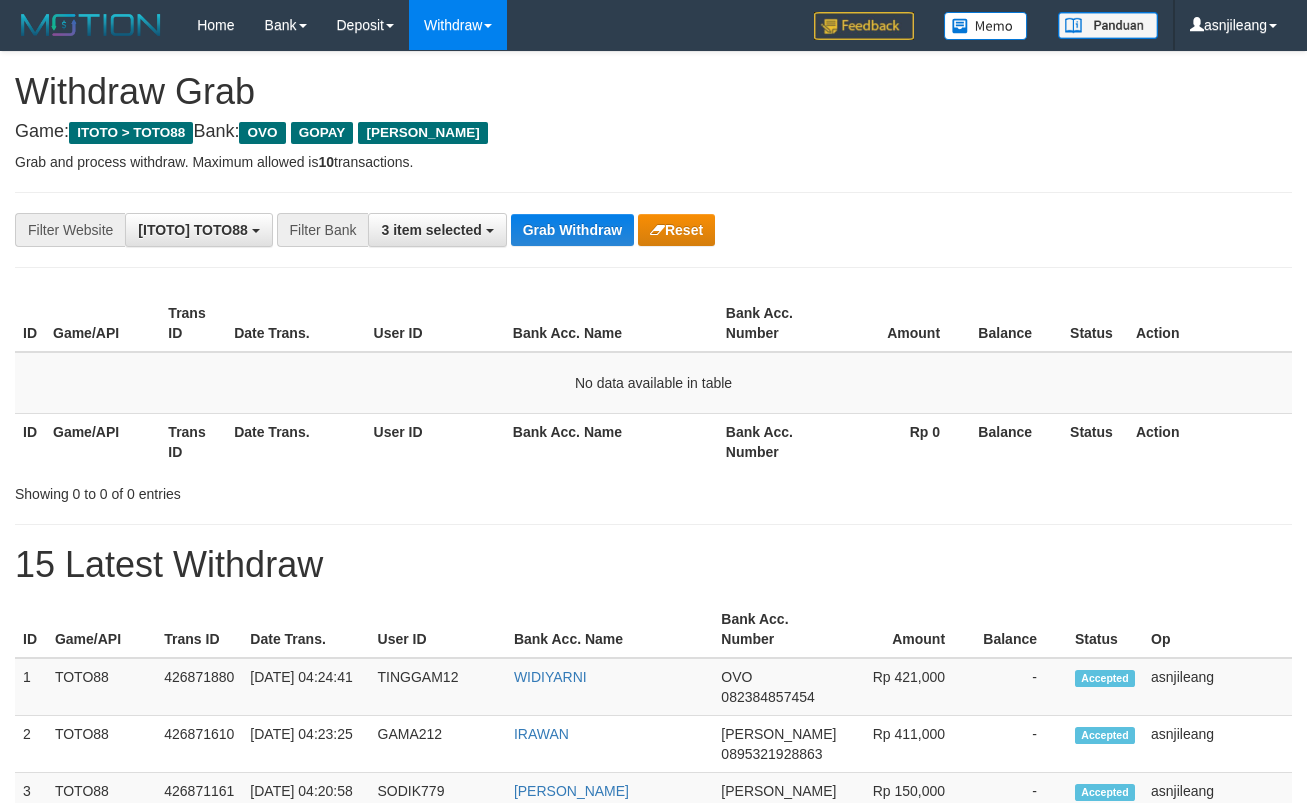 scroll, scrollTop: 0, scrollLeft: 0, axis: both 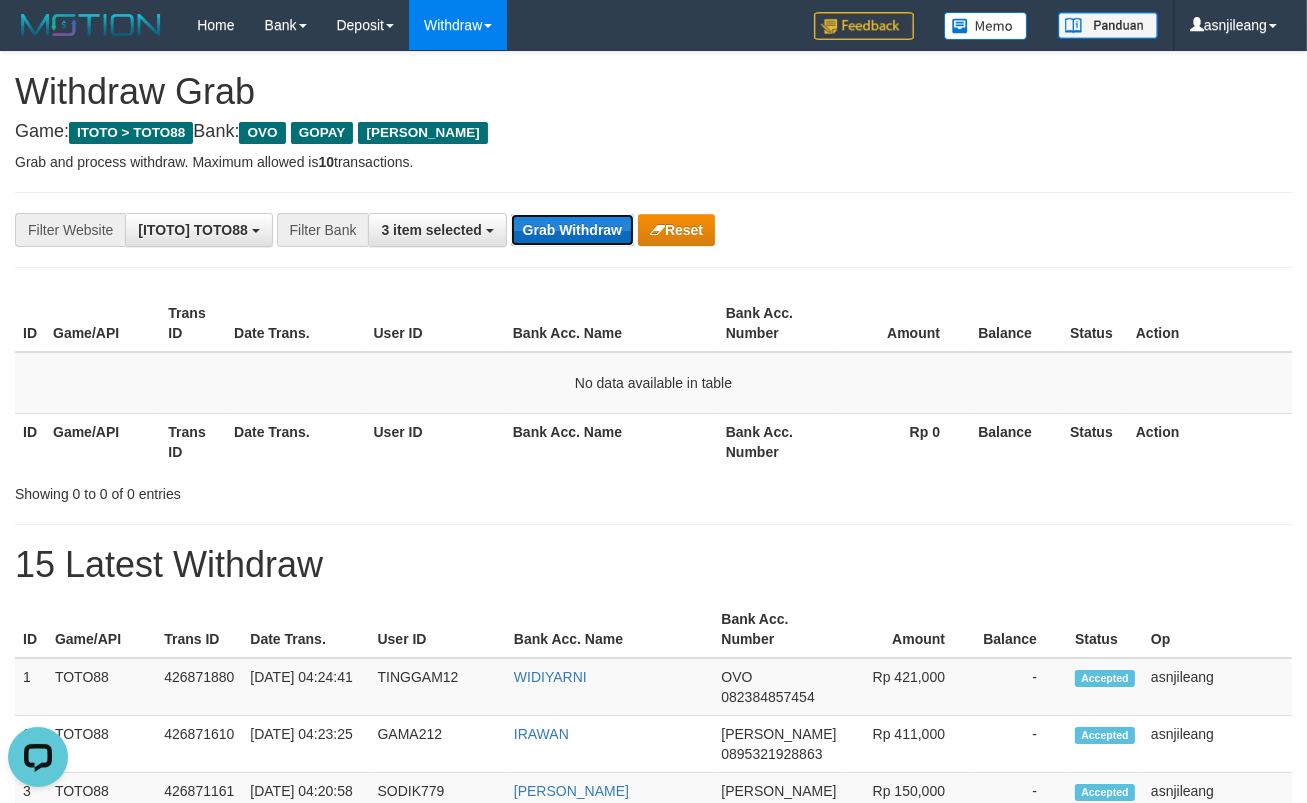 click on "Grab Withdraw" at bounding box center [572, 230] 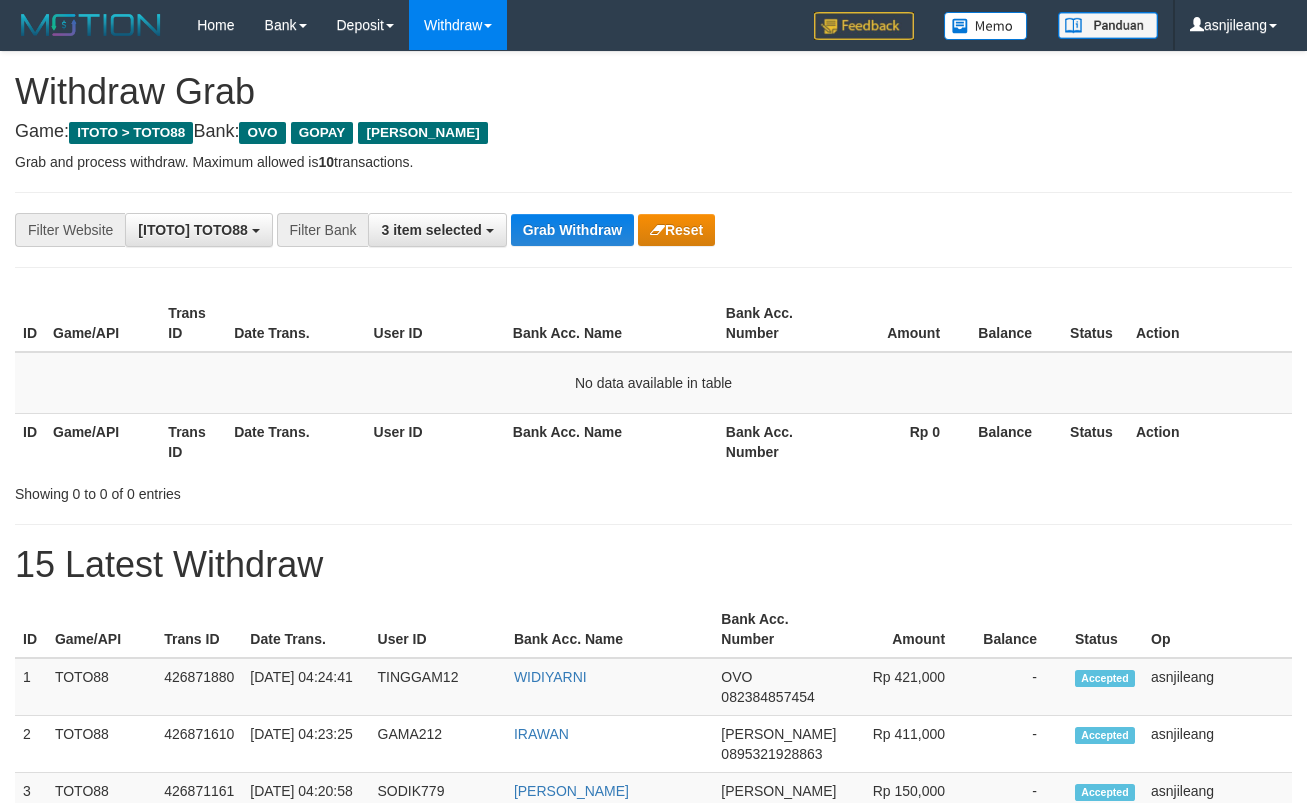 scroll, scrollTop: 0, scrollLeft: 0, axis: both 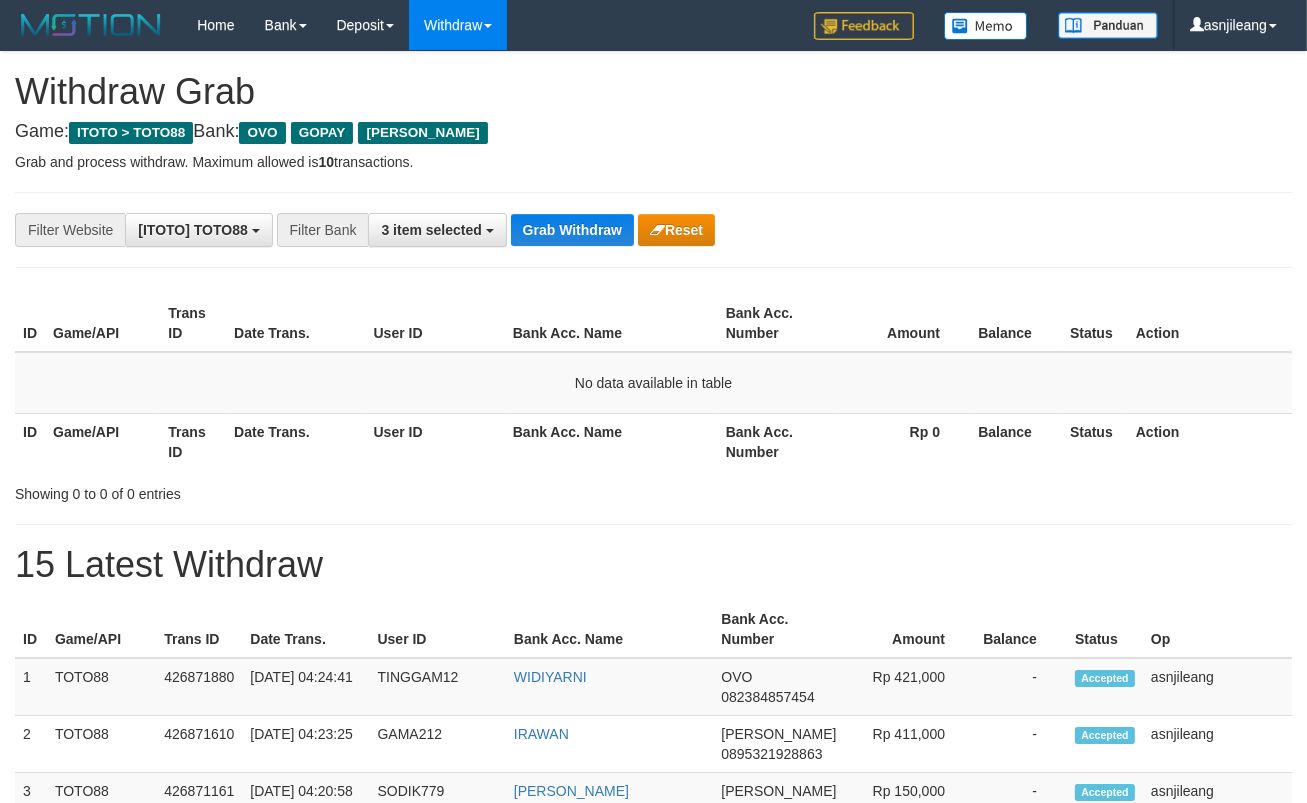 click on "Grab Withdraw" at bounding box center (572, 230) 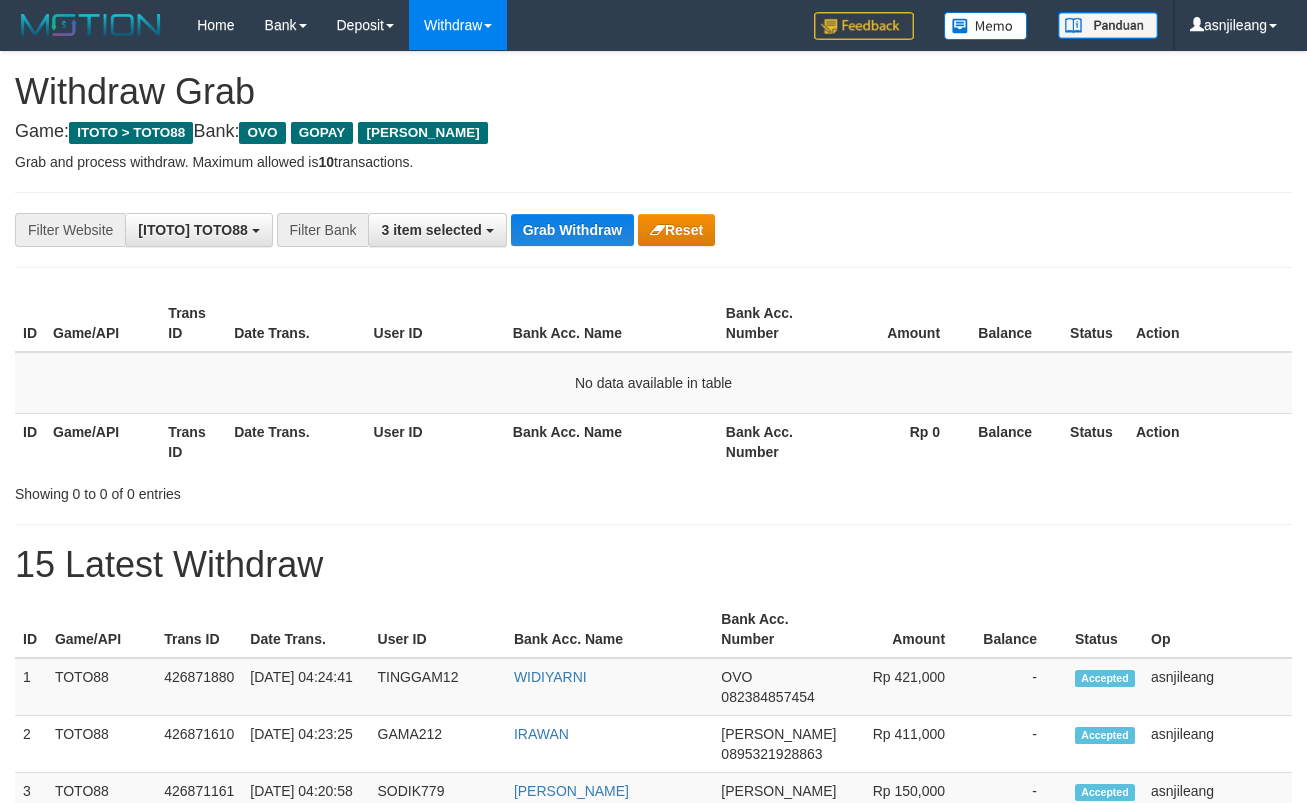 scroll, scrollTop: 0, scrollLeft: 0, axis: both 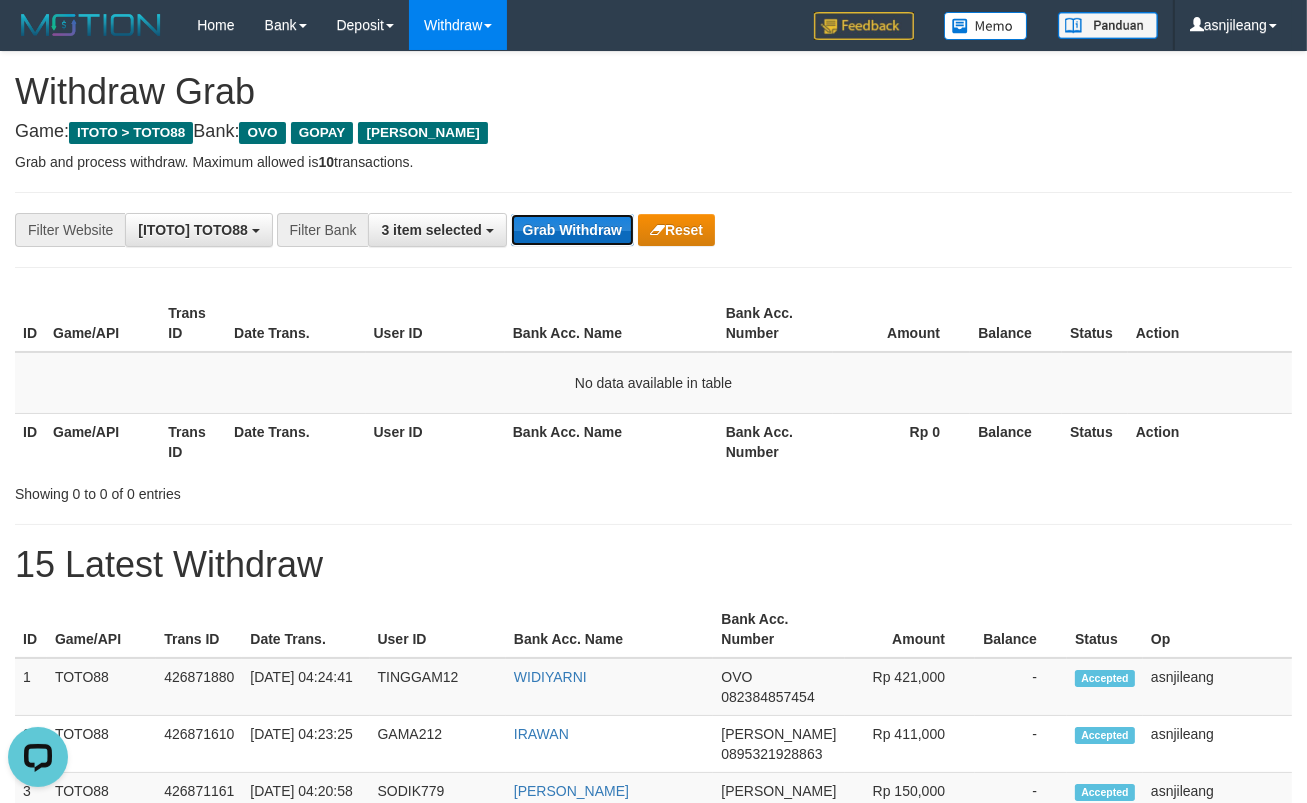 click on "Grab Withdraw" at bounding box center [572, 230] 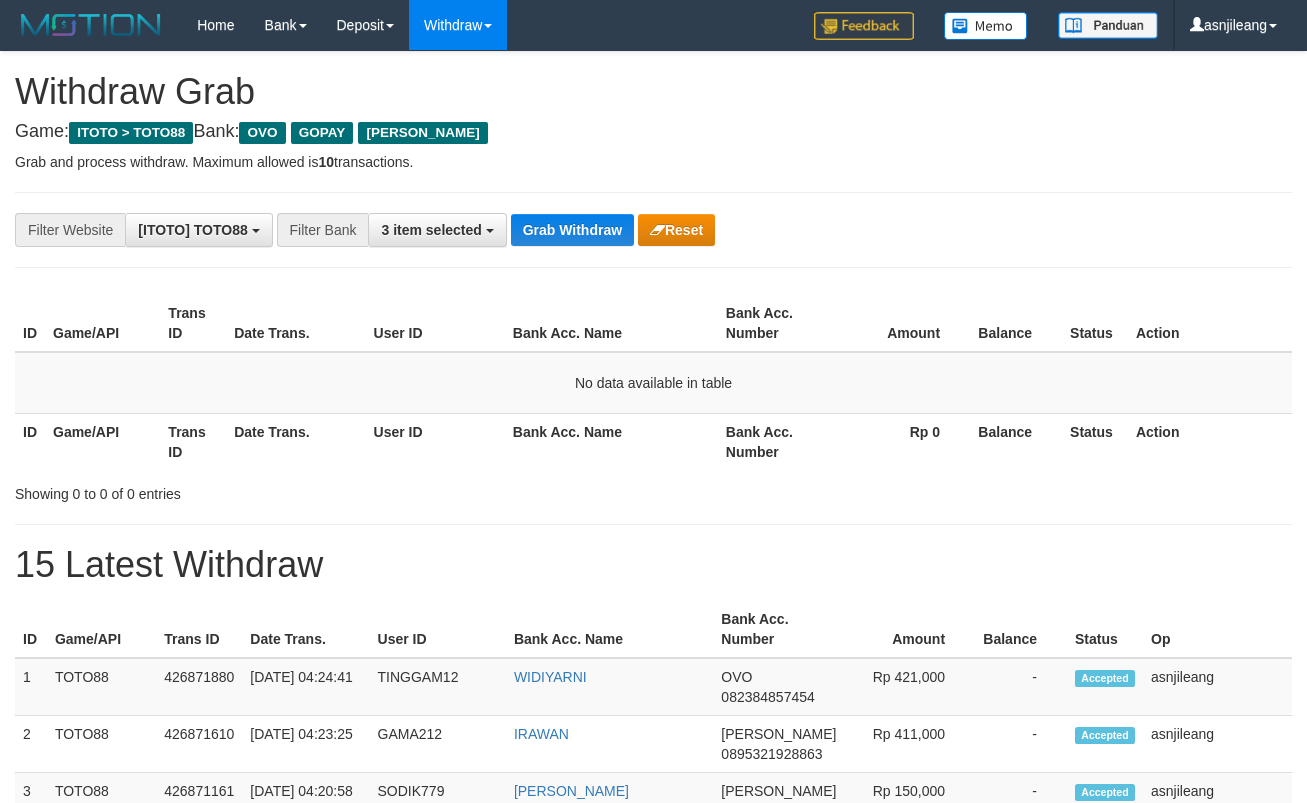 scroll, scrollTop: 0, scrollLeft: 0, axis: both 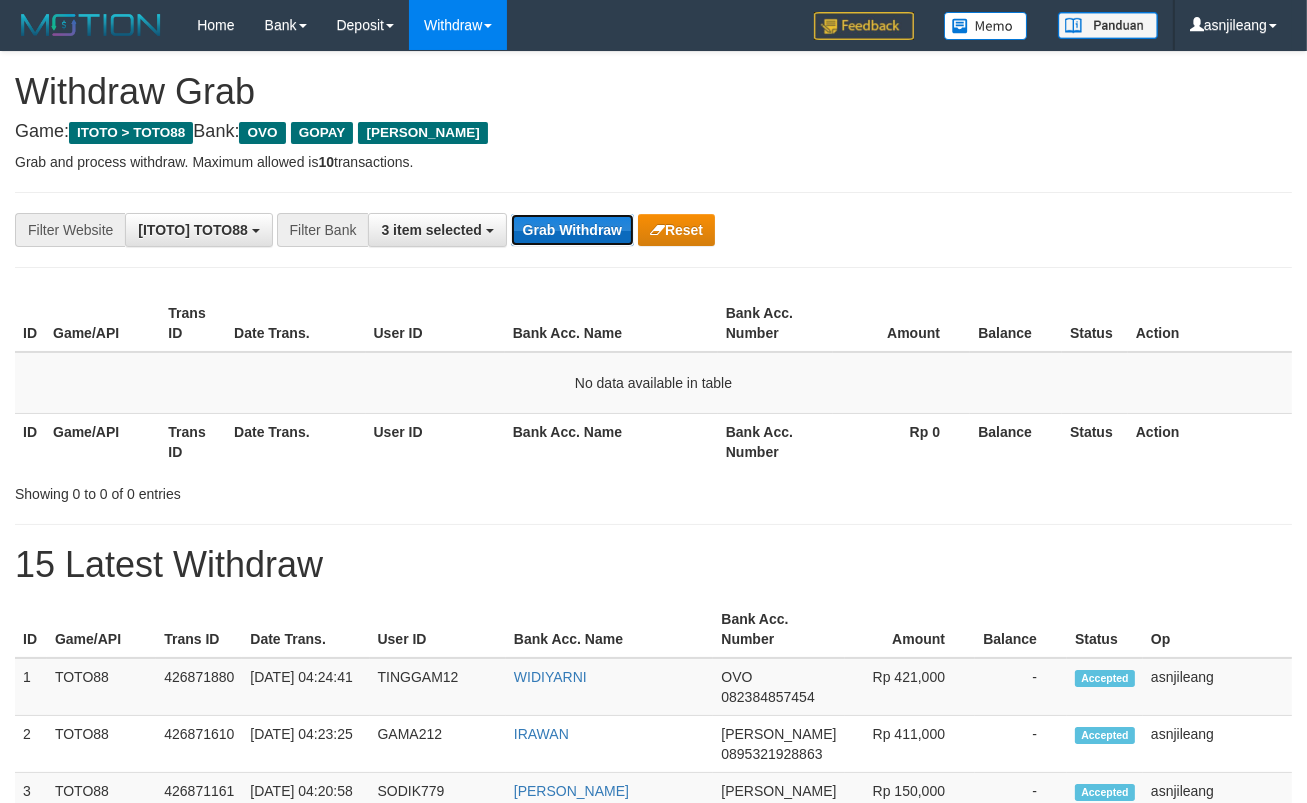 drag, startPoint x: 0, startPoint y: 0, endPoint x: 578, endPoint y: 226, distance: 620.6126 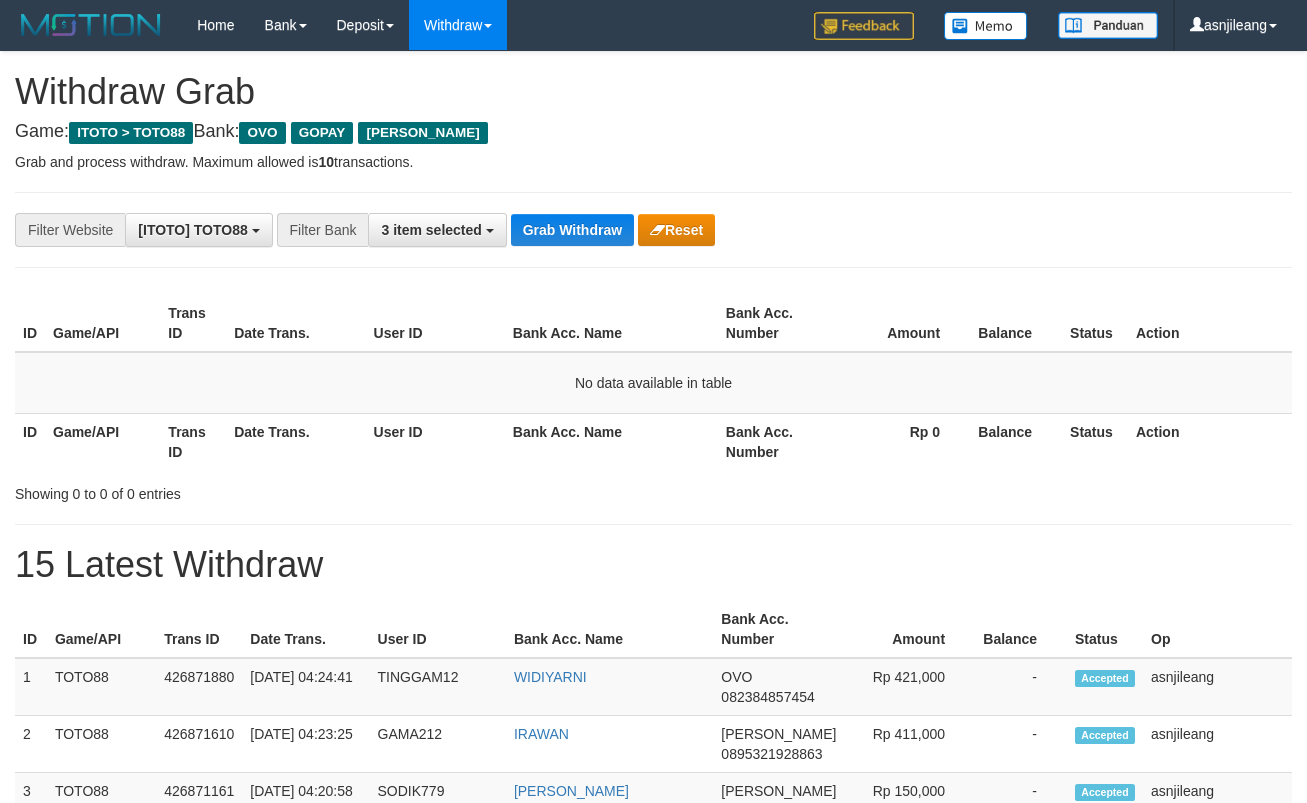 scroll, scrollTop: 0, scrollLeft: 0, axis: both 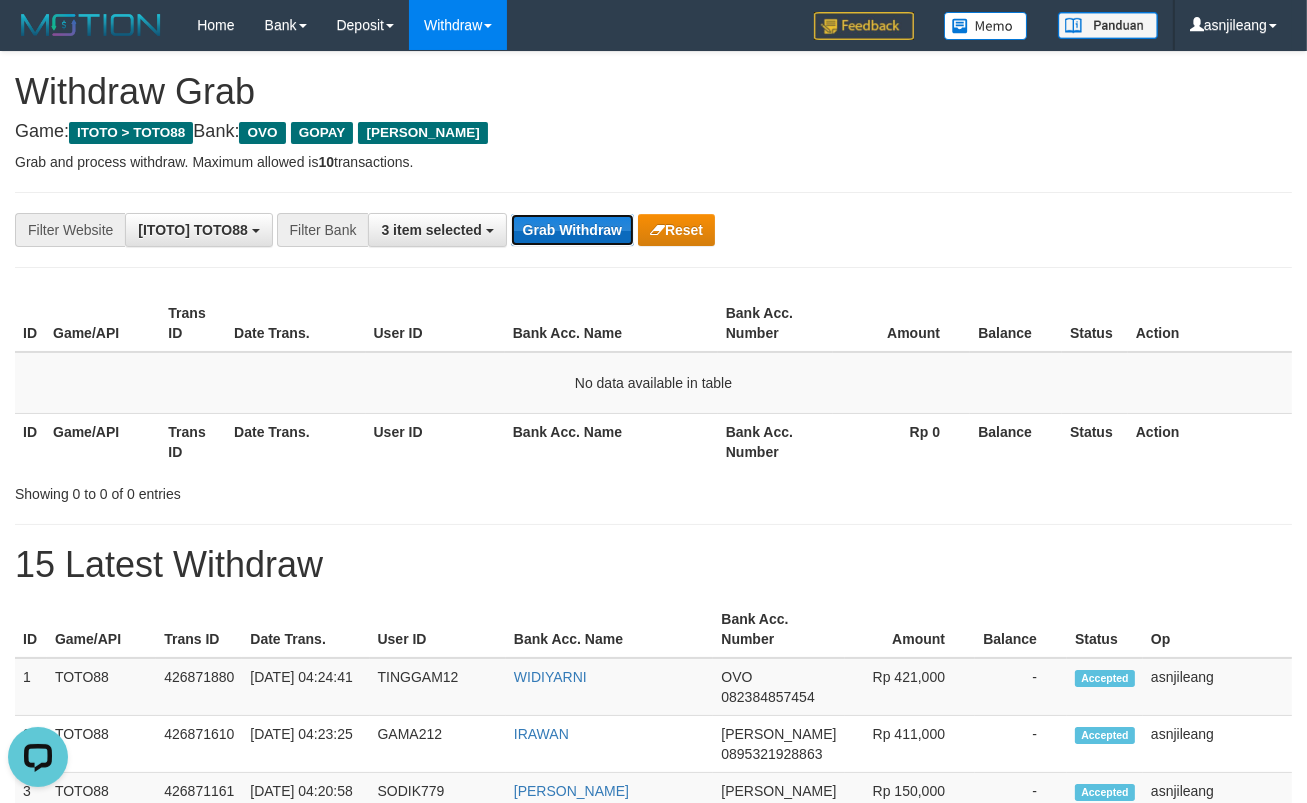 drag, startPoint x: 0, startPoint y: 0, endPoint x: 584, endPoint y: 239, distance: 631.0127 